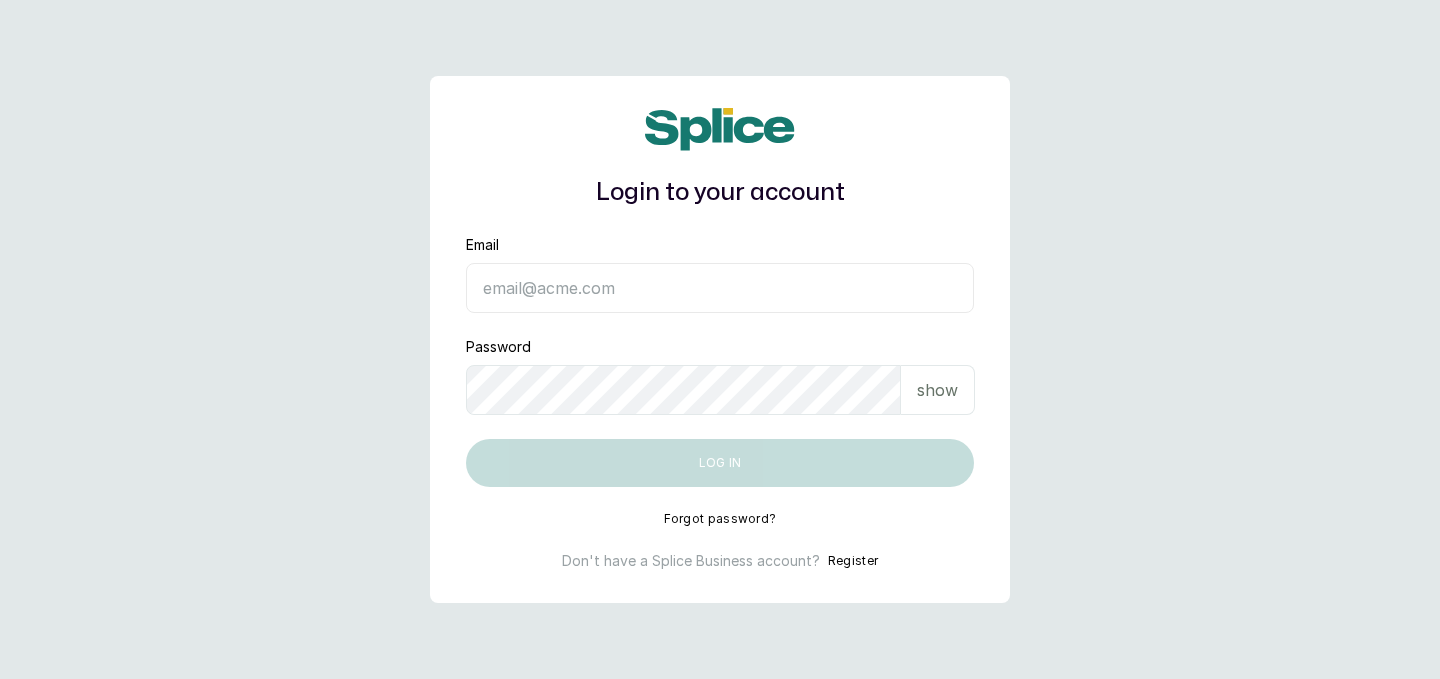 scroll, scrollTop: 0, scrollLeft: 0, axis: both 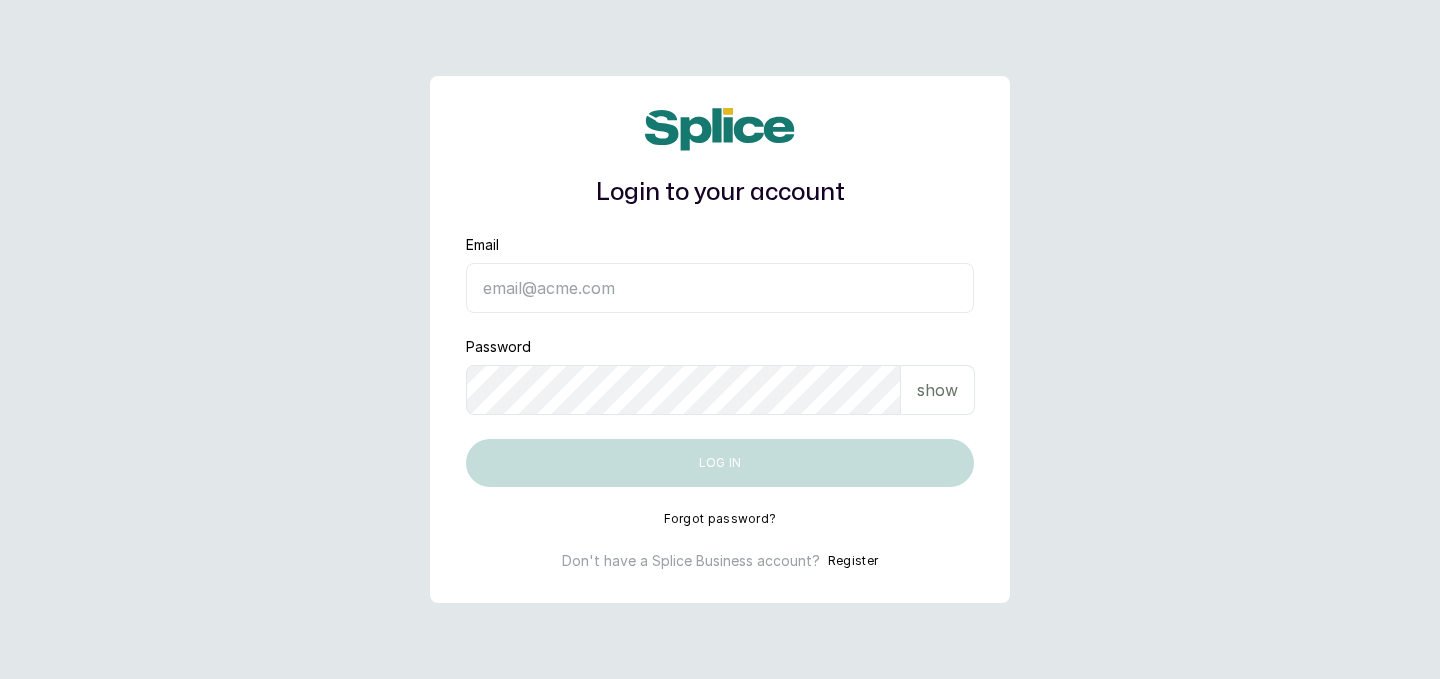 type on "[USERNAME]@[DOMAIN].com" 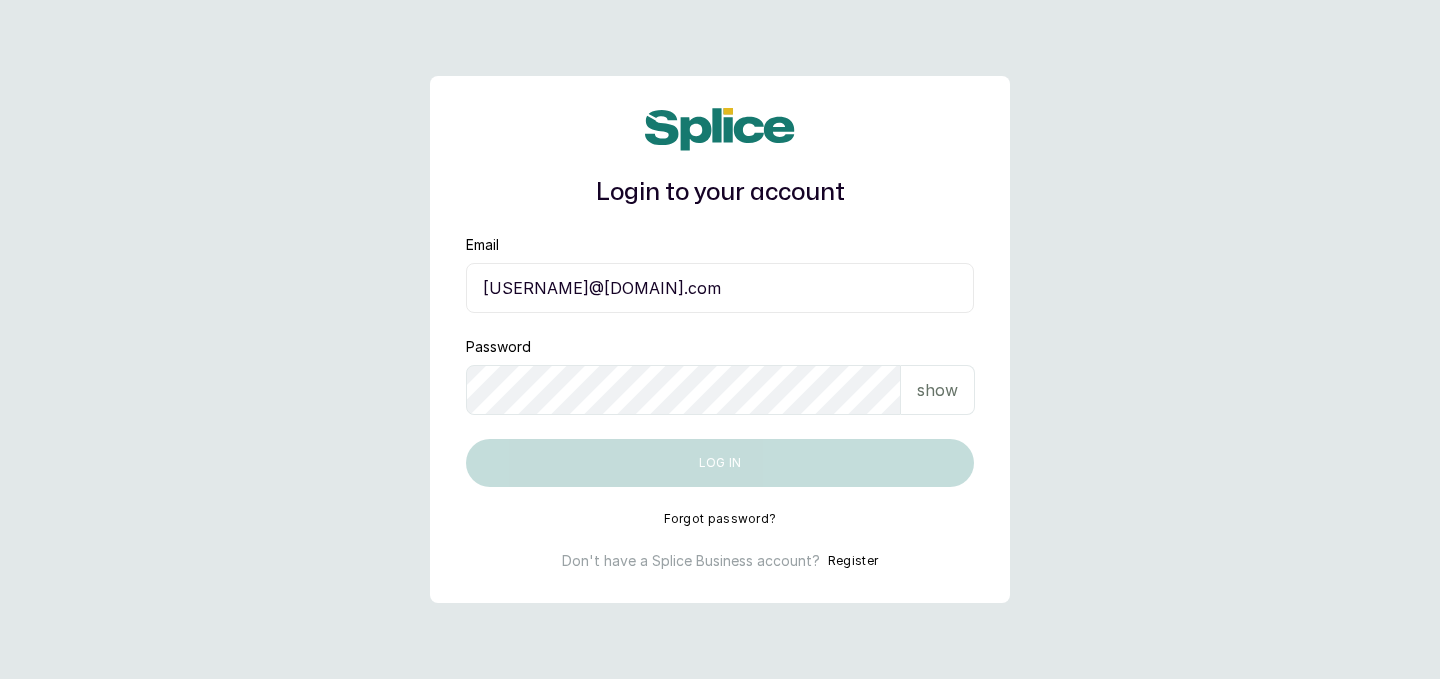 click on "Log in" at bounding box center [720, 463] 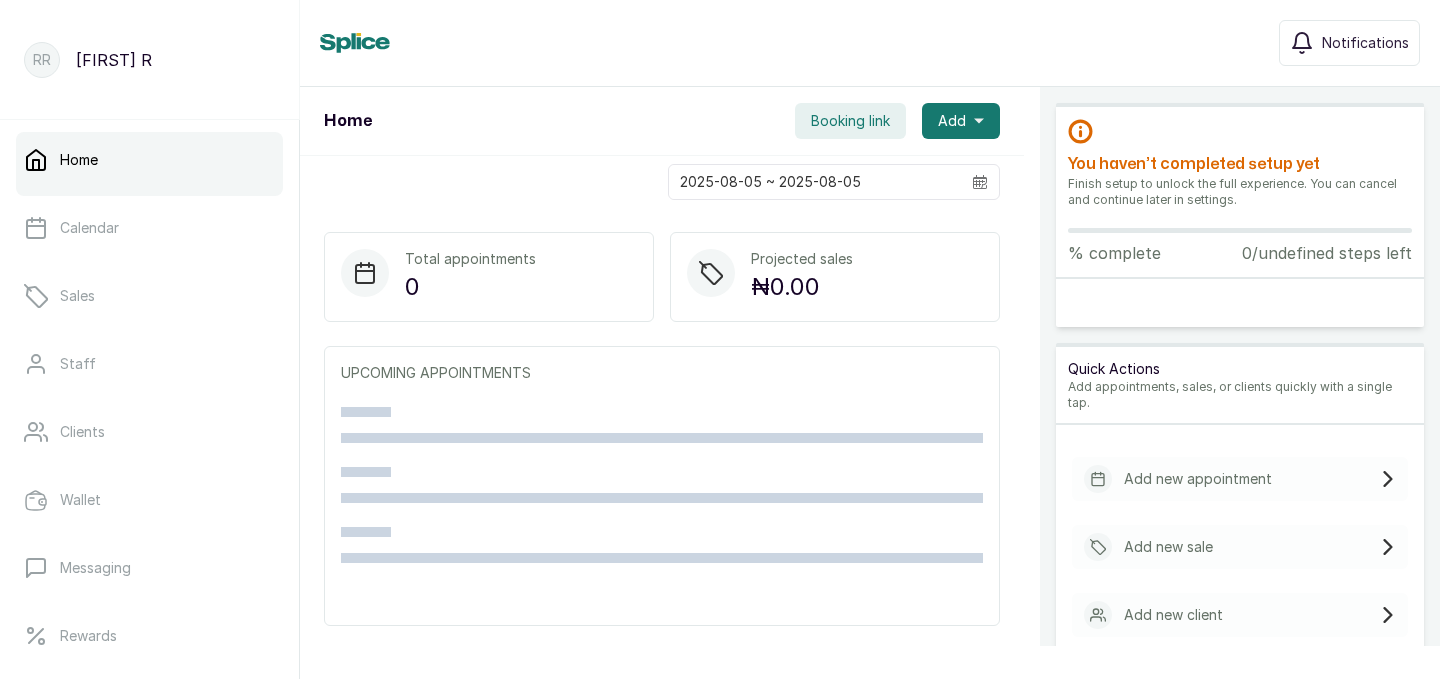 scroll, scrollTop: 0, scrollLeft: 0, axis: both 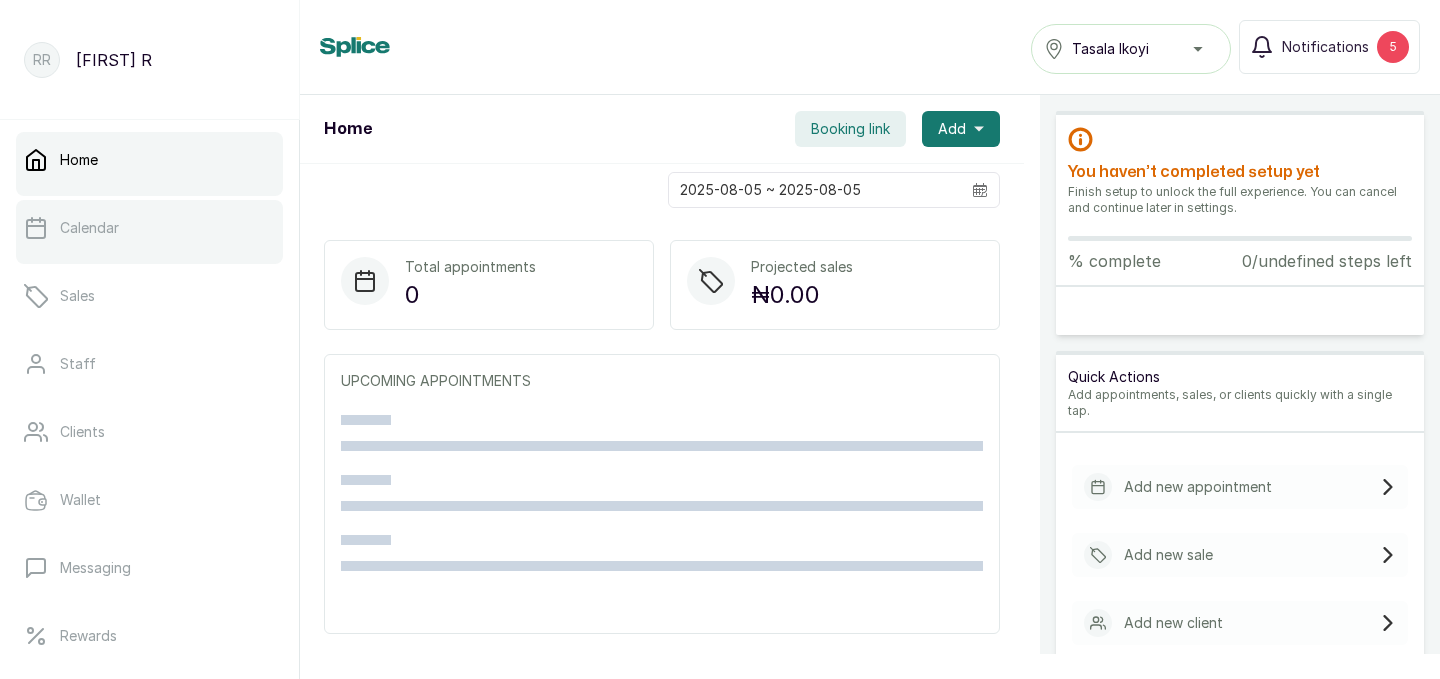 click on "Calendar" at bounding box center [149, 228] 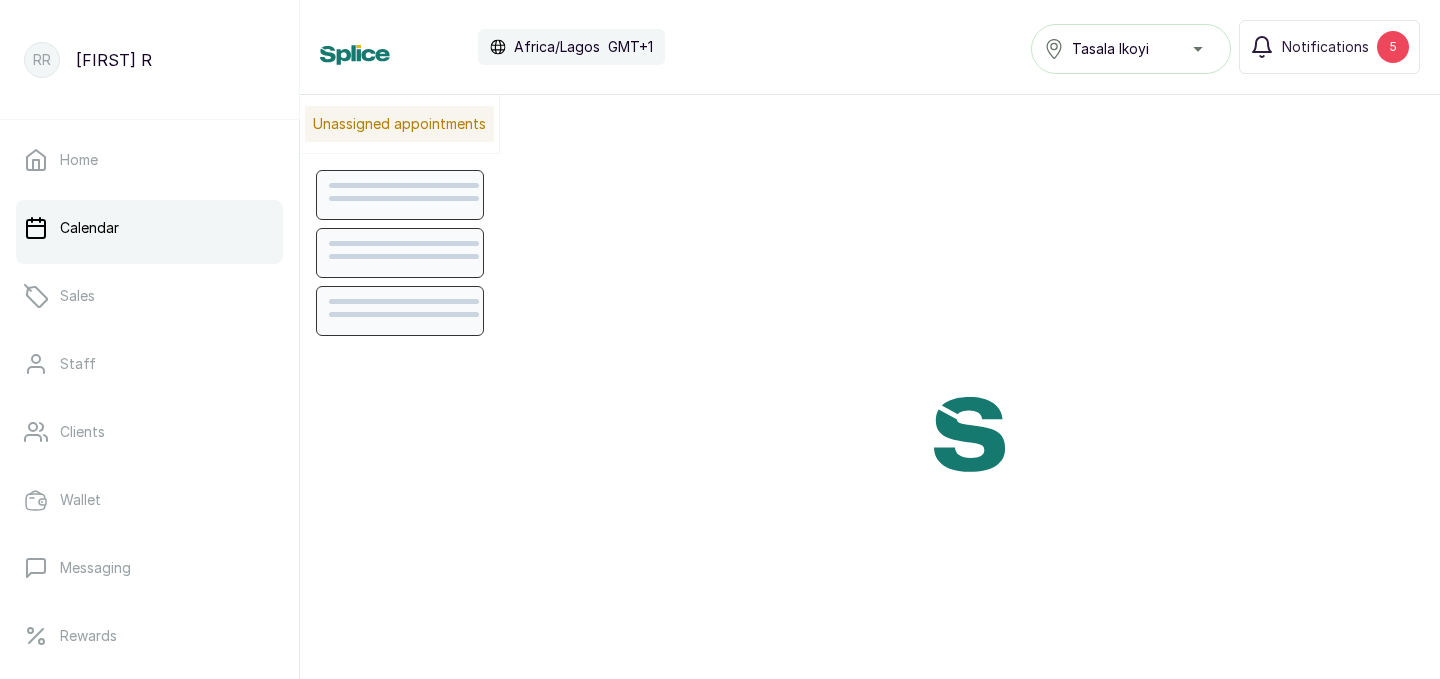 scroll, scrollTop: 673, scrollLeft: 0, axis: vertical 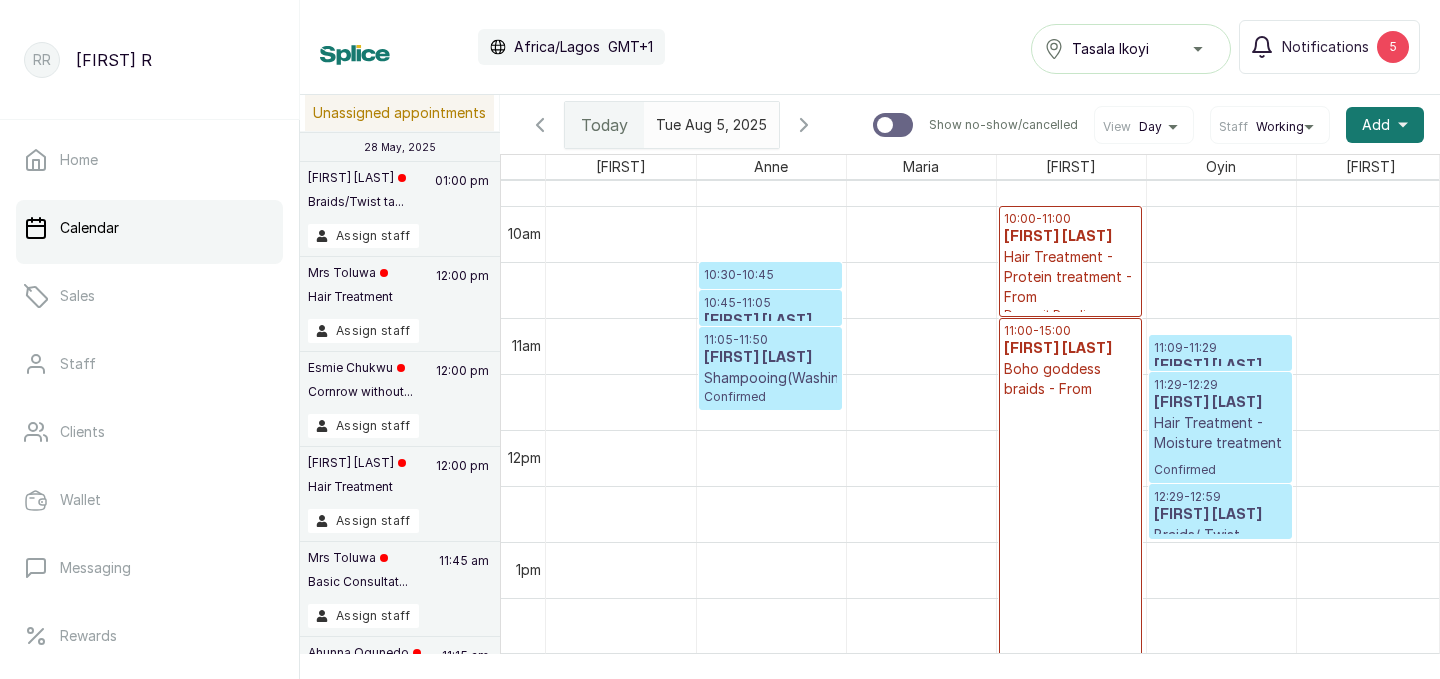 click on "[TIME] - [TIME]" at bounding box center (770, 275) 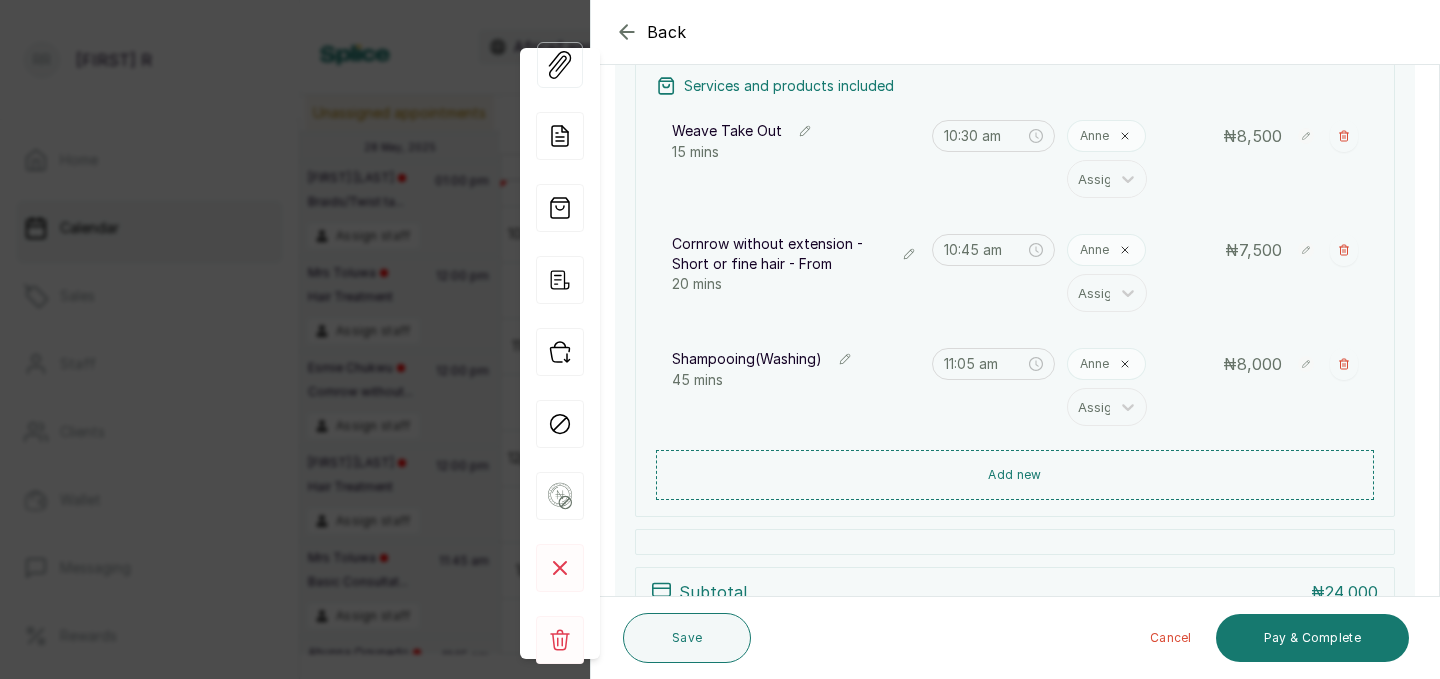 scroll, scrollTop: 317, scrollLeft: 0, axis: vertical 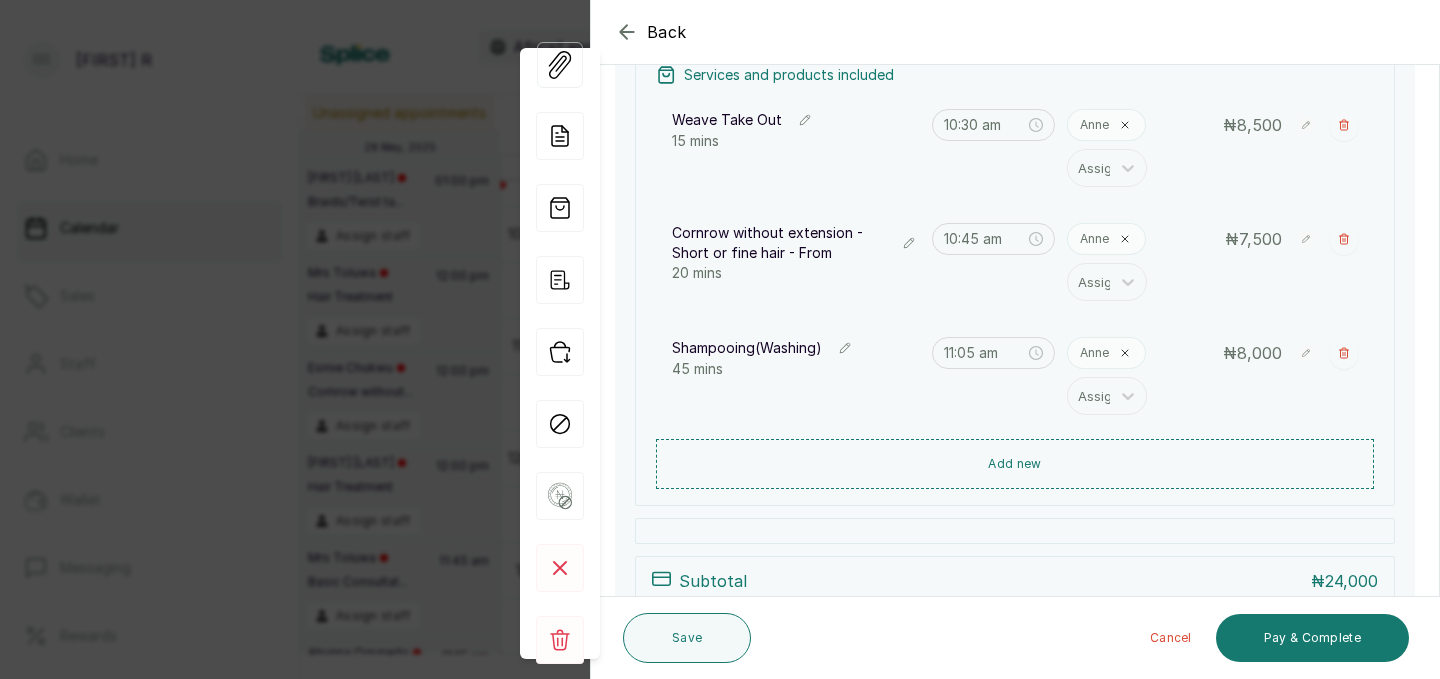 click 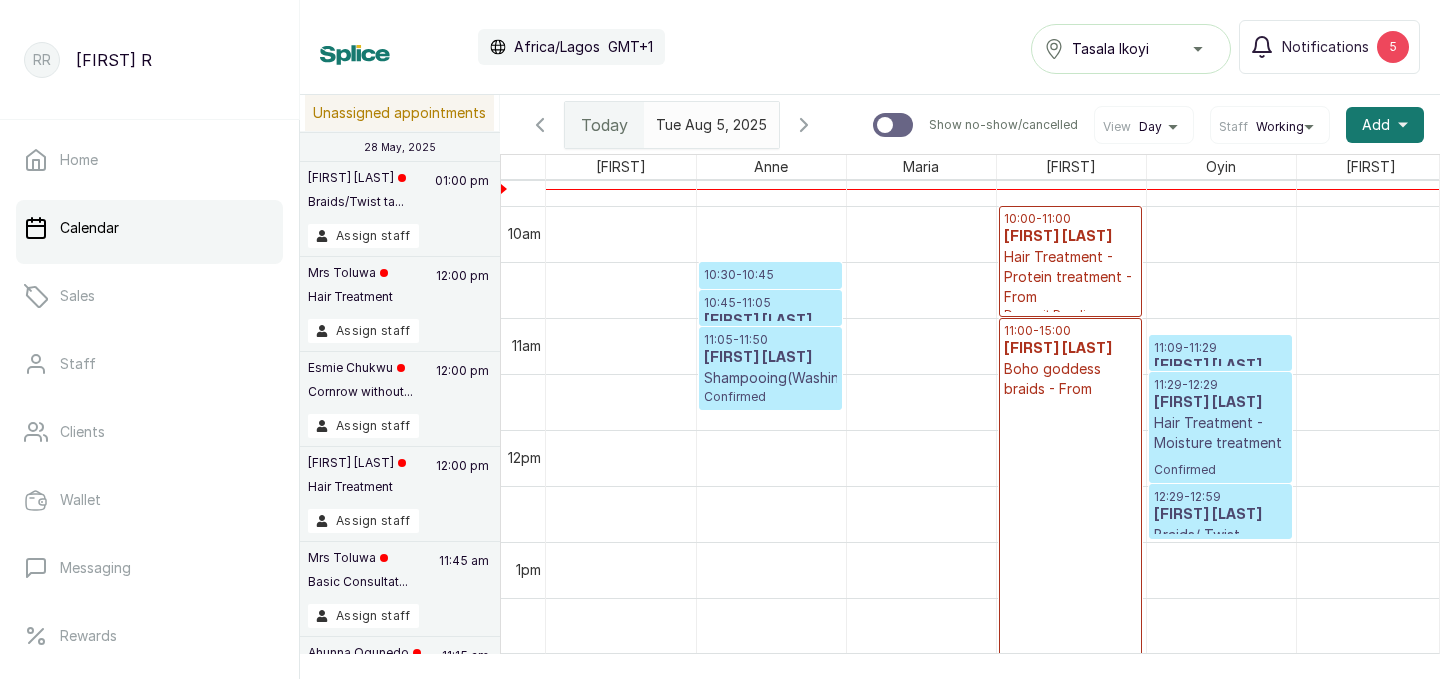 click on "11:09  -  11:29" at bounding box center [1220, 348] 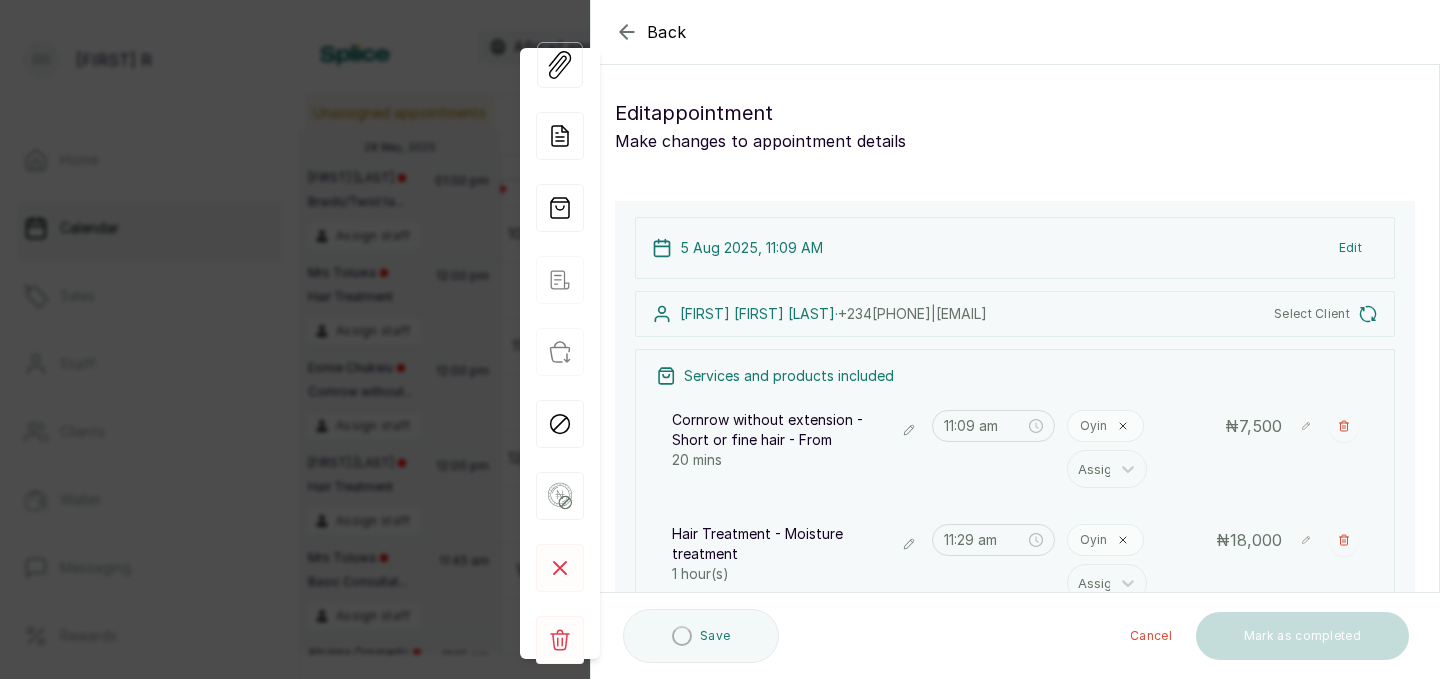 type on "11:09 am" 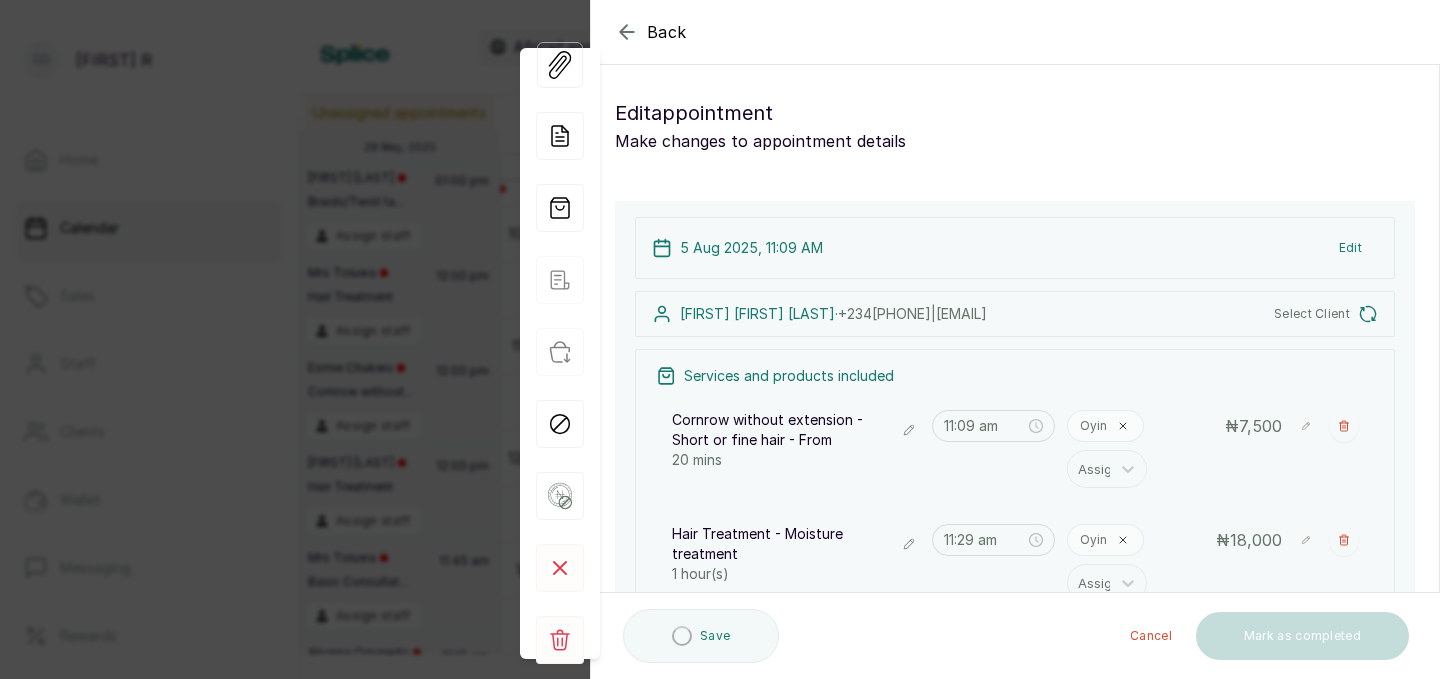 type on "11:29 am" 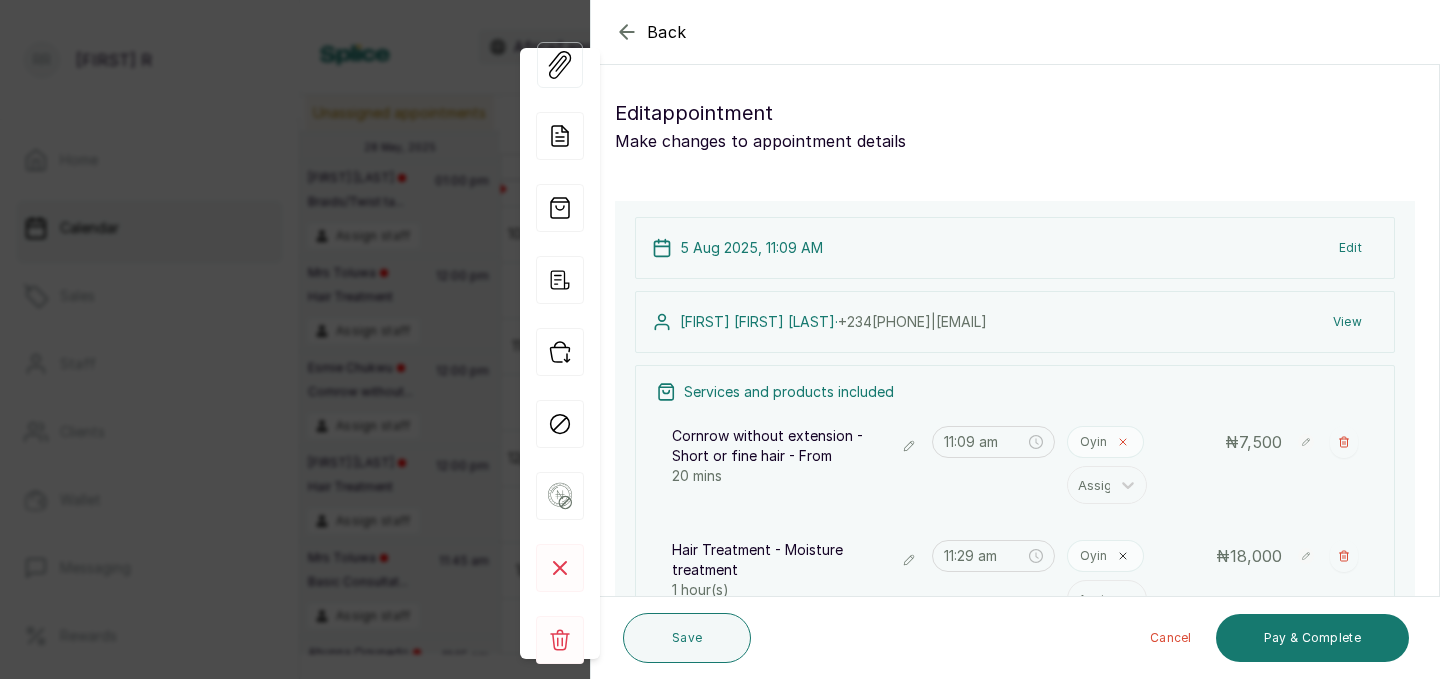 click 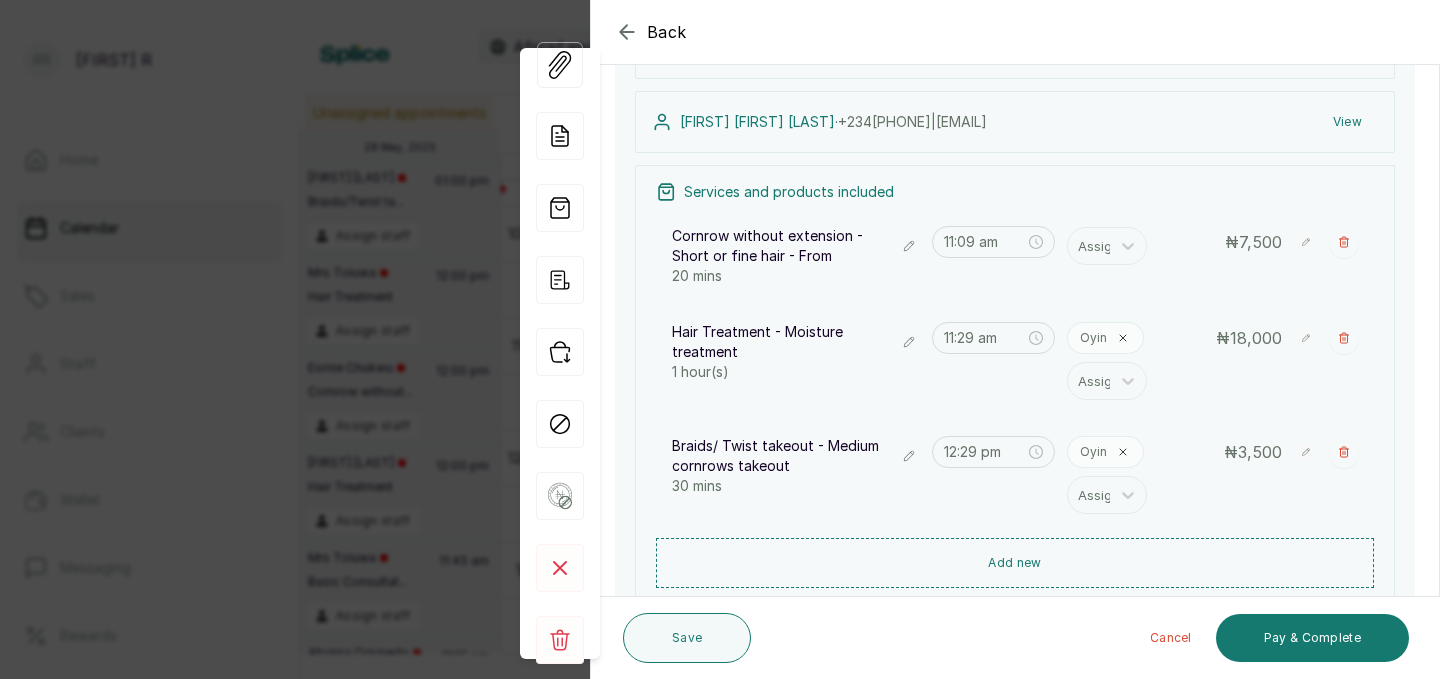 scroll, scrollTop: 207, scrollLeft: 0, axis: vertical 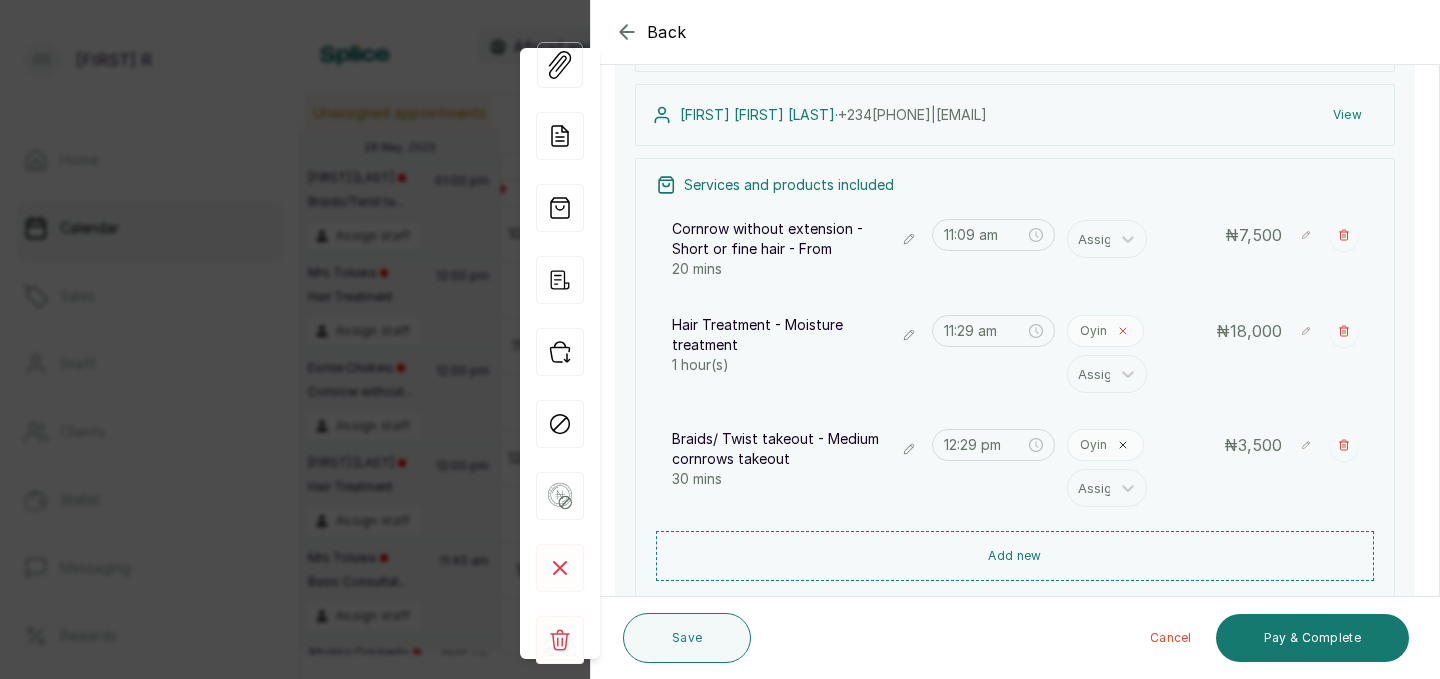click 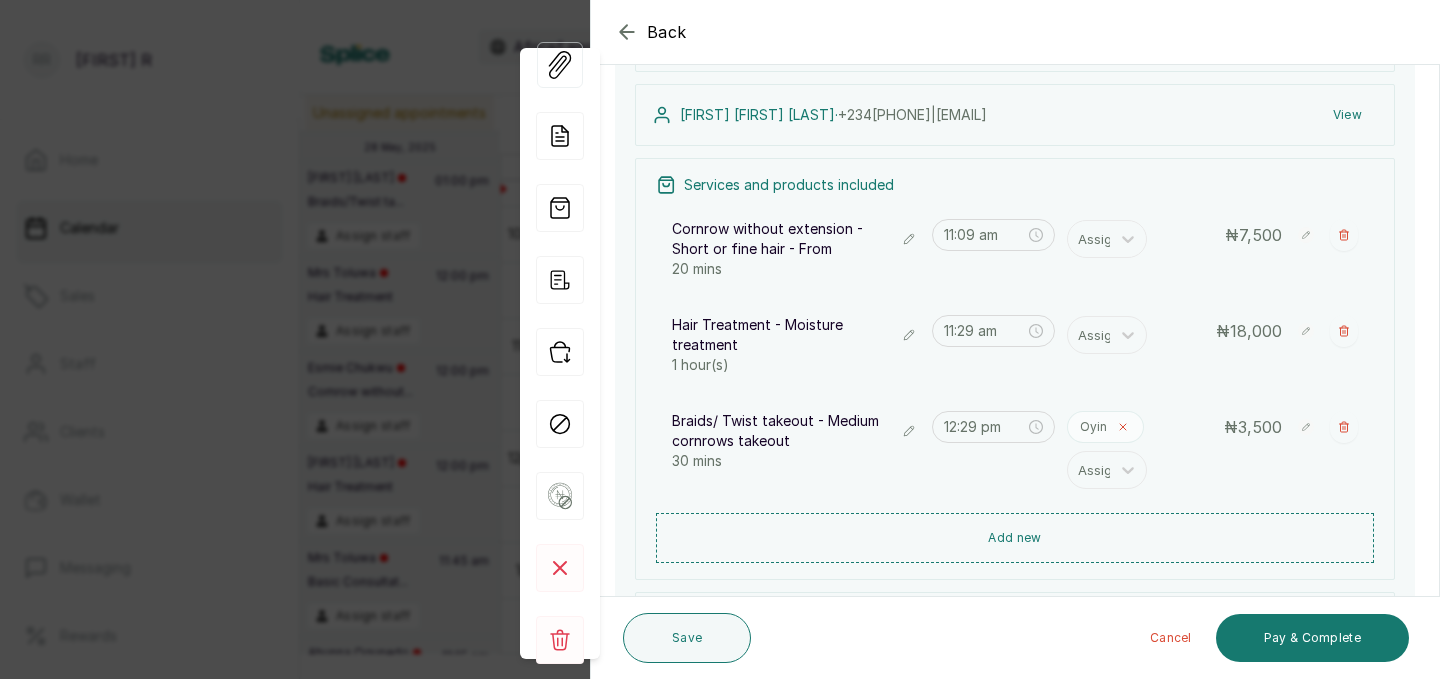 click 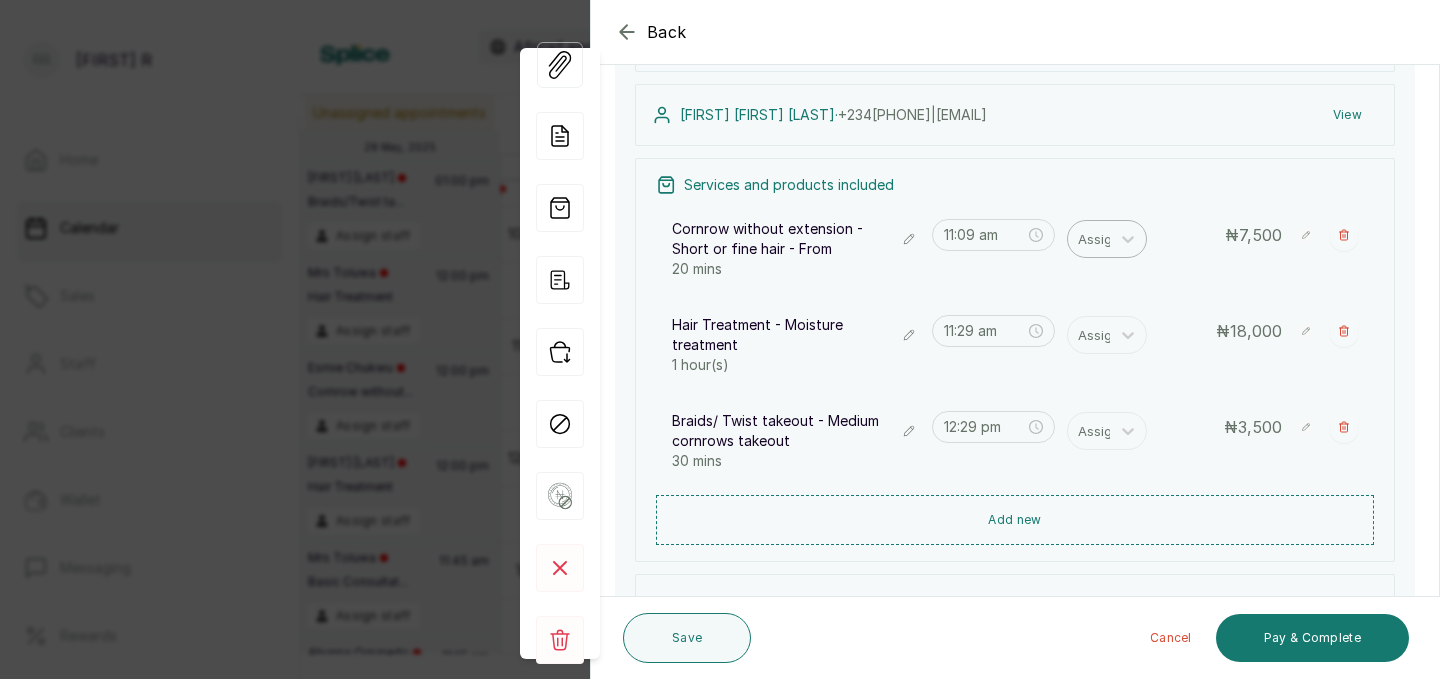 click at bounding box center [1099, 239] 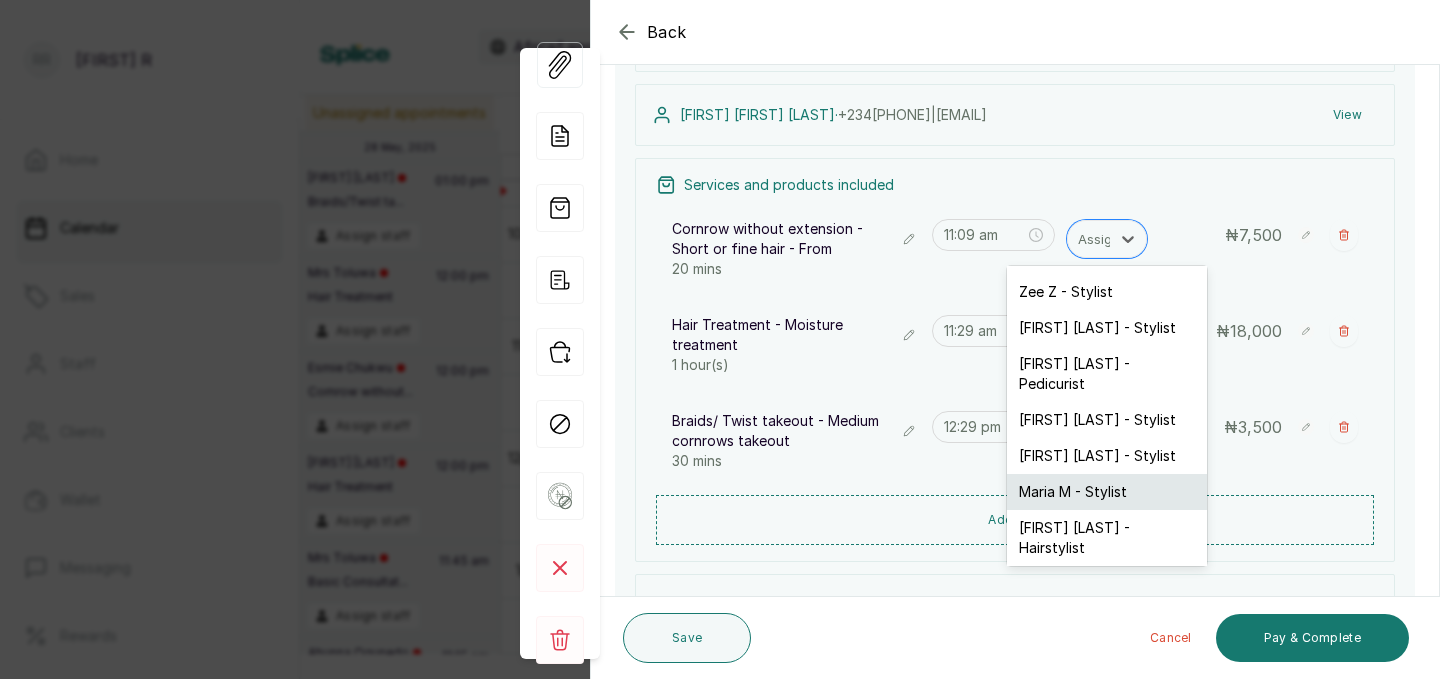 scroll, scrollTop: 29, scrollLeft: 0, axis: vertical 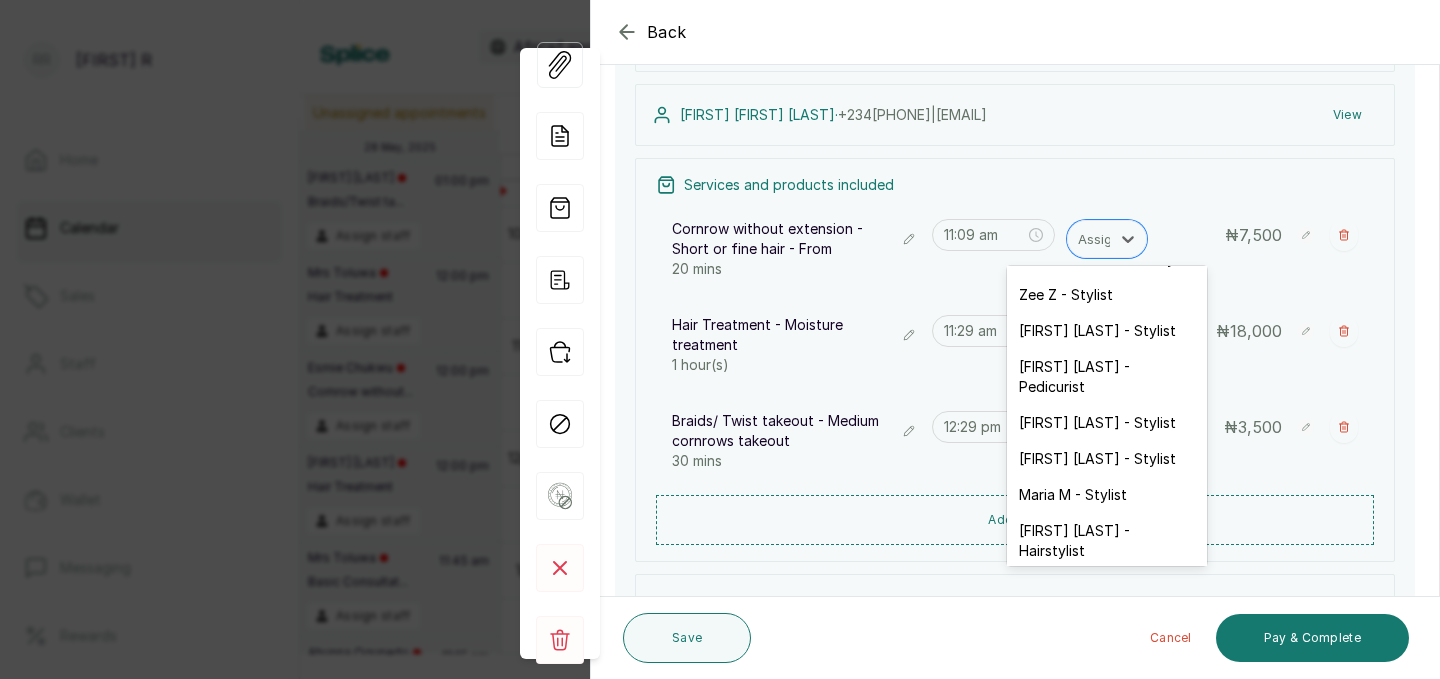 click on "[FIRST] [LAST] - Stylist" at bounding box center (1107, 587) 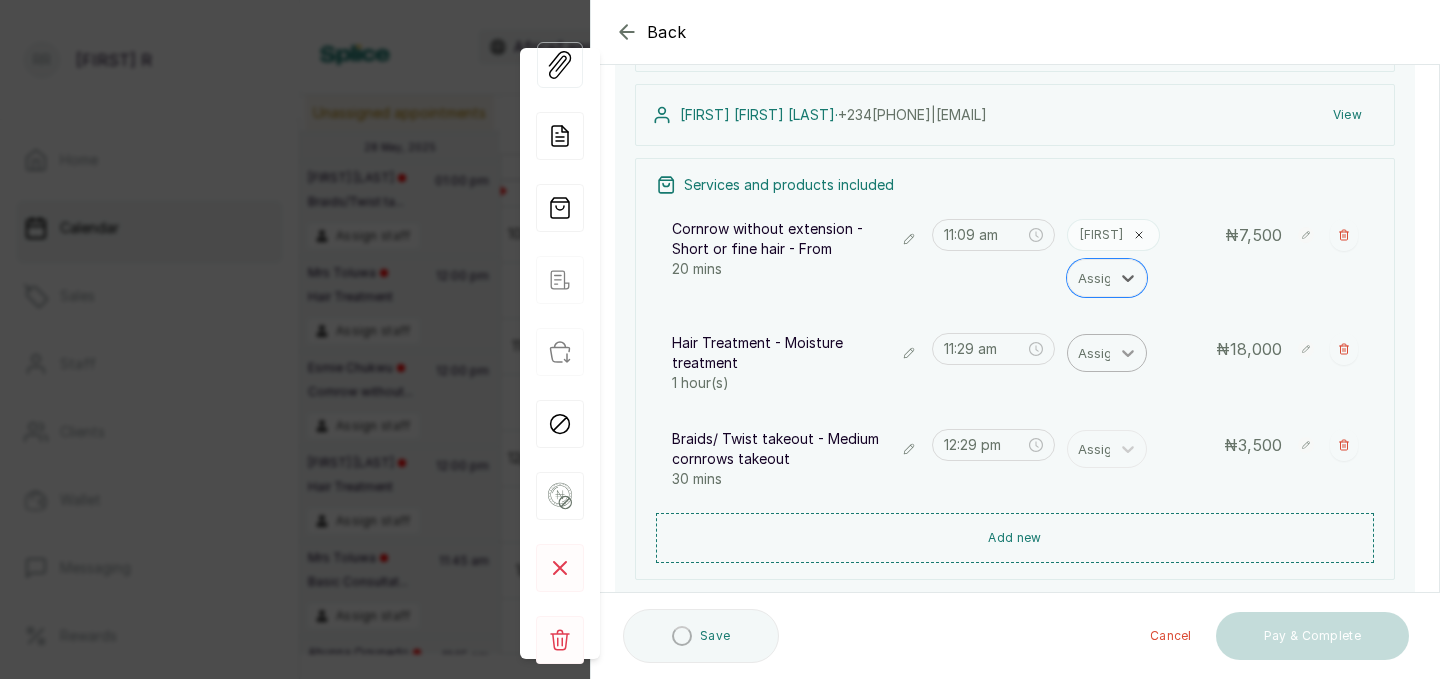click at bounding box center [1128, 353] 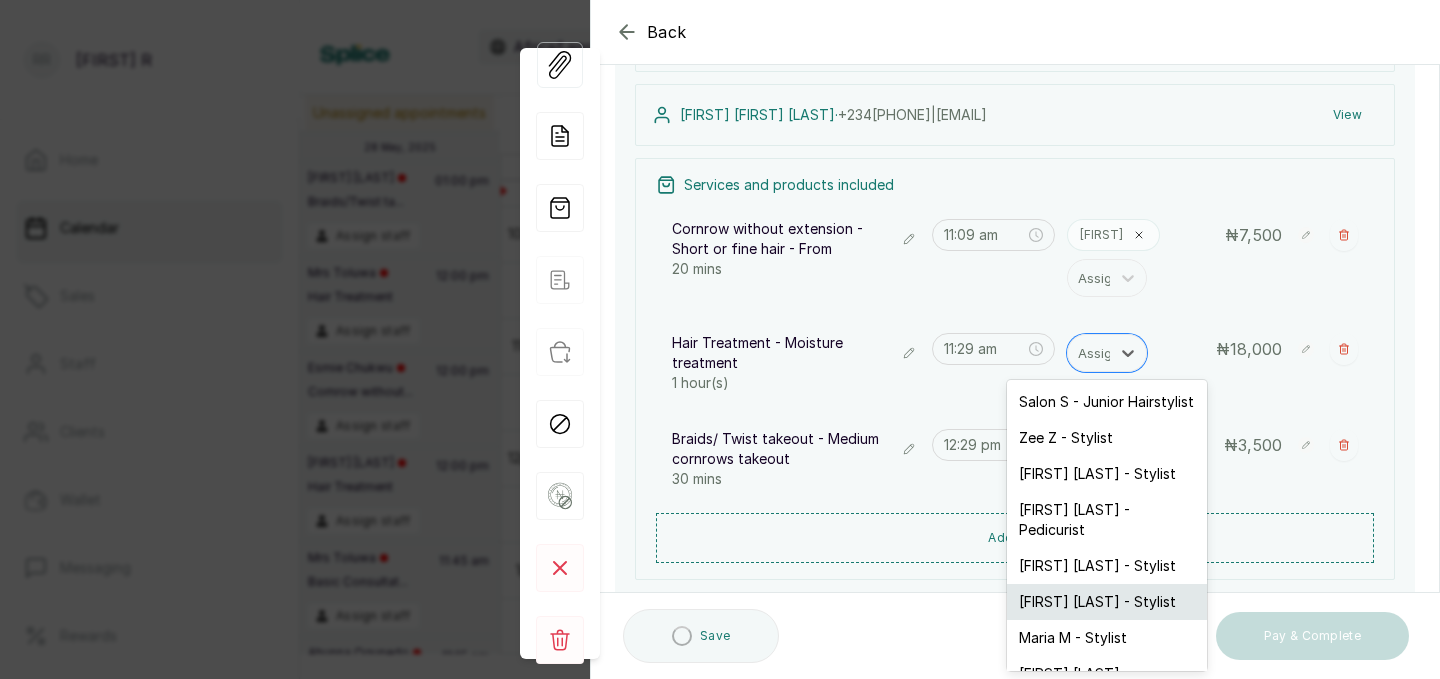 scroll, scrollTop: 41, scrollLeft: 0, axis: vertical 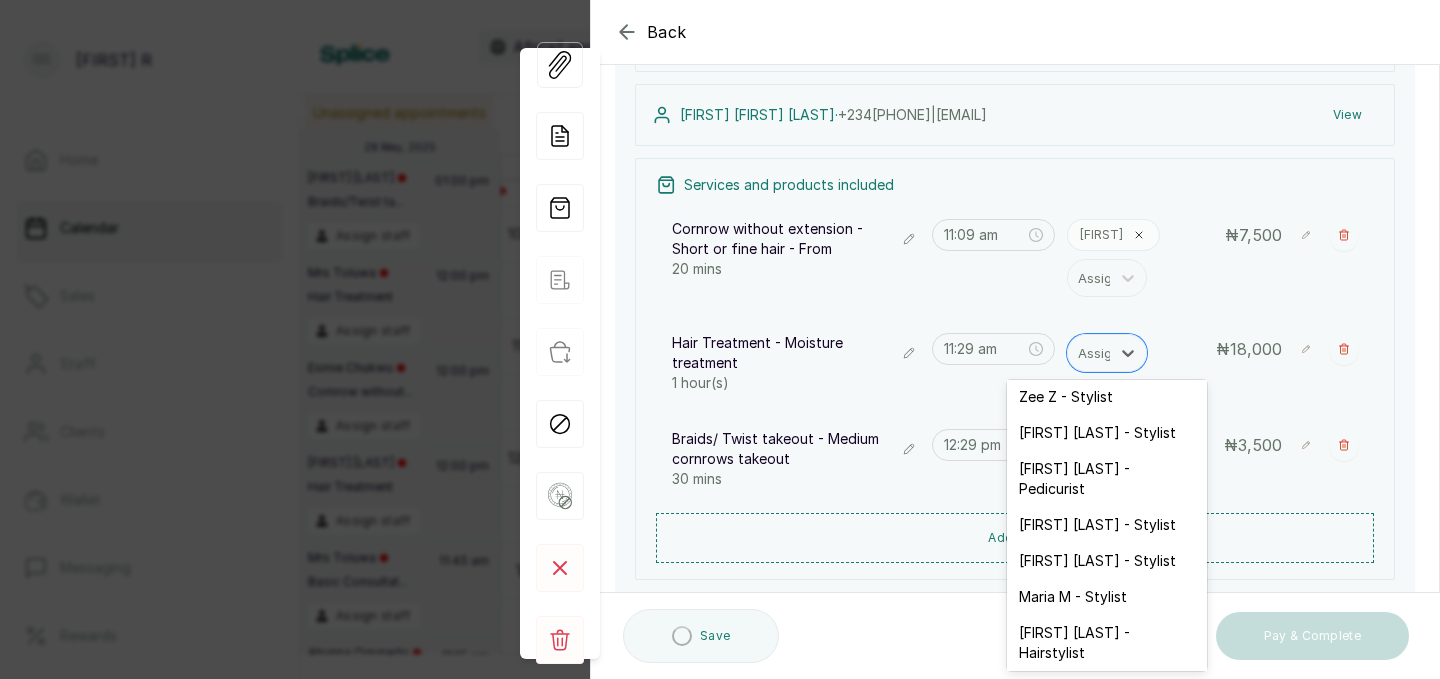 click on "[FIRST] [LAST] - Stylist" at bounding box center (1107, 689) 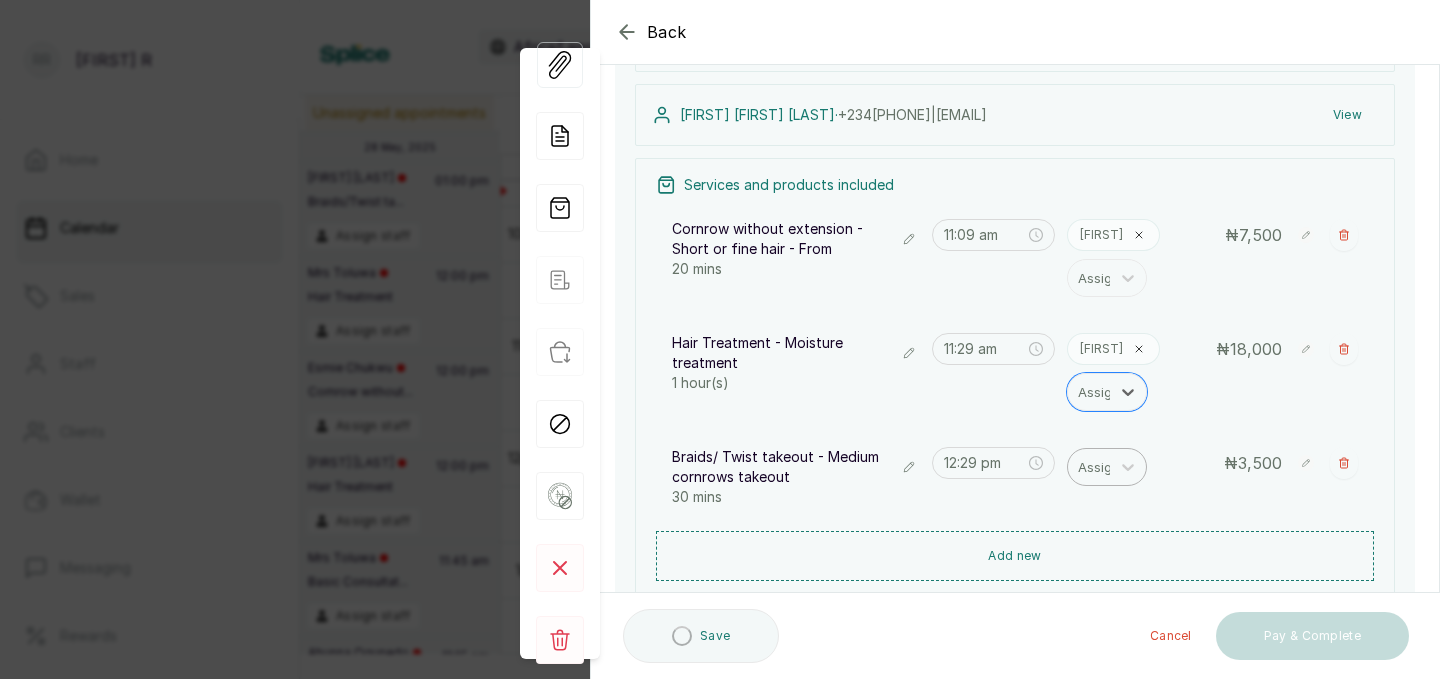 click at bounding box center [1099, 467] 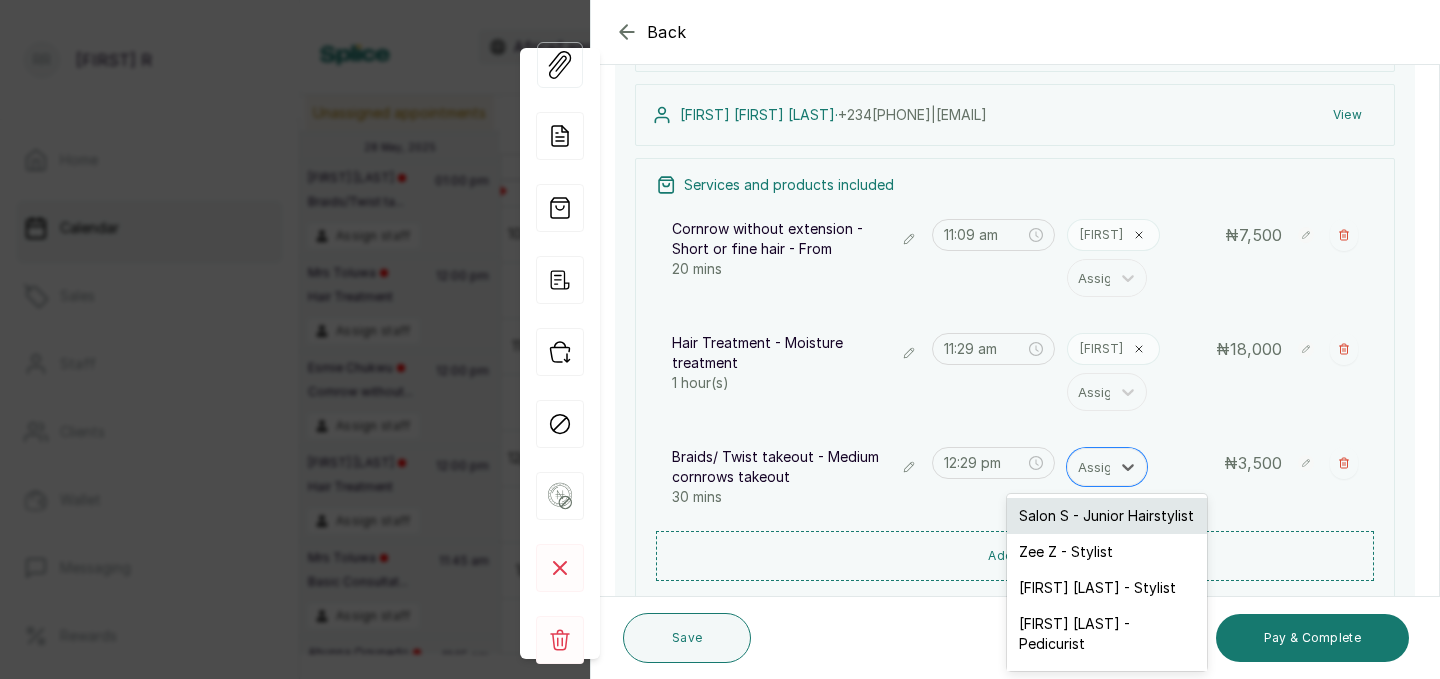 scroll, scrollTop: 155, scrollLeft: 0, axis: vertical 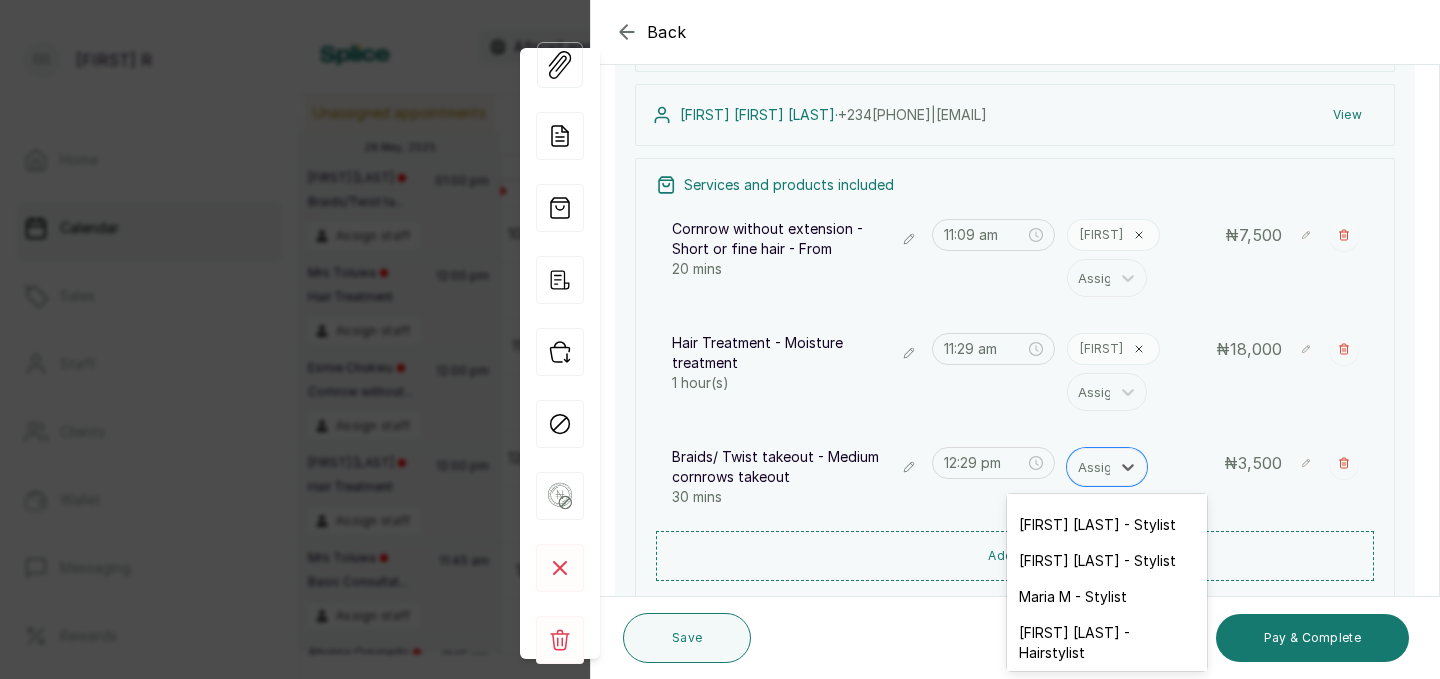 click on "[FIRST] [LAST] - Stylist" at bounding box center [1107, 689] 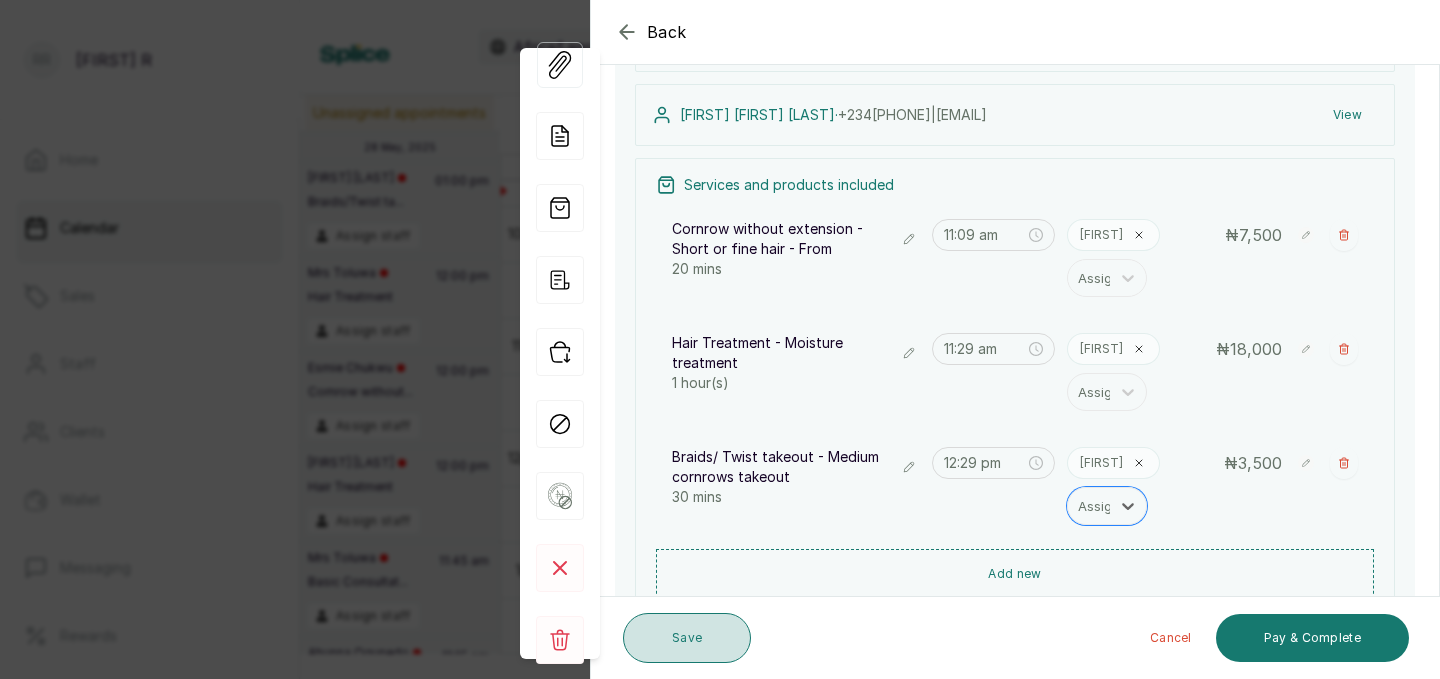 click on "Save" at bounding box center (687, 638) 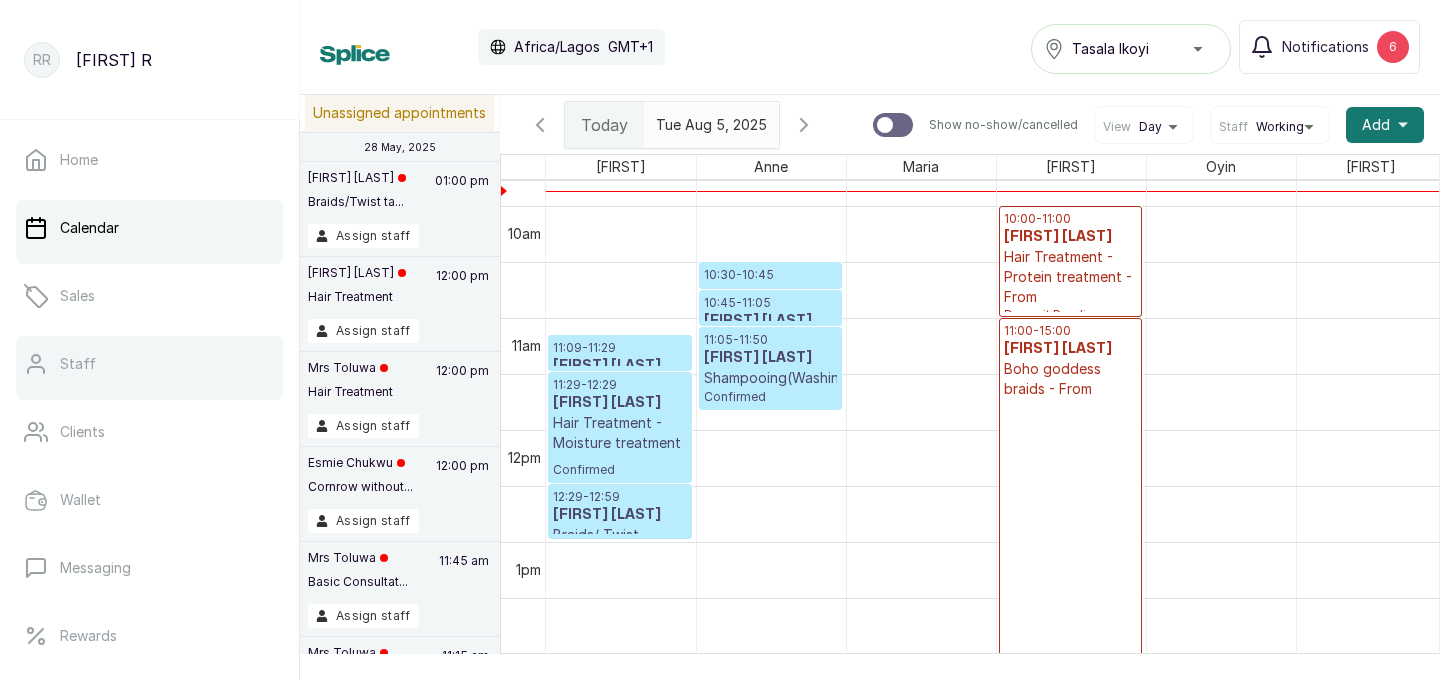 click on "Staff" at bounding box center (149, 364) 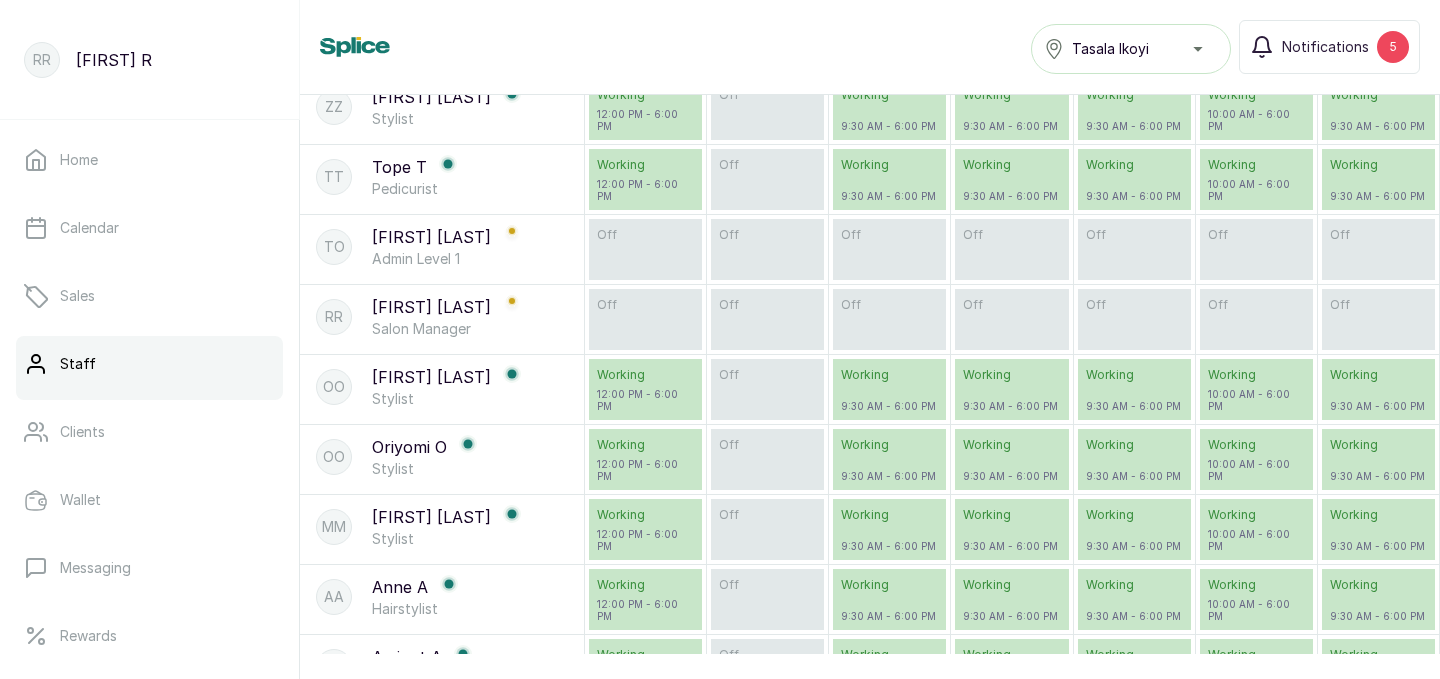 scroll, scrollTop: 344, scrollLeft: 0, axis: vertical 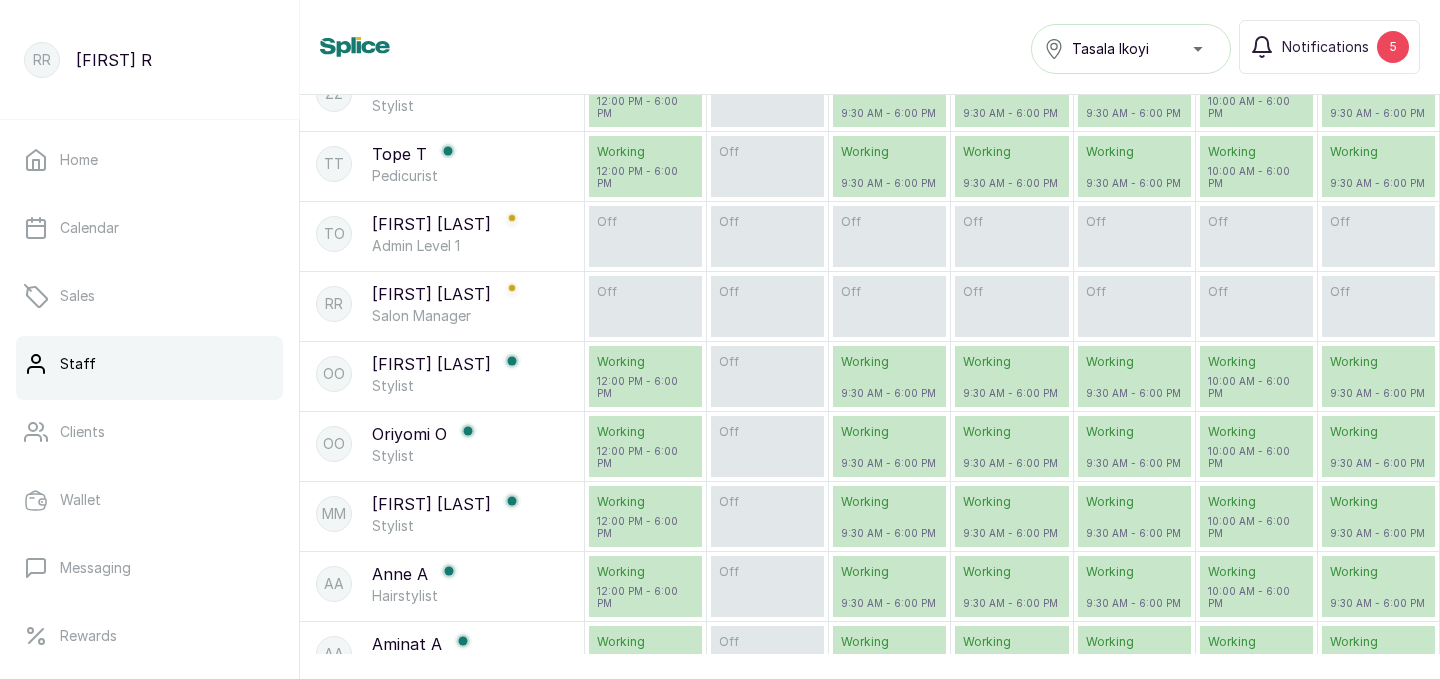 click on "Stylist" at bounding box center [446, 386] 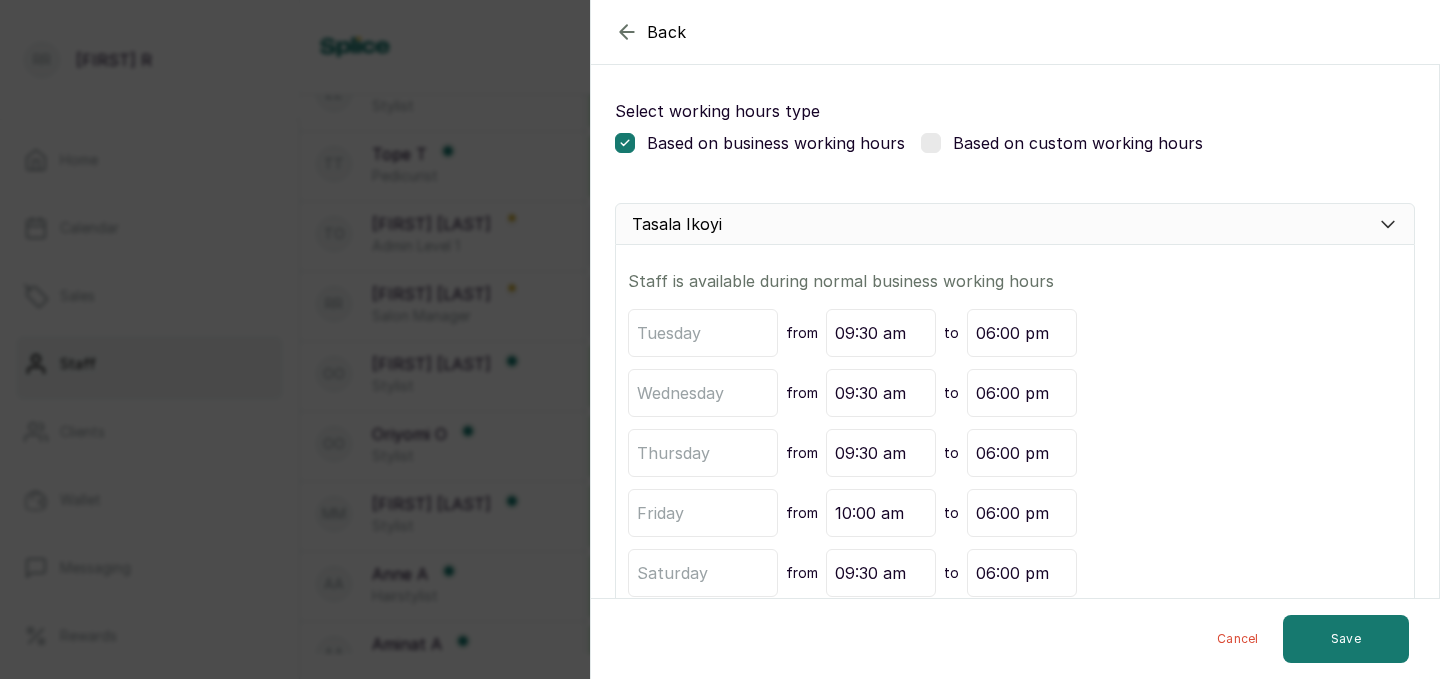 scroll, scrollTop: 117, scrollLeft: 0, axis: vertical 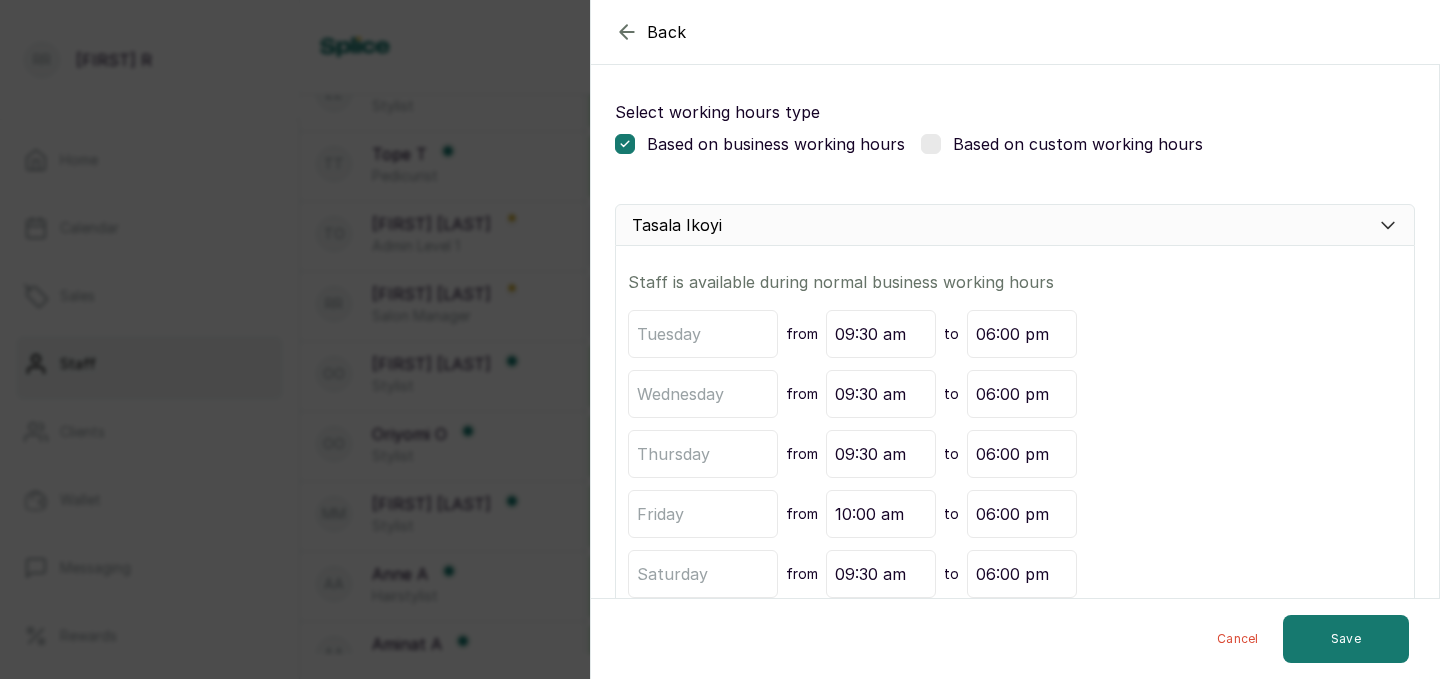 click at bounding box center (931, 144) 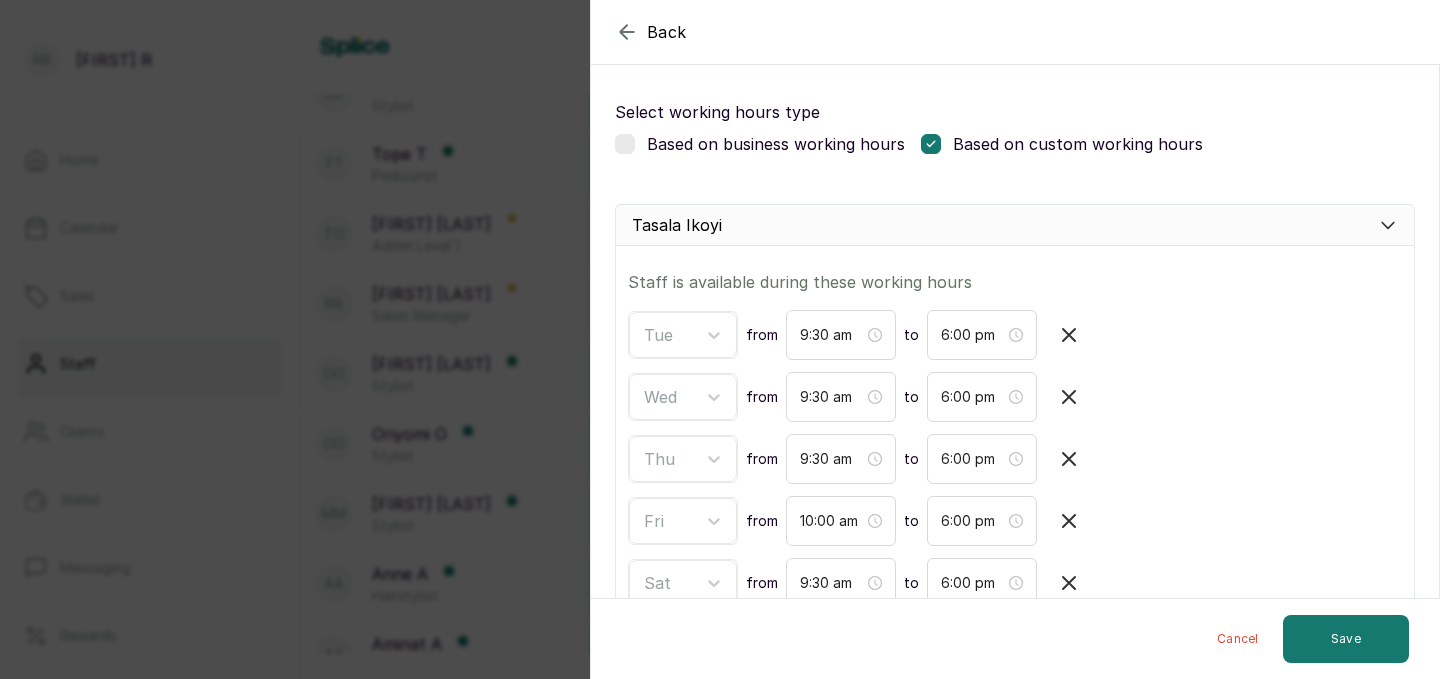 click 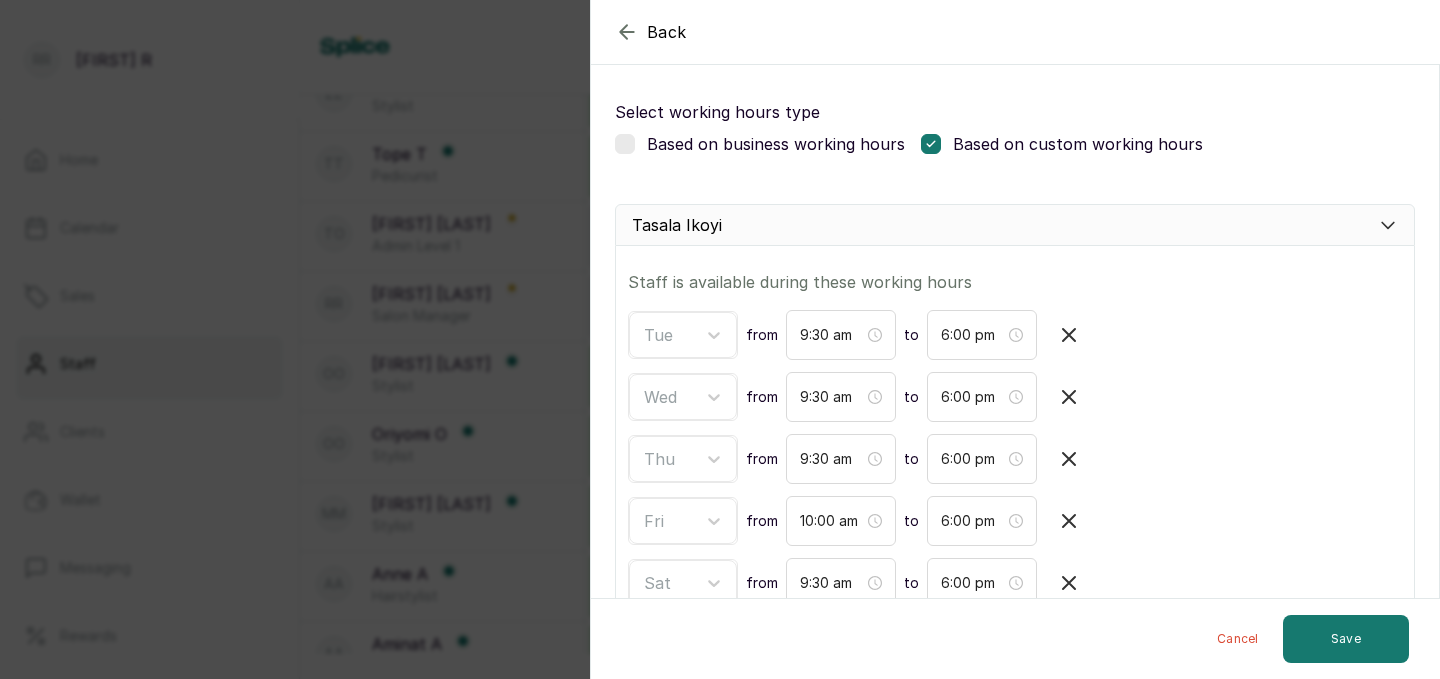 type on "10:00 am" 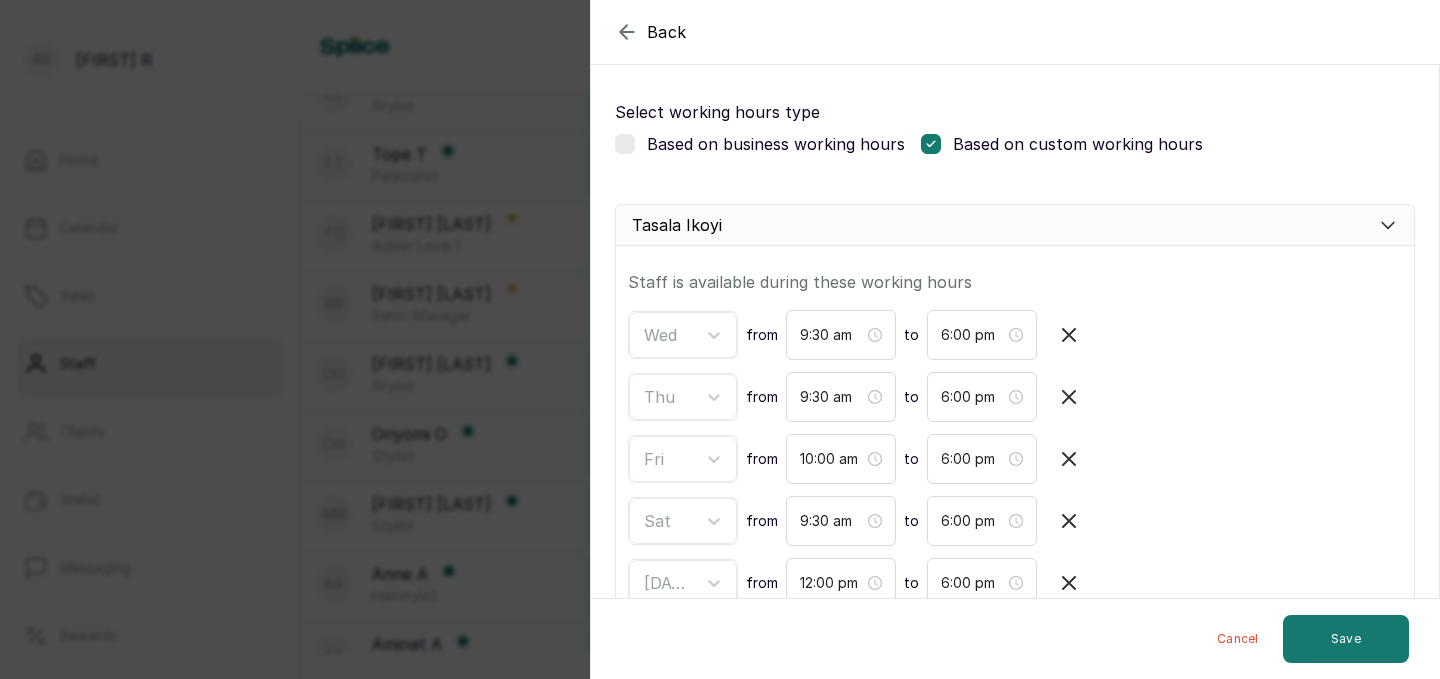 click 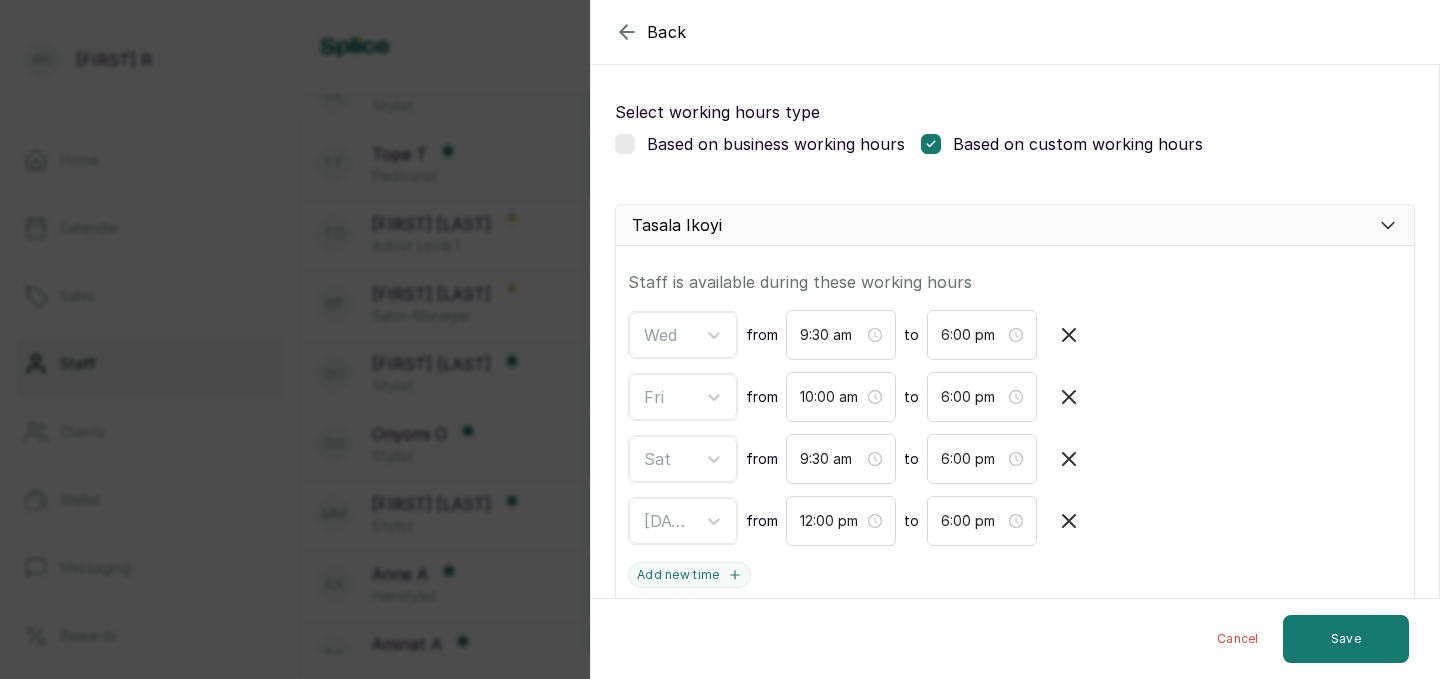 click 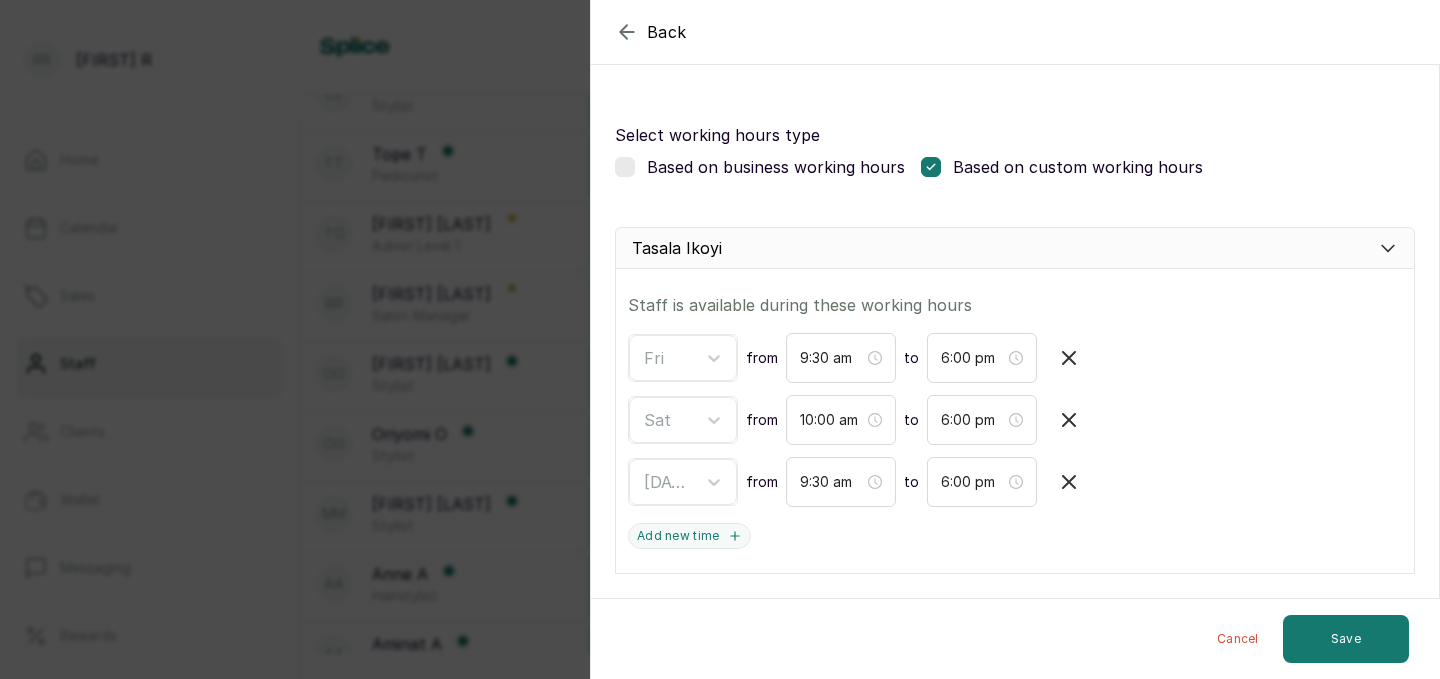 type on "10:00 am" 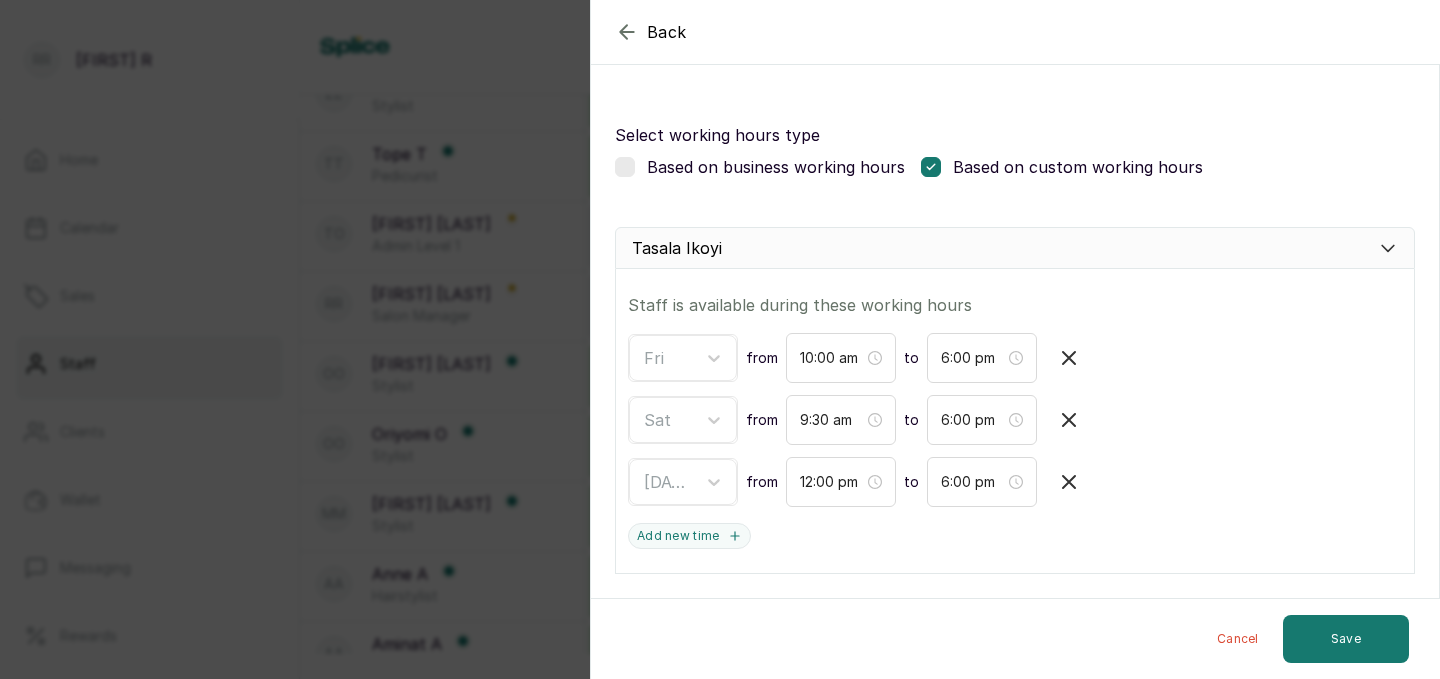 scroll, scrollTop: 94, scrollLeft: 0, axis: vertical 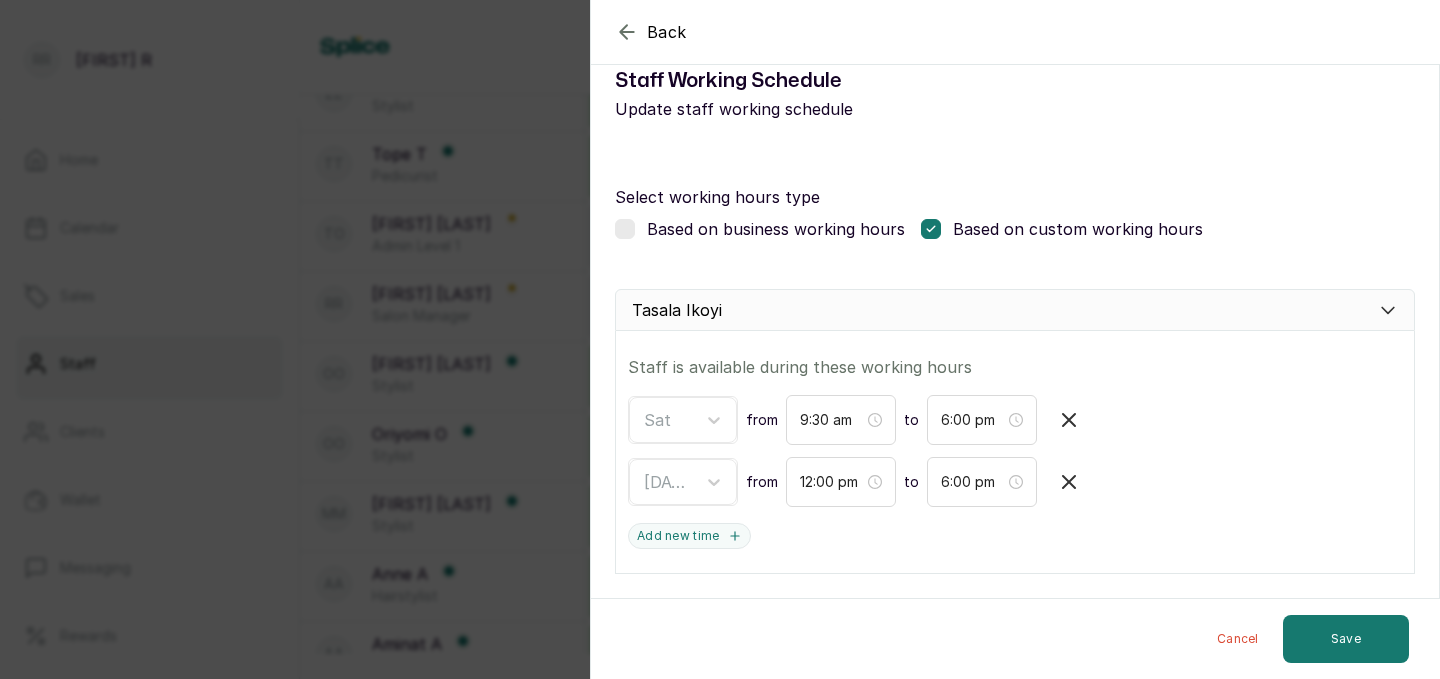 click 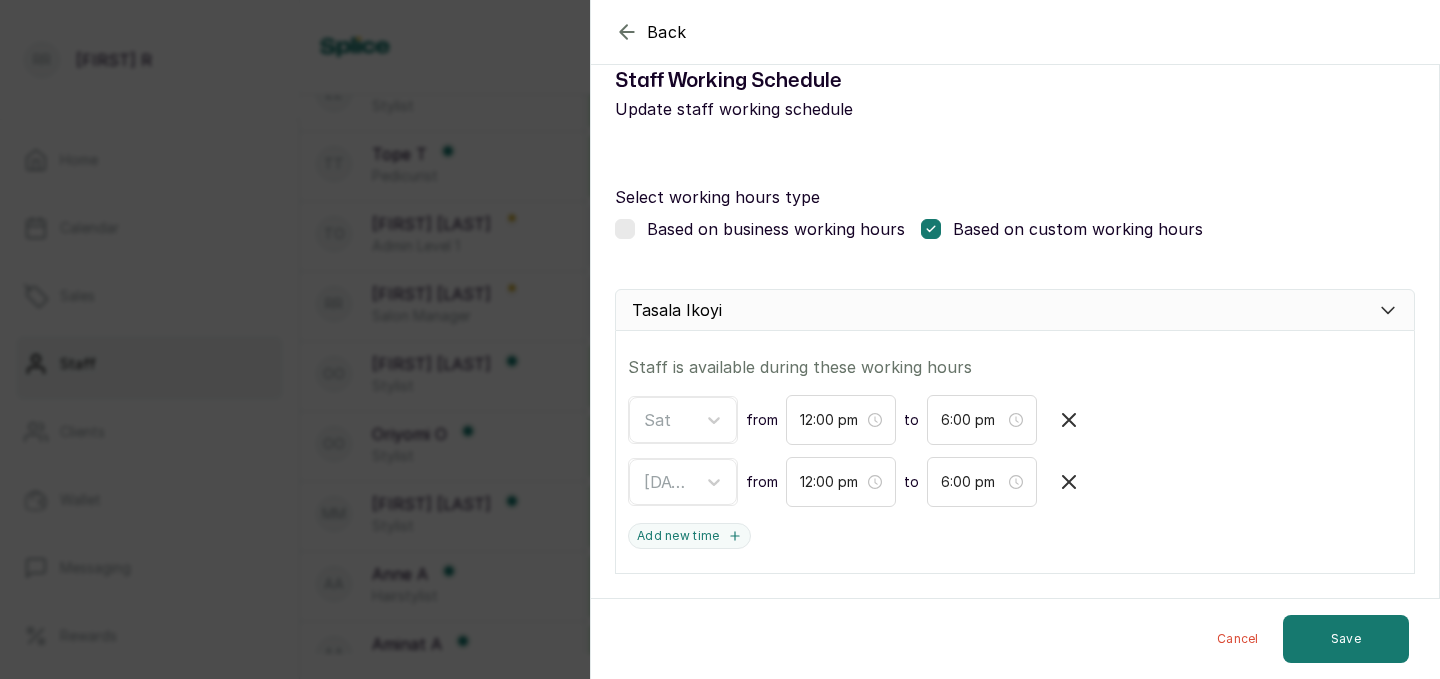 scroll, scrollTop: 0, scrollLeft: 0, axis: both 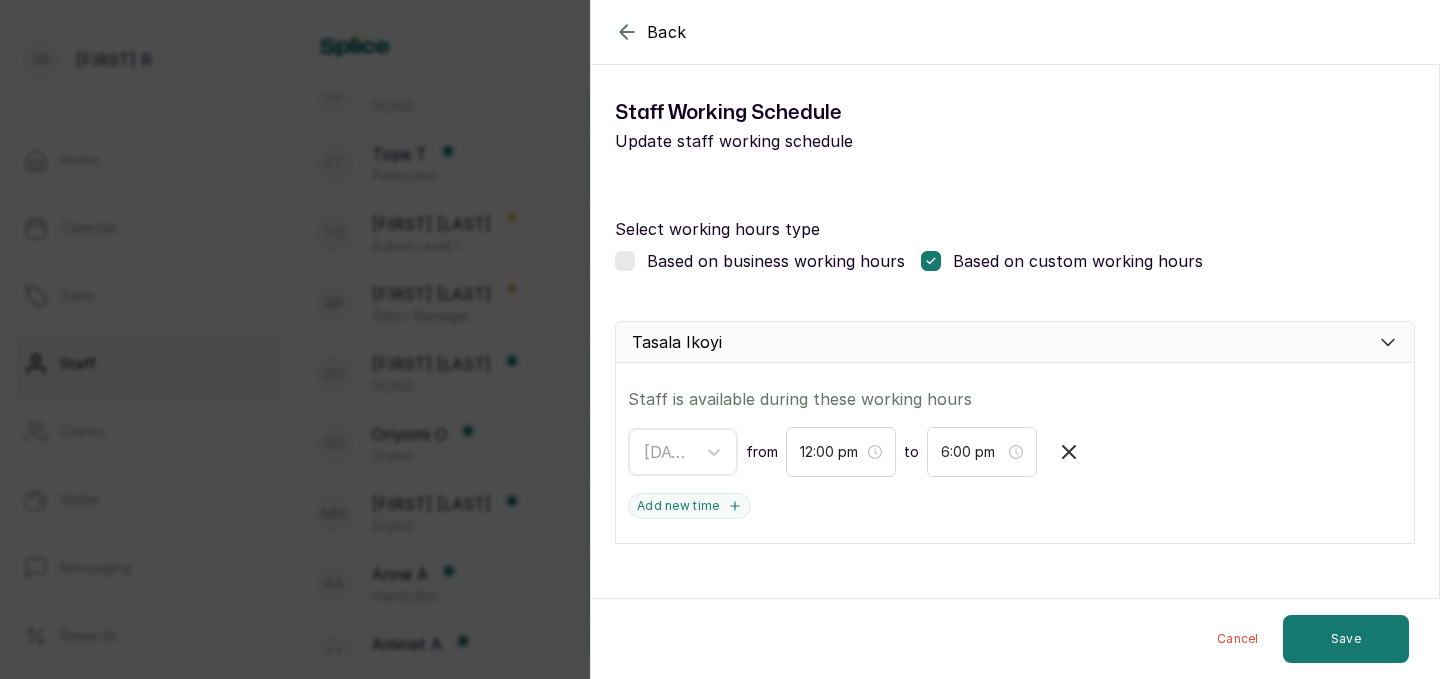 click 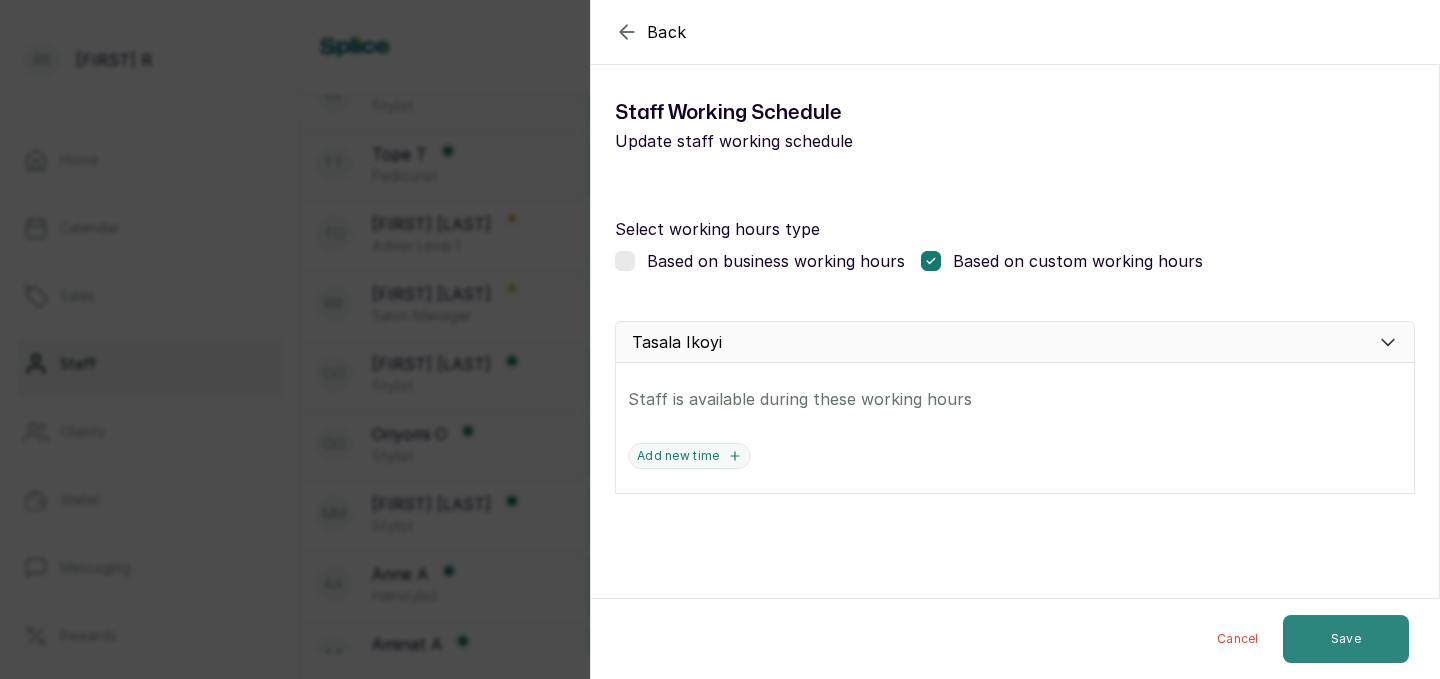 click on "Save" at bounding box center (1346, 639) 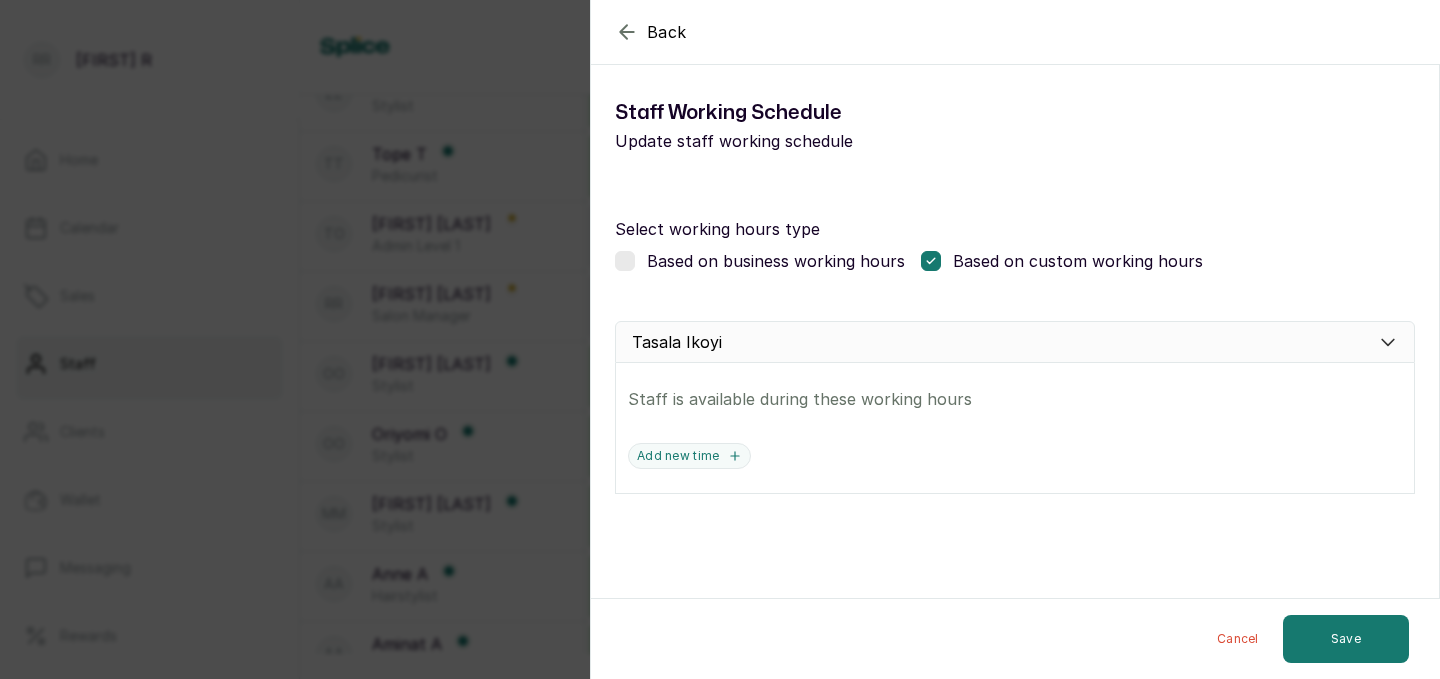 click 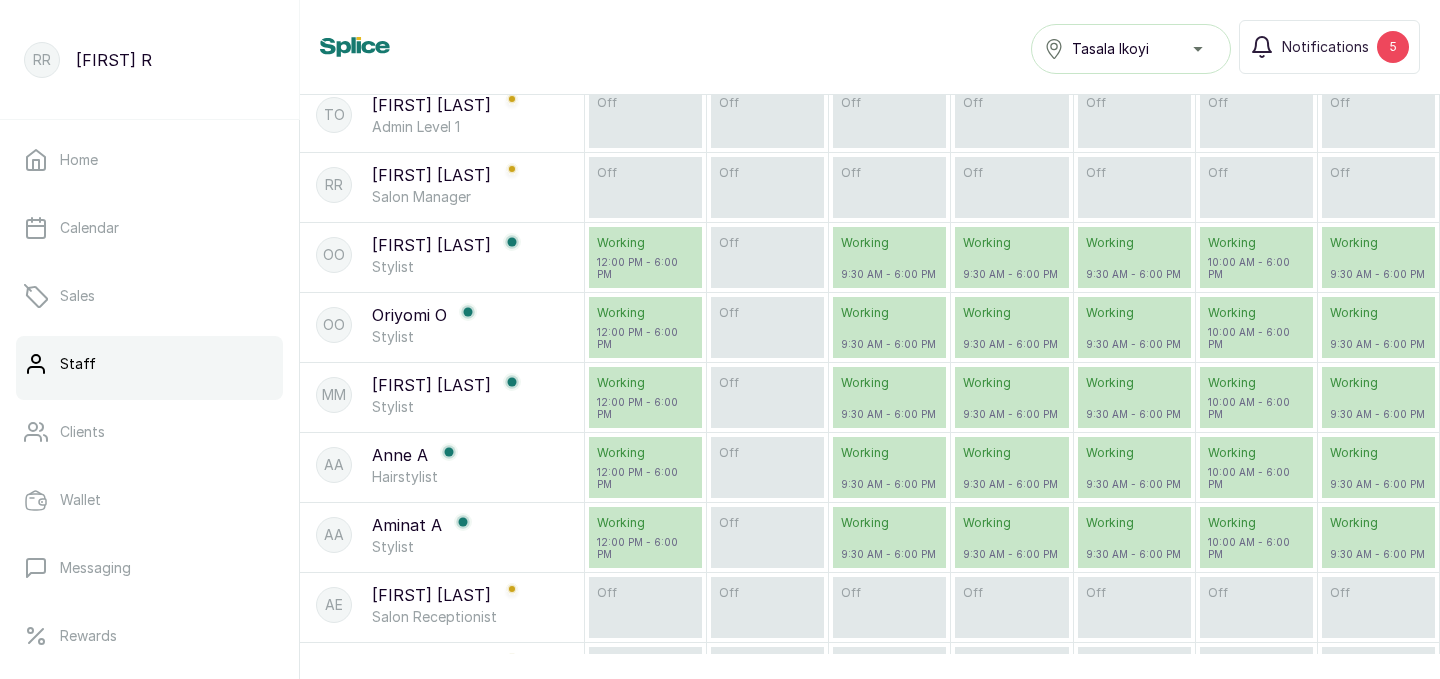scroll, scrollTop: 415, scrollLeft: 0, axis: vertical 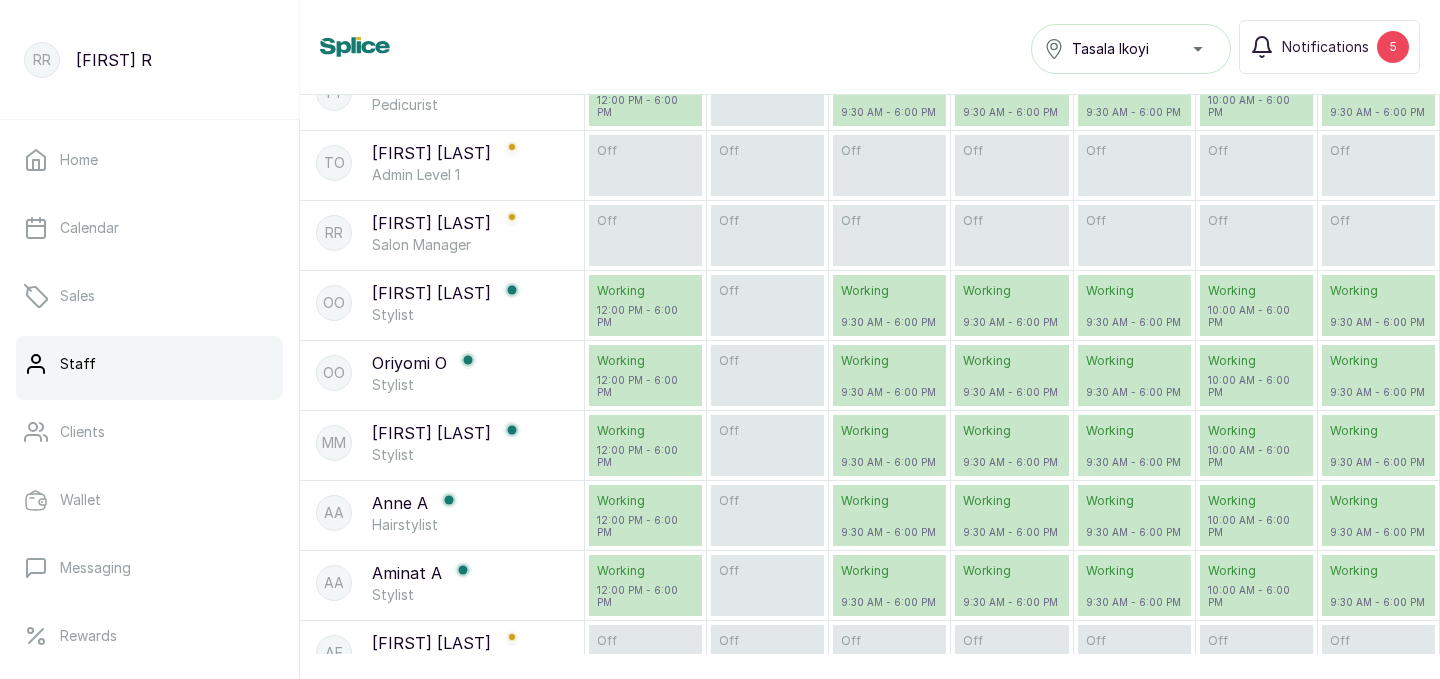 click on "OO Oyin O Stylist" at bounding box center [442, 303] 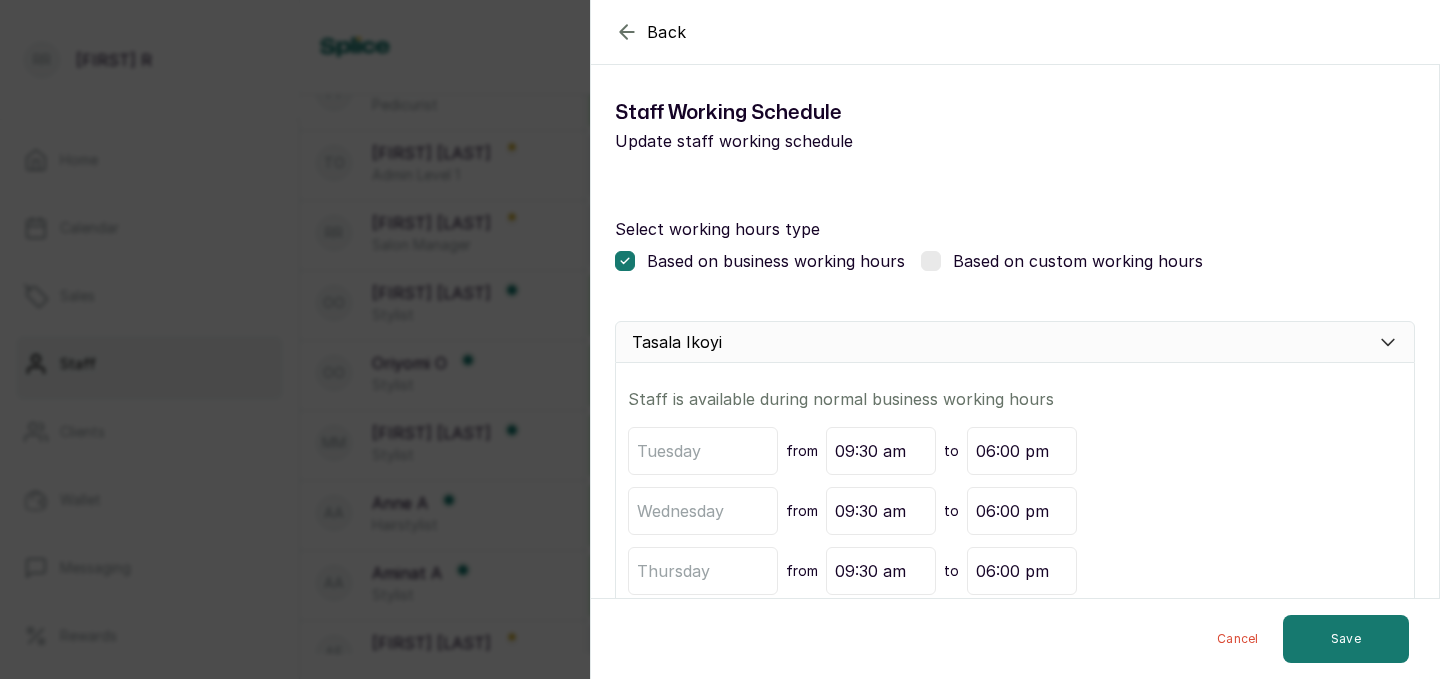 scroll, scrollTop: 136, scrollLeft: 0, axis: vertical 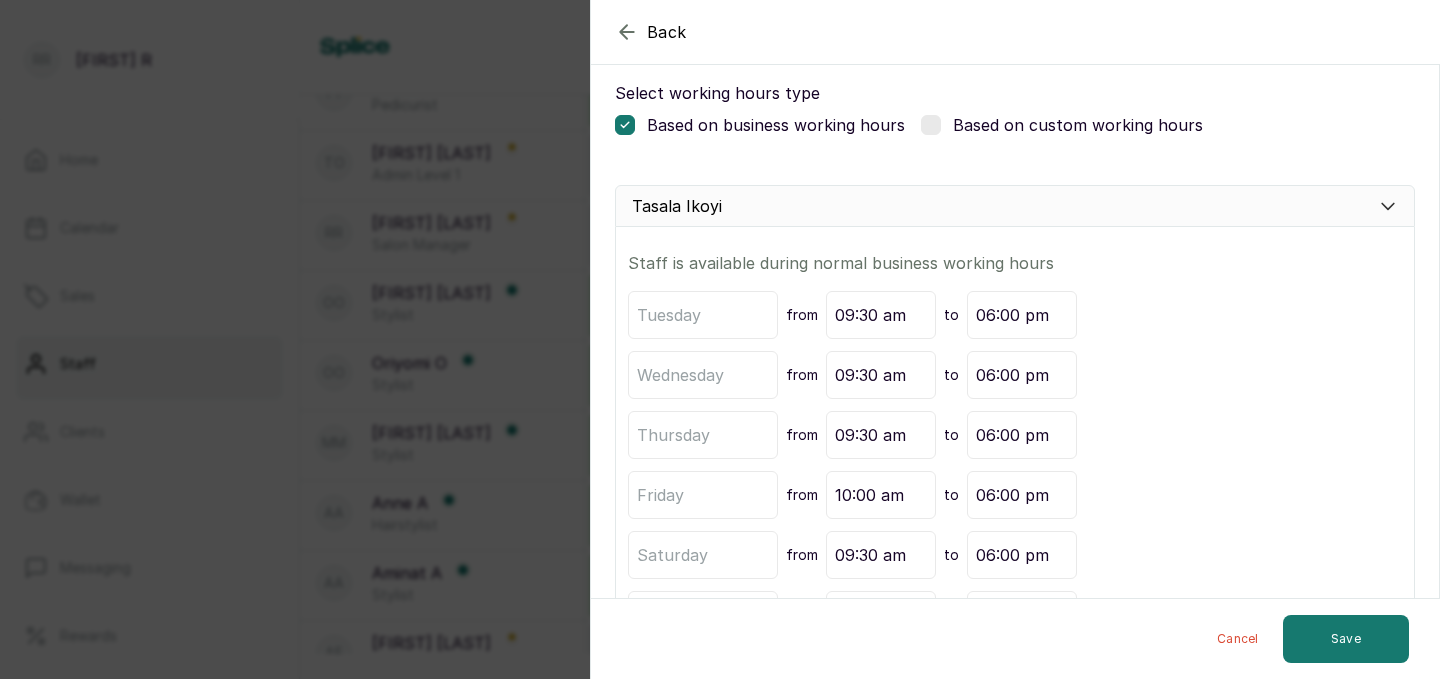 click at bounding box center [931, 125] 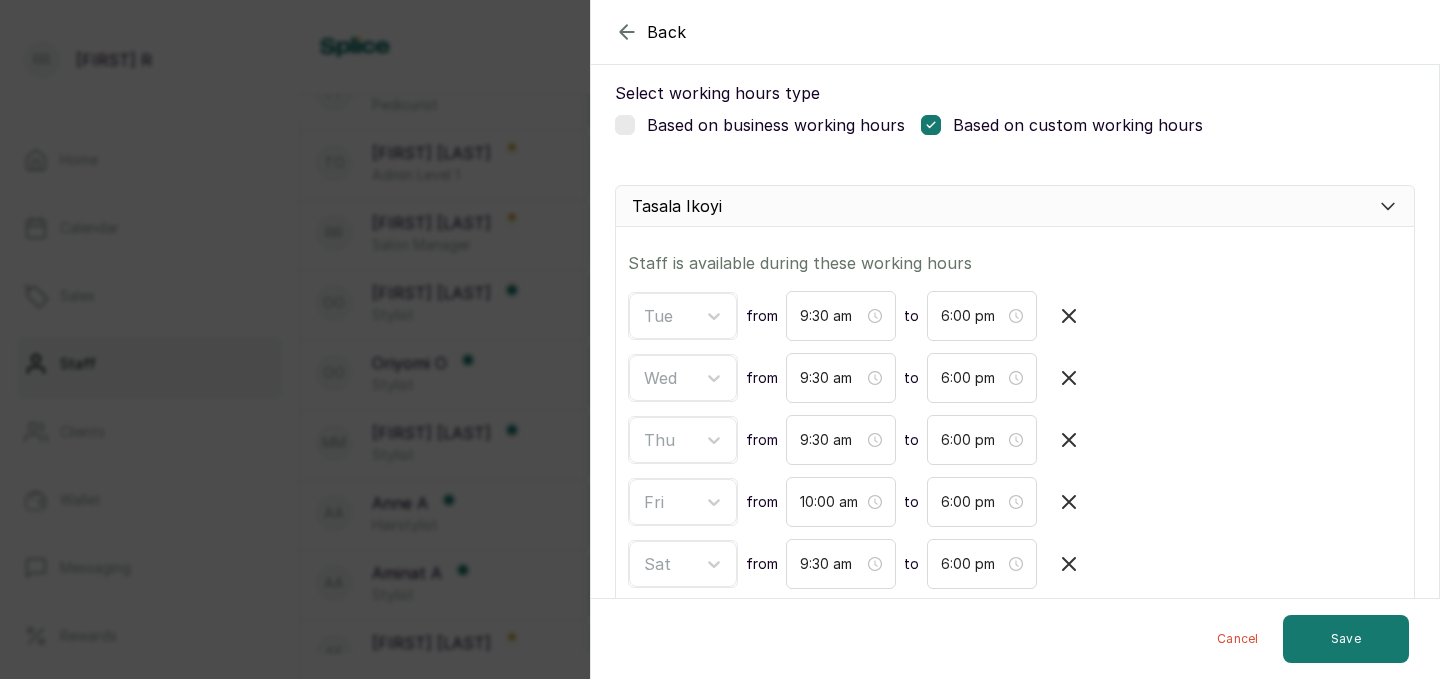 click 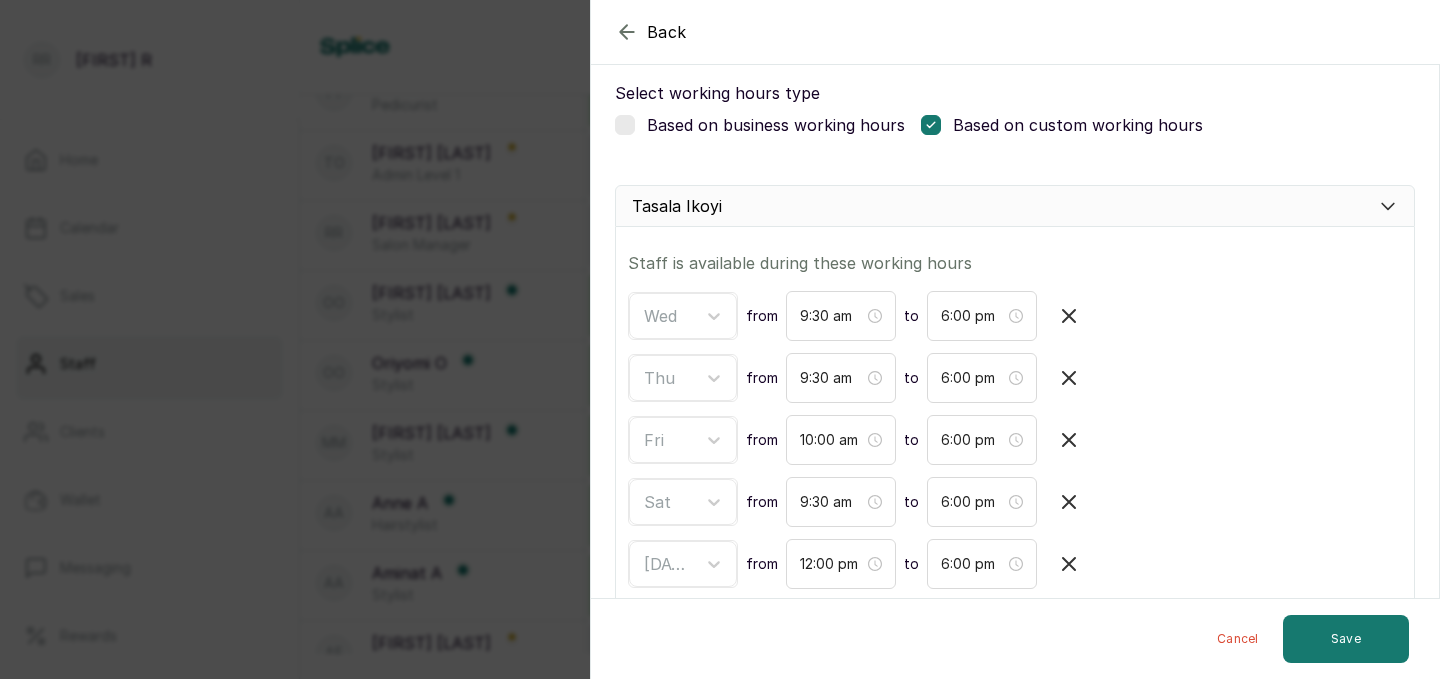 click 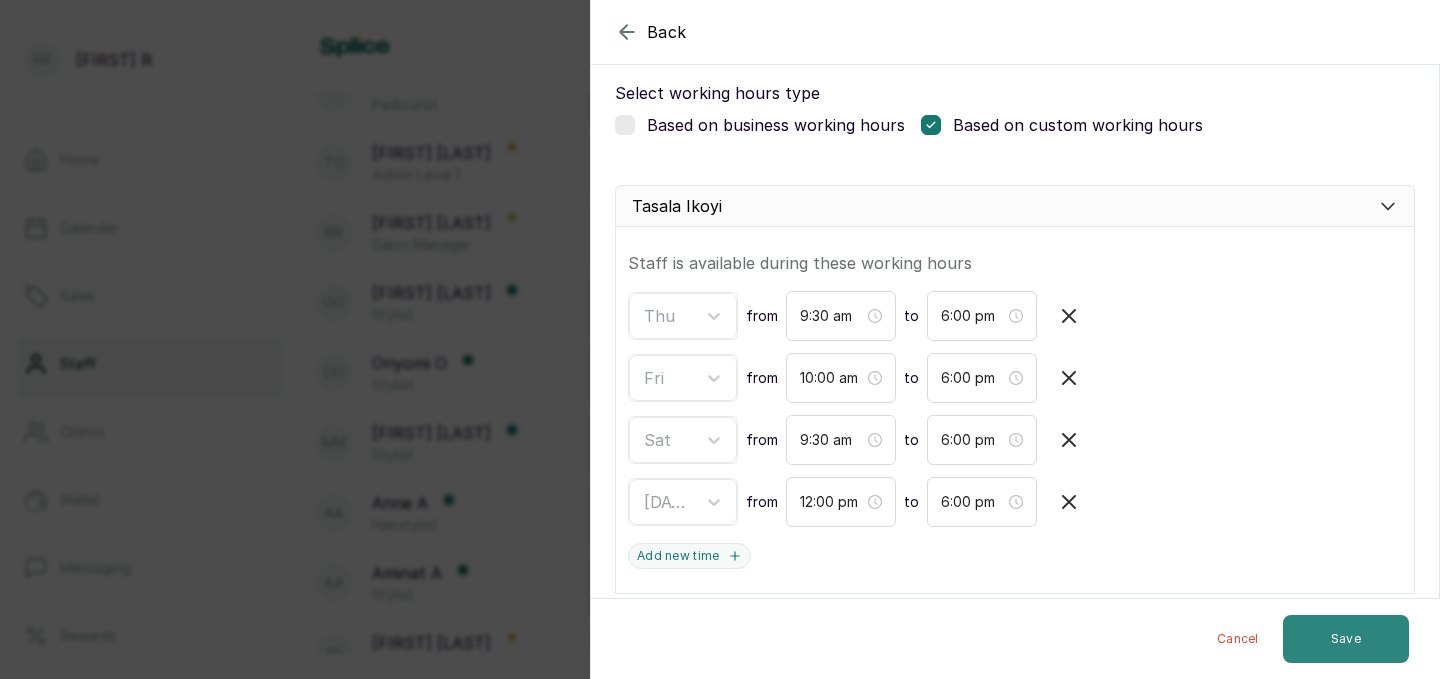click on "Save" at bounding box center (1346, 639) 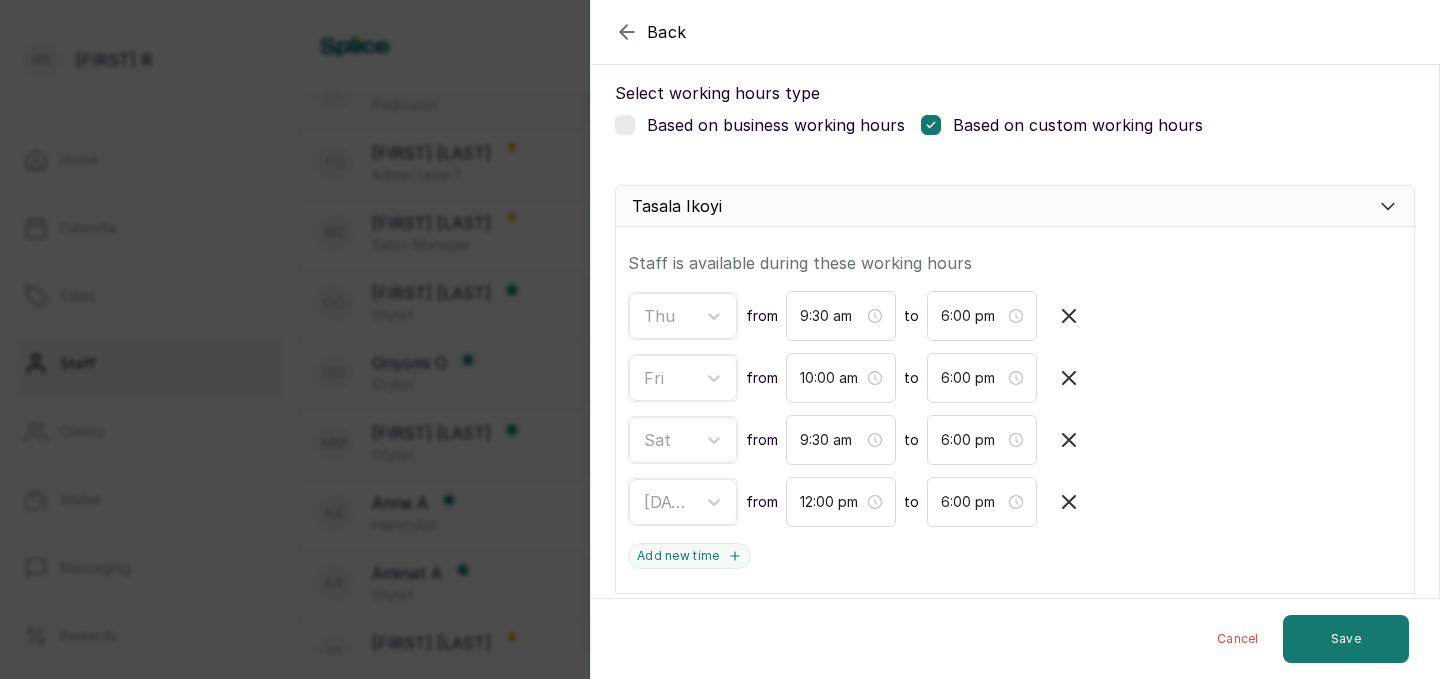 click 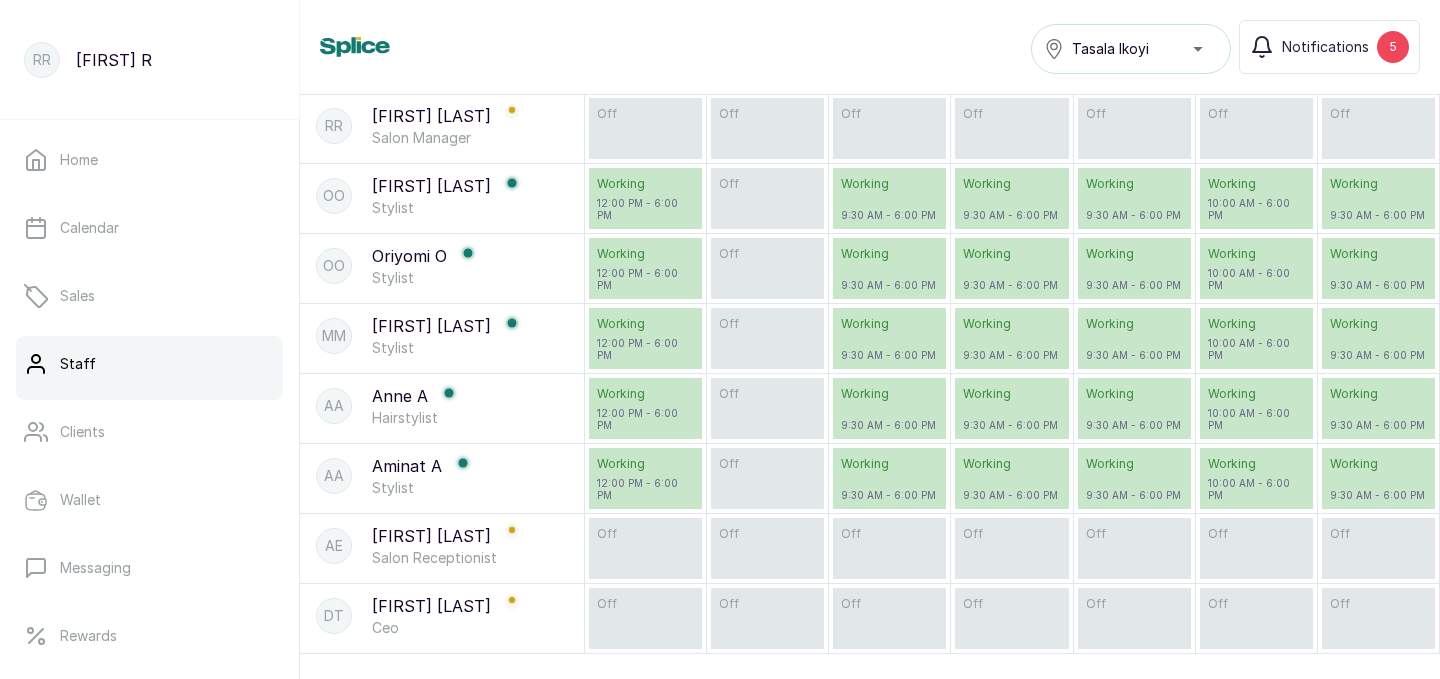 scroll, scrollTop: 0, scrollLeft: 0, axis: both 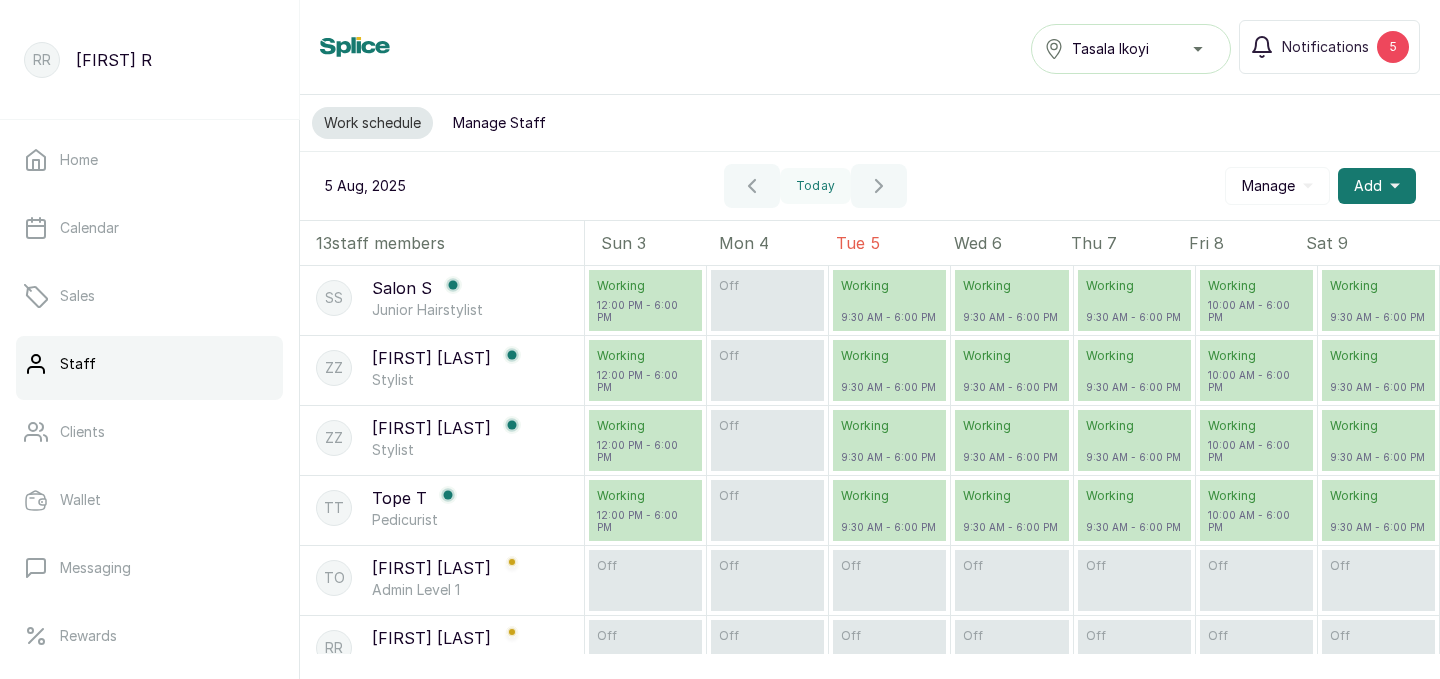 click on "Manage" at bounding box center [1268, 186] 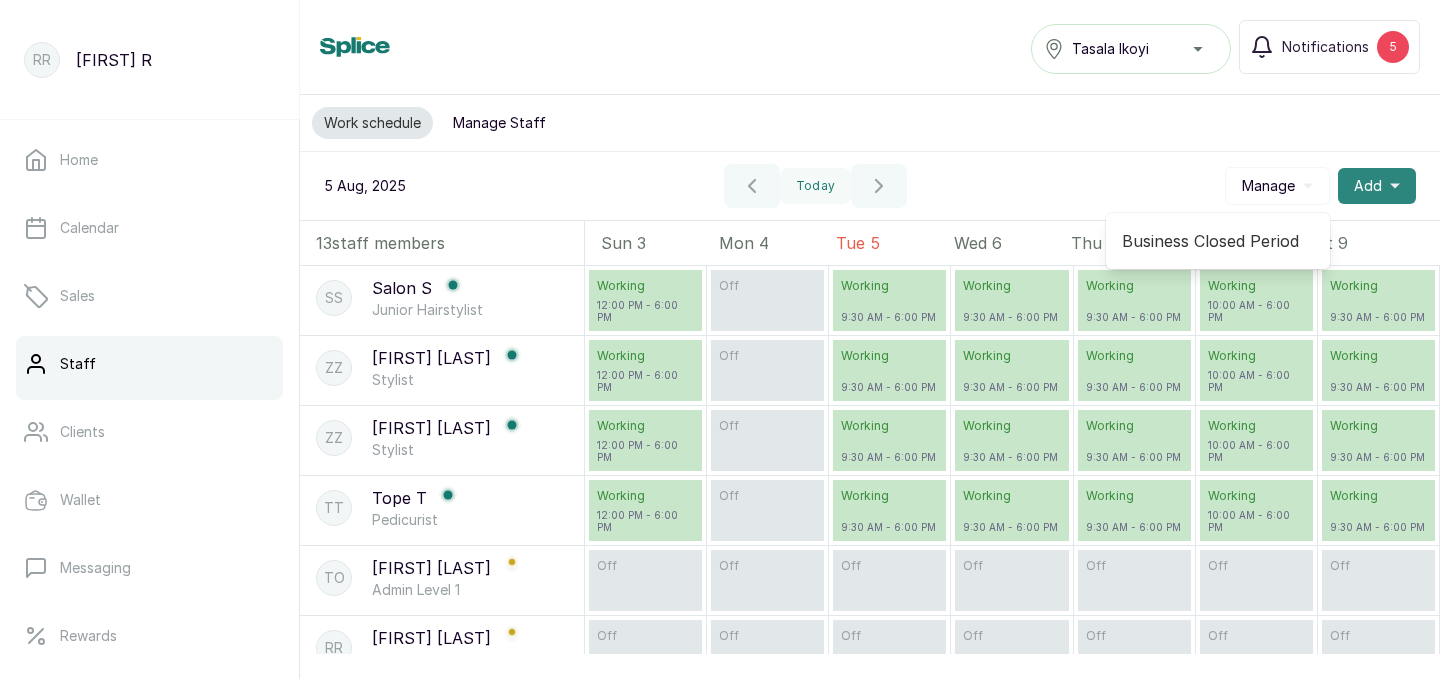 click on "Add" at bounding box center [1368, 186] 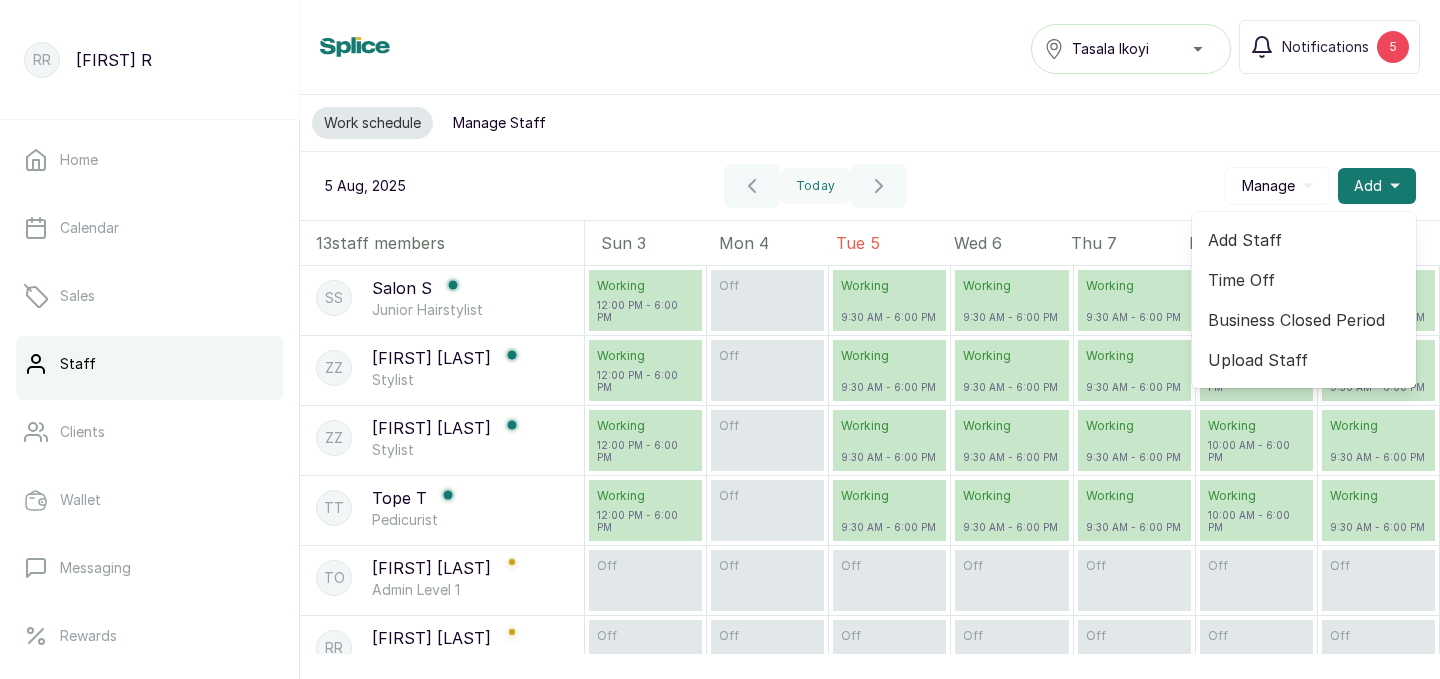 click on "Upload Staff" at bounding box center [1304, 360] 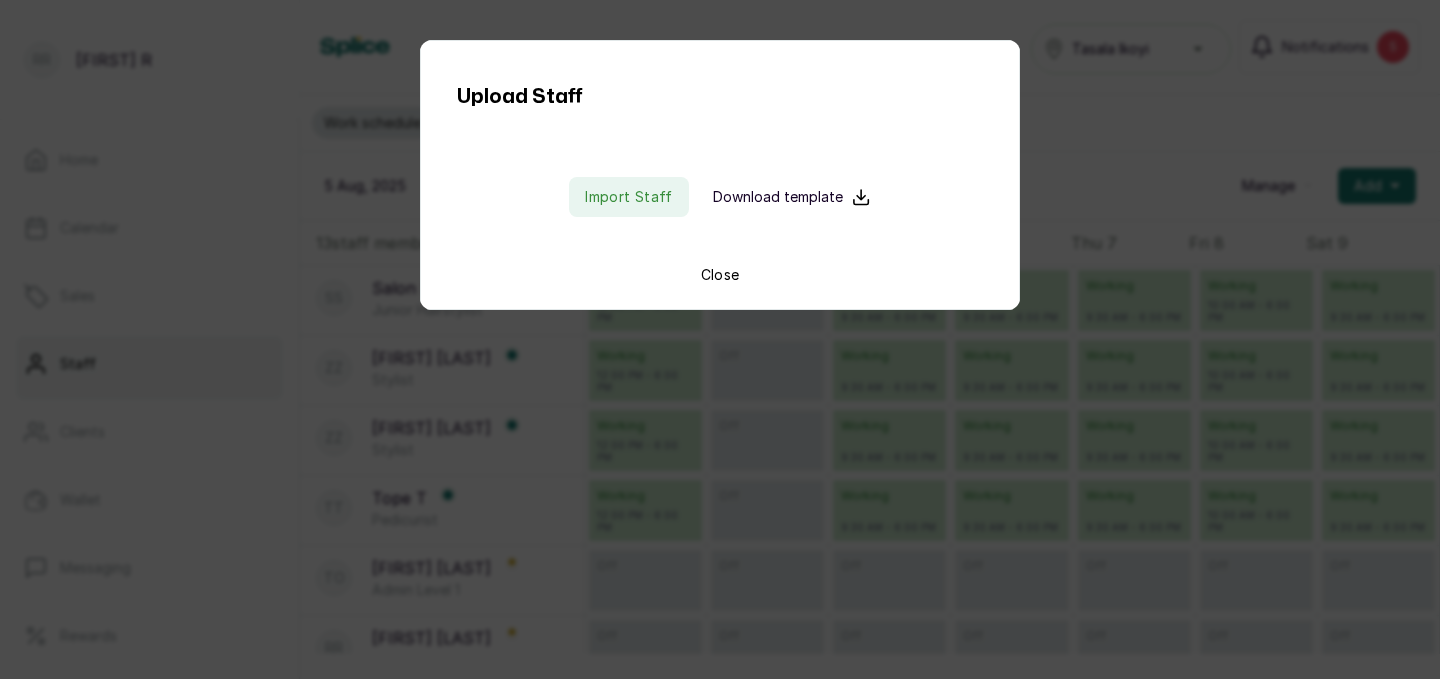 click on "Close" at bounding box center (720, 275) 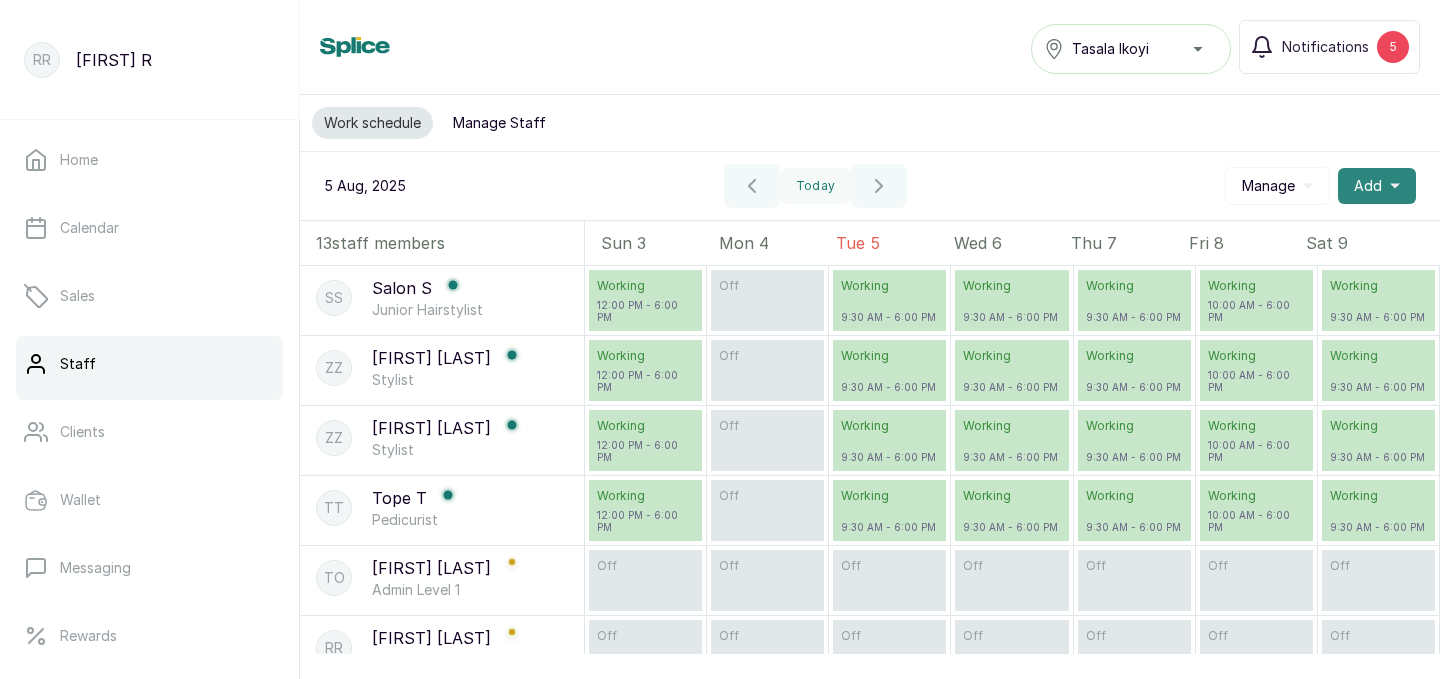 click on "Add" at bounding box center (1368, 186) 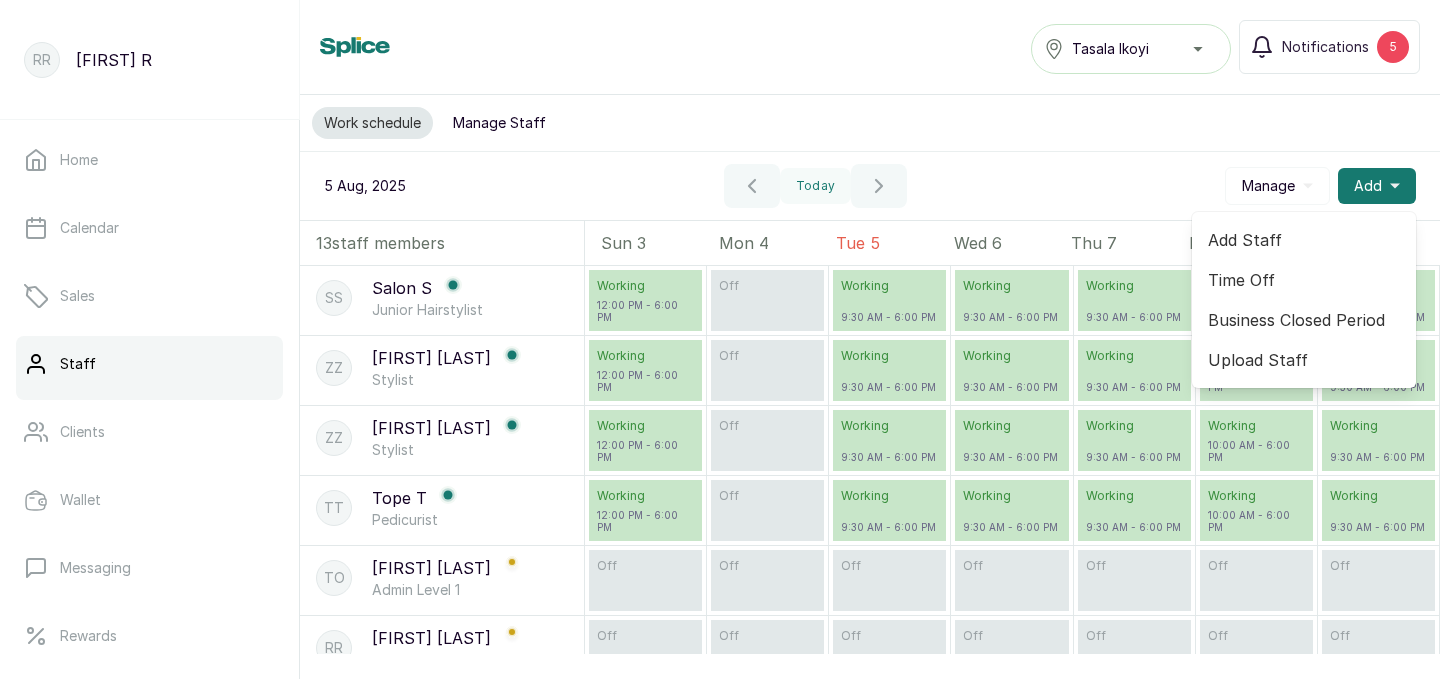 click on "Add Staff" at bounding box center (1304, 240) 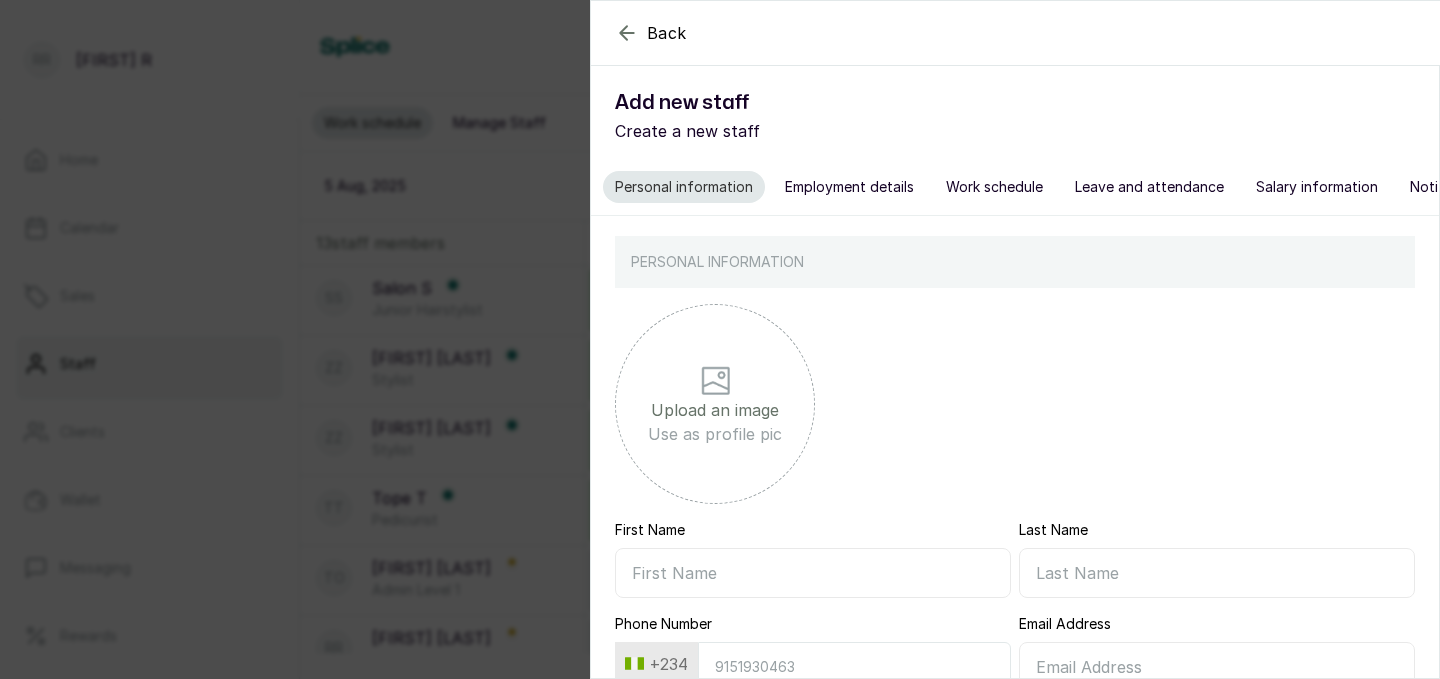 click 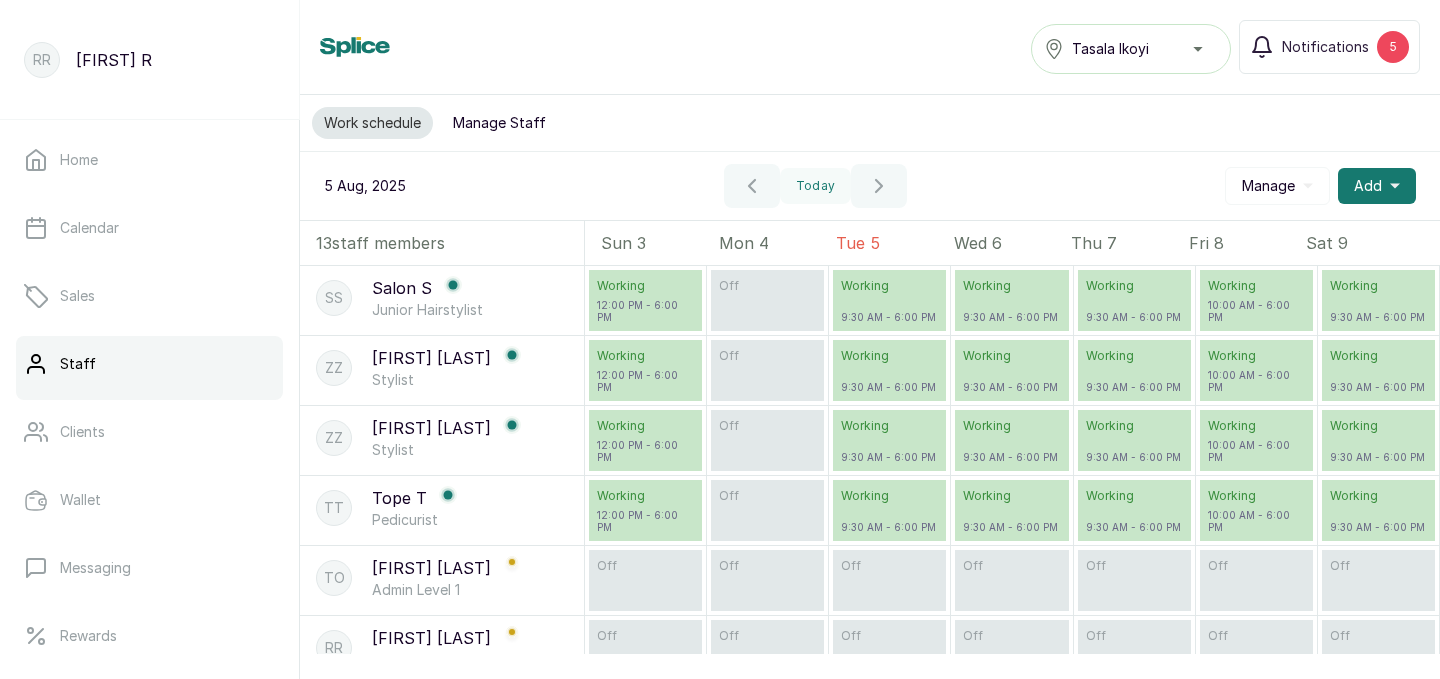 click on "Stylist" at bounding box center [446, 380] 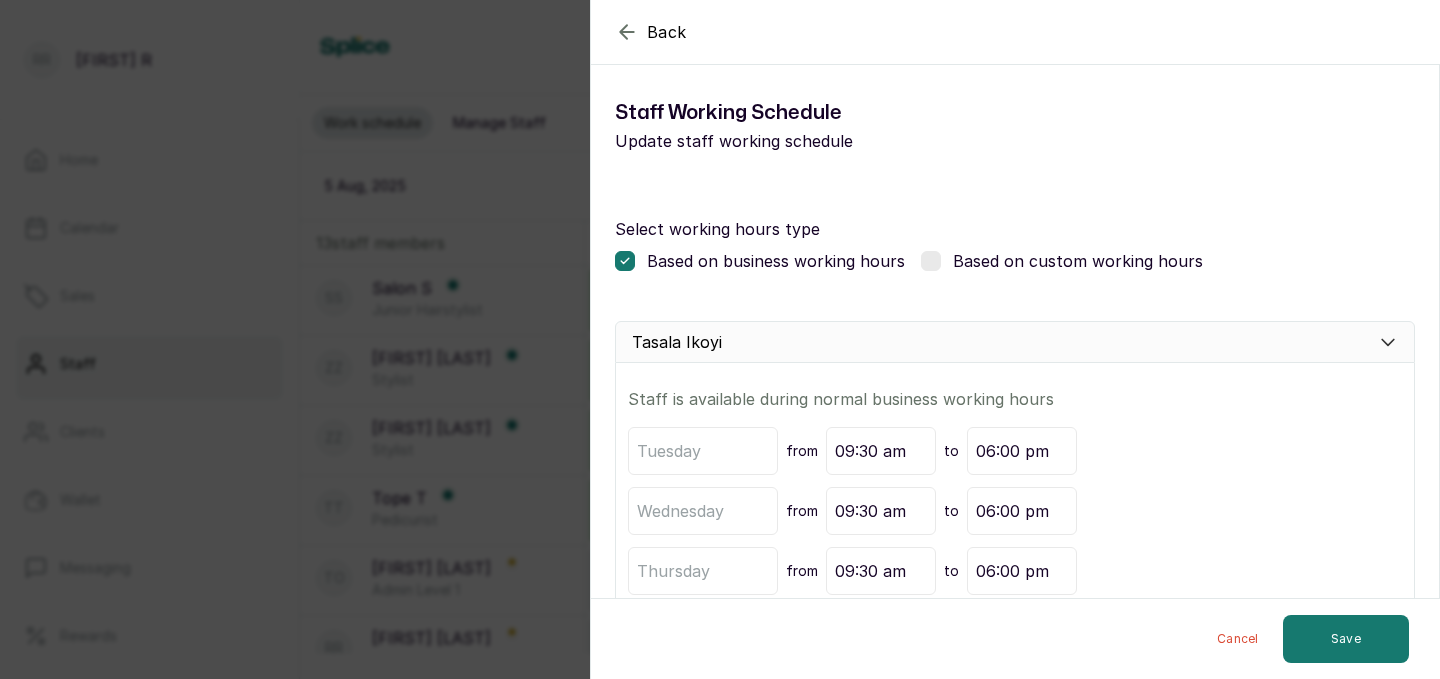 scroll, scrollTop: 226, scrollLeft: 0, axis: vertical 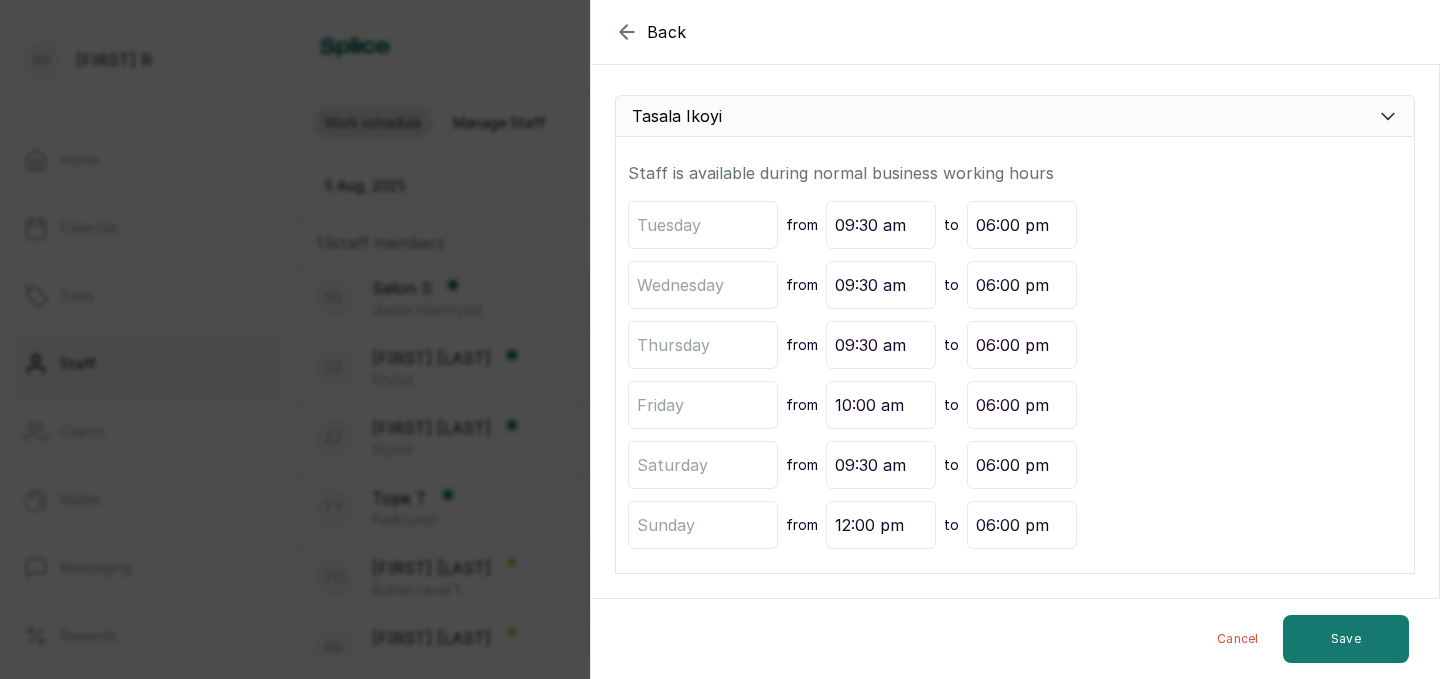 click 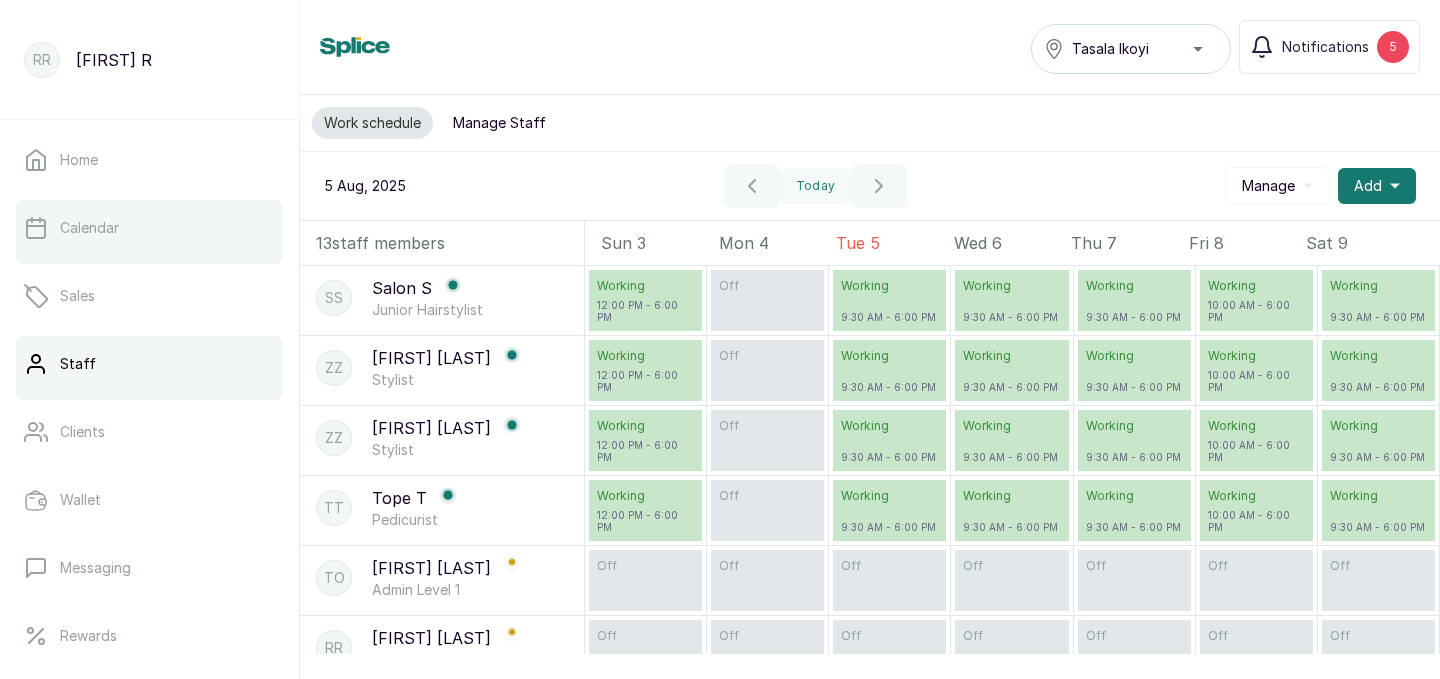 click on "Calendar" at bounding box center (149, 228) 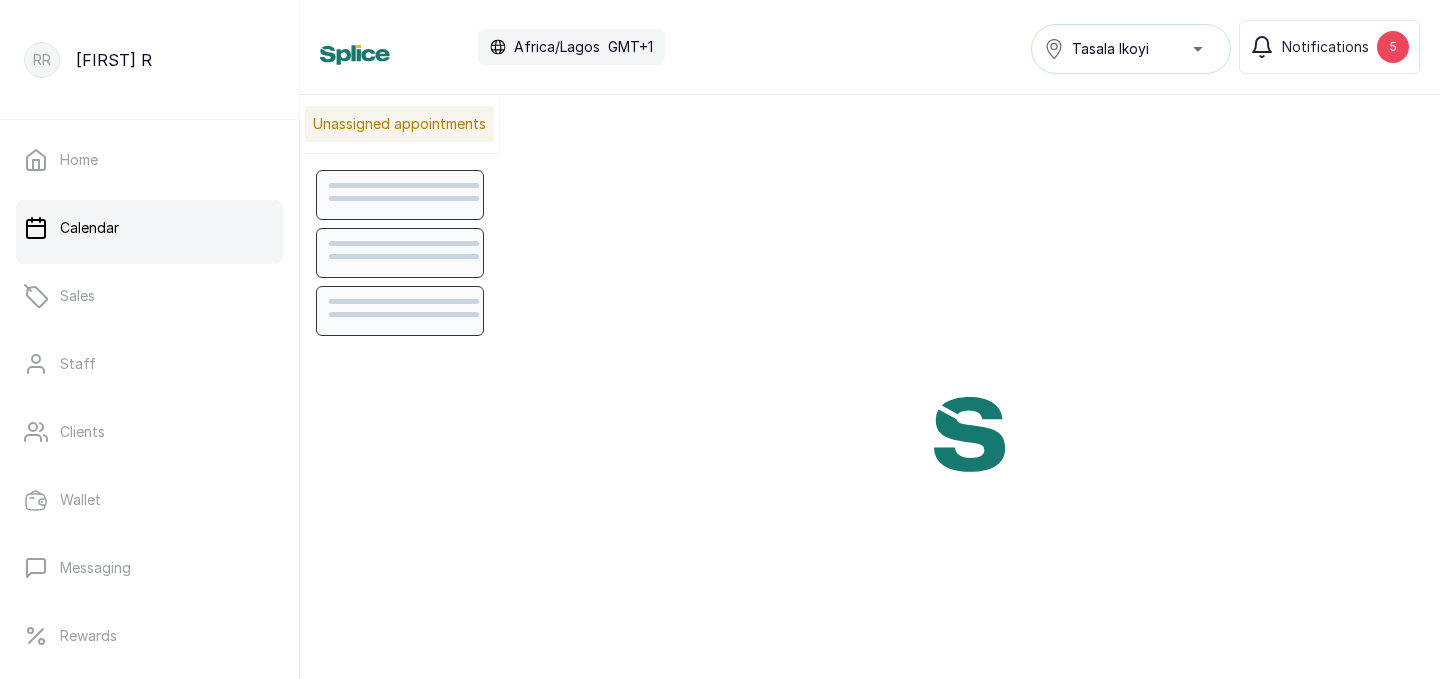 scroll, scrollTop: 673, scrollLeft: 0, axis: vertical 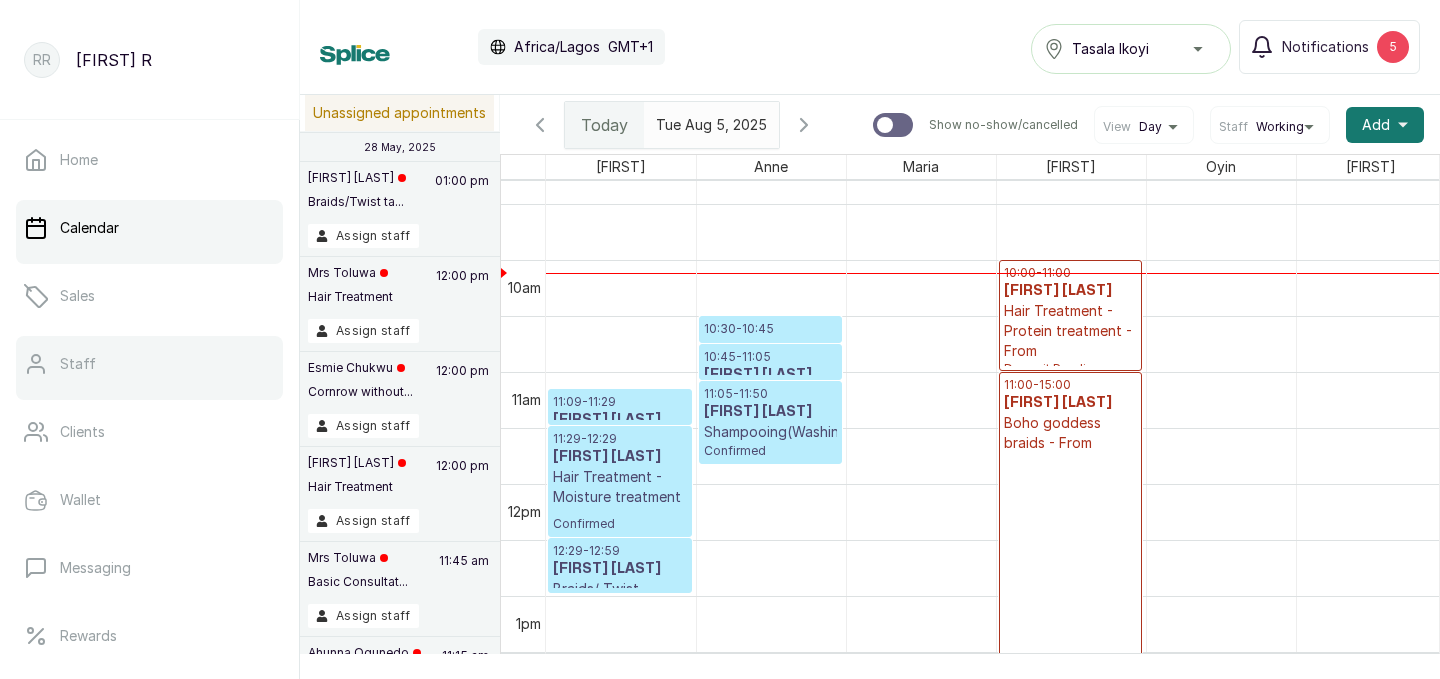 click on "Staff" at bounding box center (149, 364) 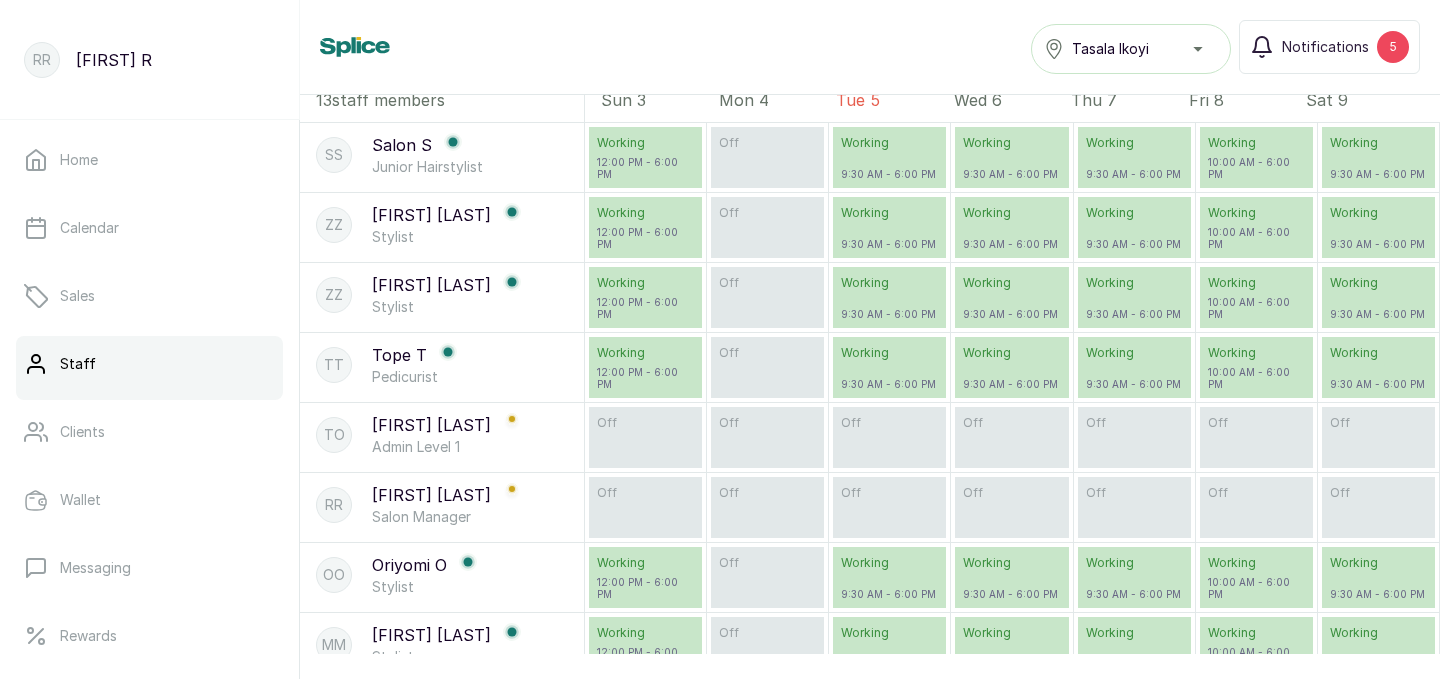 scroll, scrollTop: 72, scrollLeft: 0, axis: vertical 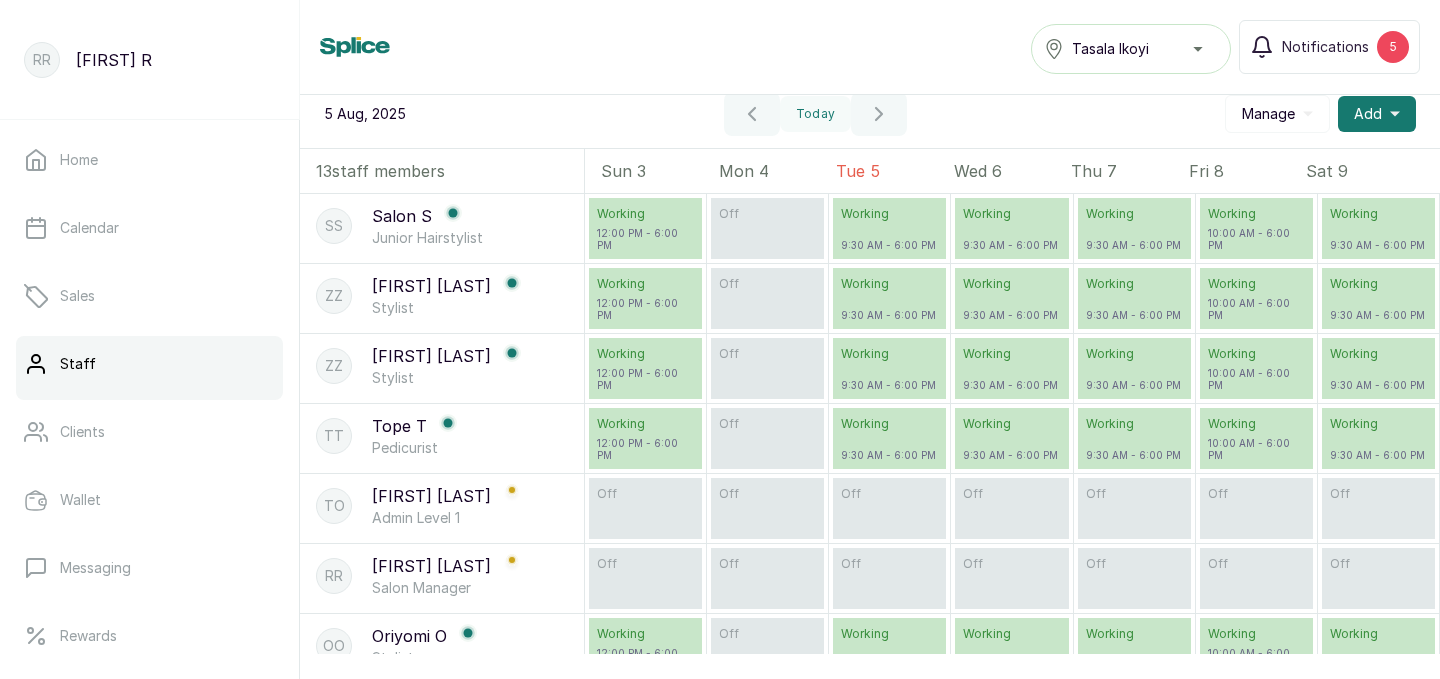click on "ZZ Zainab Z Stylist" at bounding box center (442, 366) 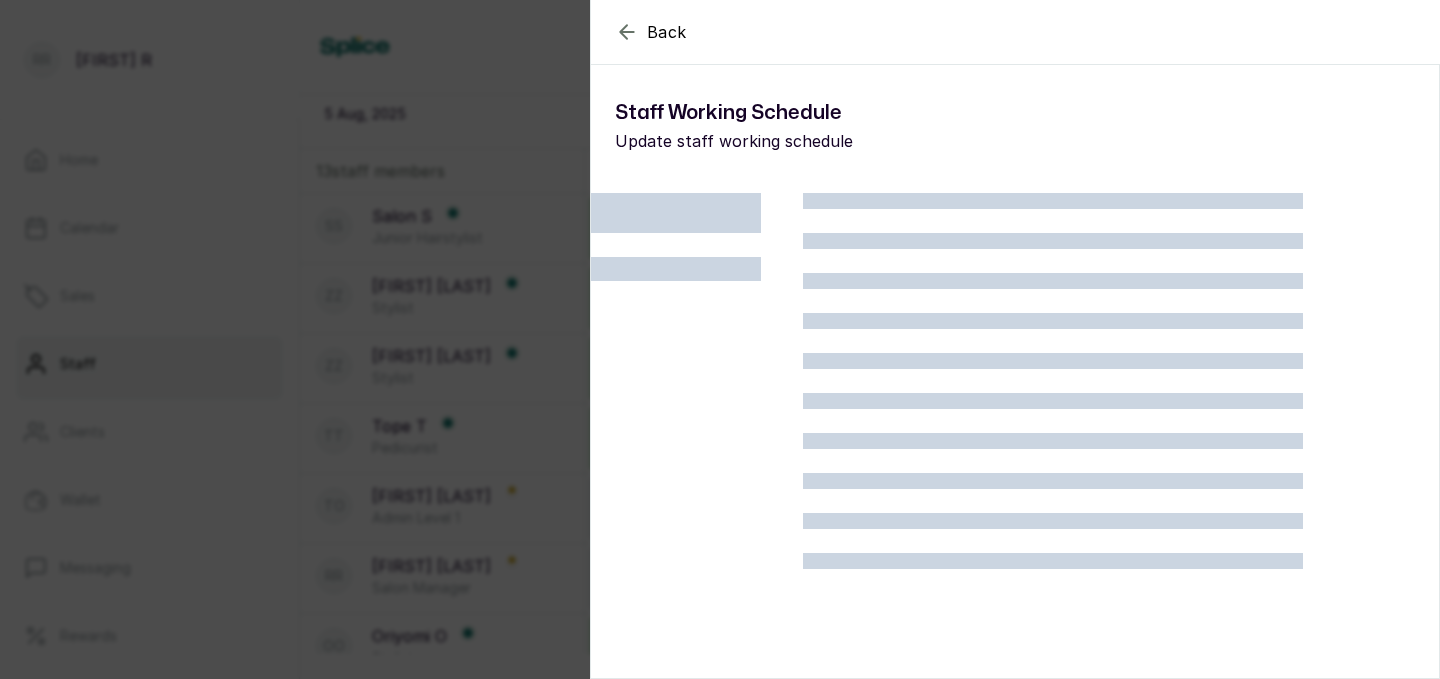 click 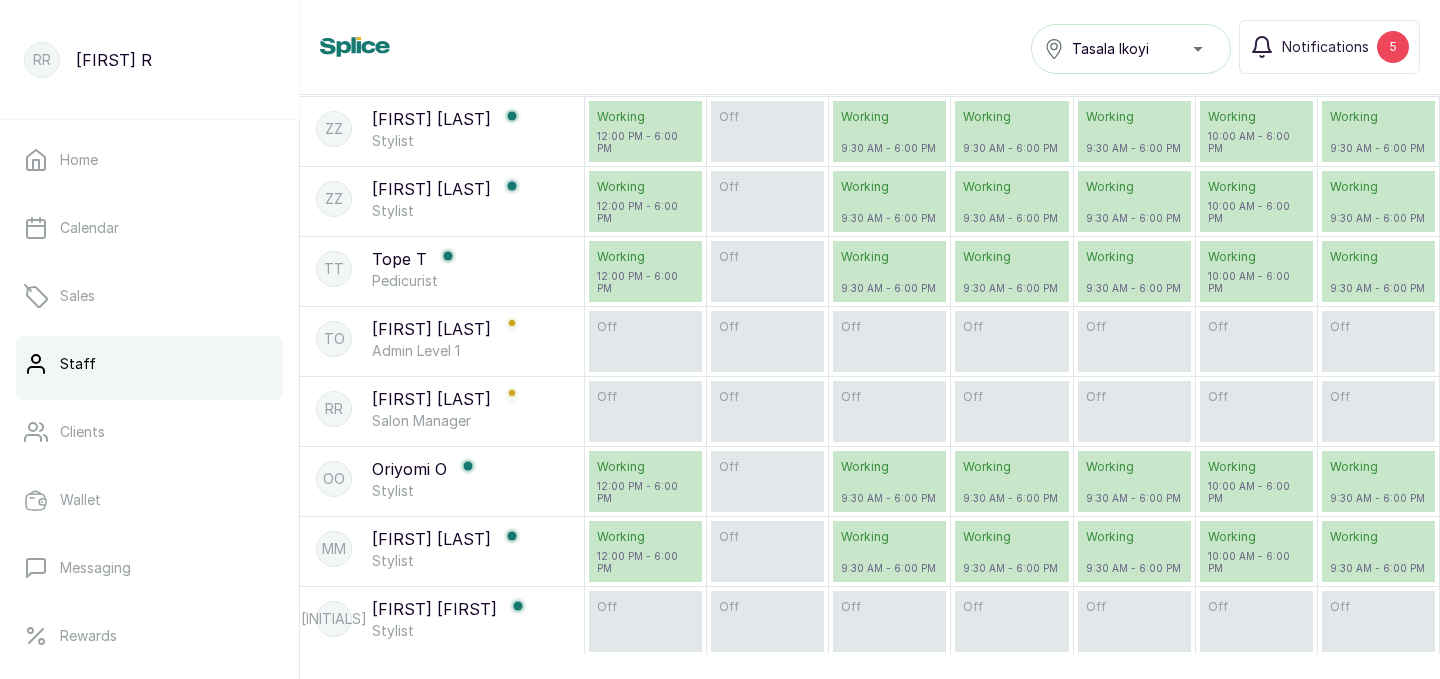 scroll, scrollTop: 239, scrollLeft: 0, axis: vertical 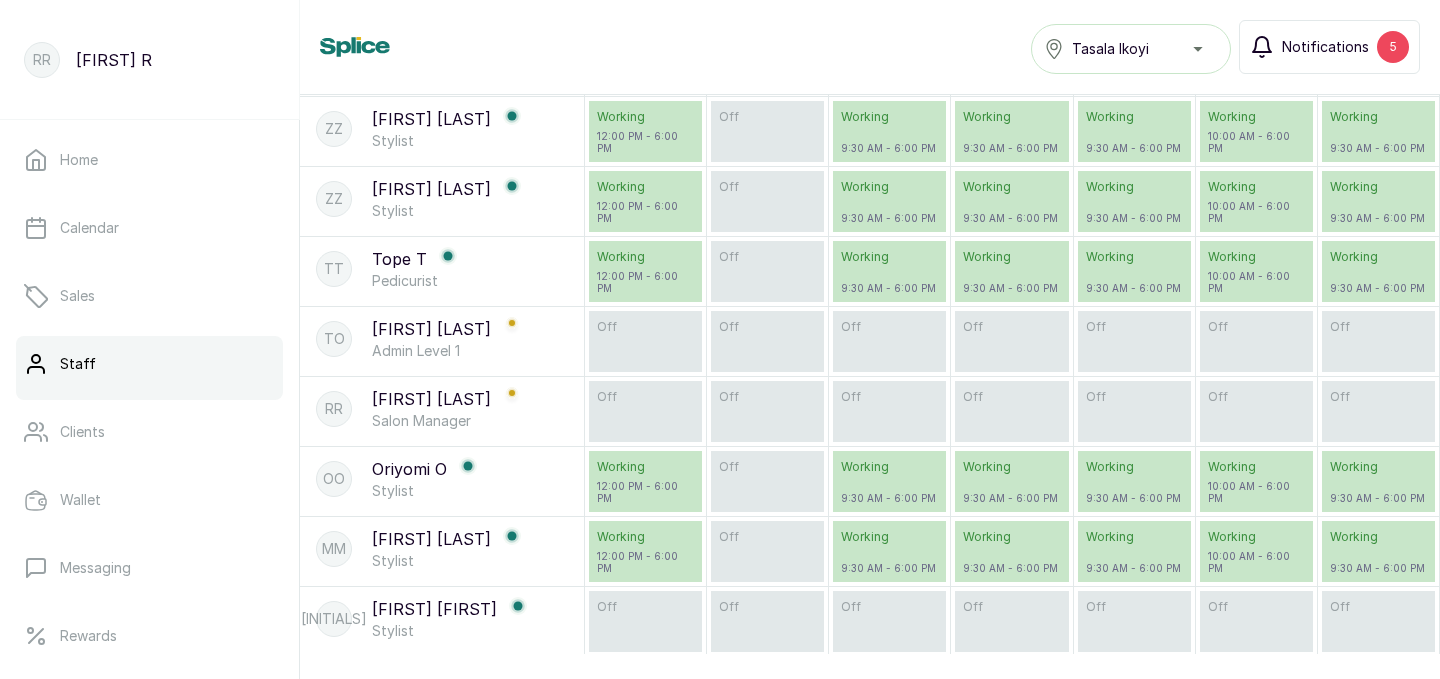 click on "5" at bounding box center (1393, 47) 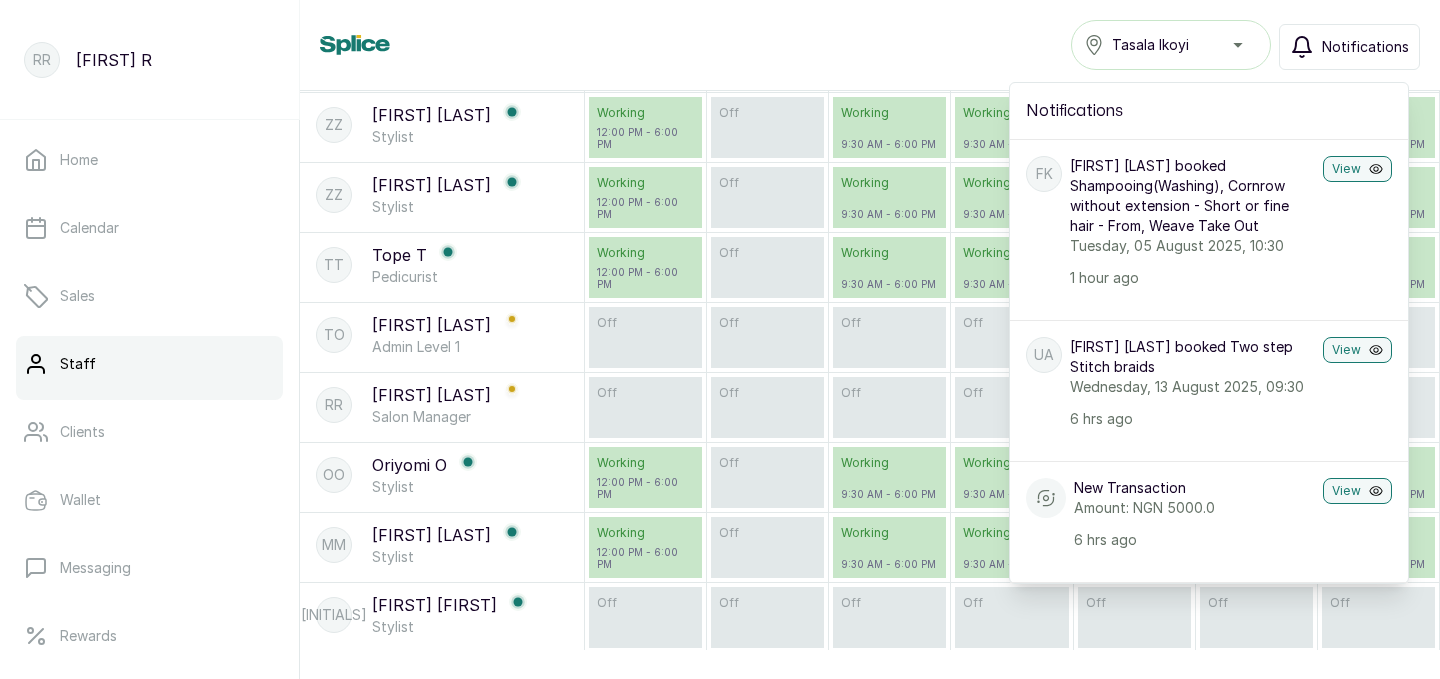 click on "Staff Tasala Ikoyi Notifications Notifications FK Fehintola Kofo-Idowu booked Shampooing(Washing), Cornrow without extension - Short or fine hair - From, Weave Take Out Tuesday, 05 August 2025, 10:30 1 hour ago View   UA Uju Akinboro booked Two step Stitch braids Wednesday, 13 August 2025, 09:30 6 hrs ago View   New Transaction Amount: NGN 5000.0 6 hrs ago View   AA Ara Alabi booked Single twist with human hair Wednesday, 06 August 2025, 14:00 22 hrs ago View   New Transaction Amount: NGN 10000.0 22 hrs ago View   DO Diwura Oladepo booked Hair Treatment  - Moisture treatment , Didi Friday, 08 August 2025, 11:00 yesterday View   I Ibukun  booked Hair Treatment  - Moisture treatment  Sunday, 03 August 2025, 16:00 yesterday View   QR Queenie Rasheed booked Hair Treatment  - Moisture treatment  Sunday, 03 August 2025, 12:00 2 days ago View   Low stock alert Truth Reinforcer Protein Treatment (300m... 2 days ago View   NO Nwando Ozobia booked Ponytail touch up Saturday, 02 August 2025, 16:30 2 days ago View   OE" at bounding box center (870, 45) 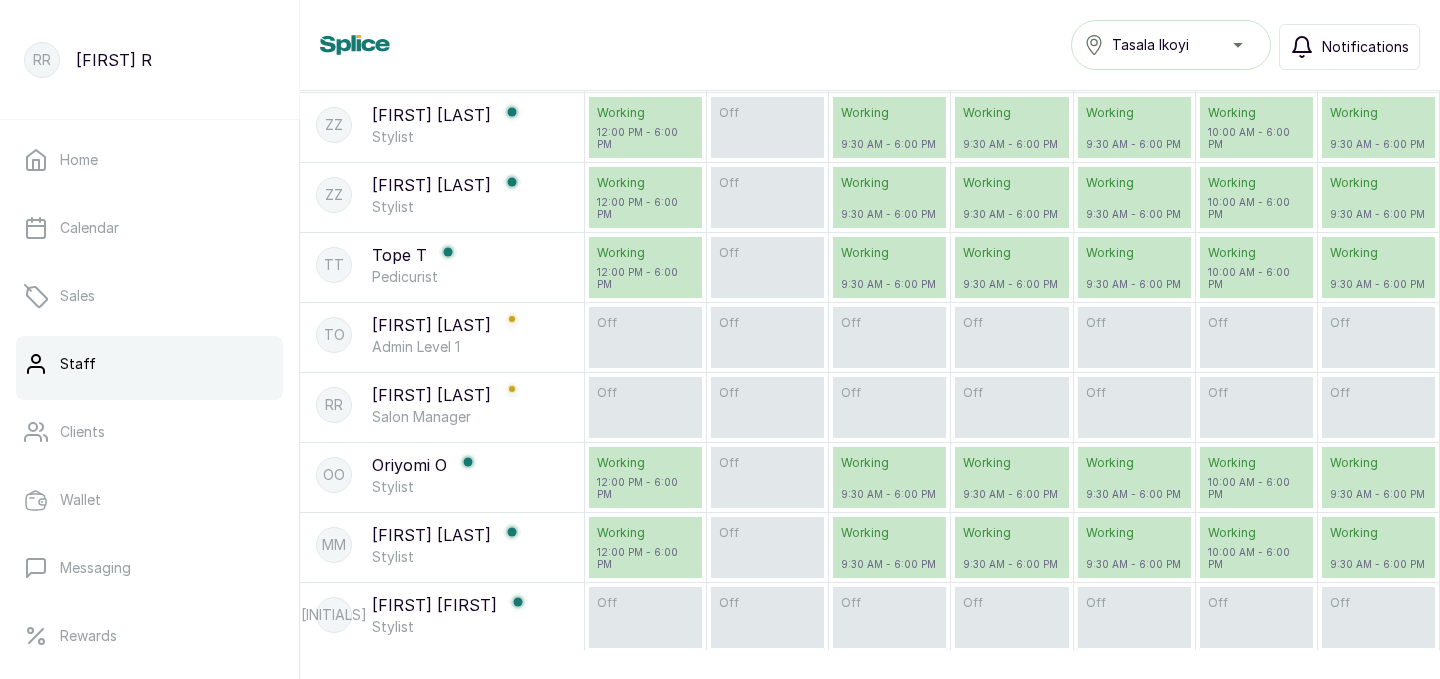 scroll, scrollTop: 0, scrollLeft: 0, axis: both 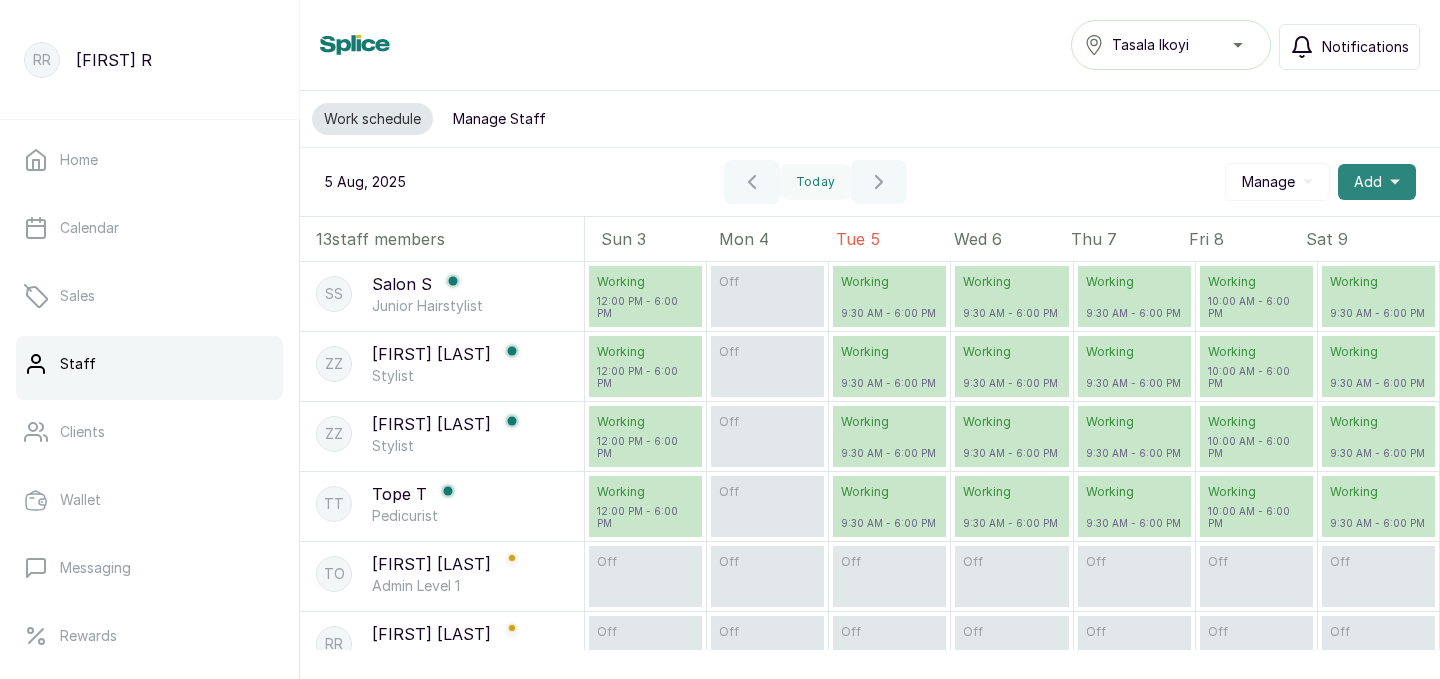 click on "Add" at bounding box center (1368, 182) 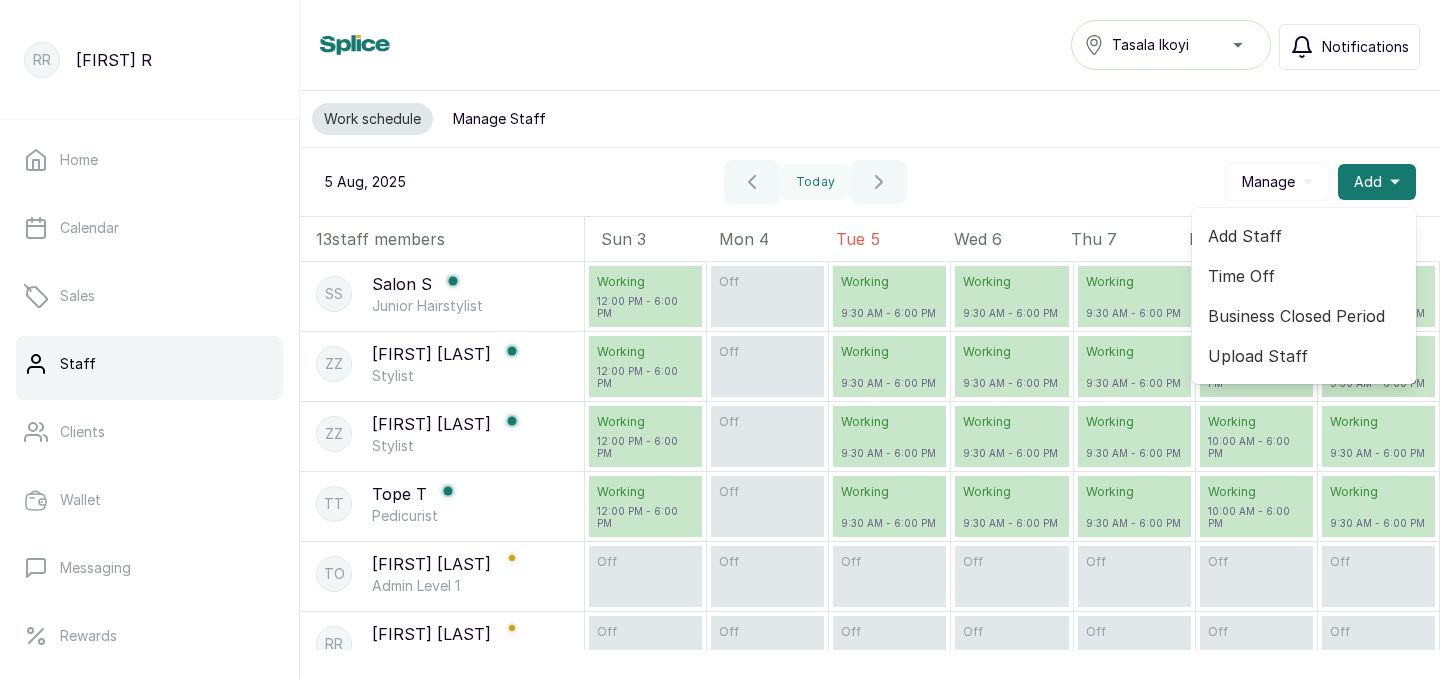 click on "Time Off" at bounding box center [1304, 276] 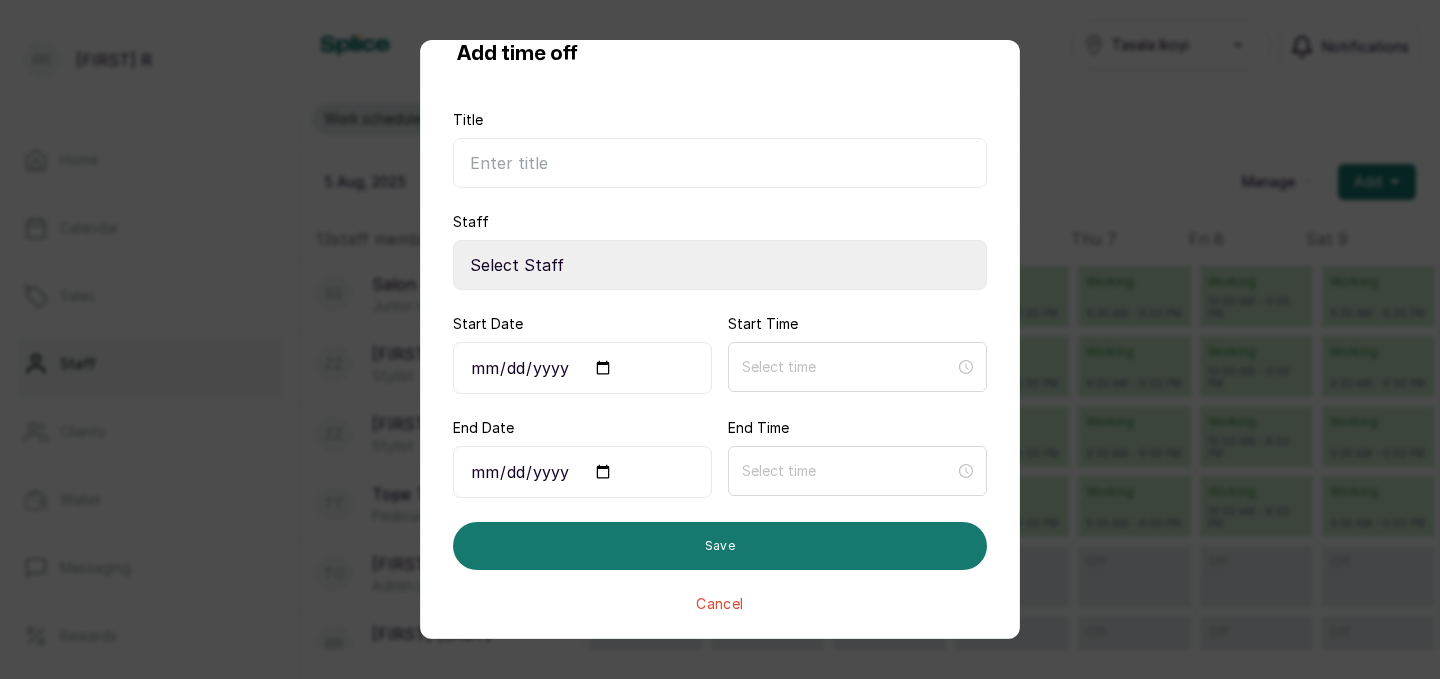 scroll, scrollTop: 0, scrollLeft: 0, axis: both 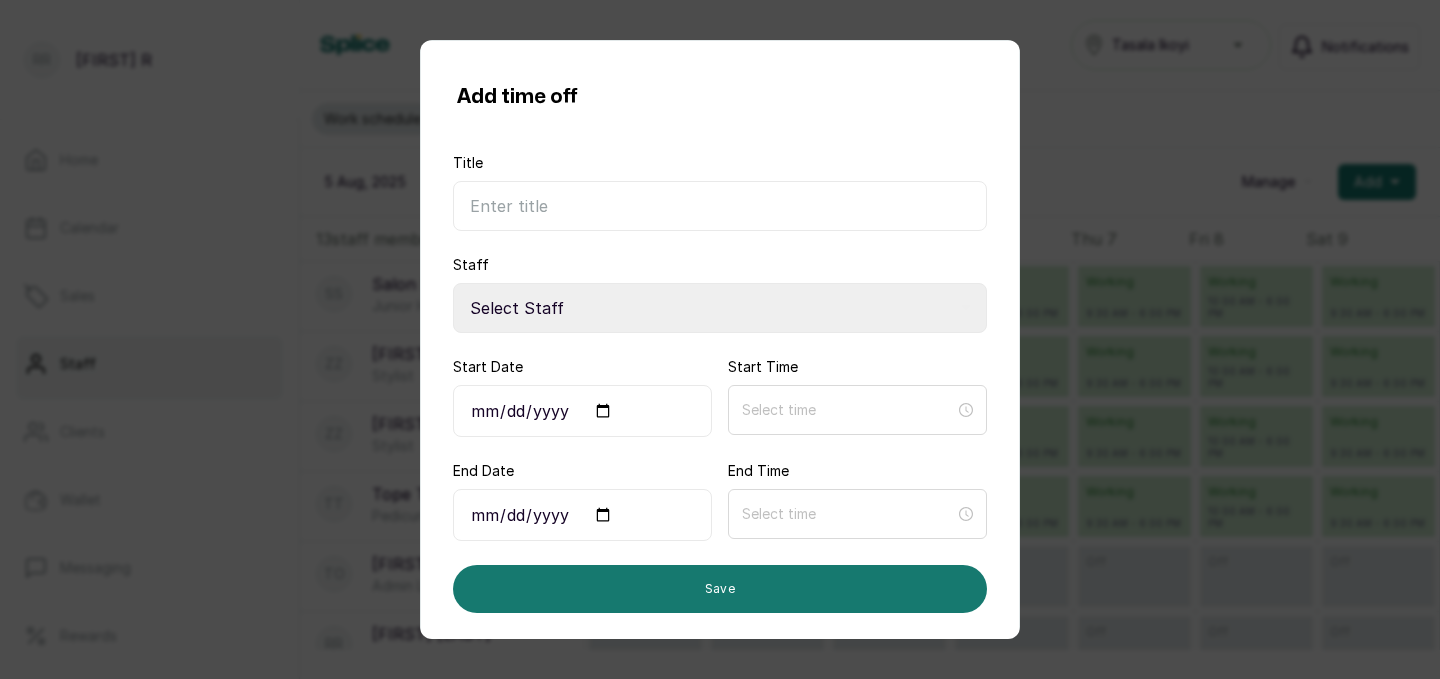 click on "Add time off Title   Staff Select Staff Salon S Zee Z Zainab Z Tope T Tinuke Olajolumo Raphyat R Oriyomi O Maria M Joy J Anne A Aminat A Agnes Emmanuel  Dupe Talabi Start Date   Start Time End Date   End Time Save Cancel" at bounding box center (720, 339) 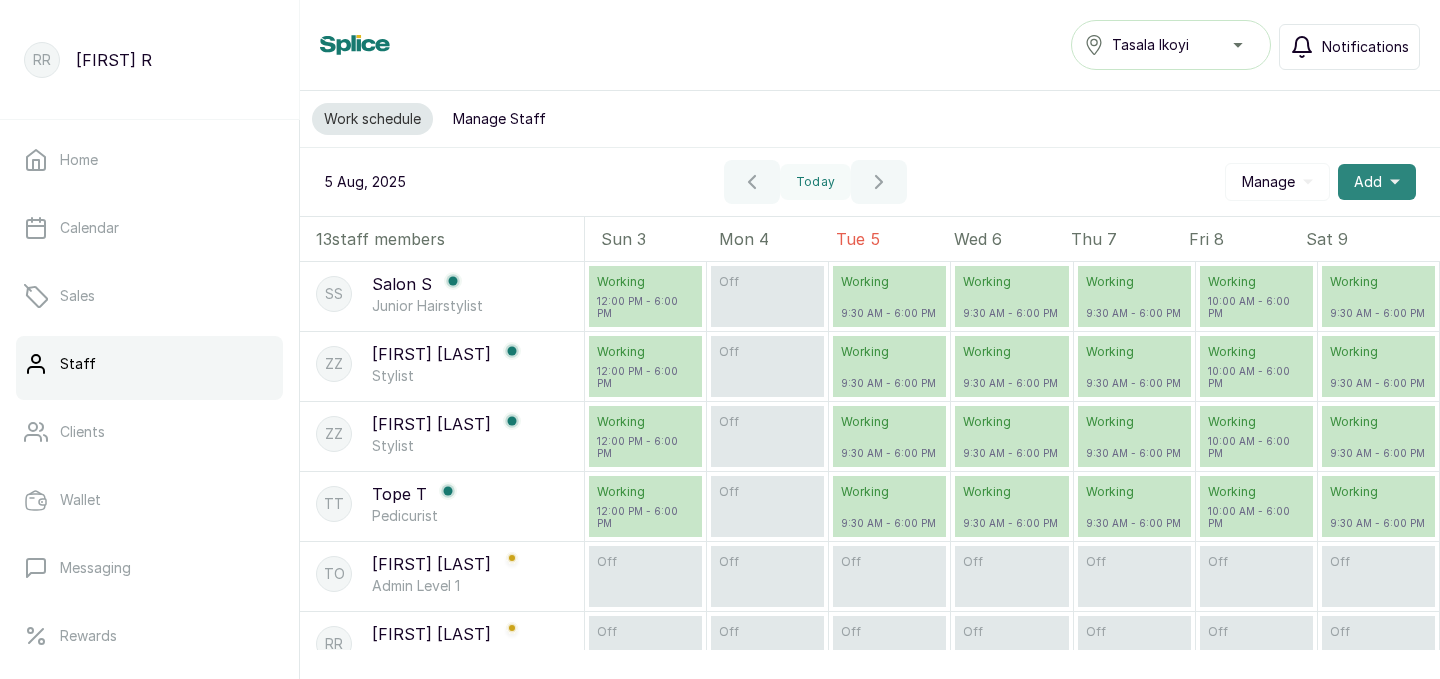 click on "Add" at bounding box center [1377, 182] 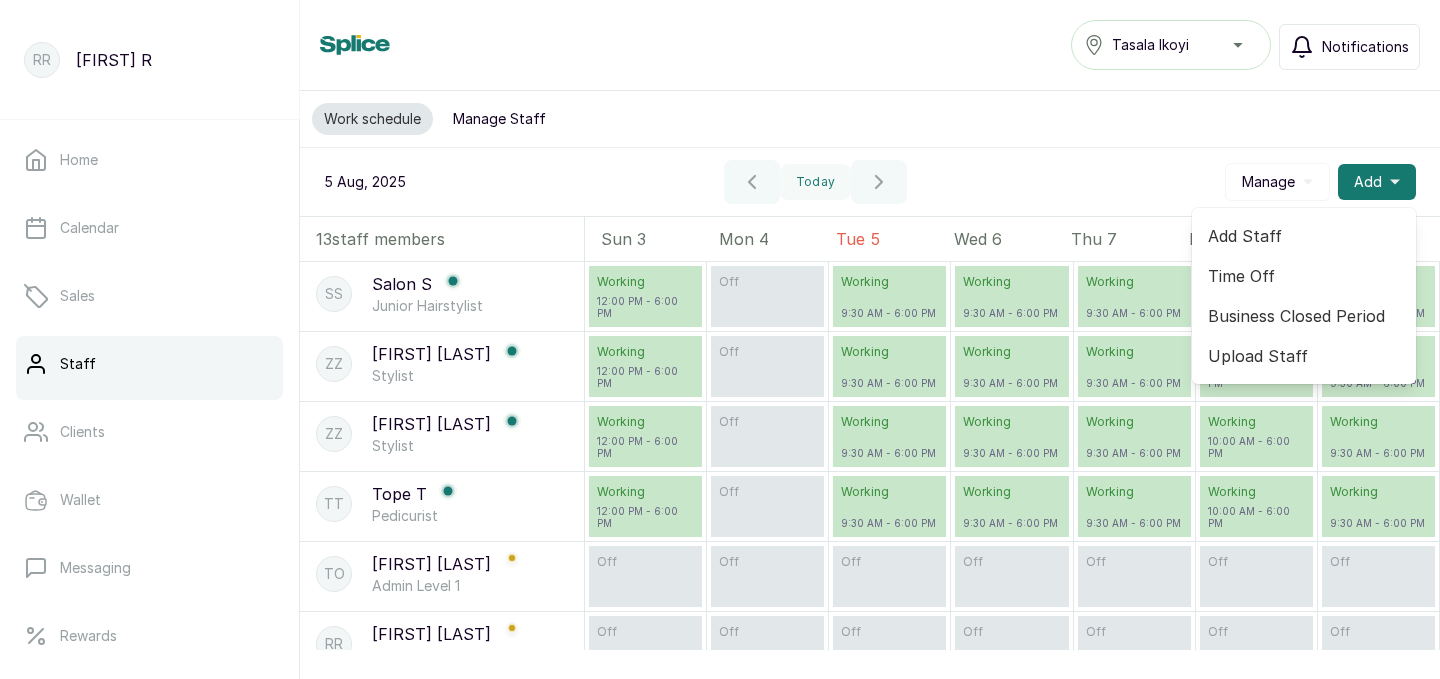 click on "Add Staff Time Off Business Closed Period Upload Staff" at bounding box center [1304, 296] 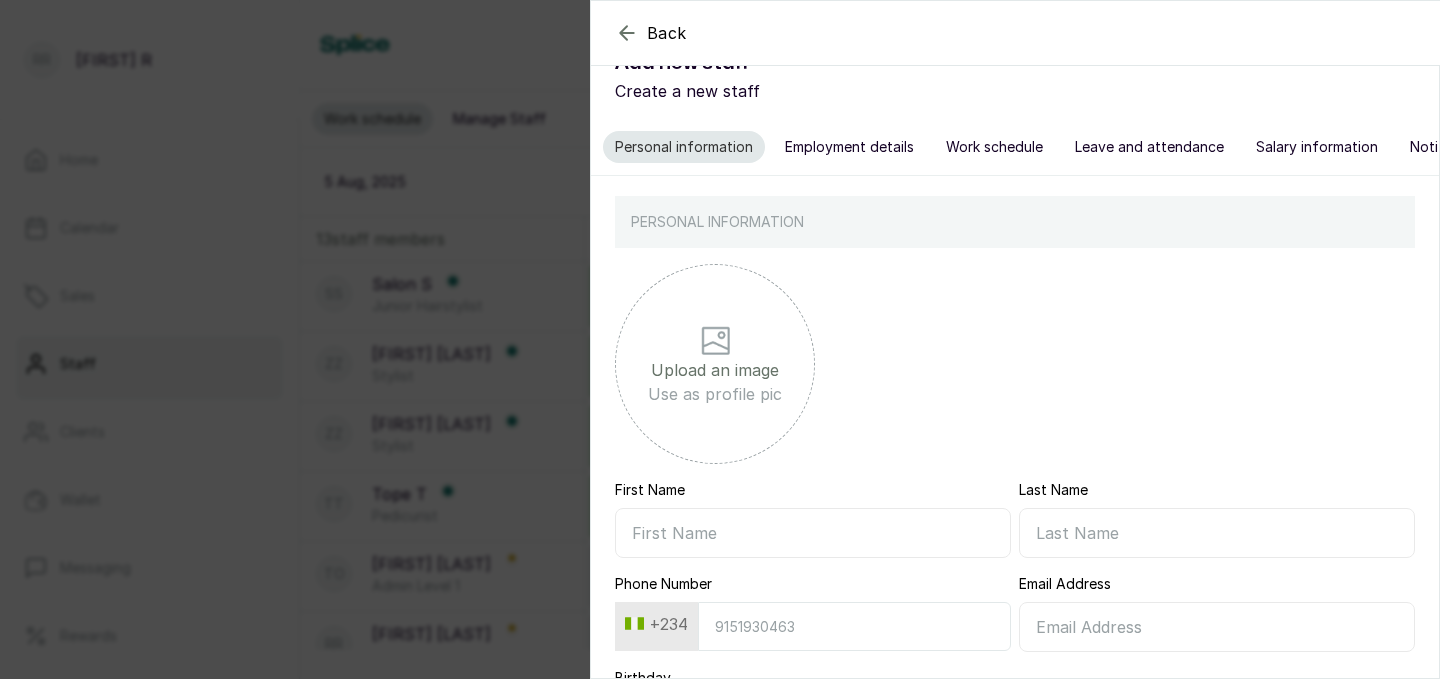 scroll, scrollTop: 0, scrollLeft: 0, axis: both 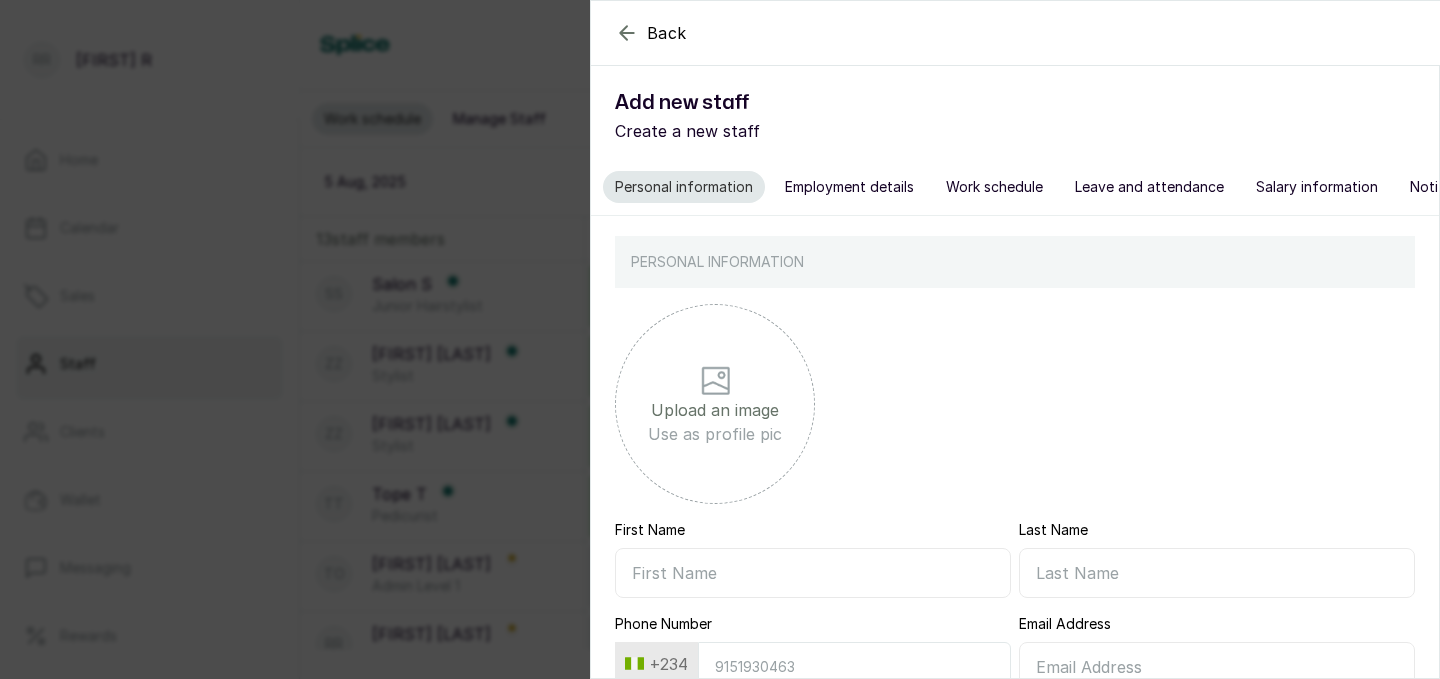 click on "Back" at bounding box center [1311, 33] 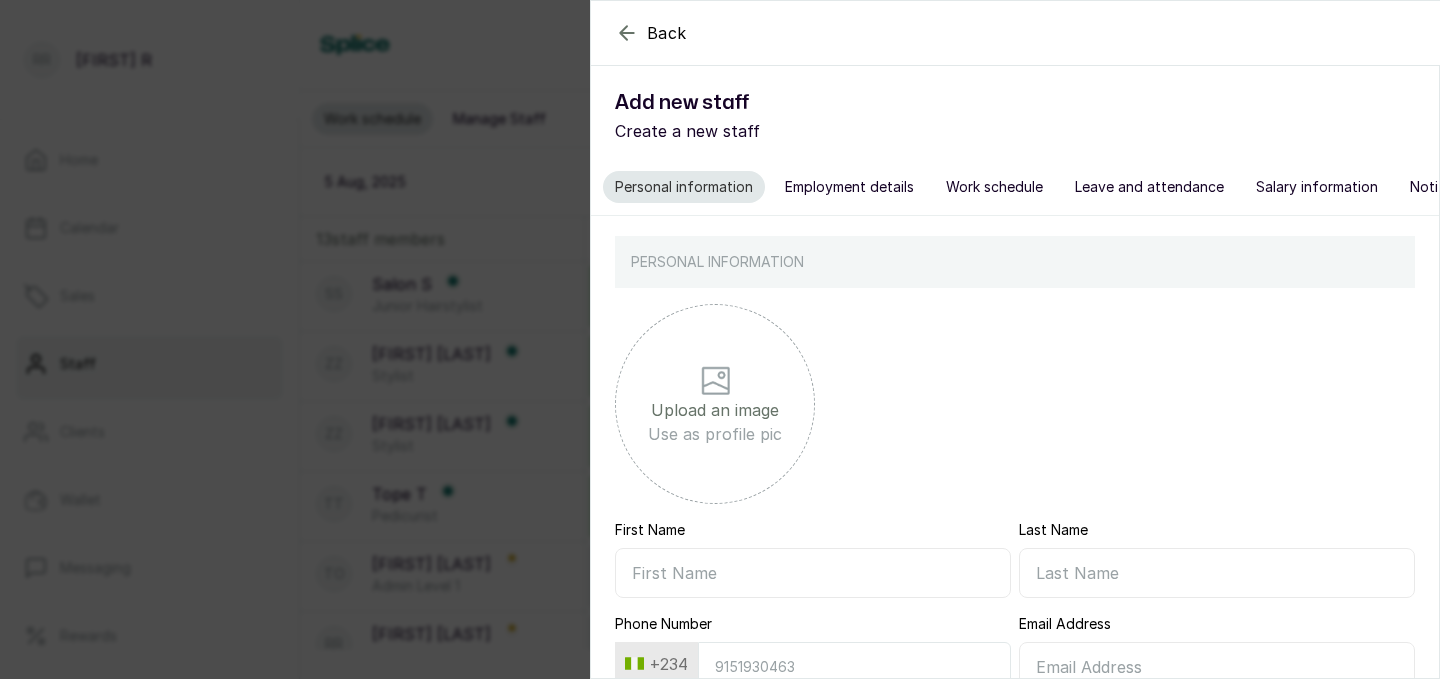 click 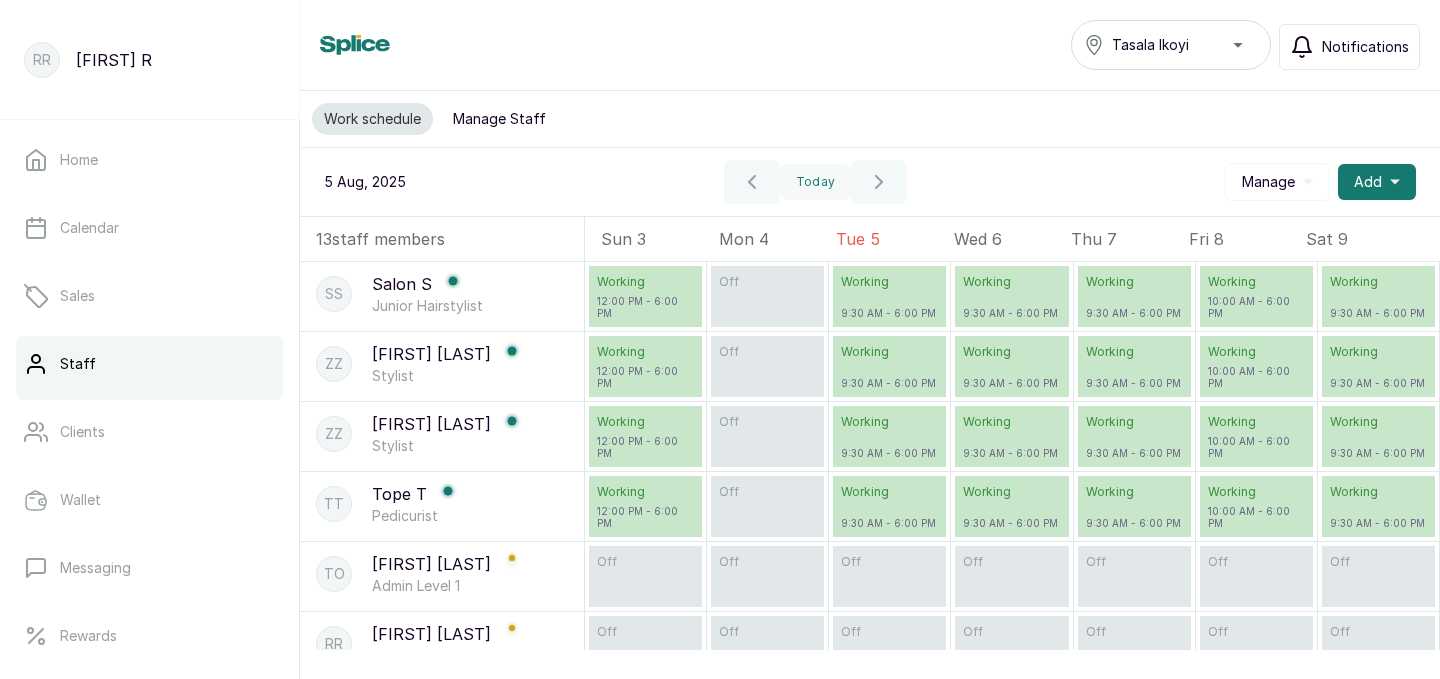click on "Manage Staff" at bounding box center [499, 119] 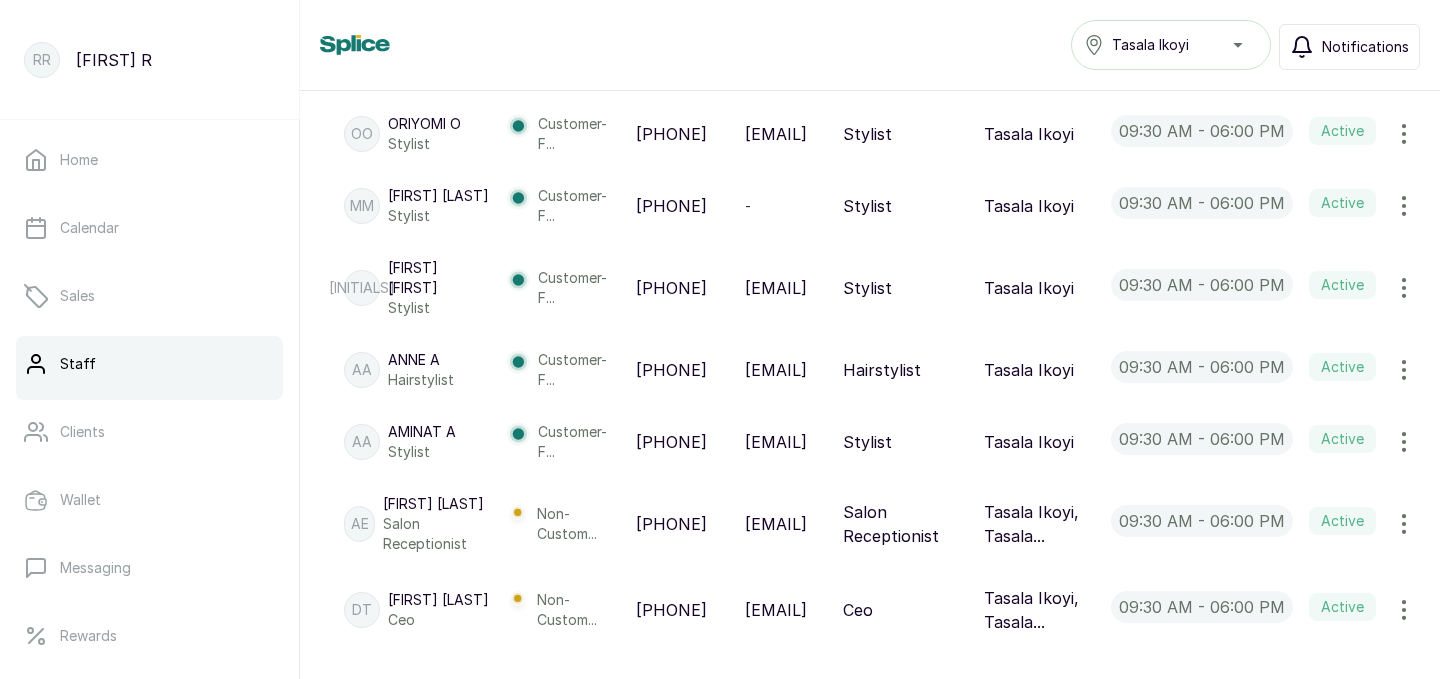 scroll, scrollTop: 965, scrollLeft: 0, axis: vertical 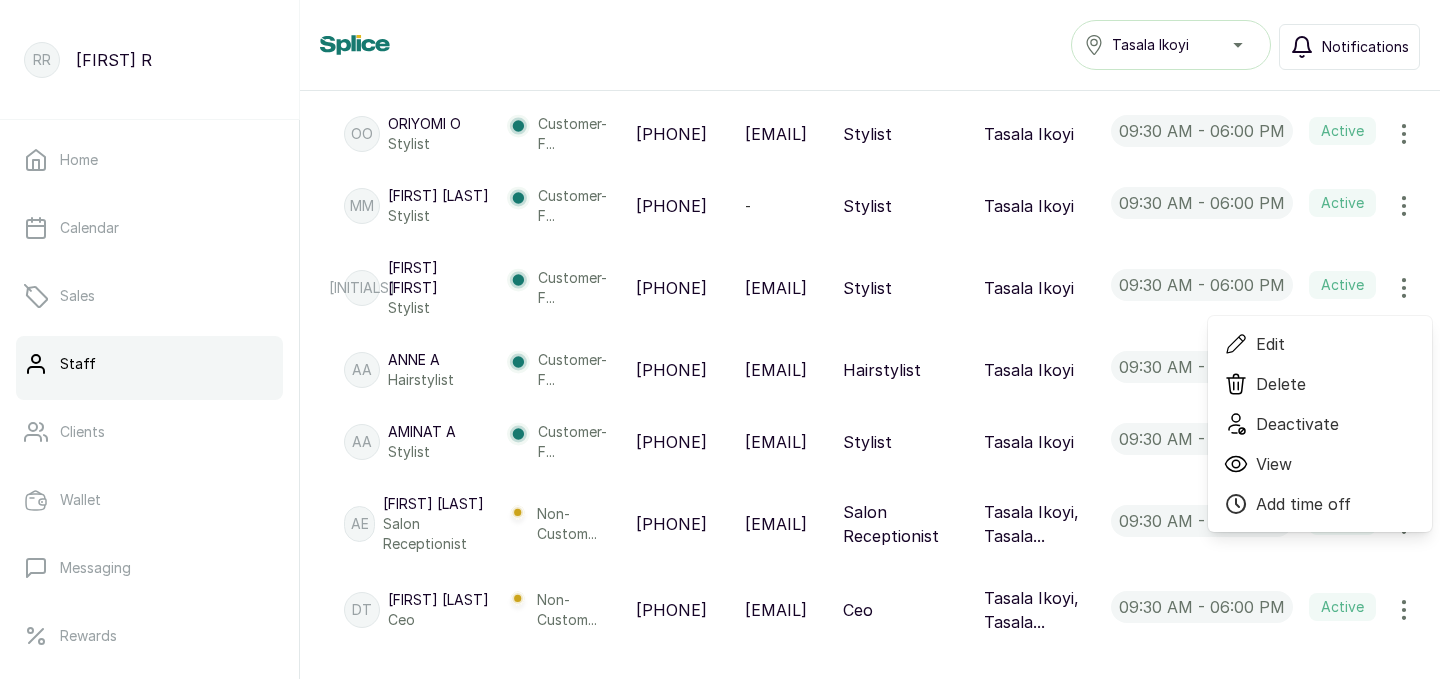 click on "joy@tasala..." at bounding box center [786, 288] 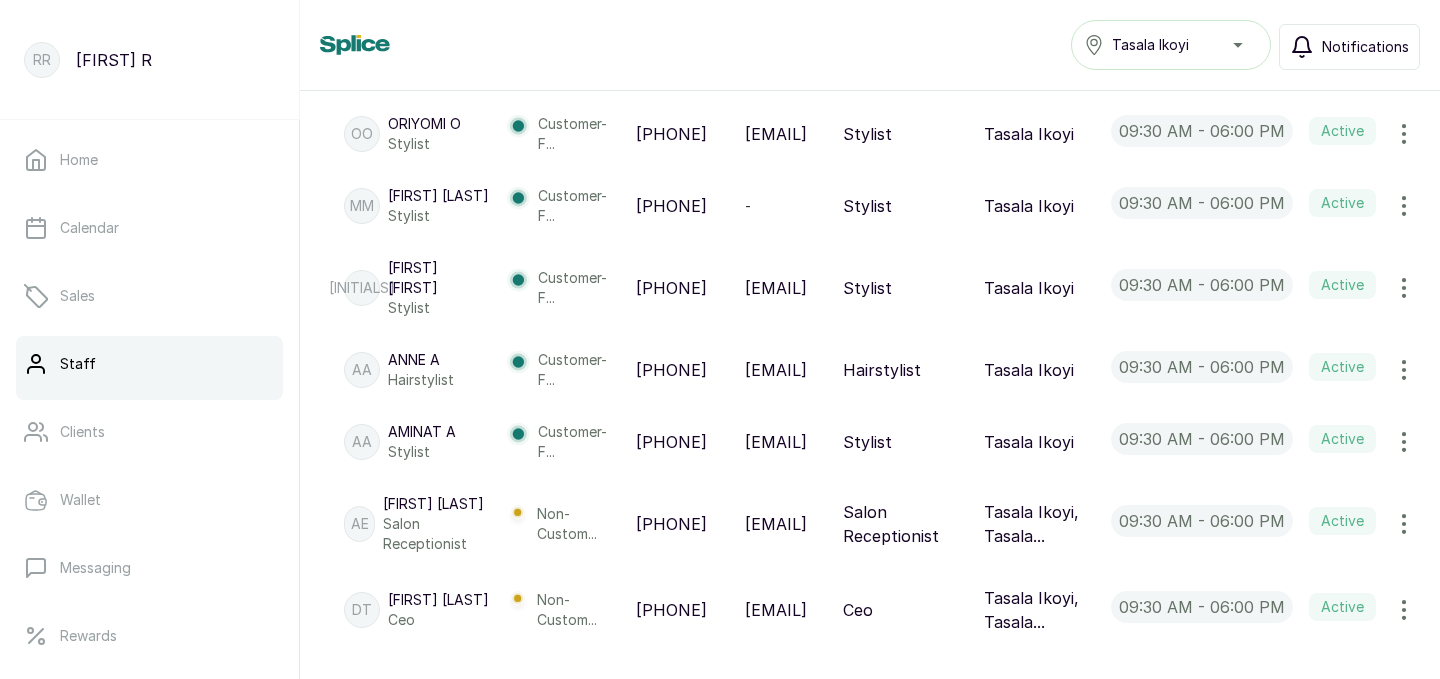 scroll, scrollTop: 1022, scrollLeft: 0, axis: vertical 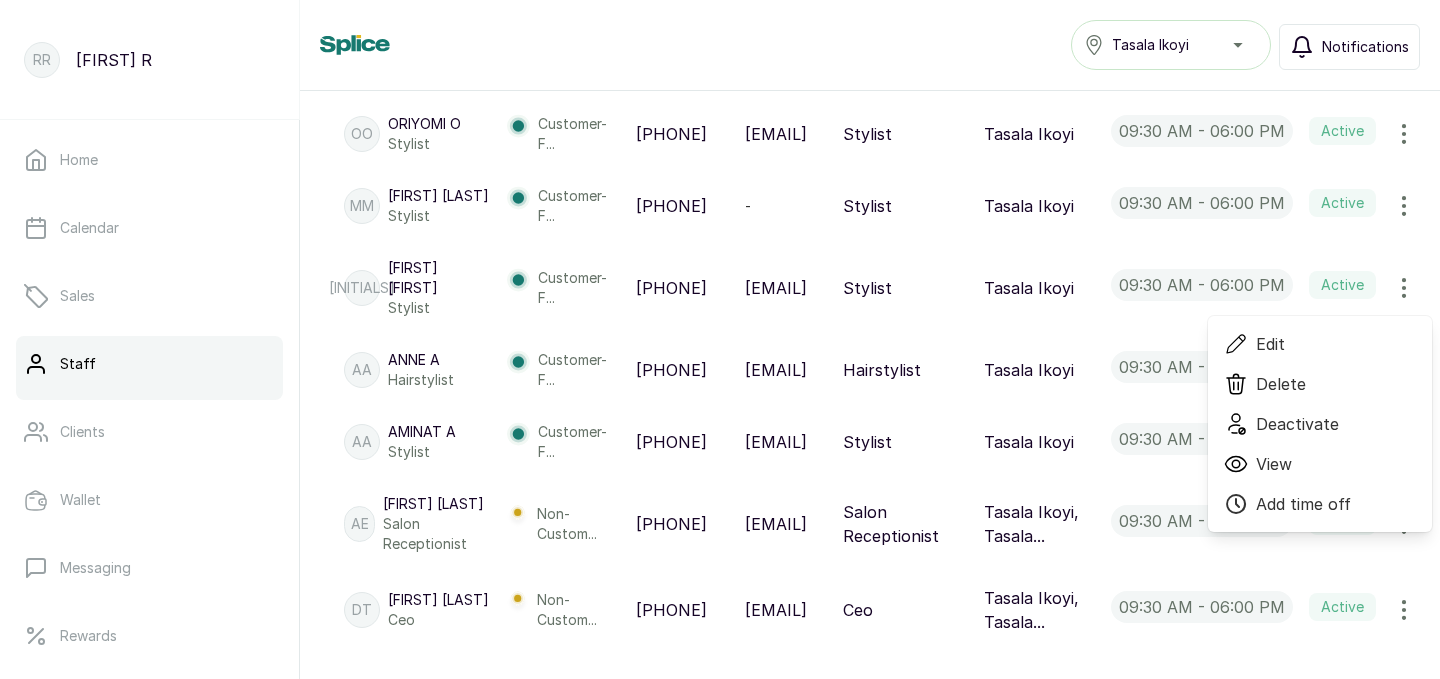 click on "View" at bounding box center (1320, 464) 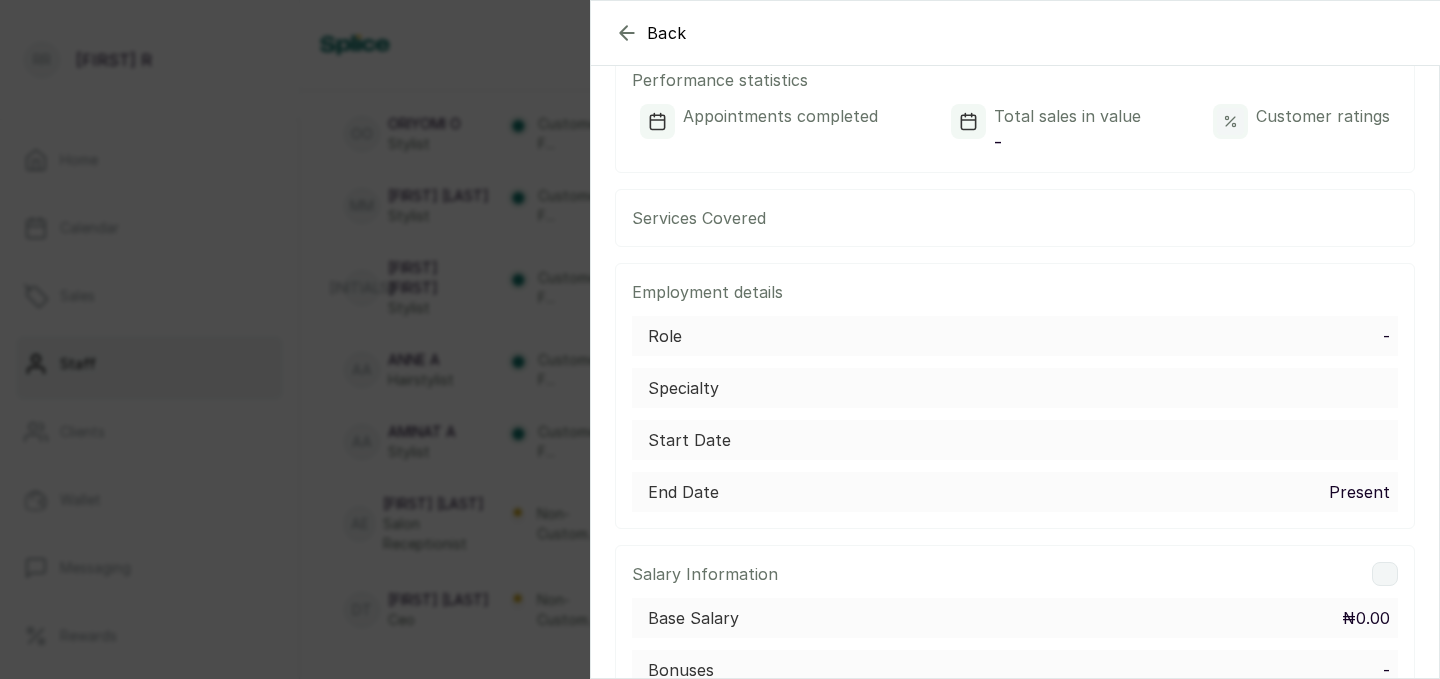 scroll, scrollTop: 718, scrollLeft: 0, axis: vertical 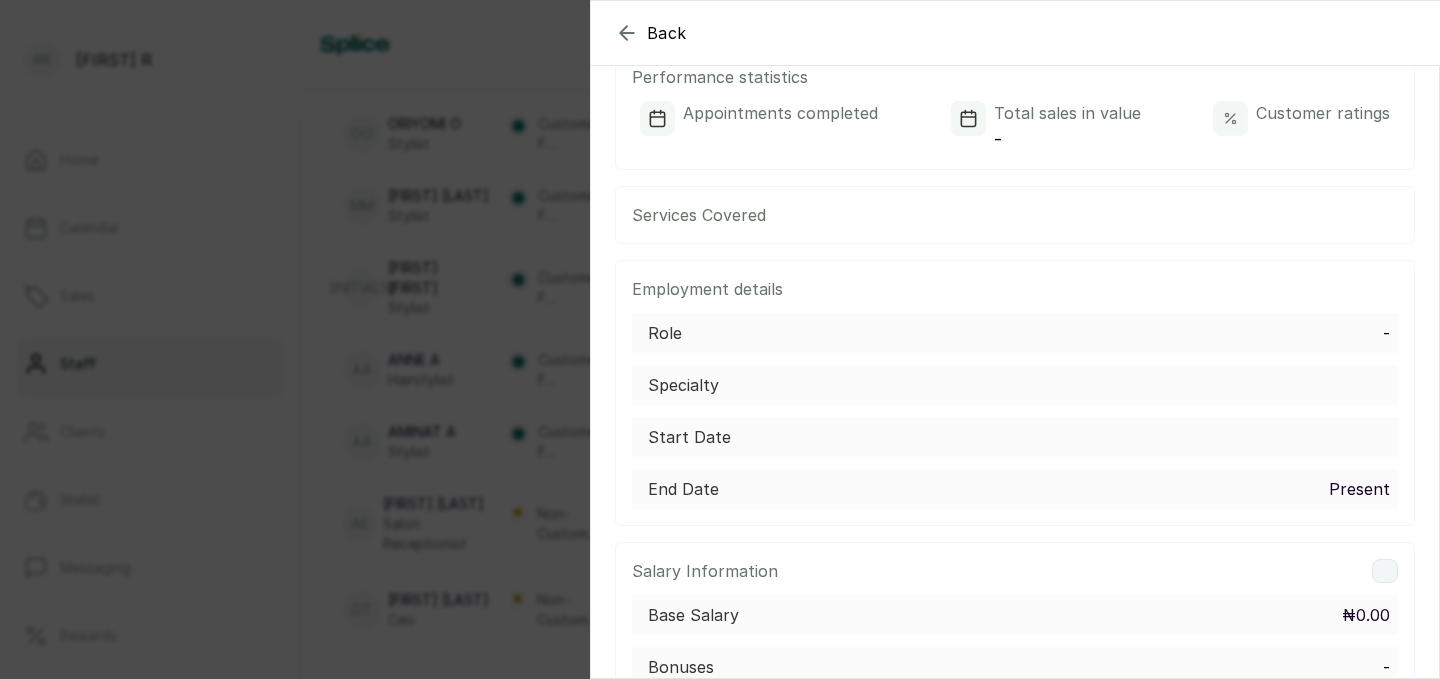 click 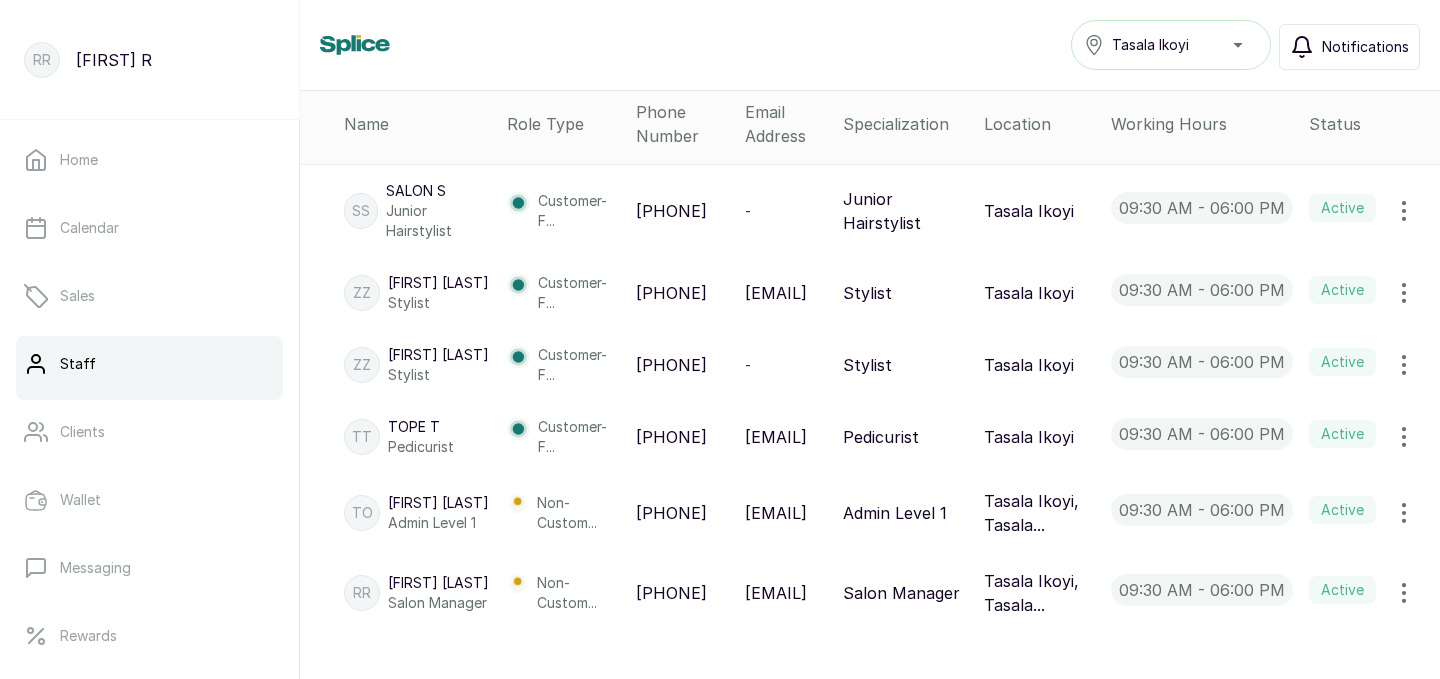 scroll, scrollTop: 388, scrollLeft: 0, axis: vertical 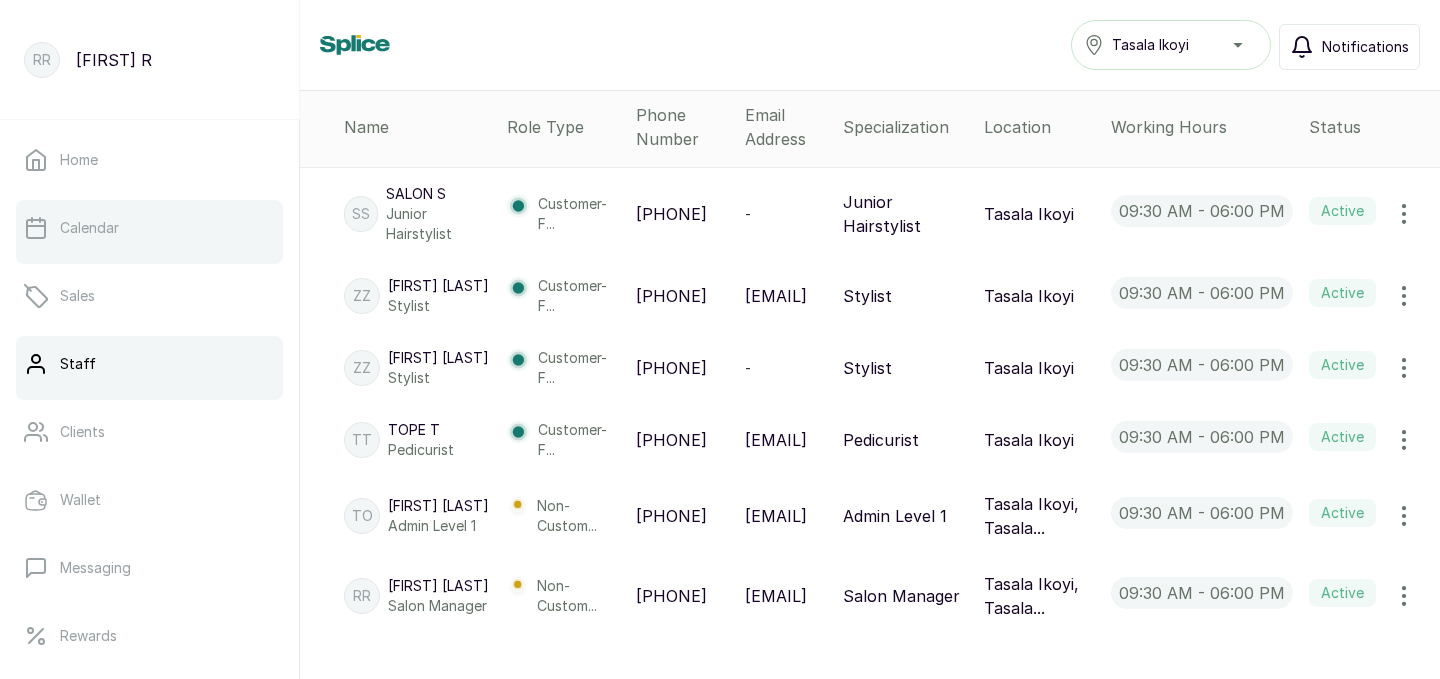 click on "Calendar" at bounding box center (149, 228) 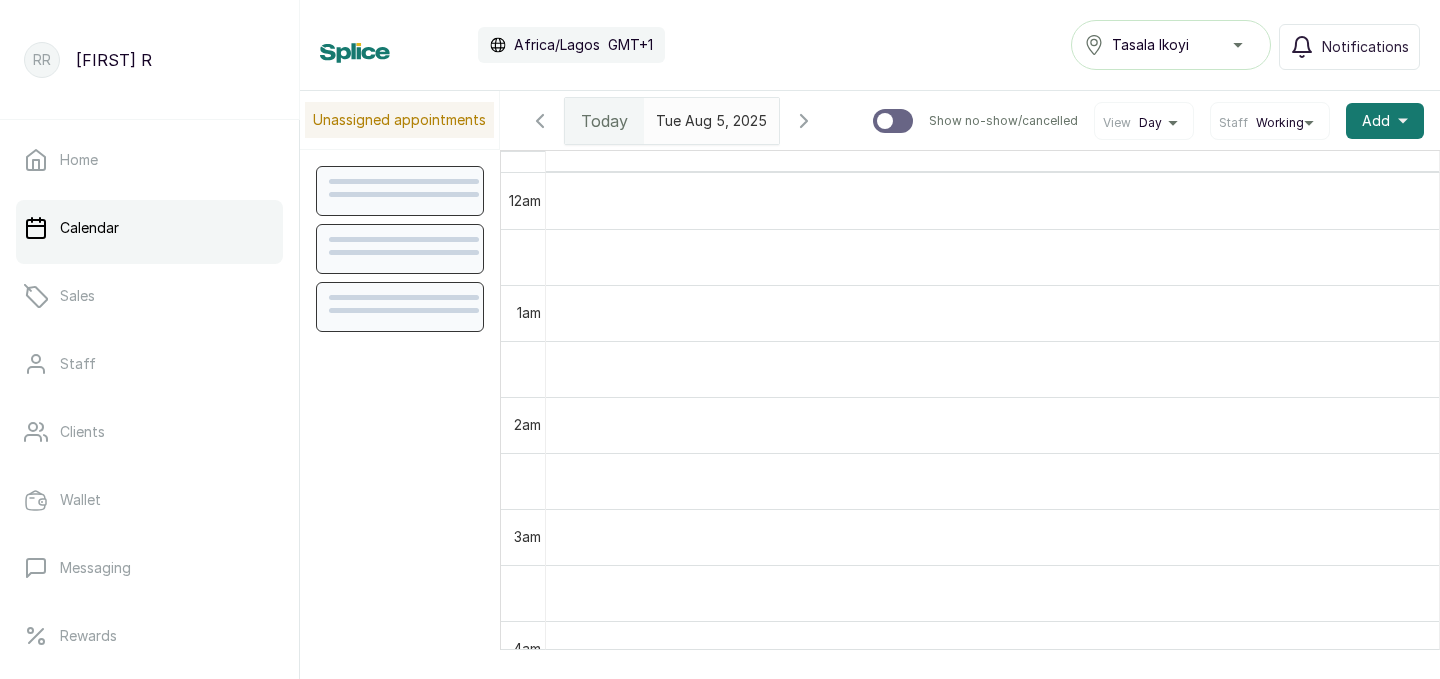 scroll, scrollTop: 673, scrollLeft: 0, axis: vertical 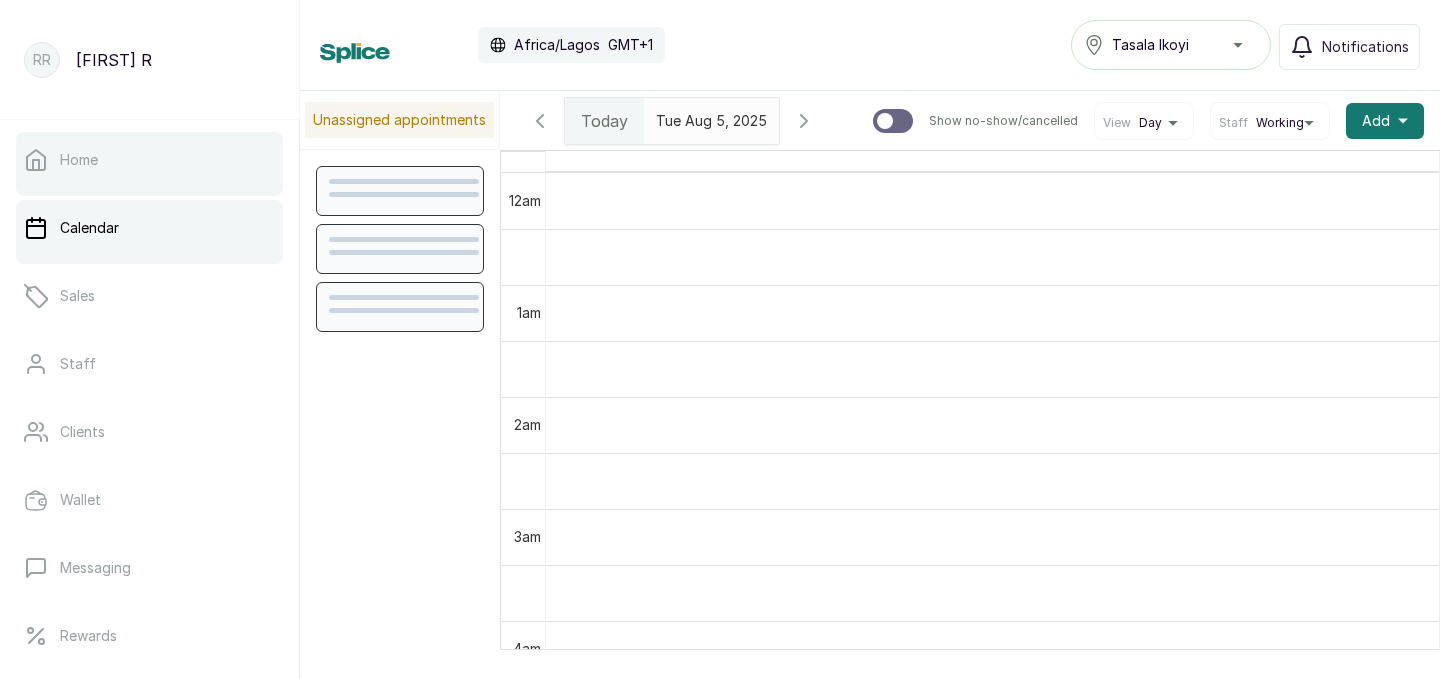 click on "Home" at bounding box center (149, 160) 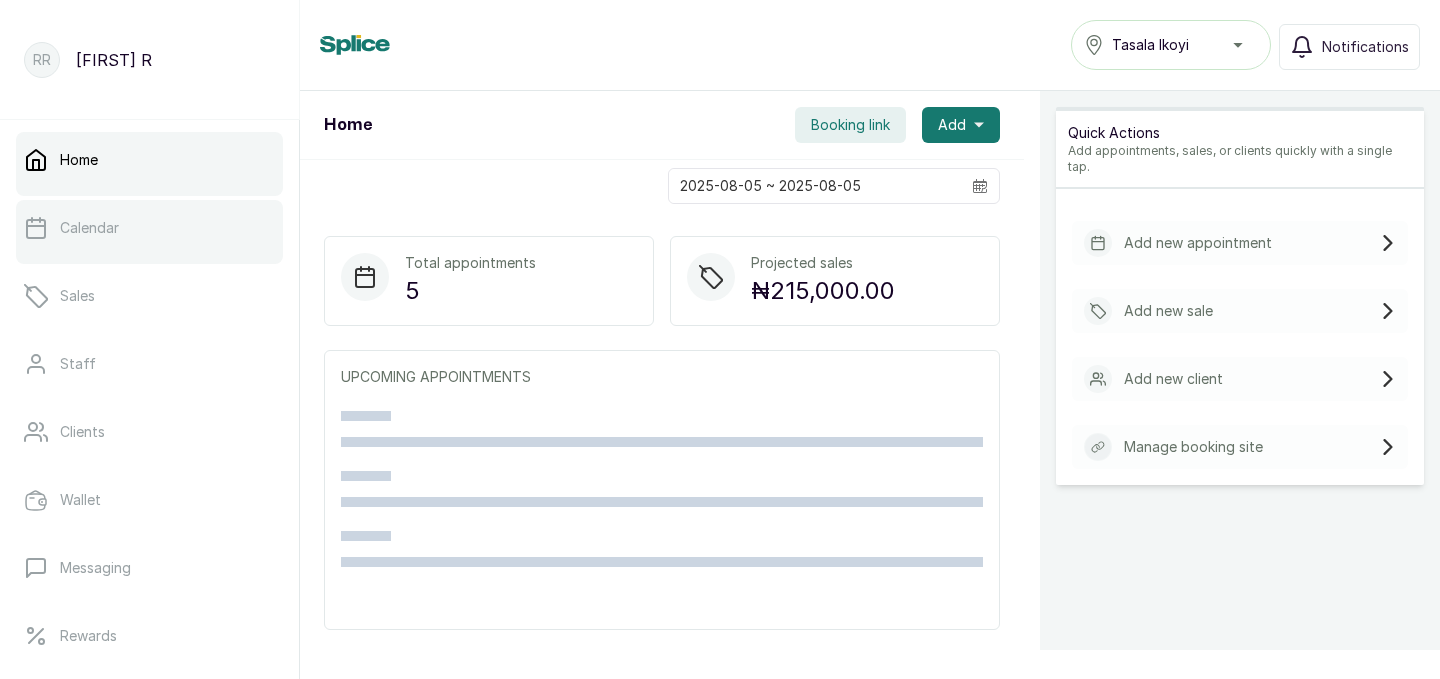 click on "Calendar" at bounding box center (149, 228) 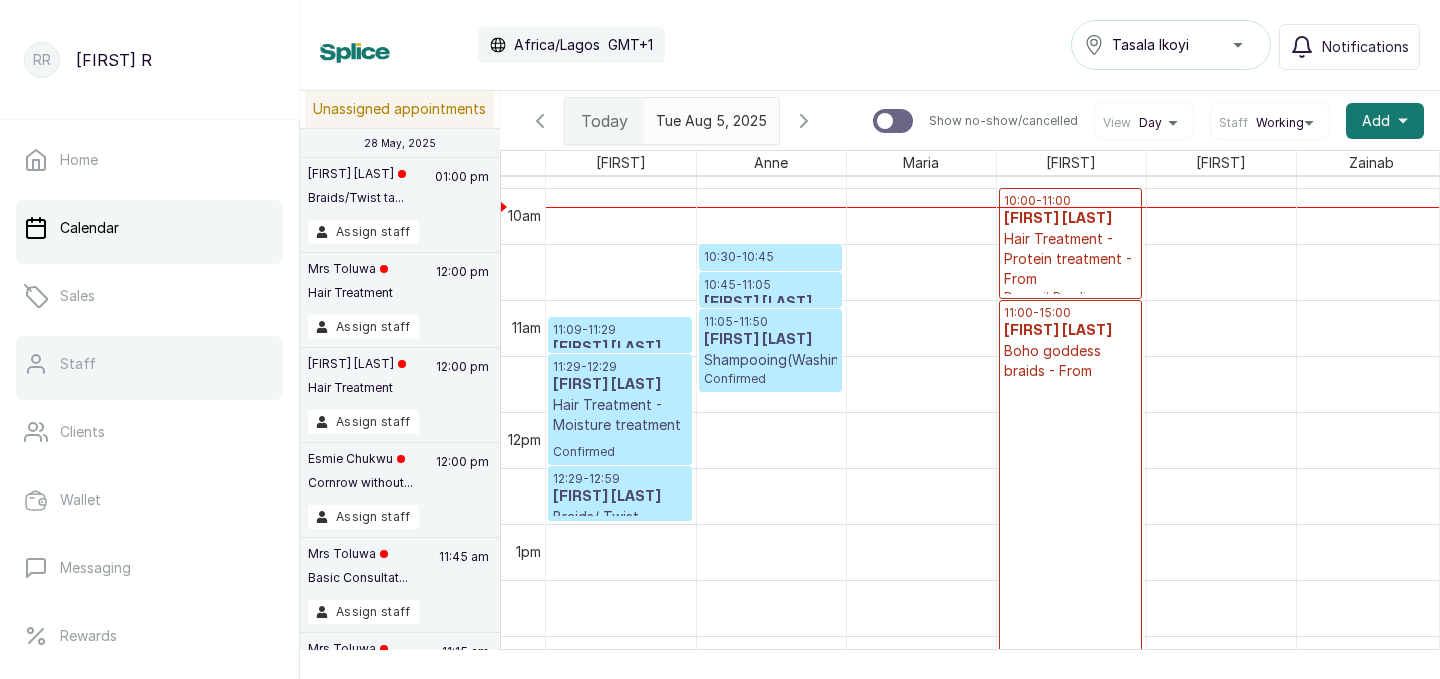 click on "Staff" at bounding box center [149, 364] 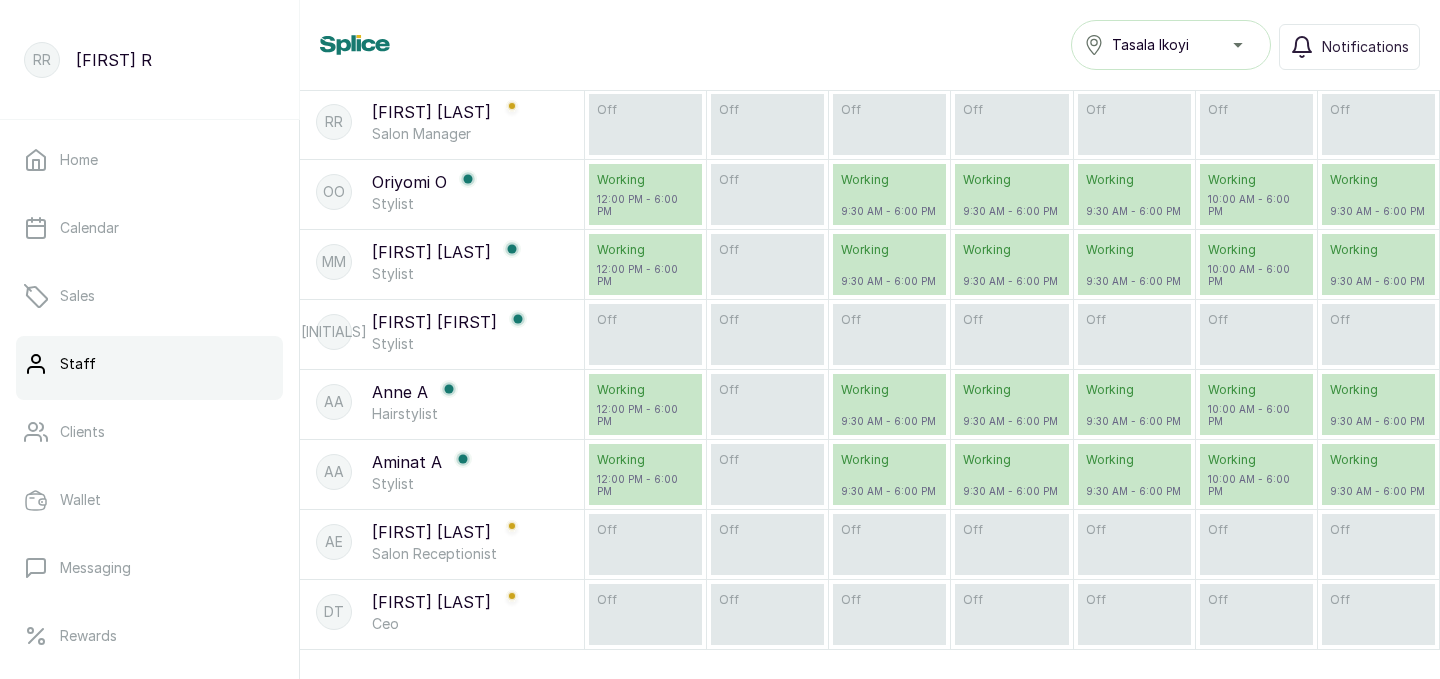 click on "JJ Joy J Stylist" at bounding box center [442, 332] 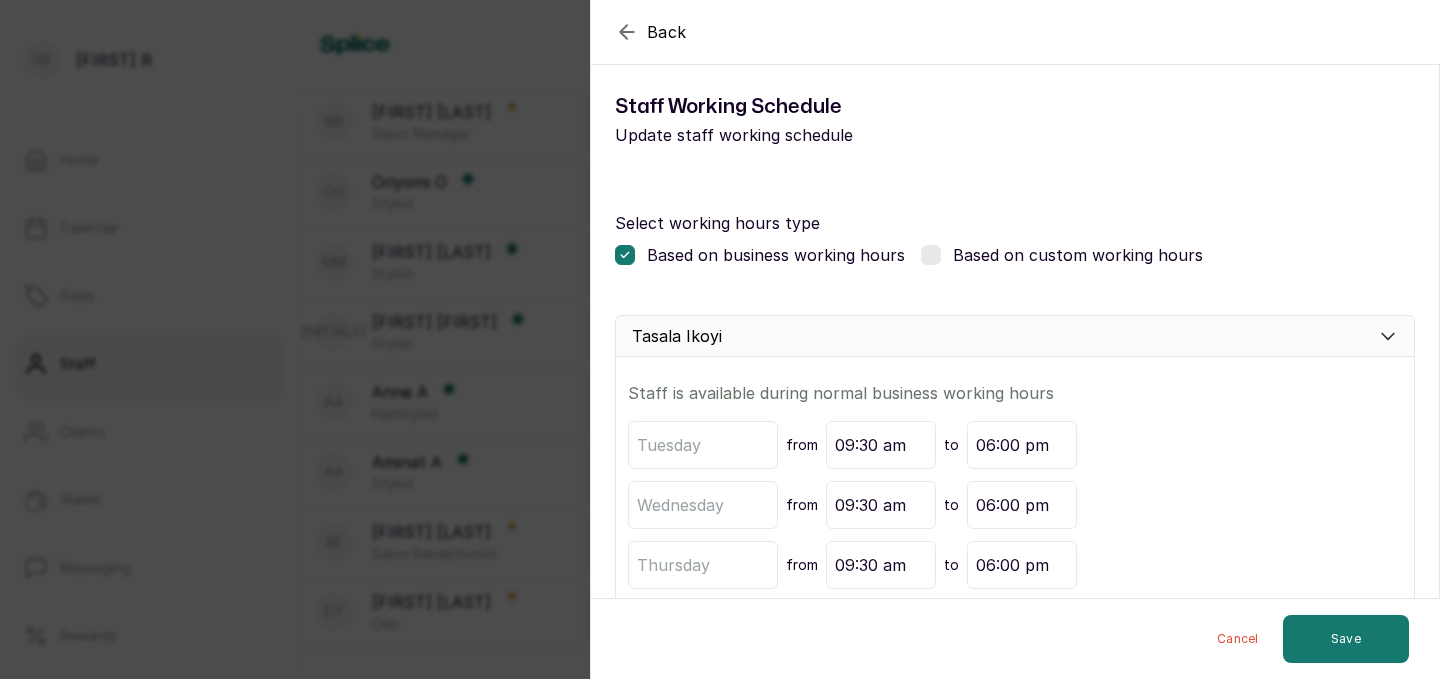 click on "Tasala Ikoyi" at bounding box center (1015, 336) 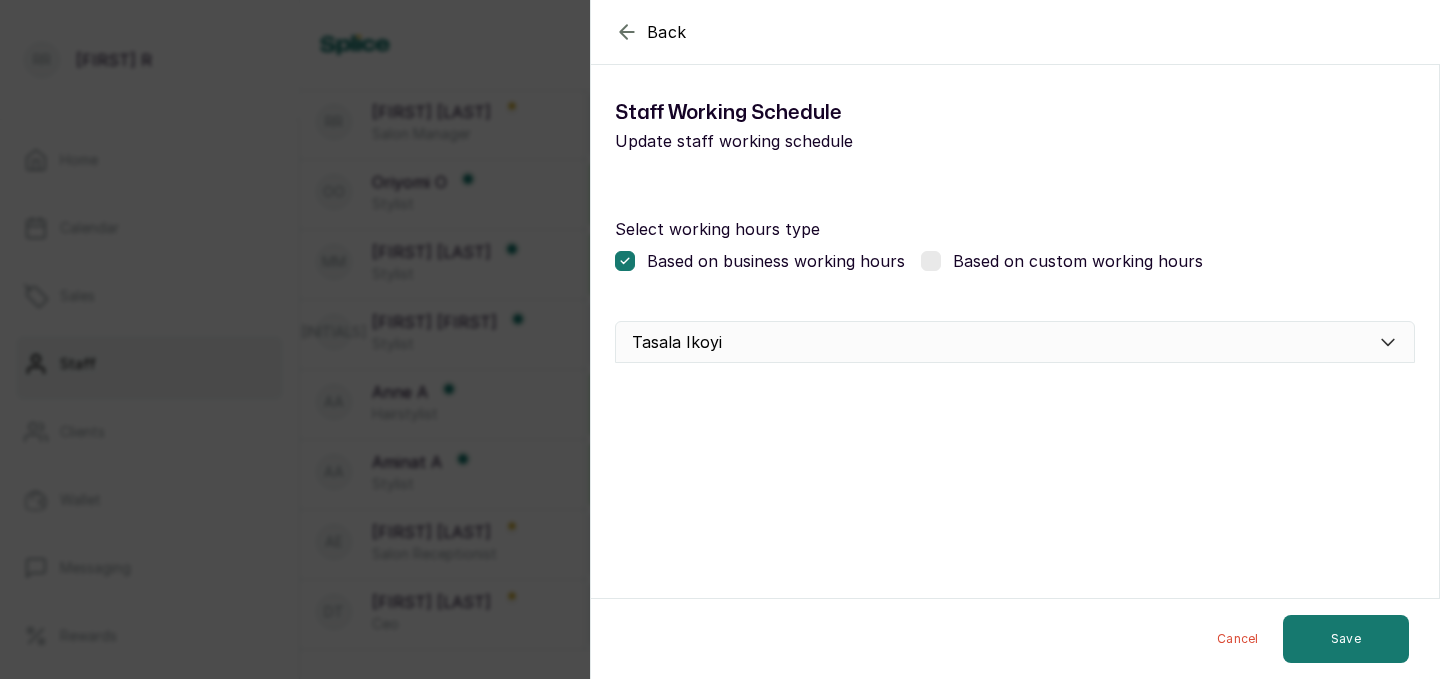 click on "Tasala Ikoyi" at bounding box center [1015, 342] 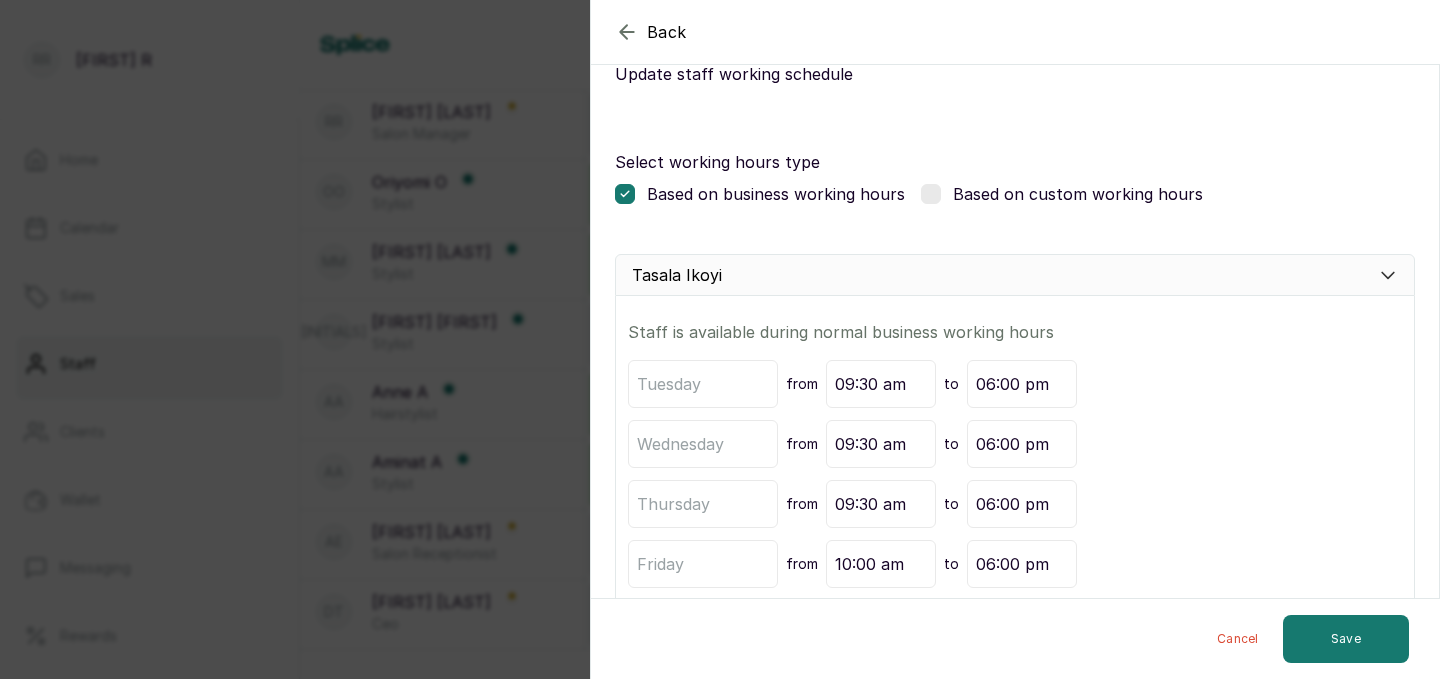 click at bounding box center [931, 194] 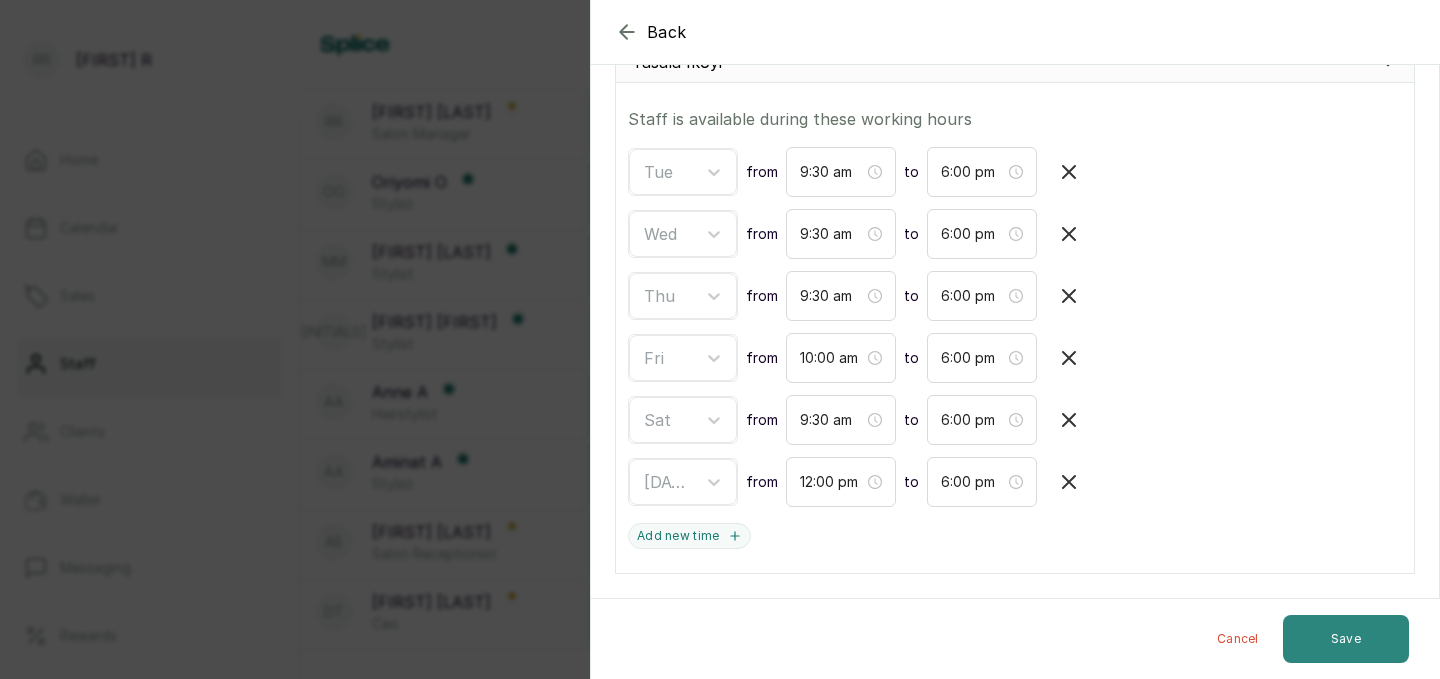 click on "Save" at bounding box center [1346, 639] 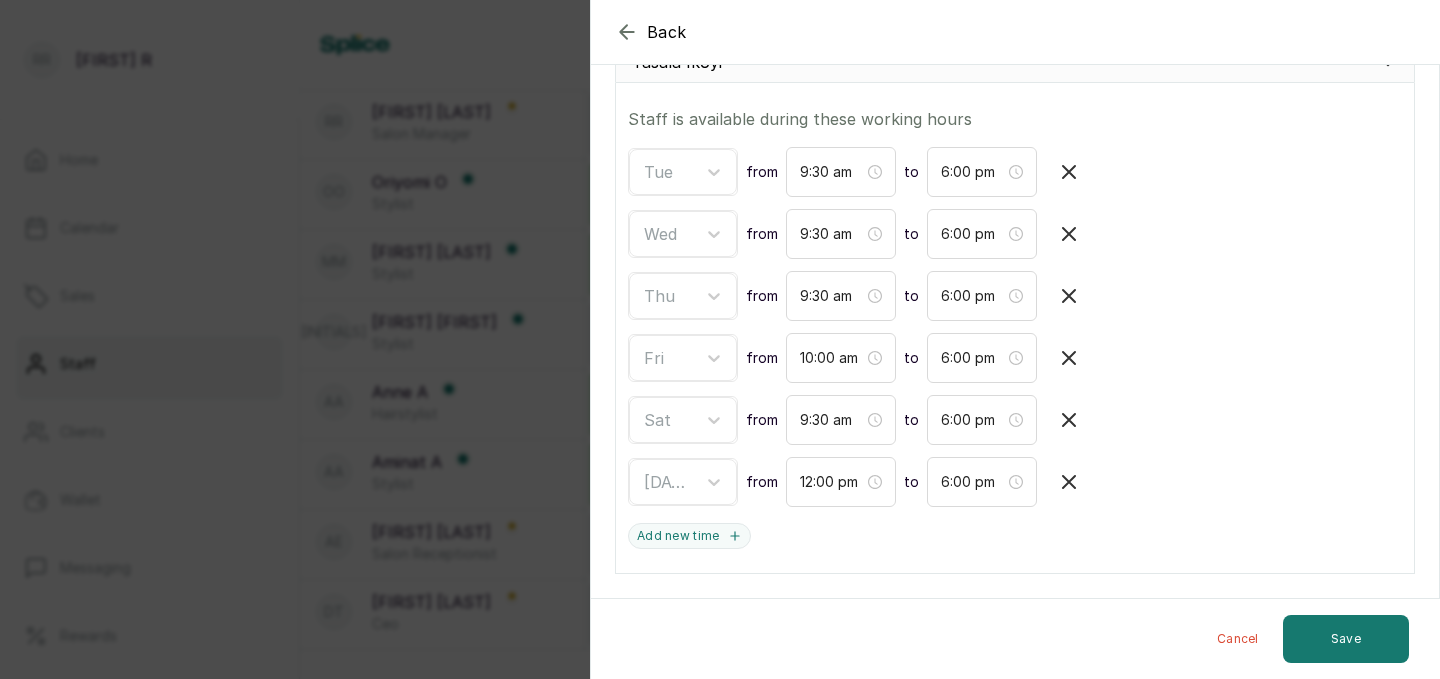 click 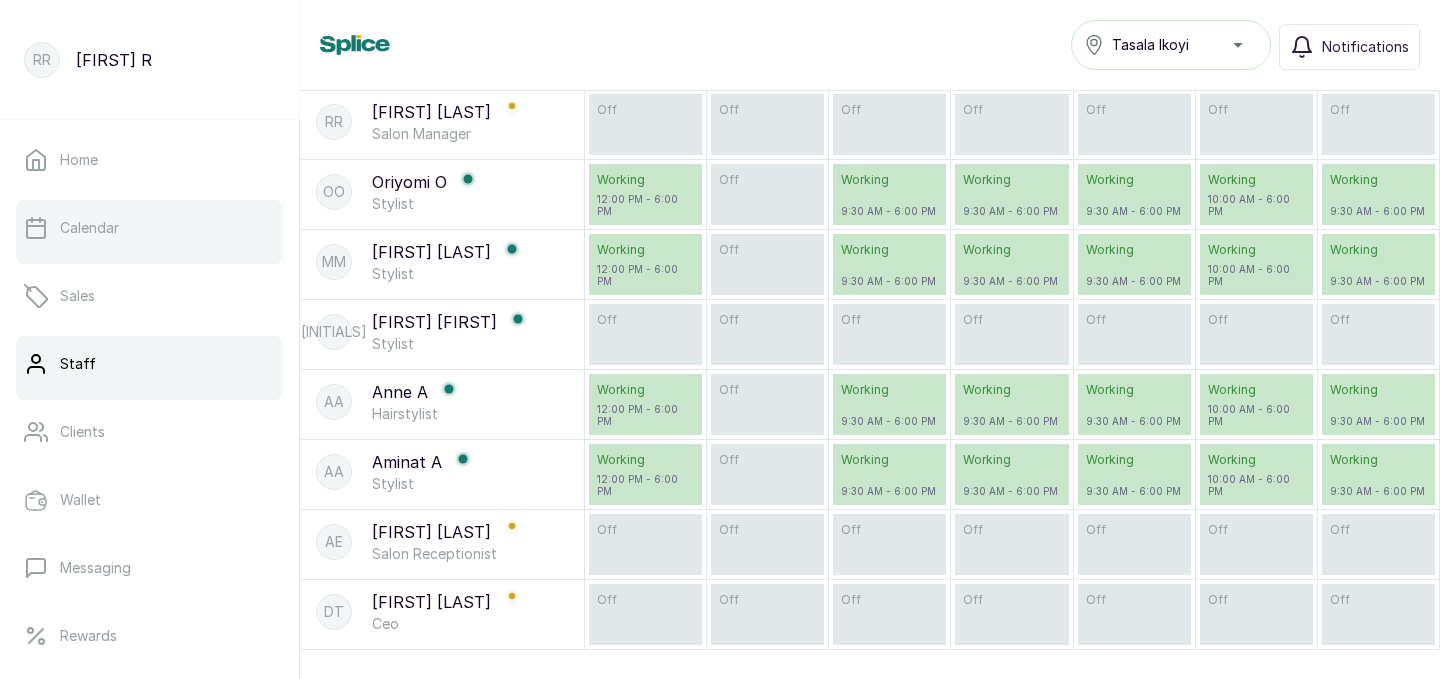 click on "Calendar" at bounding box center (149, 228) 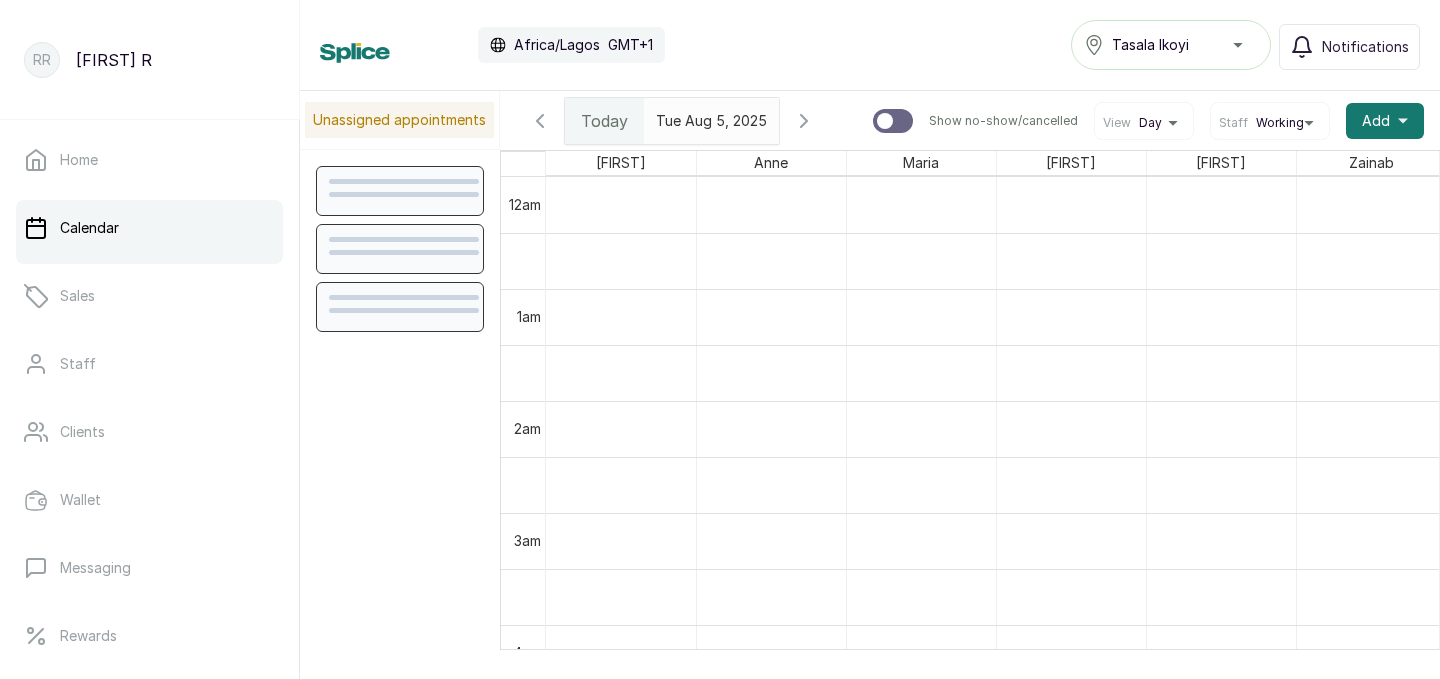 scroll, scrollTop: 673, scrollLeft: 0, axis: vertical 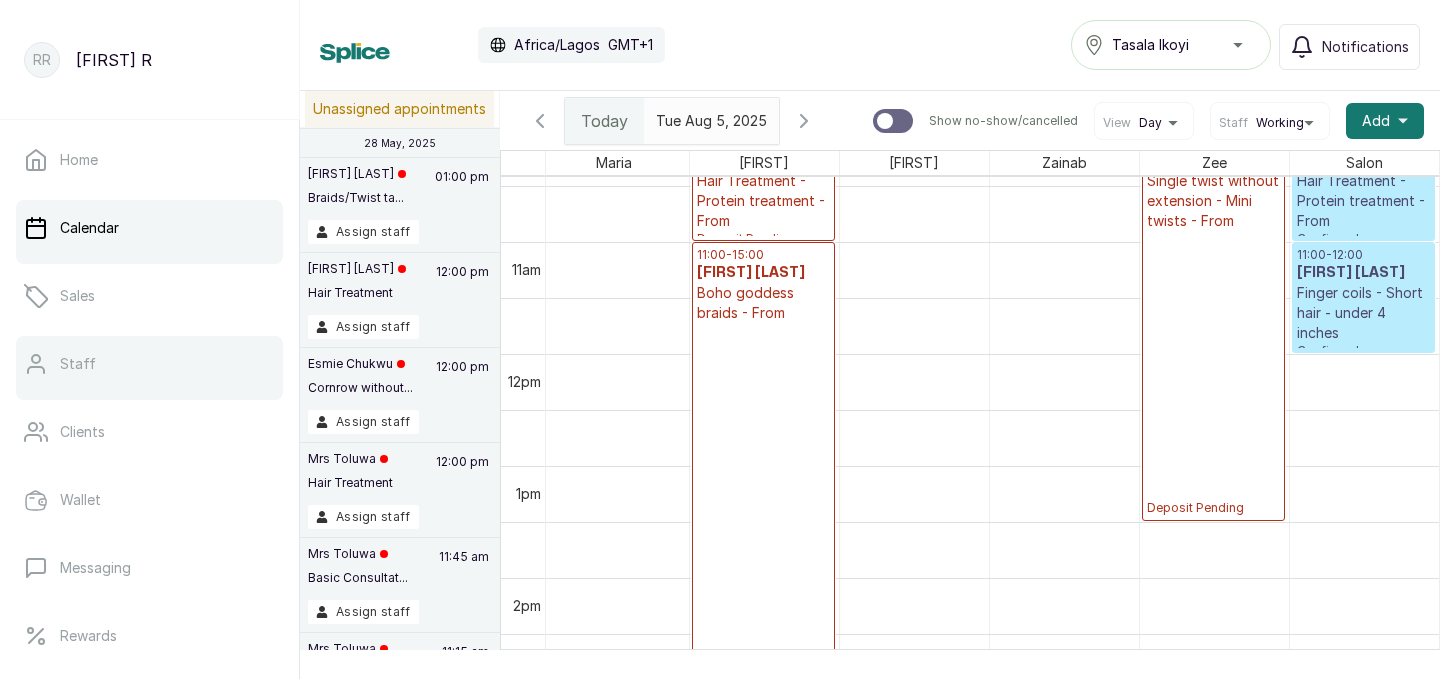 click on "Staff" at bounding box center [149, 364] 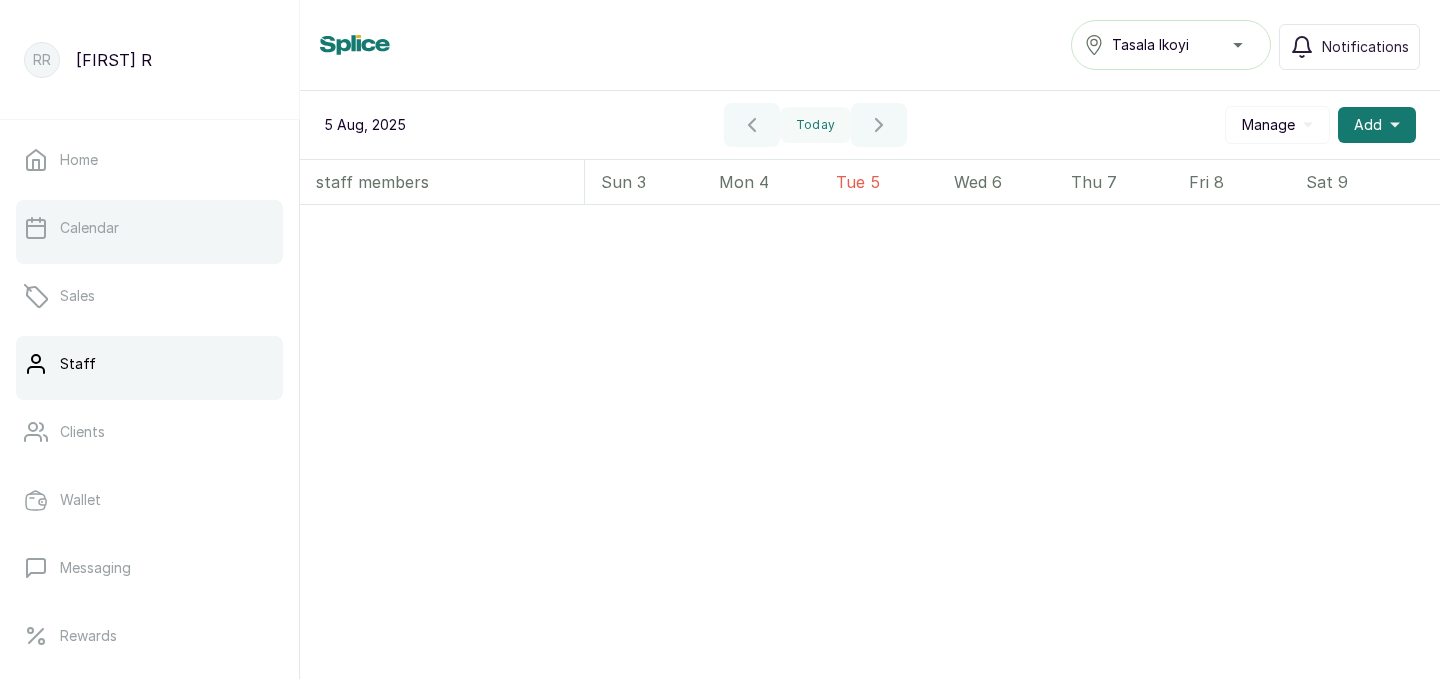 click on "Calendar" at bounding box center [149, 228] 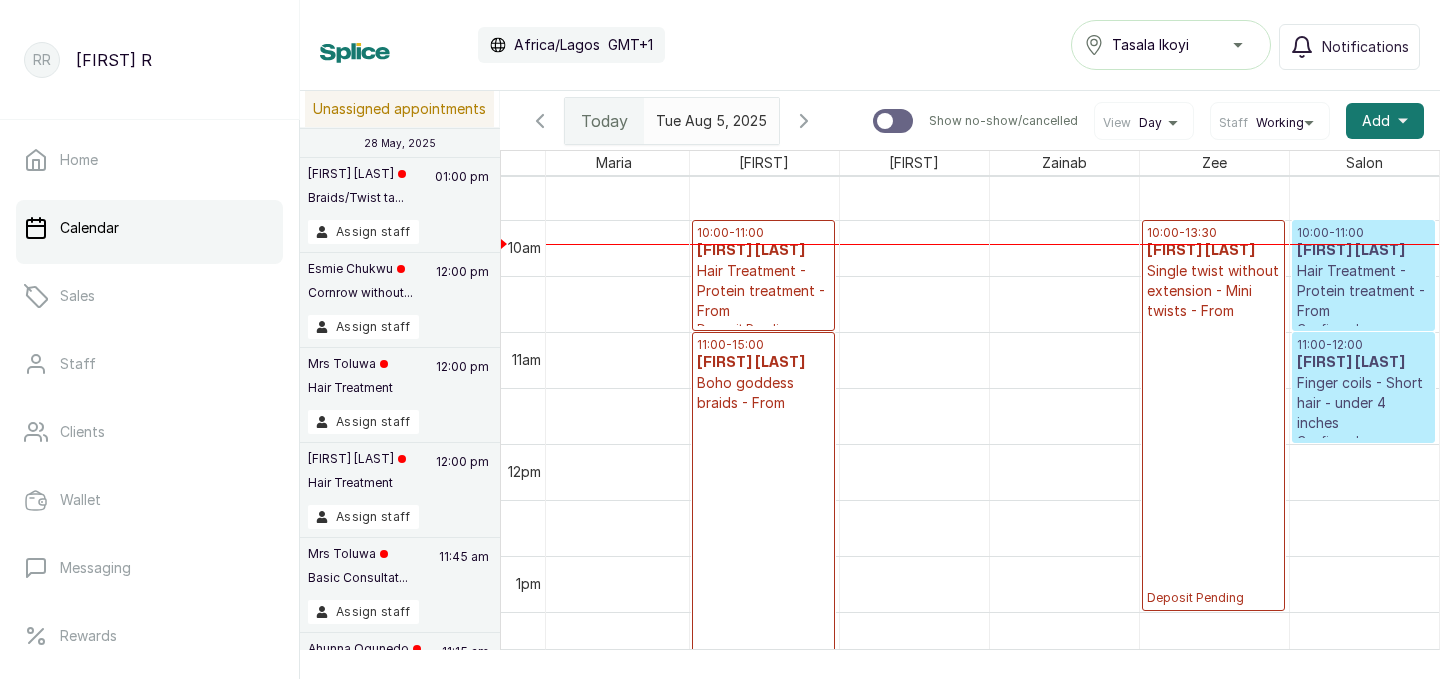 click on "[TIME]  -  [TIME]" at bounding box center (1364, 233) 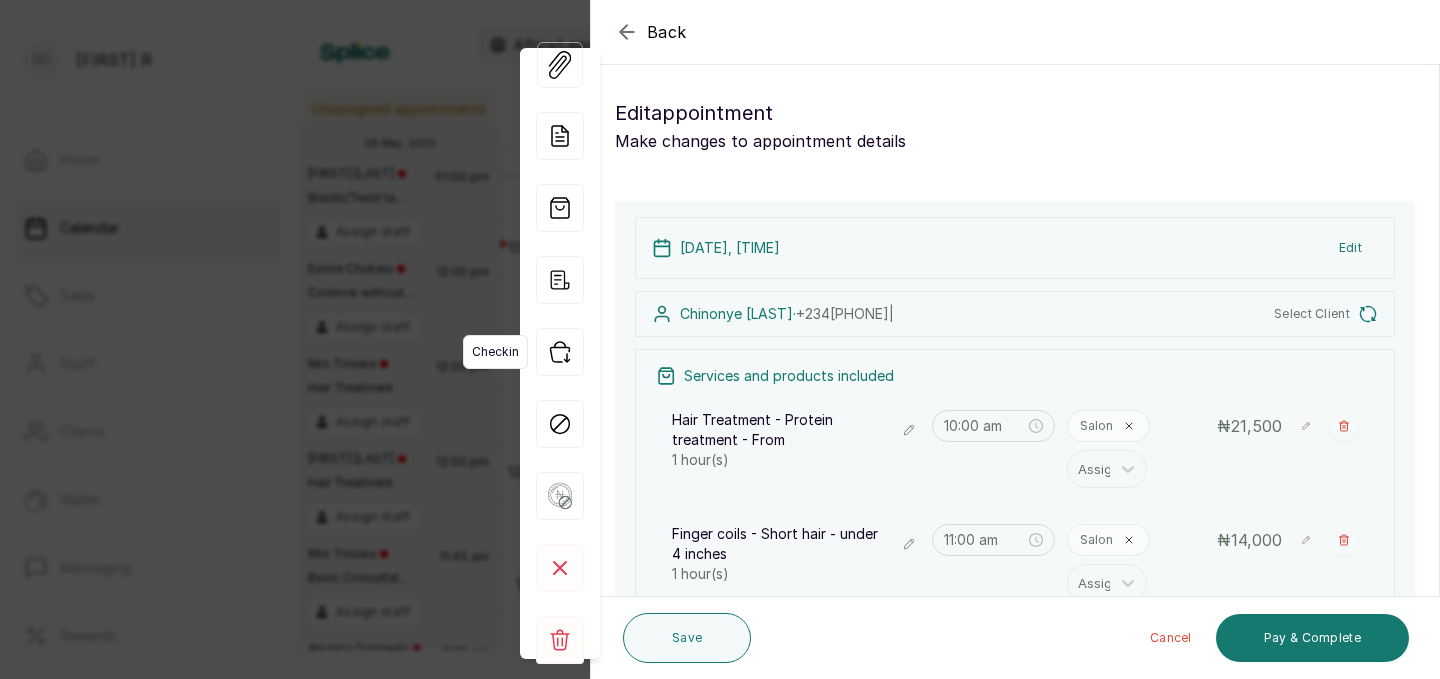 click 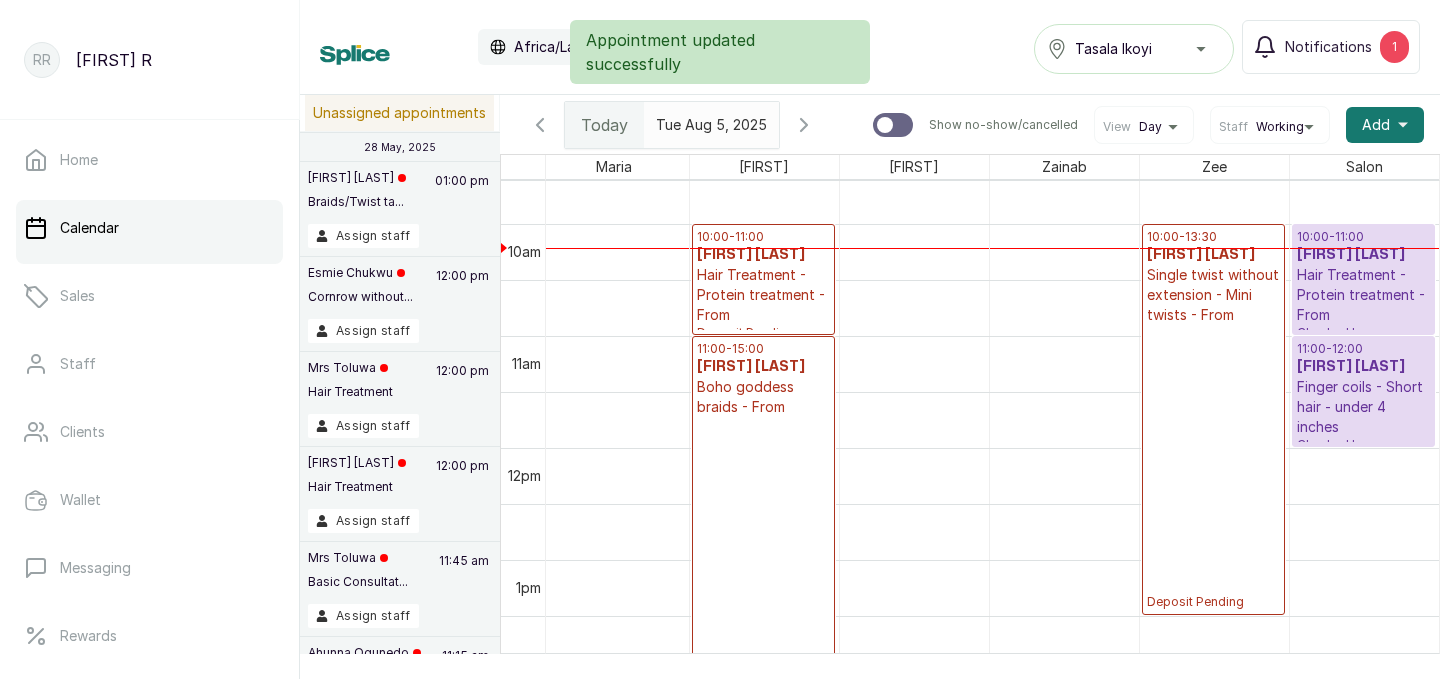 click on "10:00  -  13:30" at bounding box center (1213, 237) 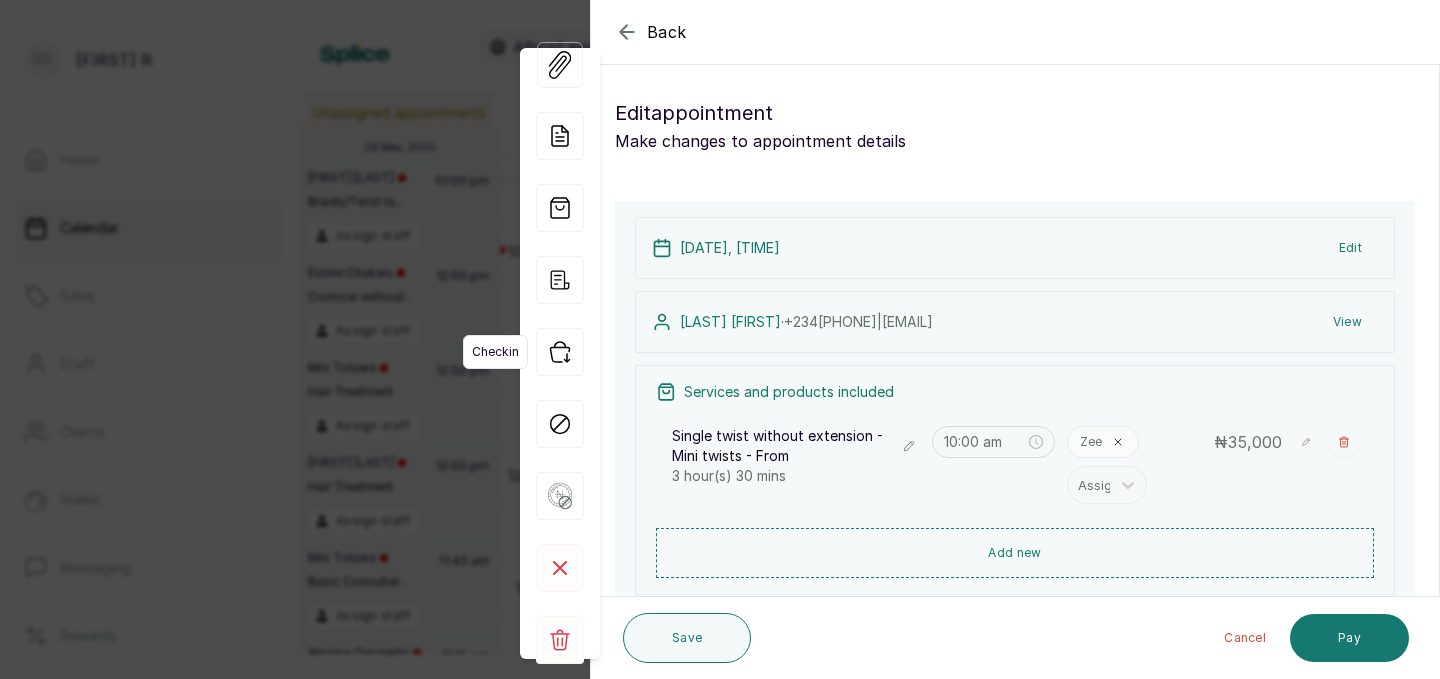 click 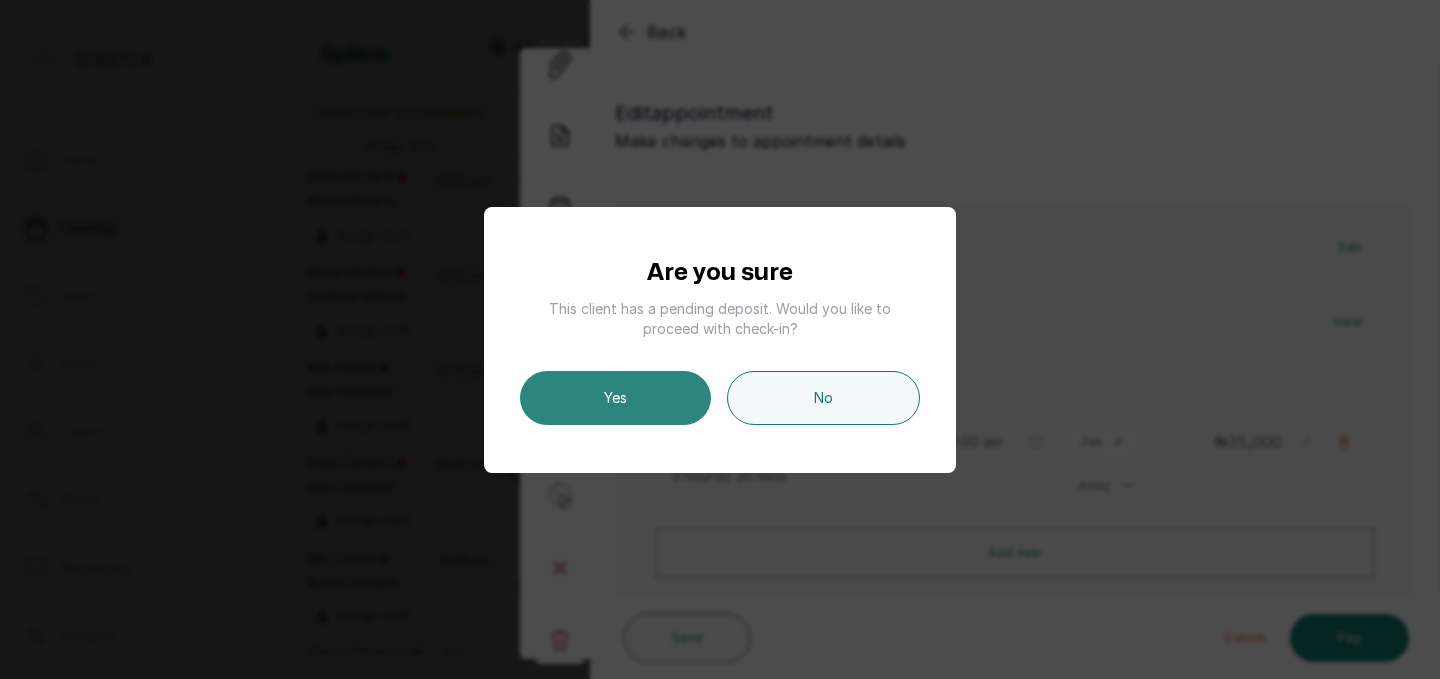 click on "Yes" at bounding box center [615, 398] 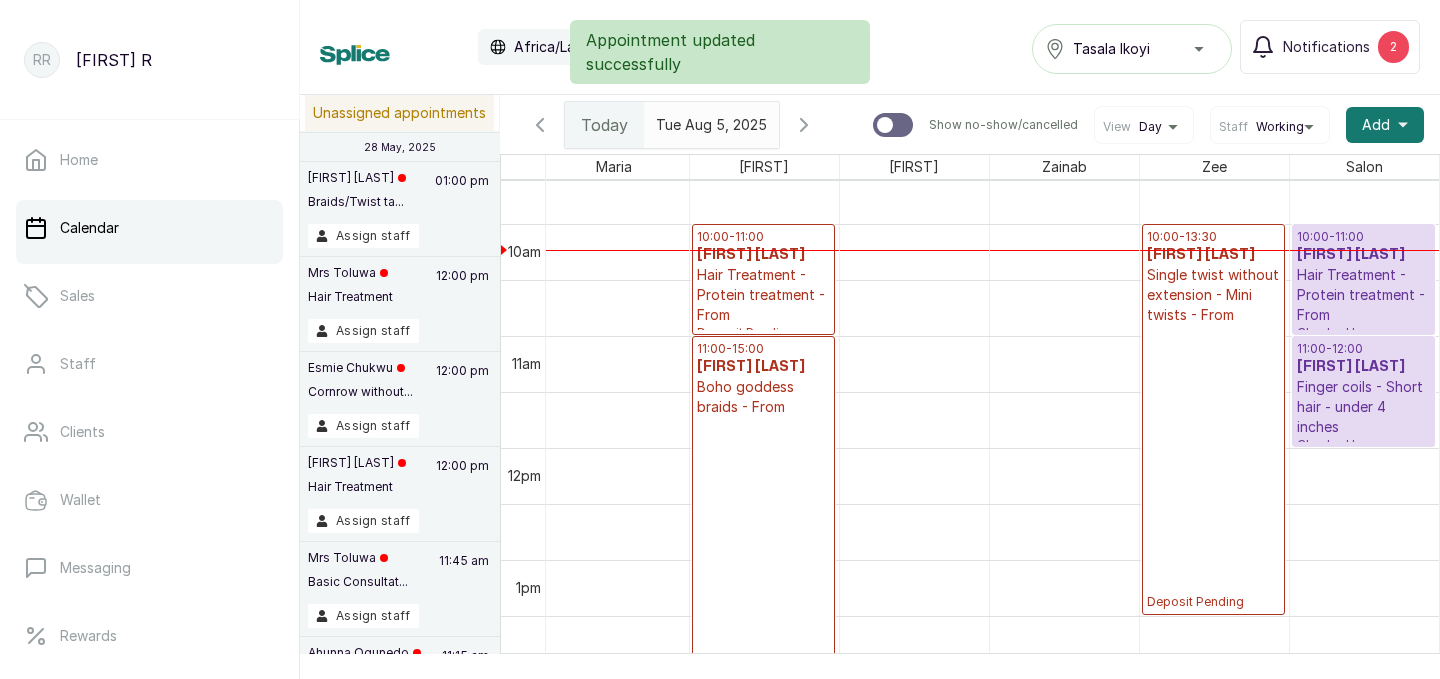 scroll, scrollTop: 1077, scrollLeft: 0, axis: vertical 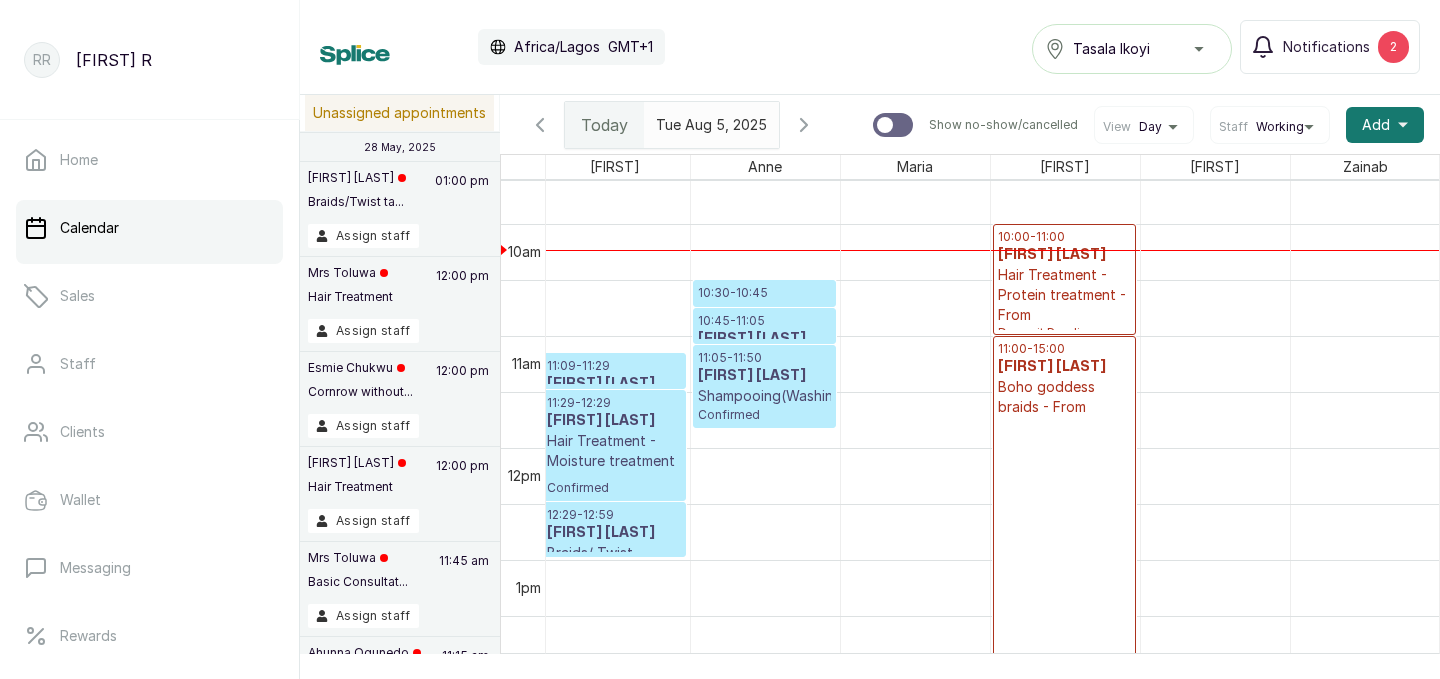 click on "[TIME] - [TIME]" at bounding box center [764, 293] 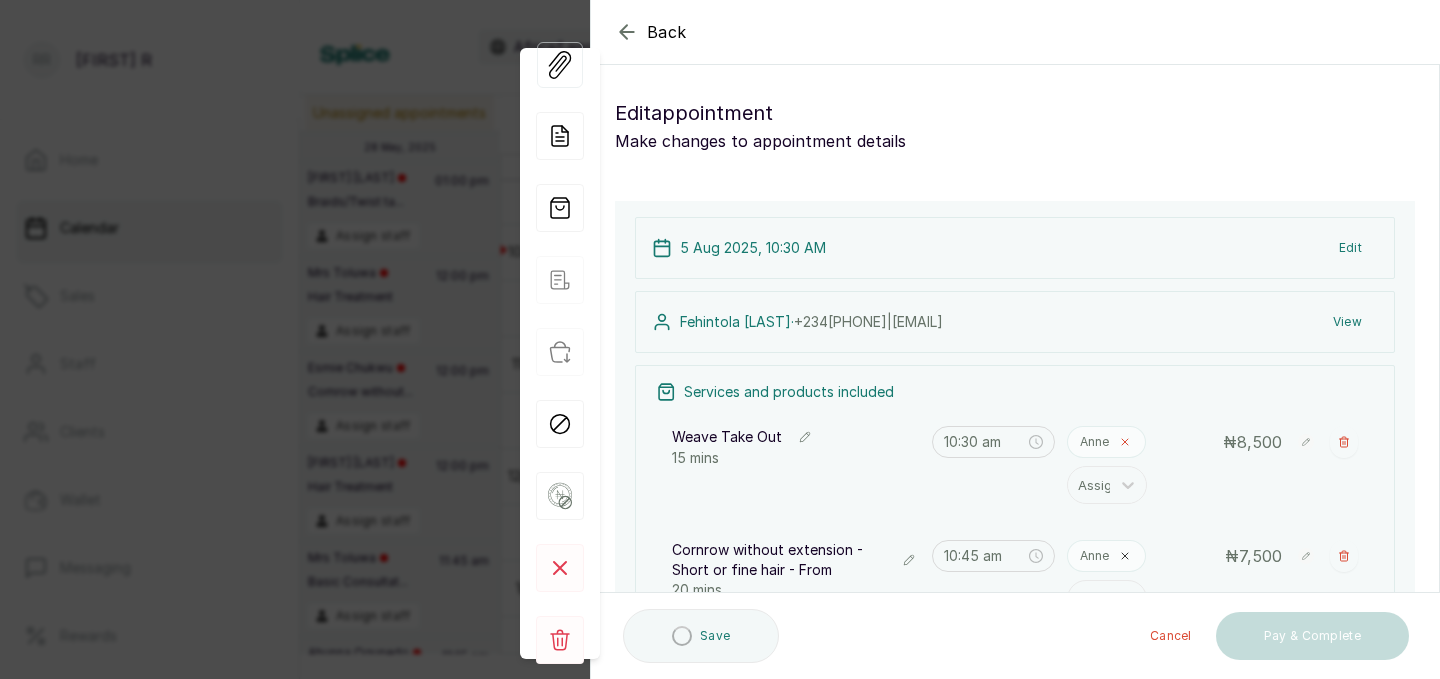 click 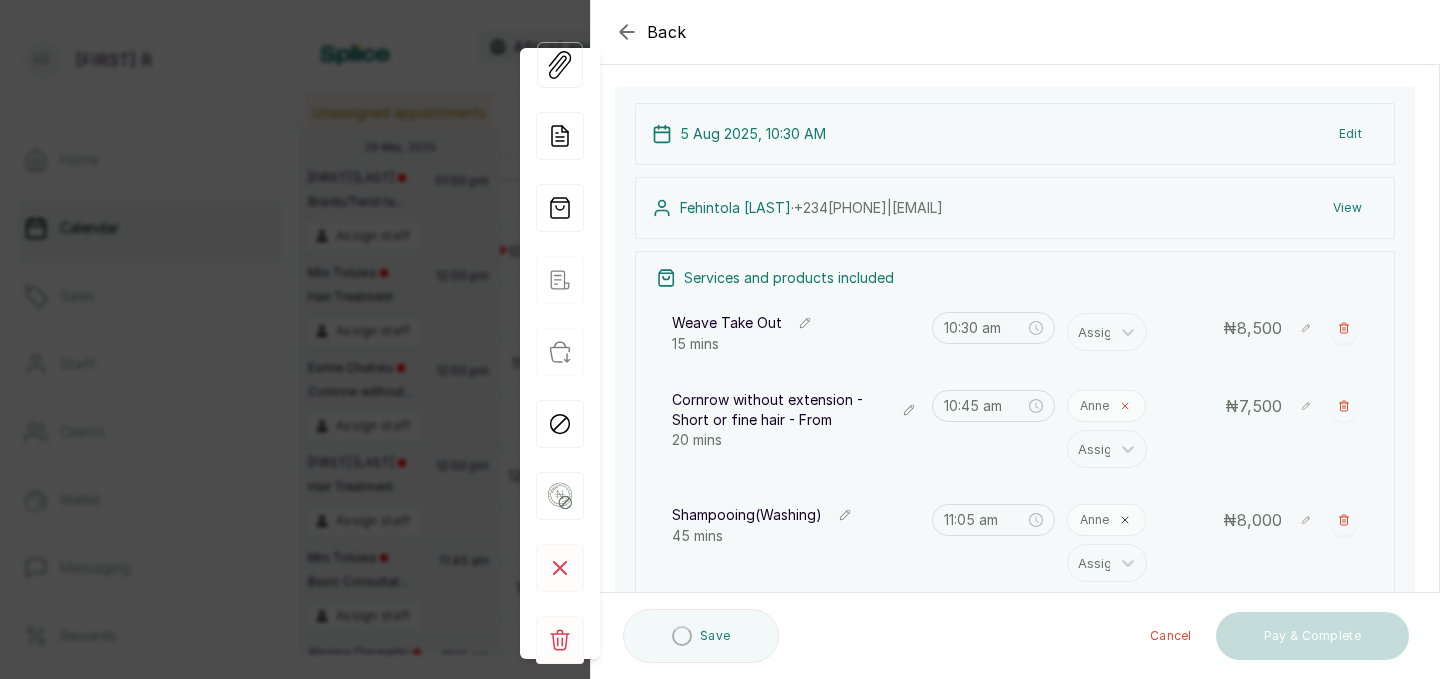 click 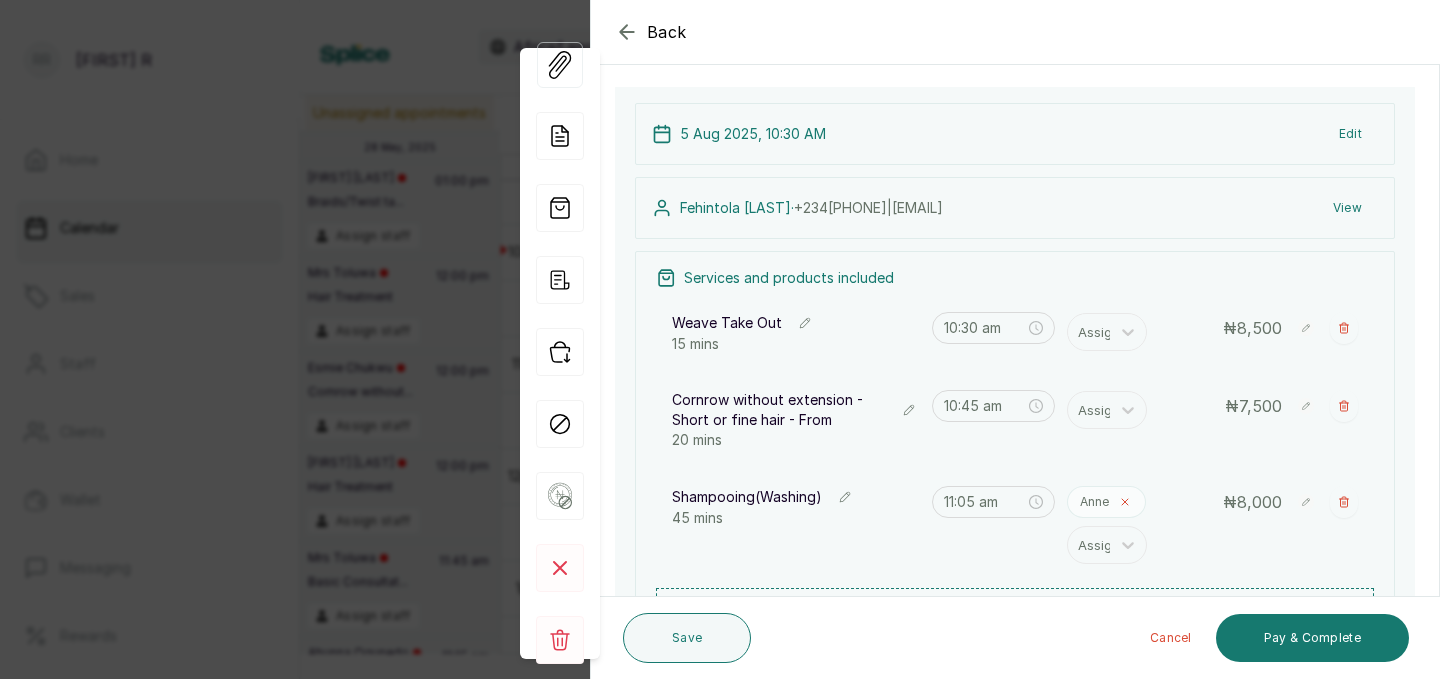 click 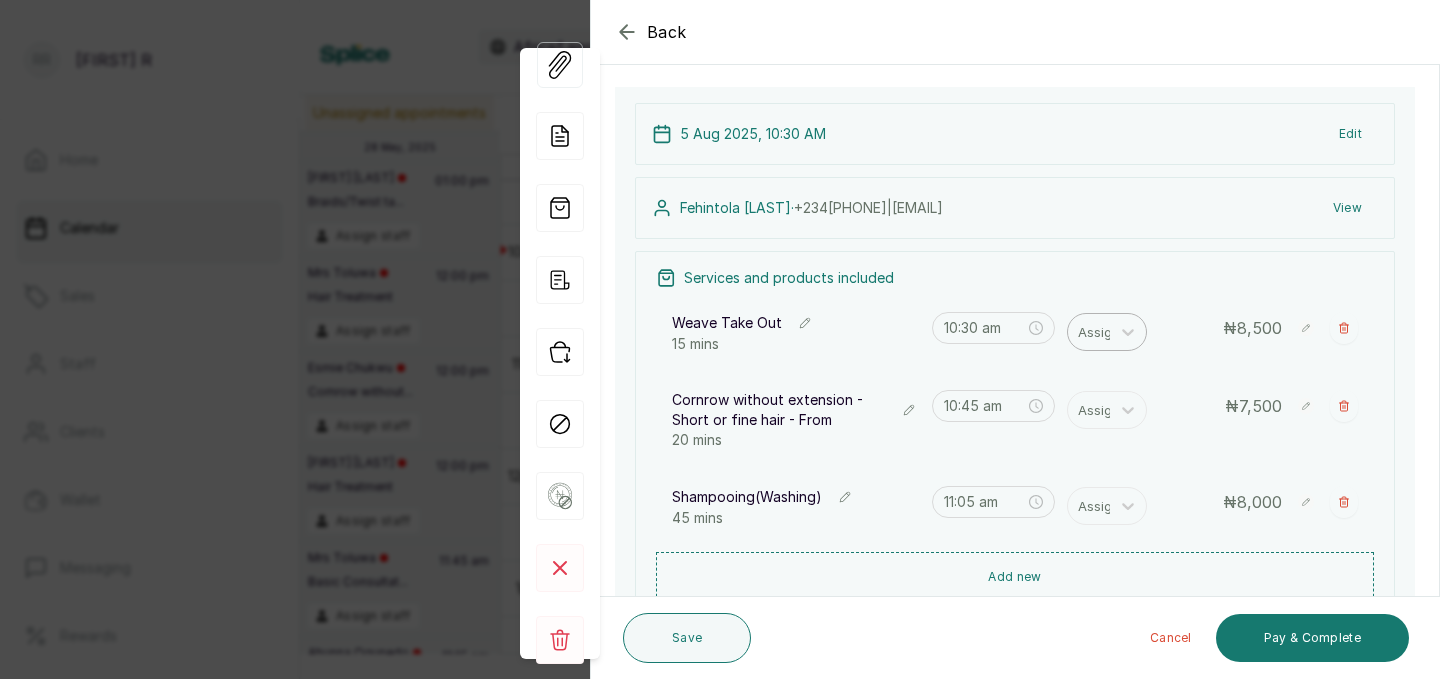 click on "Assign" at bounding box center (1089, 332) 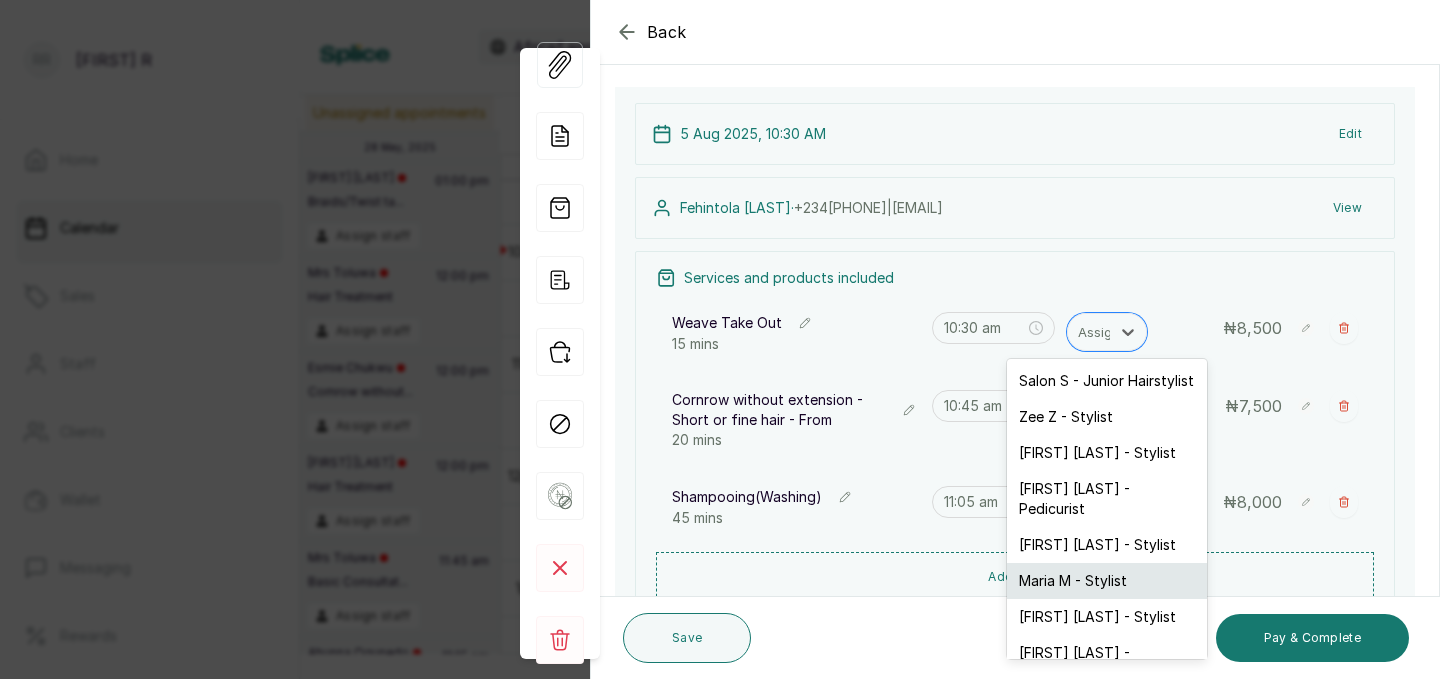 click on "Maria M - Stylist" at bounding box center [1107, 581] 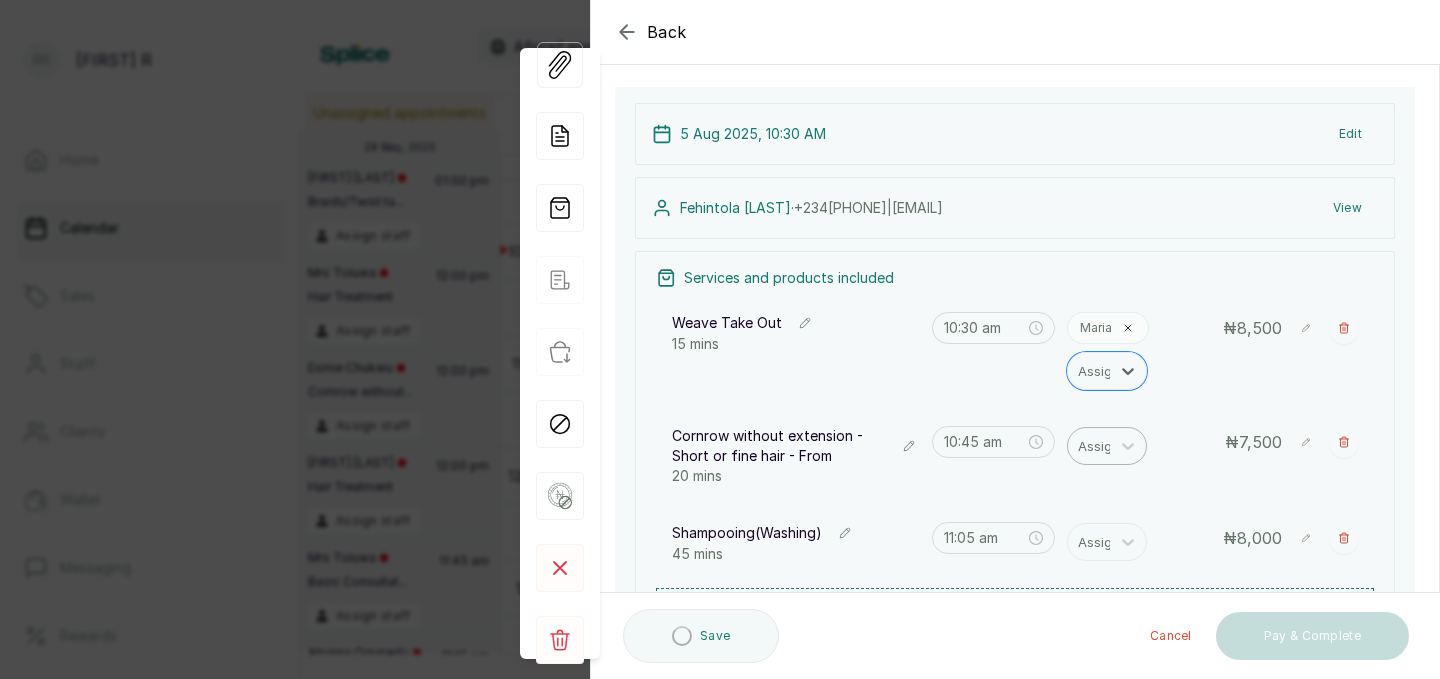 click at bounding box center (1099, 446) 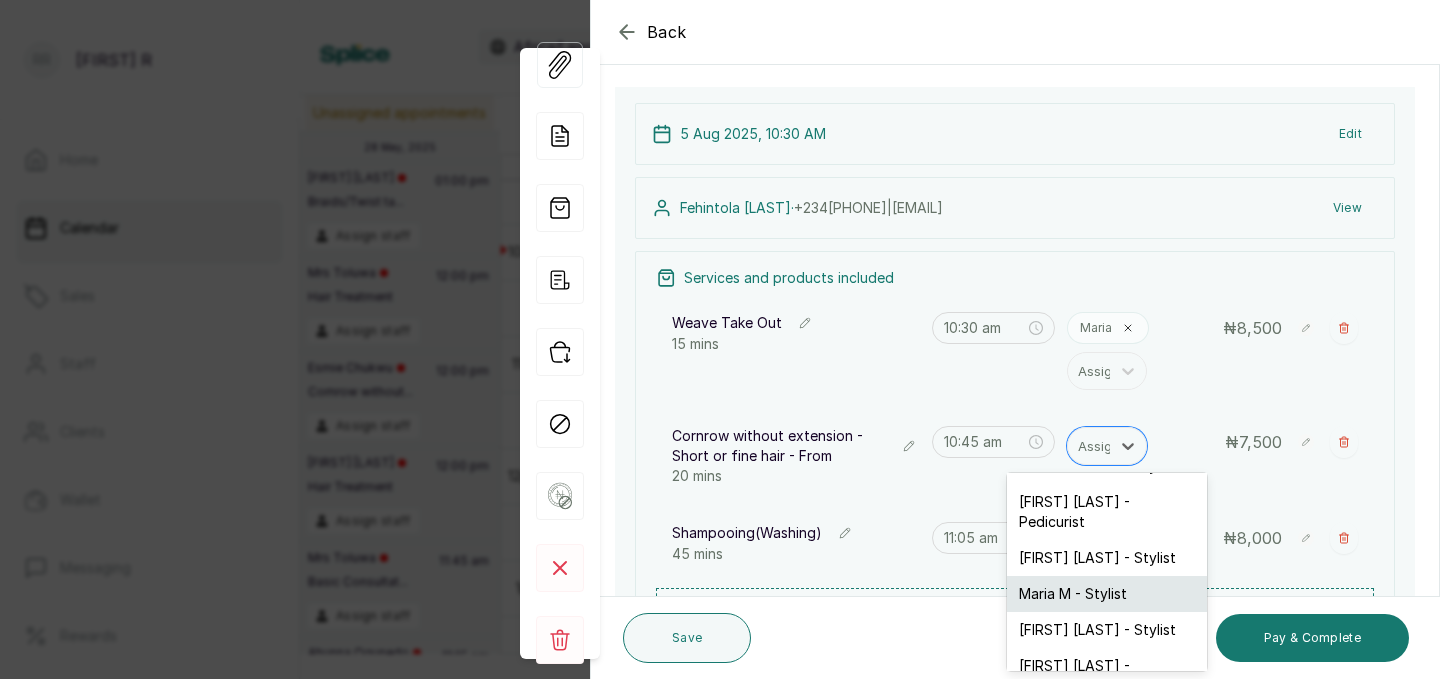 click on "Maria M - Stylist" at bounding box center (1107, 594) 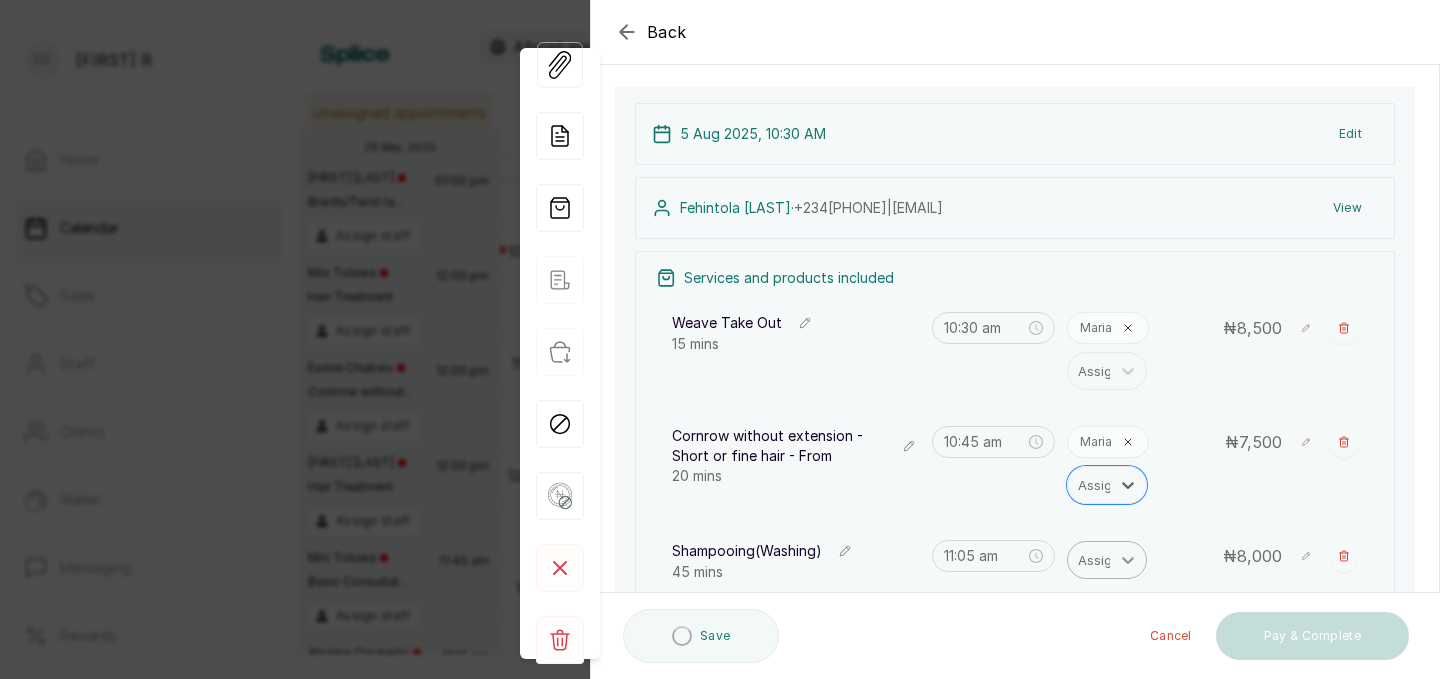 click at bounding box center (1128, 560) 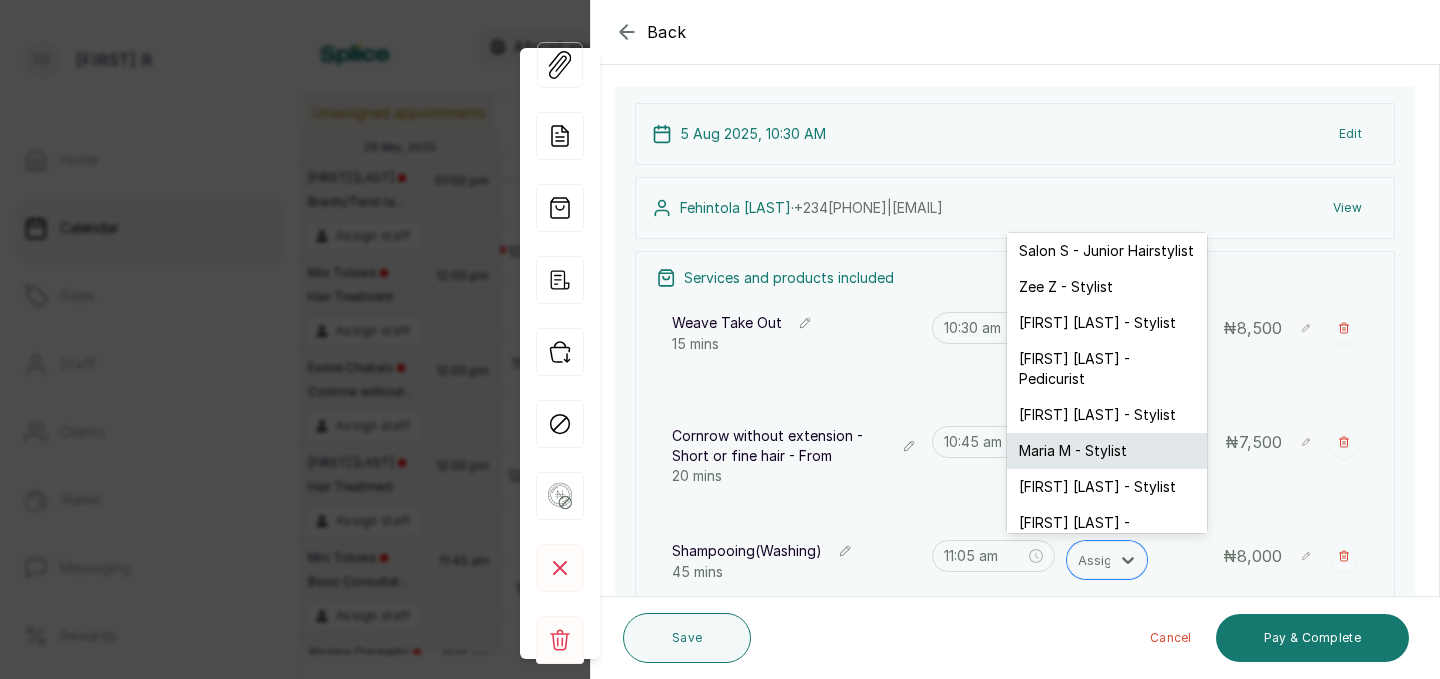 click on "Maria M - Stylist" at bounding box center [1107, 451] 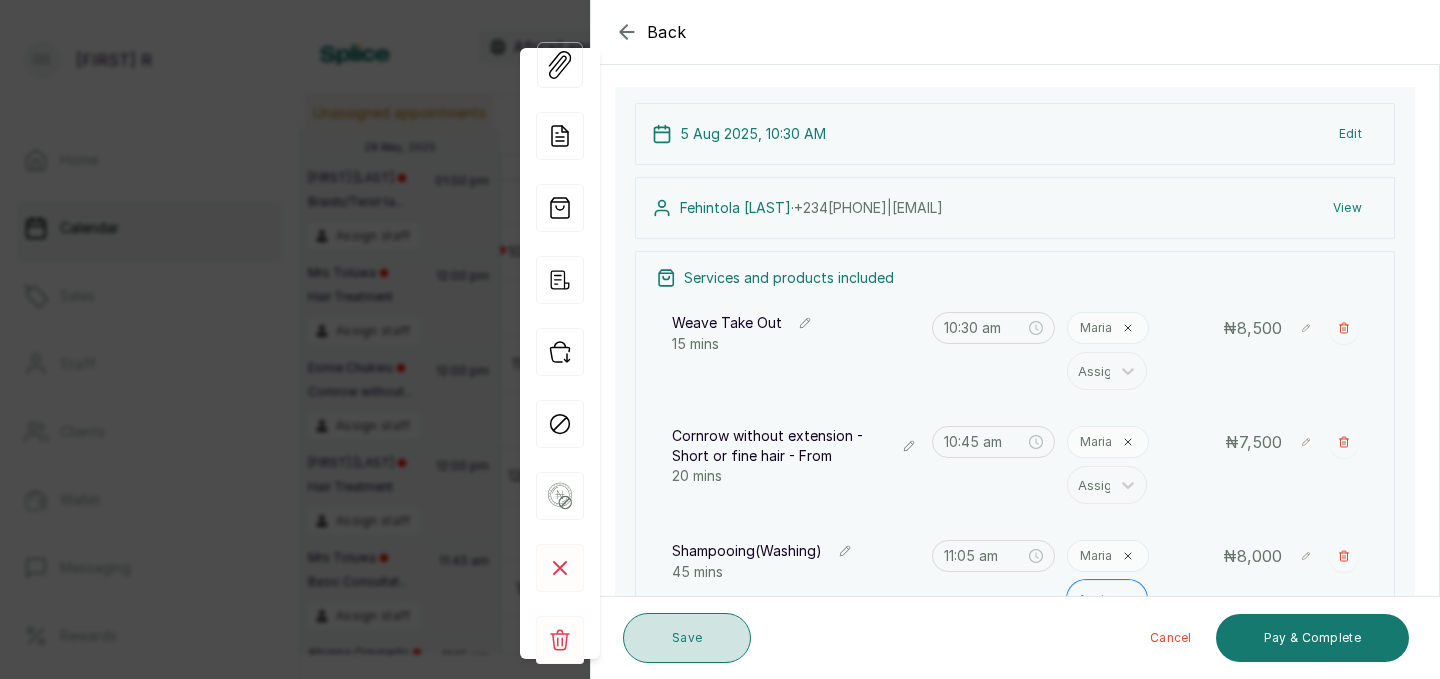 click on "Save" at bounding box center (687, 638) 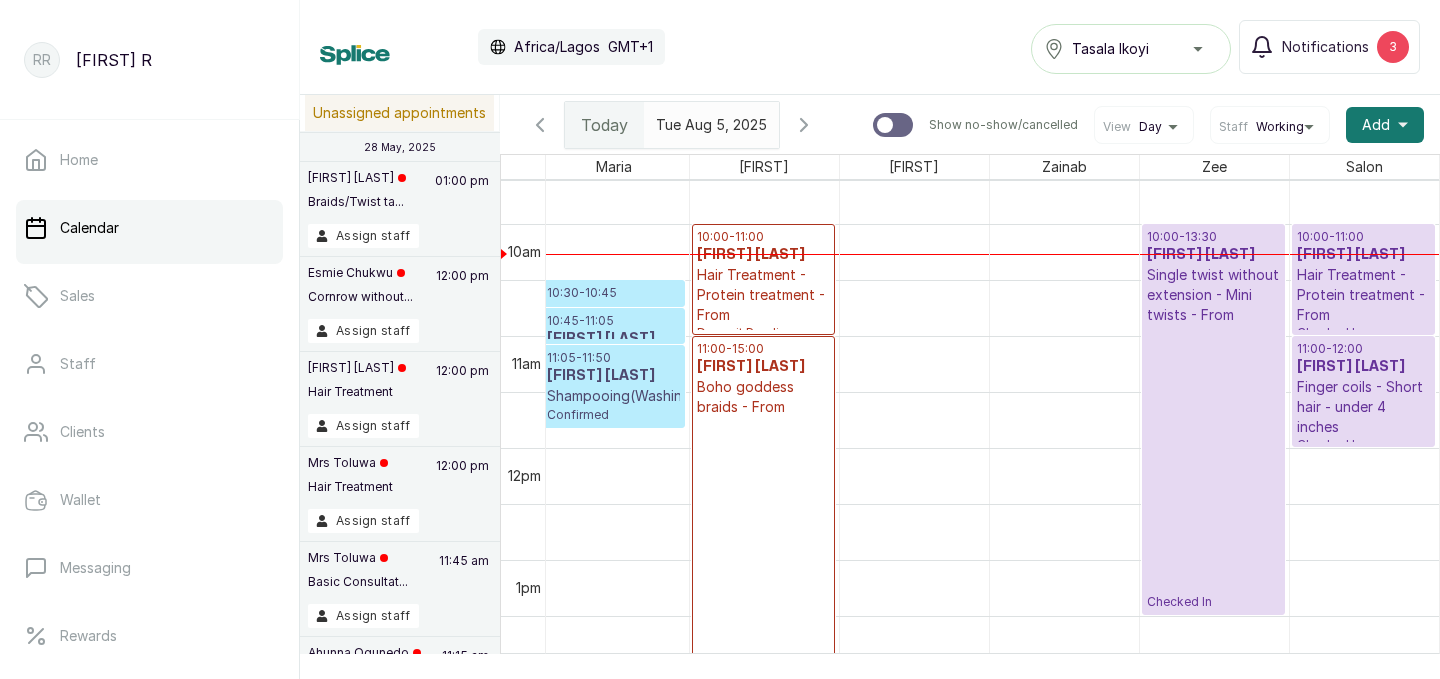 scroll, scrollTop: 1077, scrollLeft: 0, axis: vertical 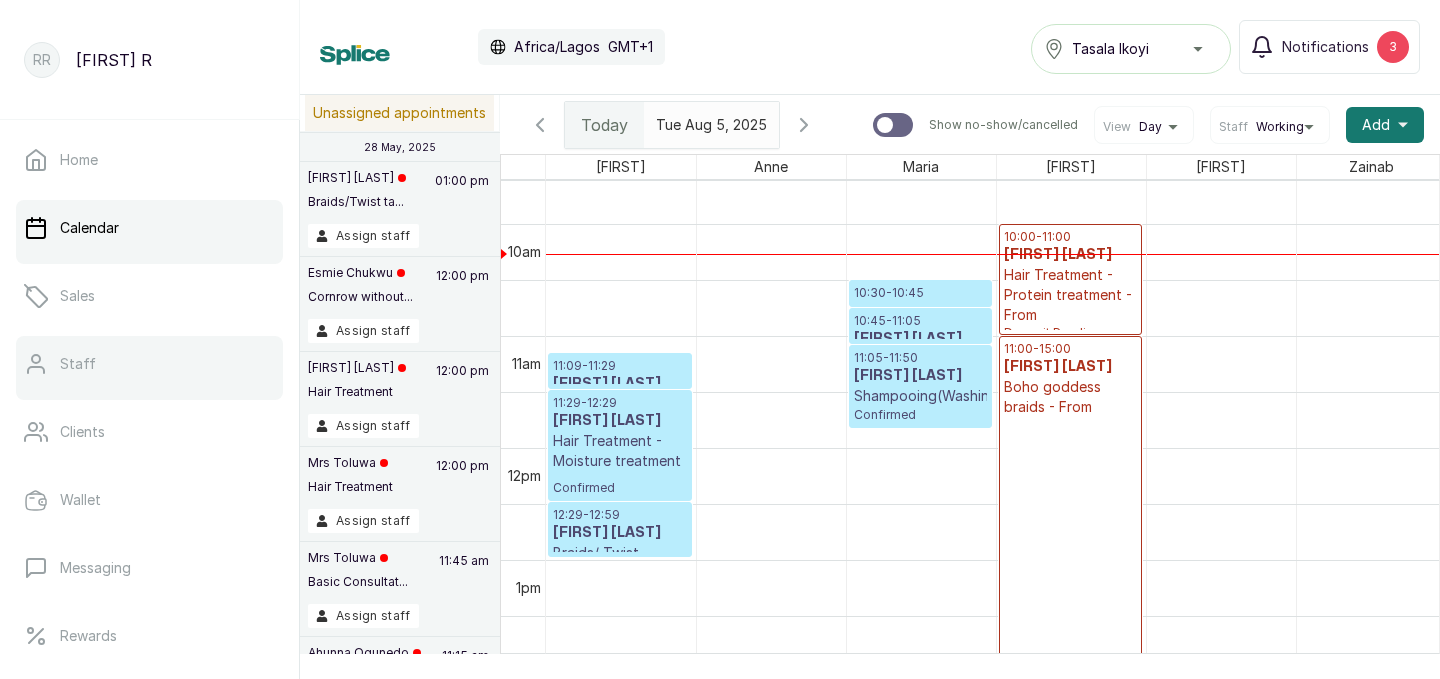 click on "Staff" at bounding box center [149, 364] 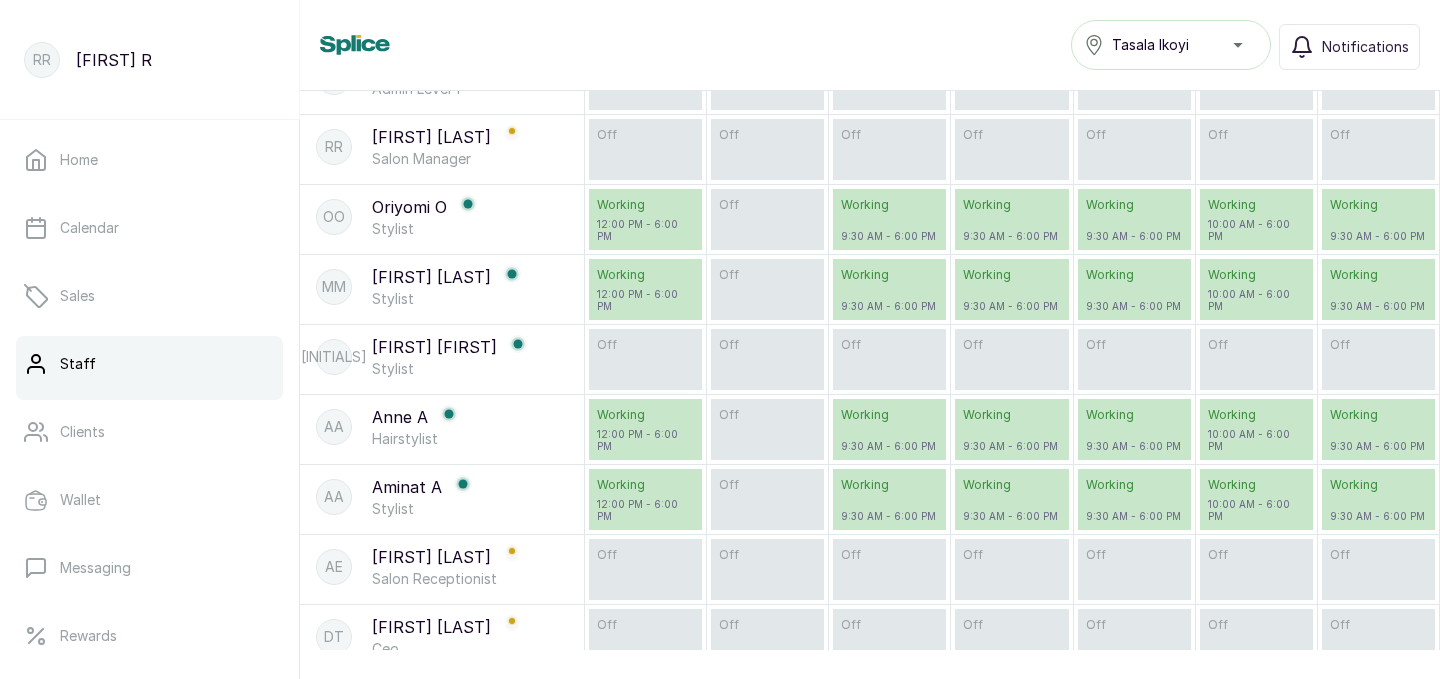 scroll, scrollTop: 522, scrollLeft: 0, axis: vertical 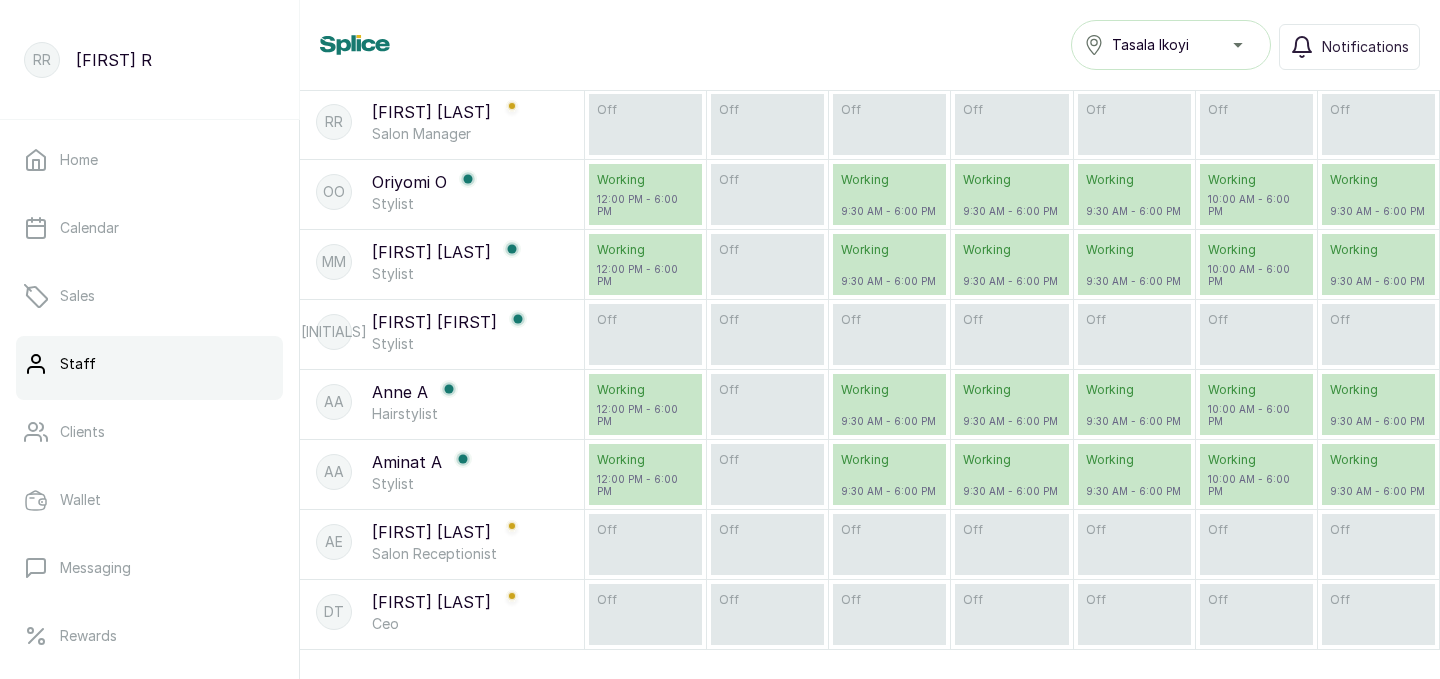 click on "JJ Joy J Stylist" at bounding box center (442, 332) 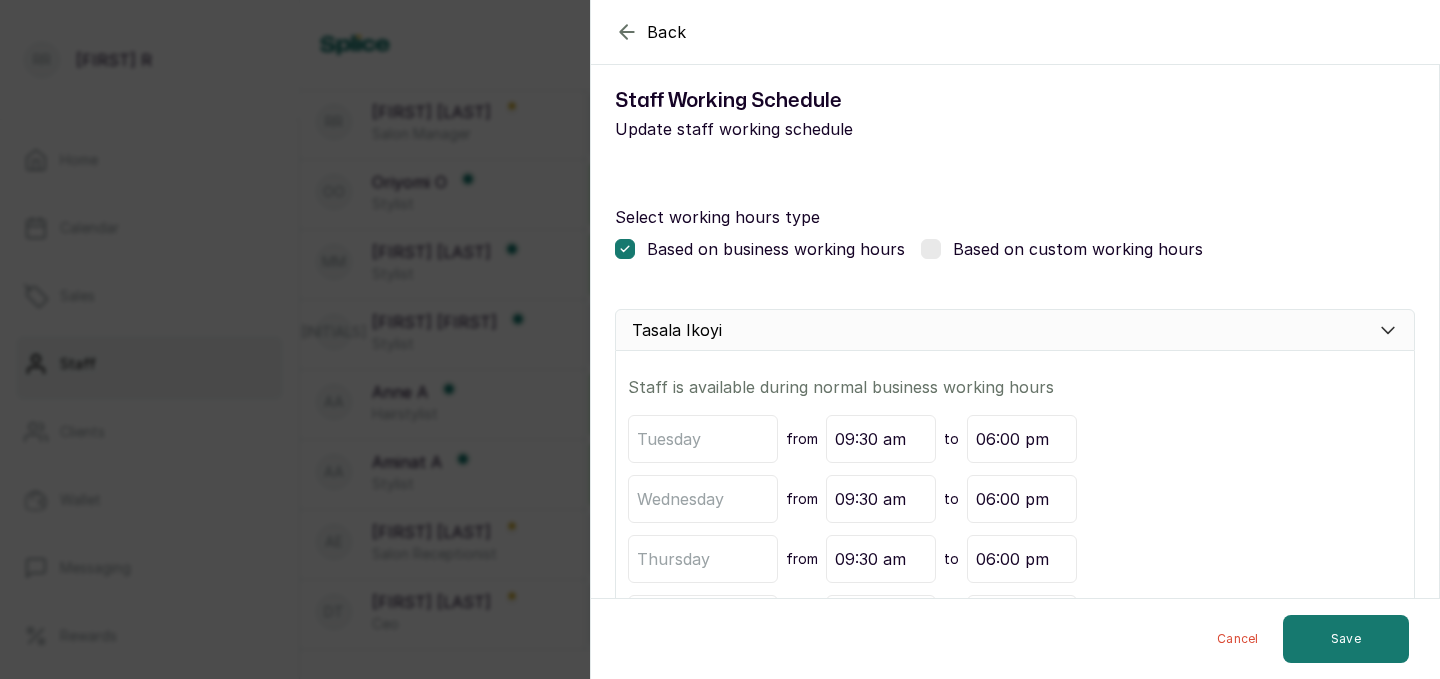 scroll, scrollTop: 0, scrollLeft: 0, axis: both 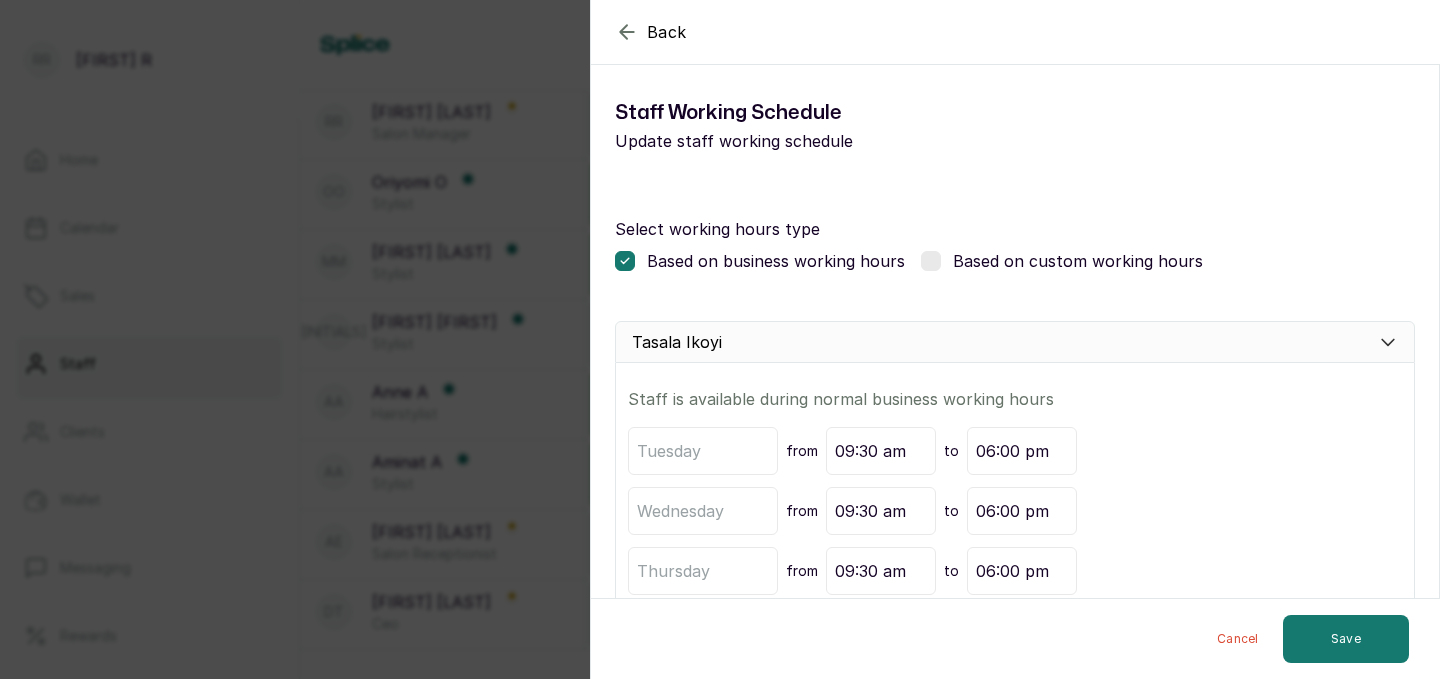 click 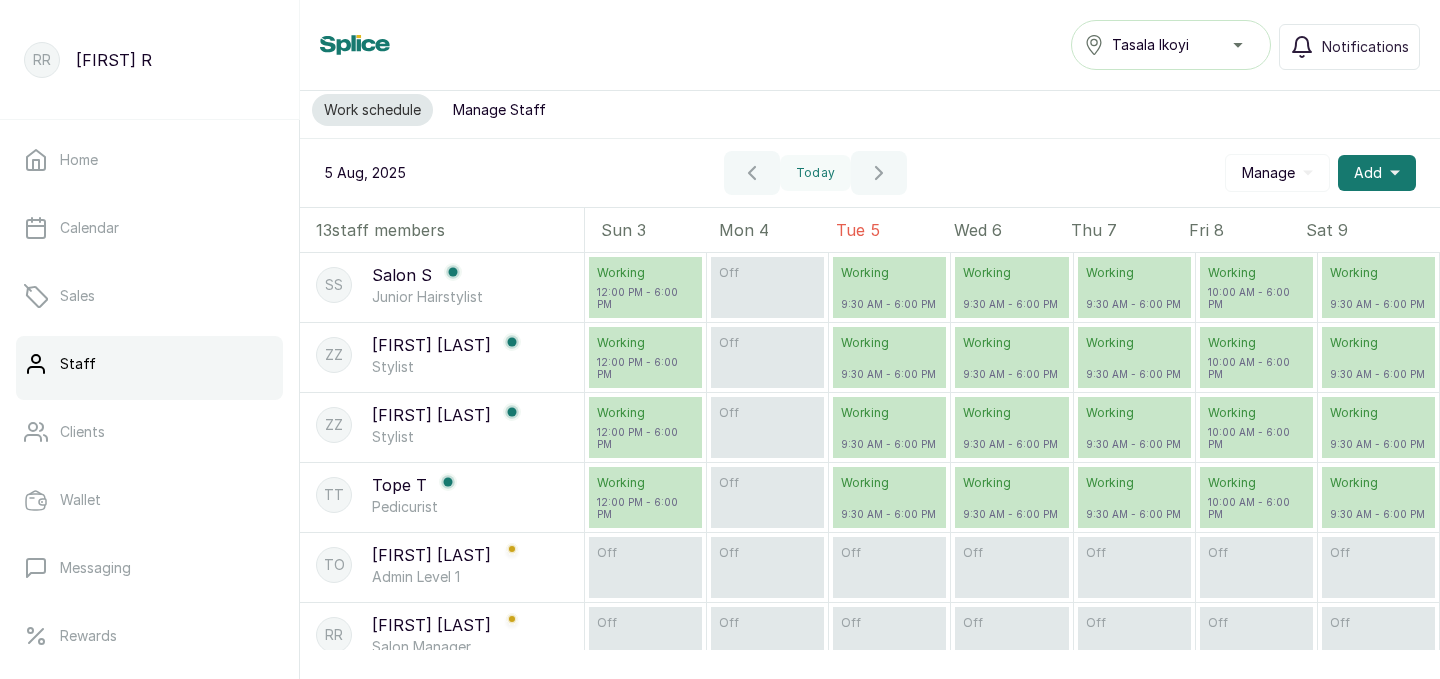 scroll, scrollTop: 0, scrollLeft: 0, axis: both 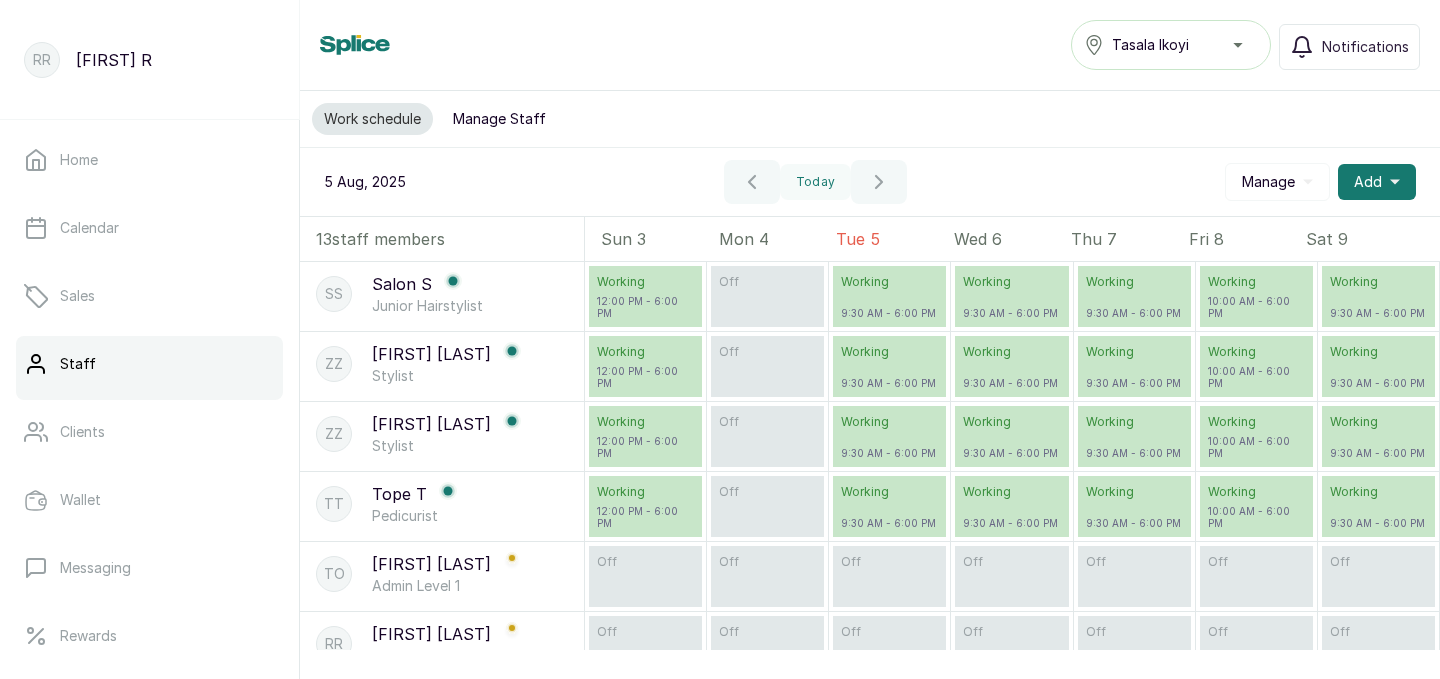 click on "Manage" at bounding box center [1268, 182] 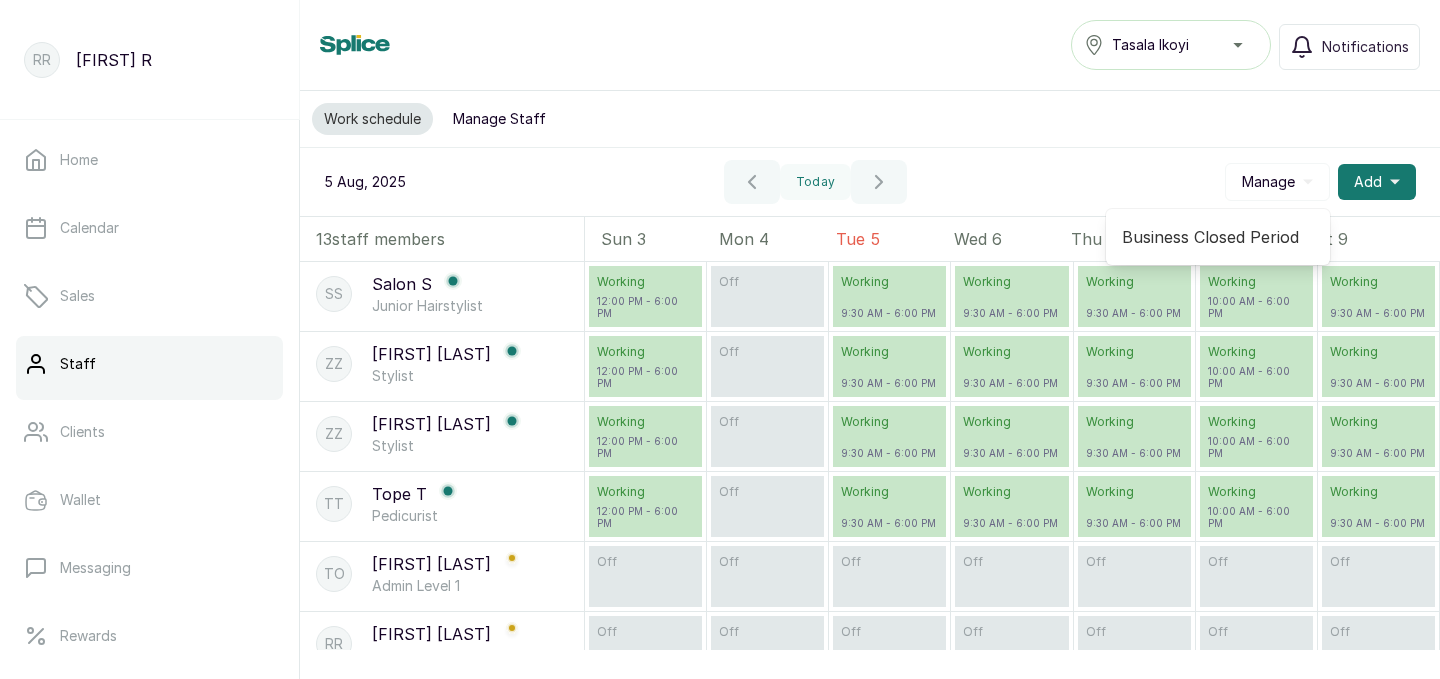 click on "Manage" at bounding box center [1268, 182] 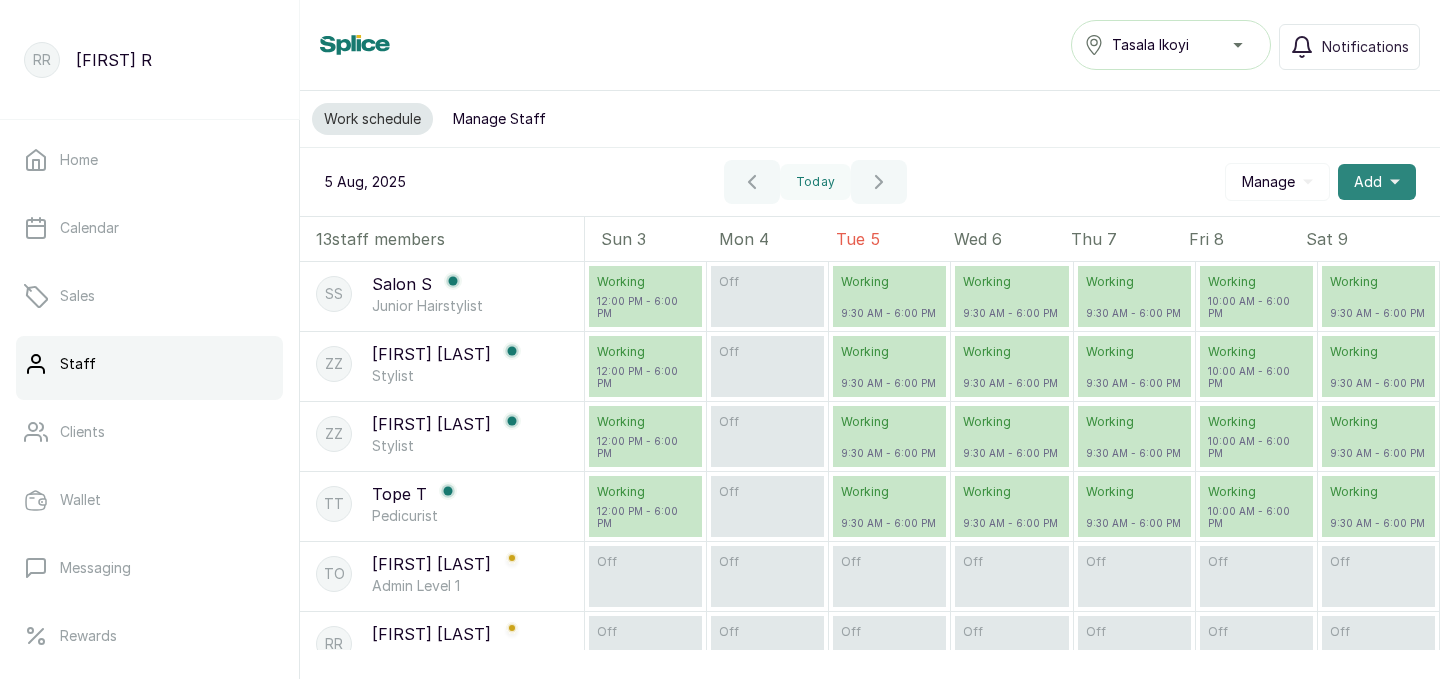 click 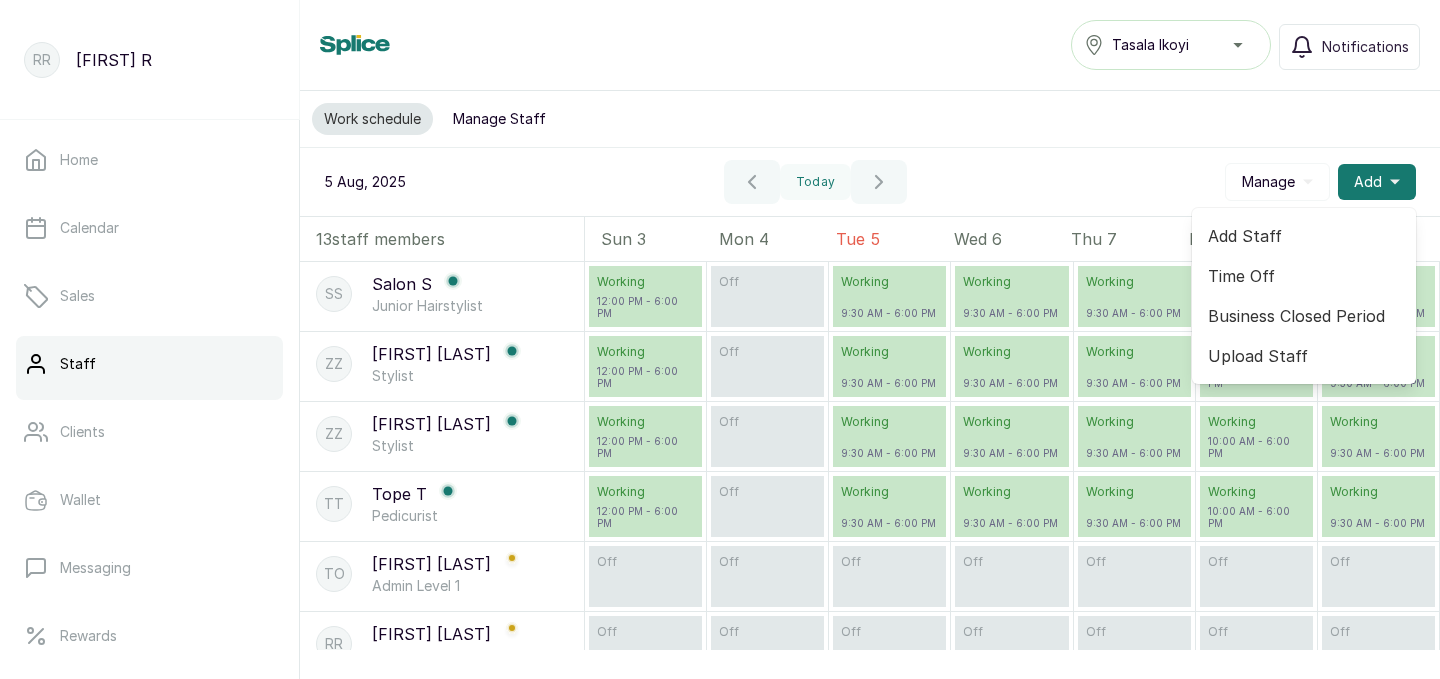 click on "Manage Staff" at bounding box center [499, 119] 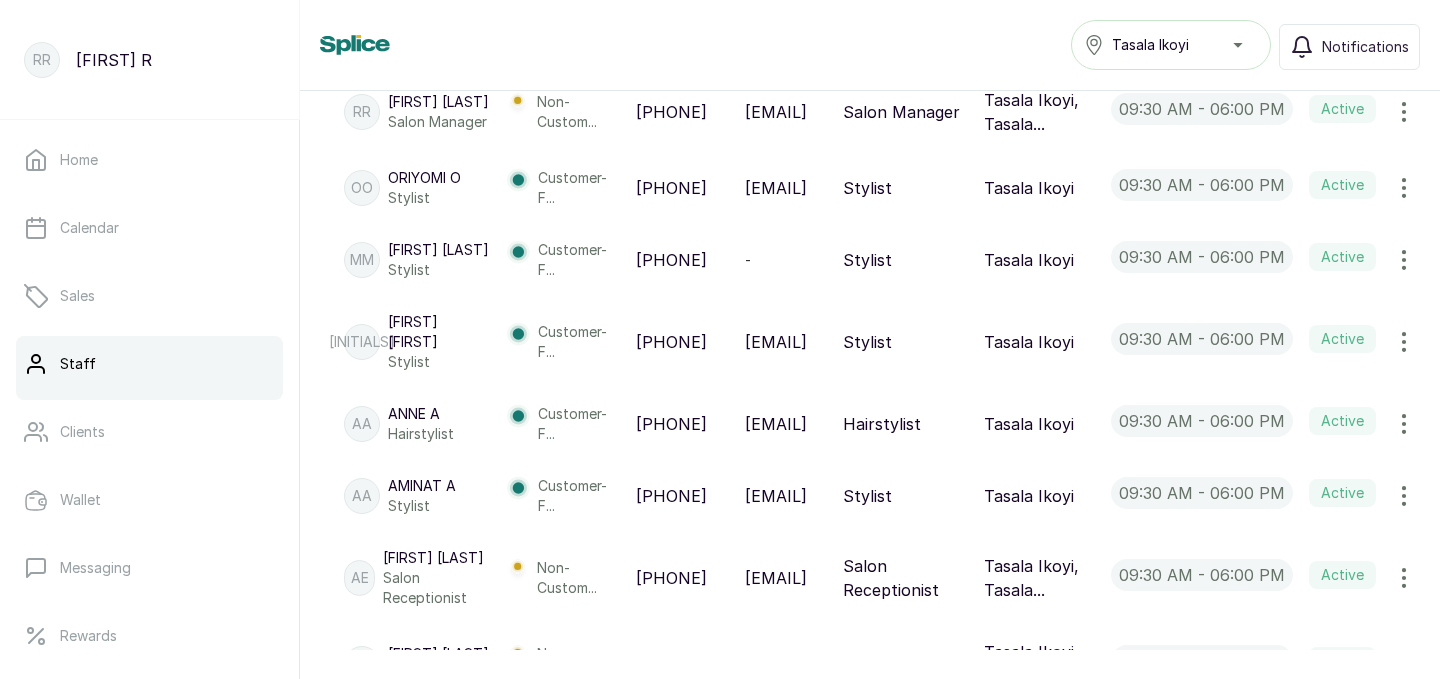 scroll, scrollTop: 860, scrollLeft: 0, axis: vertical 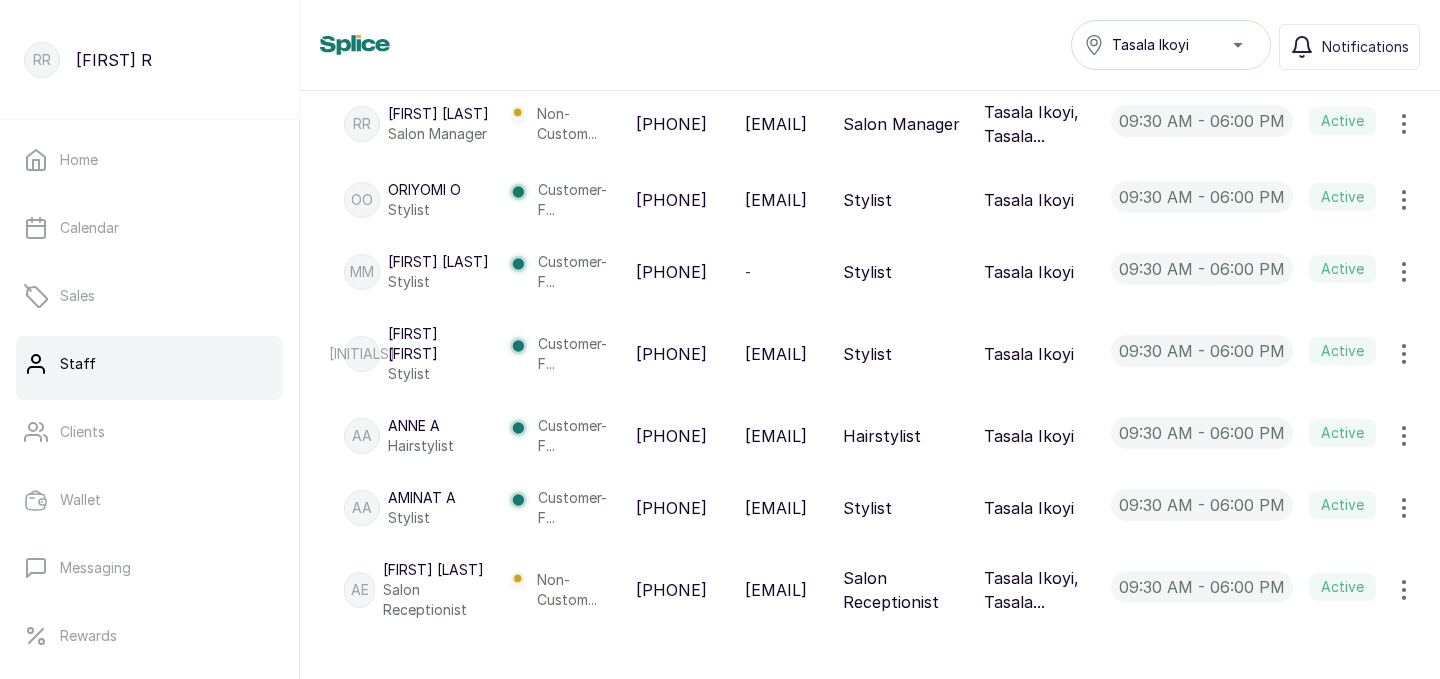 click on "Staff Tasala Ikoyi Notifications" at bounding box center (870, 45) 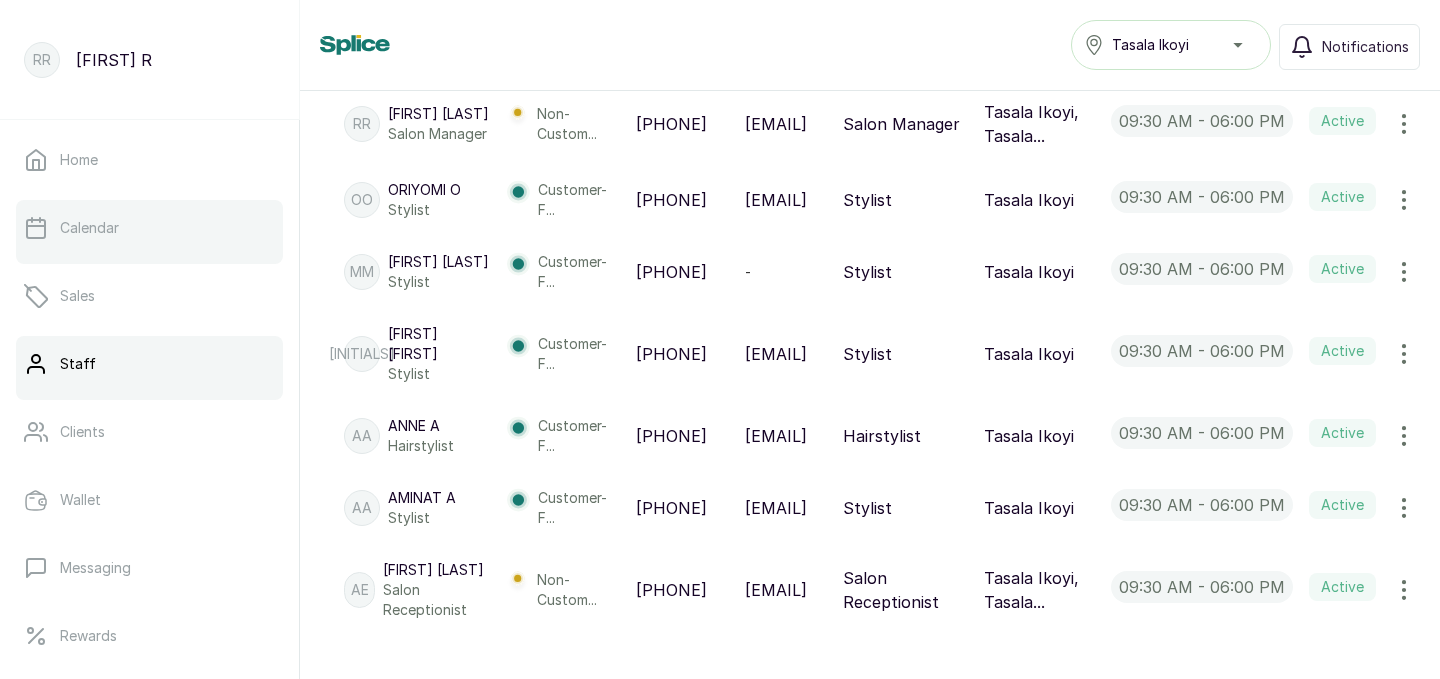 click on "Calendar" at bounding box center [149, 228] 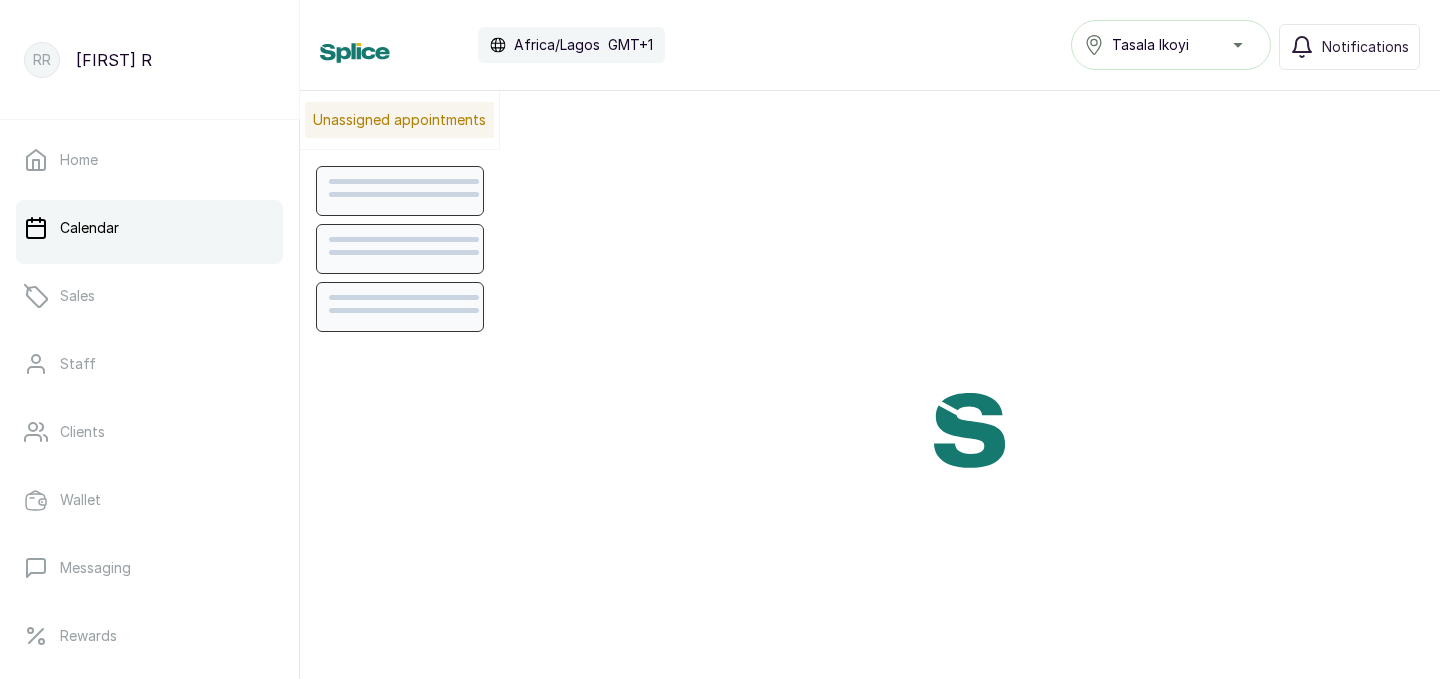 scroll, scrollTop: 673, scrollLeft: 0, axis: vertical 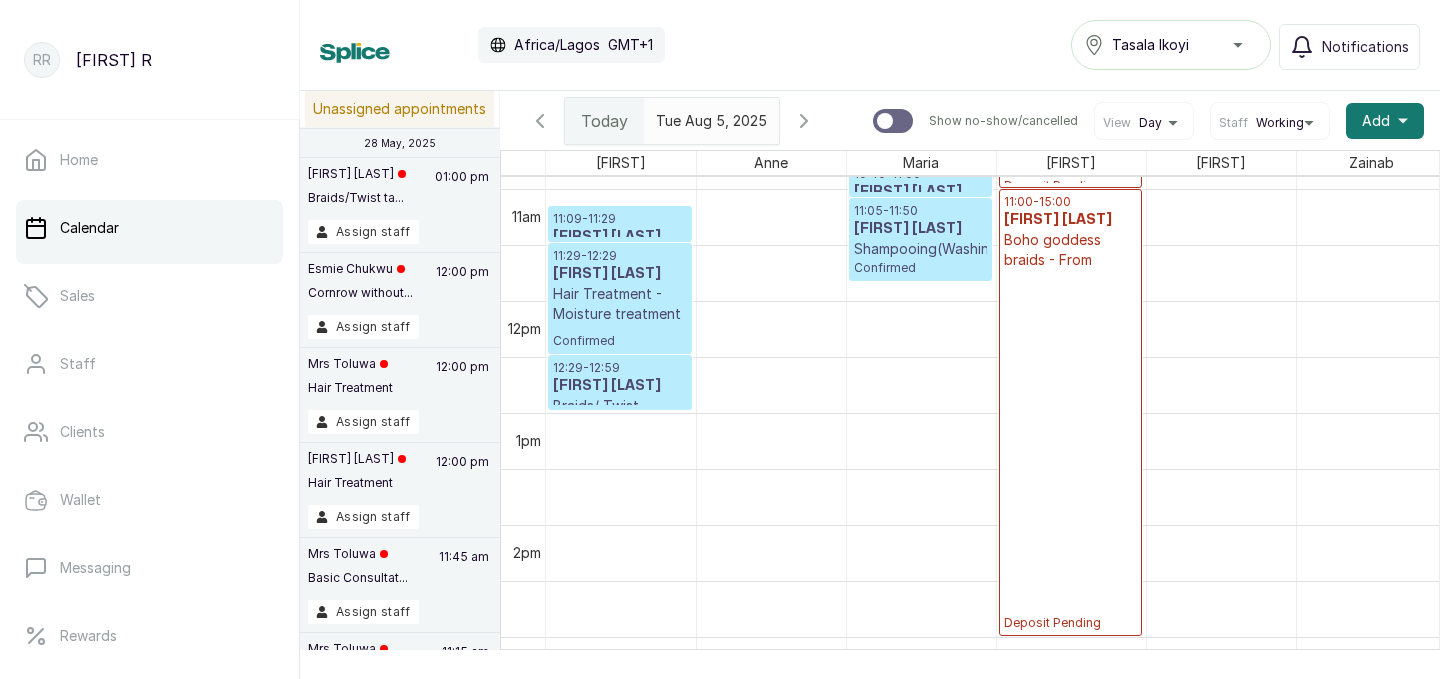 click on "11:09  -  11:29" at bounding box center [620, 219] 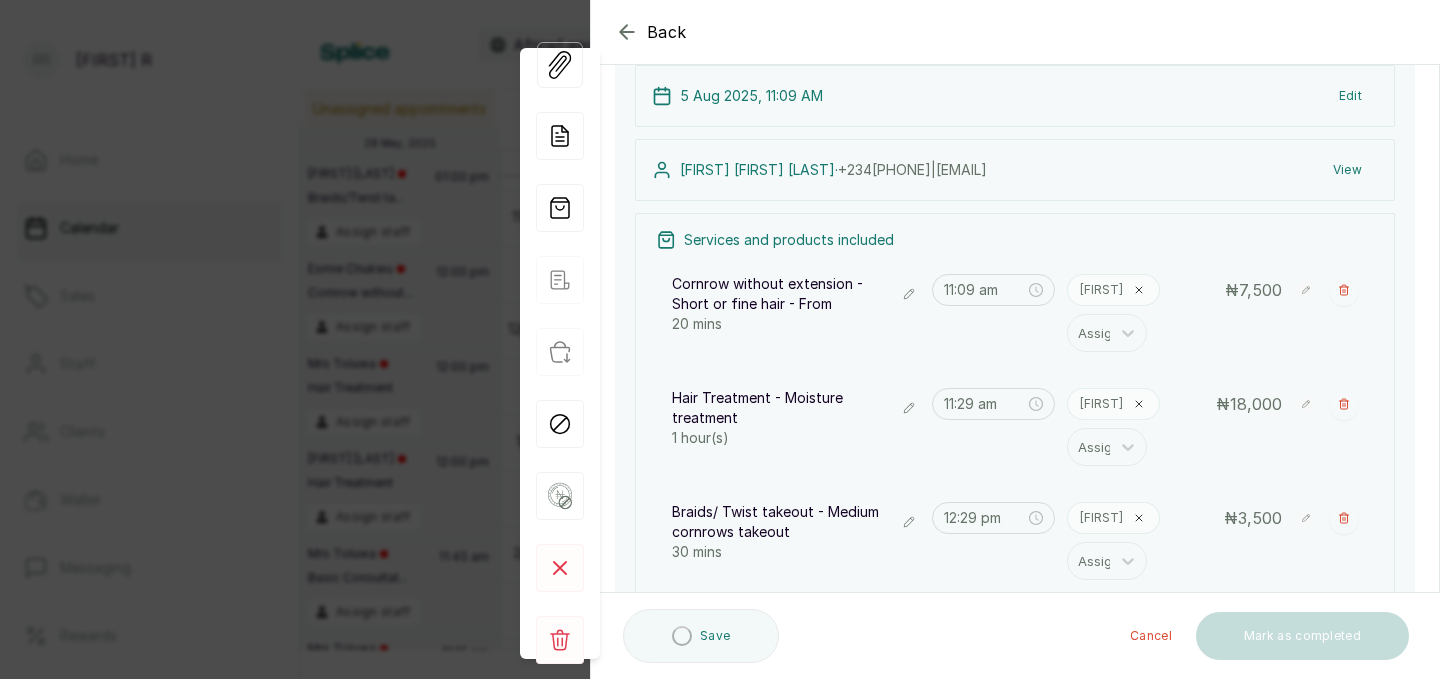 scroll, scrollTop: 156, scrollLeft: 0, axis: vertical 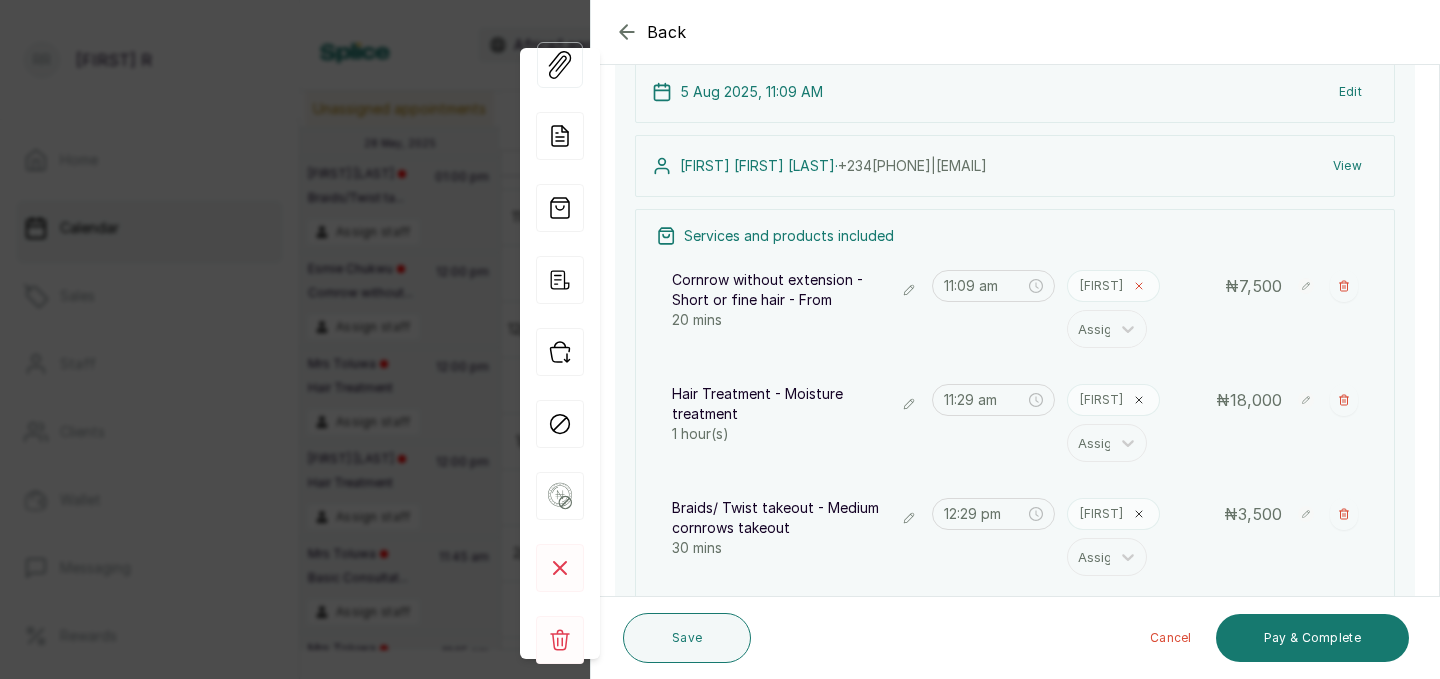 click 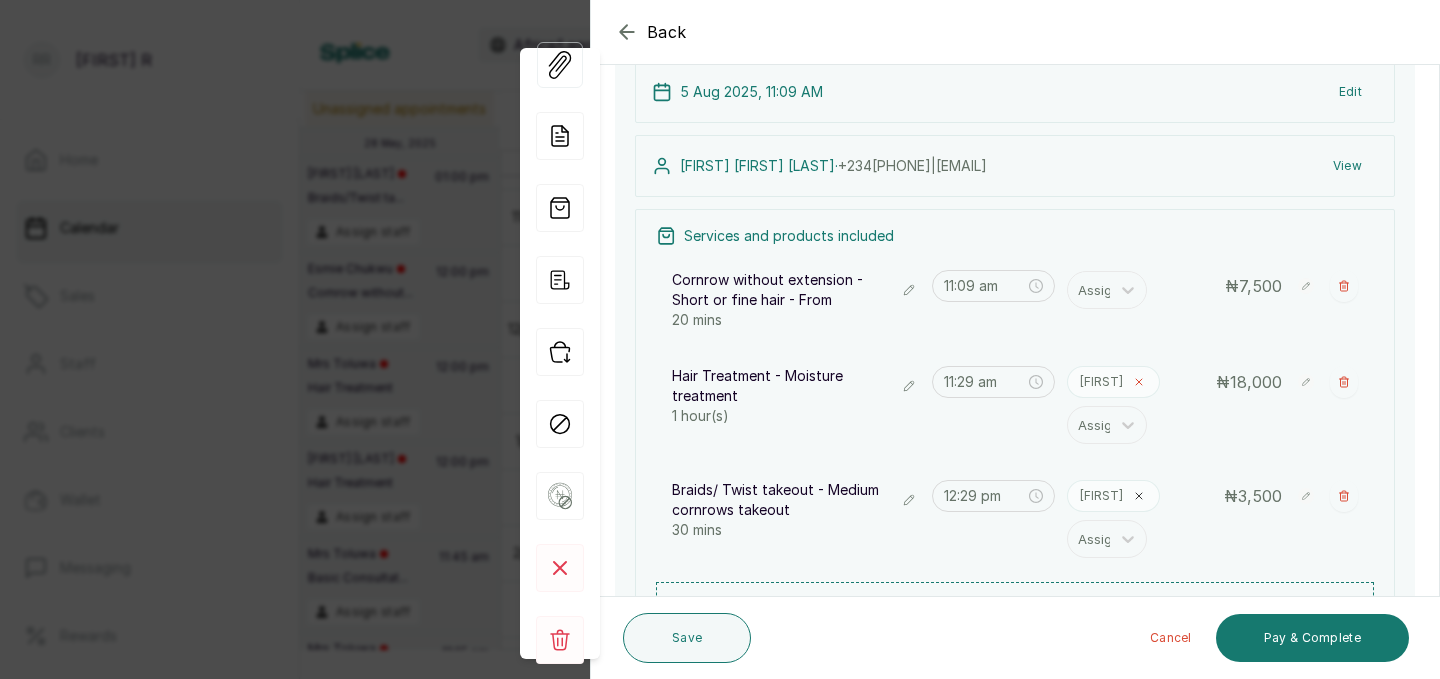 click 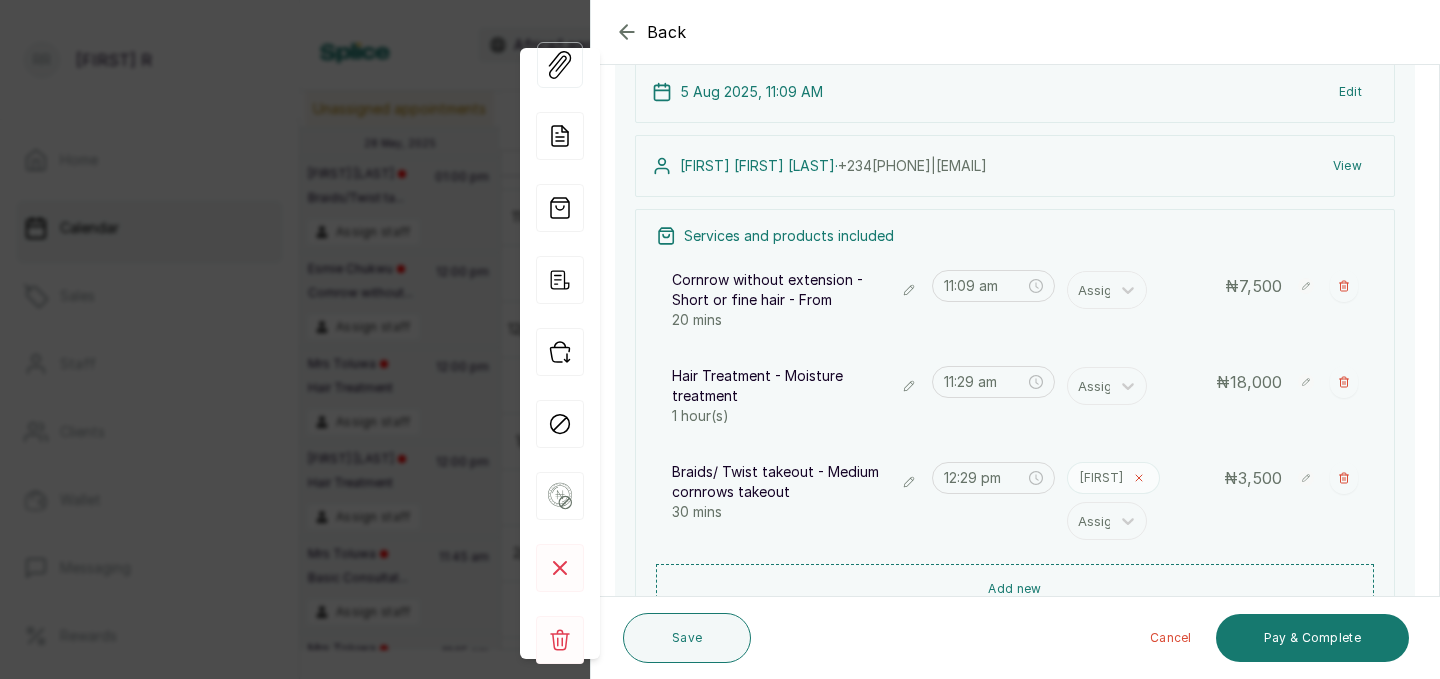 click 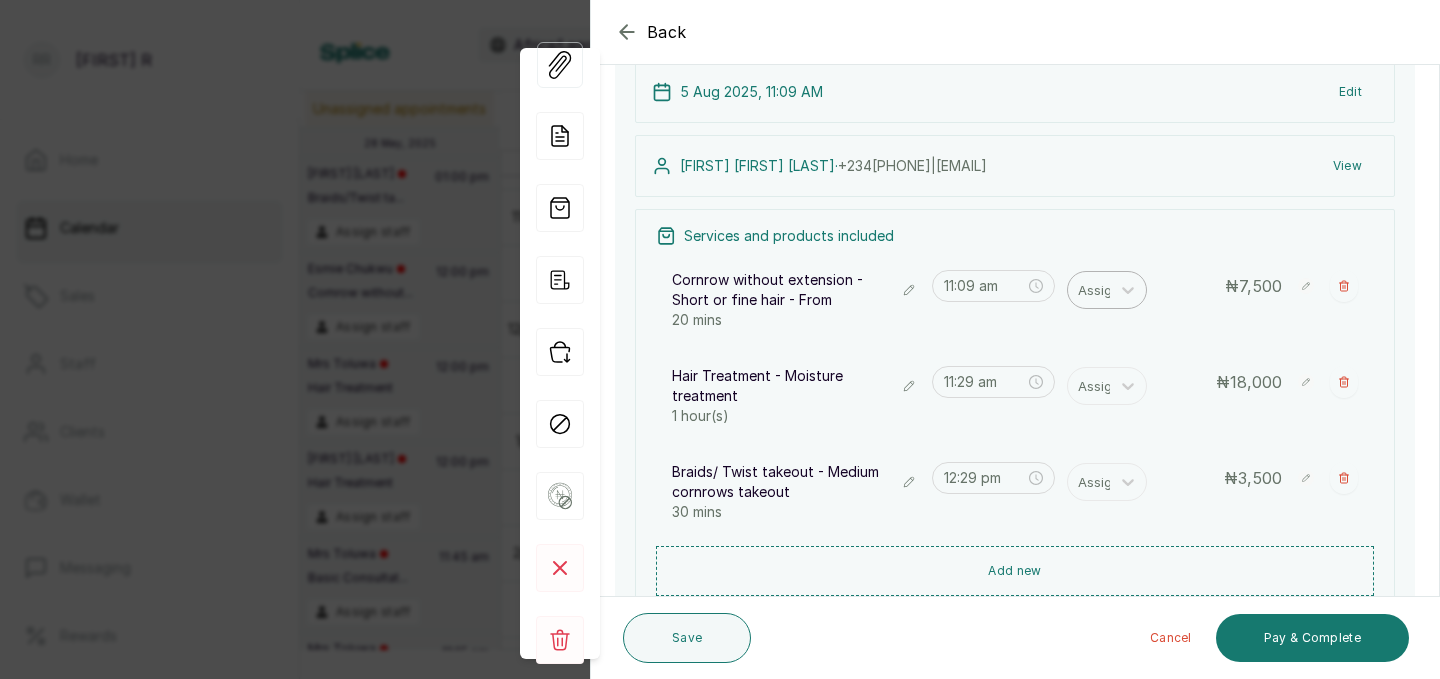 click at bounding box center (1099, 290) 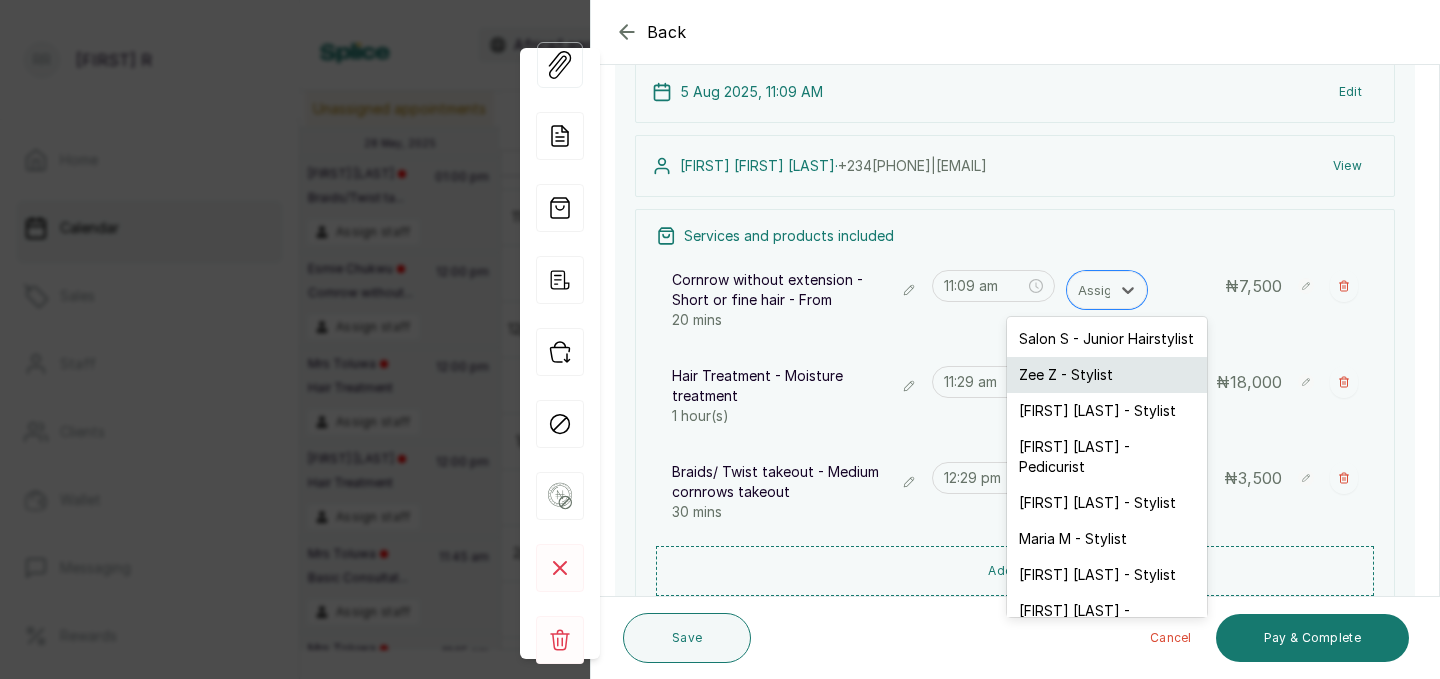 click on "Zee Z - Stylist" at bounding box center (1107, 375) 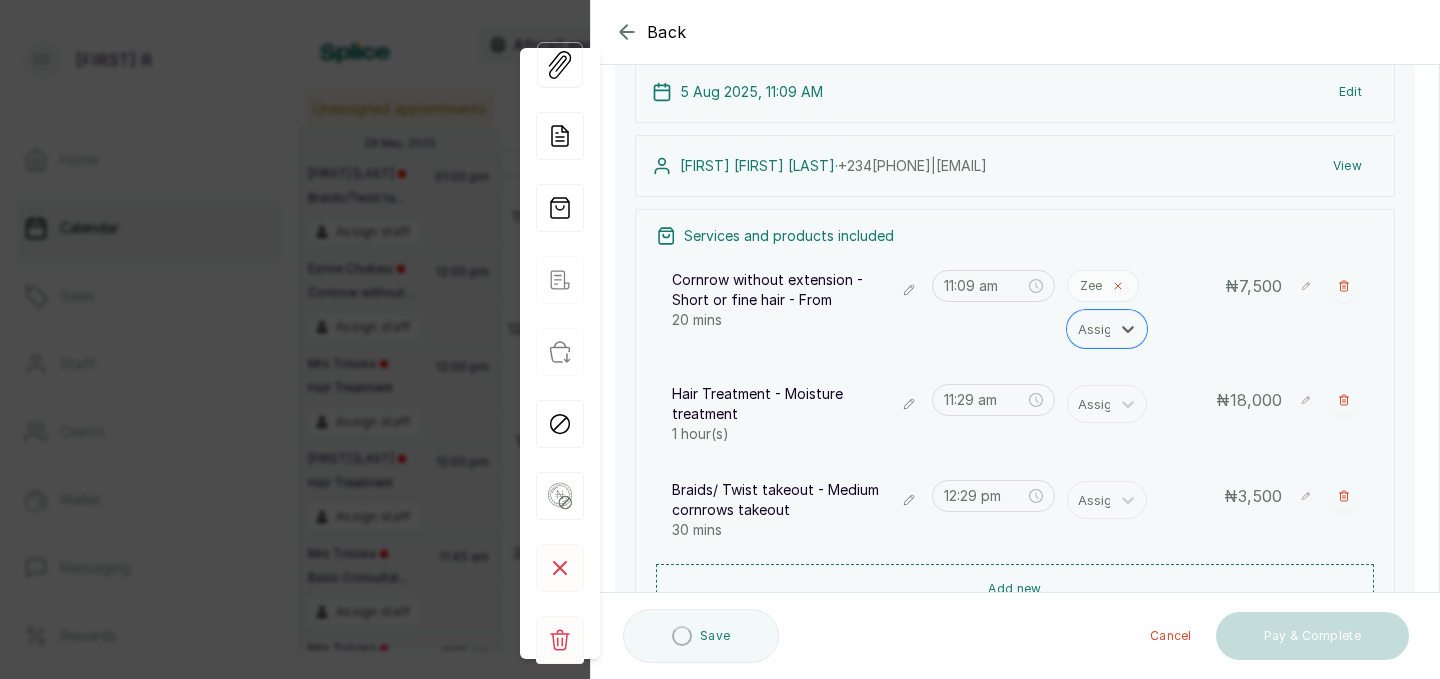 click 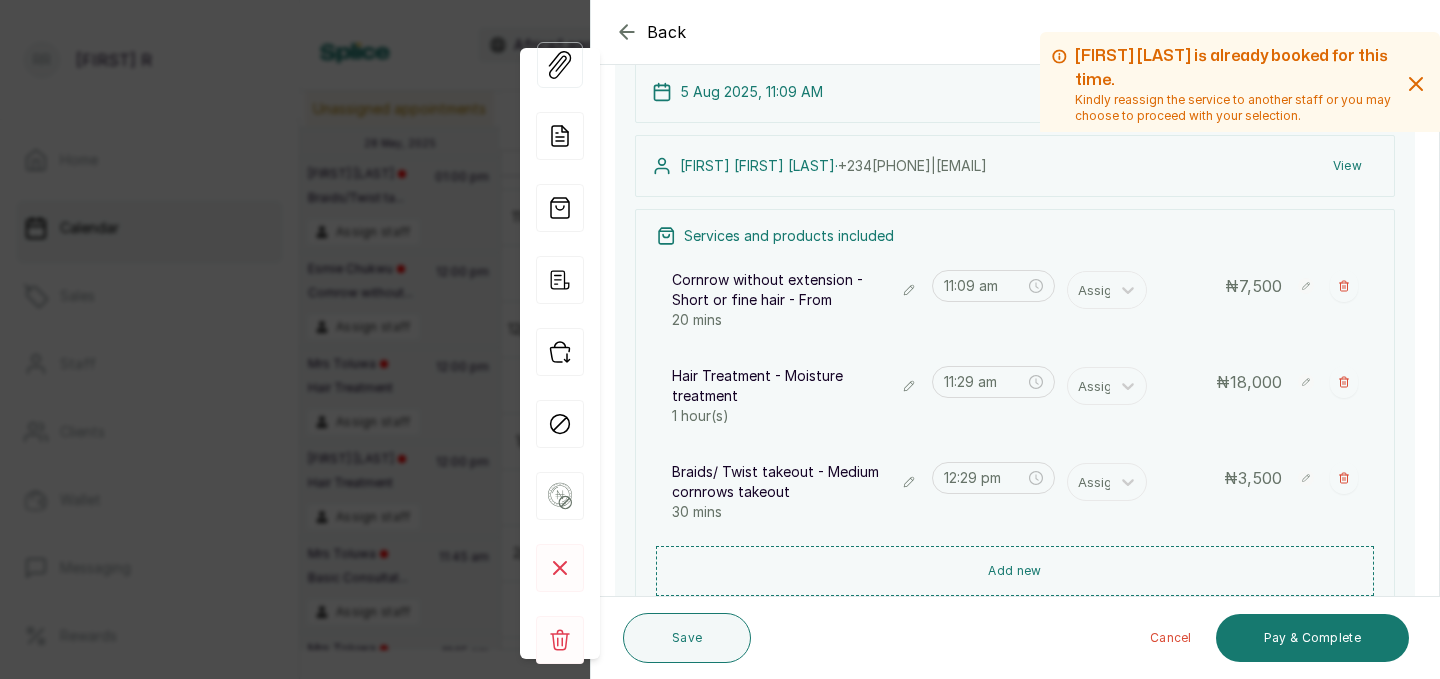 click at bounding box center [1128, 290] 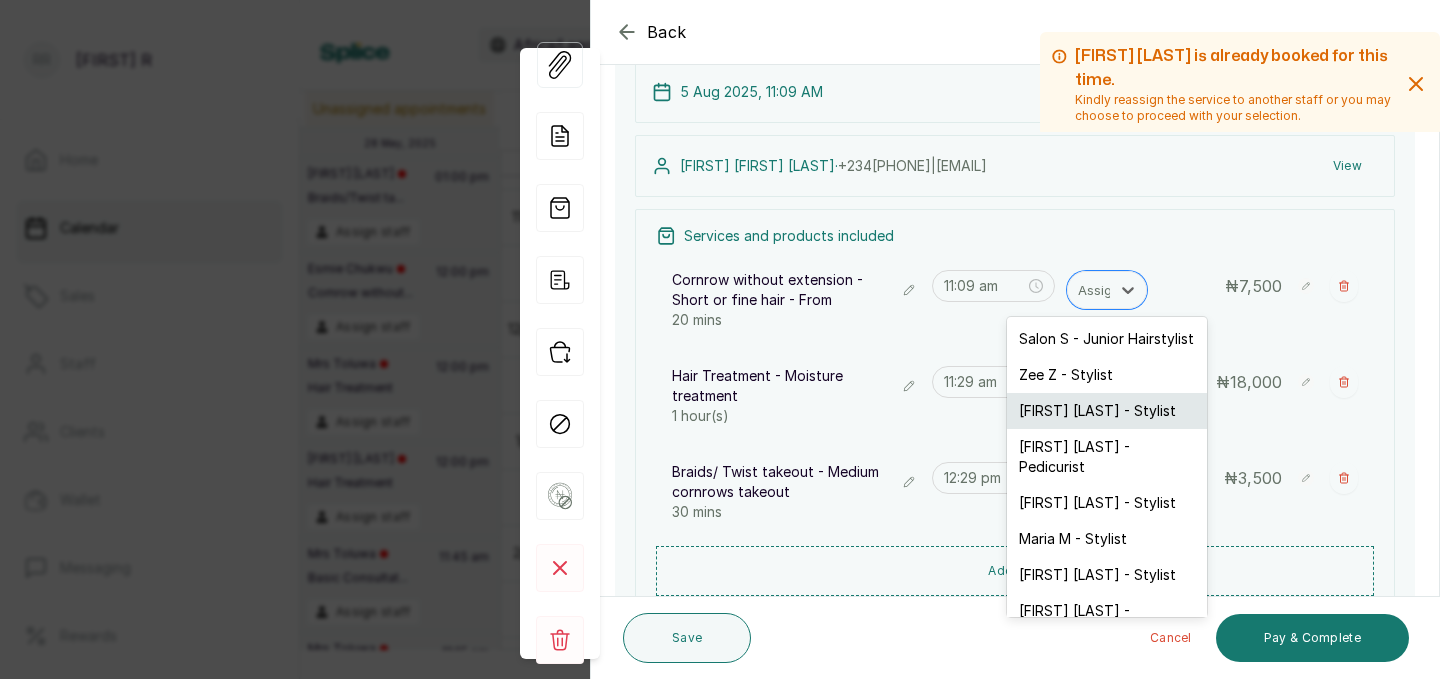 click on "[FIRST] [LAST] - Stylist" at bounding box center [1107, 411] 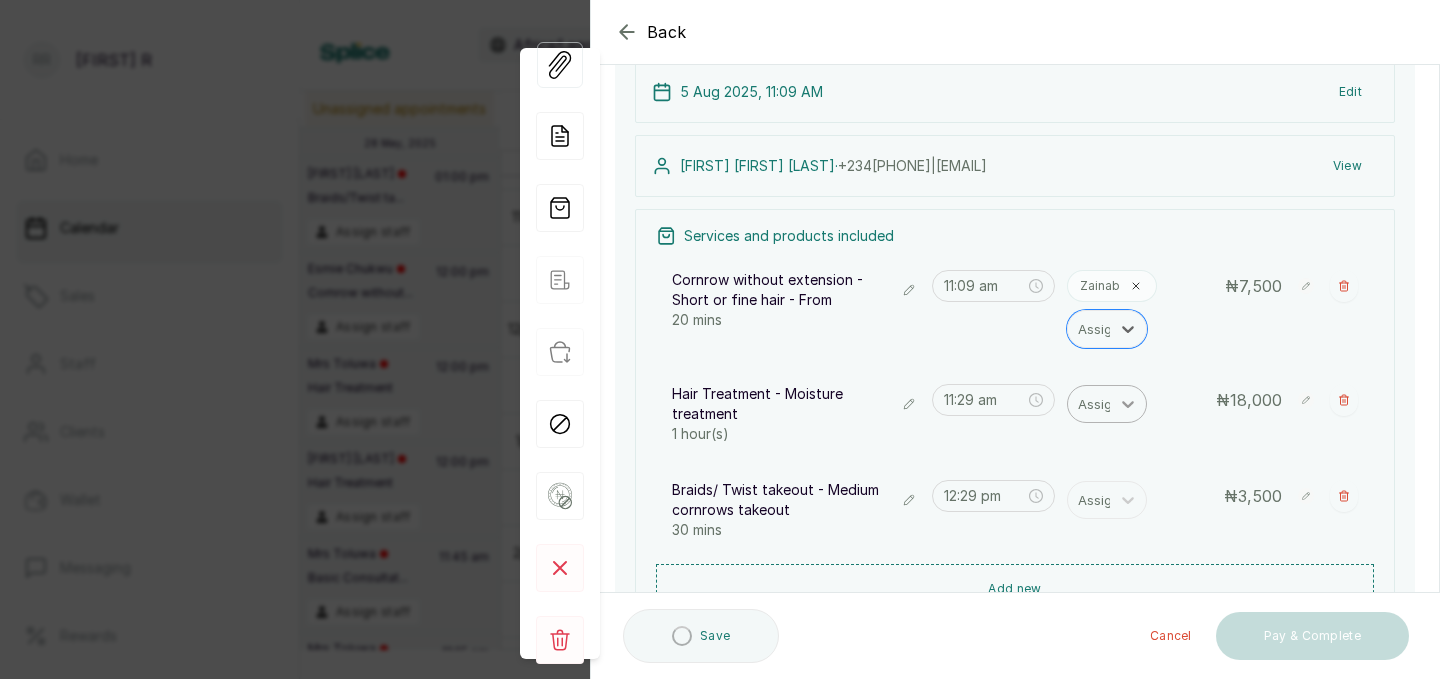 click 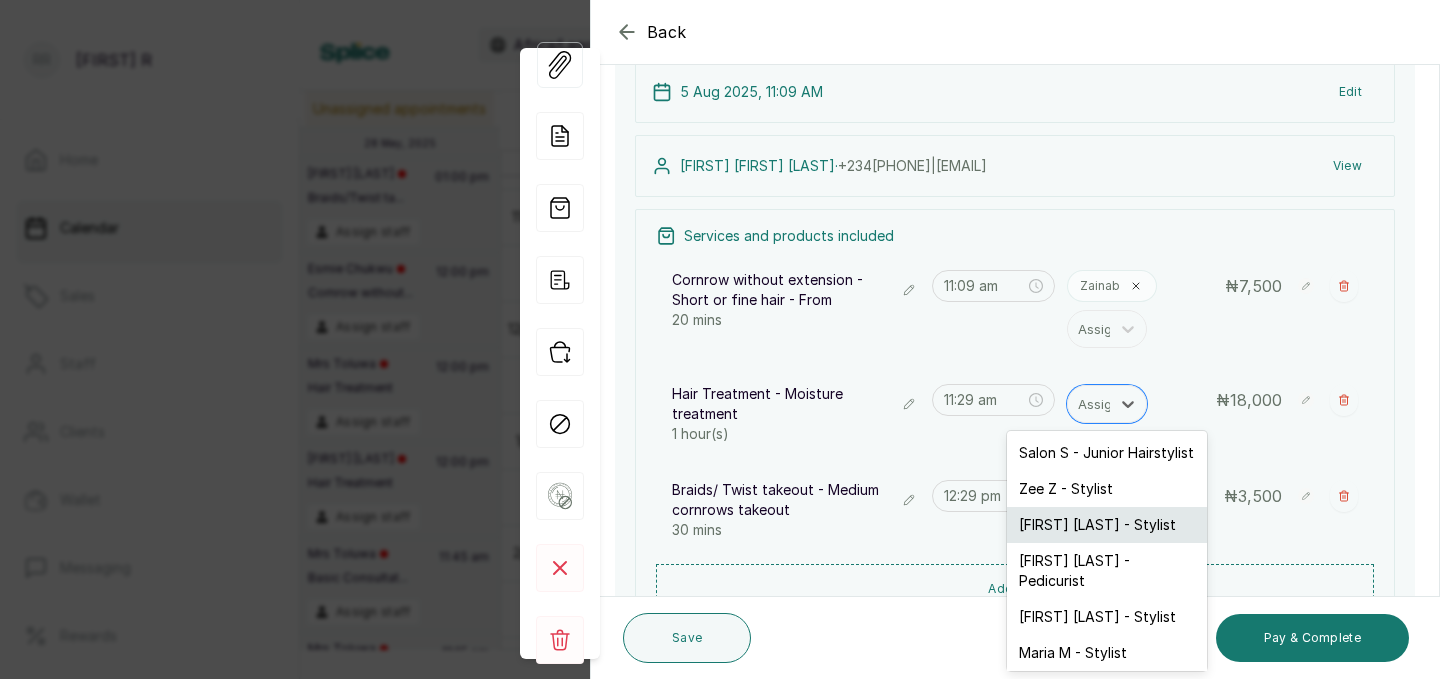 click on "[FIRST] [LAST] - Stylist" at bounding box center (1107, 525) 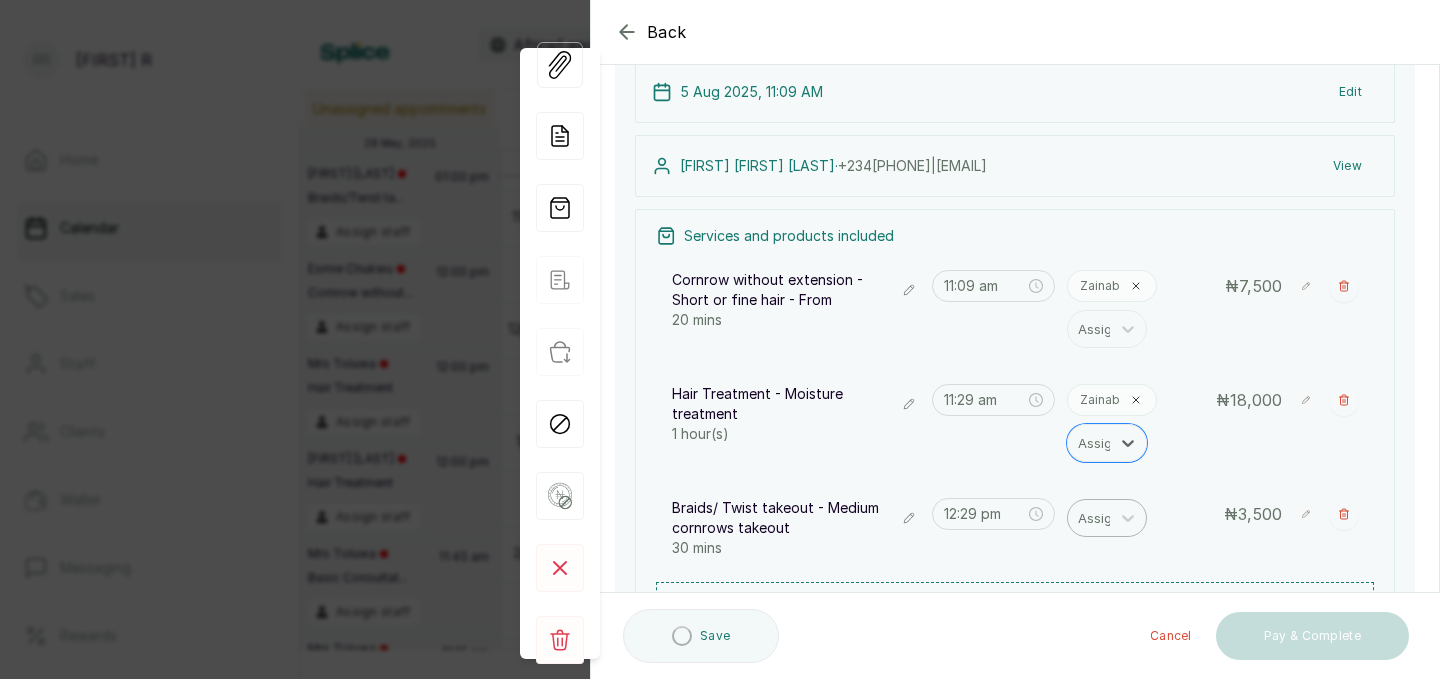 click at bounding box center (1099, 518) 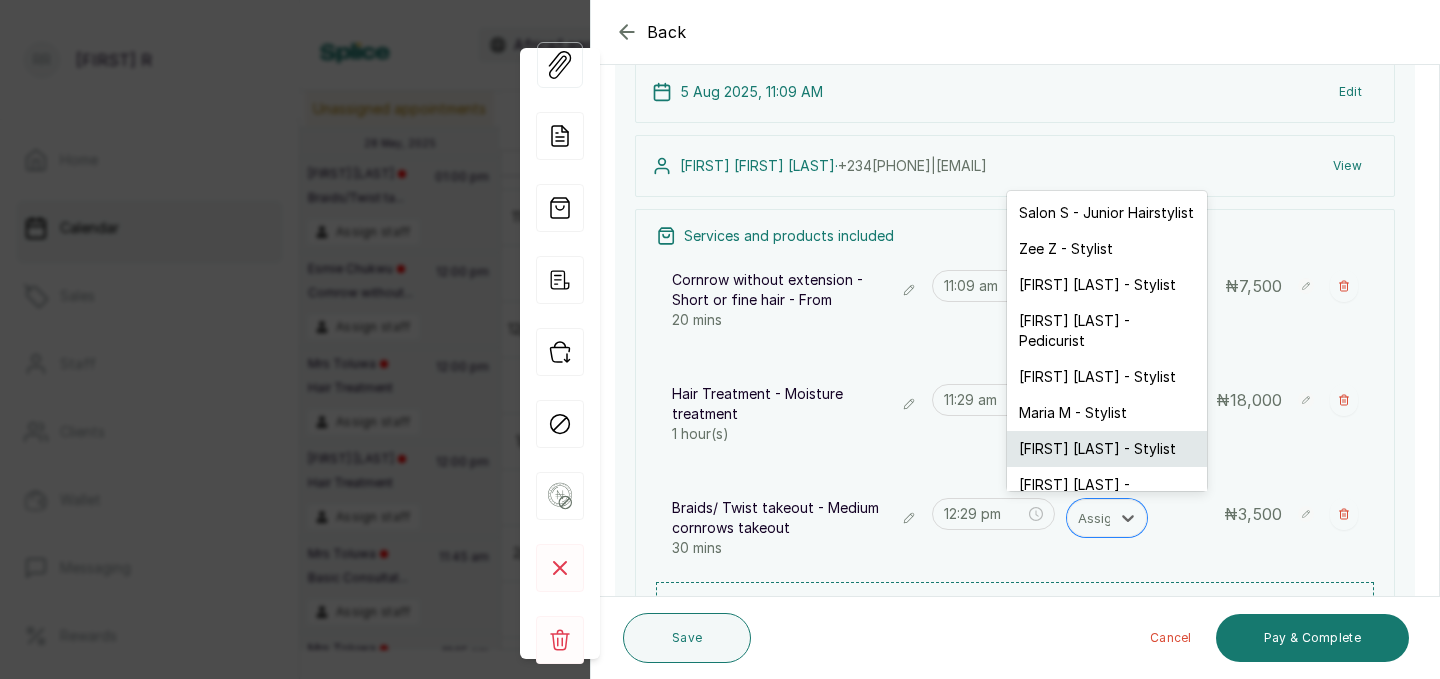 scroll, scrollTop: 32, scrollLeft: 0, axis: vertical 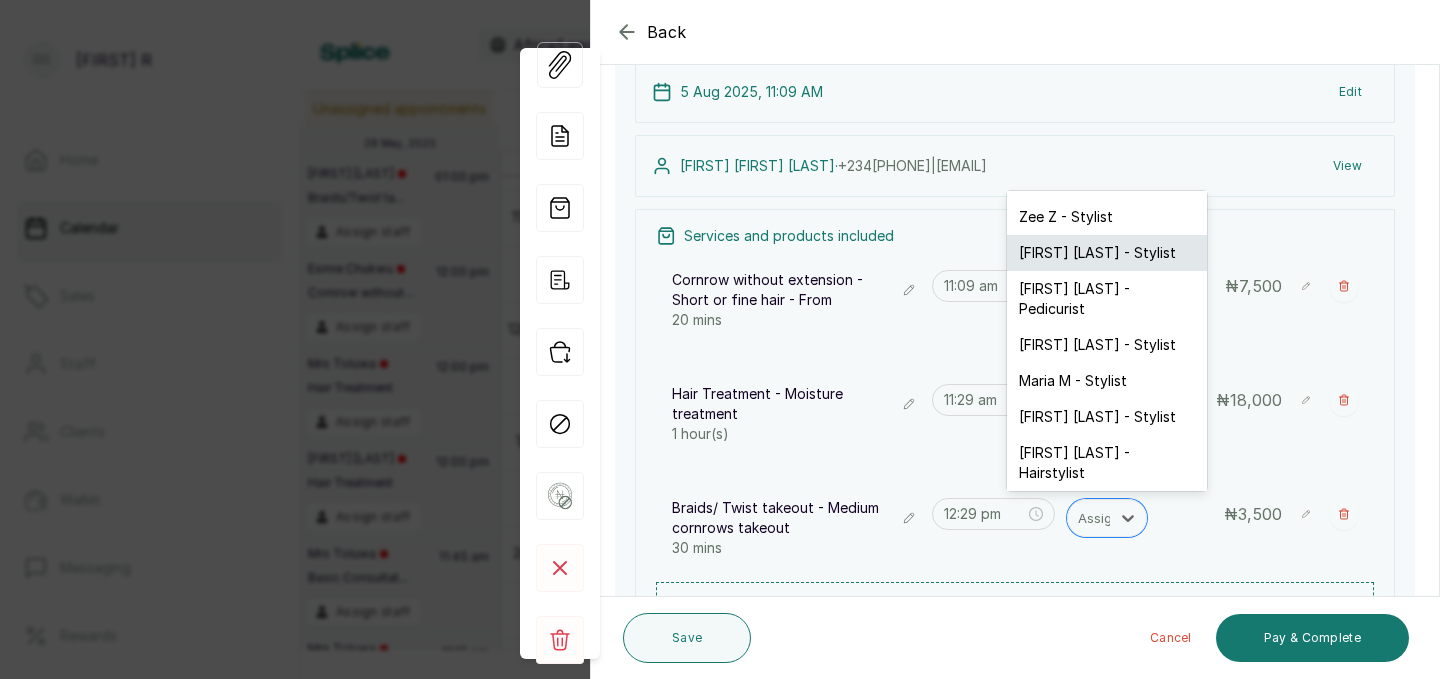 click on "[FIRST] [LAST] - Stylist" at bounding box center [1107, 253] 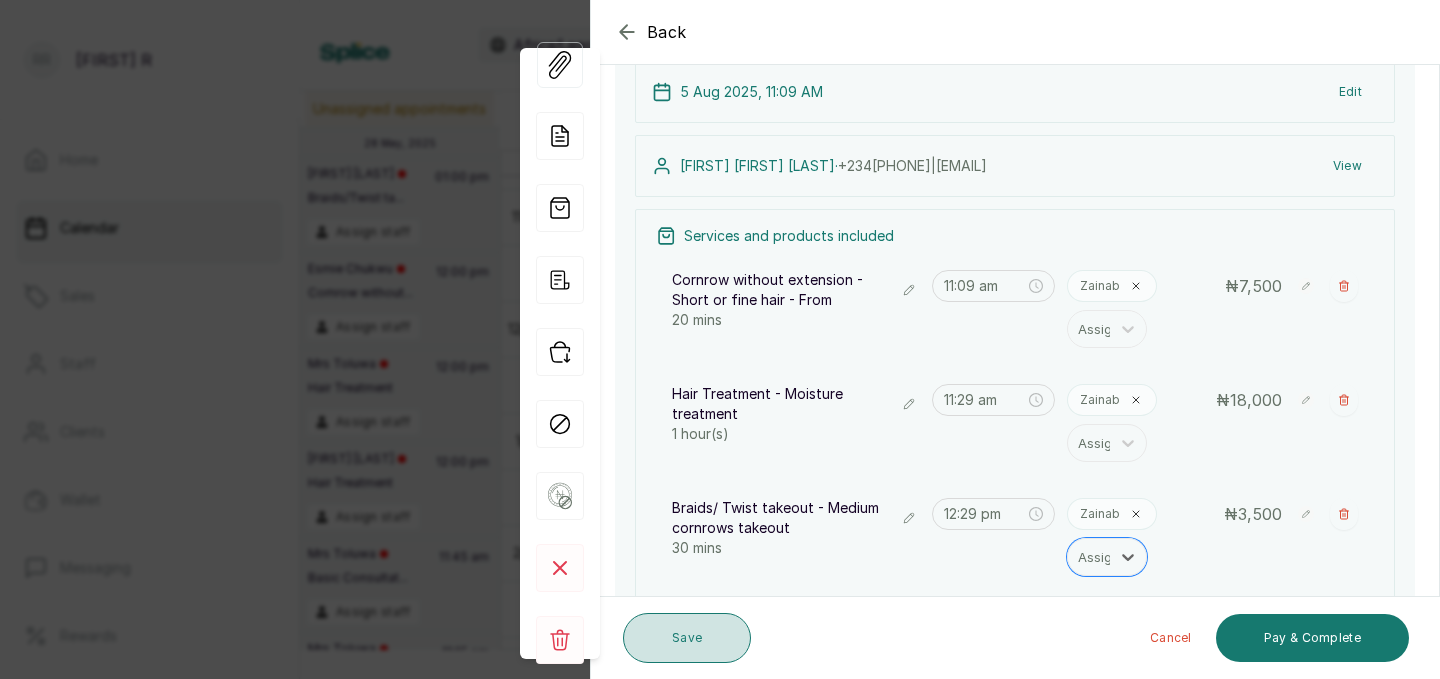 click on "Save" at bounding box center (687, 638) 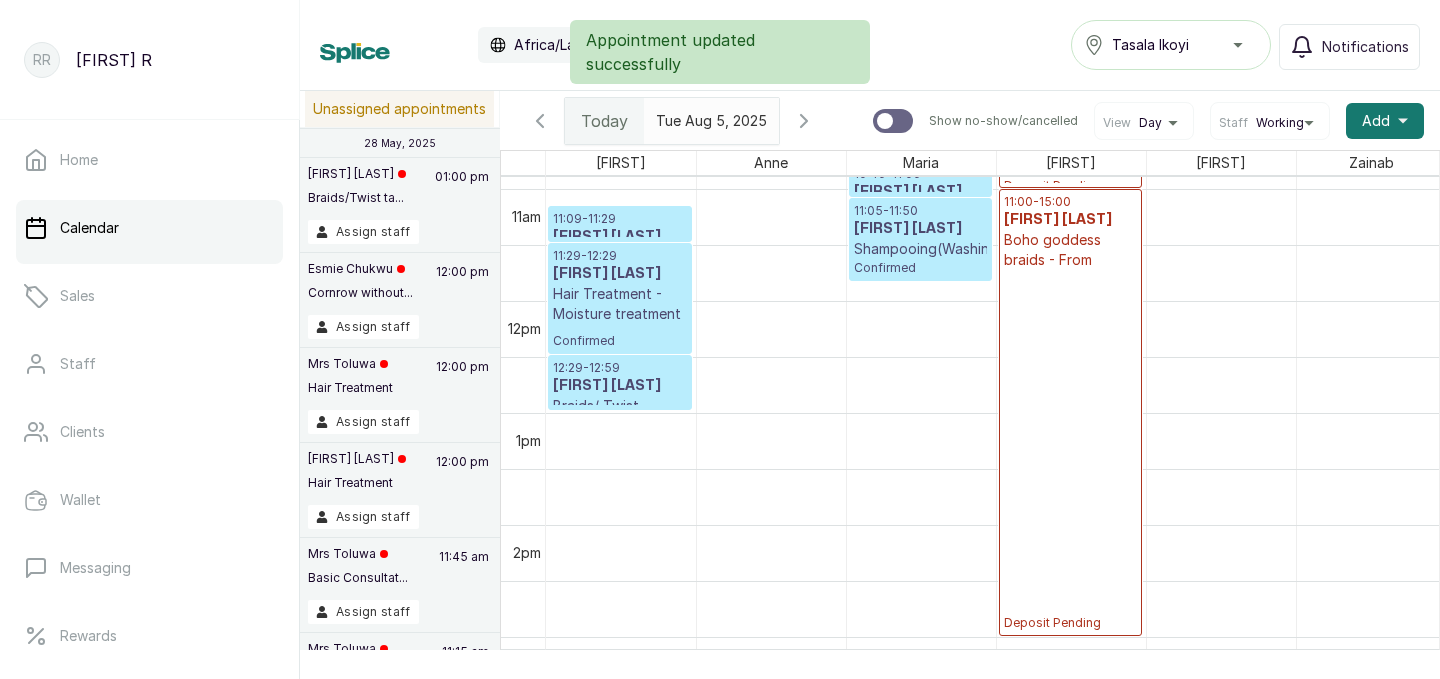 scroll, scrollTop: 748, scrollLeft: 0, axis: vertical 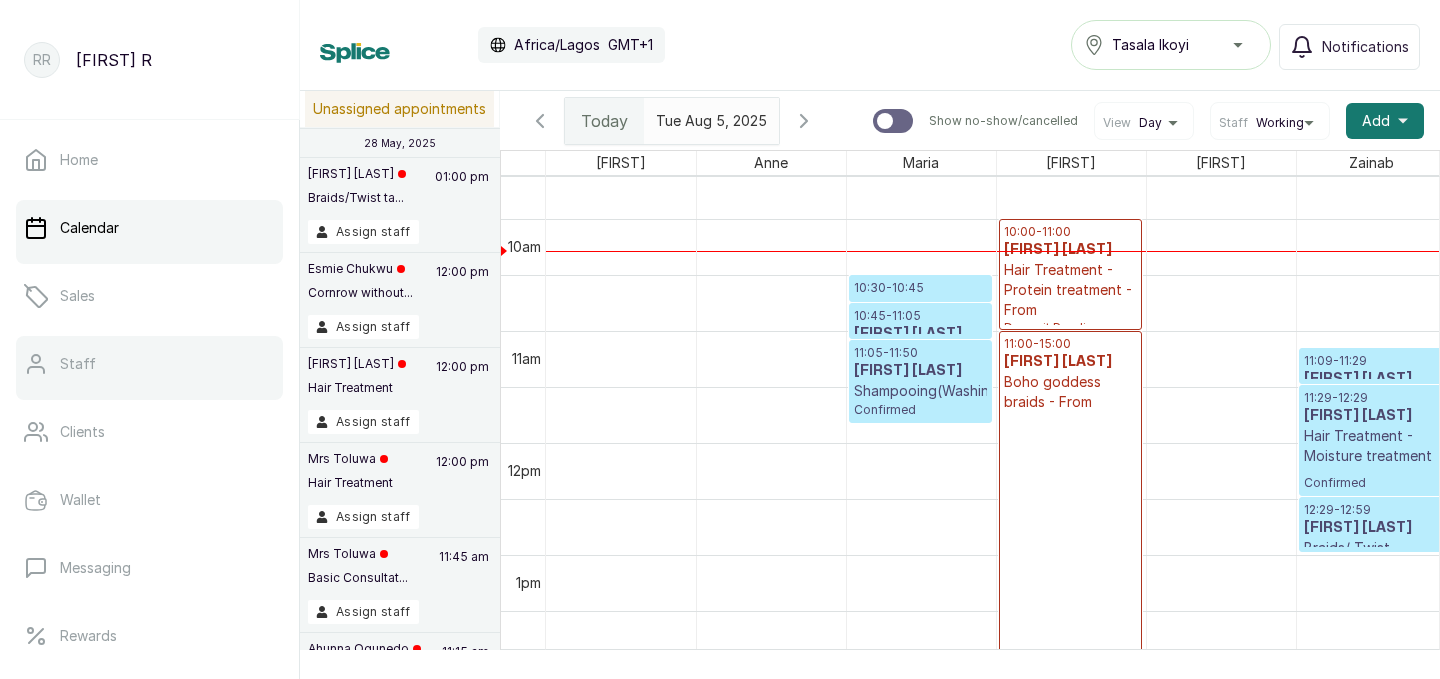 click on "Staff" at bounding box center (149, 364) 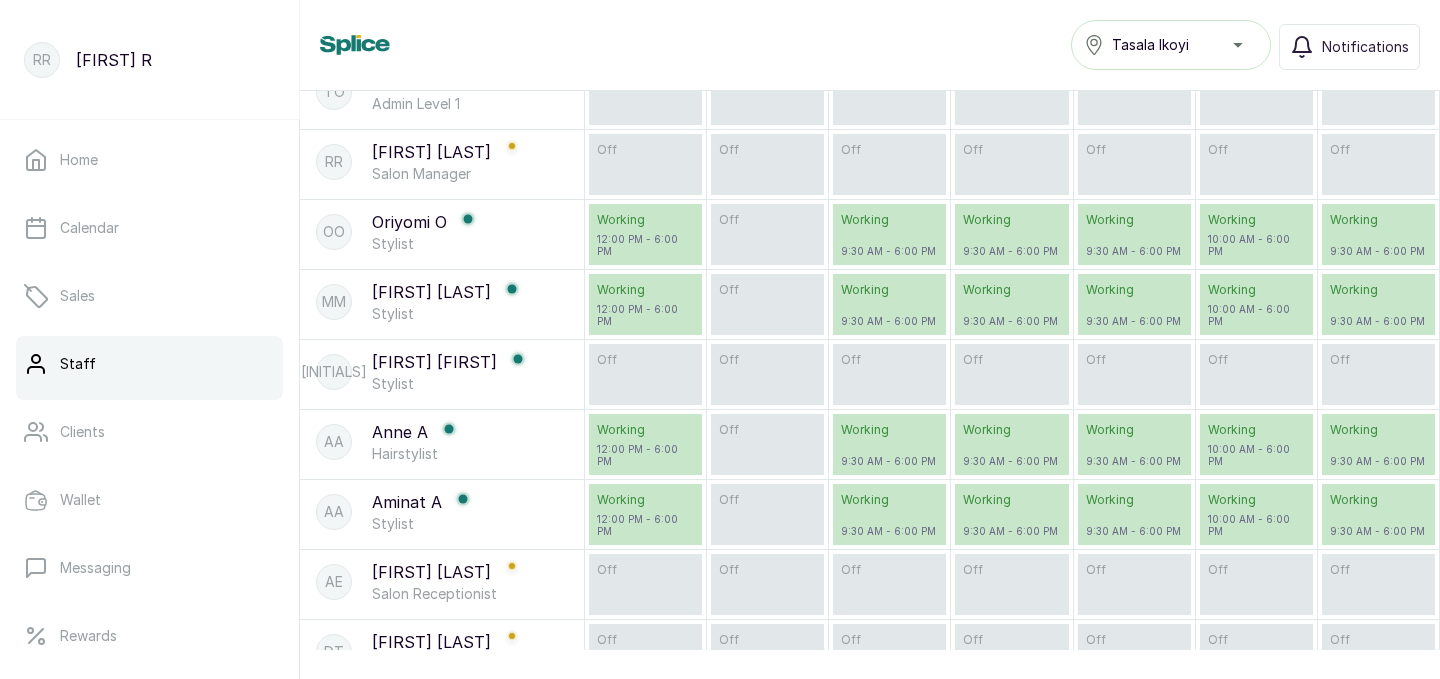 click on "AA Anne A Hairstylist" at bounding box center (442, 442) 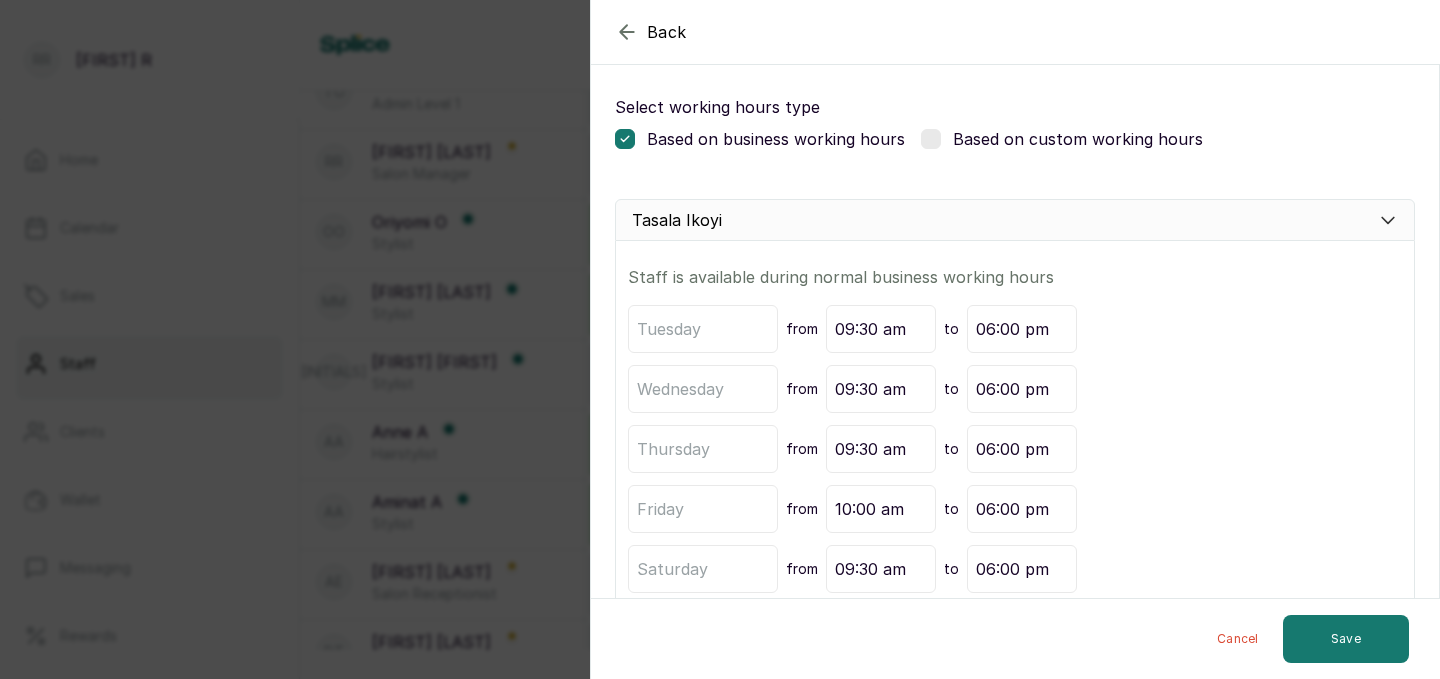 click at bounding box center [931, 139] 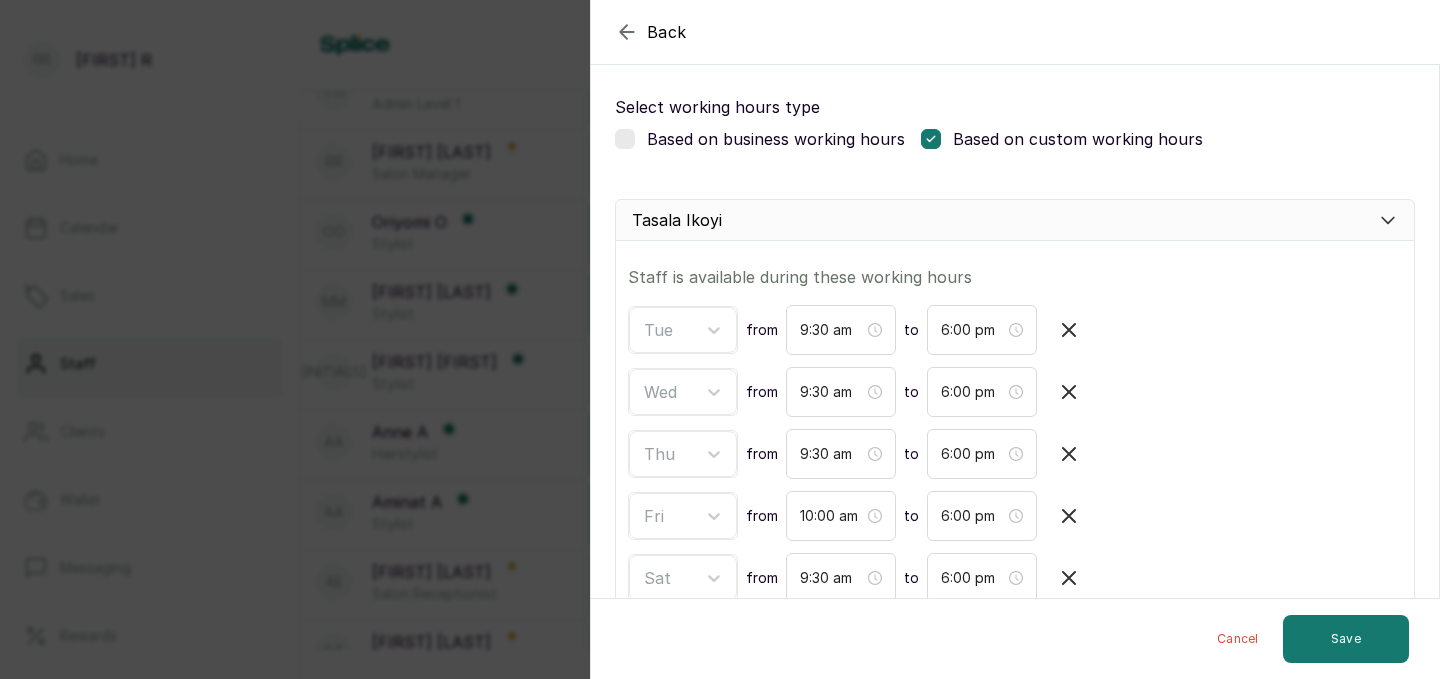 click 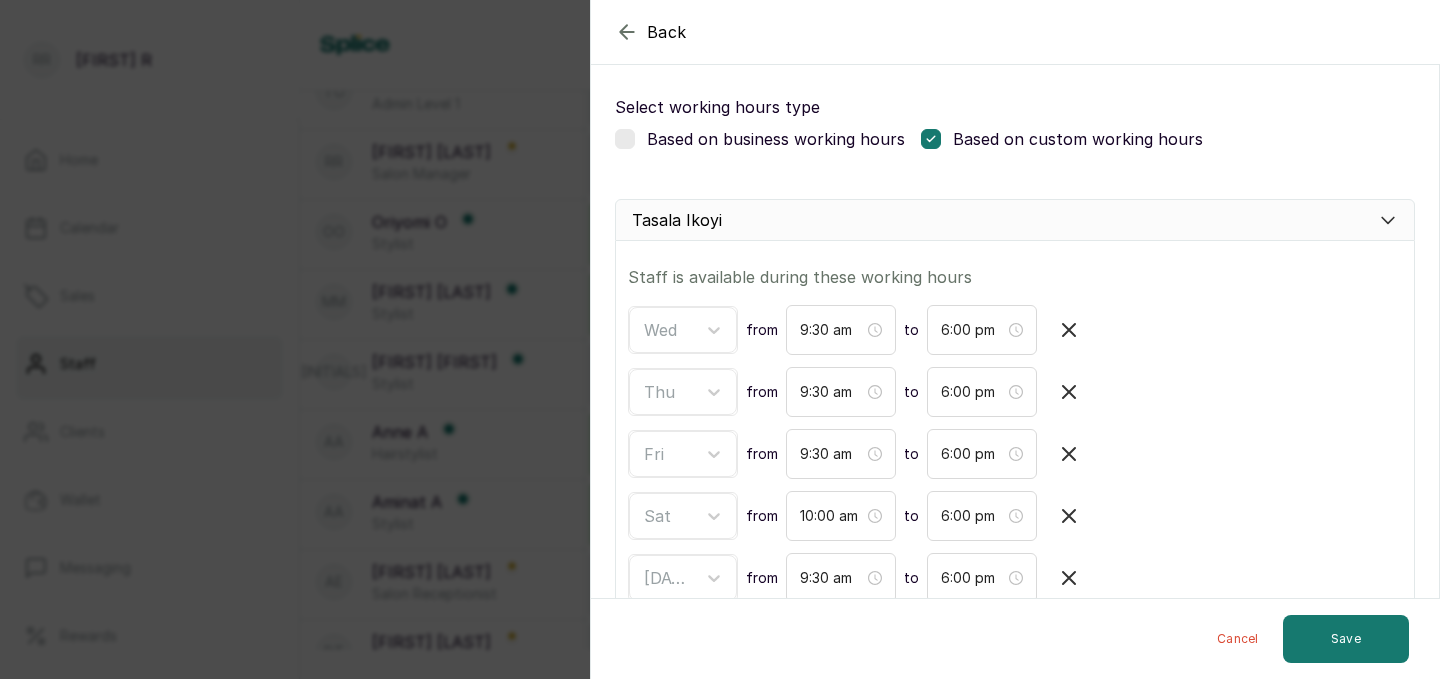 type on "10:00 am" 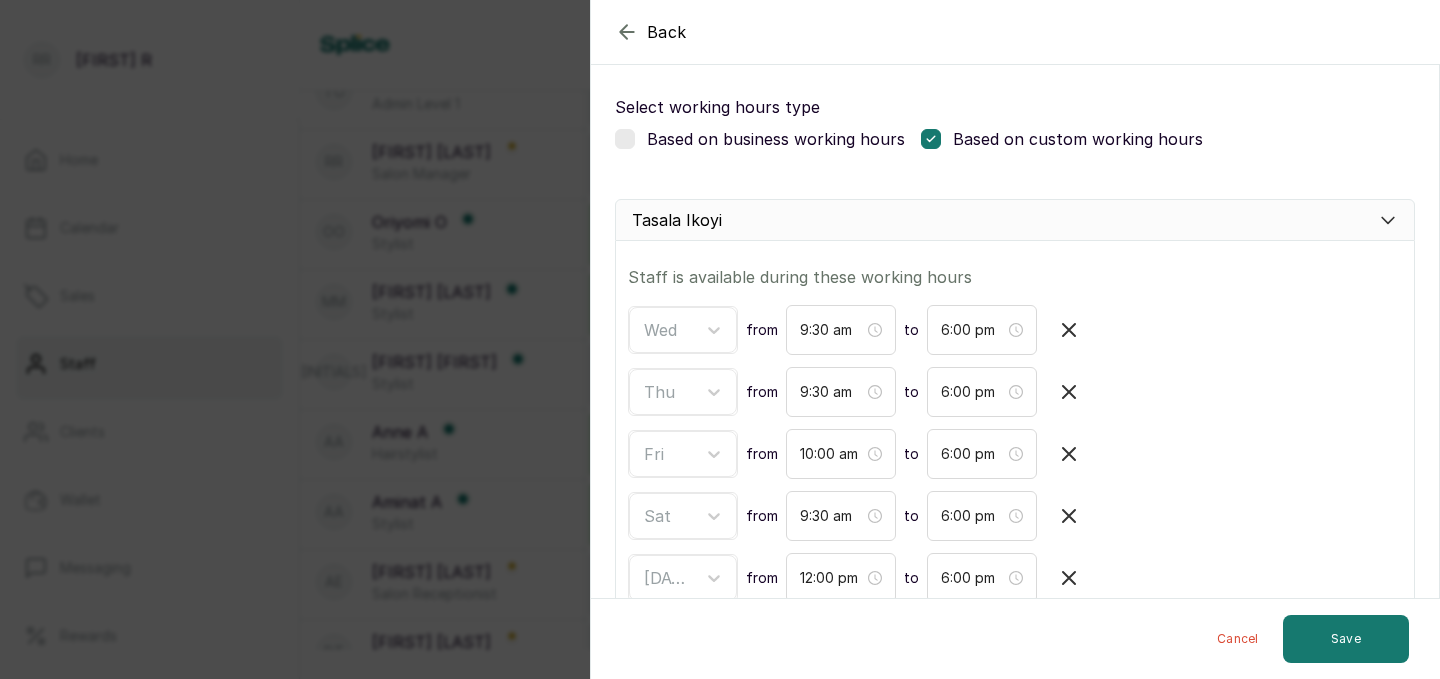 click at bounding box center (1069, 330) 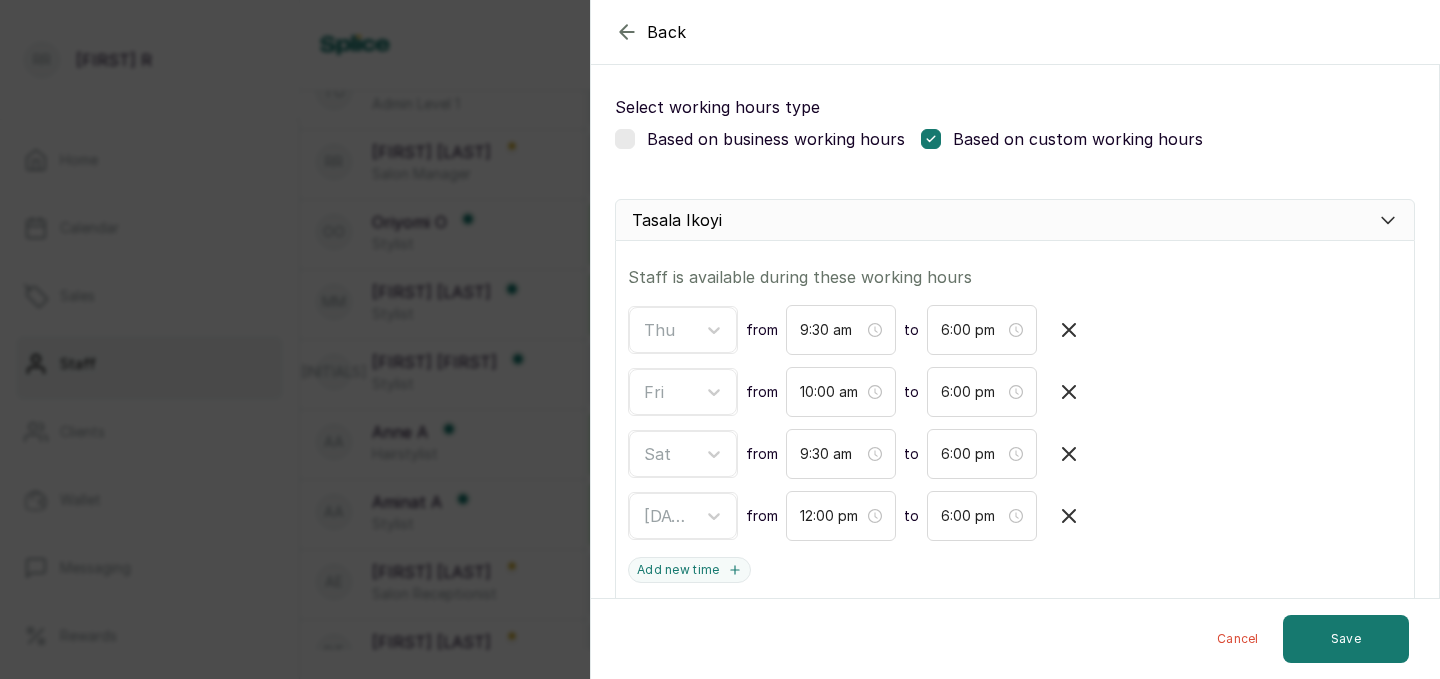 click at bounding box center (1069, 330) 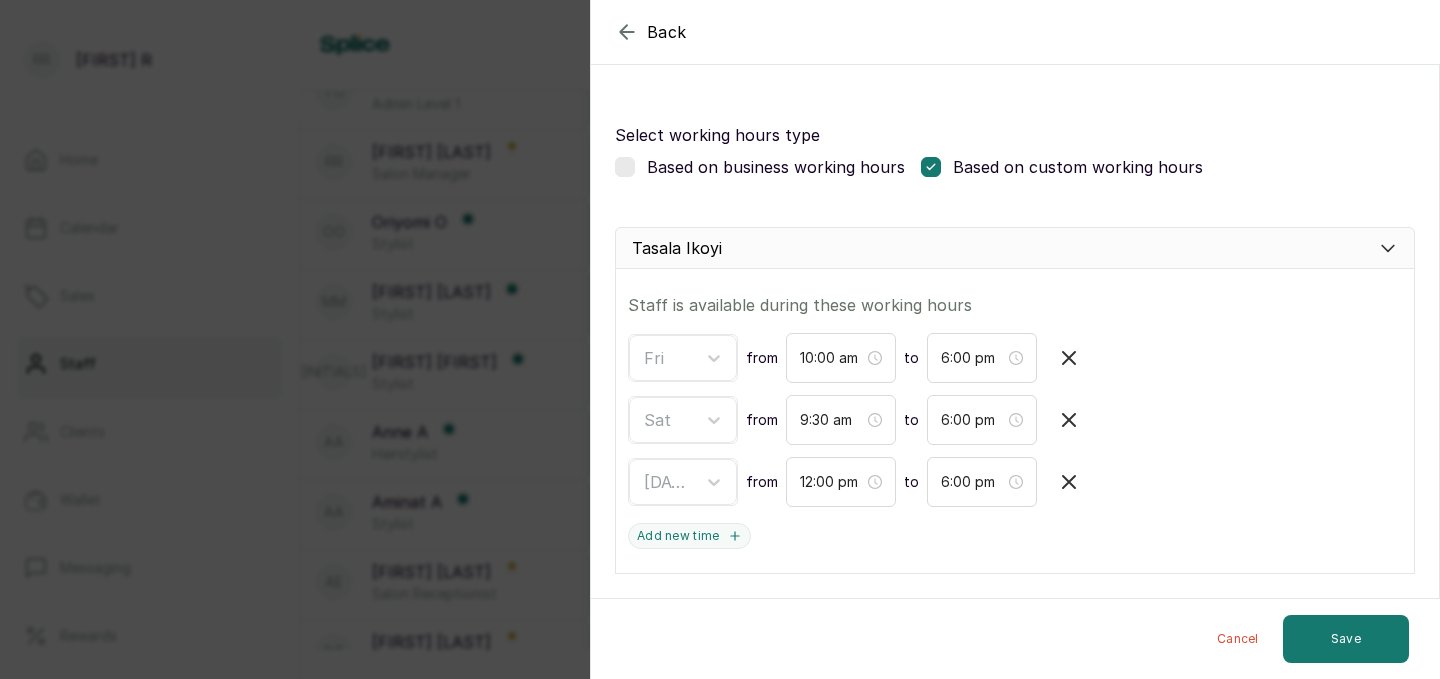 click 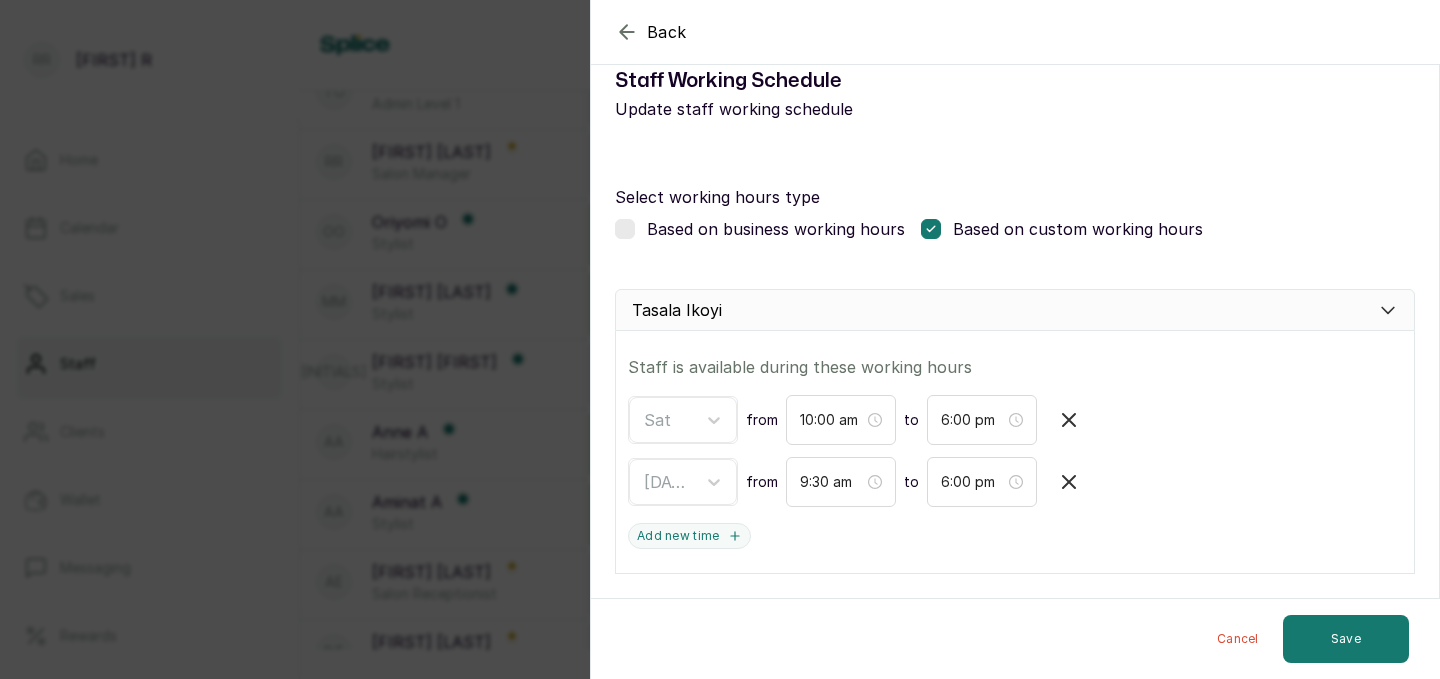 type on "9:30 am" 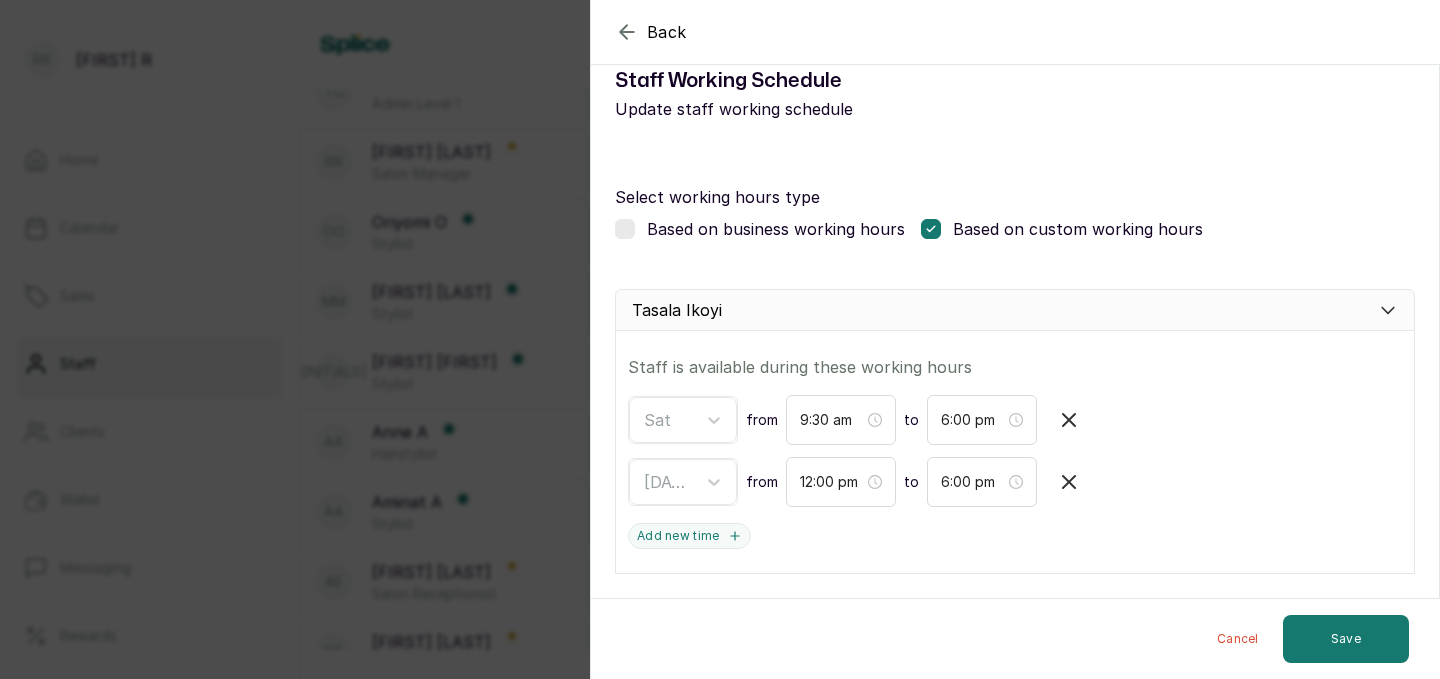 click 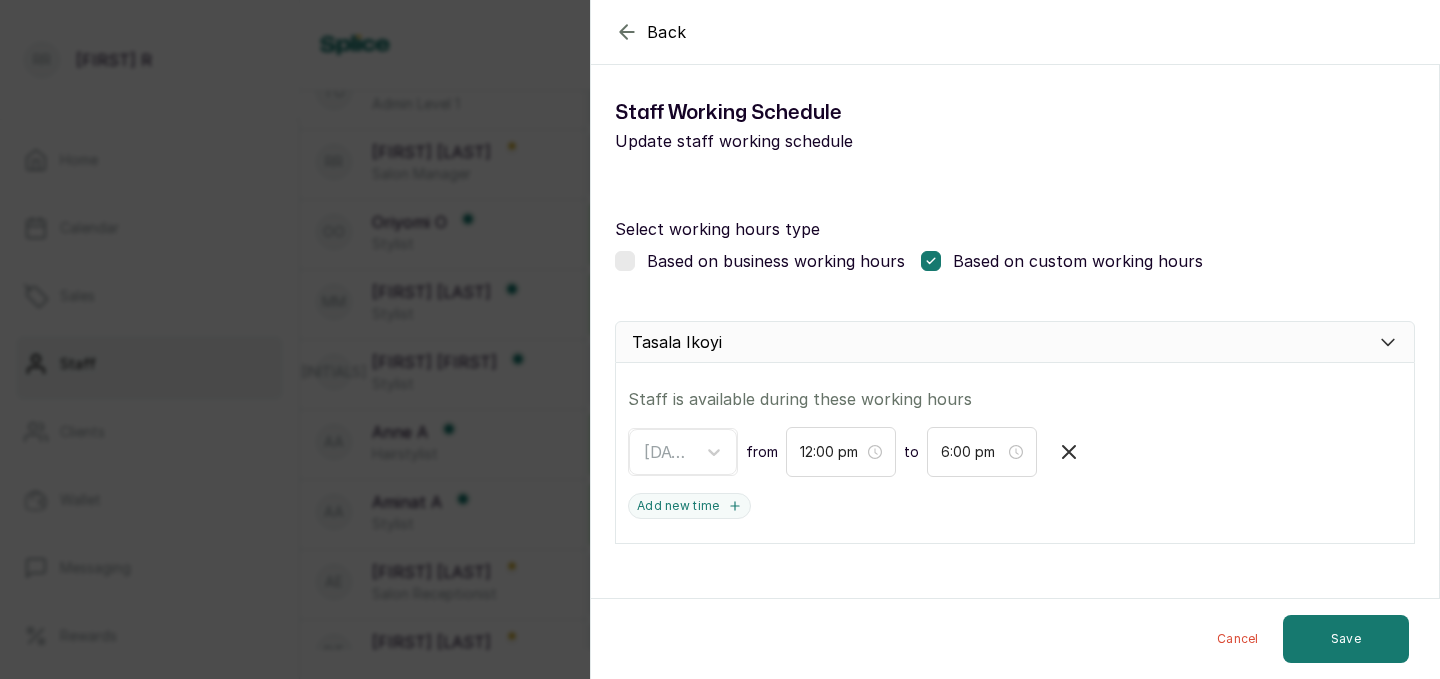 click 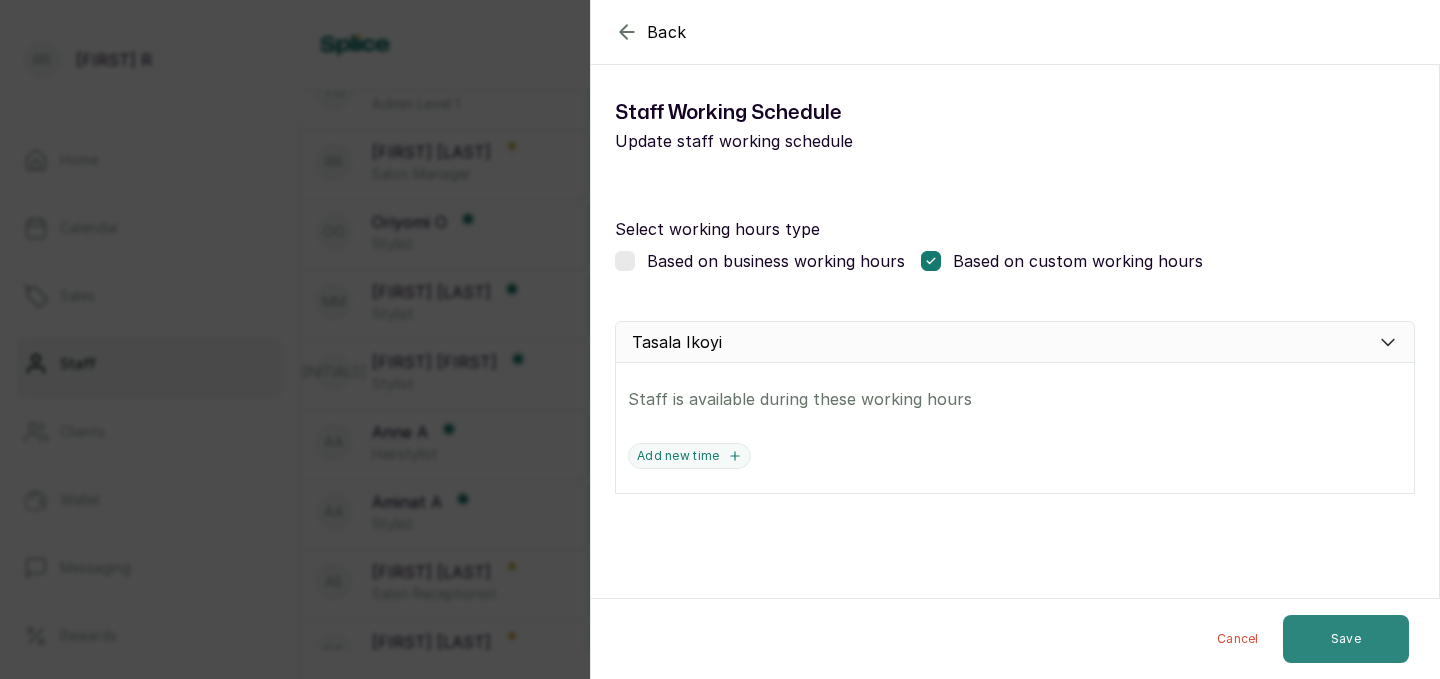 click on "Save" at bounding box center [1346, 639] 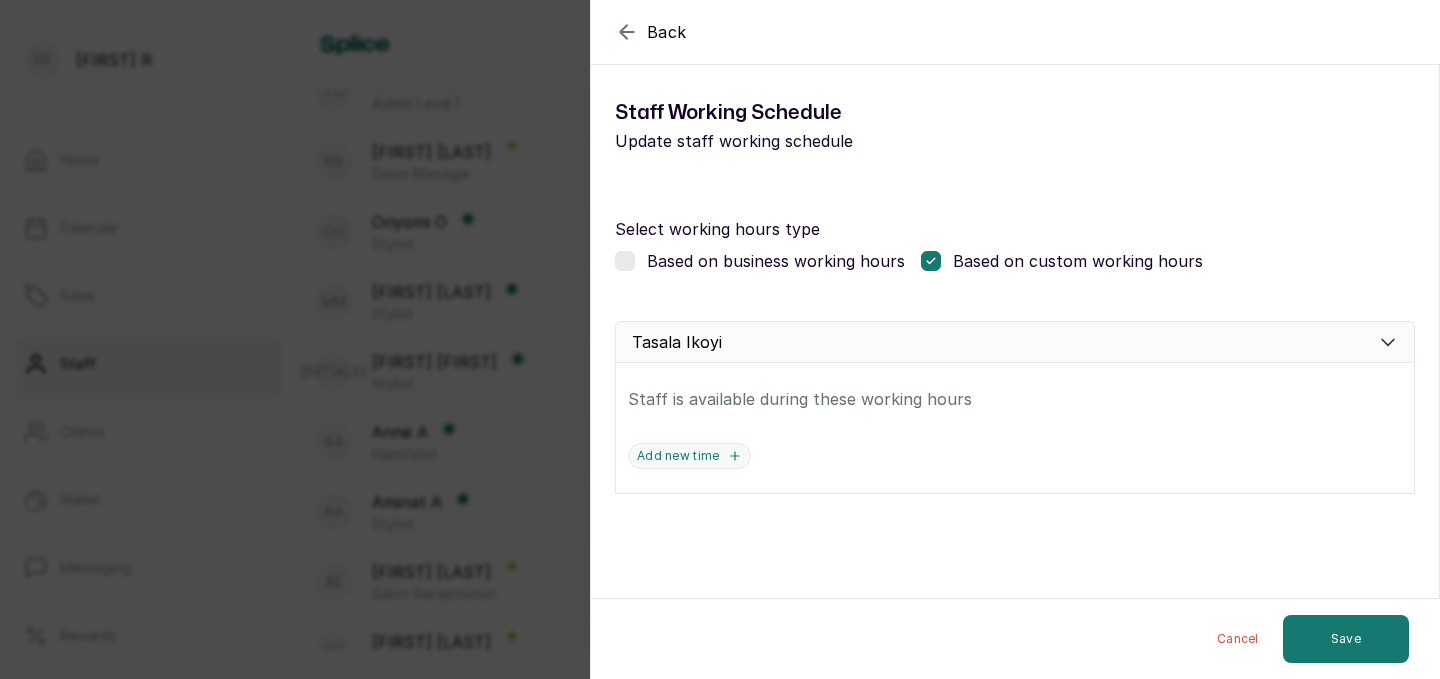click on "Staff is available during these working hours" at bounding box center [1015, 399] 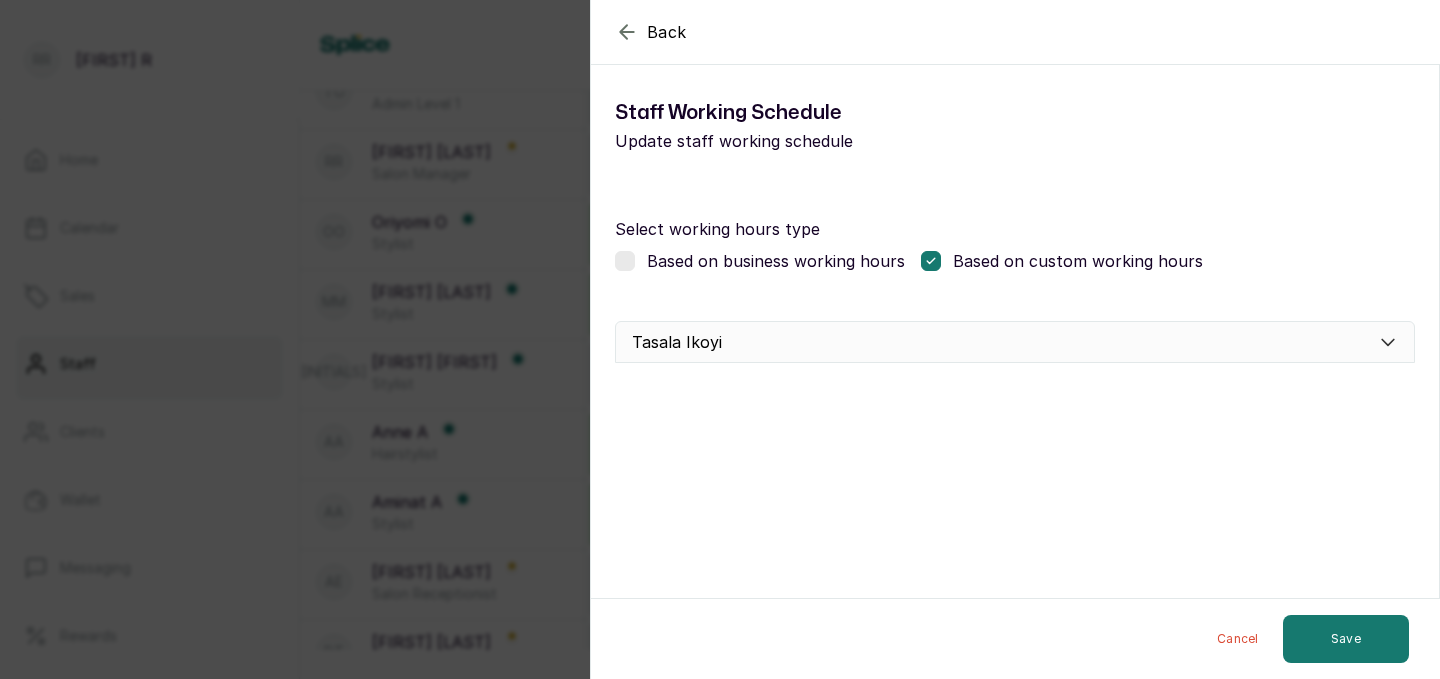 click 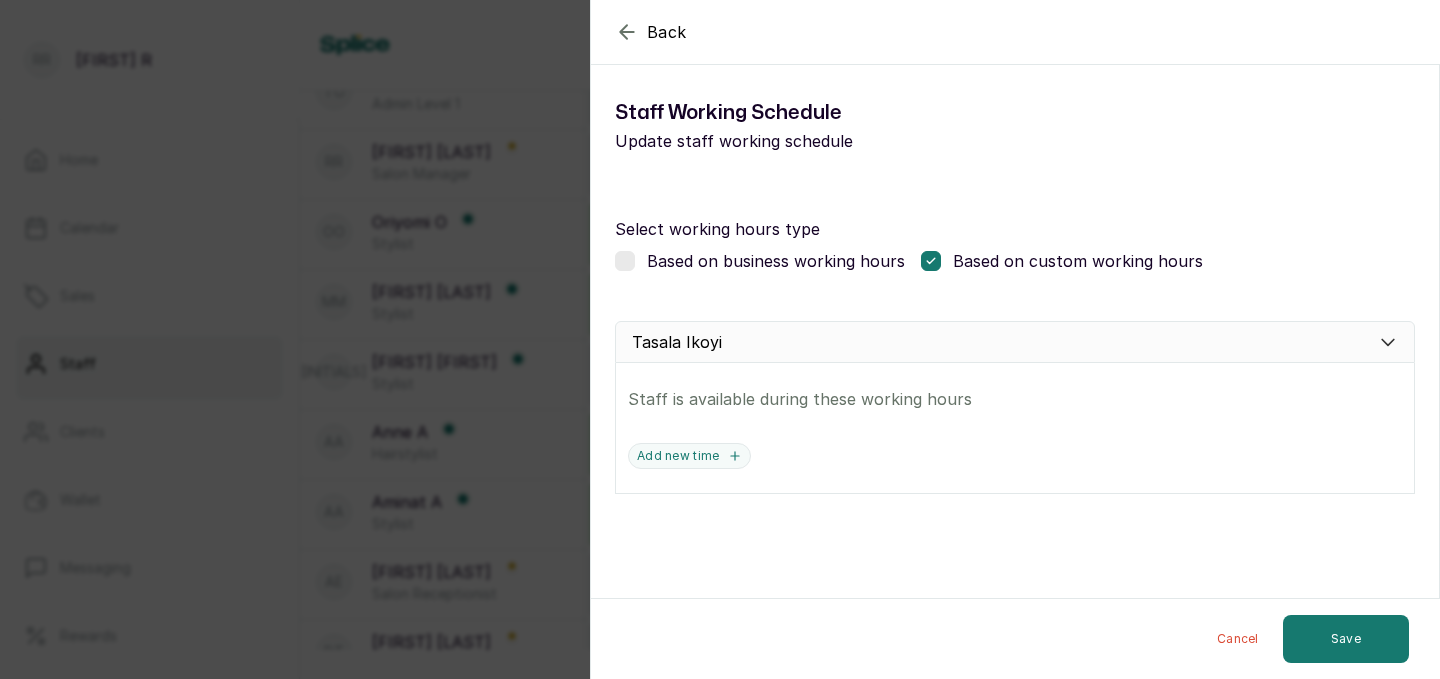 click 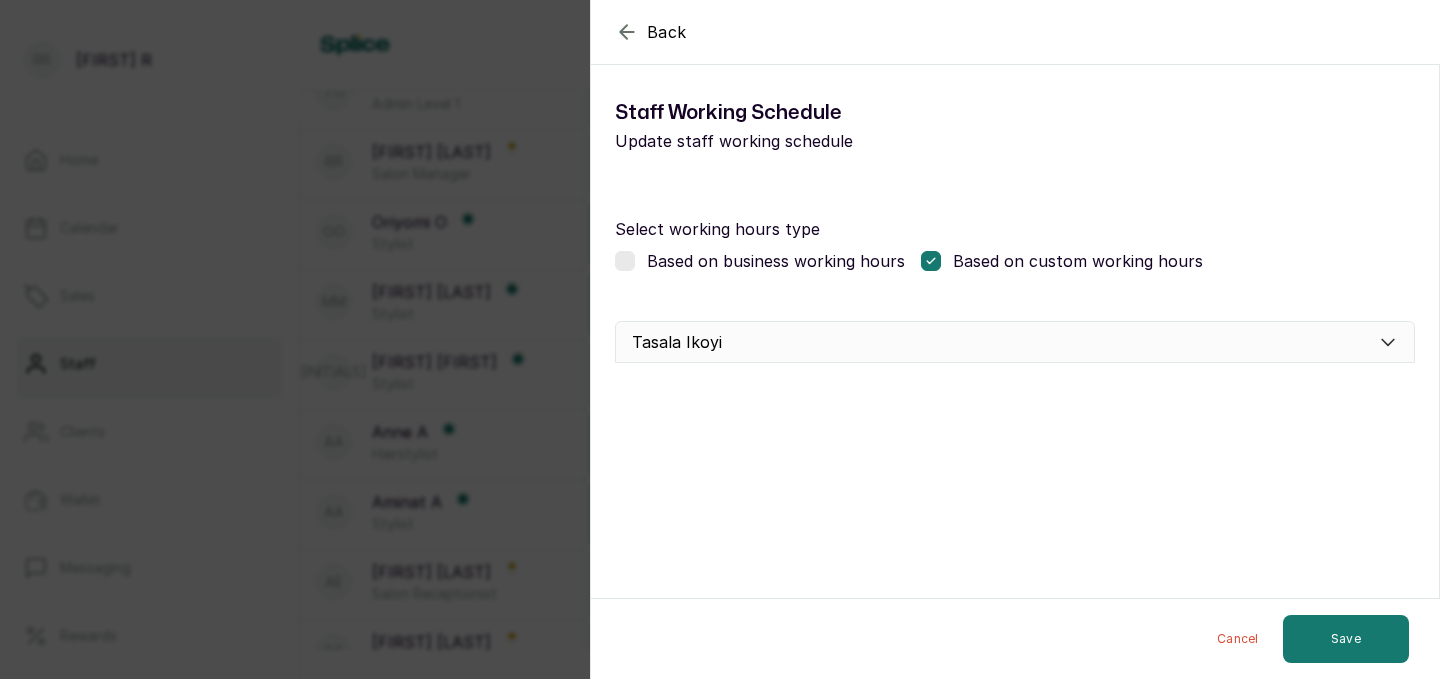 click at bounding box center [625, 261] 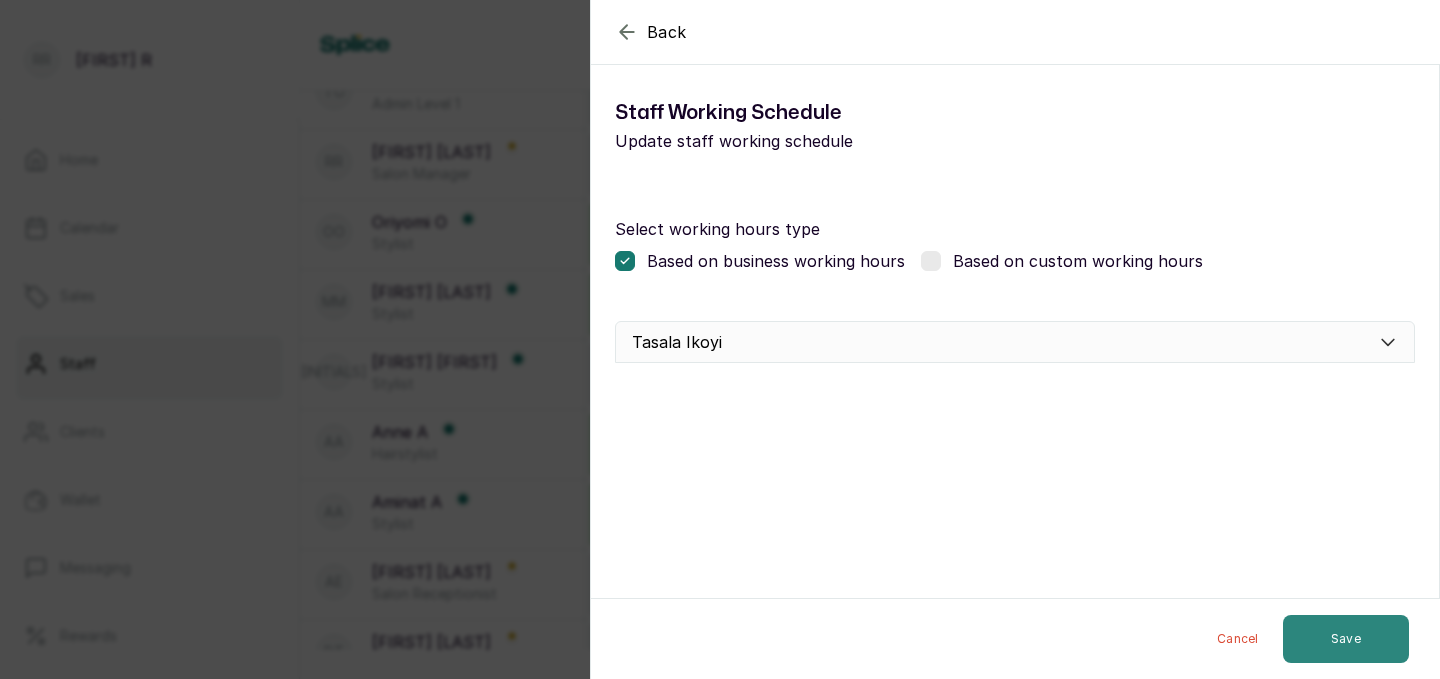 click on "Save" at bounding box center (1346, 639) 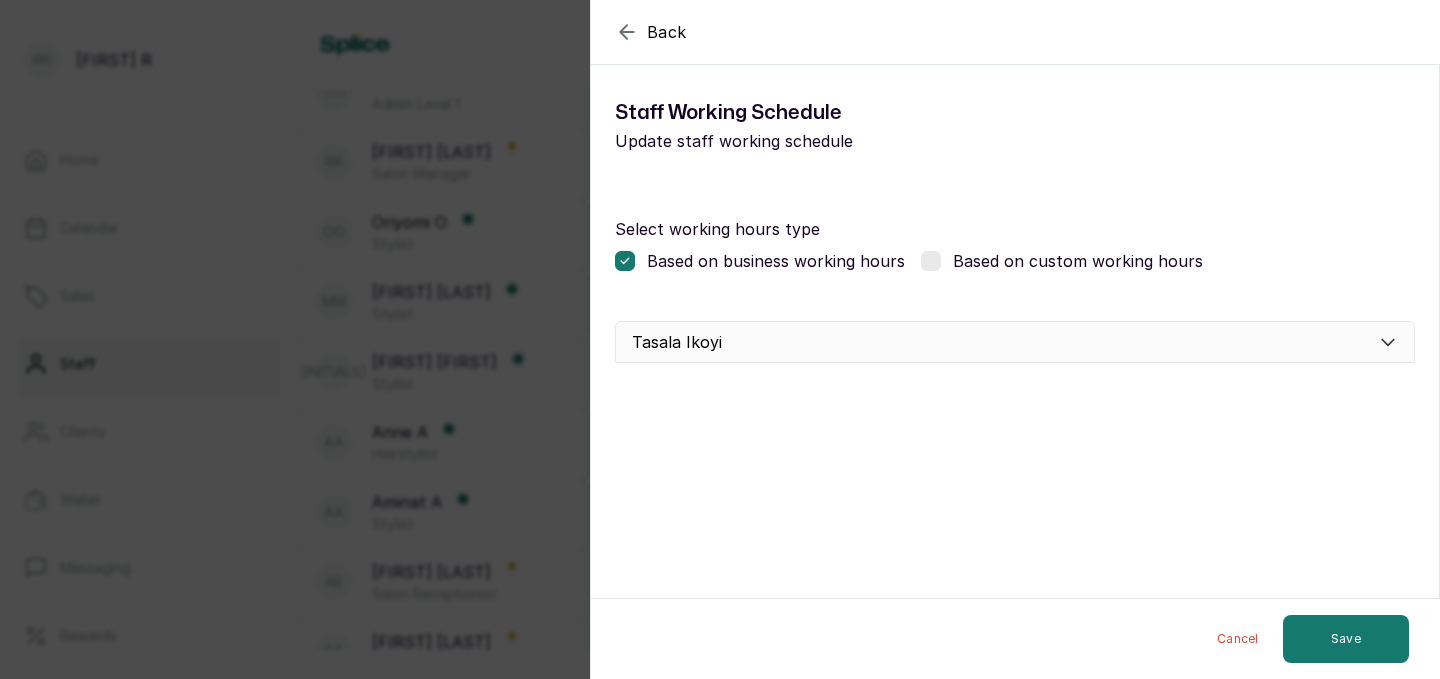 click on "Back" at bounding box center [1311, 32] 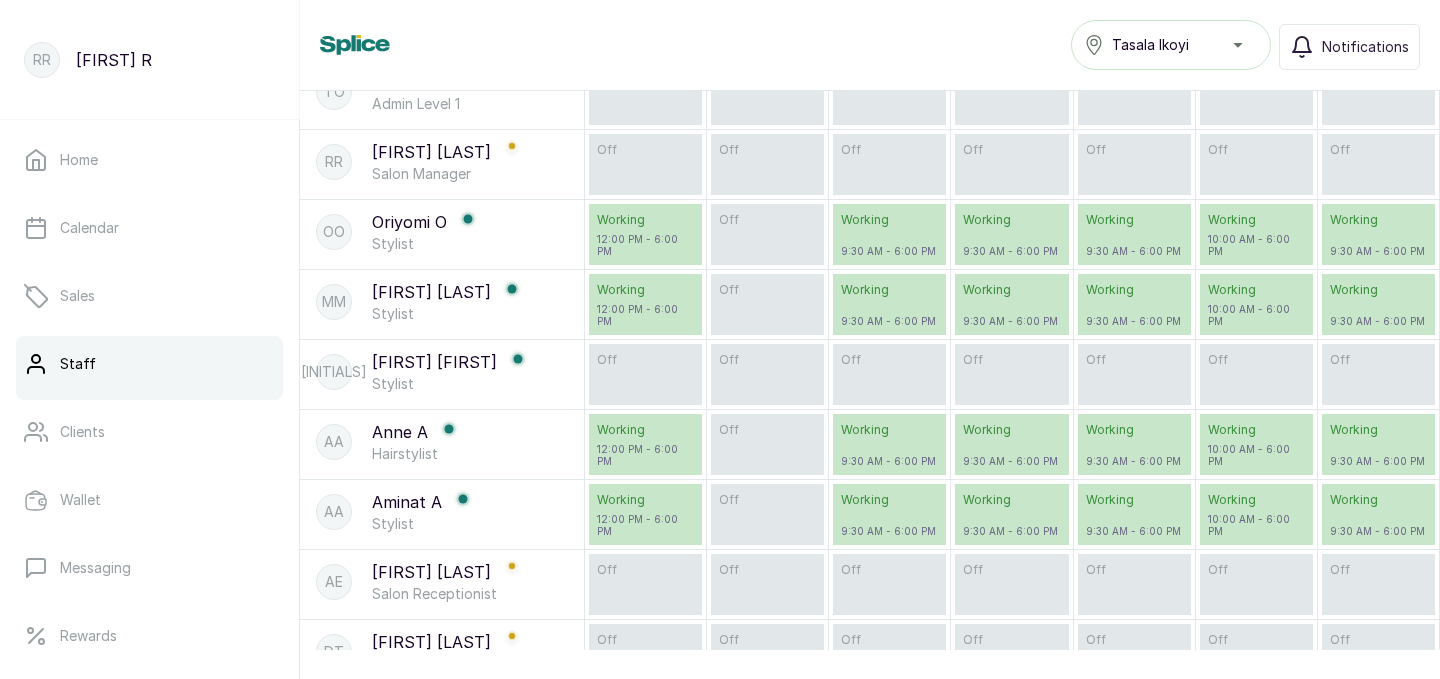 scroll, scrollTop: 522, scrollLeft: 0, axis: vertical 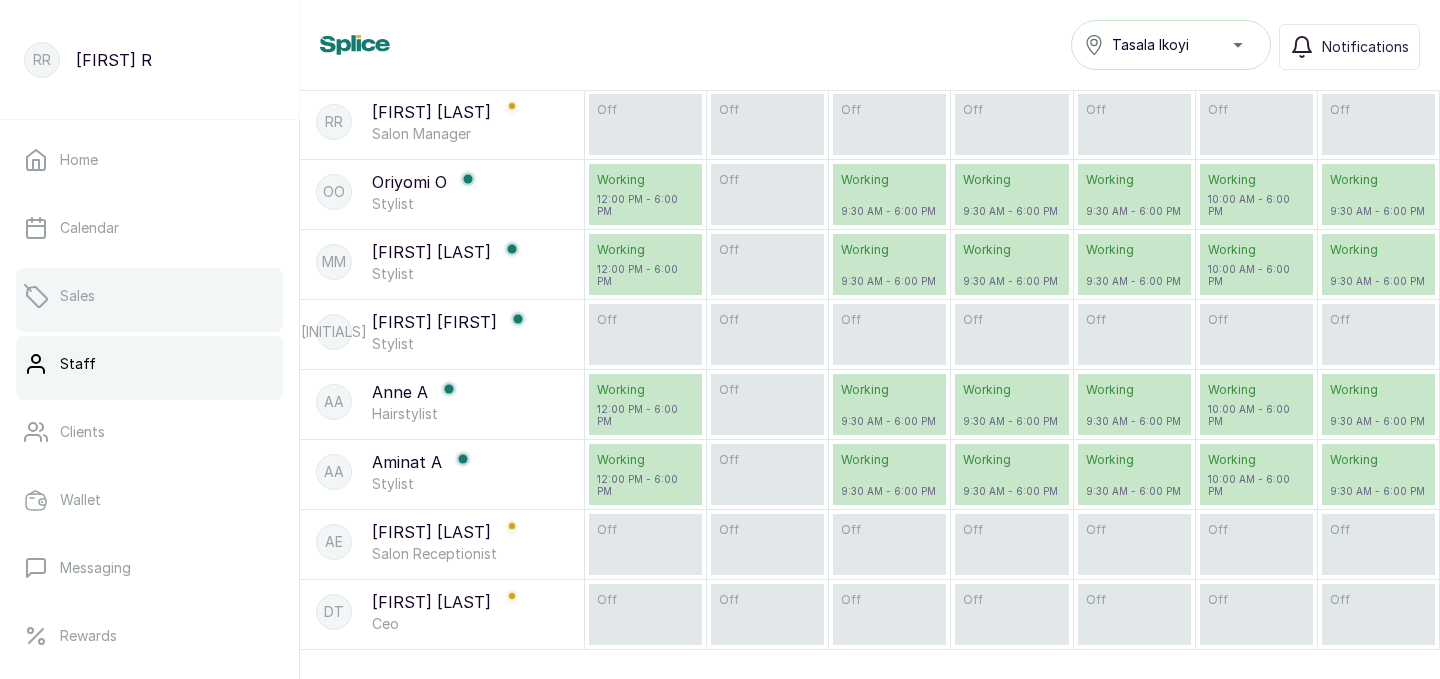 click on "Sales" at bounding box center (149, 296) 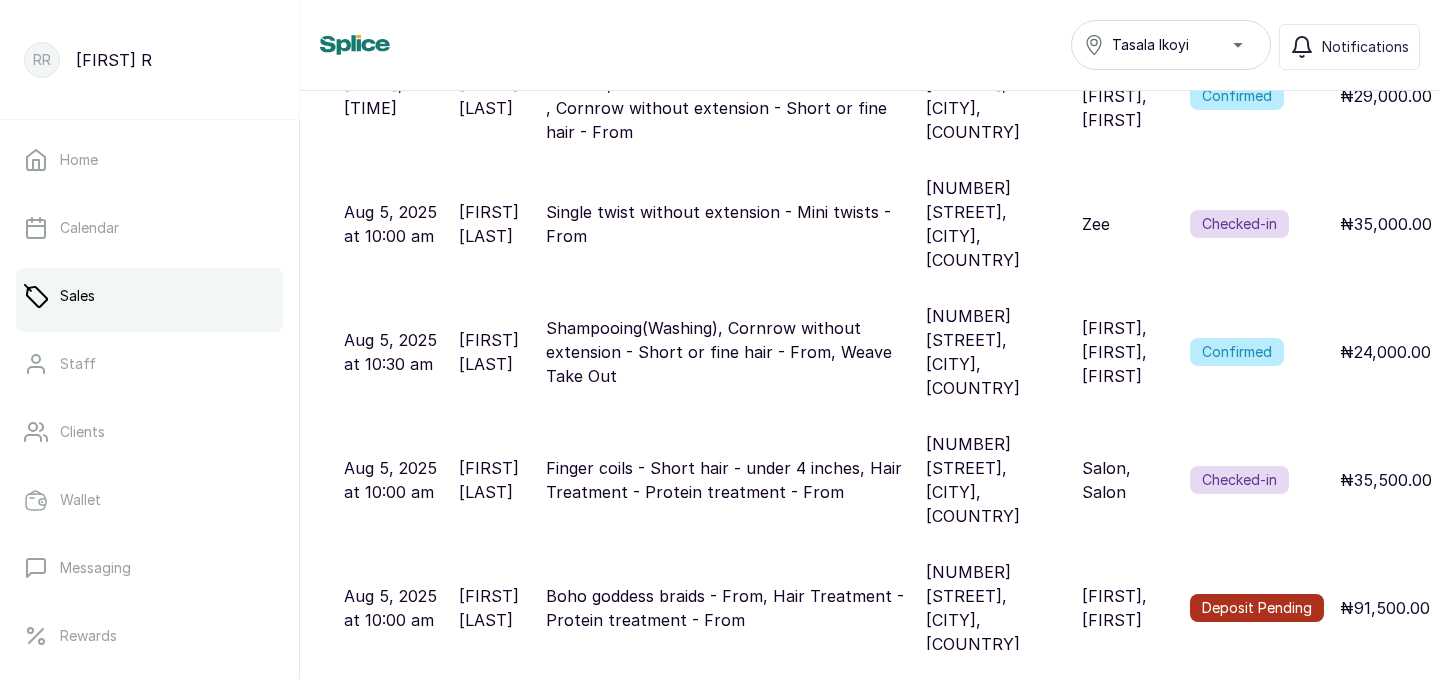 scroll, scrollTop: 356, scrollLeft: 0, axis: vertical 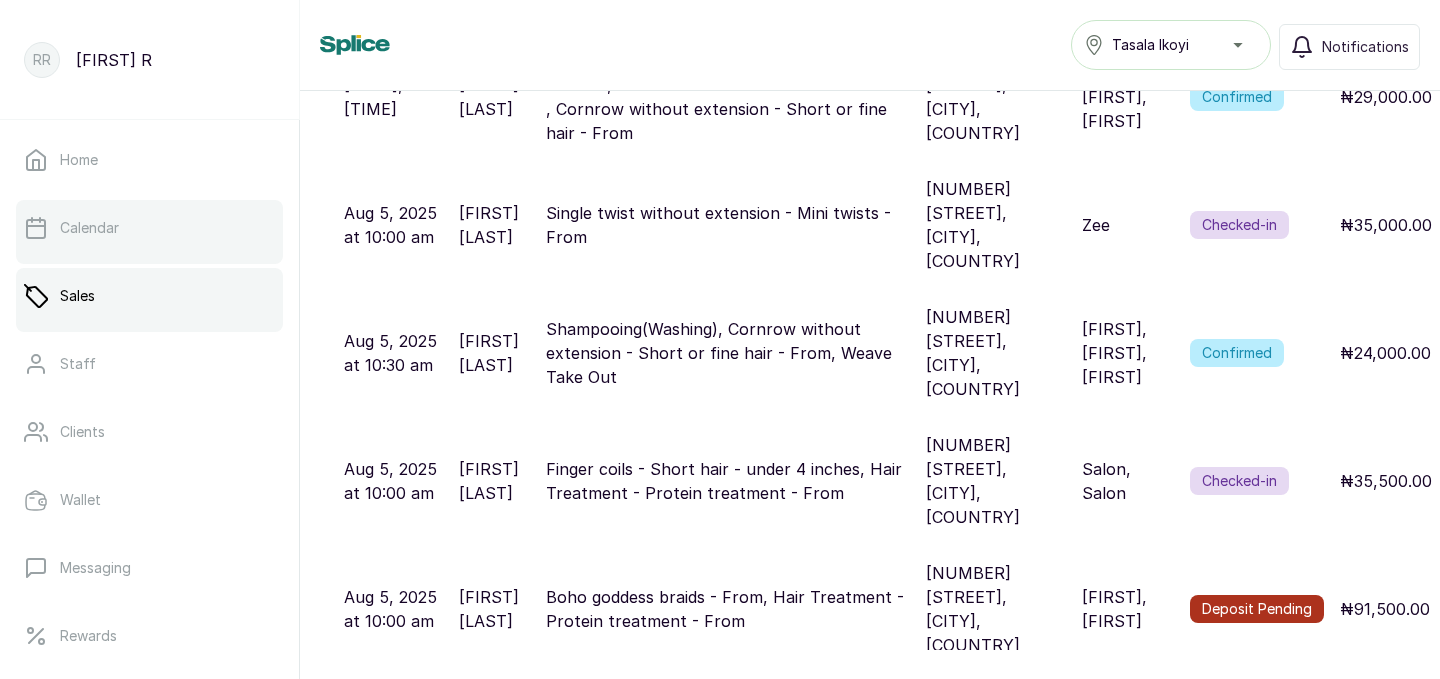 click on "Calendar" at bounding box center [149, 228] 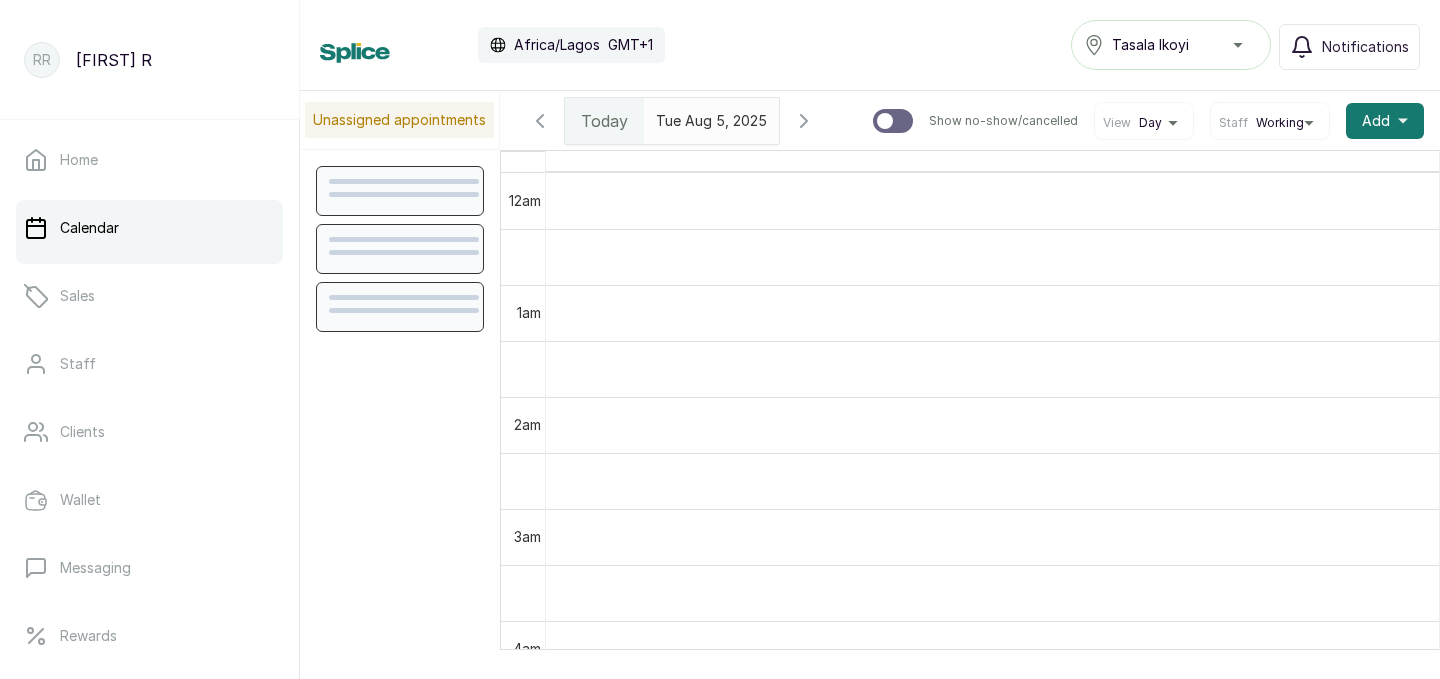 scroll, scrollTop: 673, scrollLeft: 0, axis: vertical 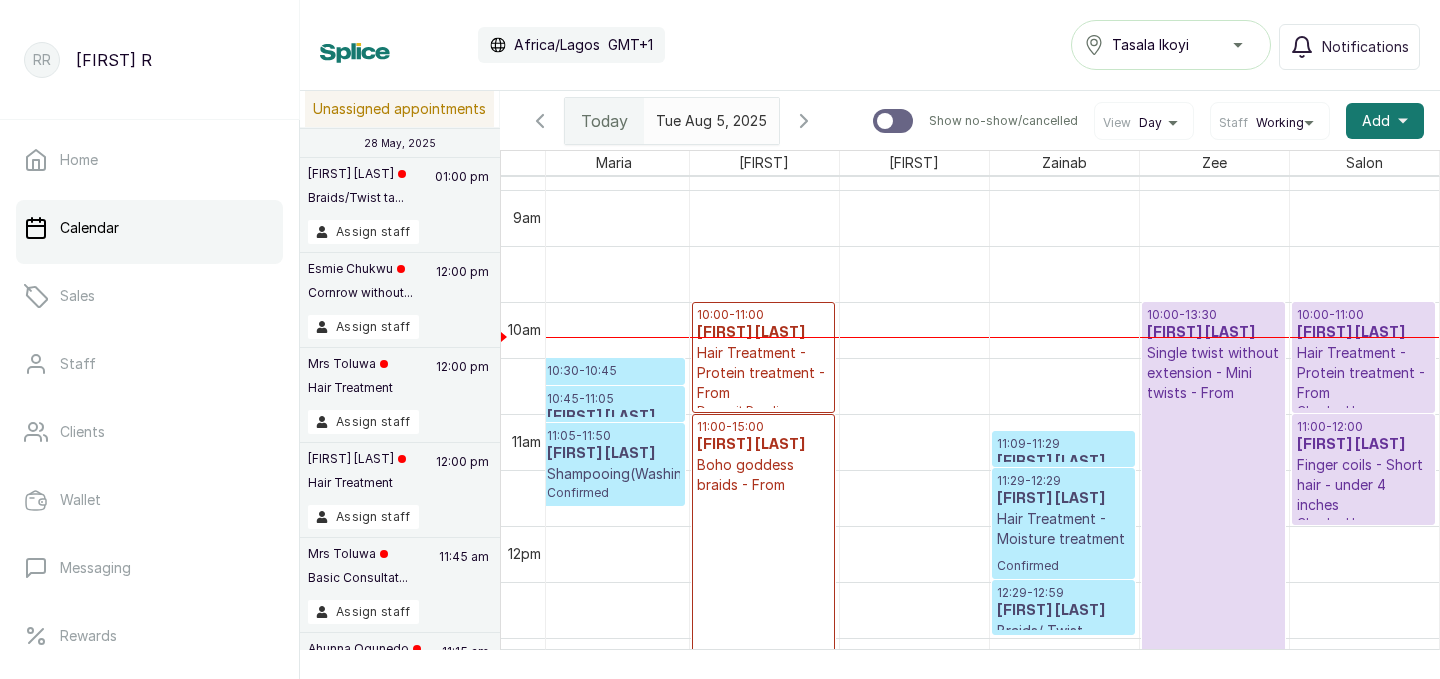 click on "11:09  -  11:29 Irene Onyi Nwakanma Cornrow without extension - Short or fine hair - From Confirmed" at bounding box center [1063, 449] 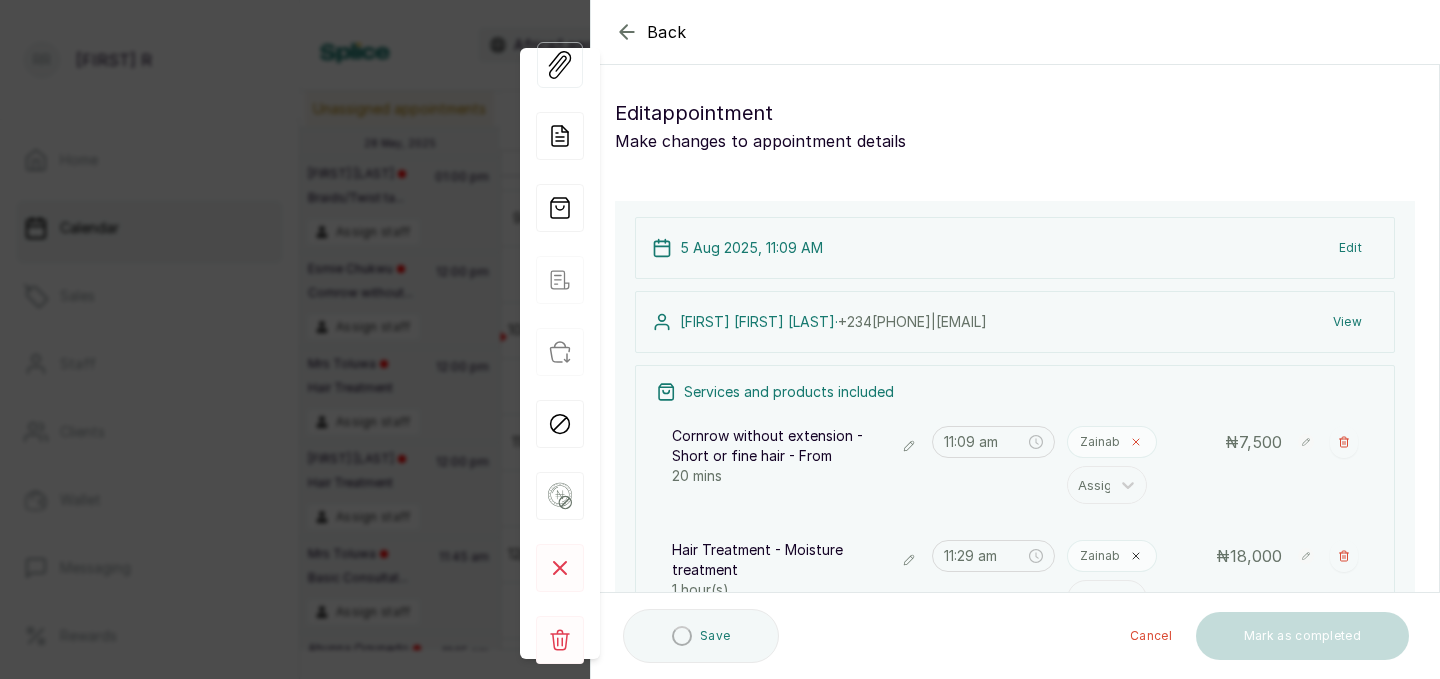 click 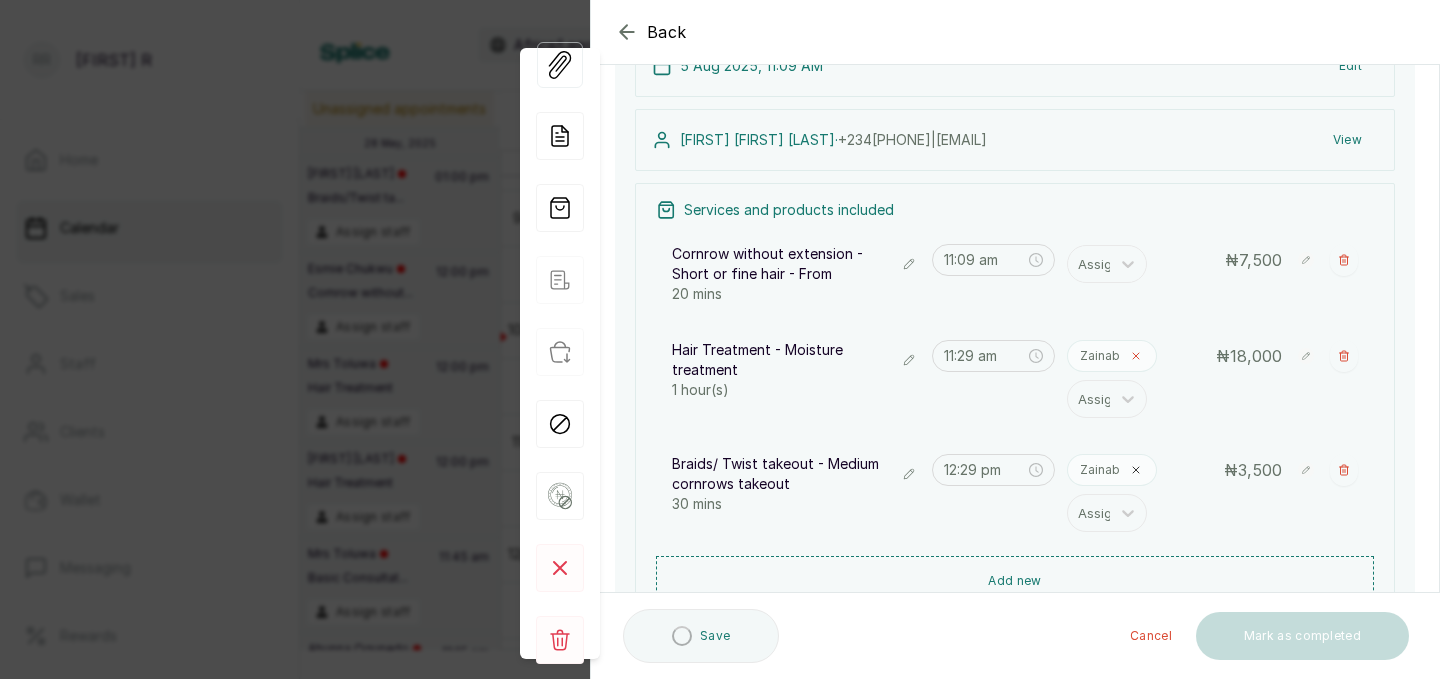 click 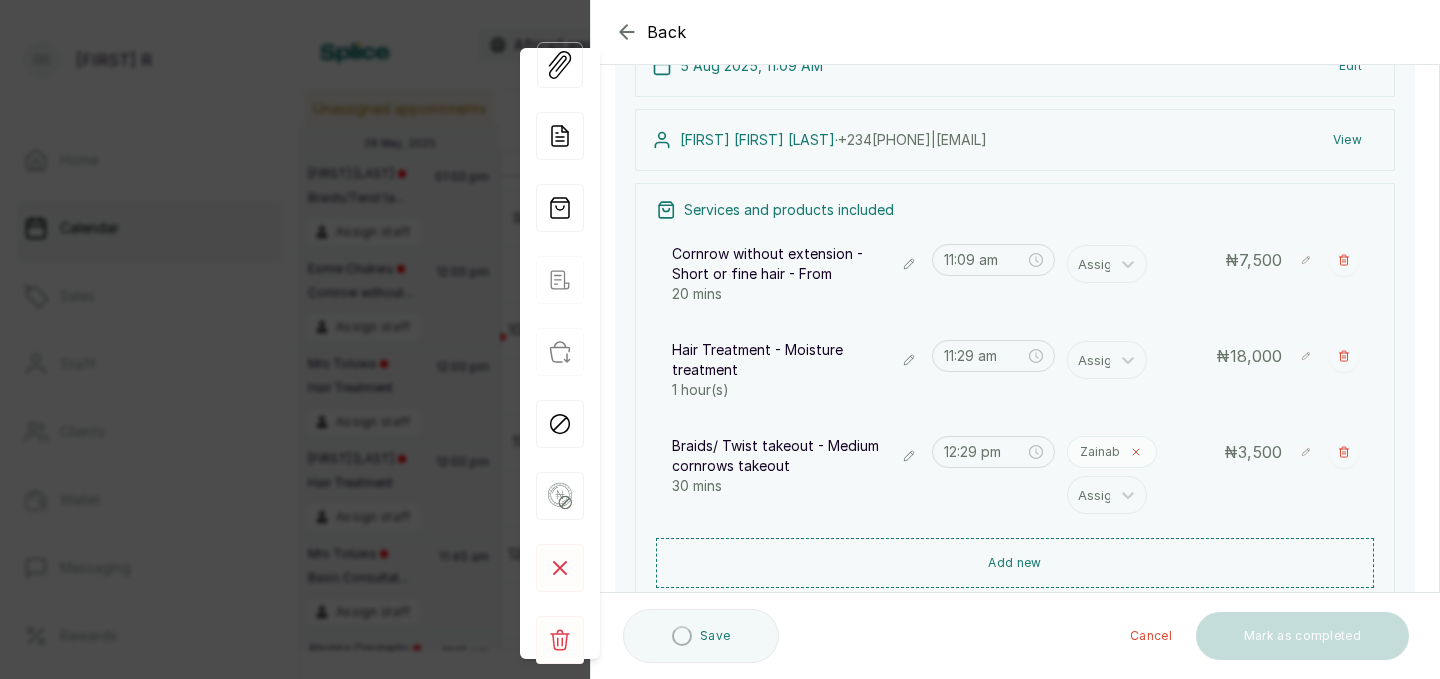 click 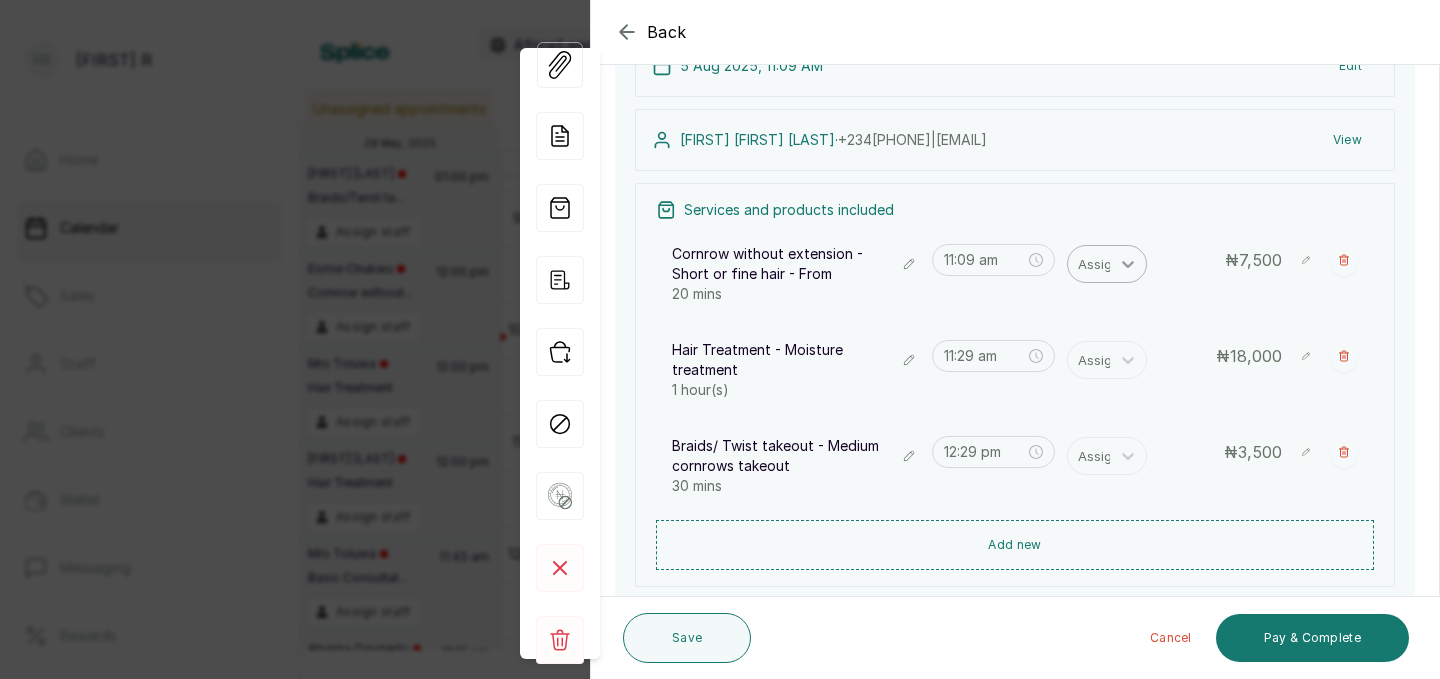 click at bounding box center (1128, 264) 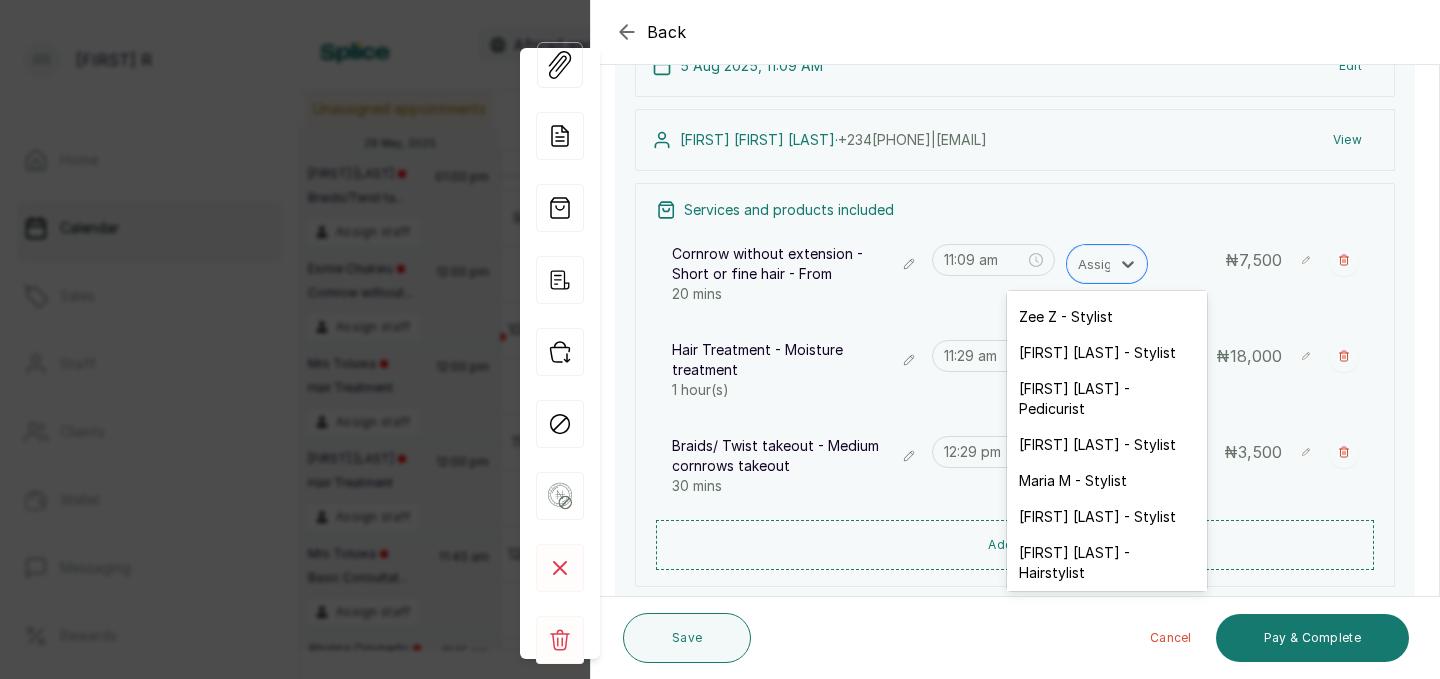 click on "[FIRST] [LAST] - Stylist" at bounding box center (1107, 609) 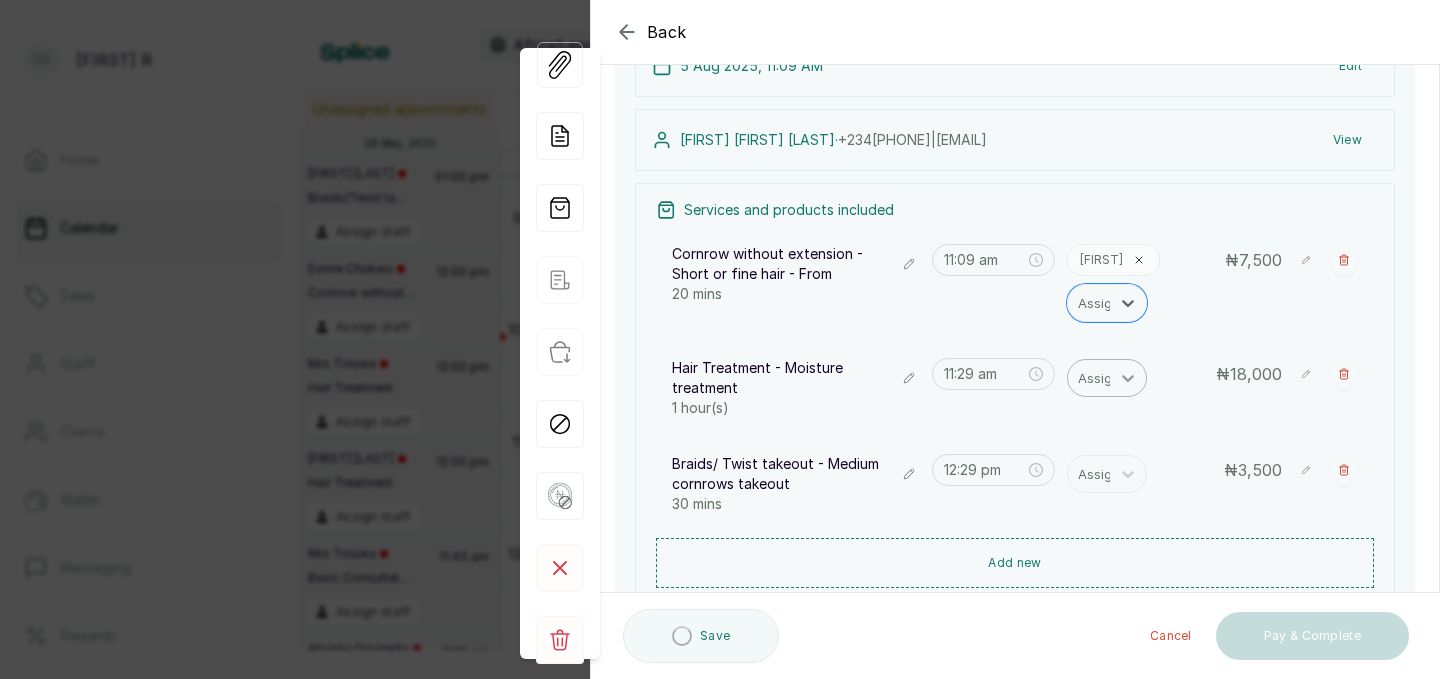 click 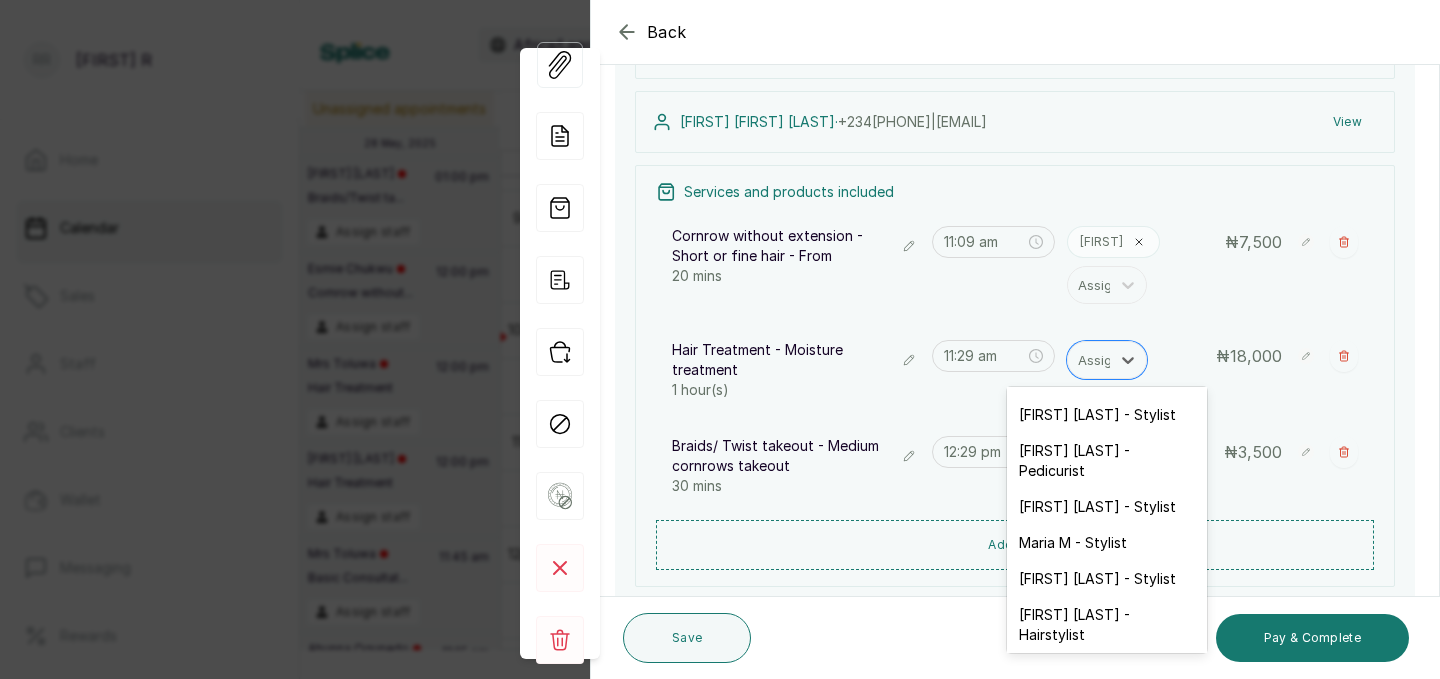 click on "[FIRST] [LAST] - Stylist" at bounding box center (1107, 671) 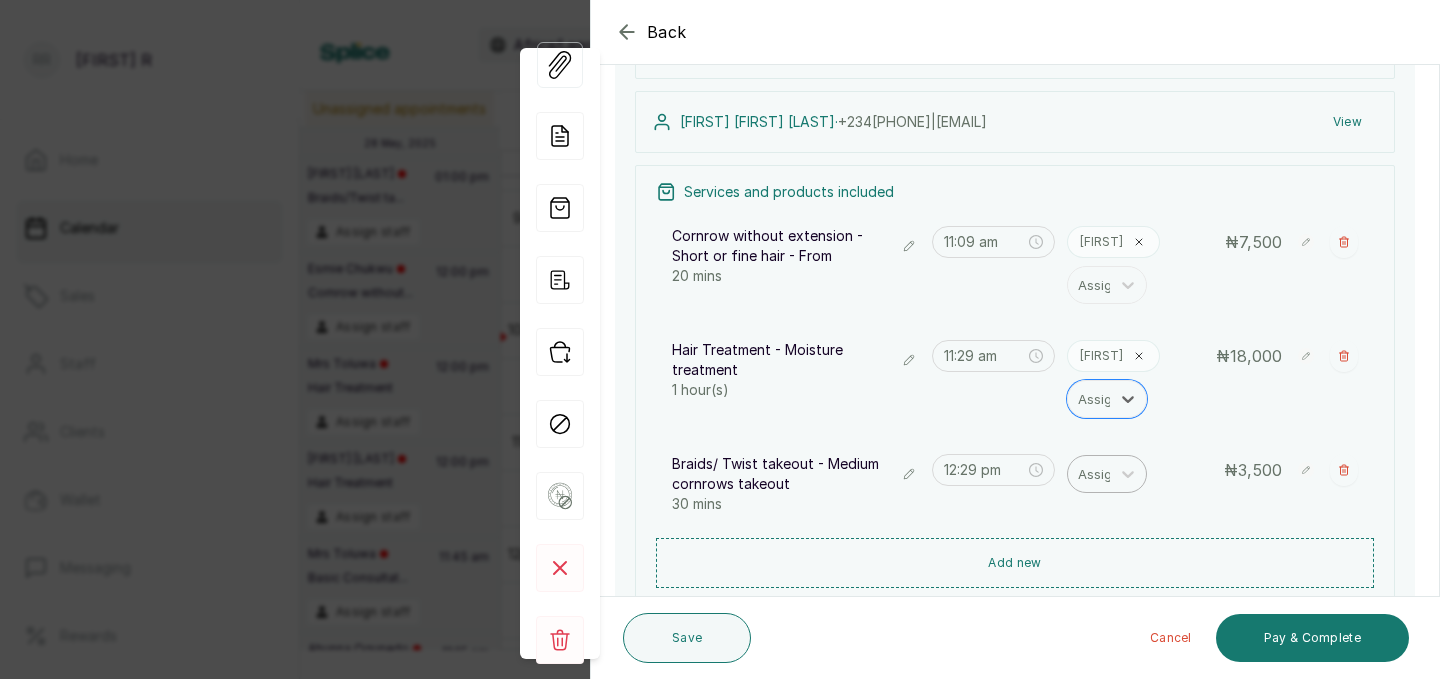 click at bounding box center (1099, 474) 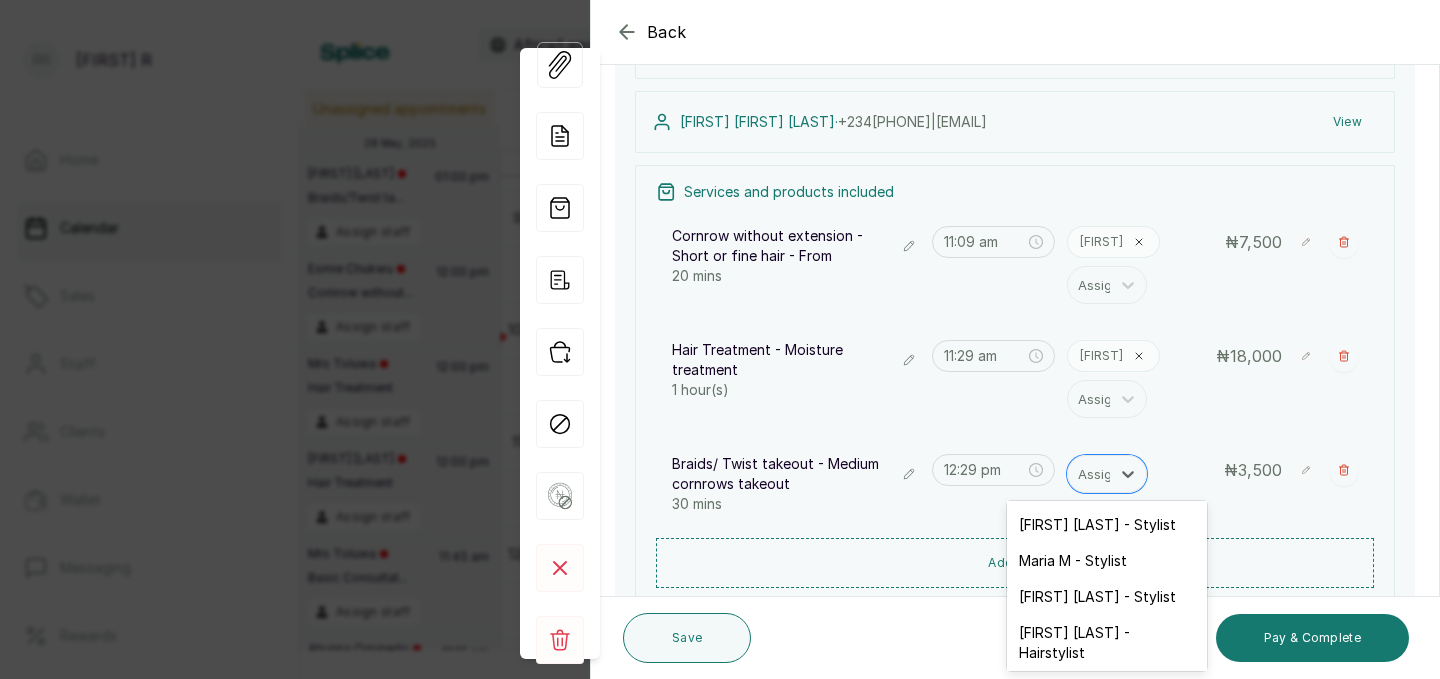 click on "[FIRST] [LAST] - Stylist" at bounding box center (1107, 689) 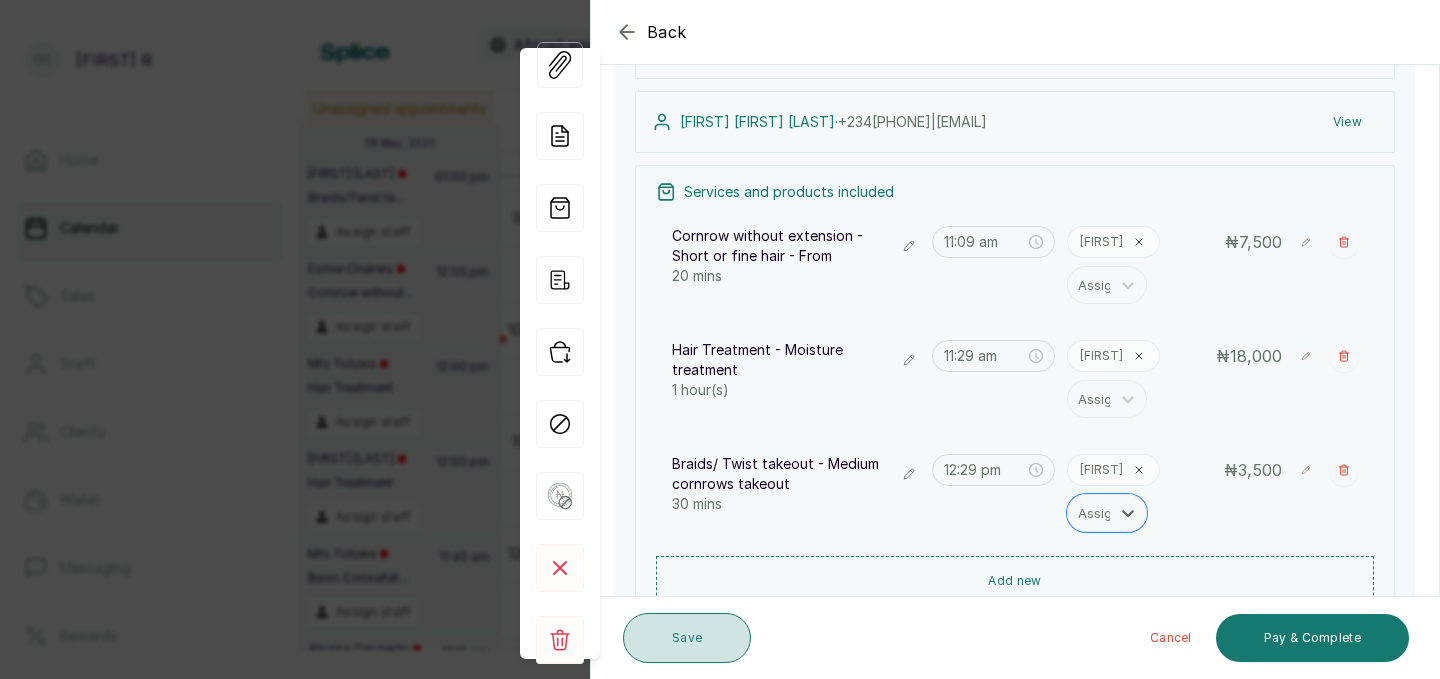 click on "Save" at bounding box center [687, 638] 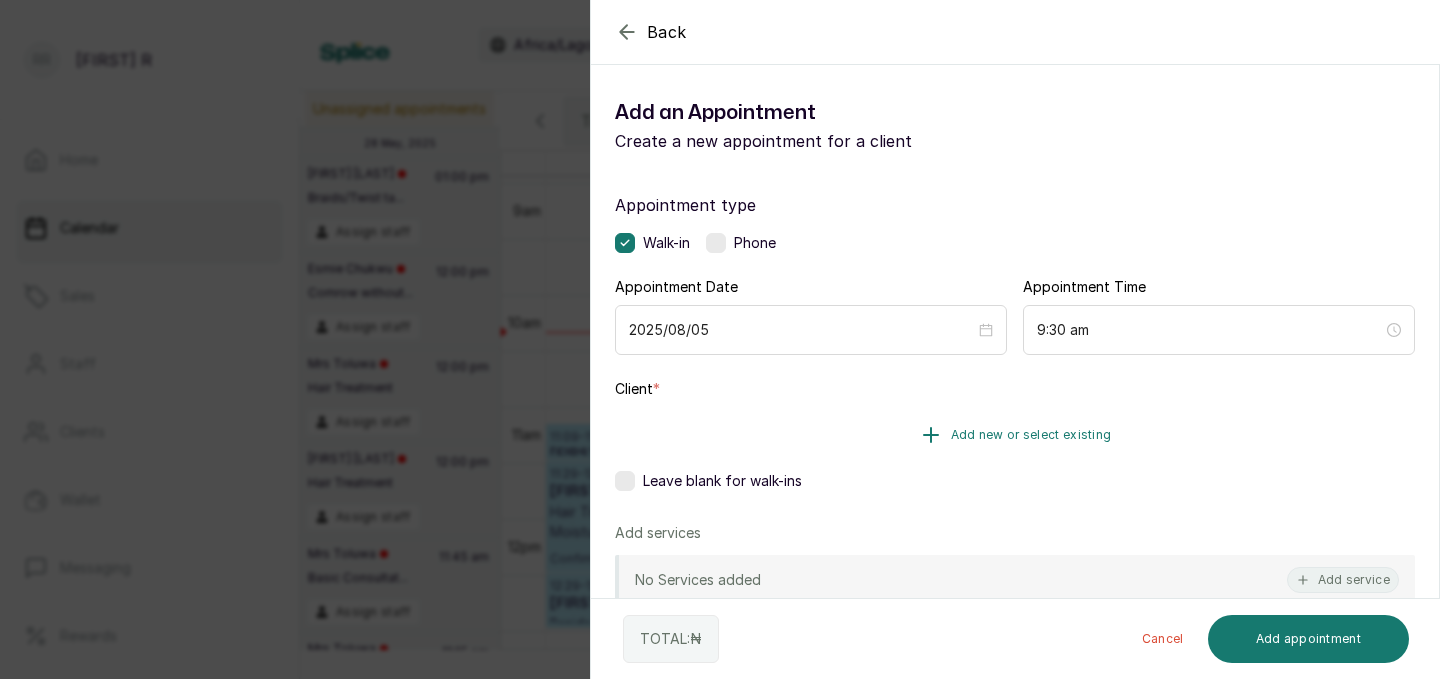 click on "Add new or select existing" at bounding box center (1015, 435) 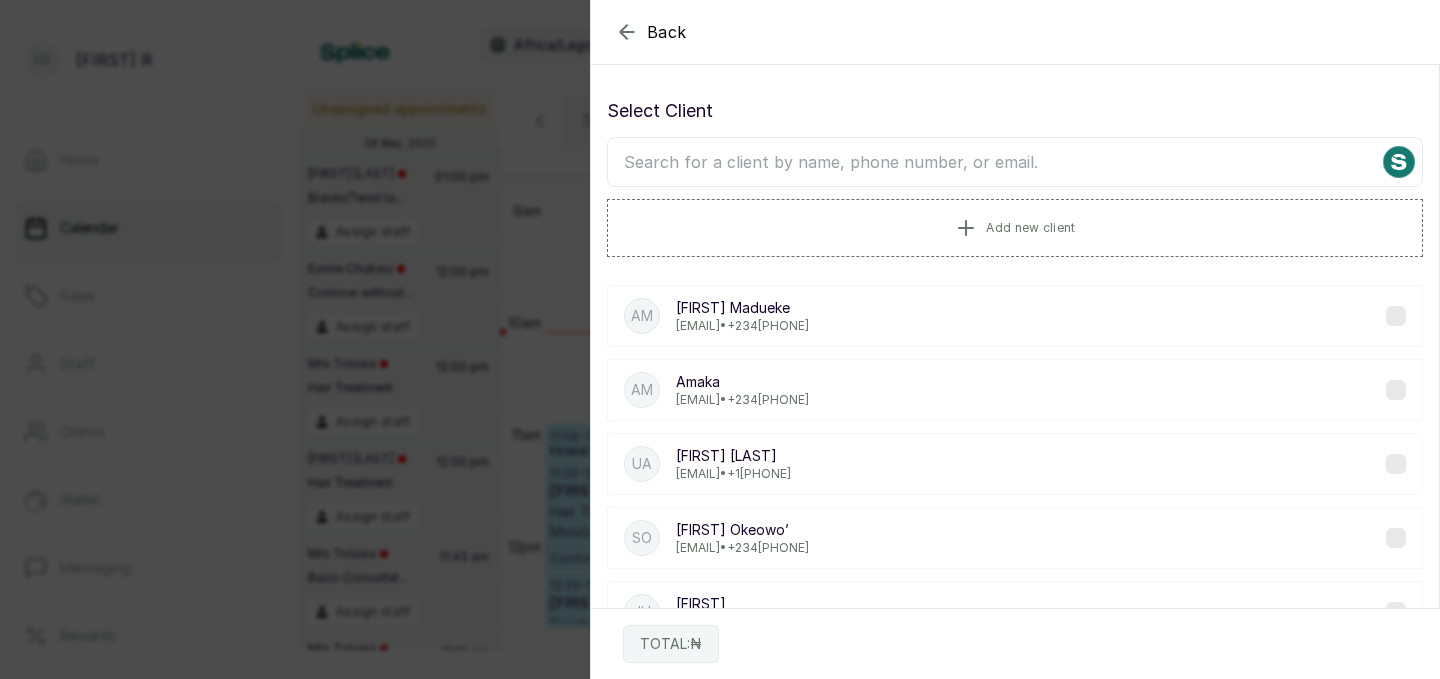click at bounding box center [1015, 162] 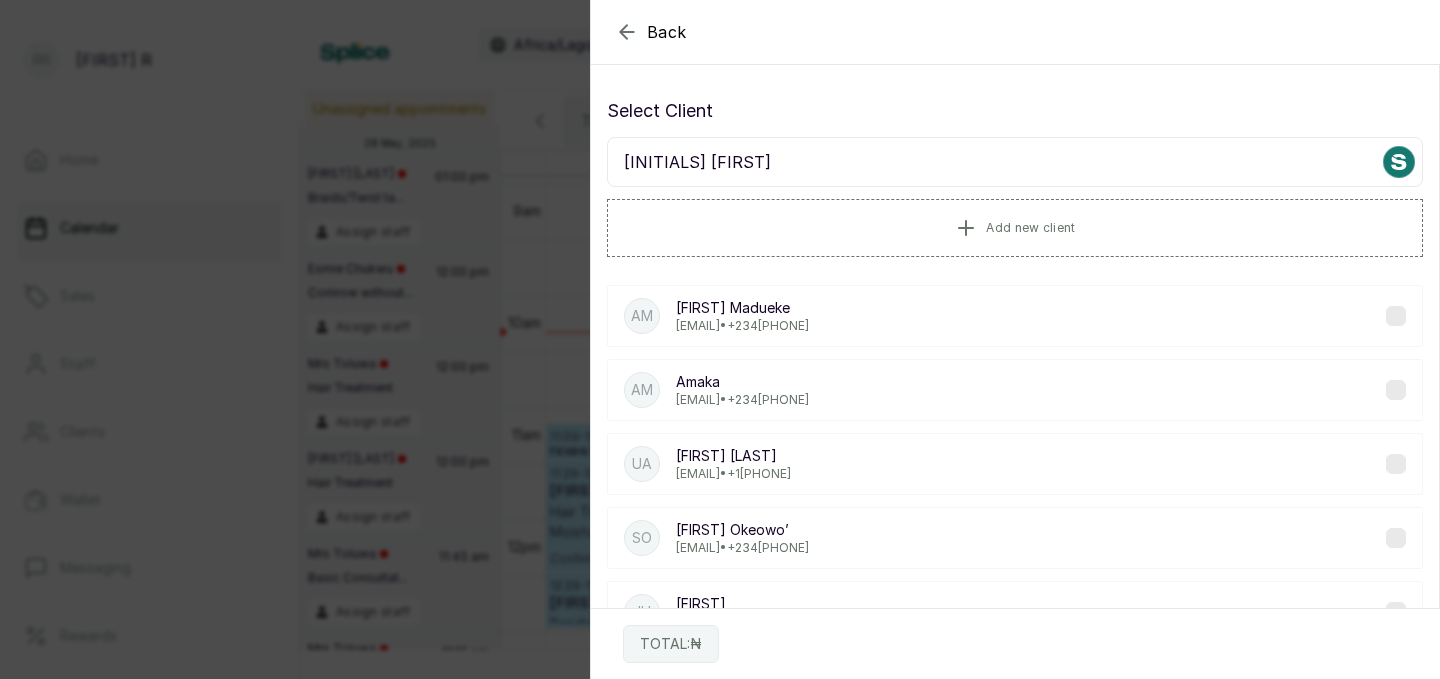 type on "REMI DA" 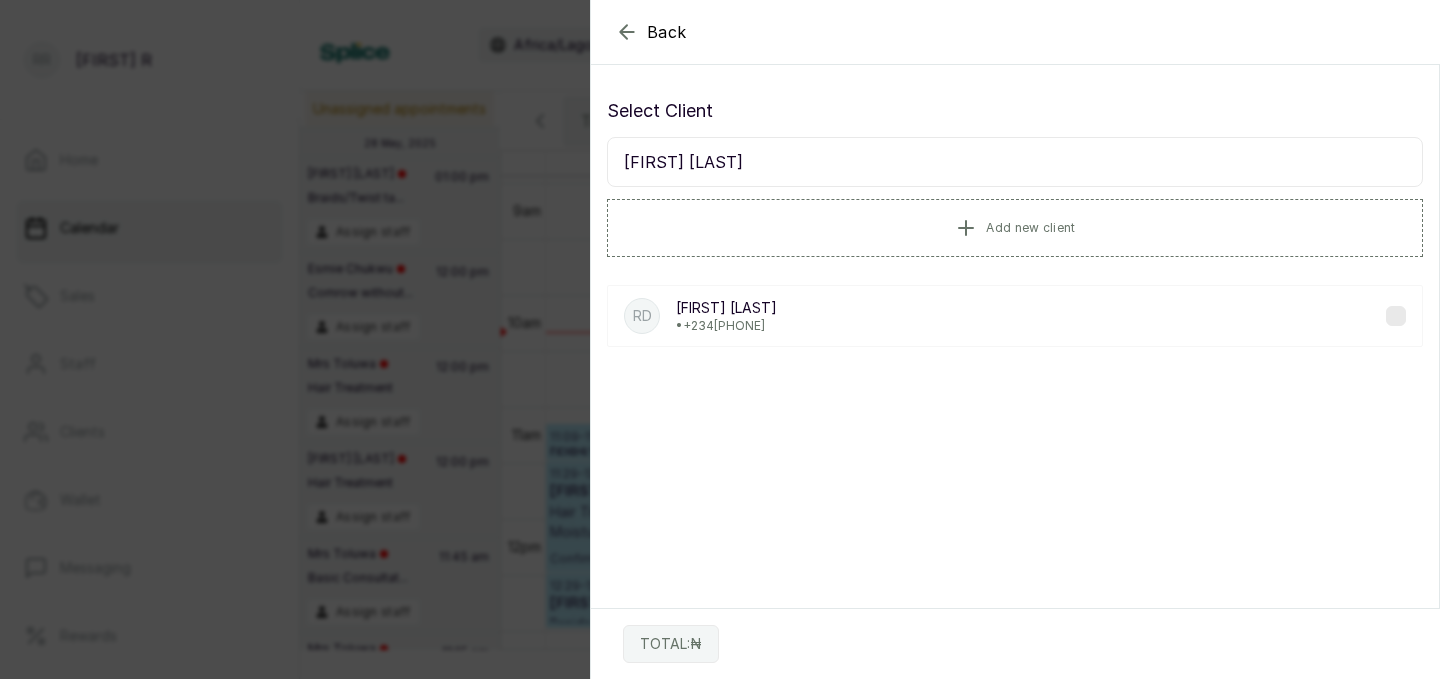 click on "RD Remi   Da Silva  •  +234 8023175584" at bounding box center [1015, 316] 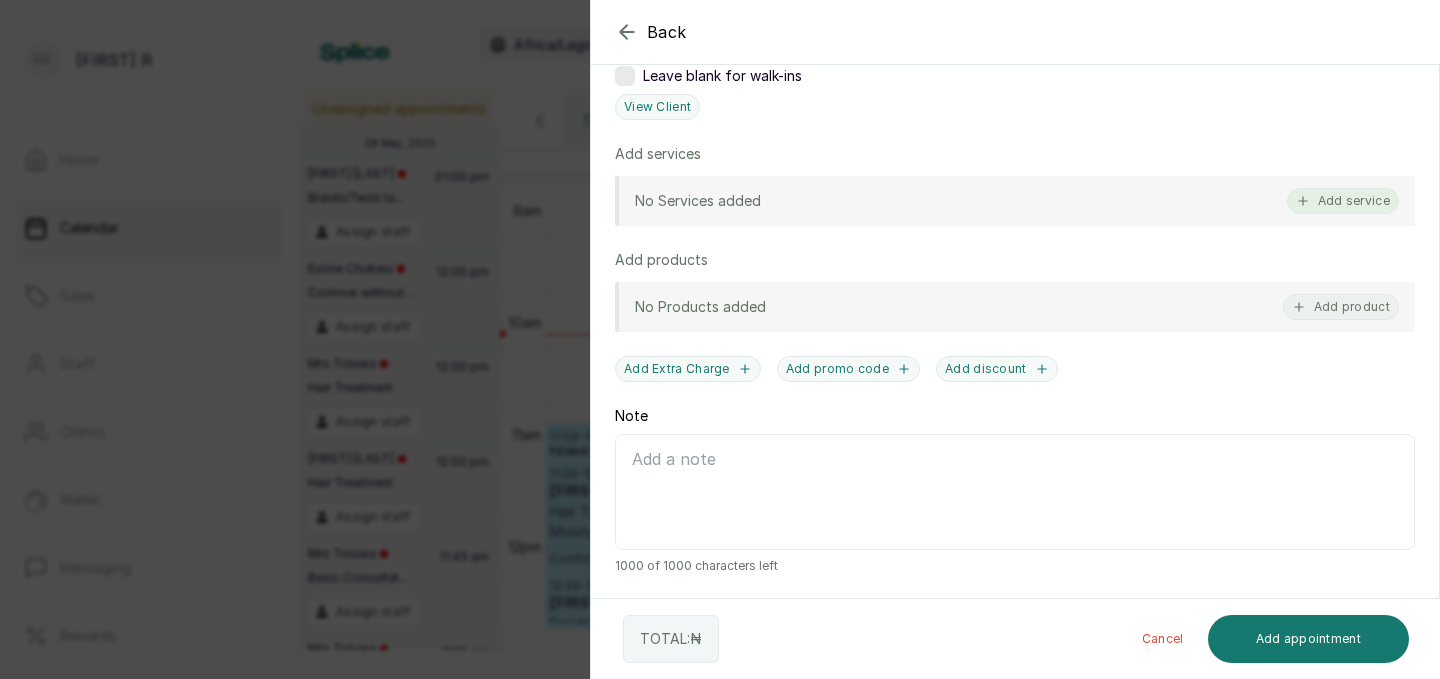 click on "Add service" at bounding box center (1343, 201) 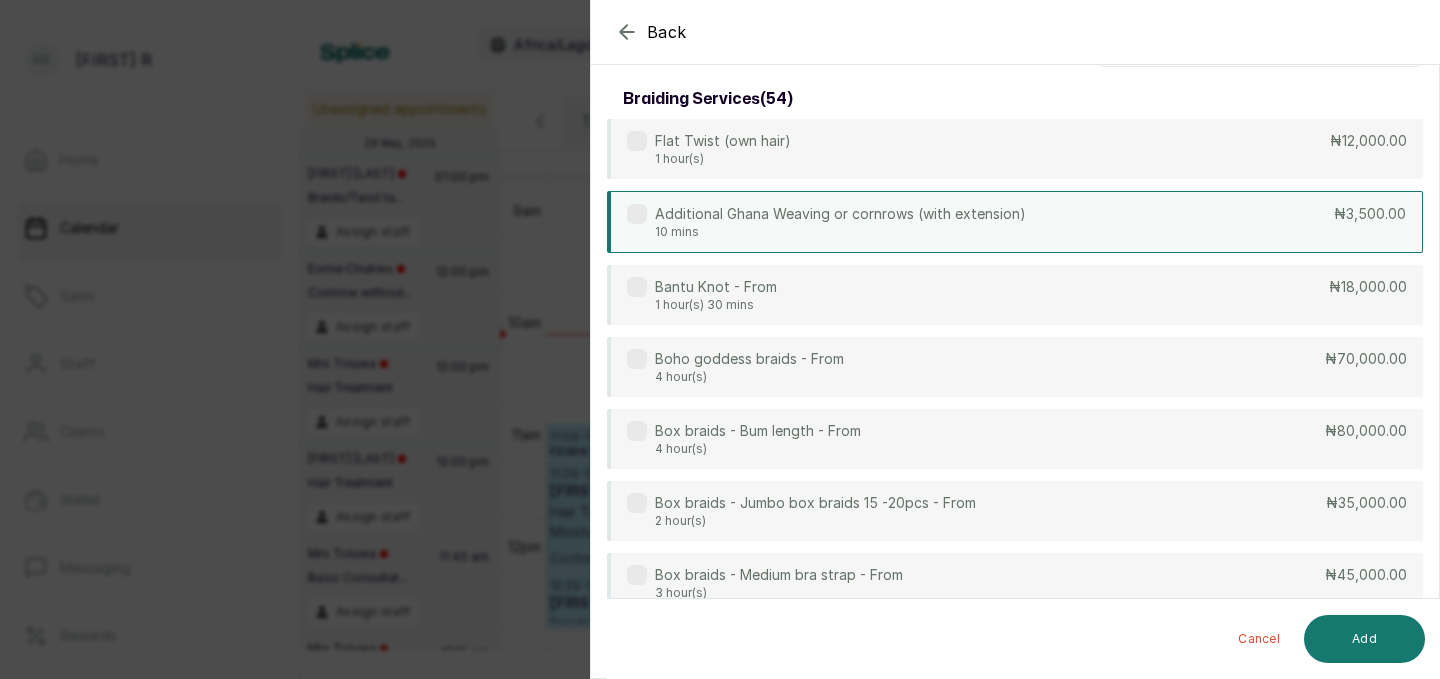 scroll, scrollTop: 0, scrollLeft: 0, axis: both 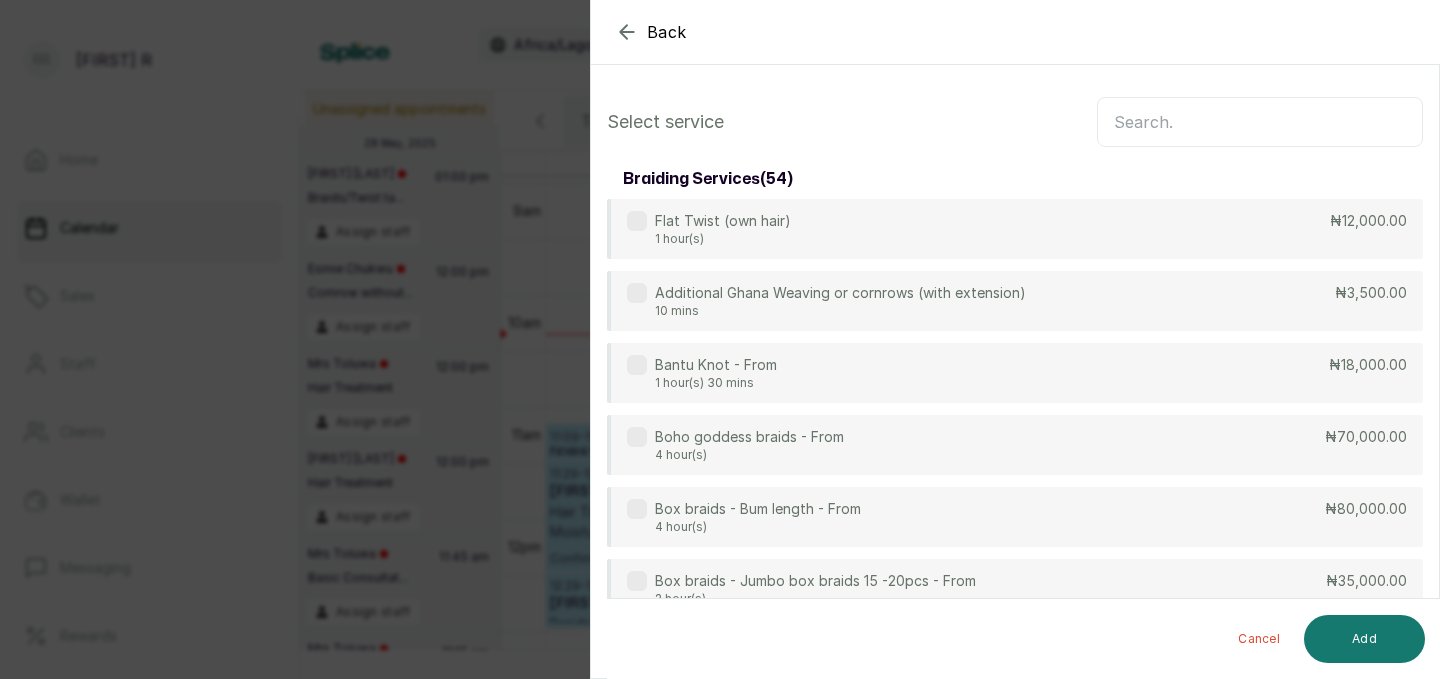 click at bounding box center (1260, 122) 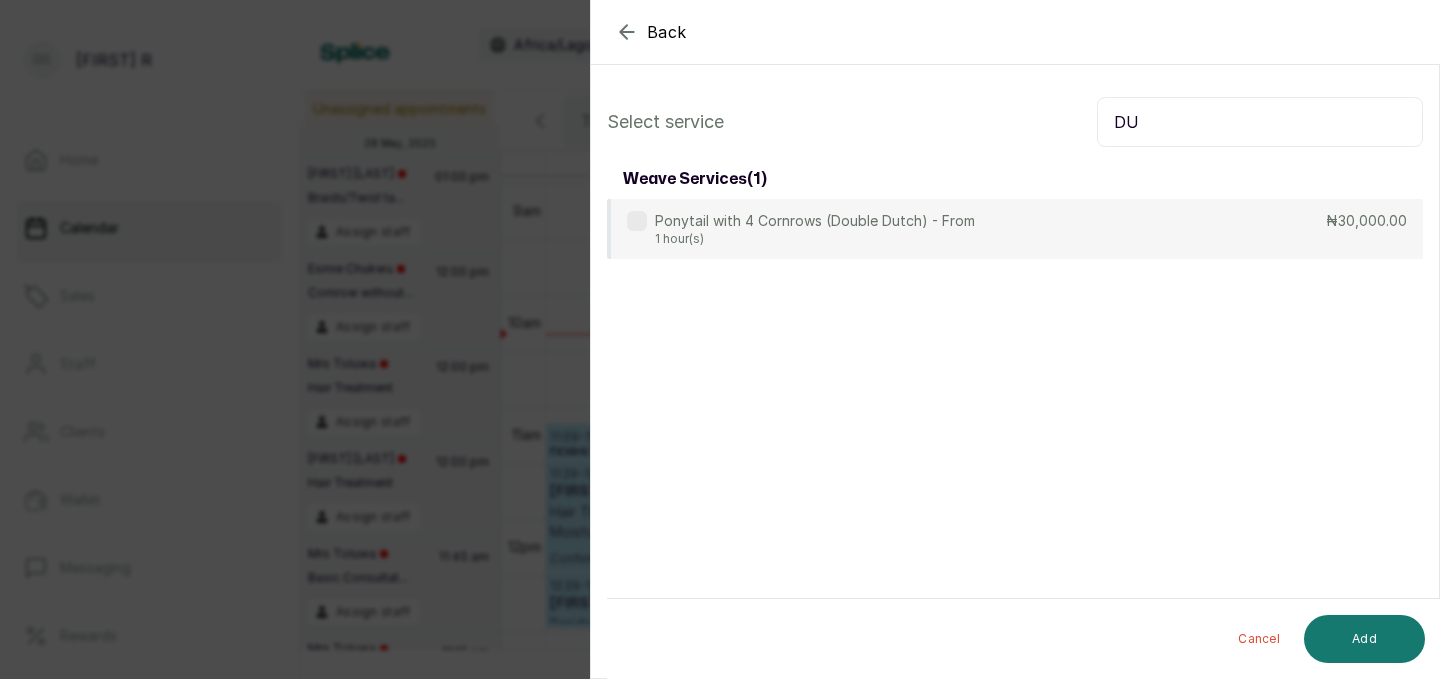 type on "D" 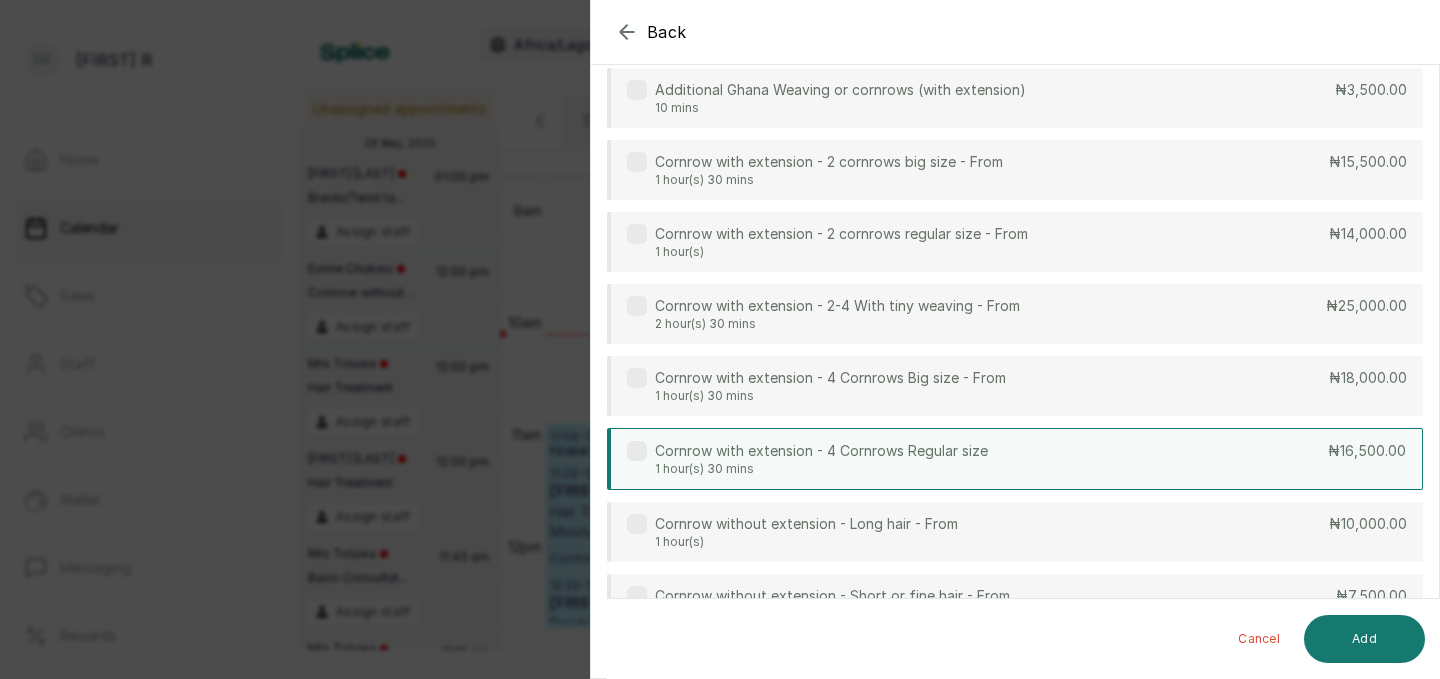 scroll, scrollTop: 140, scrollLeft: 0, axis: vertical 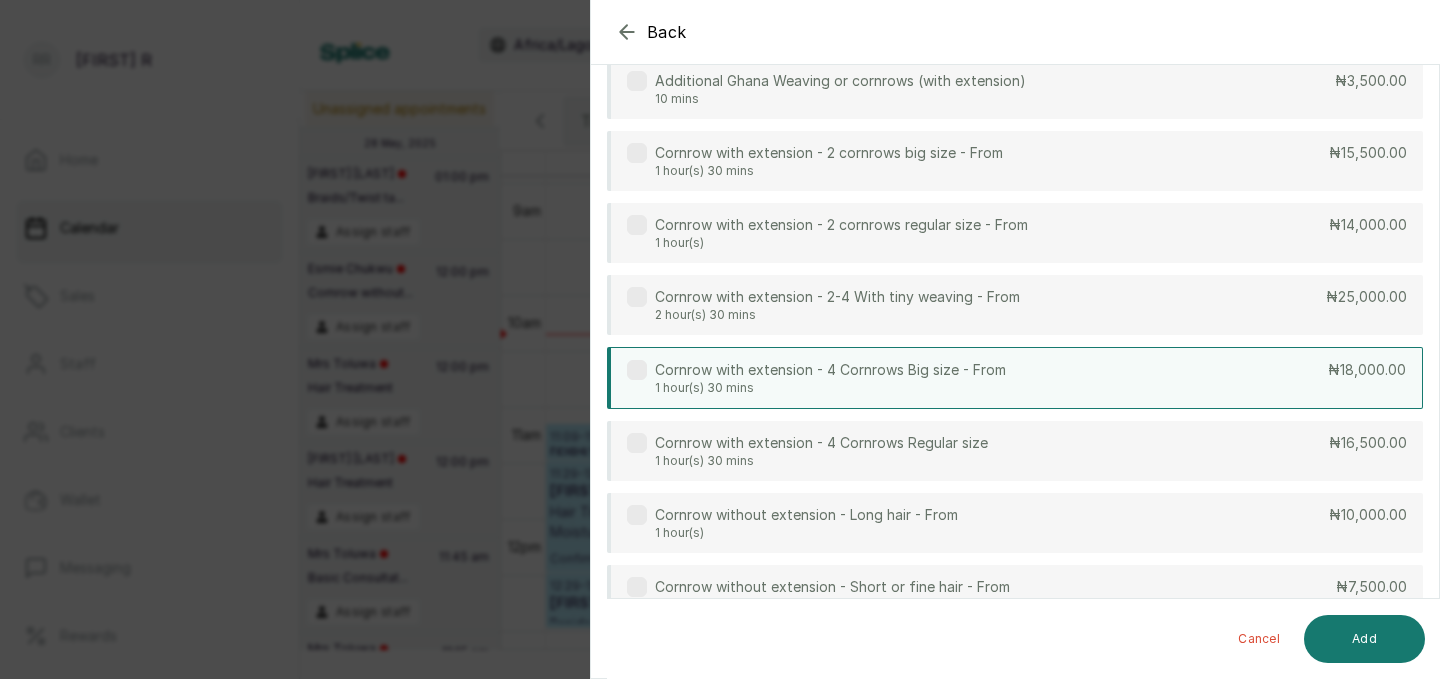 type on "corn" 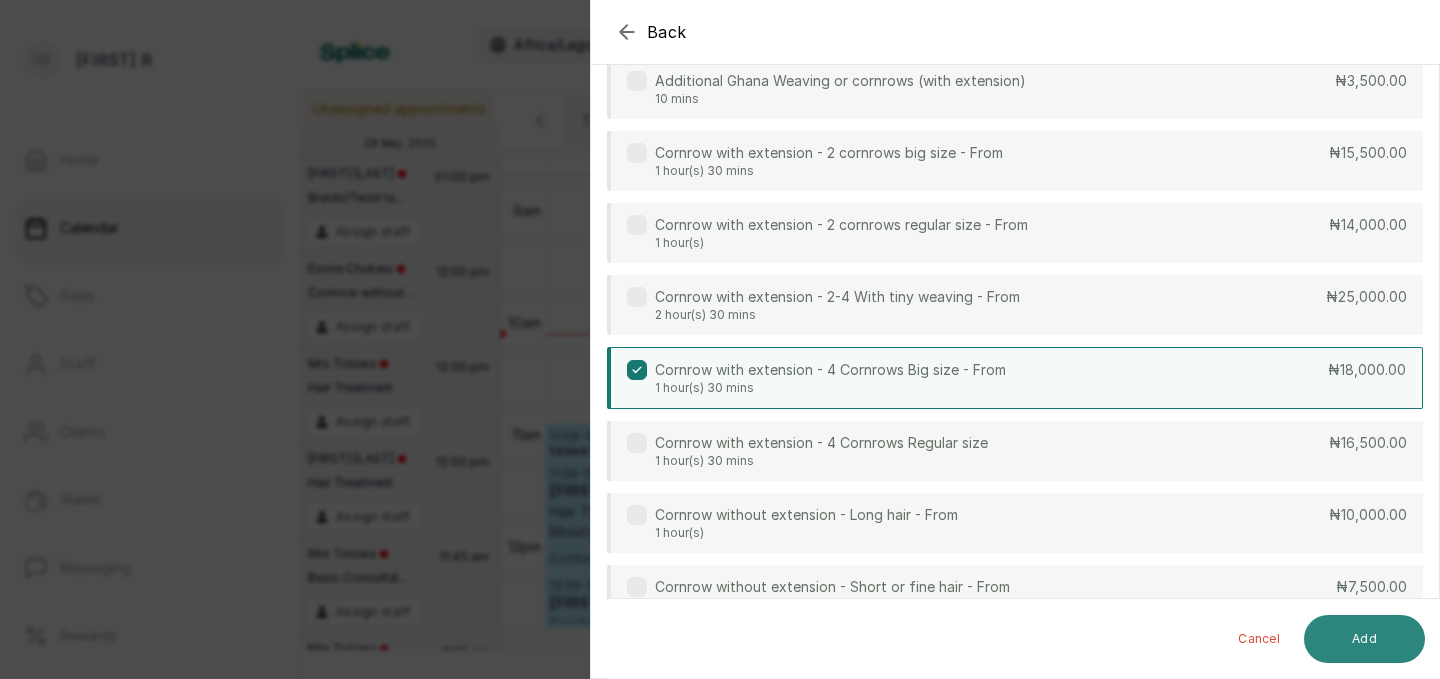 click on "Add" at bounding box center (1364, 639) 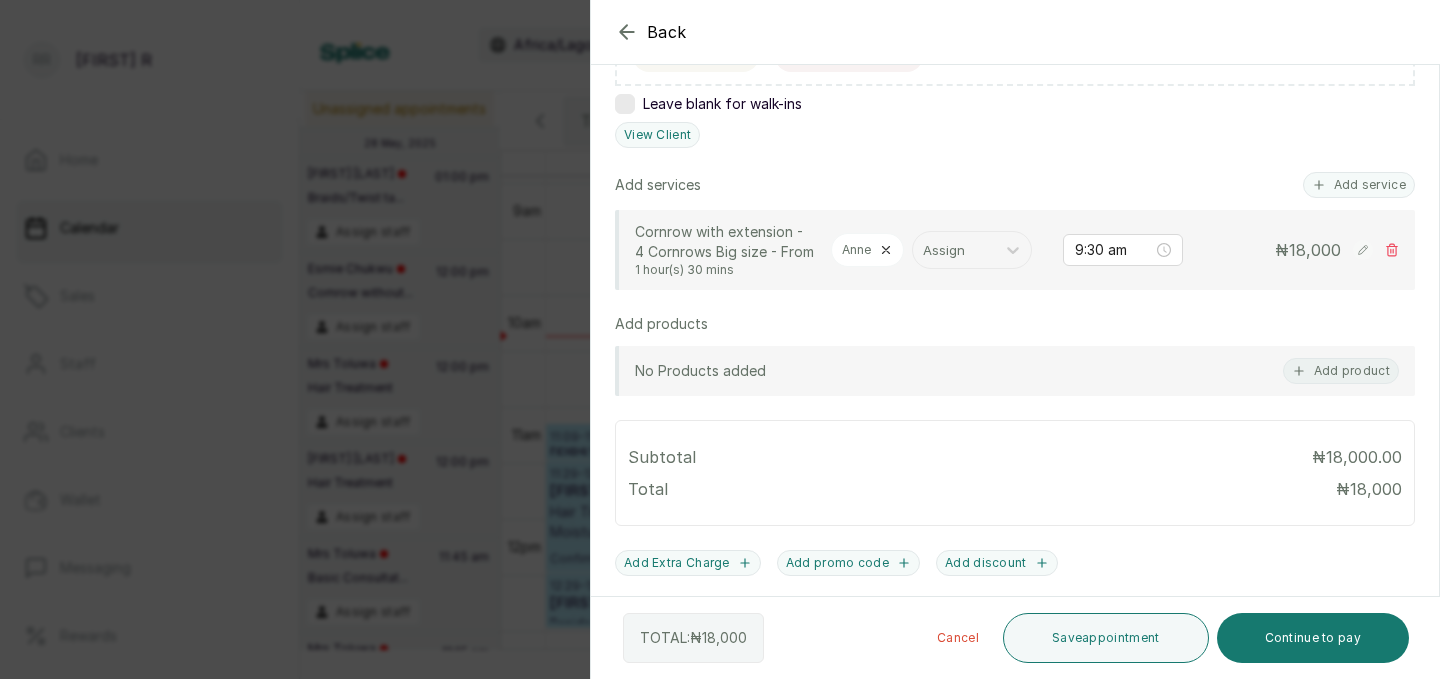 scroll, scrollTop: 470, scrollLeft: 0, axis: vertical 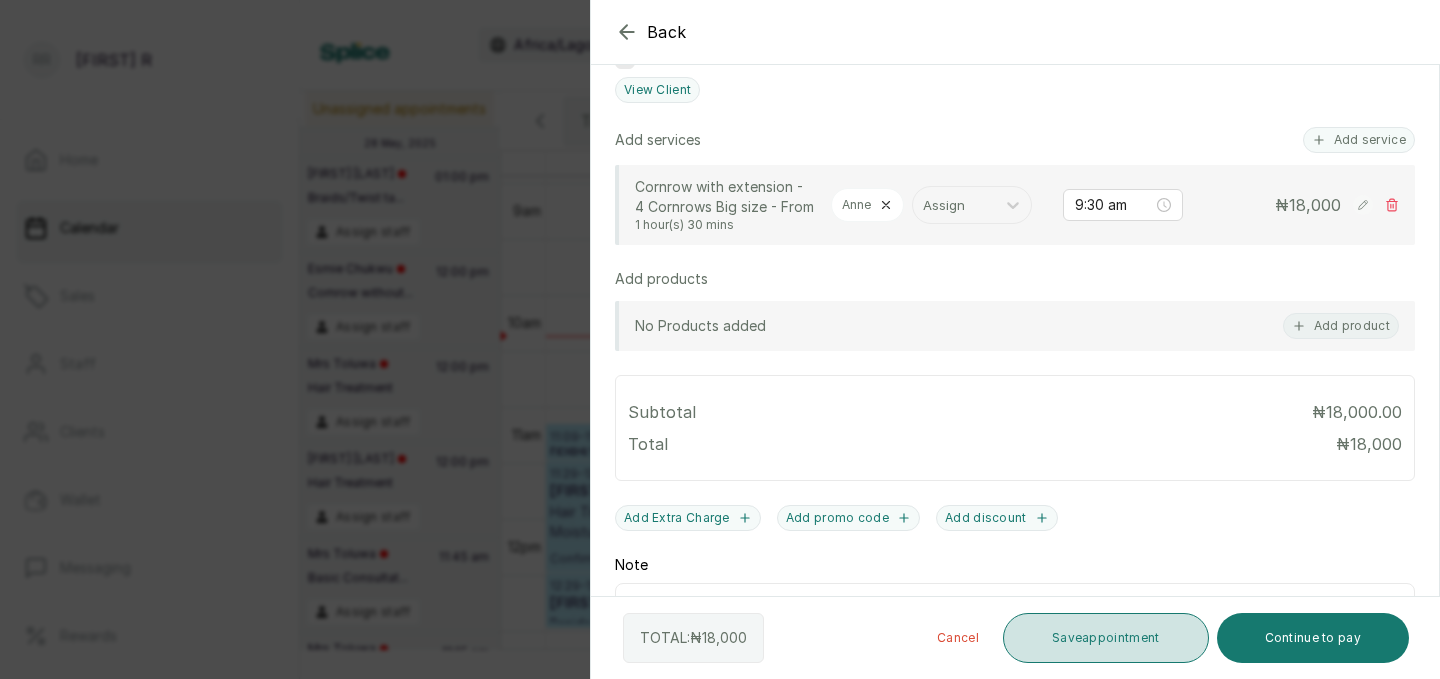 click on "Save  appointment" at bounding box center [1106, 638] 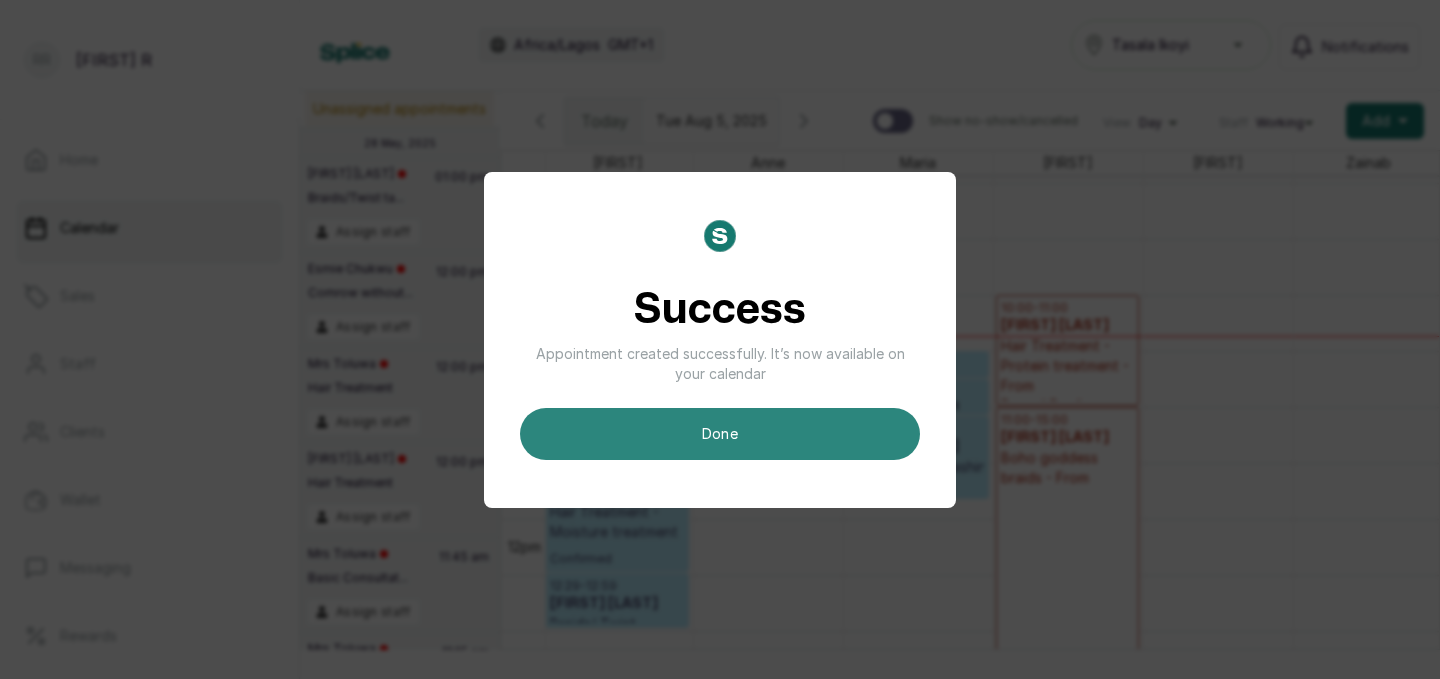 click on "done" at bounding box center (720, 434) 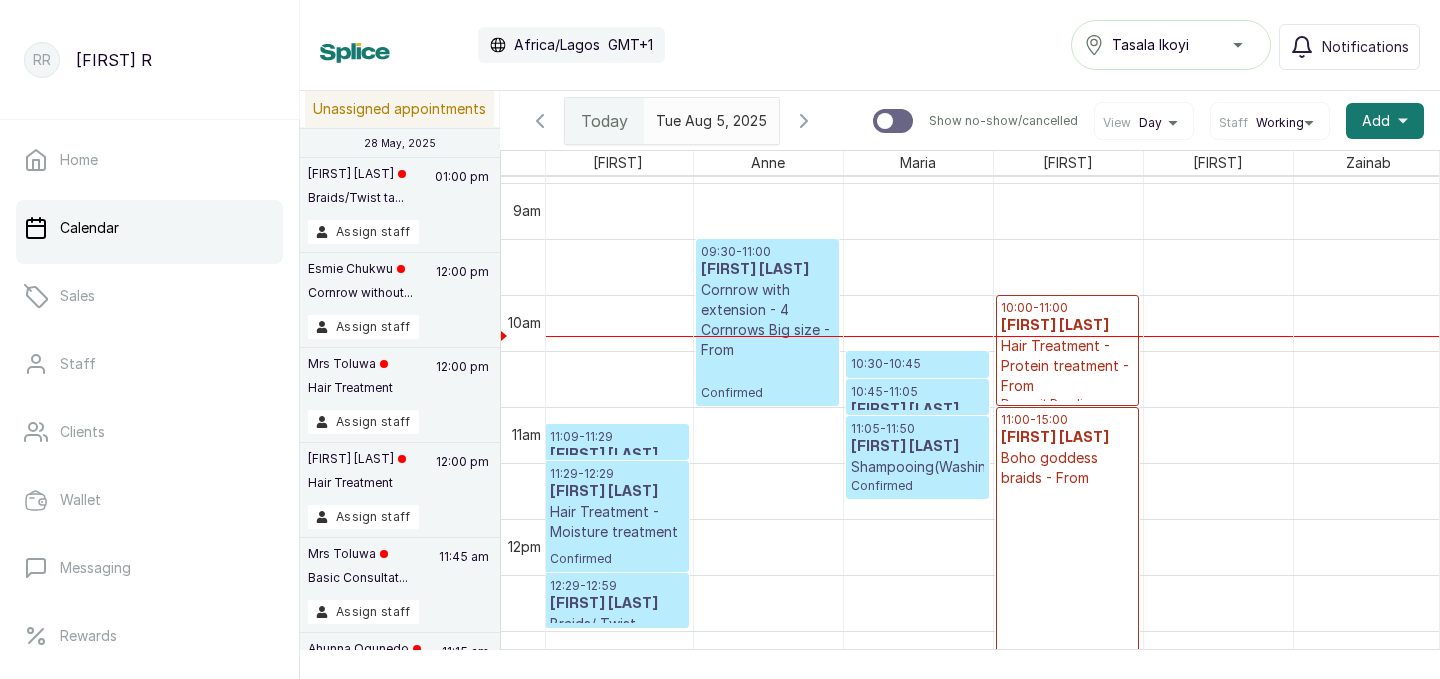 scroll, scrollTop: 673, scrollLeft: 3, axis: both 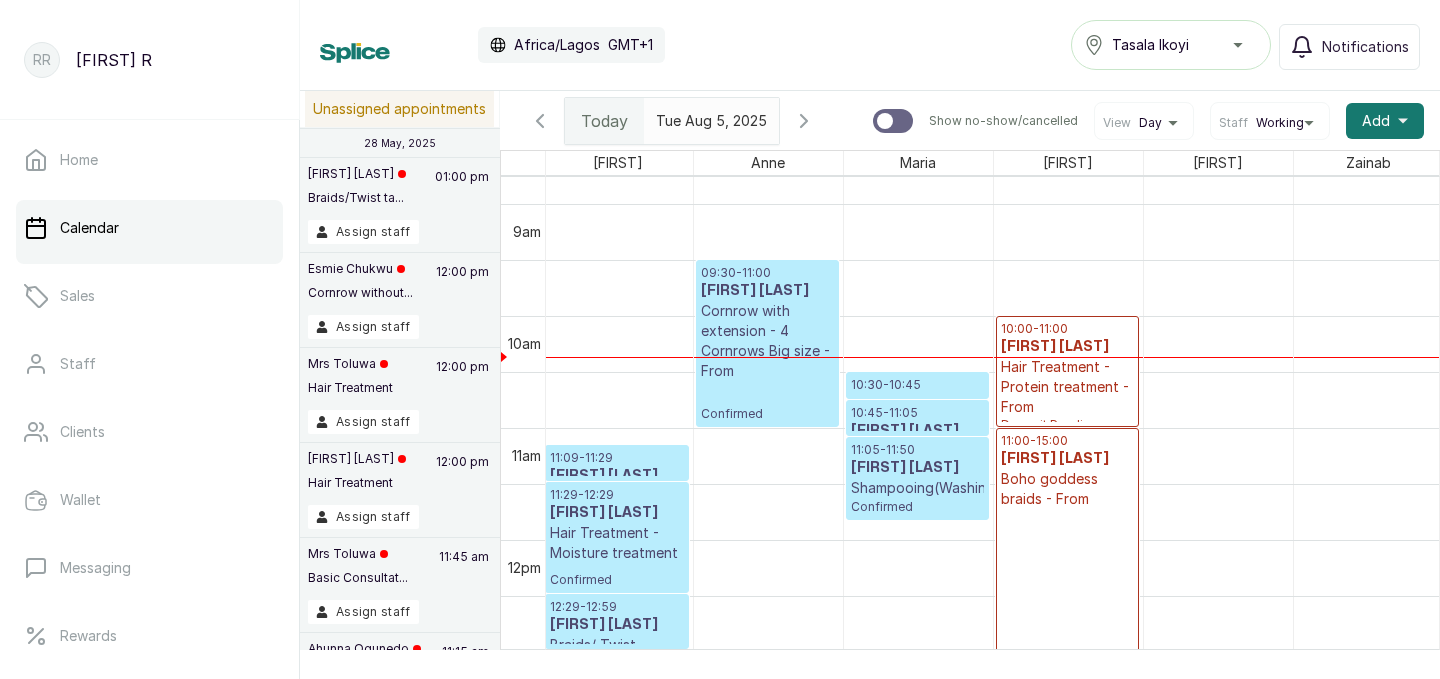 click on "09:30  -  11:00" at bounding box center [767, 273] 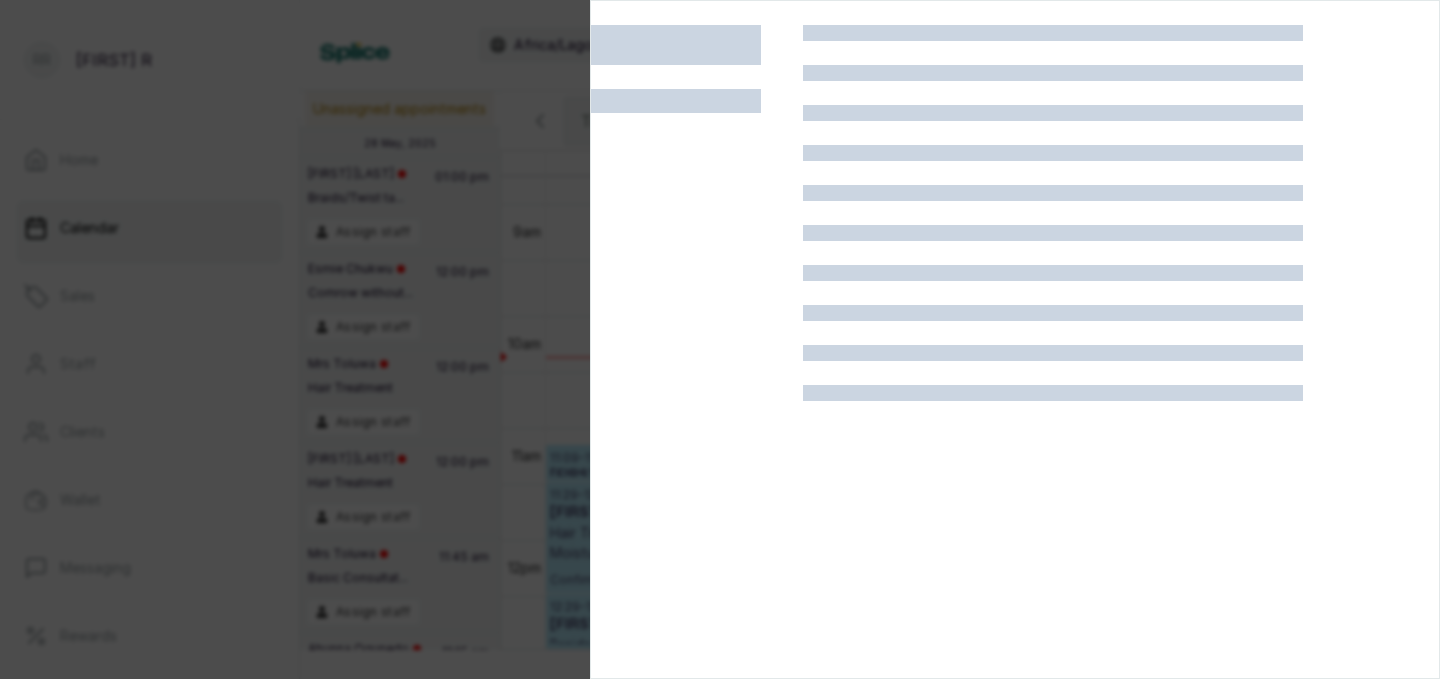 click at bounding box center (697, 364) 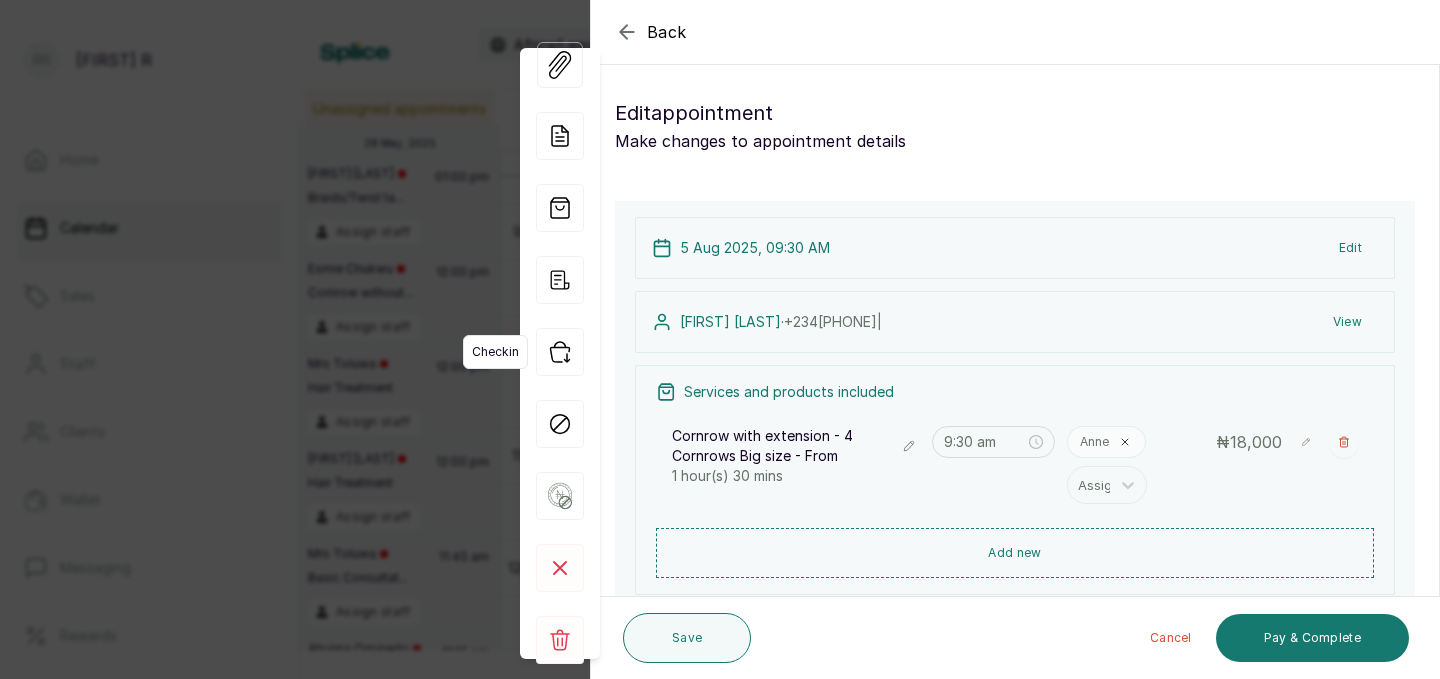 click 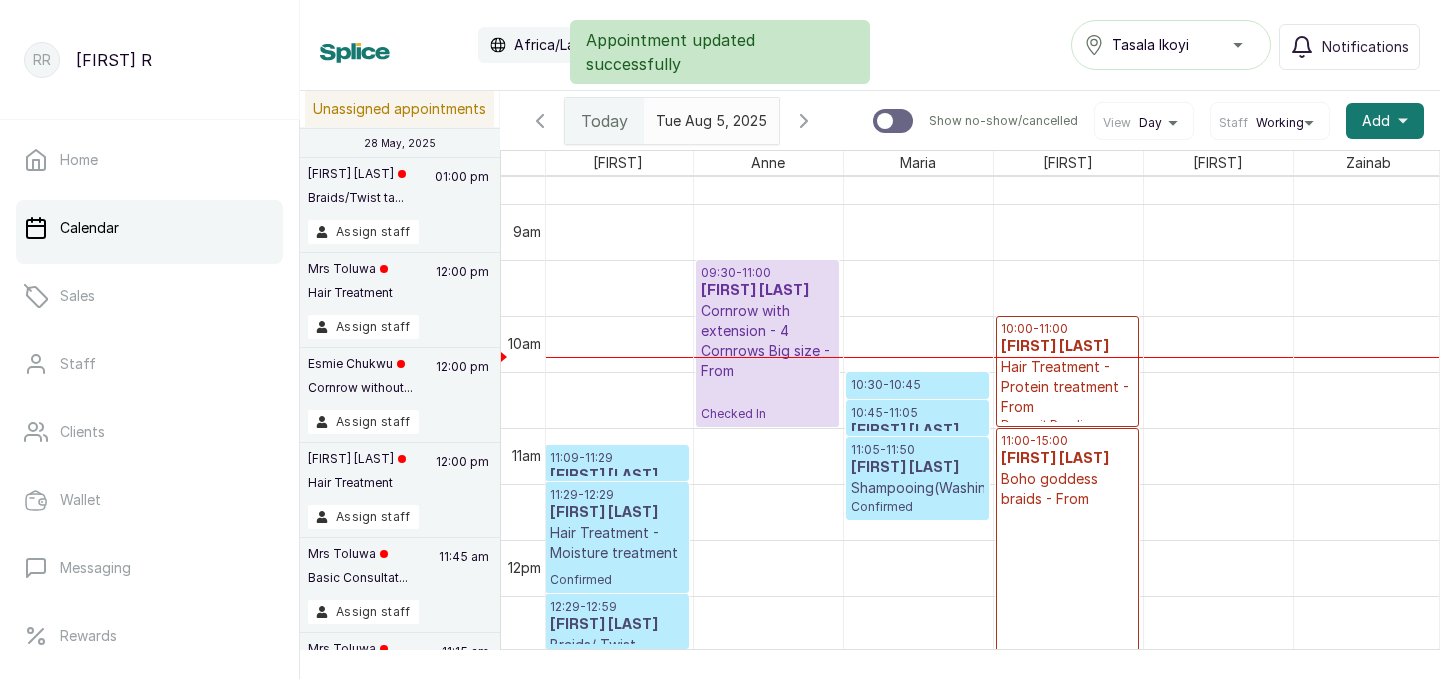 scroll, scrollTop: 981, scrollLeft: 53, axis: both 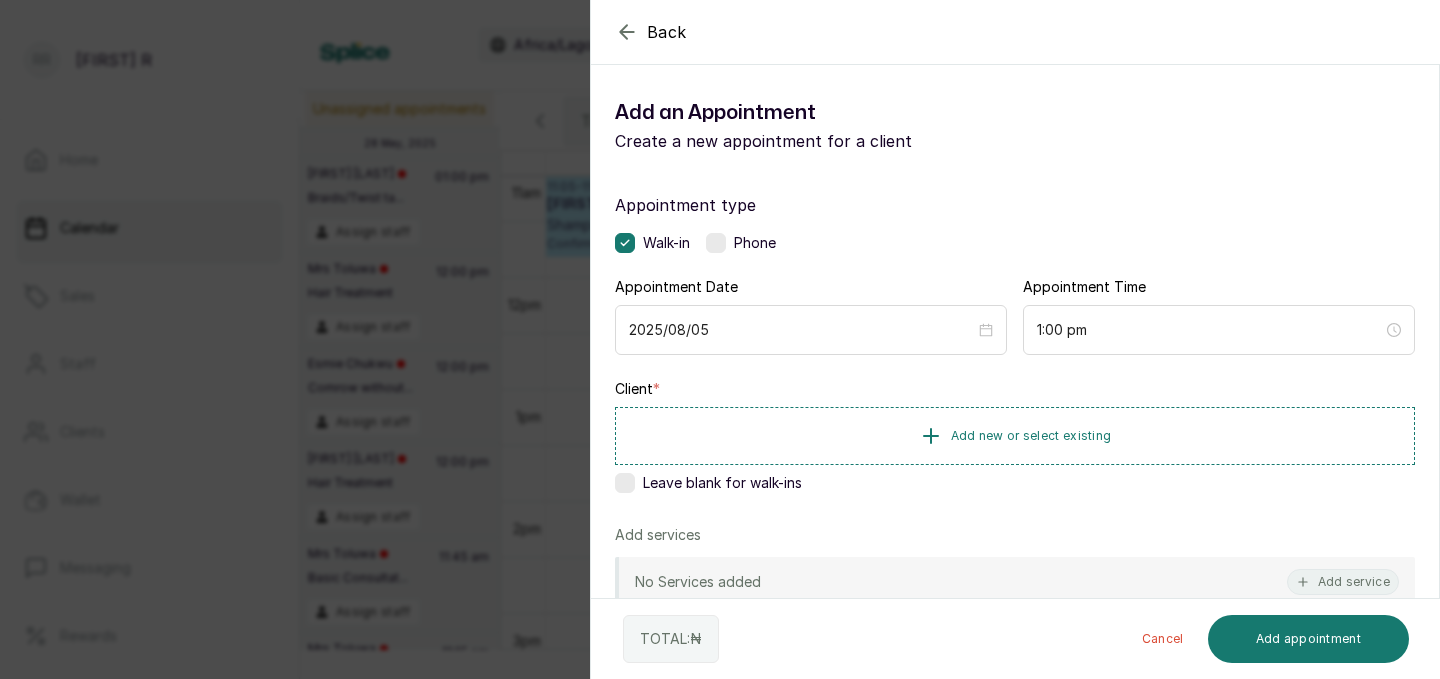 click 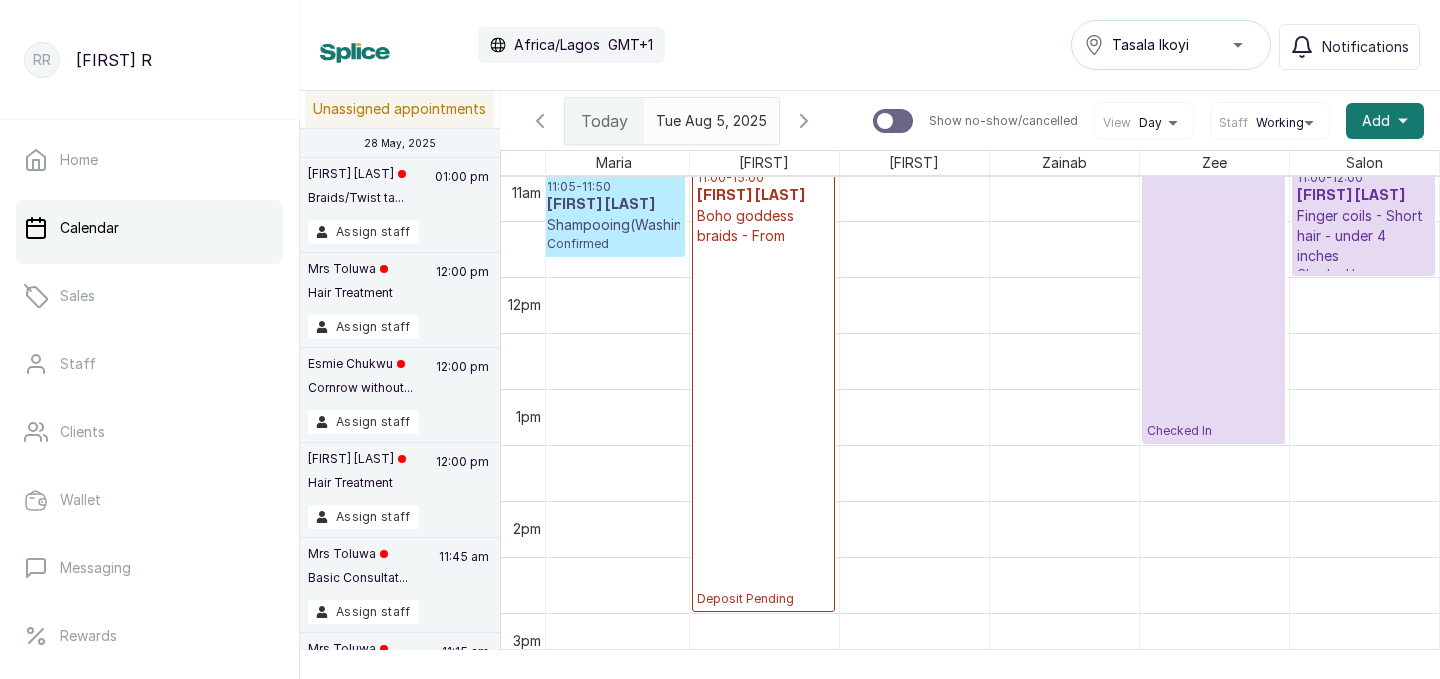 scroll, scrollTop: 1183, scrollLeft: 288, axis: both 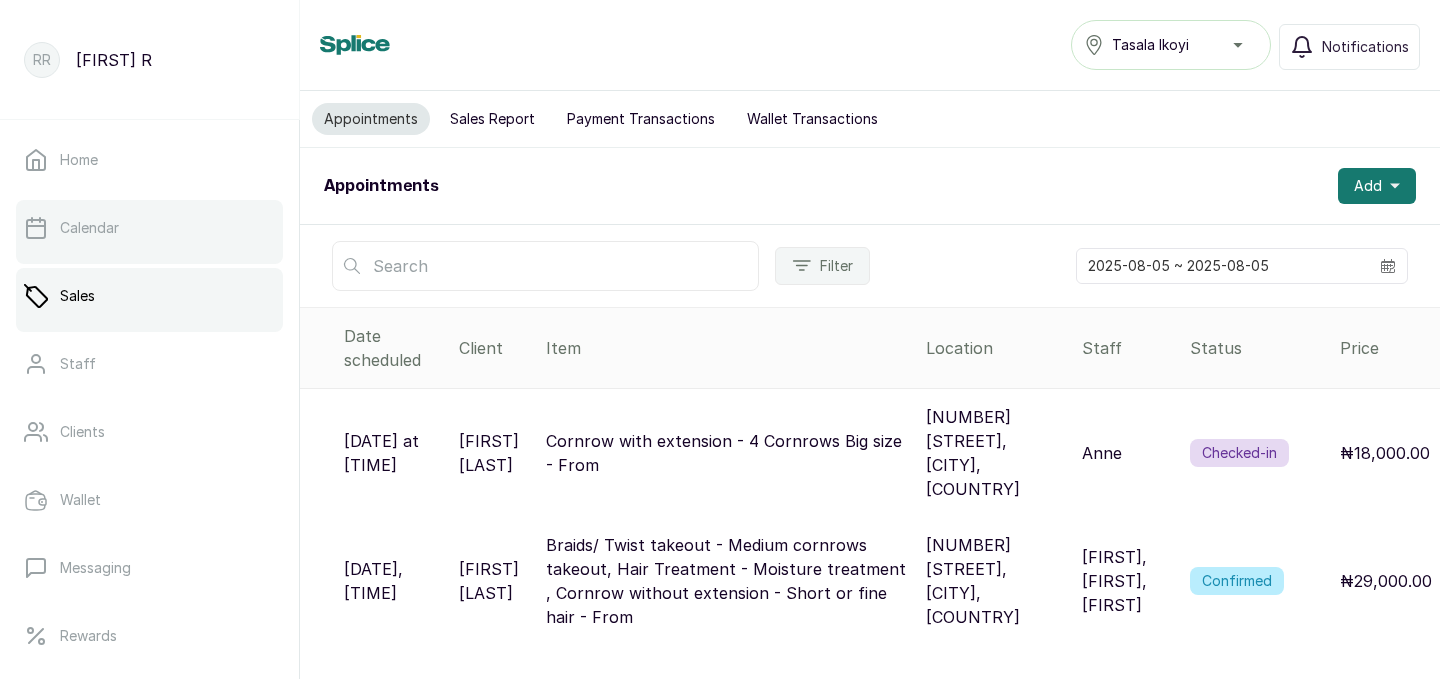 click on "Calendar" at bounding box center (149, 228) 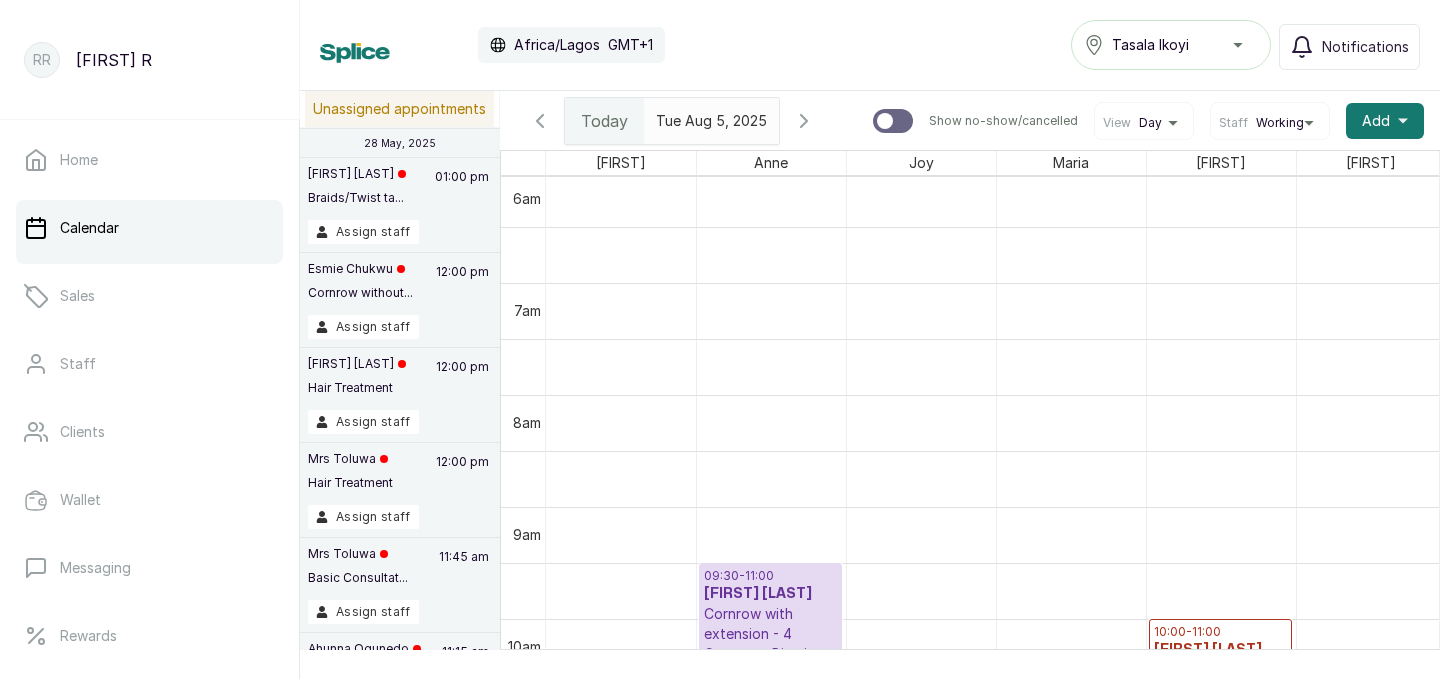 scroll, scrollTop: 802, scrollLeft: 0, axis: vertical 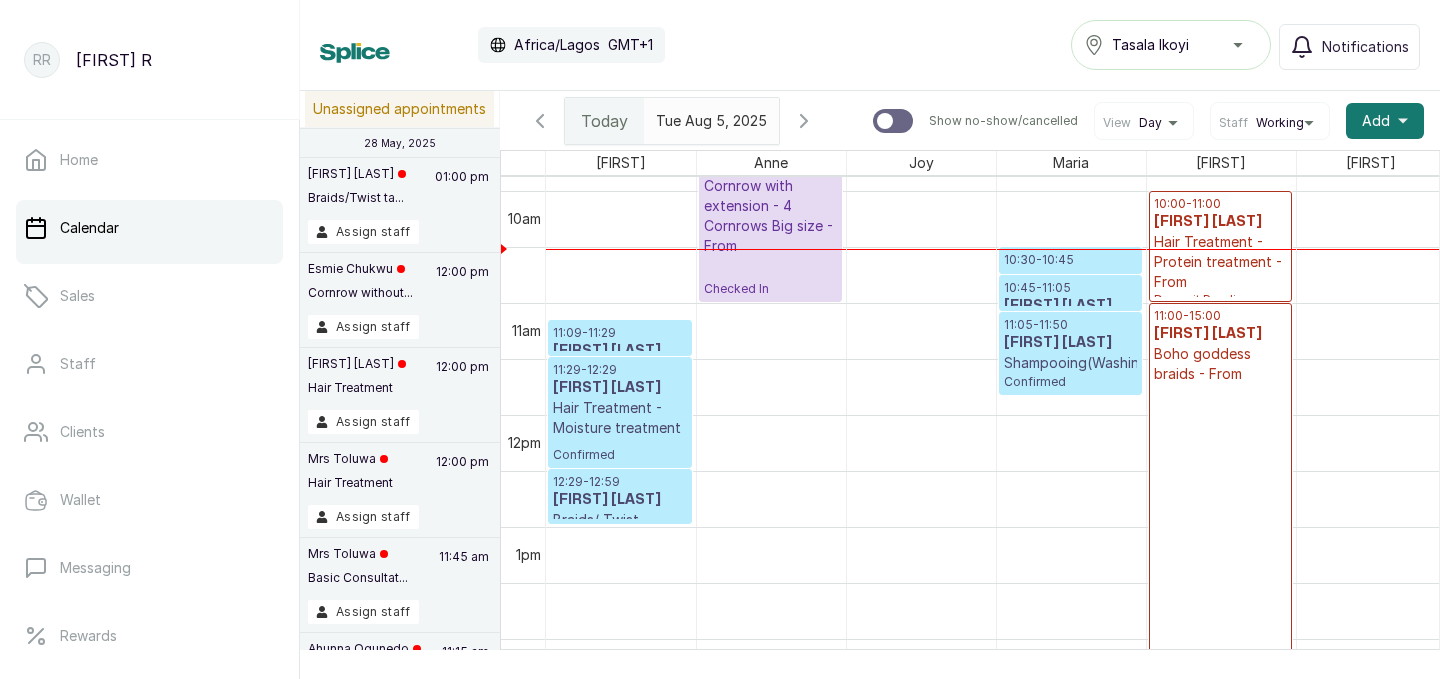 click on "11:09  -  11:29" at bounding box center [620, 333] 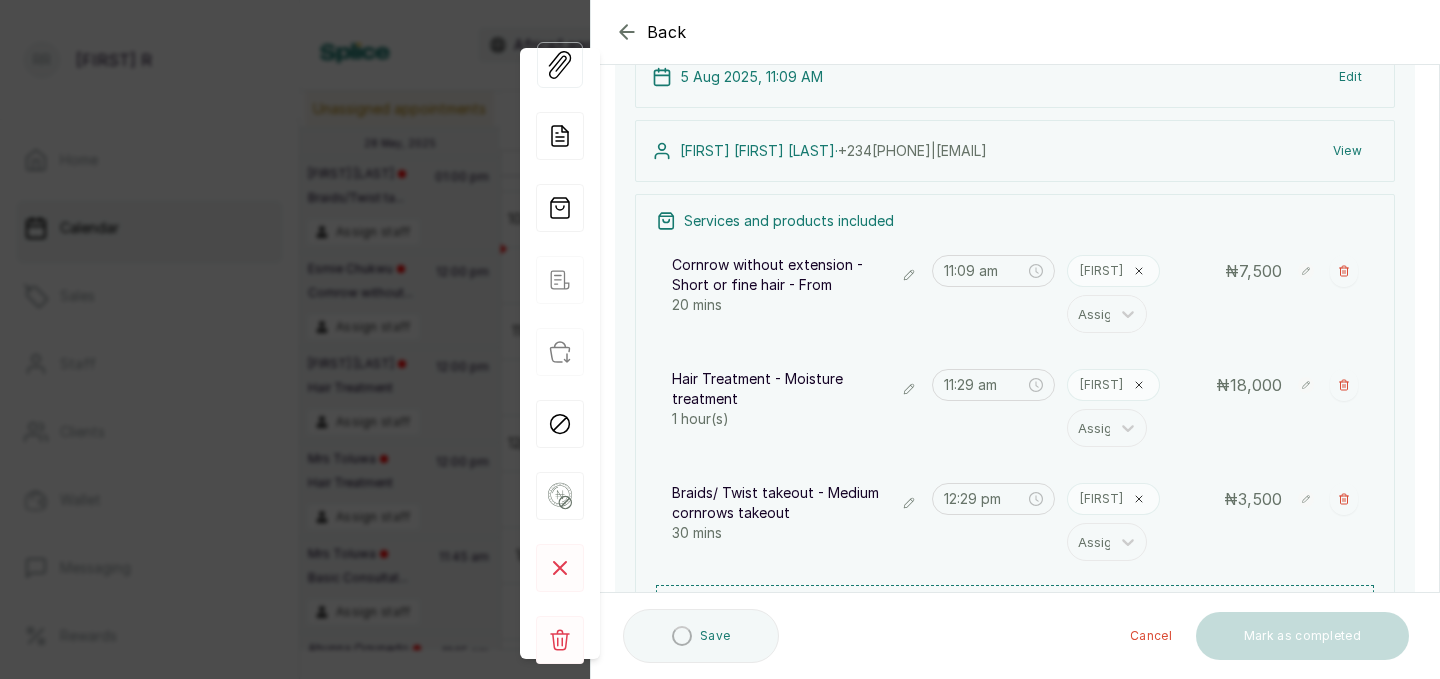 scroll, scrollTop: 183, scrollLeft: 0, axis: vertical 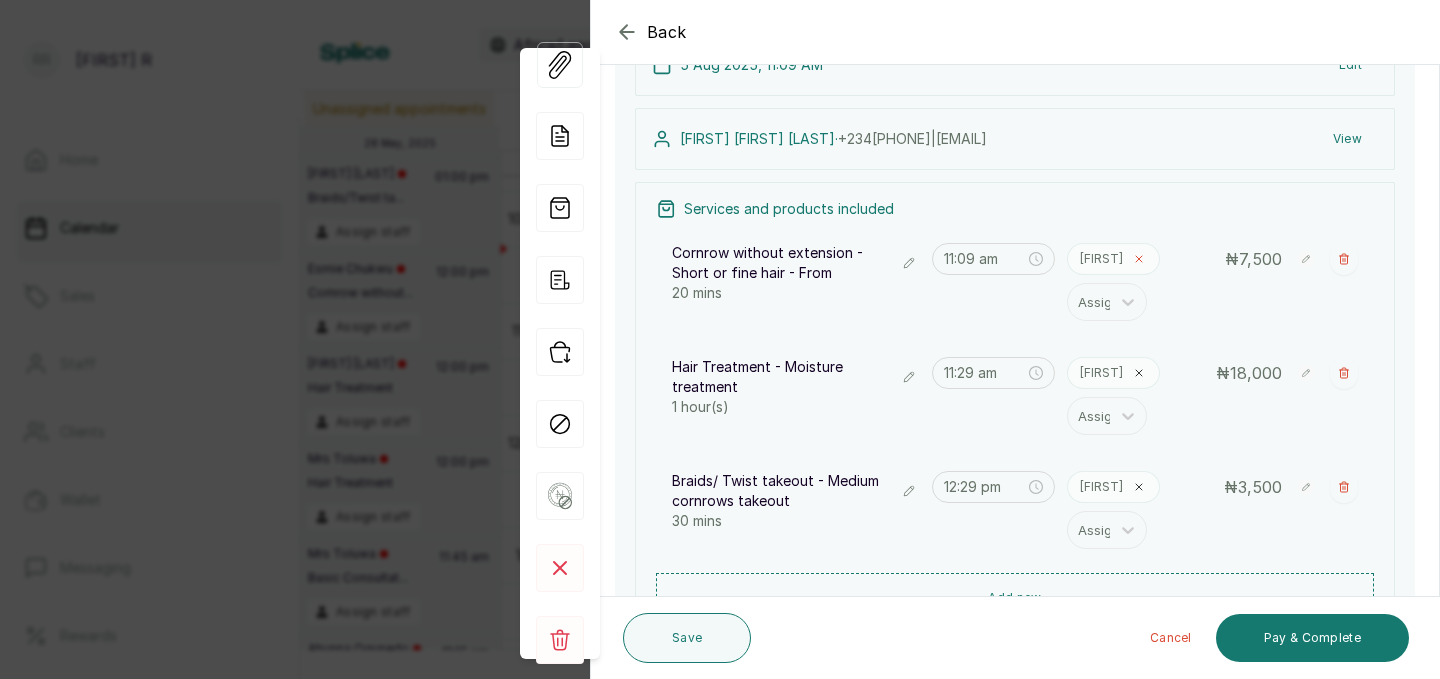 click 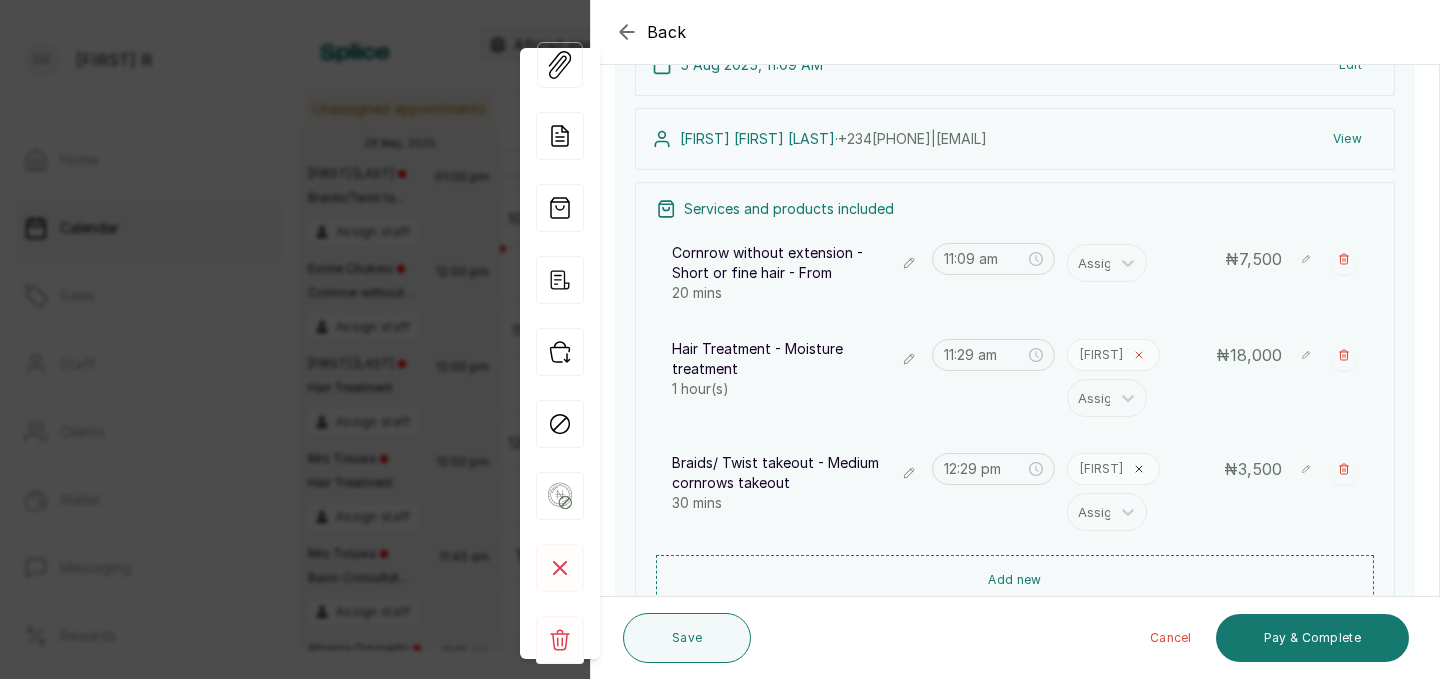 click 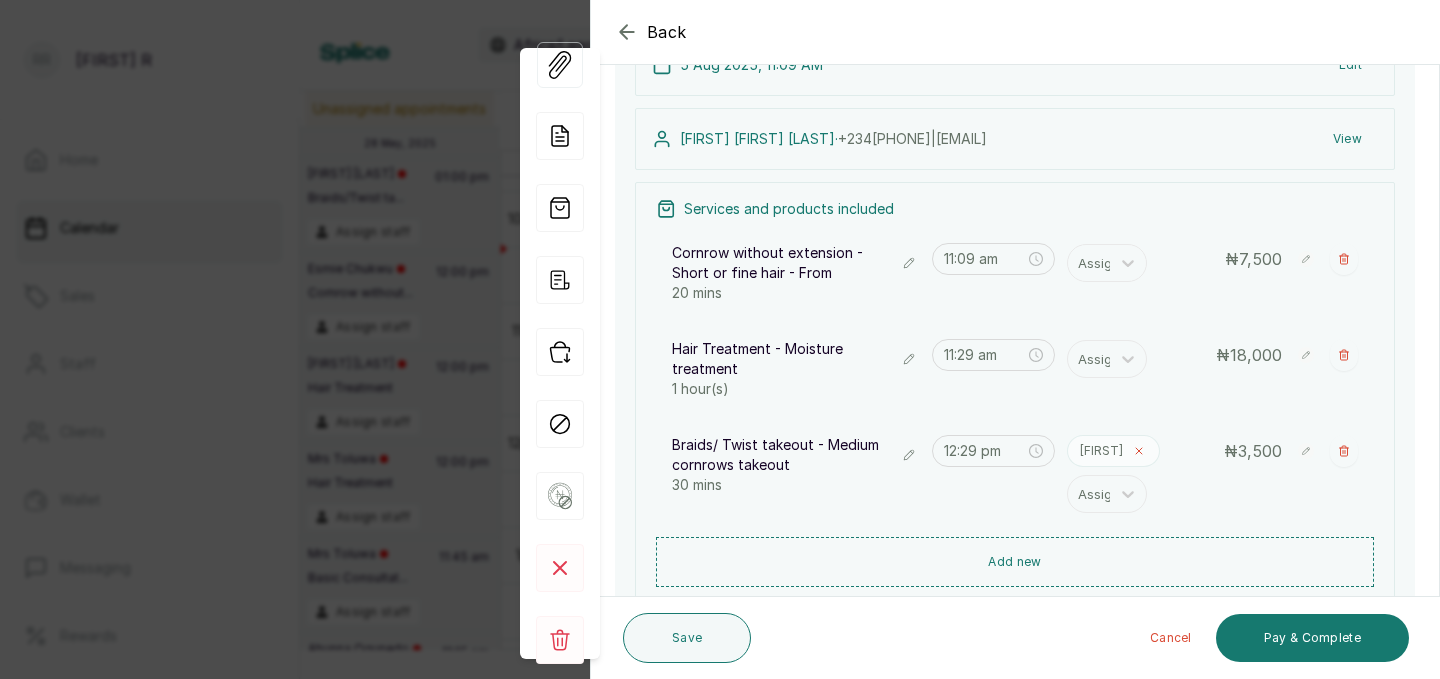 click 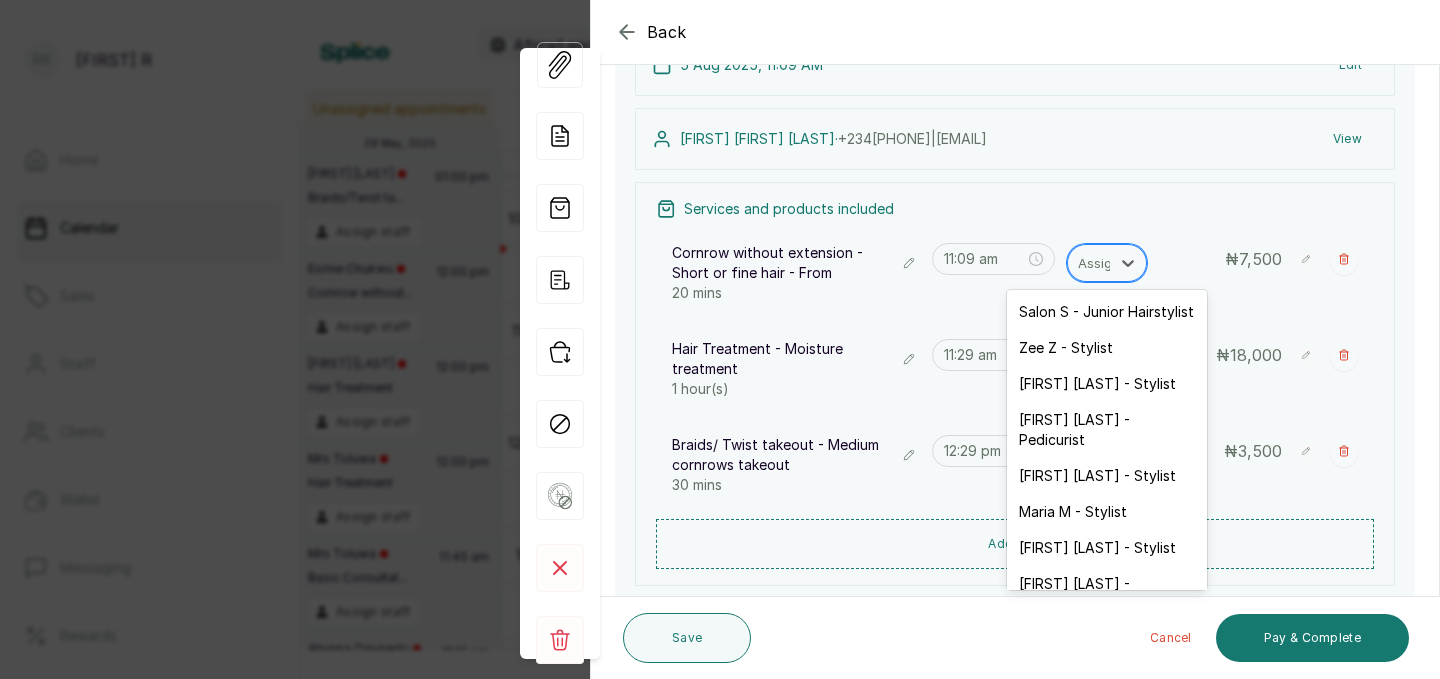 click at bounding box center [1099, 263] 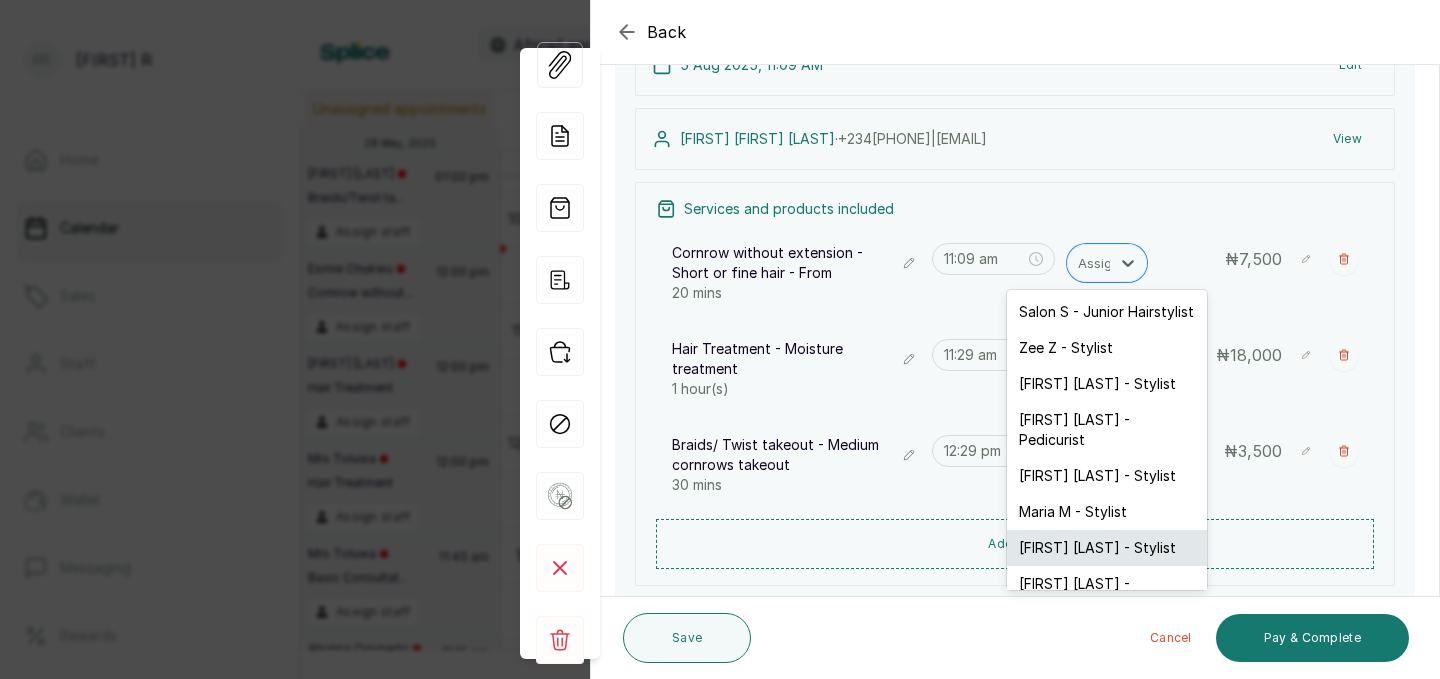 click on "[FIRST] [LAST] - Stylist" at bounding box center (1107, 548) 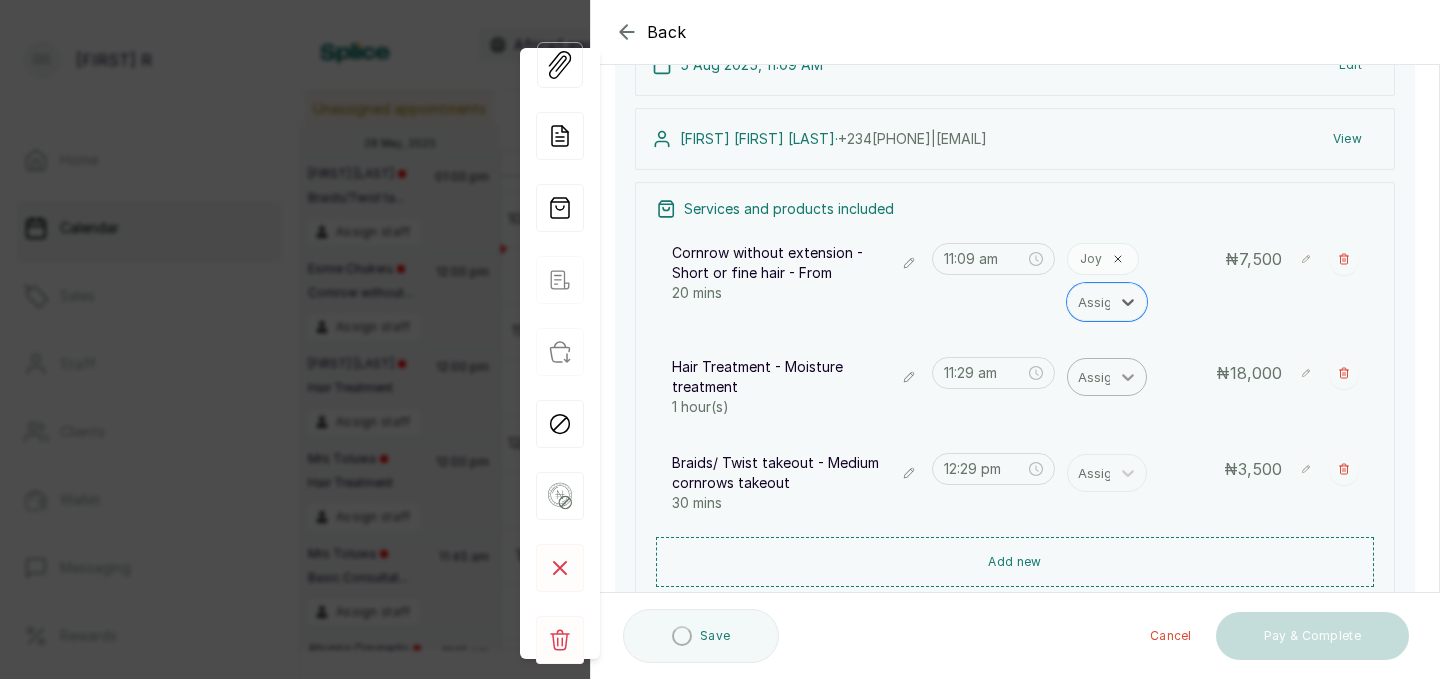 click at bounding box center [1128, 377] 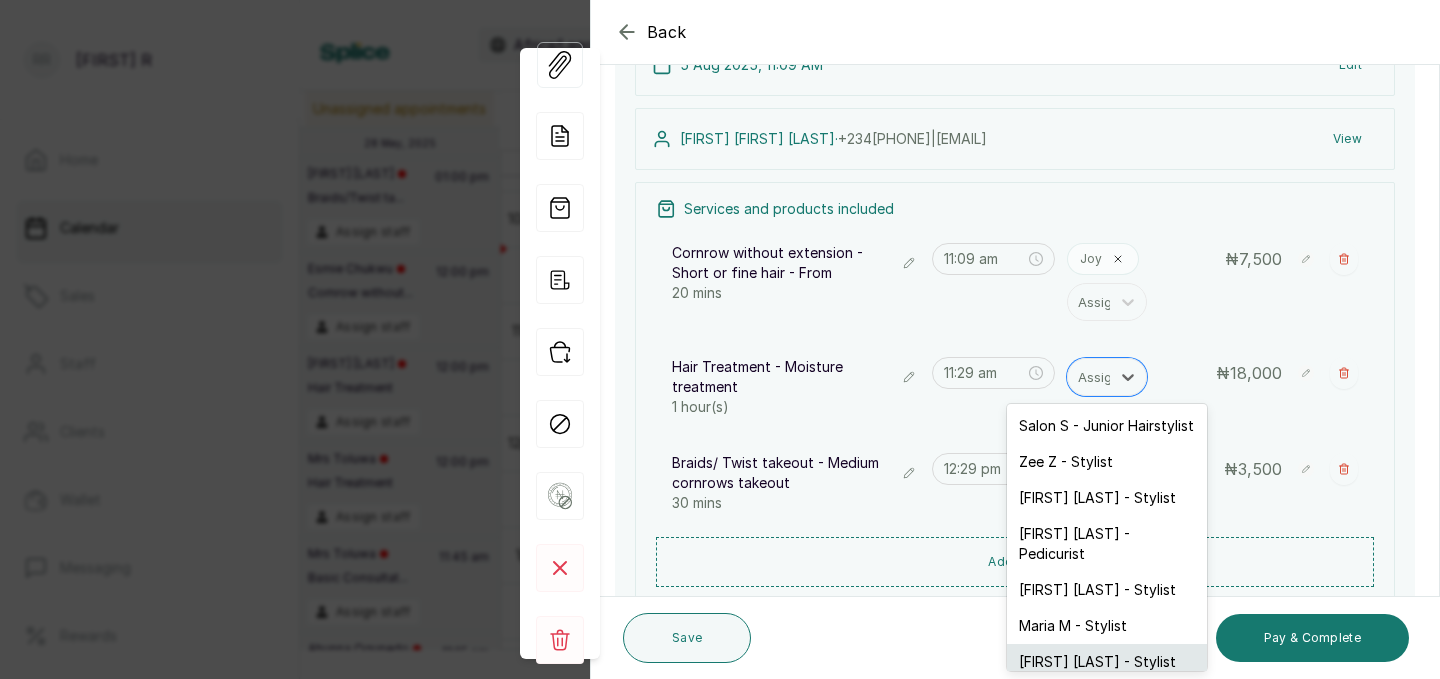 click on "[FIRST] [LAST] - Stylist" at bounding box center (1107, 662) 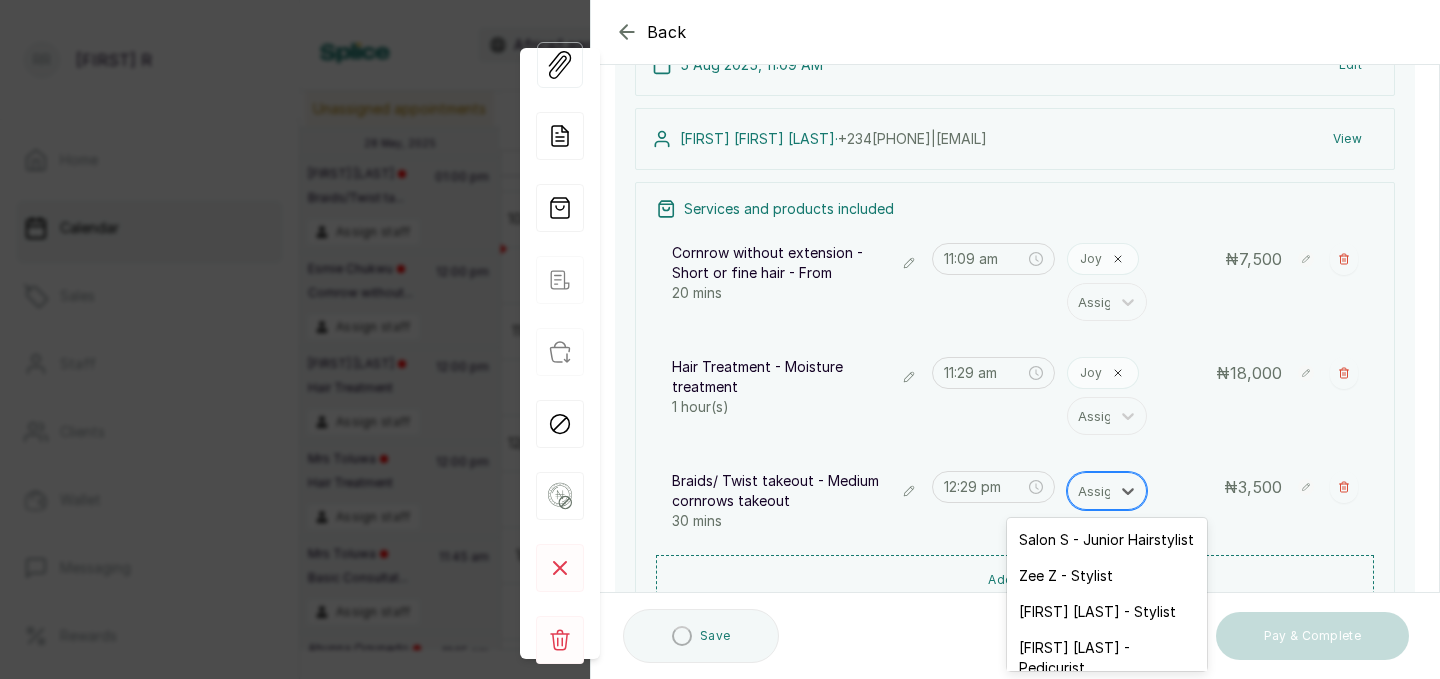 click at bounding box center (1099, 491) 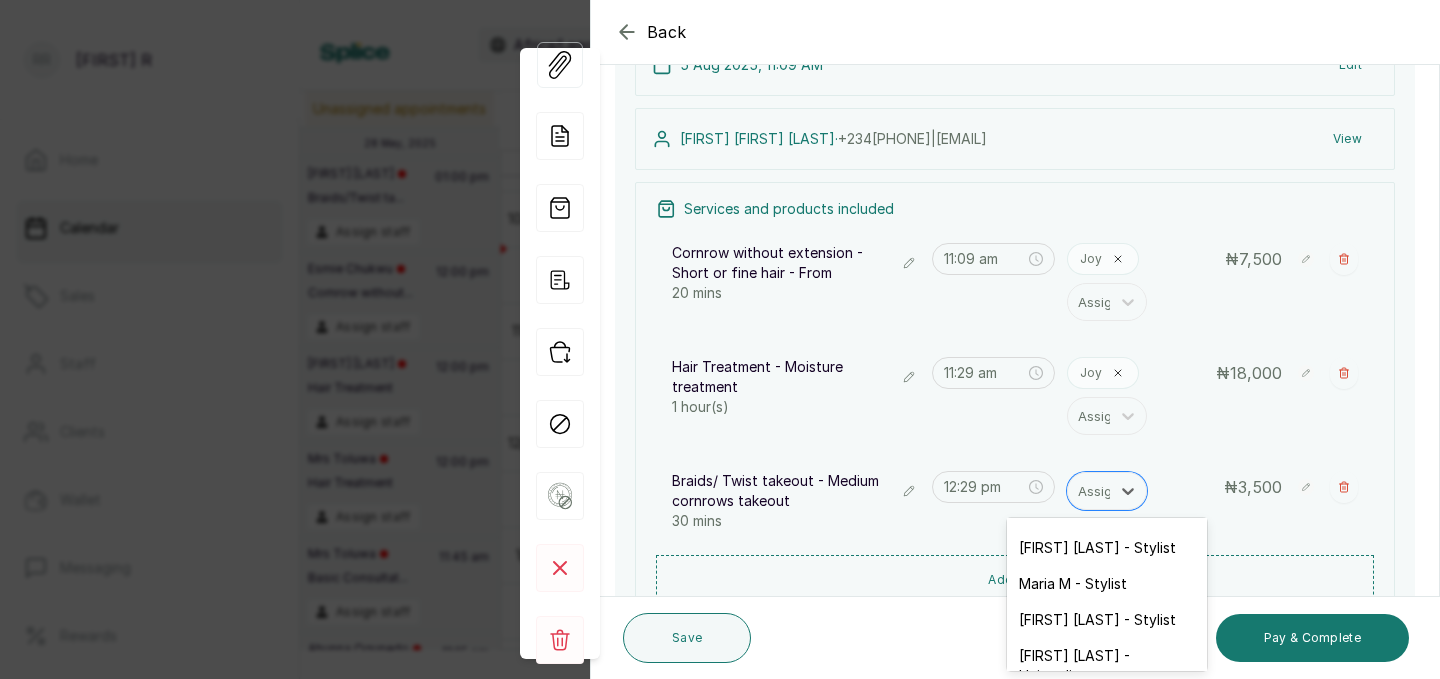 scroll, scrollTop: 179, scrollLeft: 0, axis: vertical 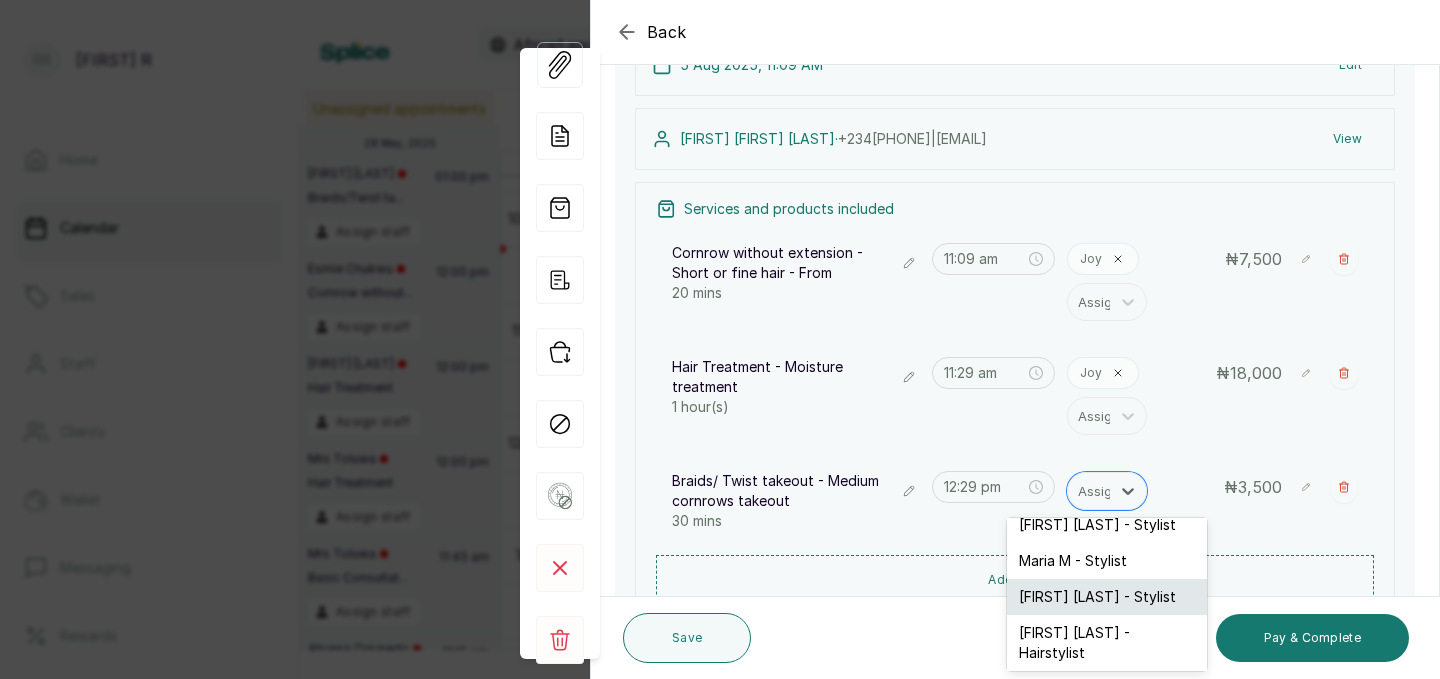 click on "[FIRST] [LAST] - Stylist" at bounding box center [1107, 597] 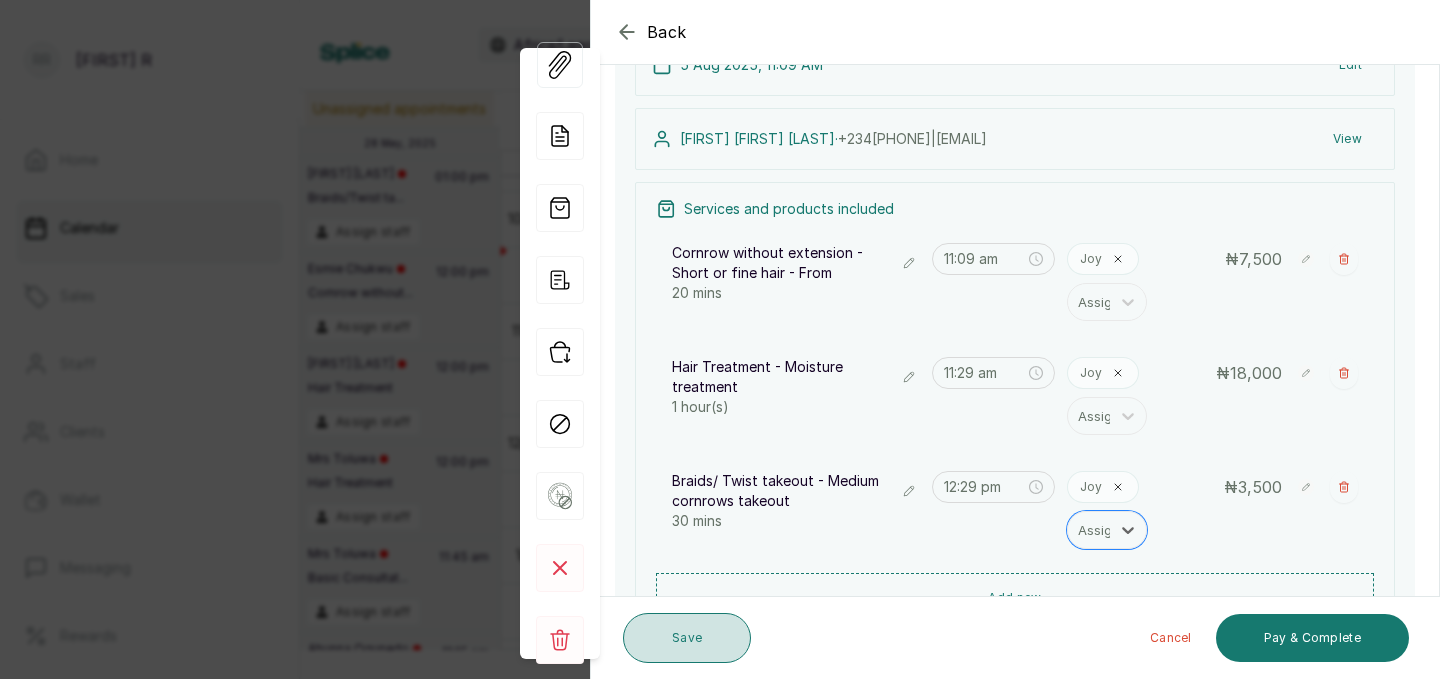 click on "Save" at bounding box center [687, 638] 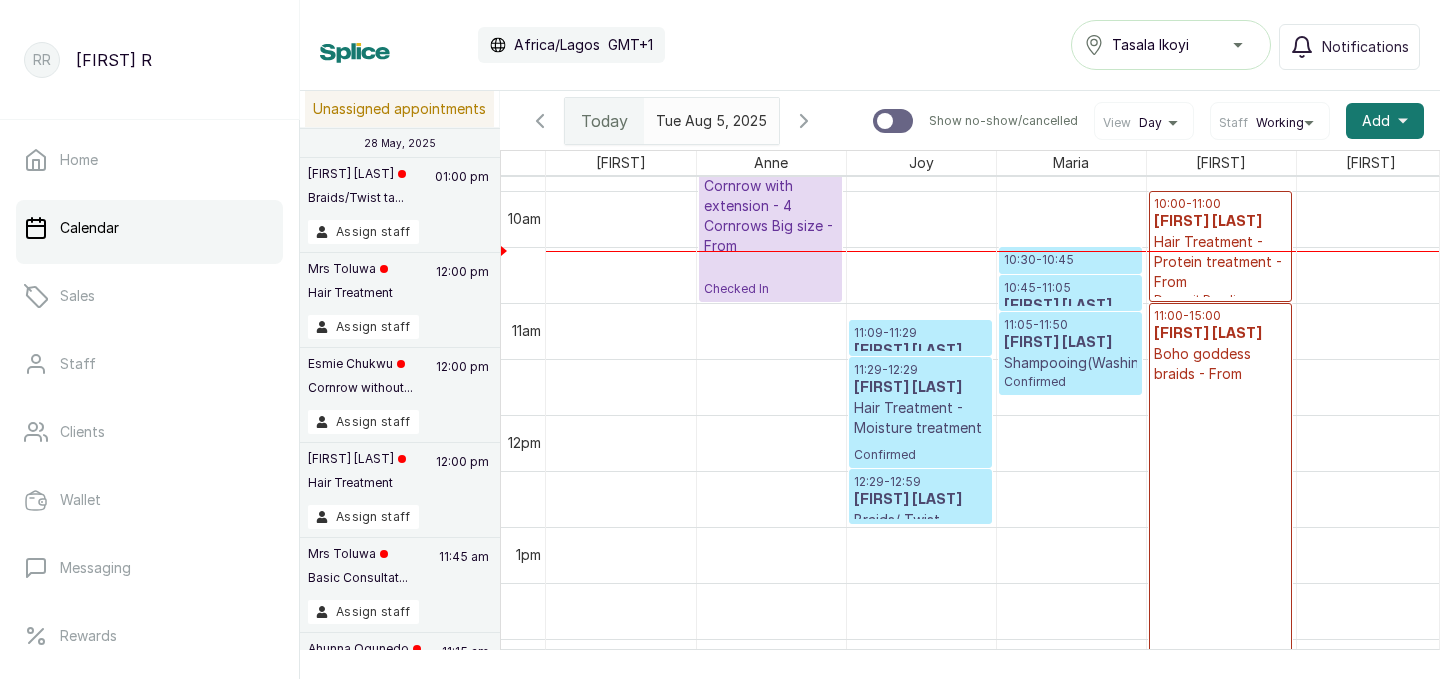 scroll, scrollTop: 952, scrollLeft: 0, axis: vertical 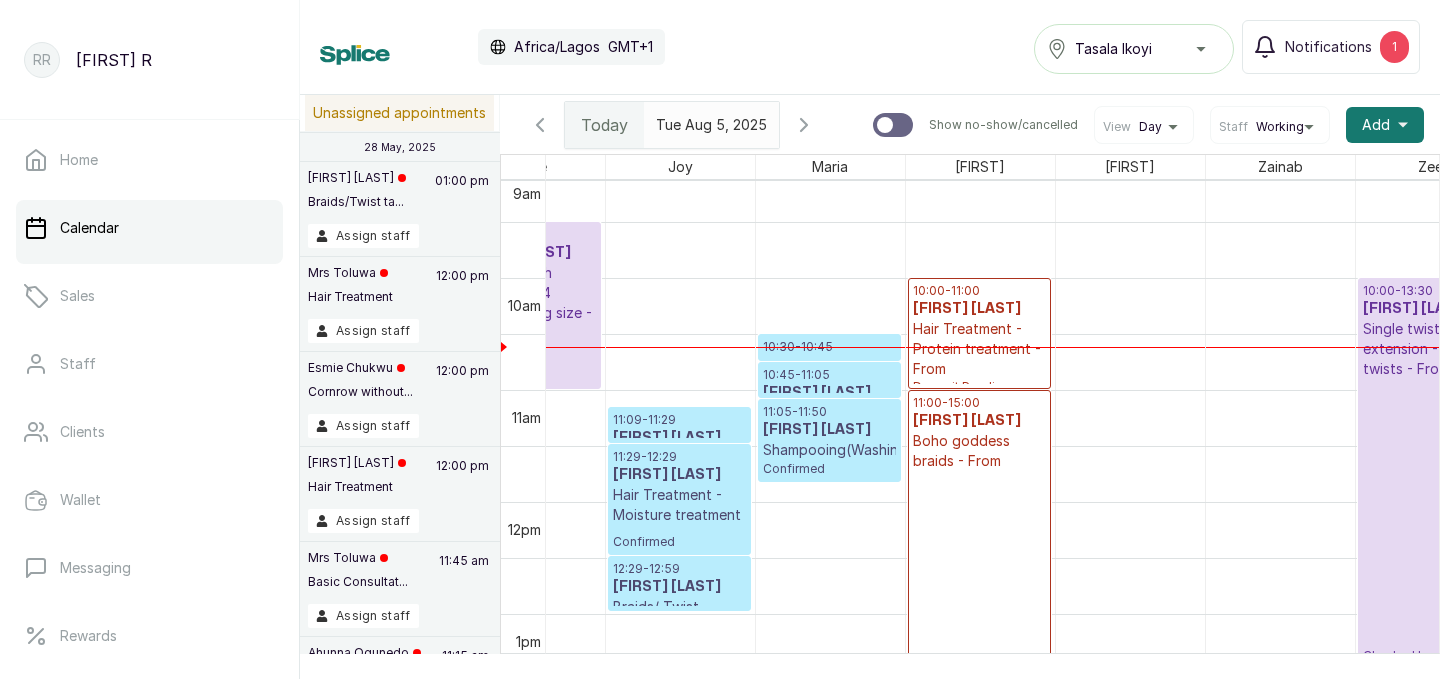 click on "[TIME]  -  [TIME]" at bounding box center [979, 291] 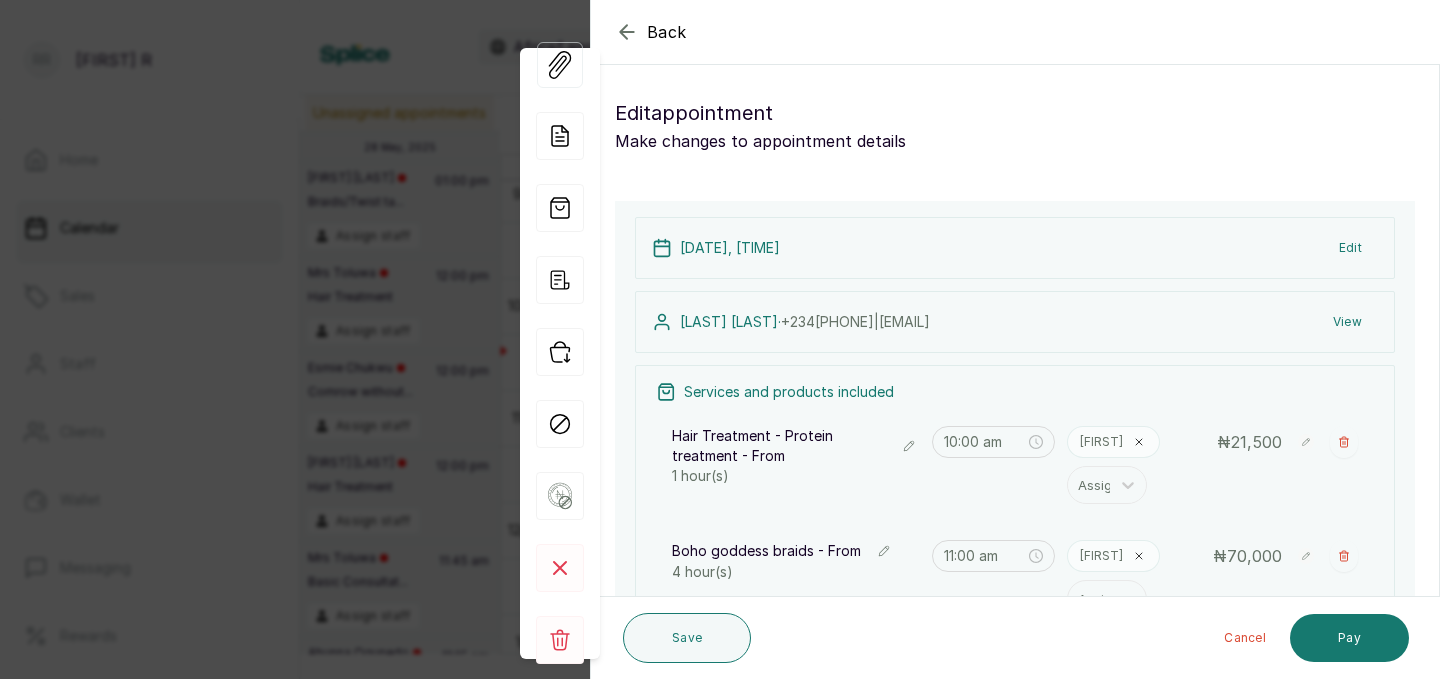 click 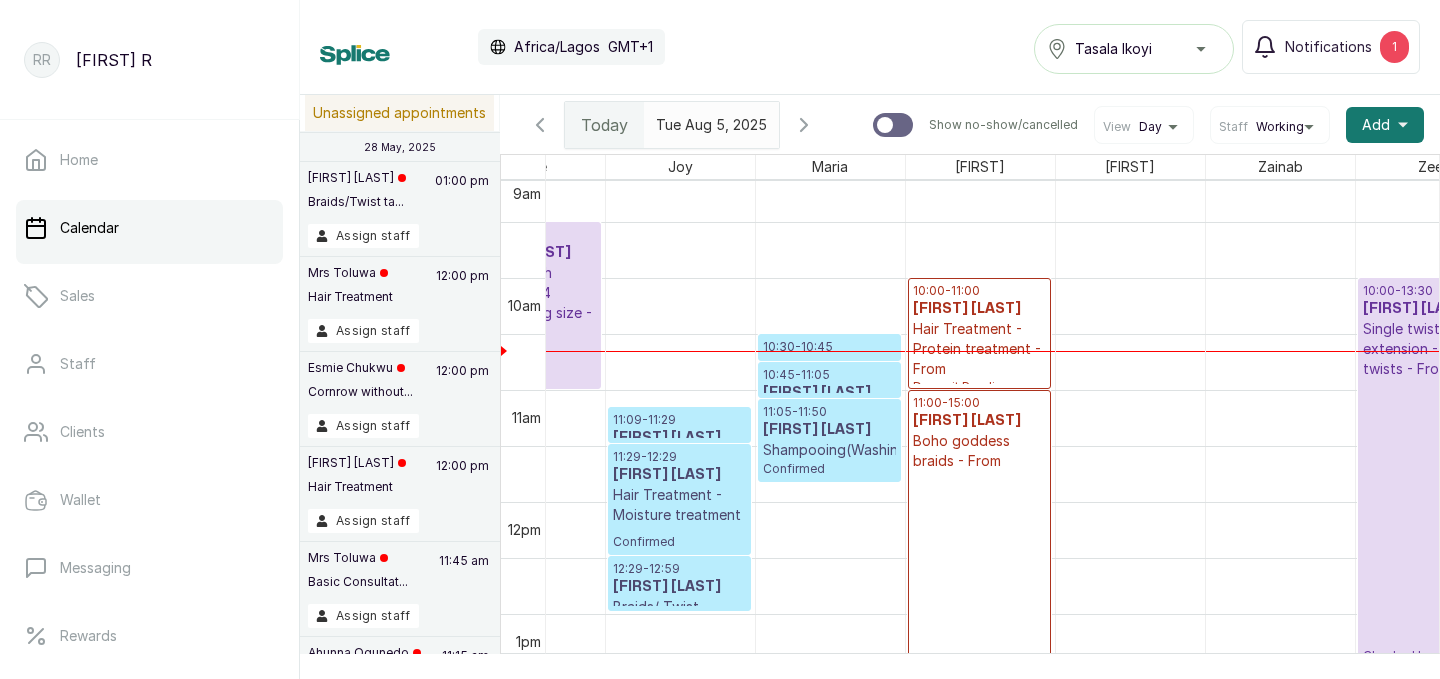 scroll, scrollTop: 1023, scrollLeft: 339, axis: both 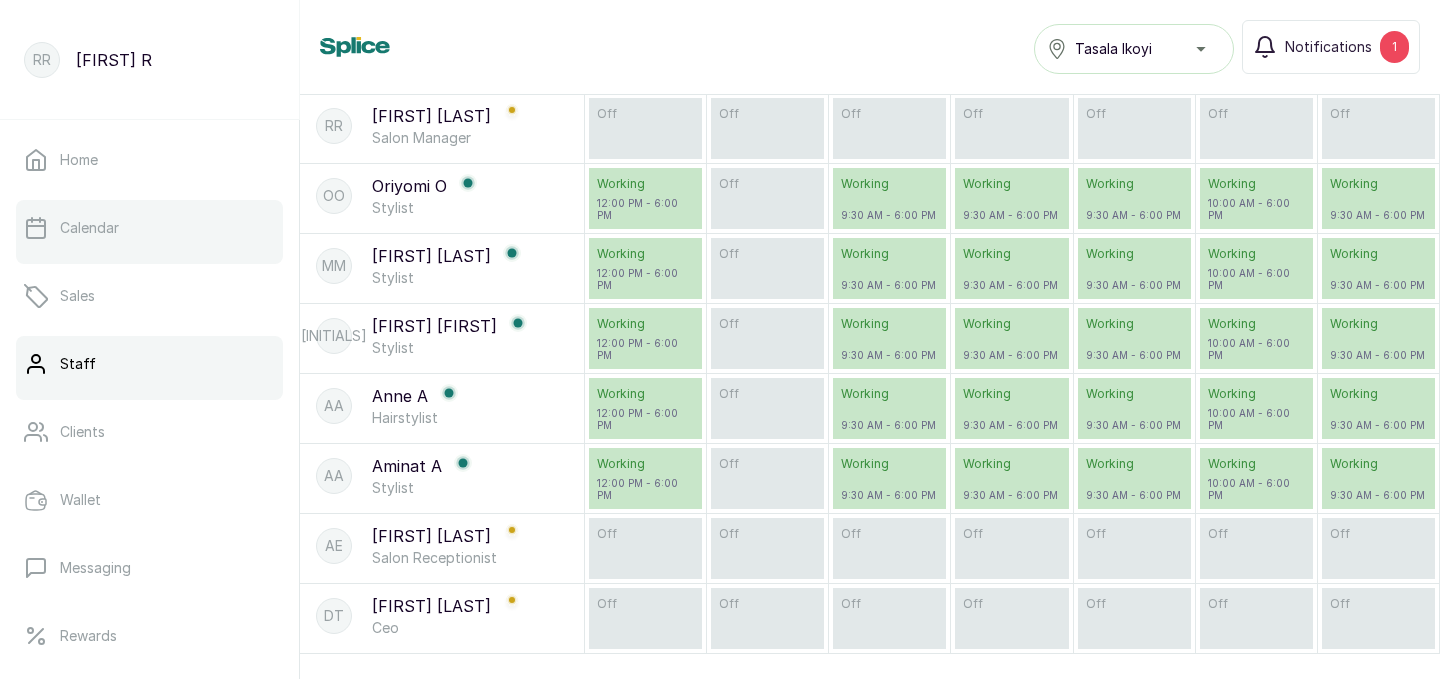 click on "Calendar" at bounding box center (149, 228) 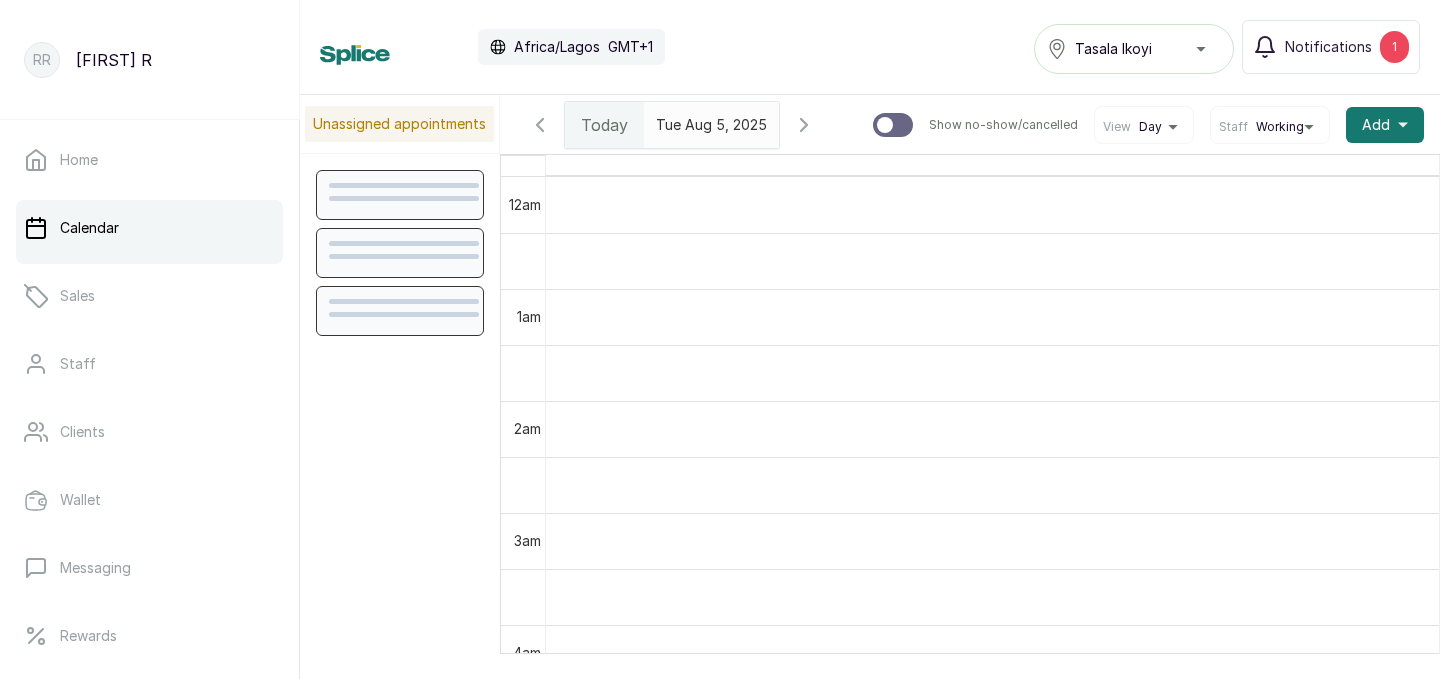 scroll, scrollTop: 673, scrollLeft: 0, axis: vertical 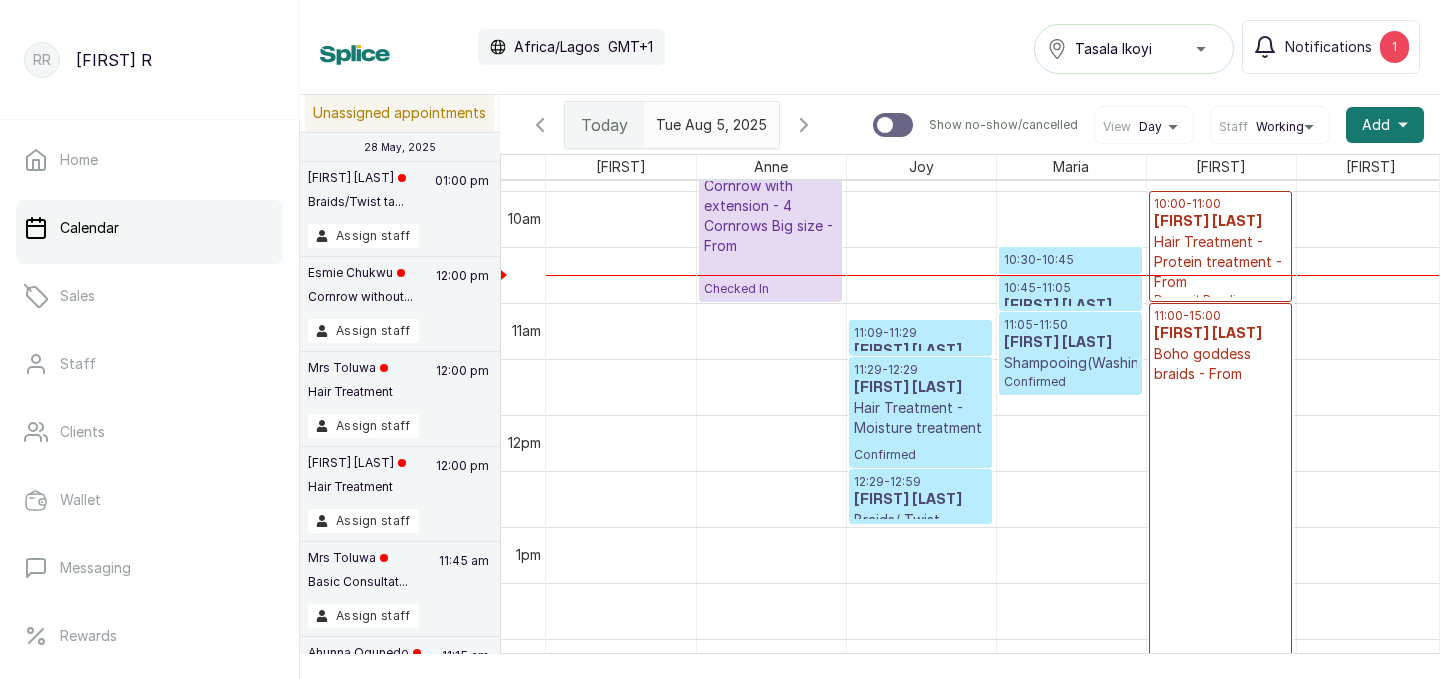 click on "[TIME] - [TIME]" at bounding box center (1070, 260) 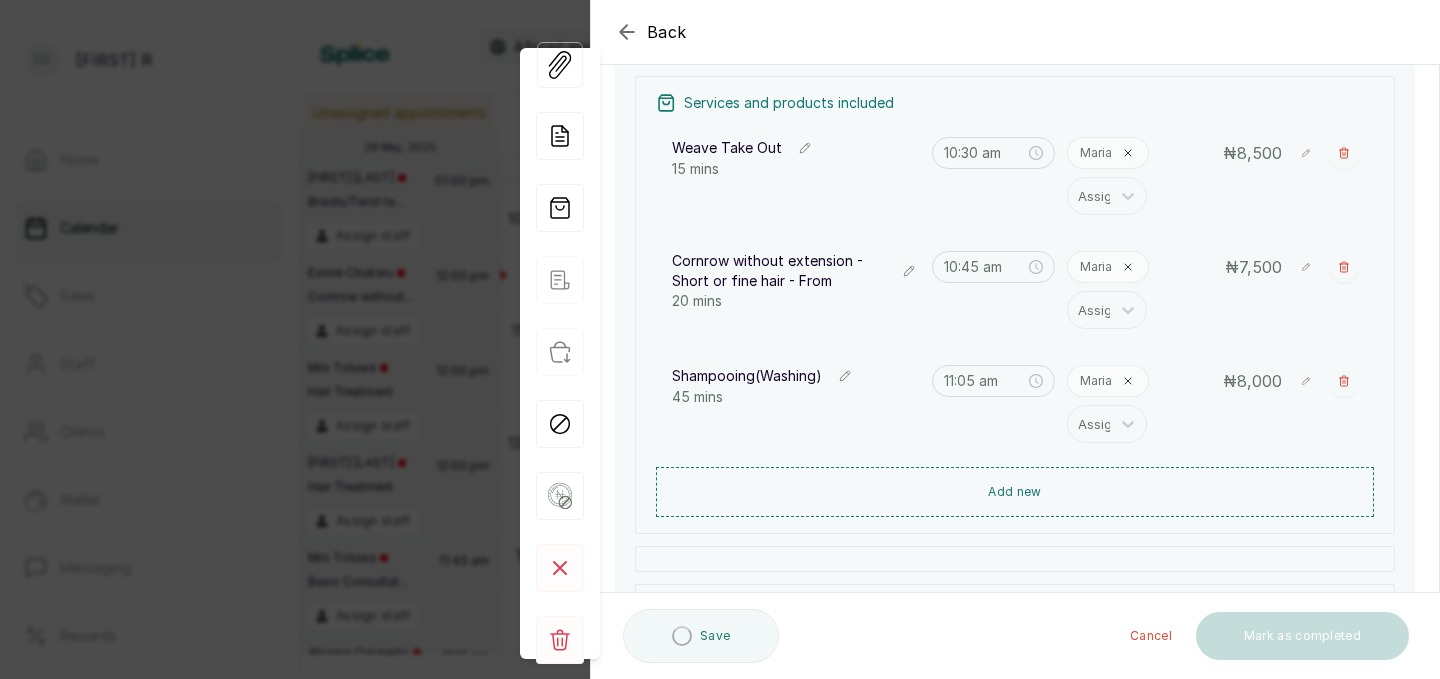 scroll, scrollTop: 289, scrollLeft: 0, axis: vertical 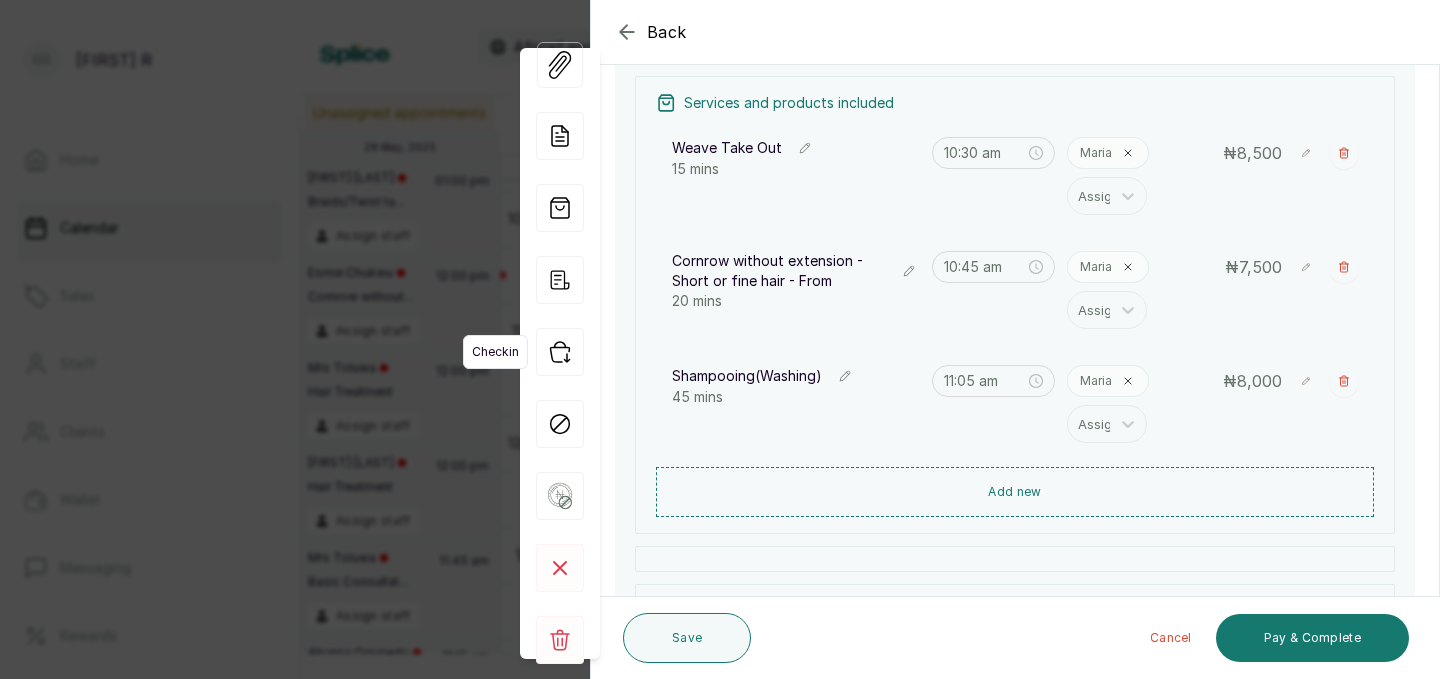 click 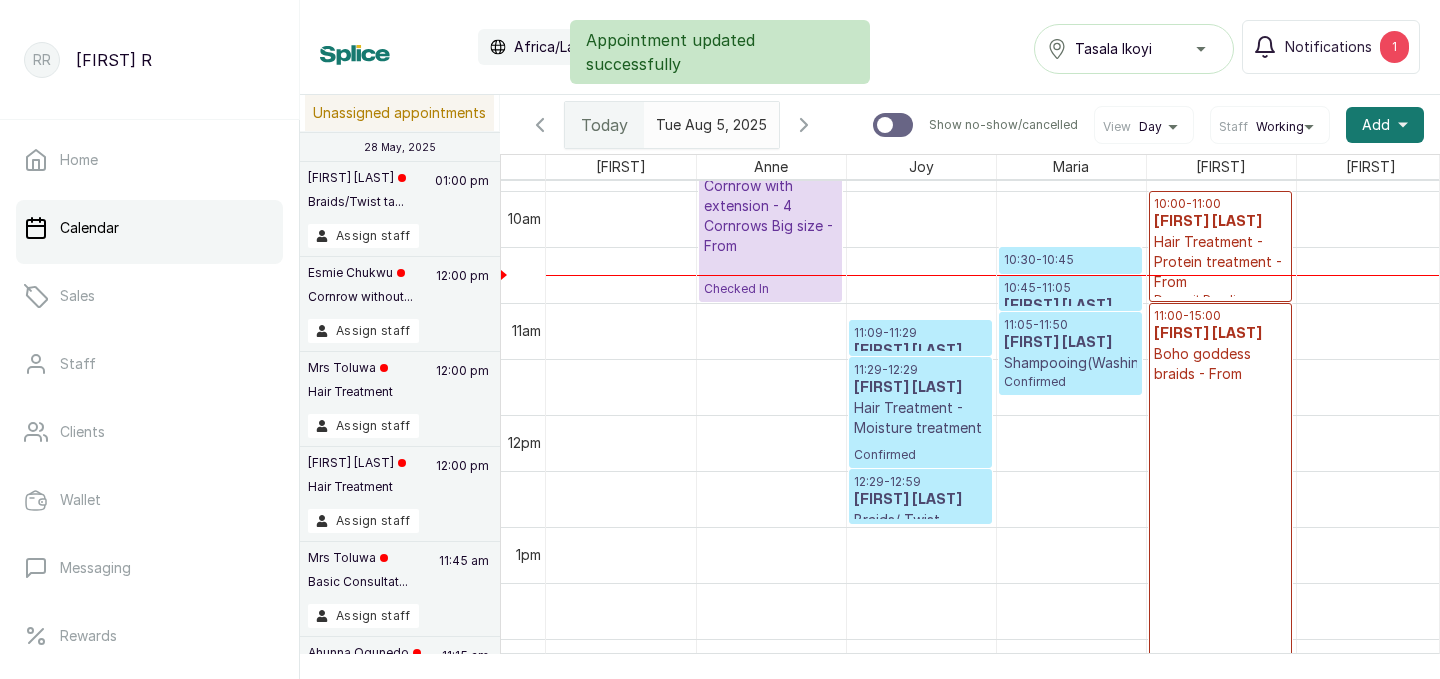 scroll, scrollTop: 1268, scrollLeft: 0, axis: vertical 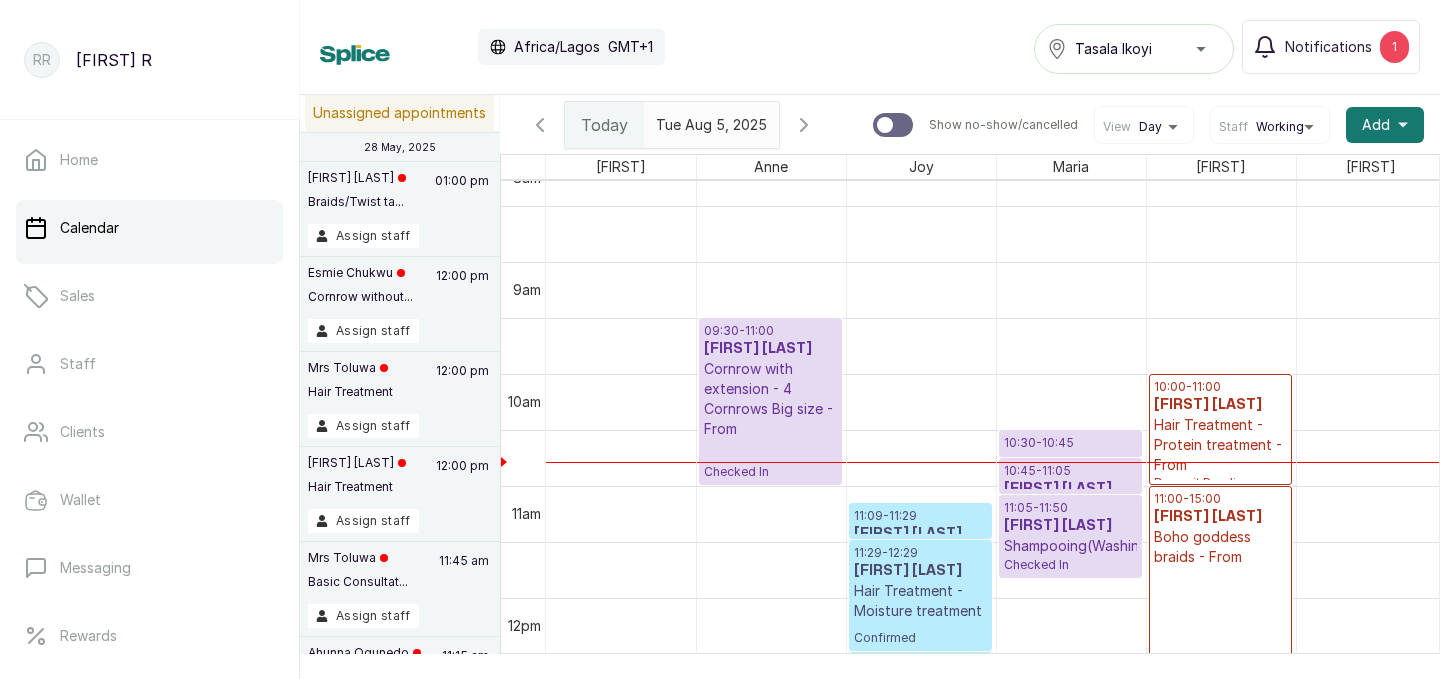 click 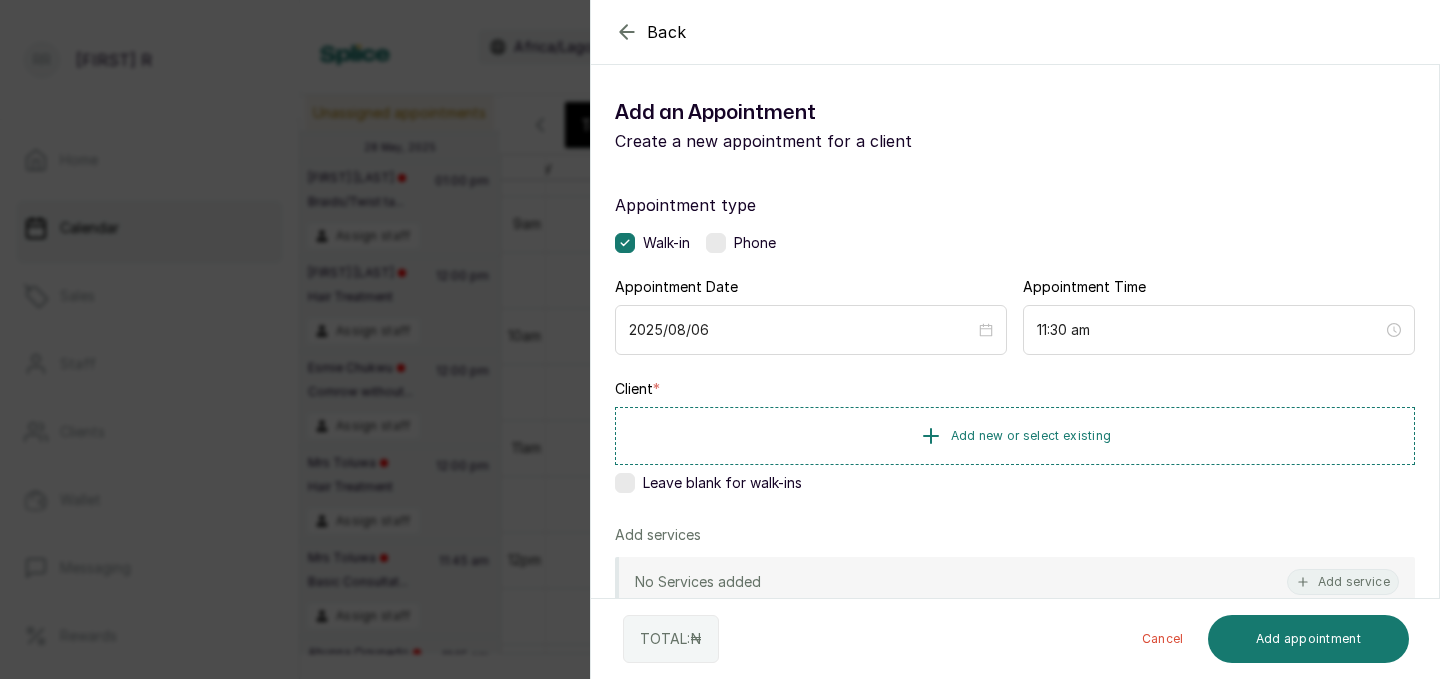 click on "Back" at bounding box center [1311, 32] 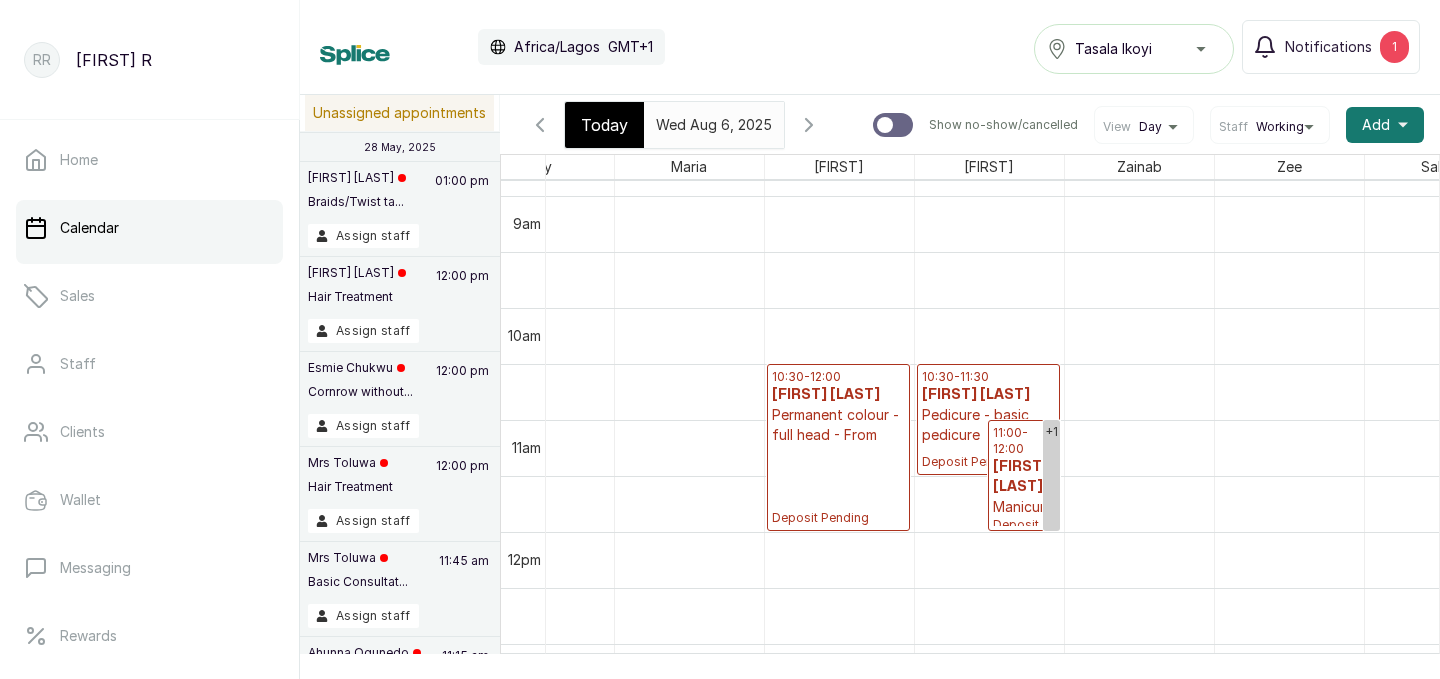 click on "10:30  -  11:30" at bounding box center (988, 377) 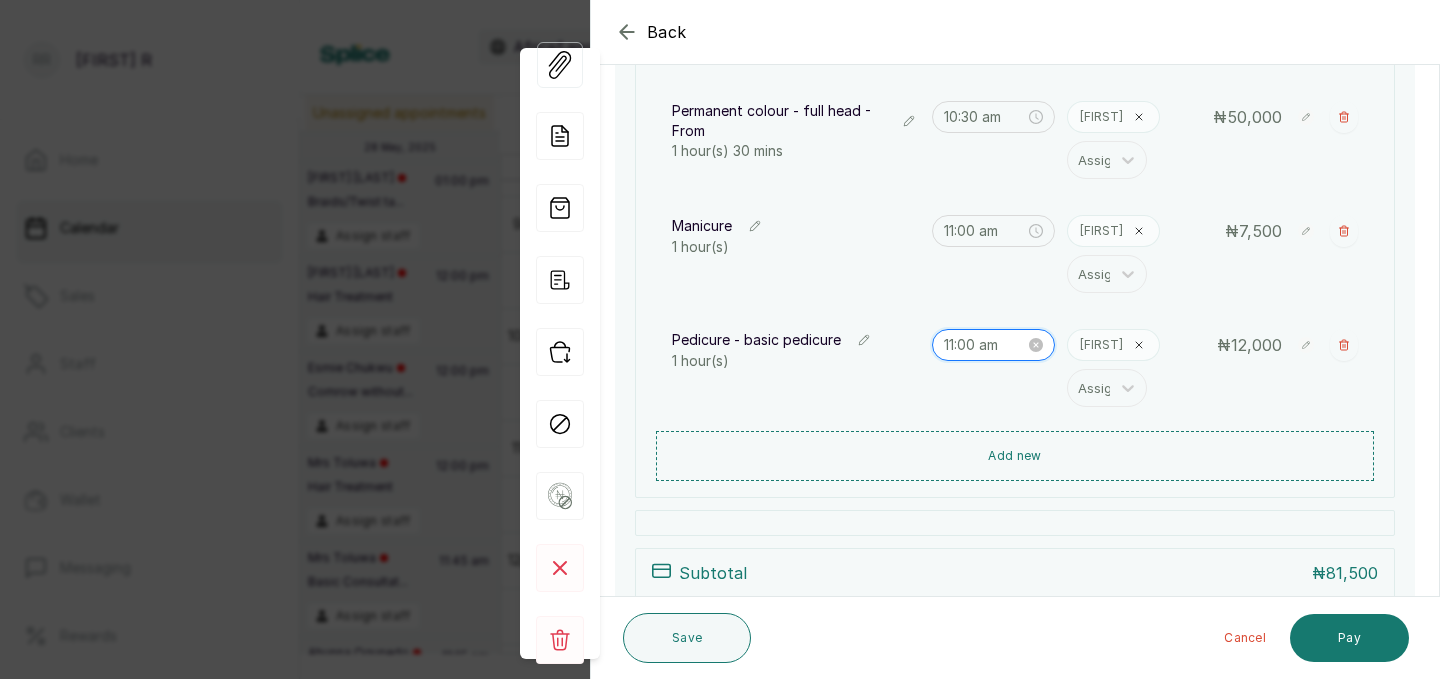 click on "11:00 am" at bounding box center (985, 345) 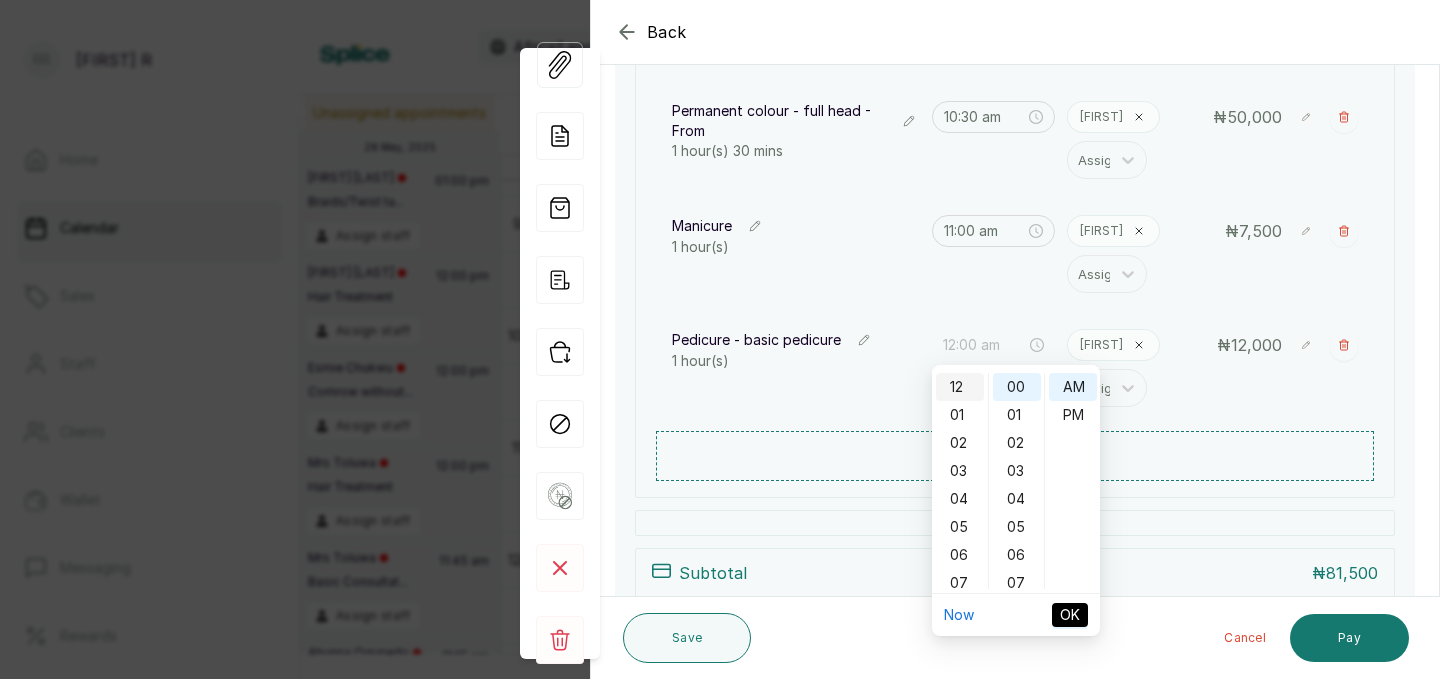 click on "12" at bounding box center [960, 387] 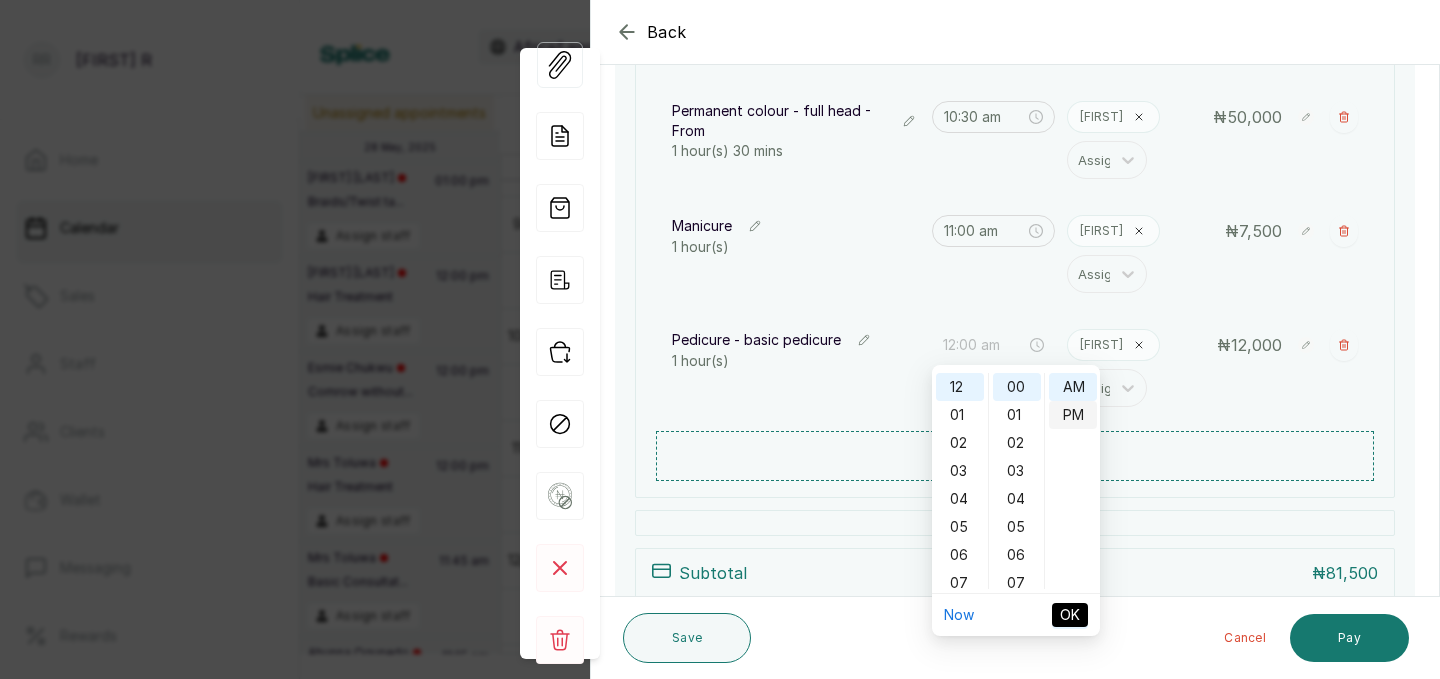 type on "12:00 pm" 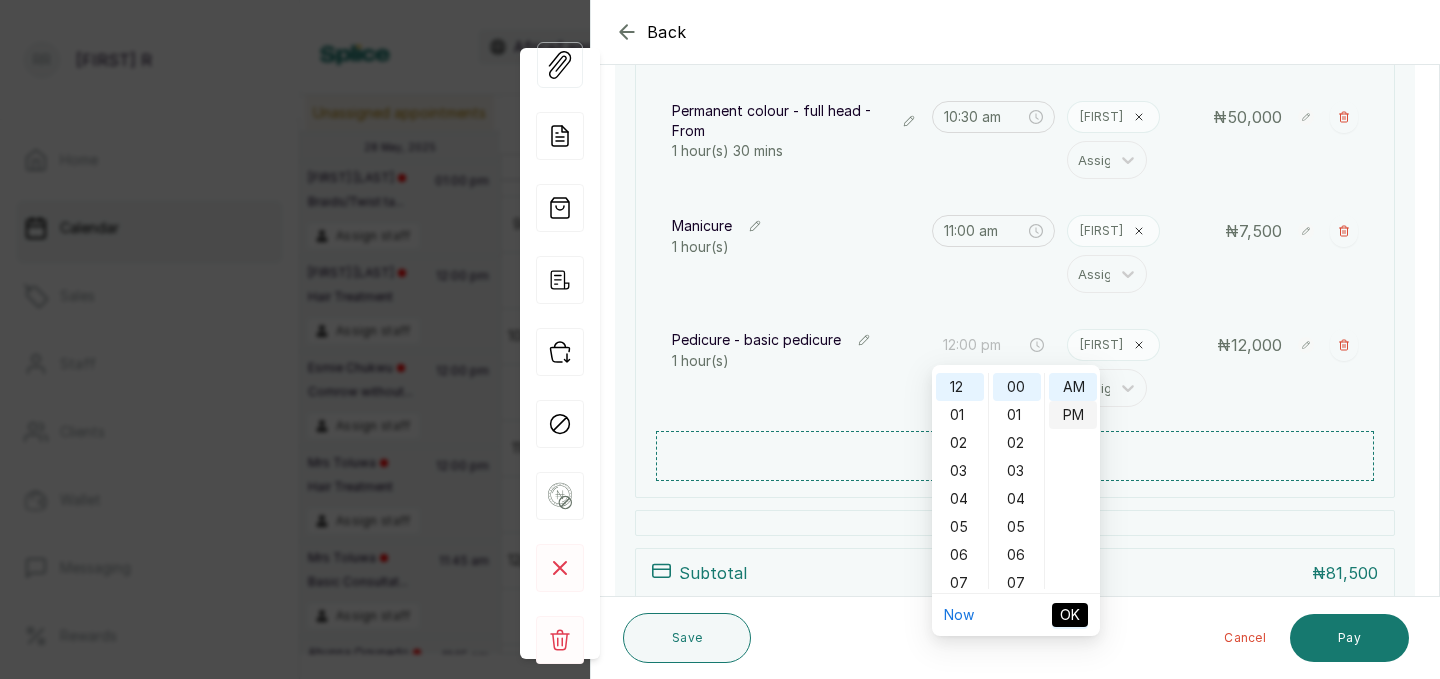 click on "PM" at bounding box center (1073, 415) 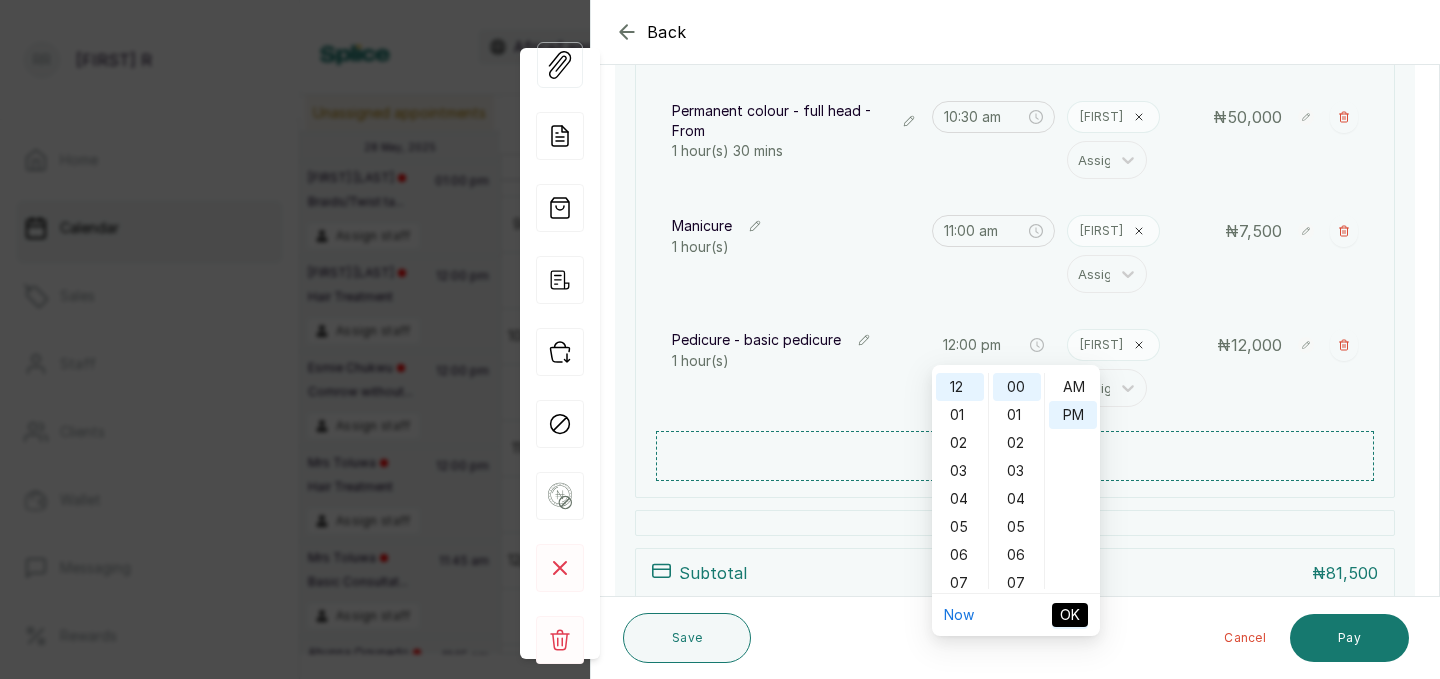 click on "OK" at bounding box center [1070, 615] 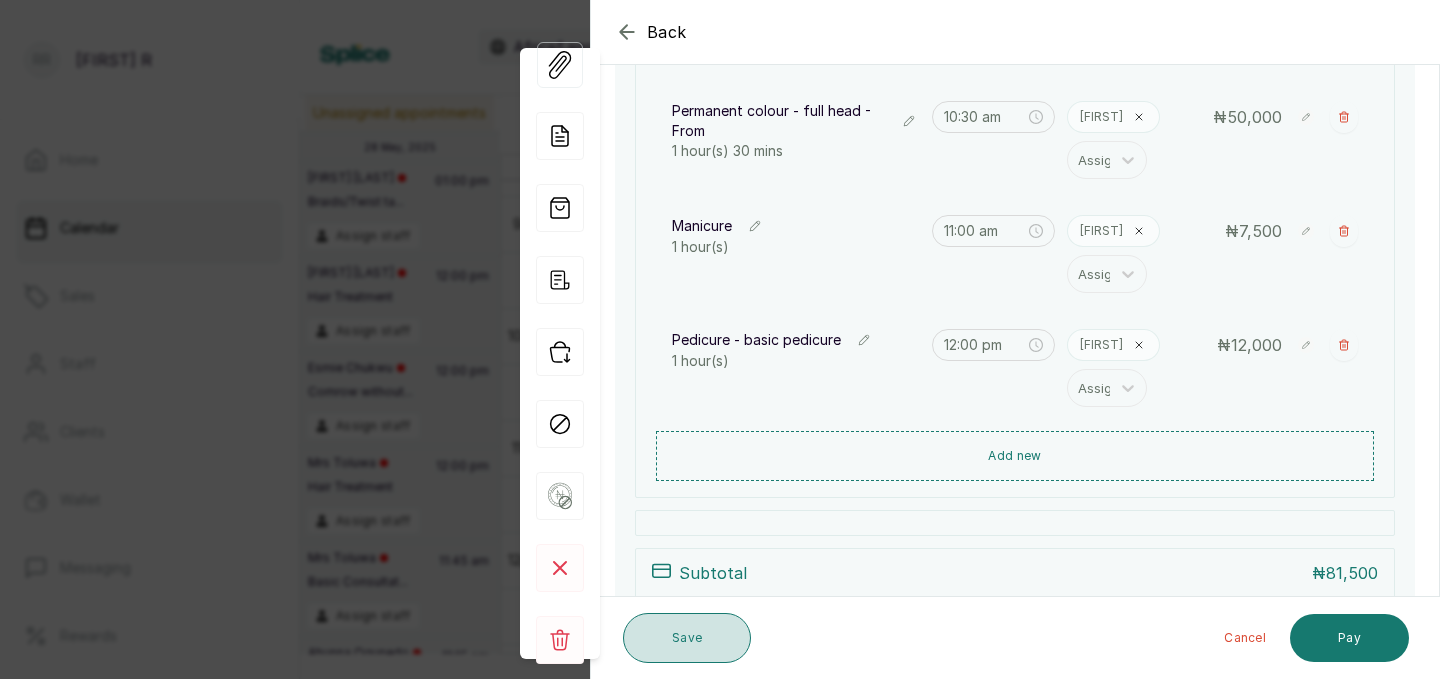 click on "Save" at bounding box center (687, 638) 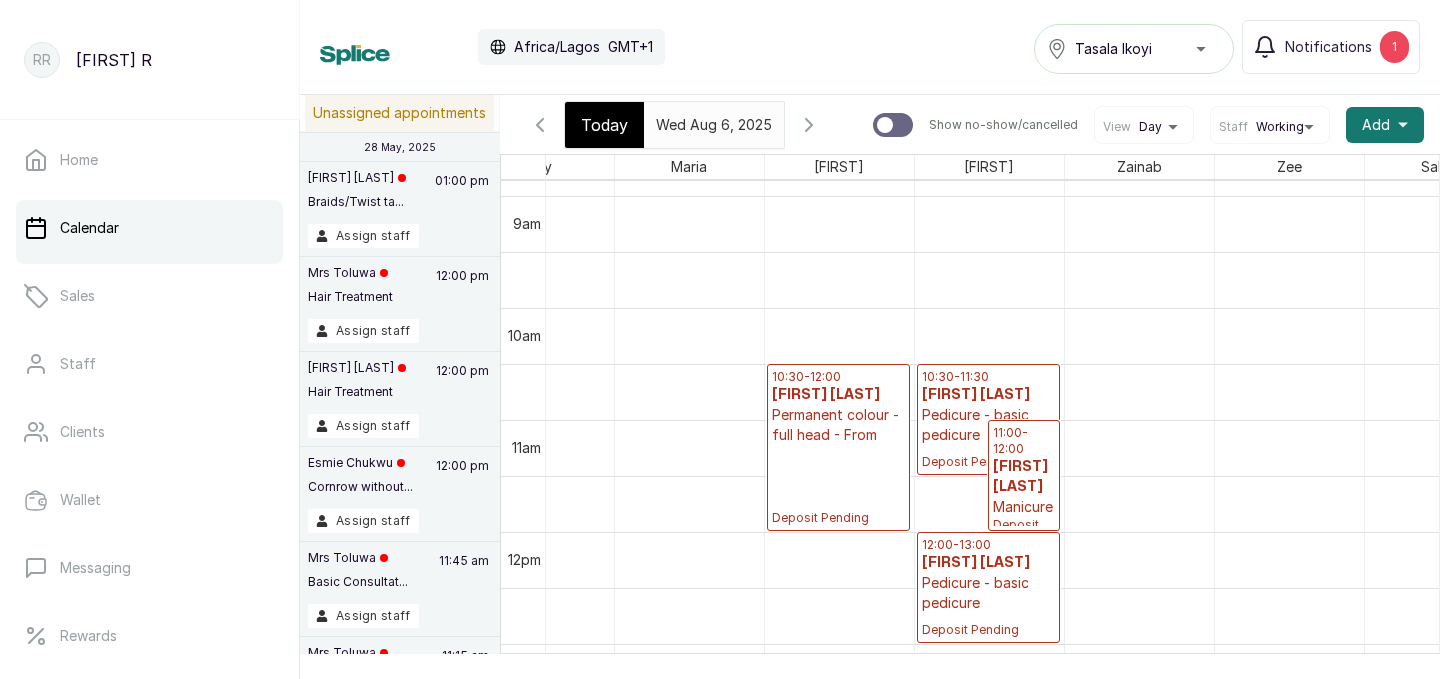 click on "[FIRST] [LAST]" at bounding box center [988, 395] 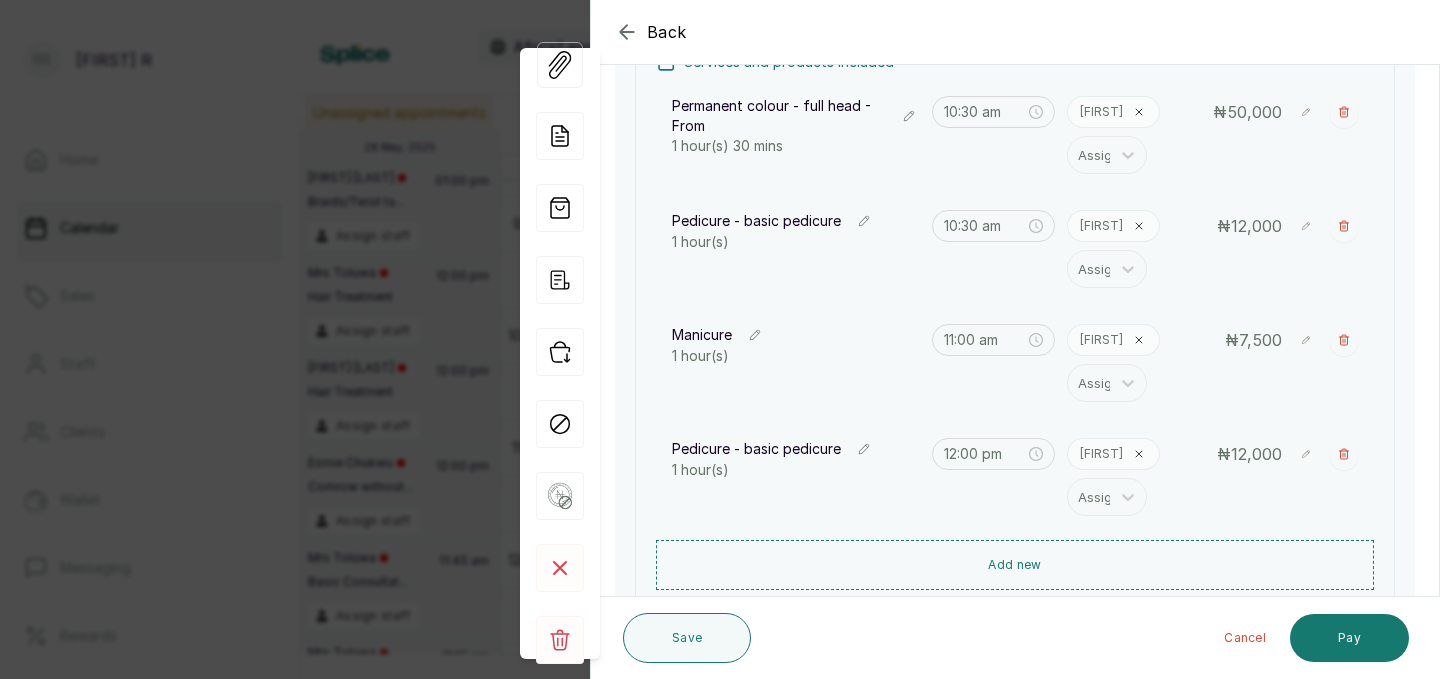 scroll, scrollTop: 332, scrollLeft: 0, axis: vertical 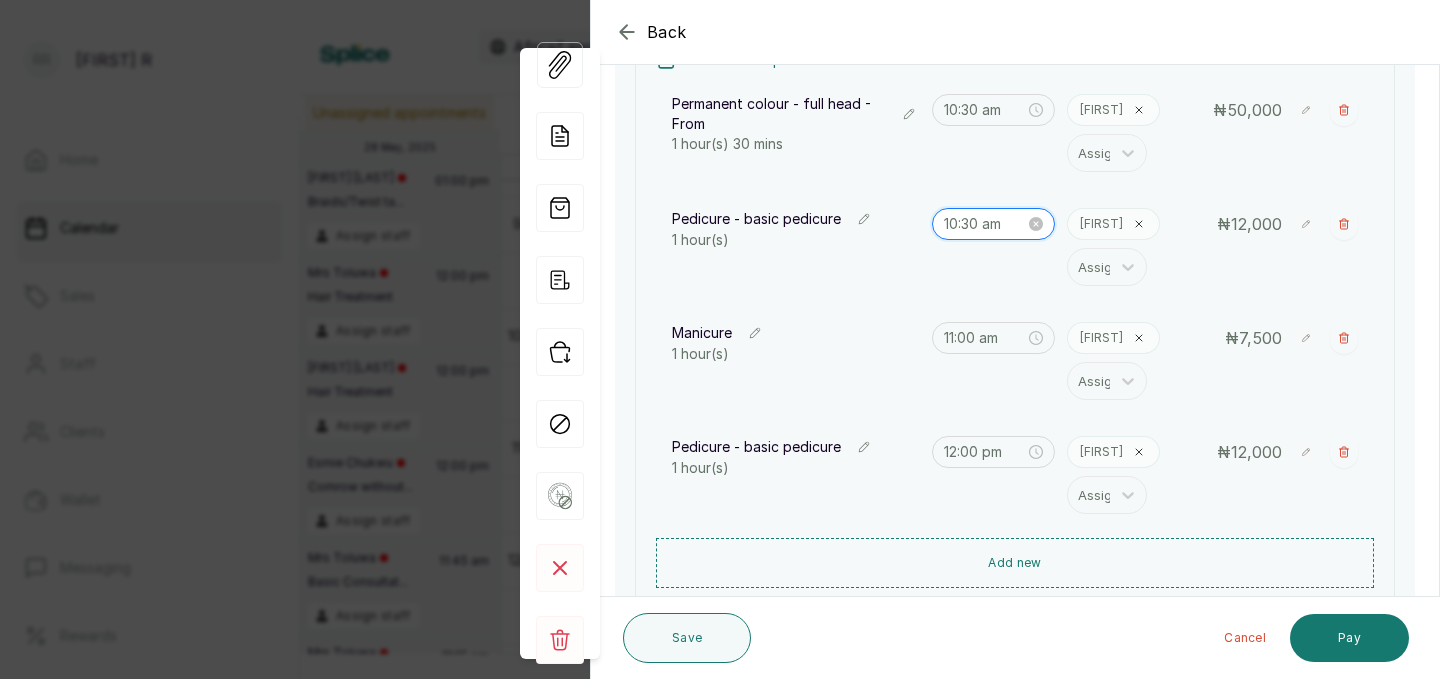 click on "10:30 am" at bounding box center [985, 224] 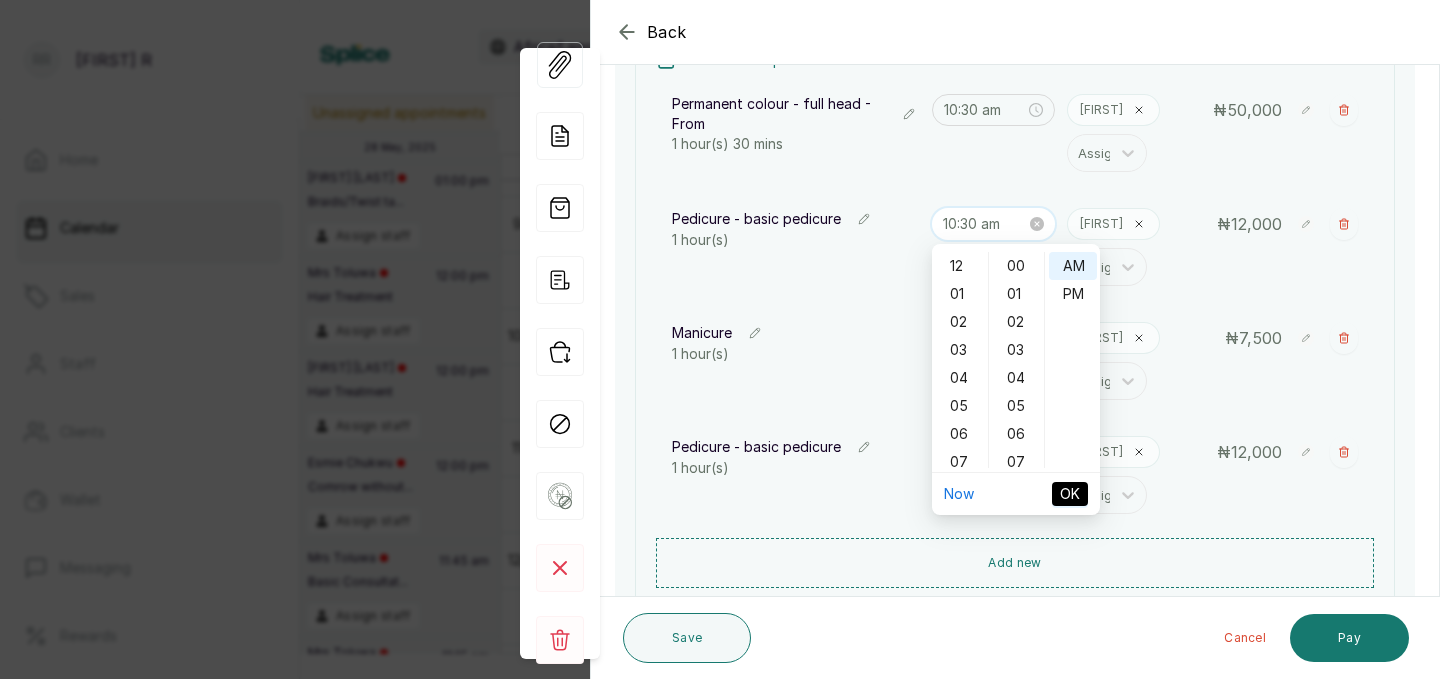 scroll, scrollTop: 838, scrollLeft: 0, axis: vertical 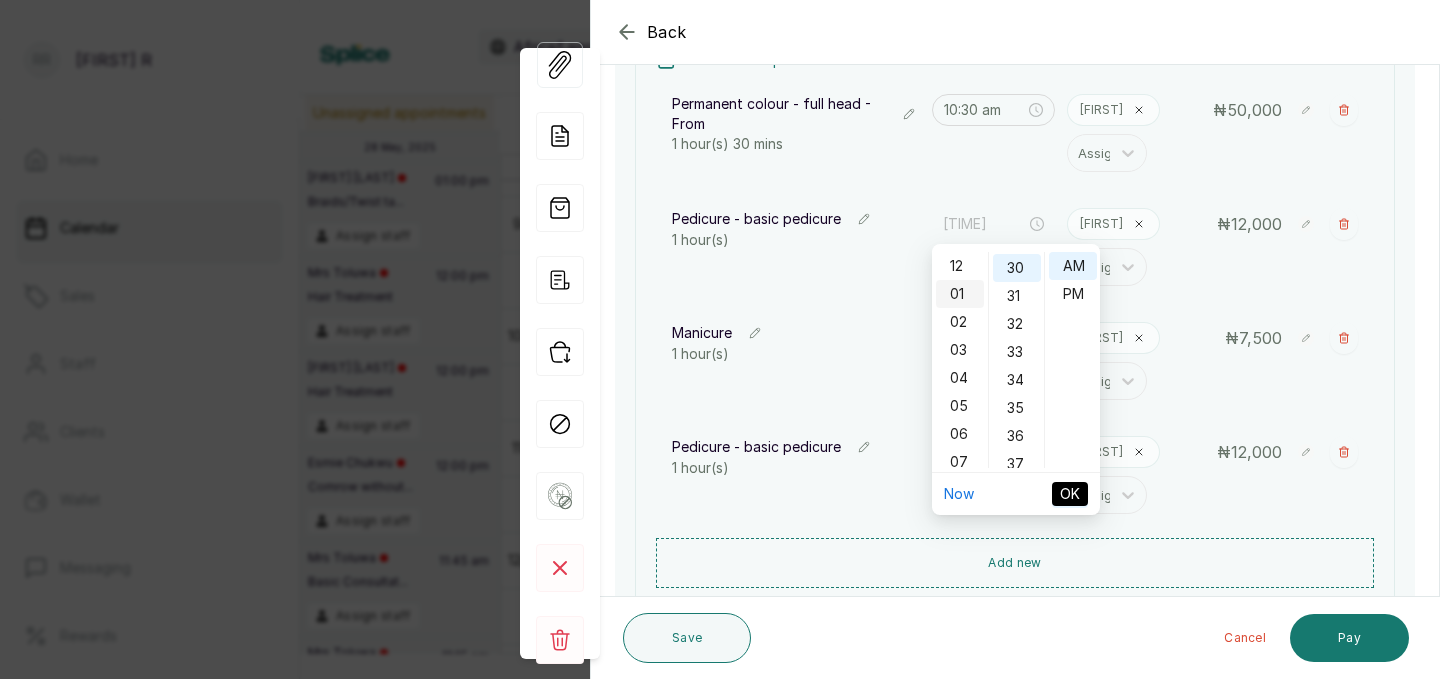 click on "01" at bounding box center (960, 294) 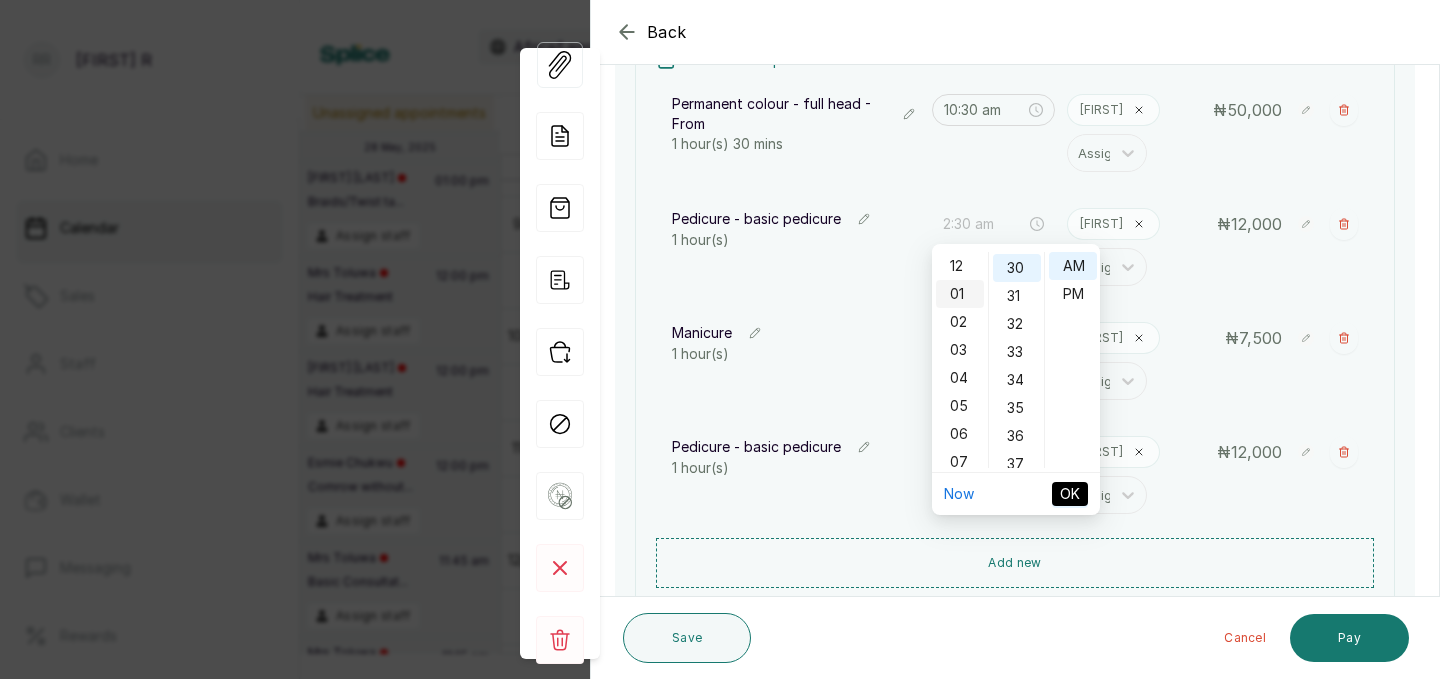 scroll, scrollTop: 26, scrollLeft: 0, axis: vertical 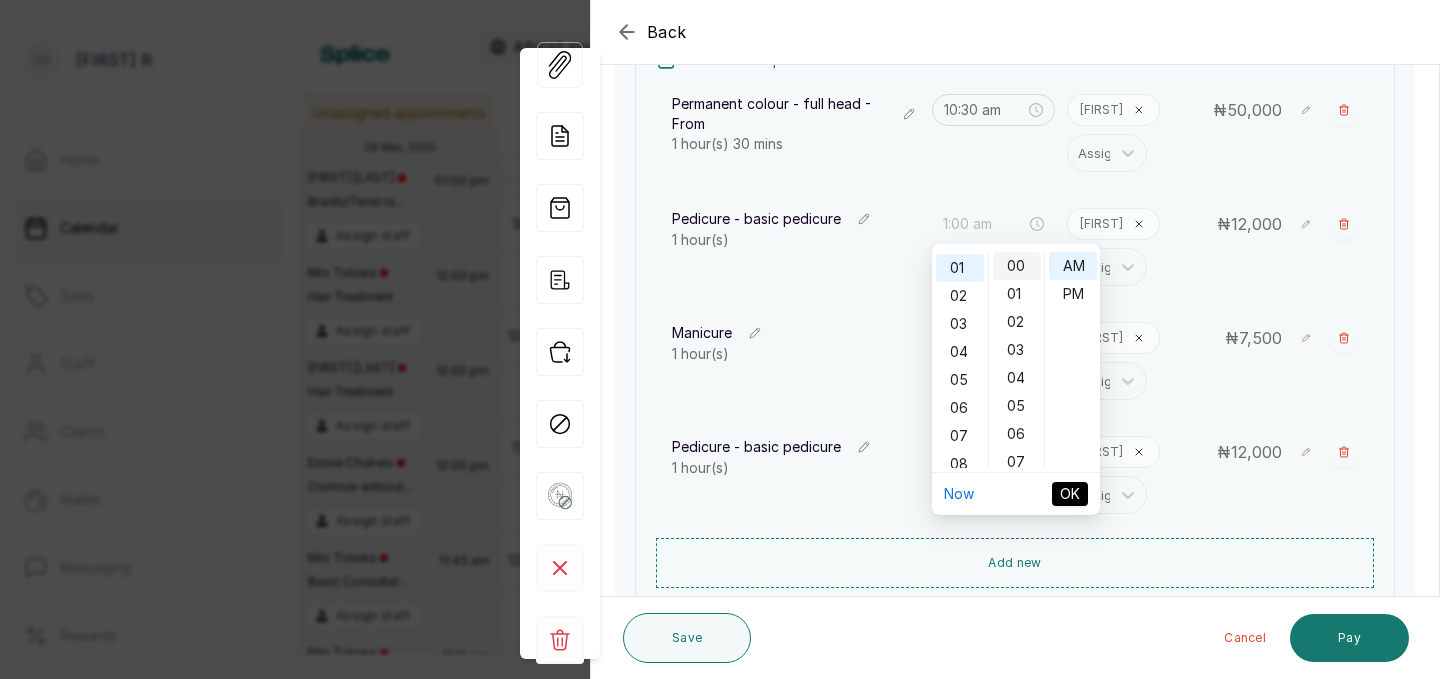 click on "00" at bounding box center [1017, 266] 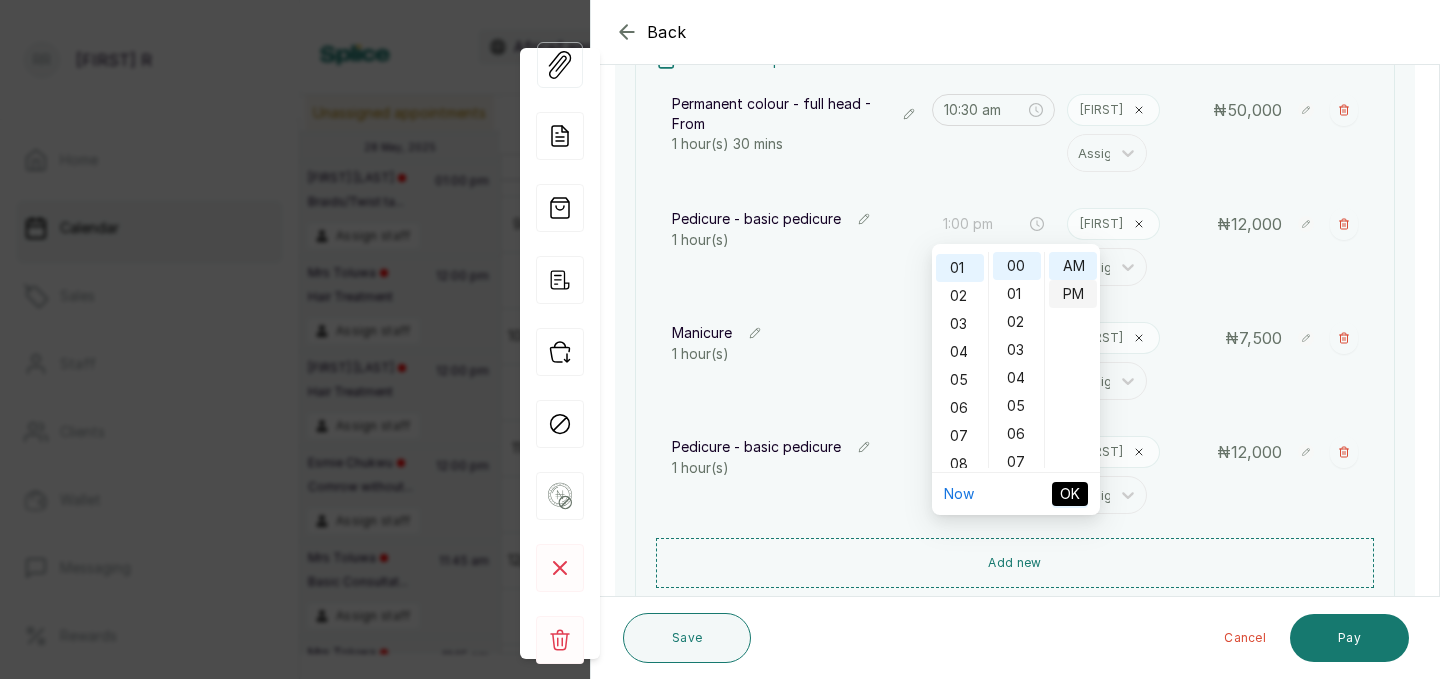 click on "PM" at bounding box center [1073, 294] 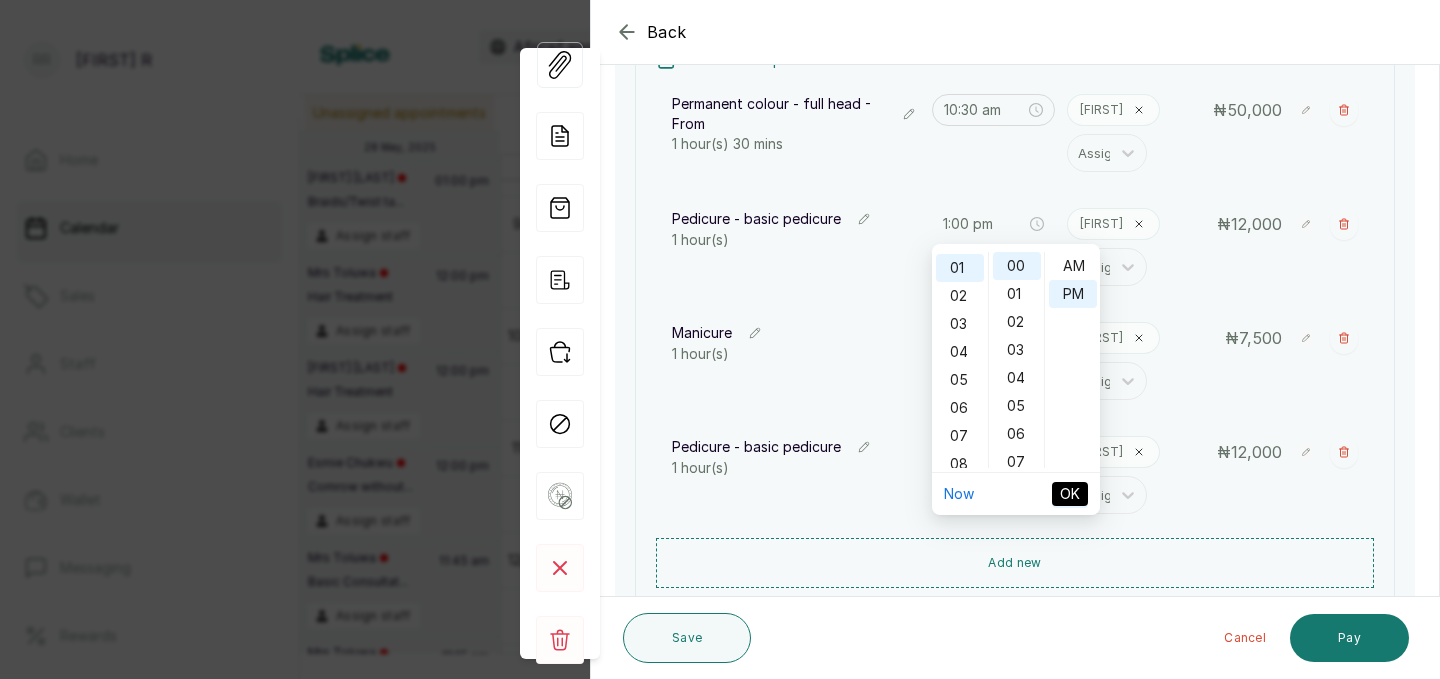 click on "OK" at bounding box center (1070, 494) 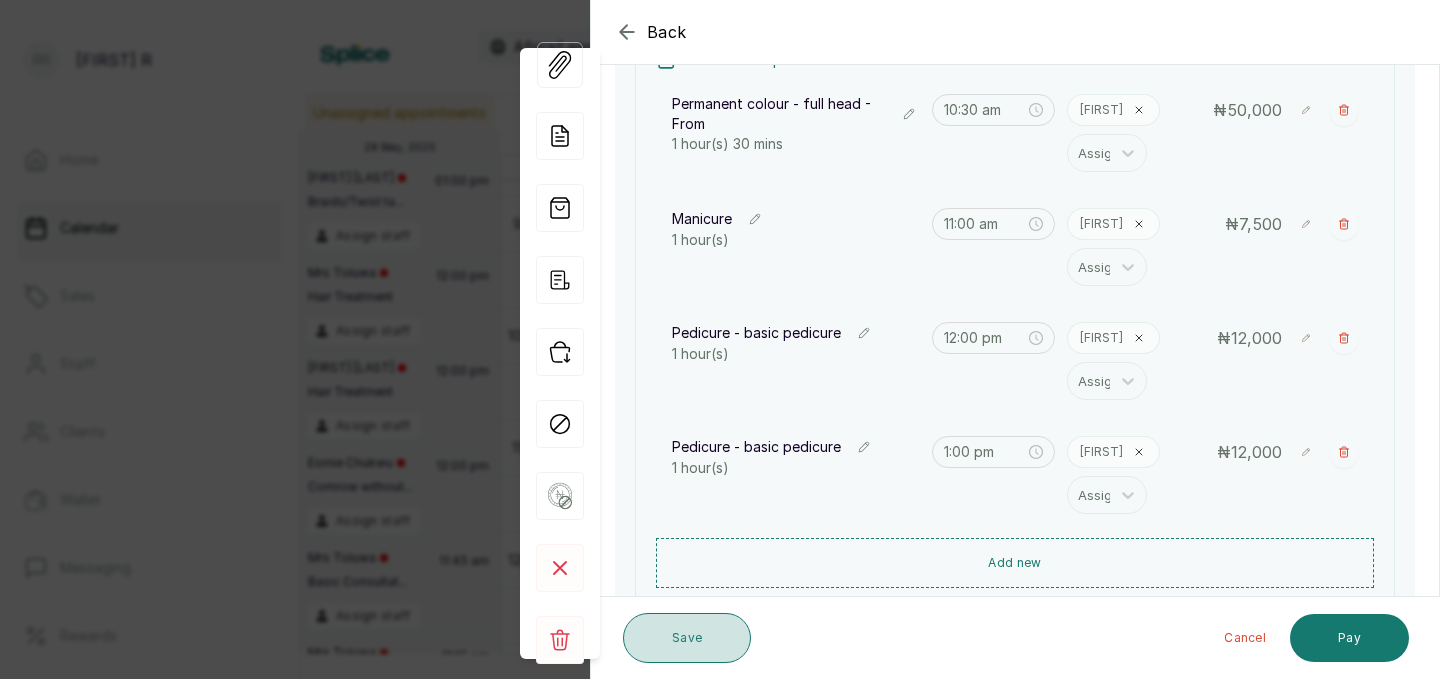 click on "Save" at bounding box center [687, 638] 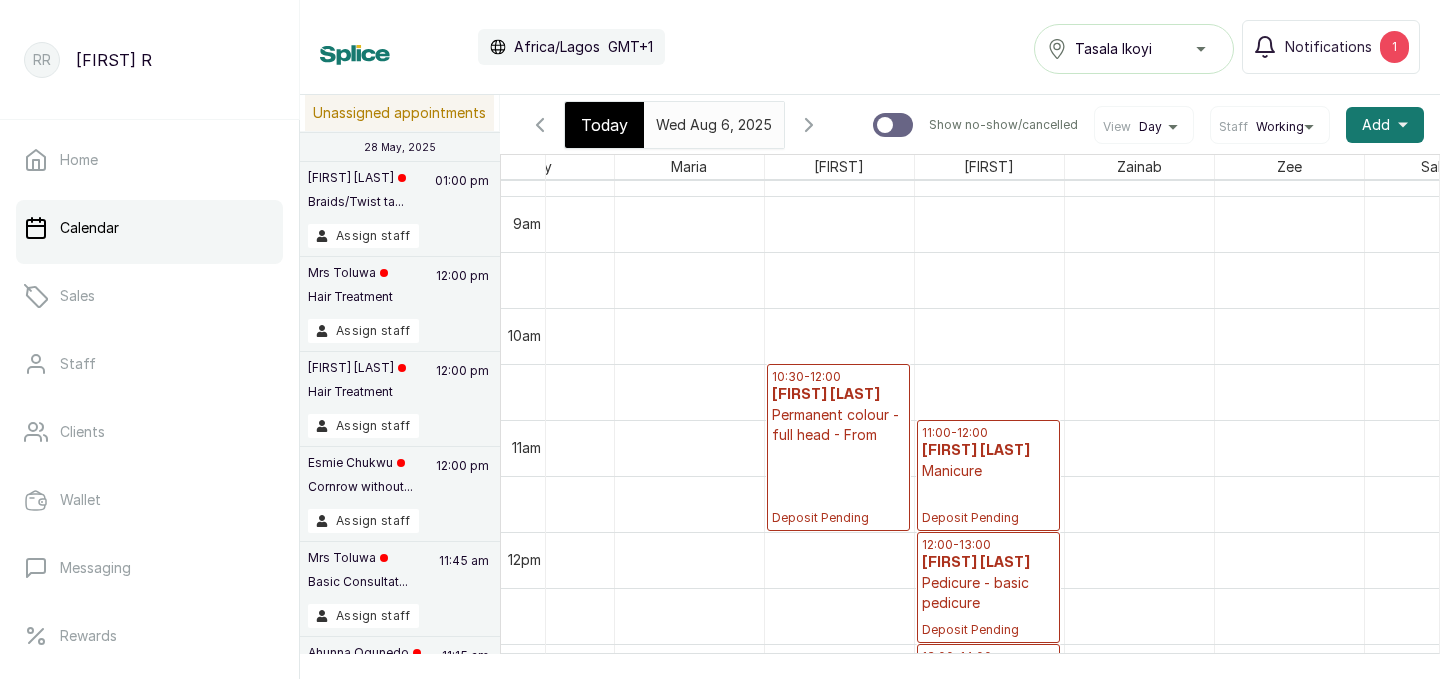 scroll, scrollTop: 1273, scrollLeft: 382, axis: both 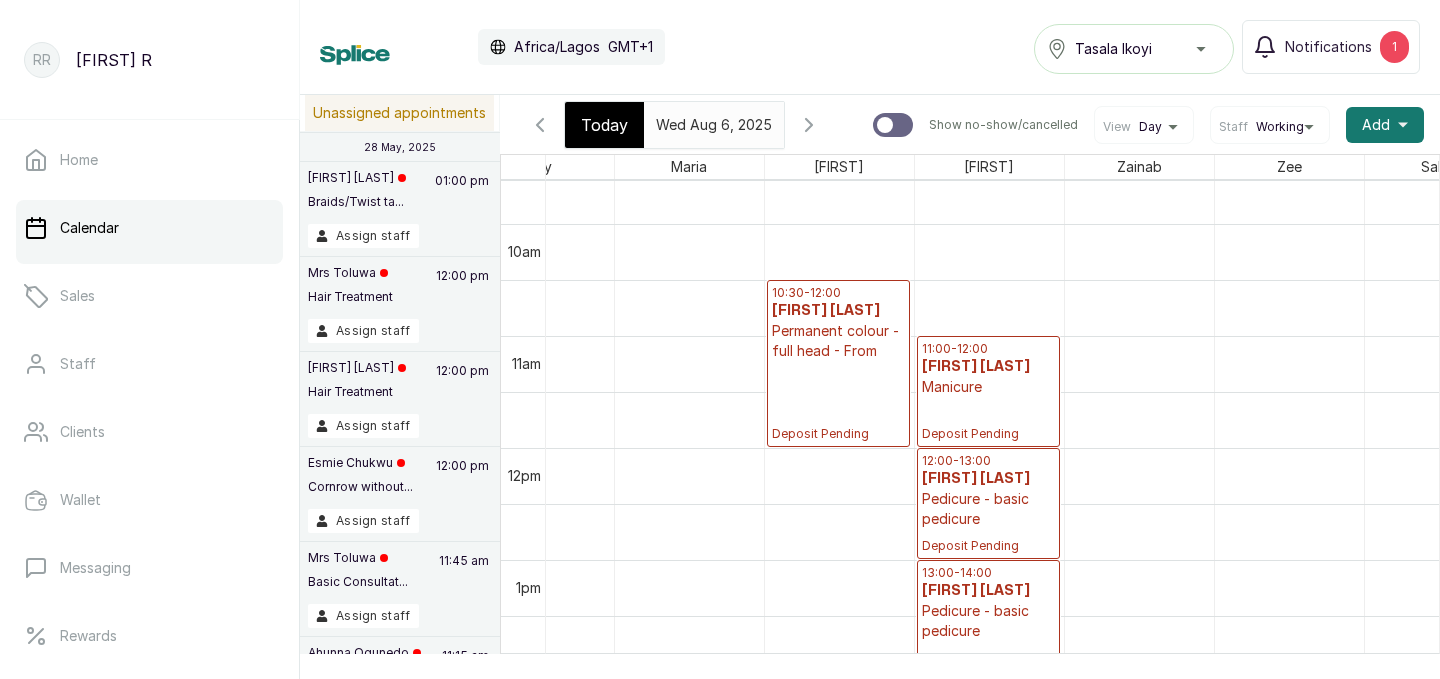 click 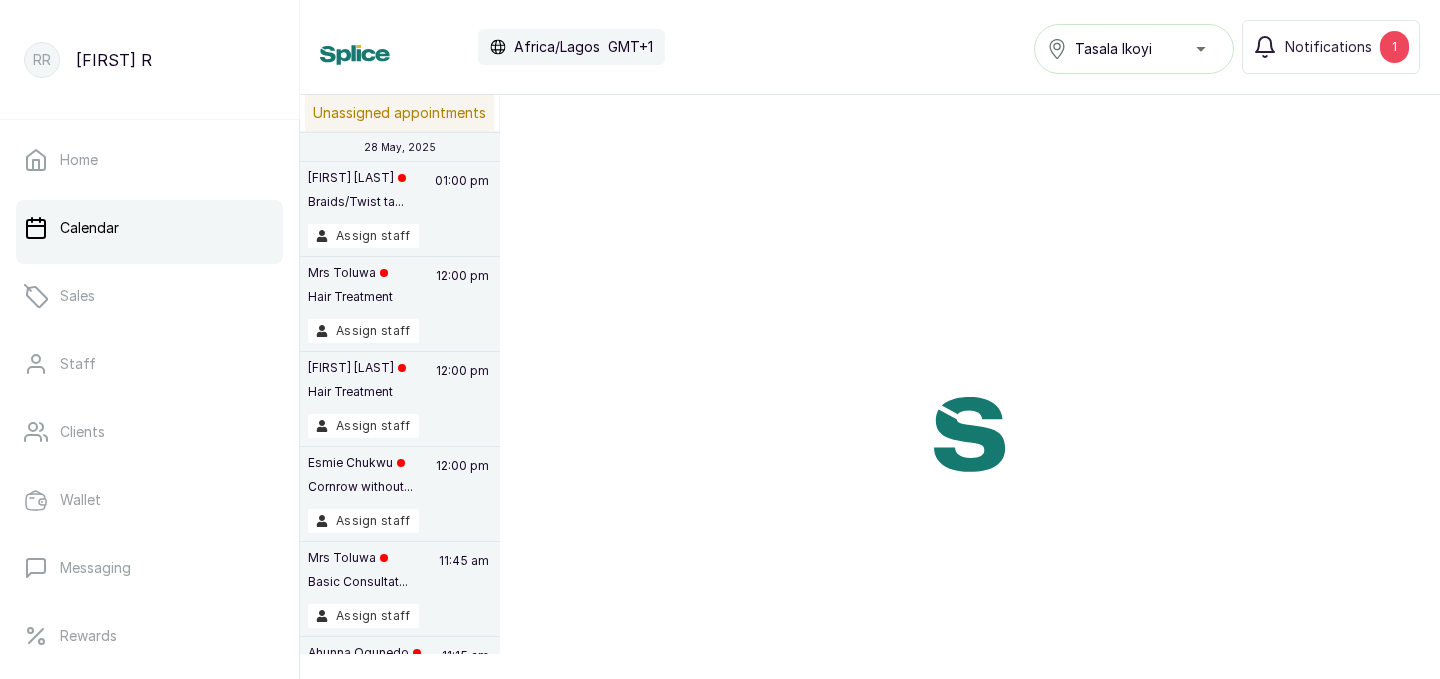 scroll, scrollTop: 673, scrollLeft: 382, axis: both 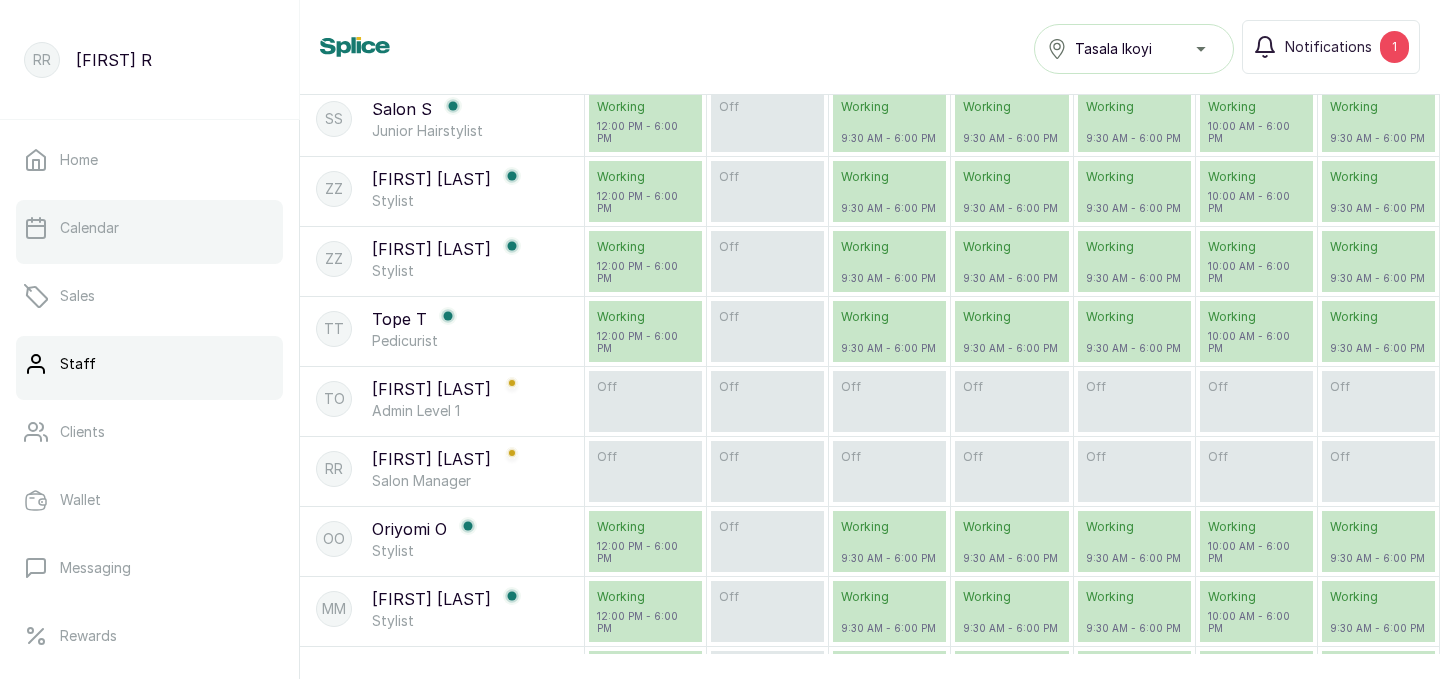 click on "Calendar" at bounding box center [149, 228] 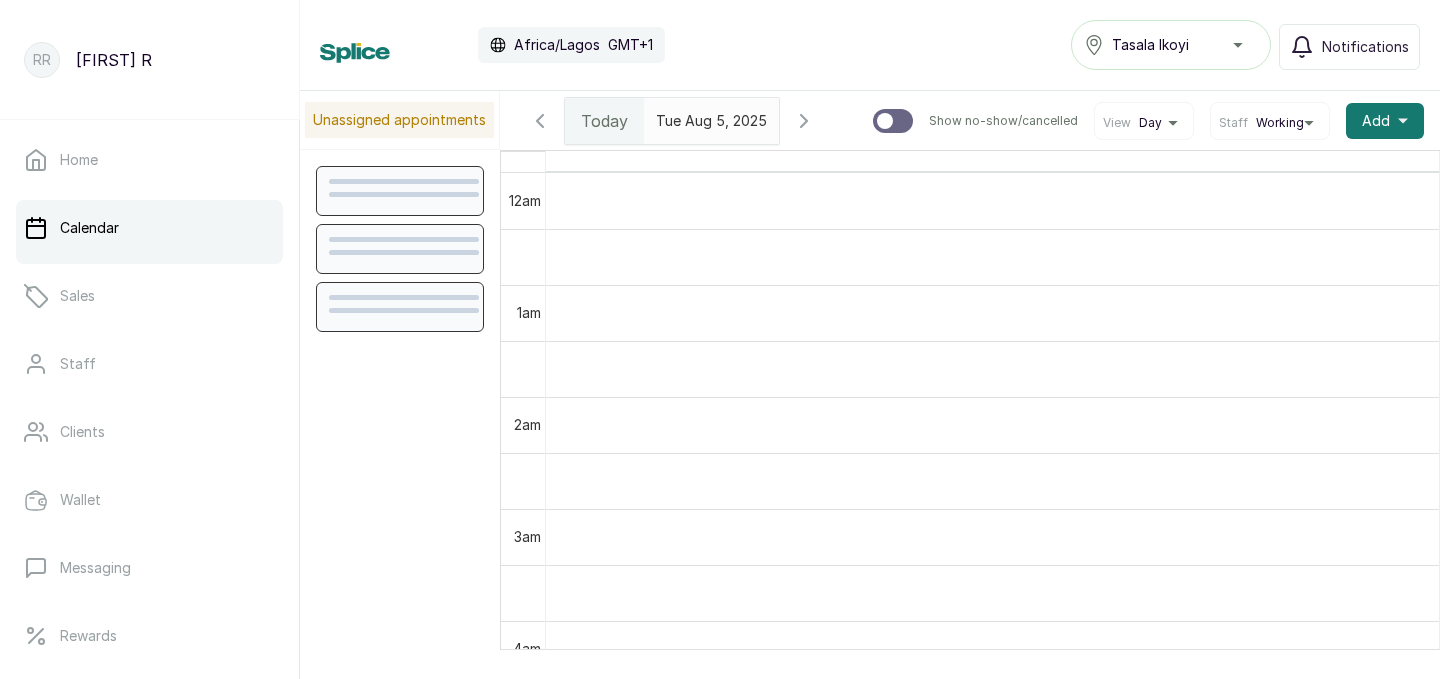scroll, scrollTop: 673, scrollLeft: 0, axis: vertical 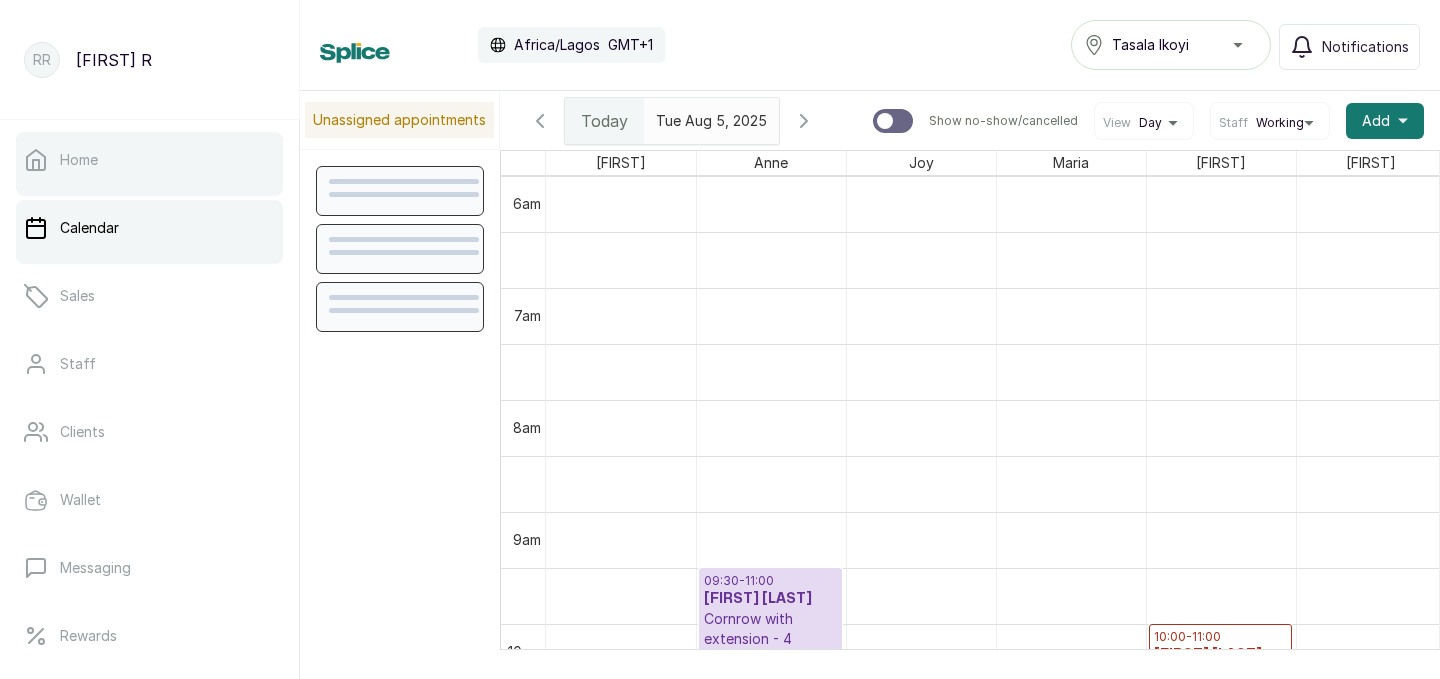 click on "Home" at bounding box center [149, 160] 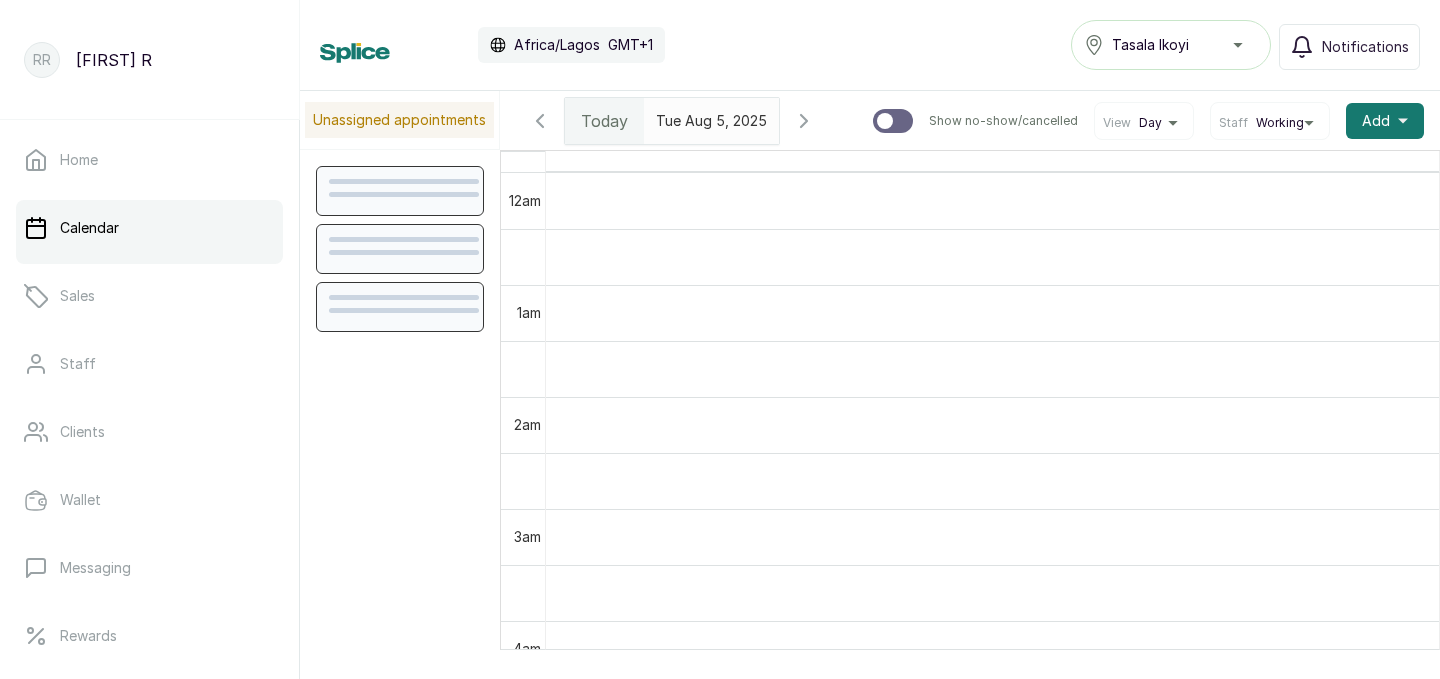 scroll, scrollTop: 673, scrollLeft: 0, axis: vertical 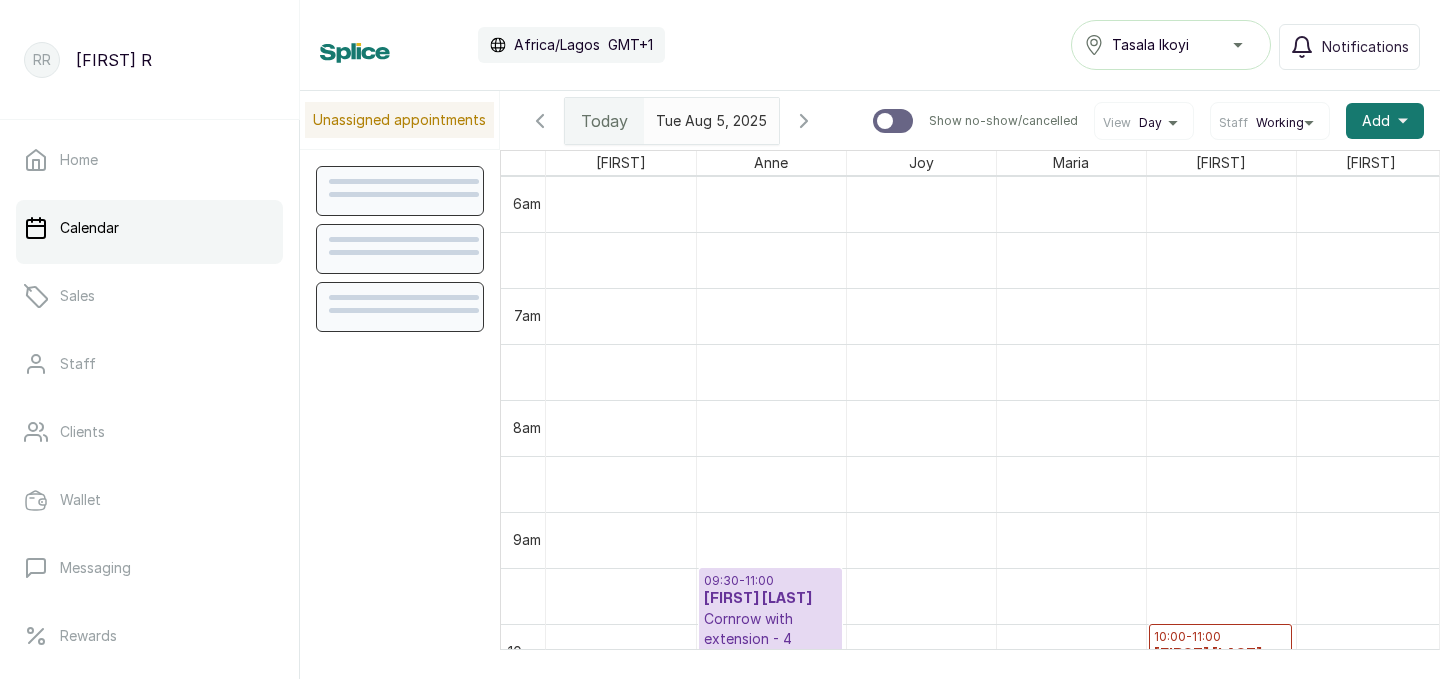 click on "Home" at bounding box center (149, 160) 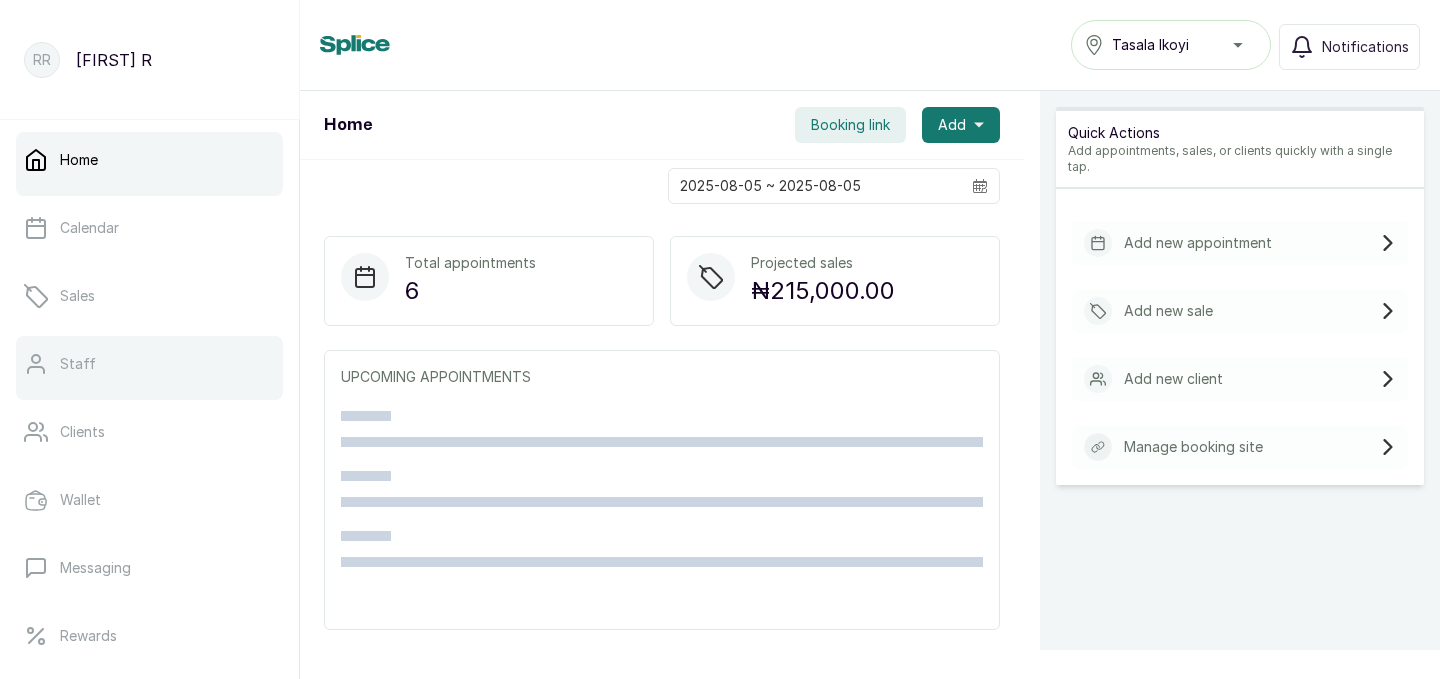click on "Staff" at bounding box center [149, 364] 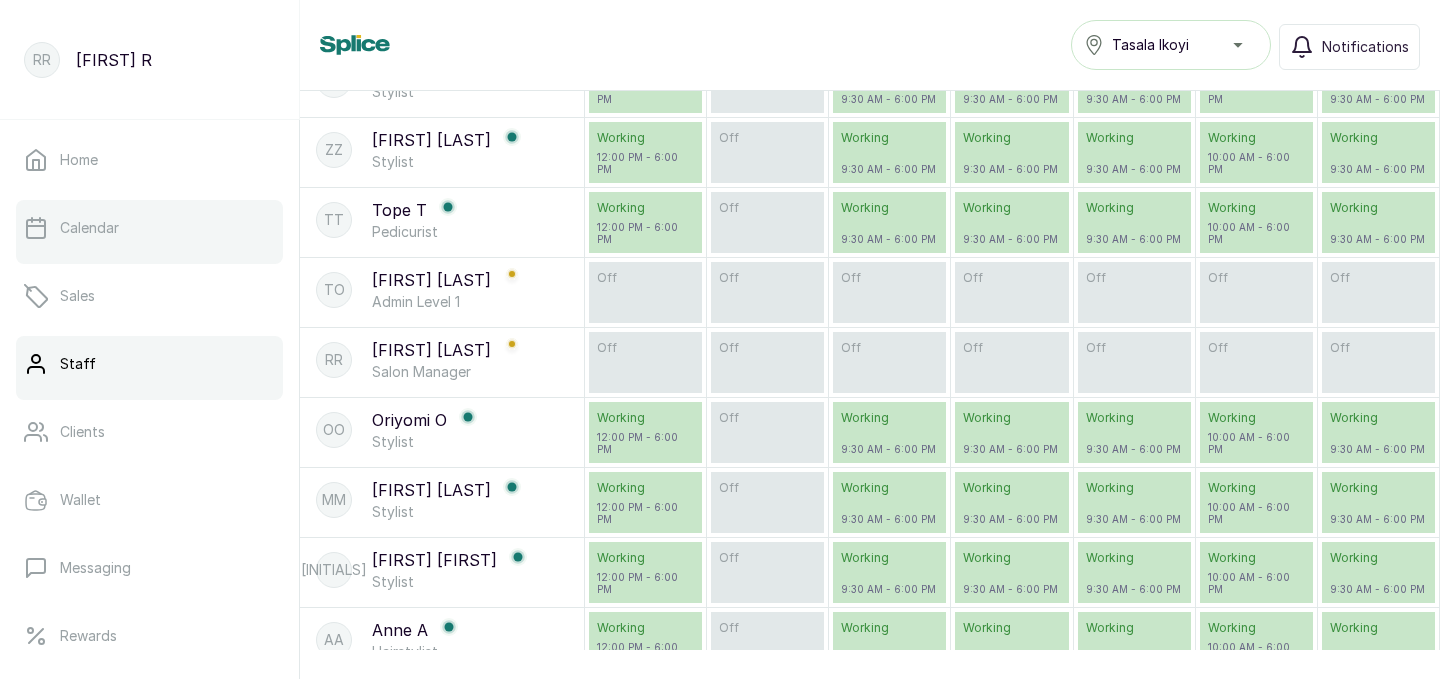 click on "Calendar" at bounding box center (149, 228) 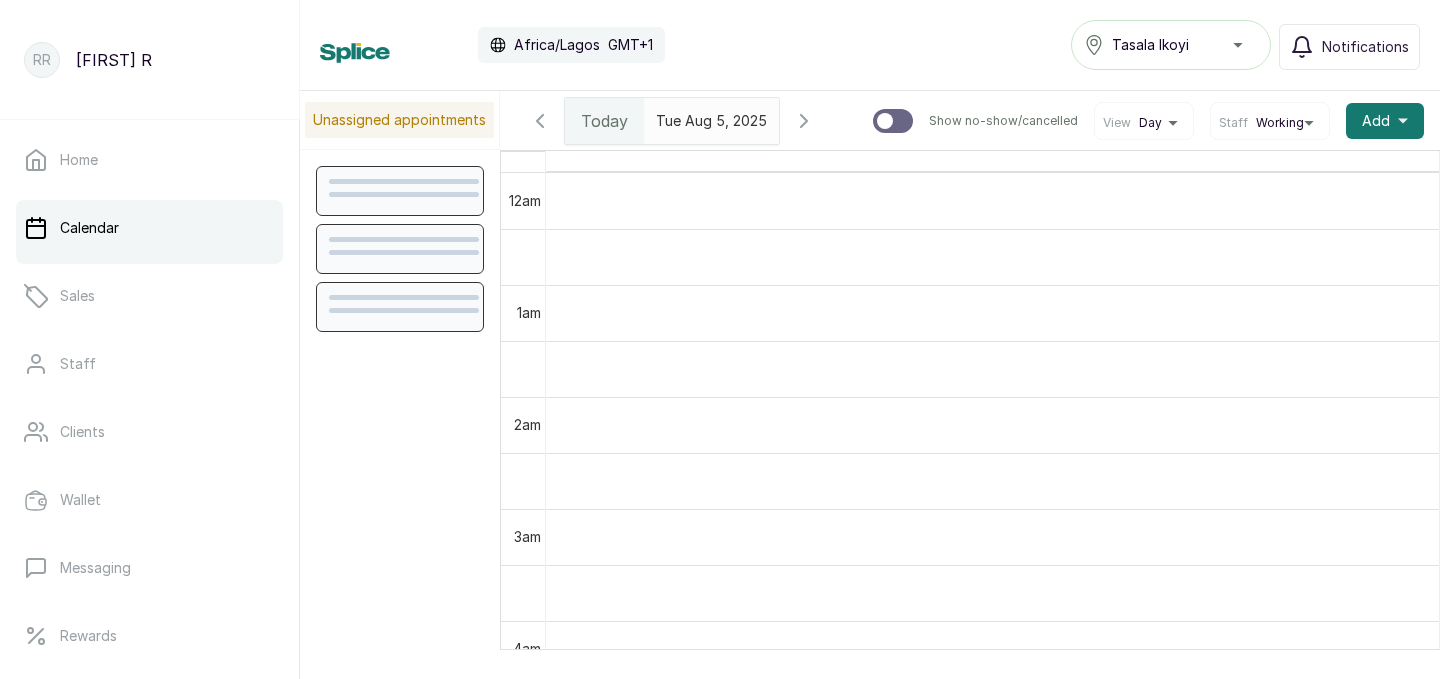 scroll, scrollTop: 196, scrollLeft: 0, axis: vertical 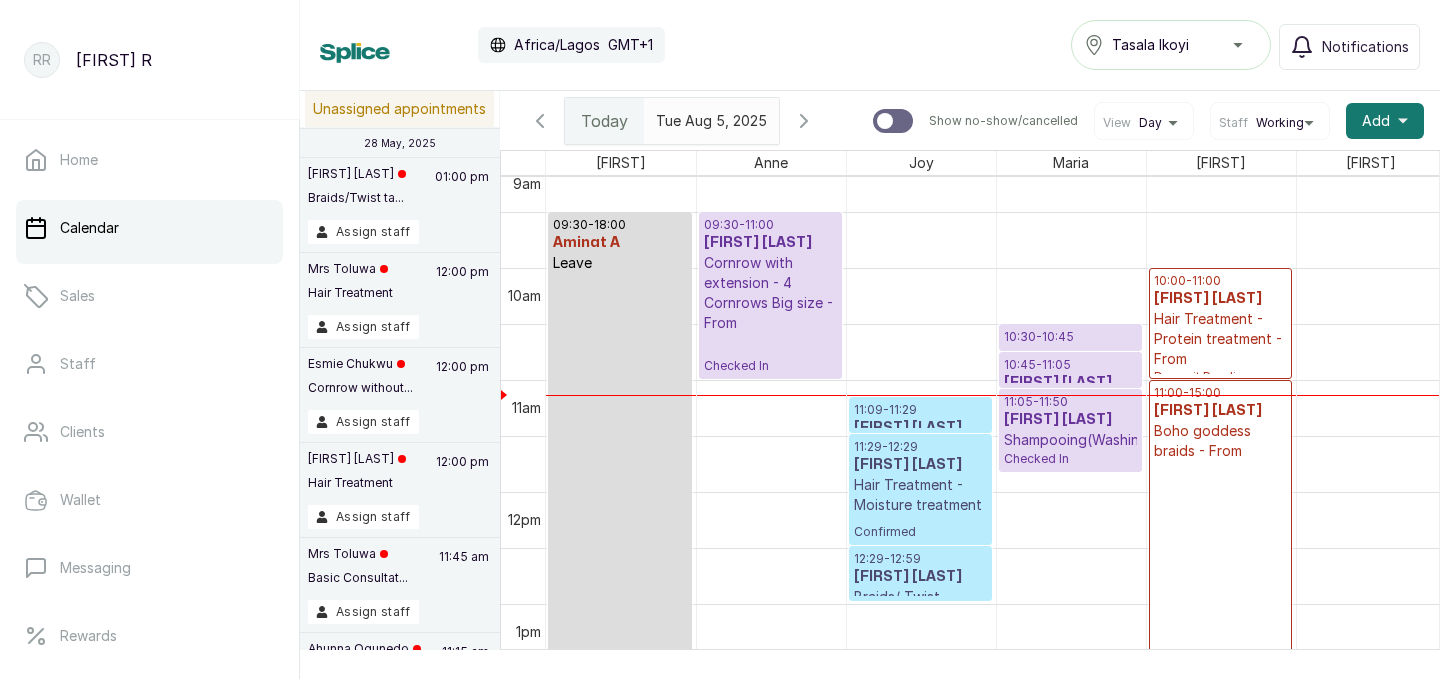 click 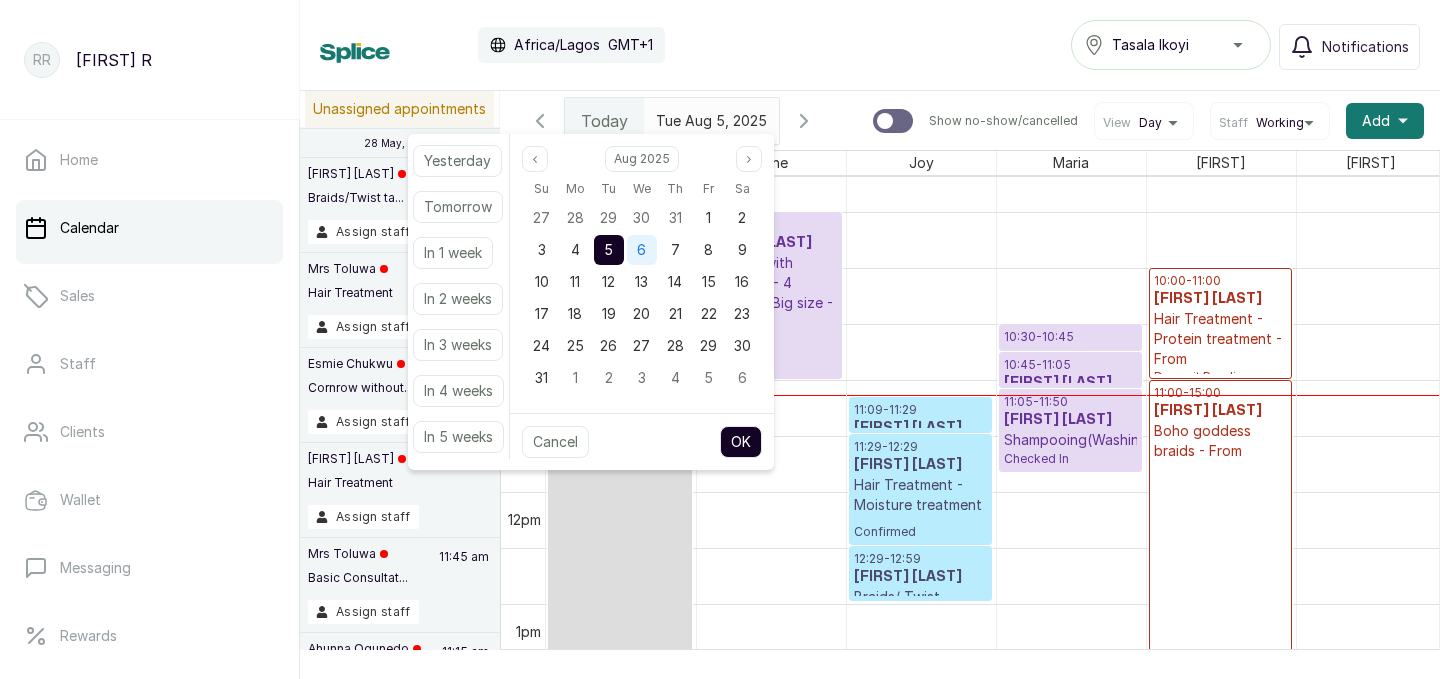 click on "6" at bounding box center [642, 250] 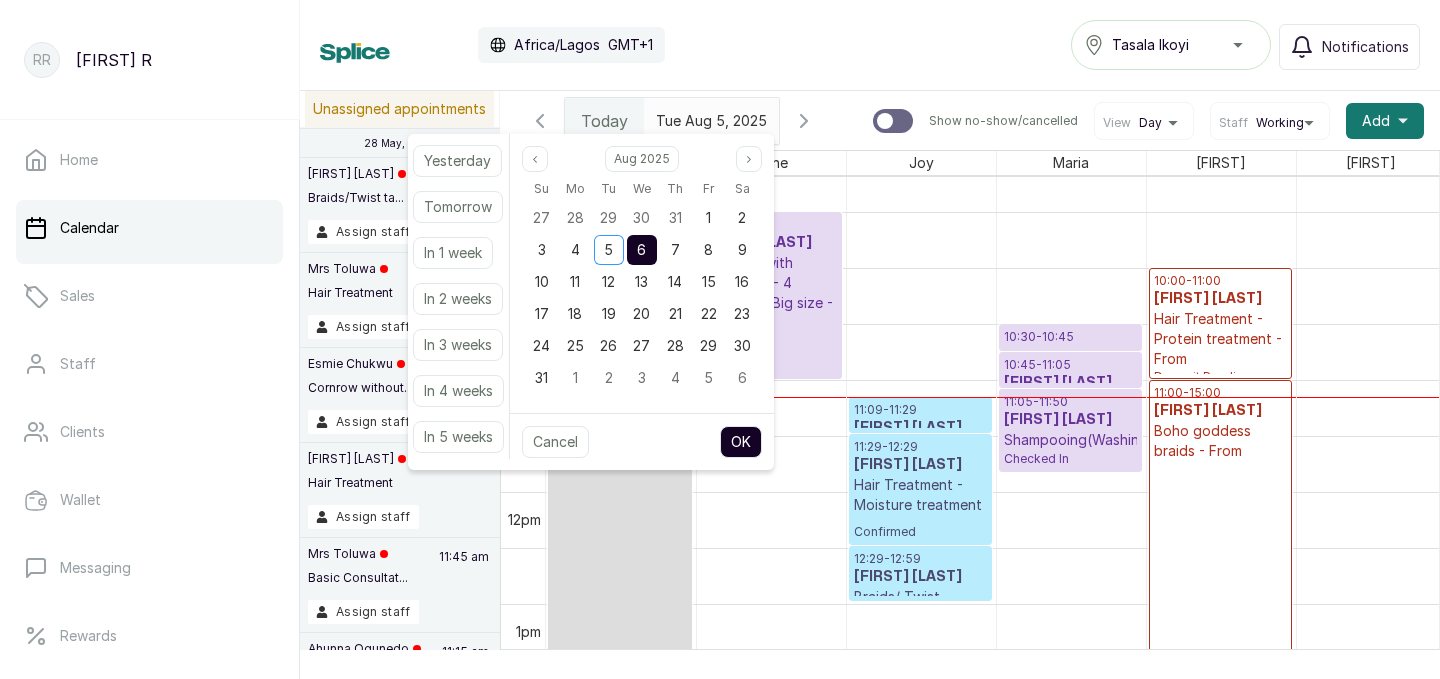 click on "6" at bounding box center (641, 249) 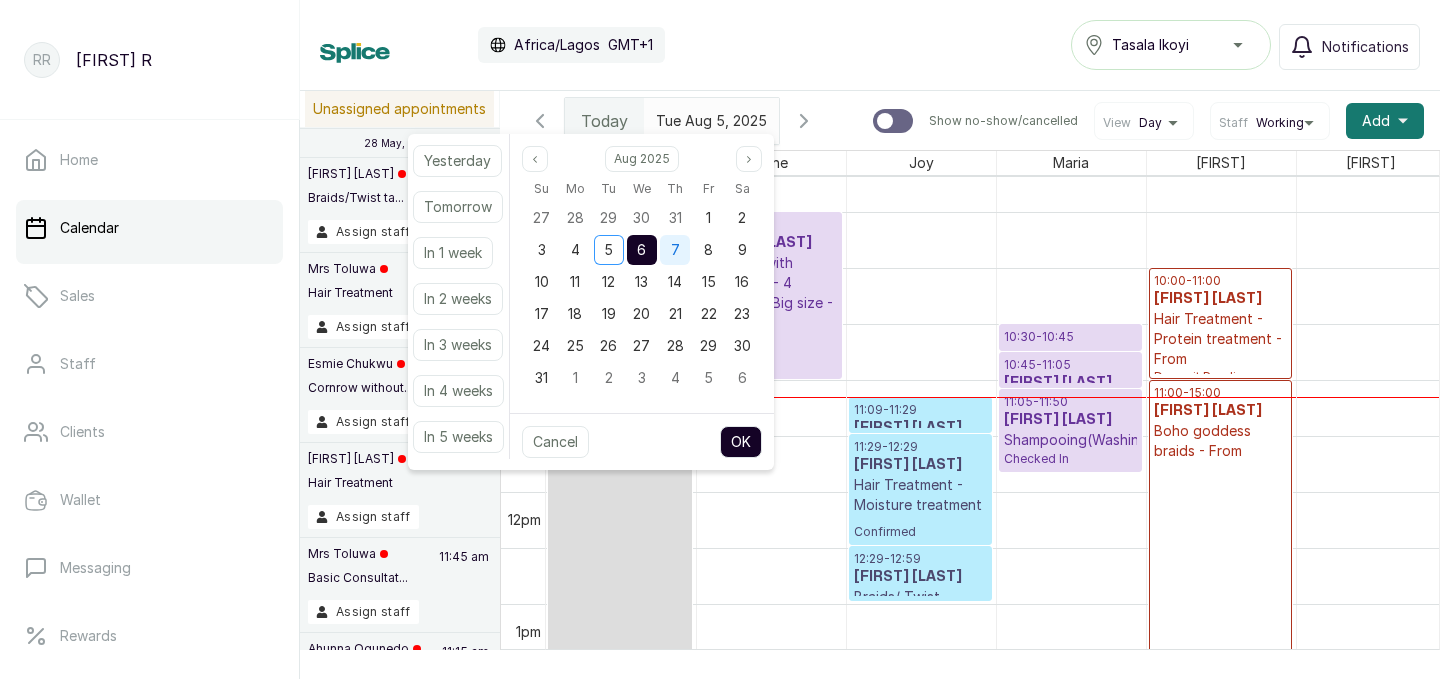 click on "7" at bounding box center (675, 249) 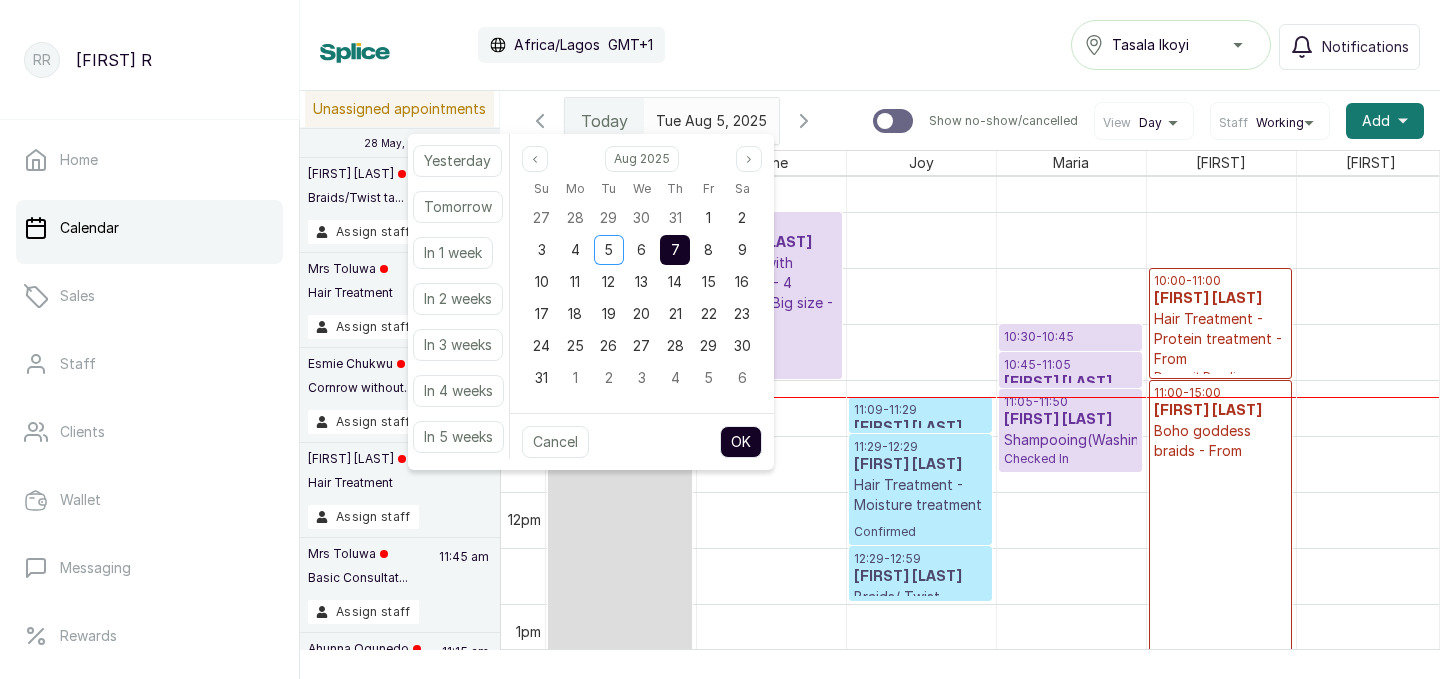 click on "OK" at bounding box center [741, 442] 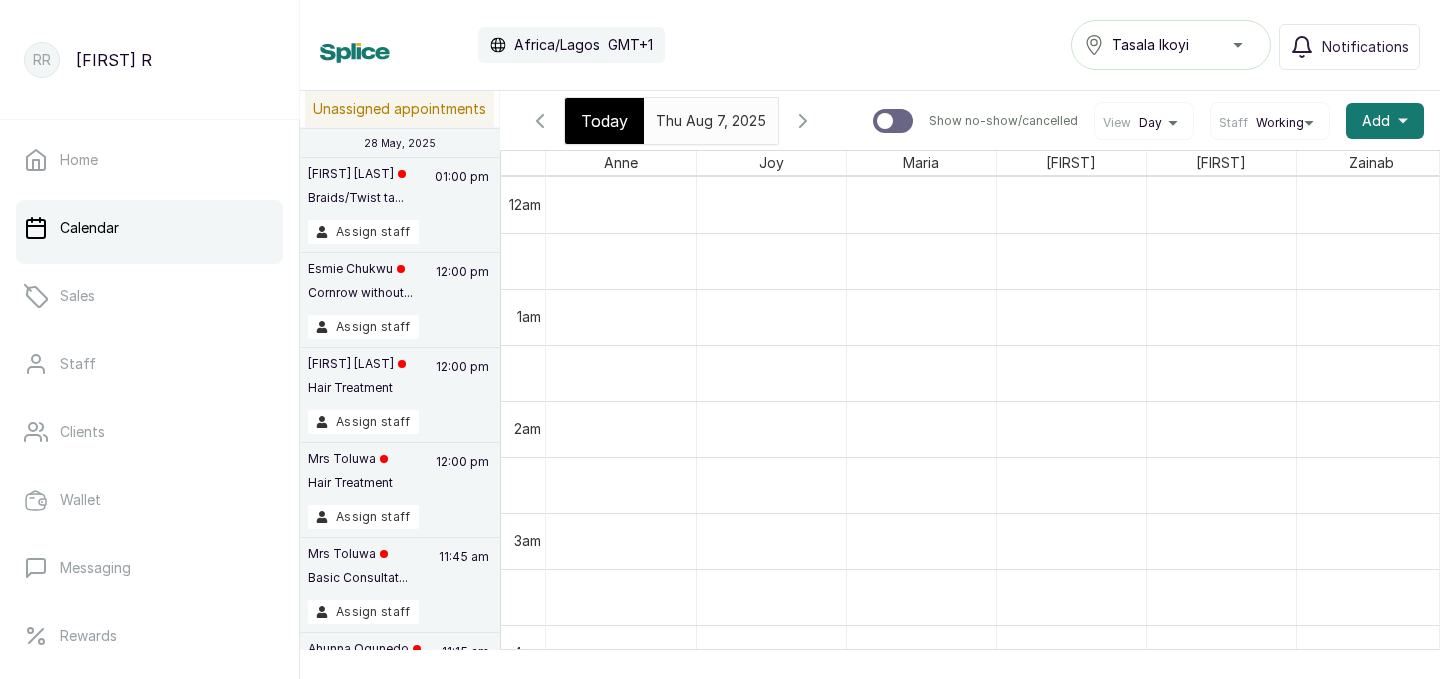 click on "2025-08-07" at bounding box center (692, 116) 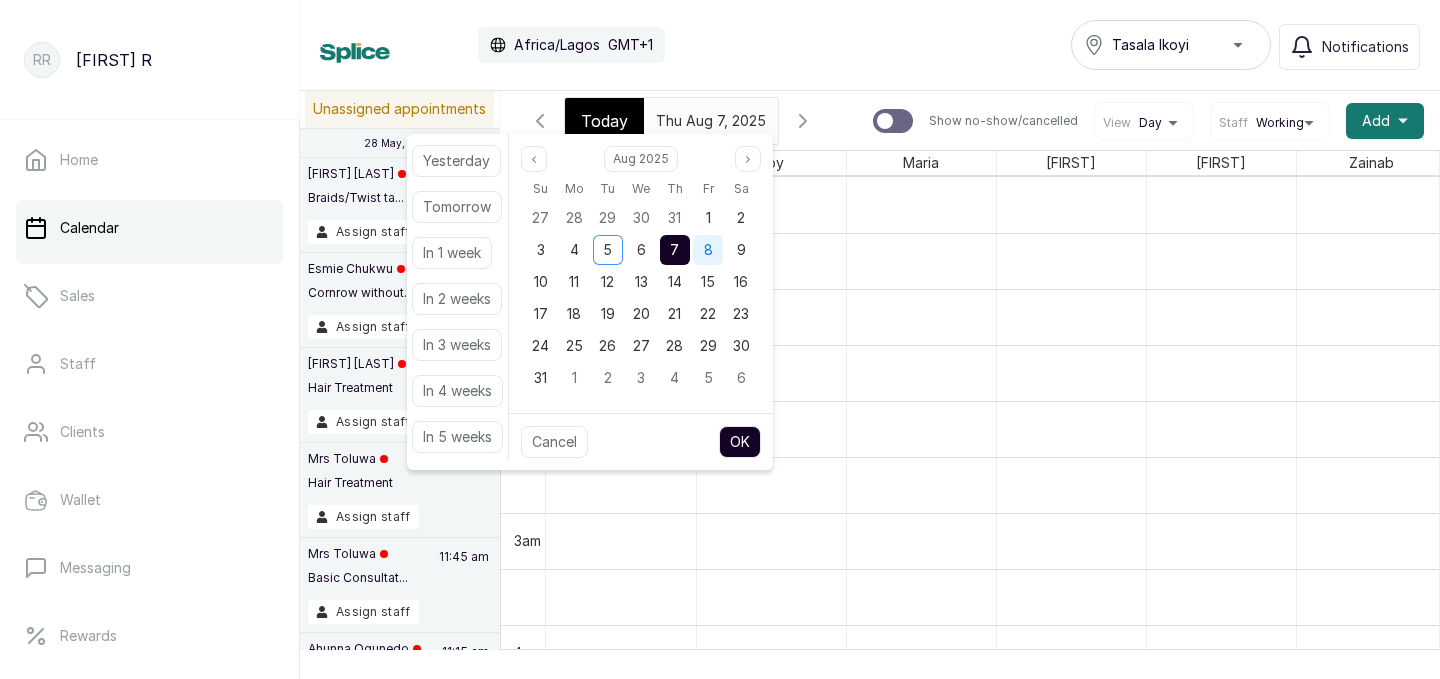 click on "8" at bounding box center [708, 249] 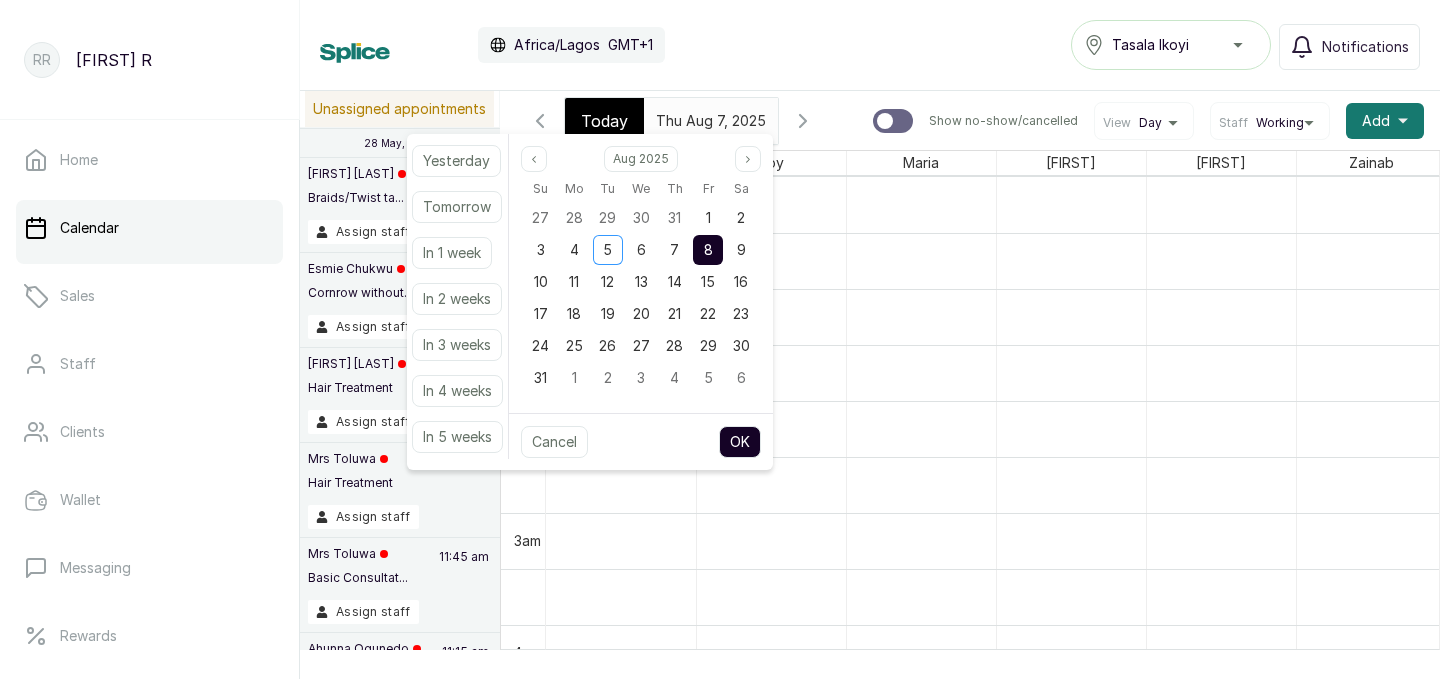 click on "OK" at bounding box center [740, 442] 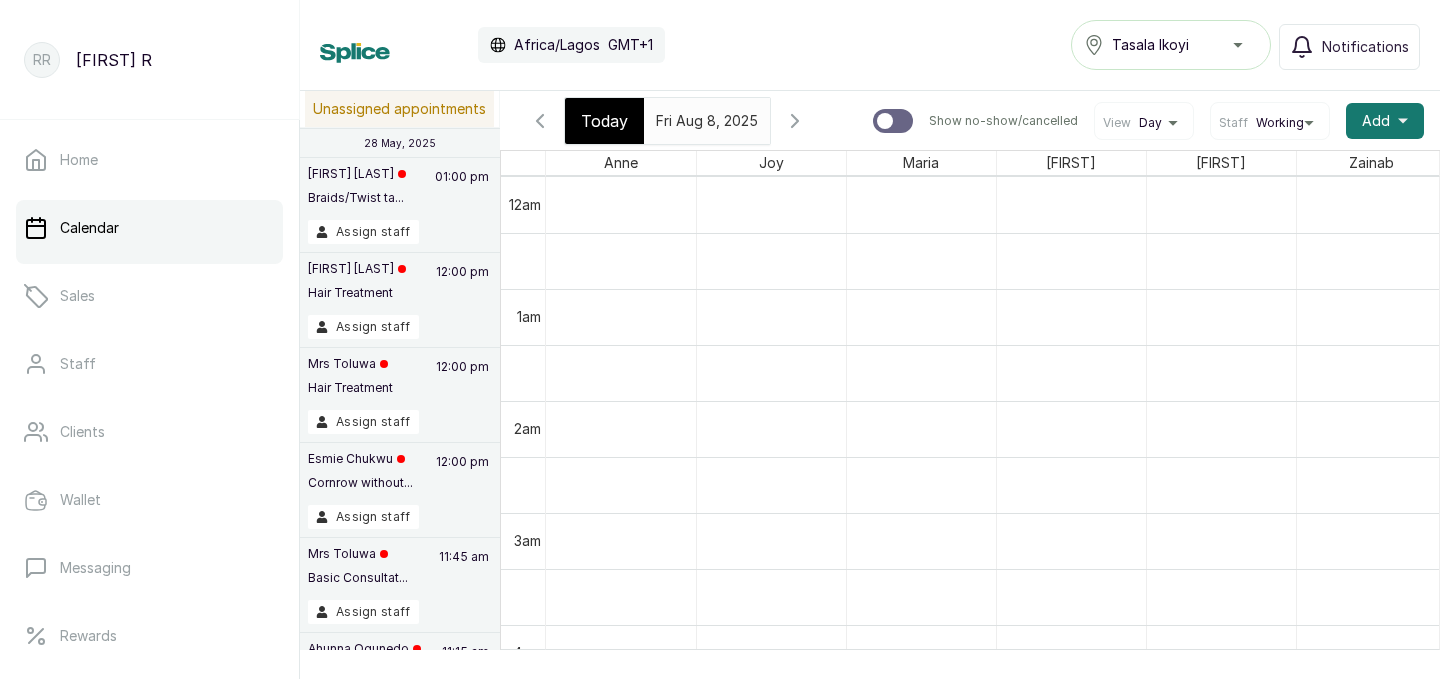 click on "2025-08-08" at bounding box center [688, 116] 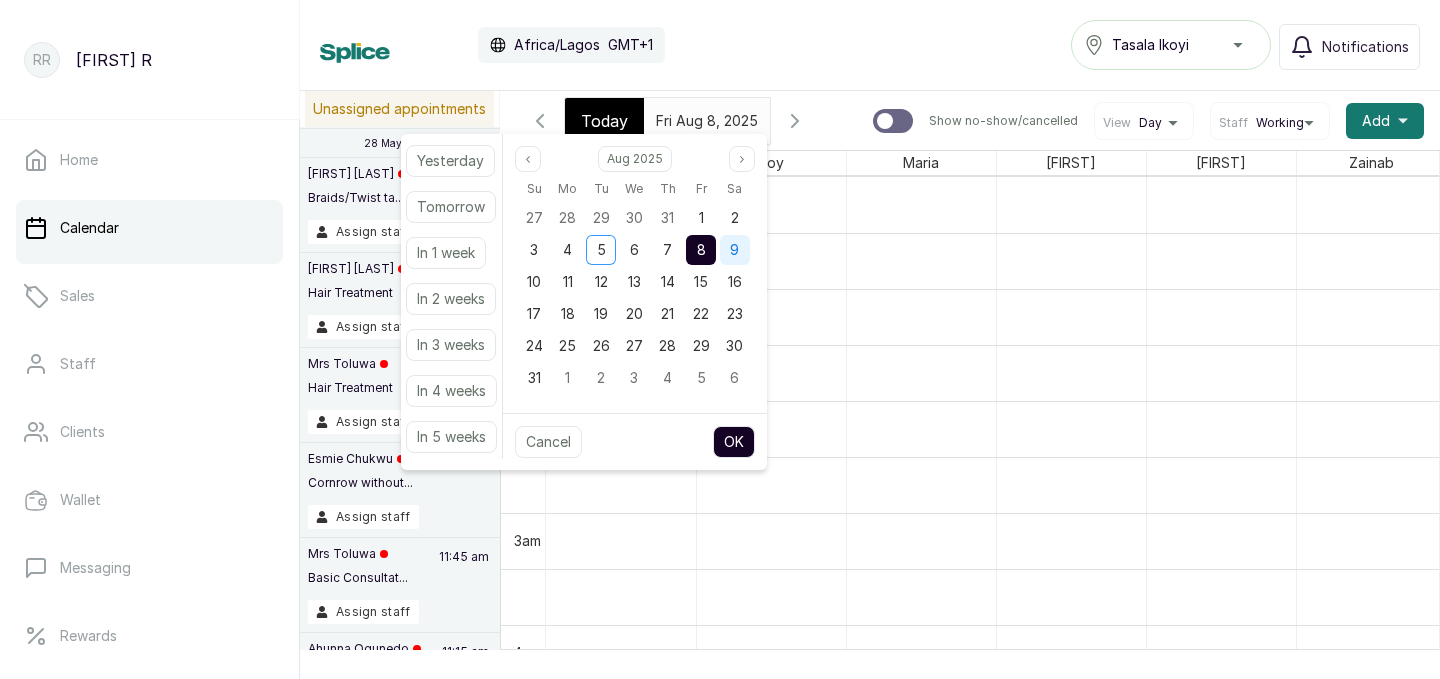 click on "9" at bounding box center [734, 249] 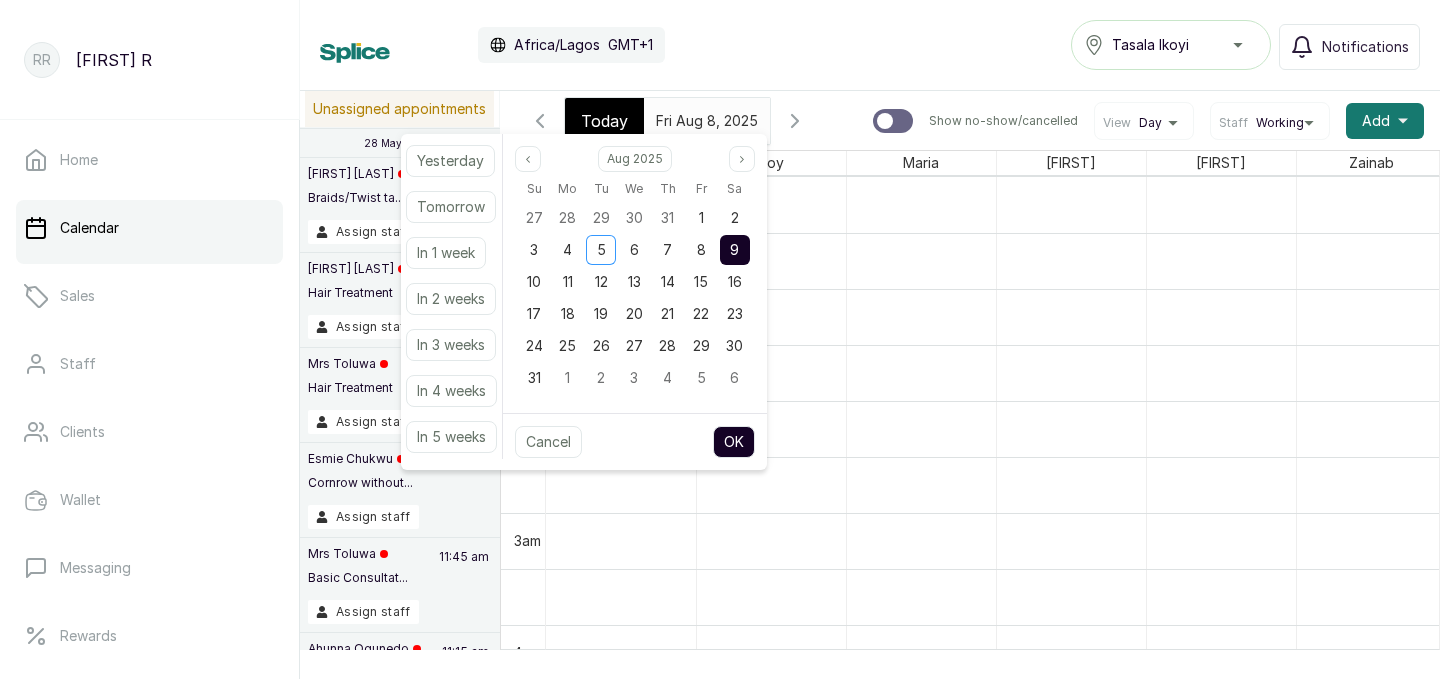 click on "OK" at bounding box center [734, 442] 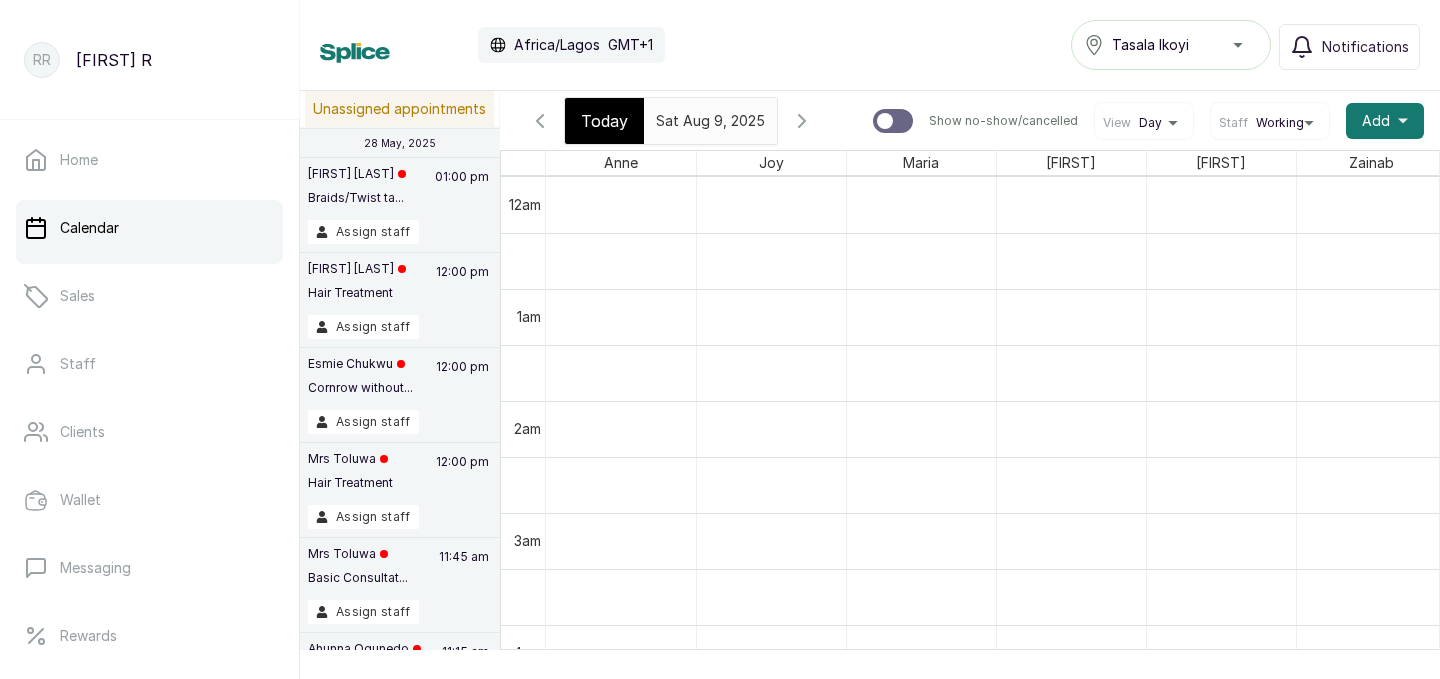 click on "2025-08-09" at bounding box center (691, 116) 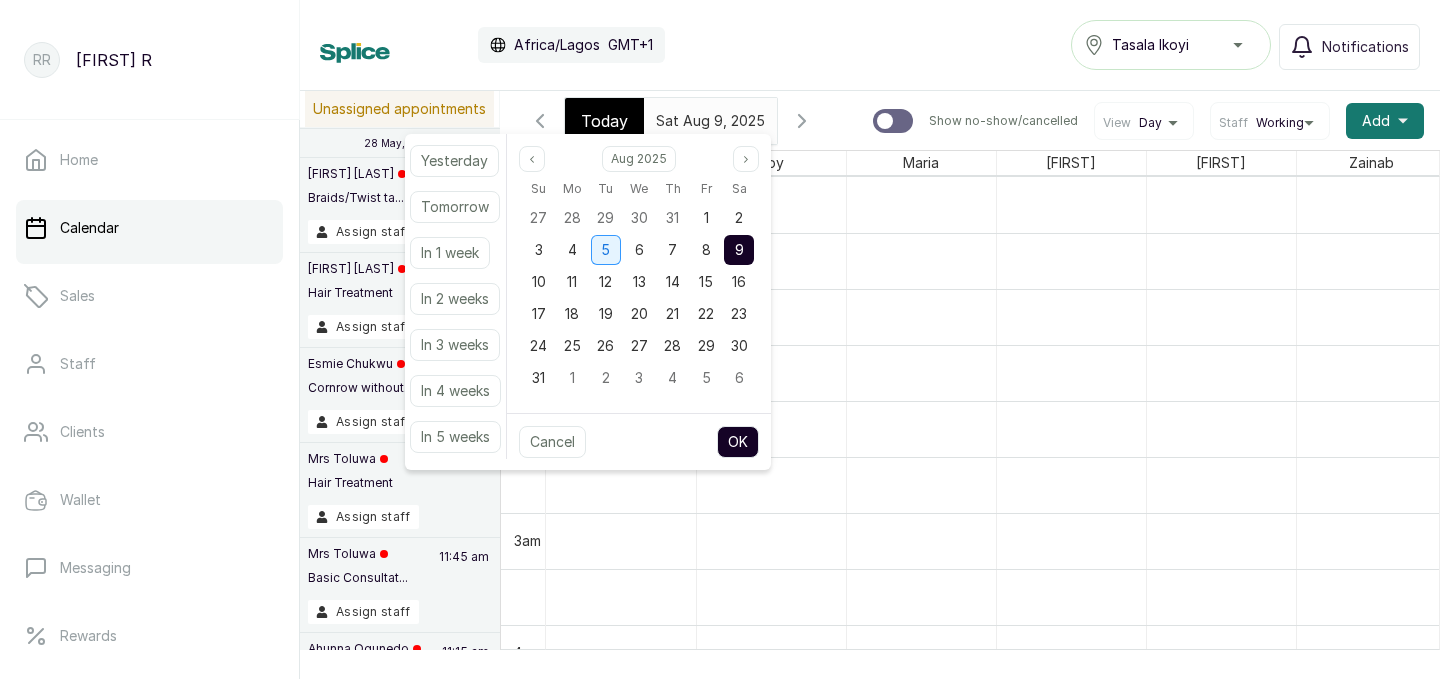 click on "5" at bounding box center (605, 249) 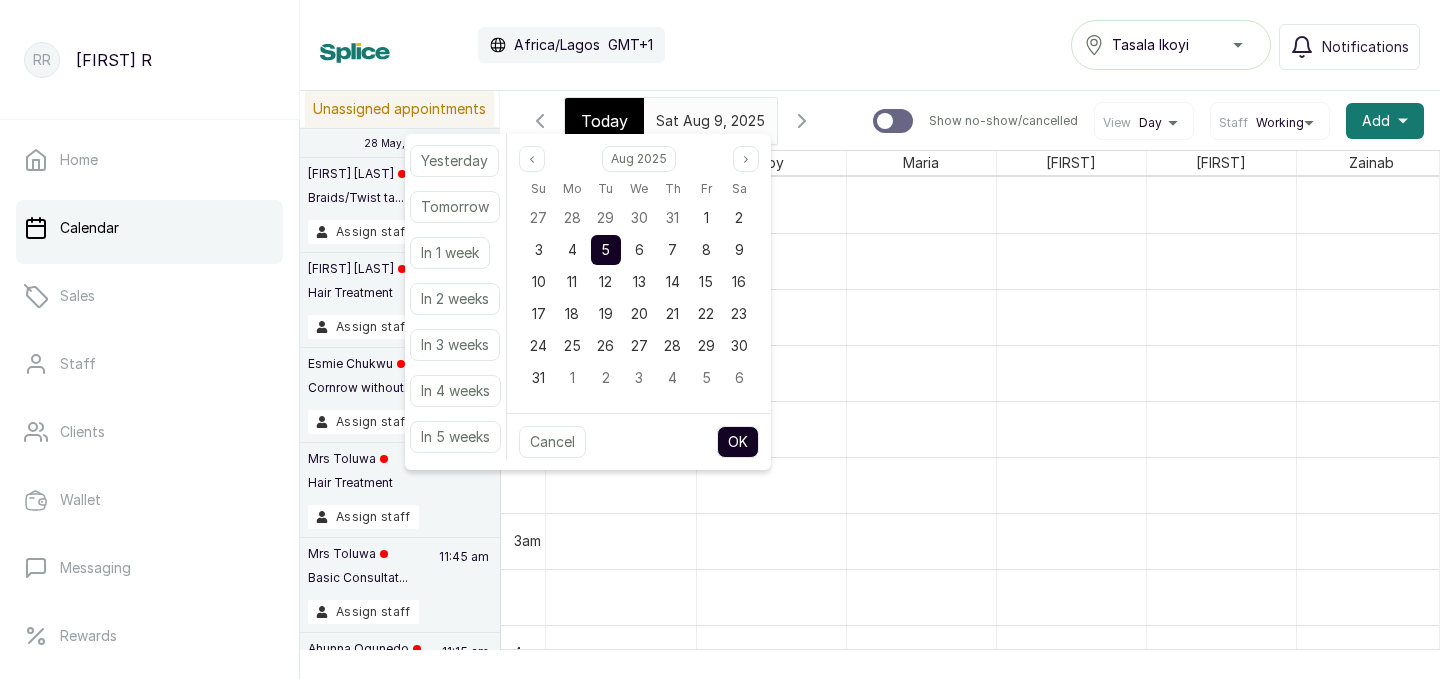 click on "OK" at bounding box center (738, 442) 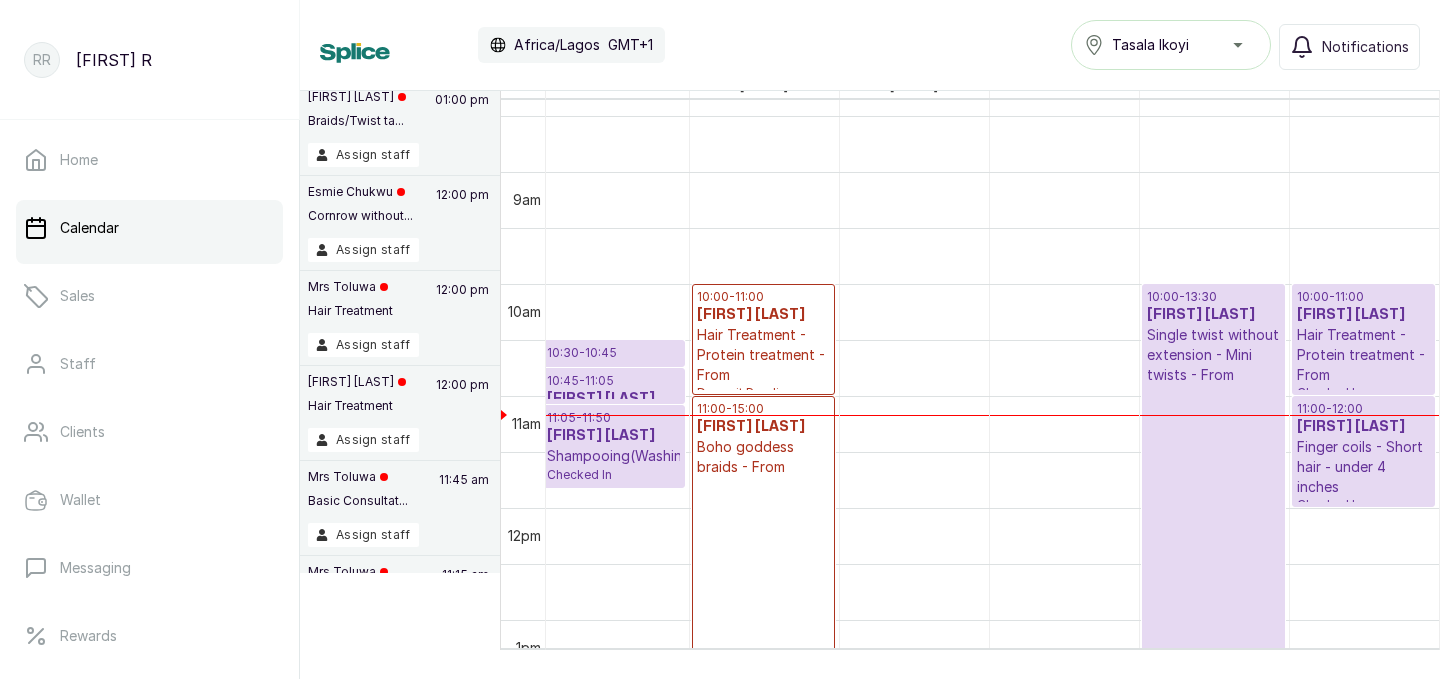 click on "Tasala Ikoyi" at bounding box center (1171, 45) 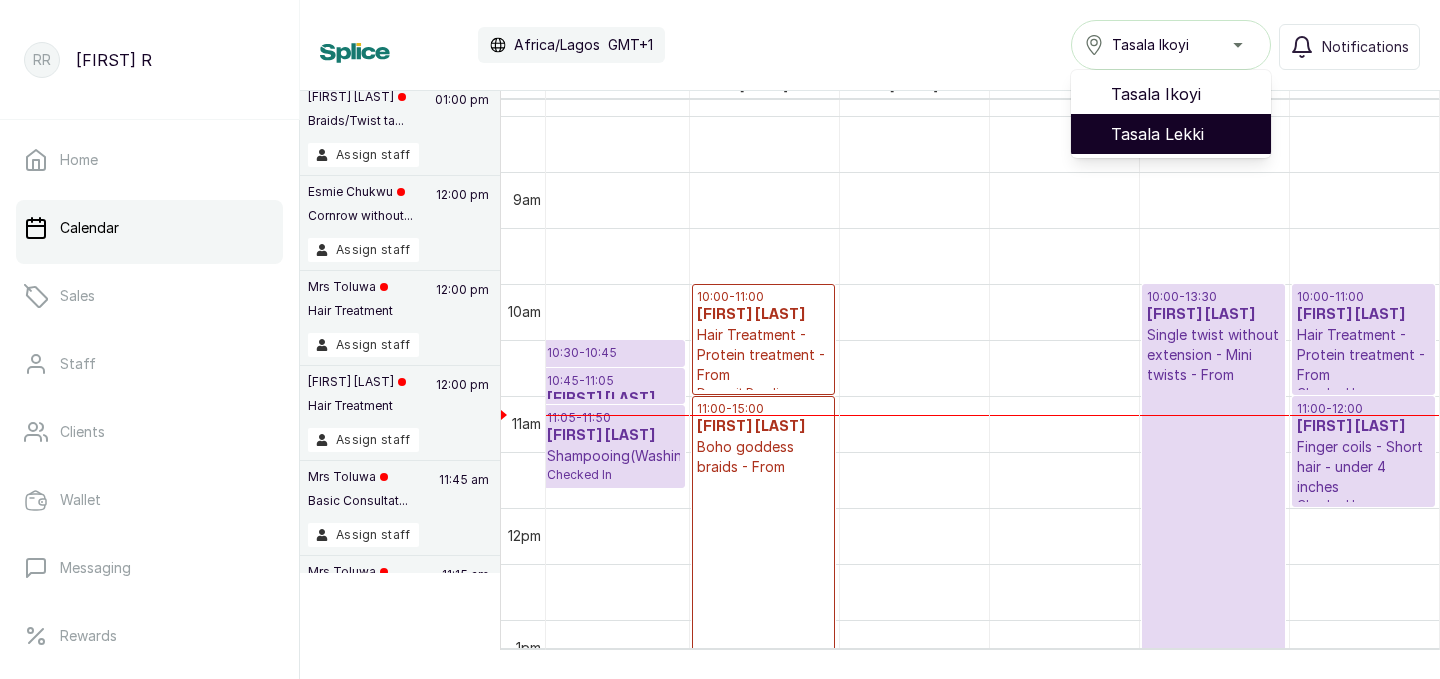 click on "Tasala Lekki" at bounding box center (1183, 134) 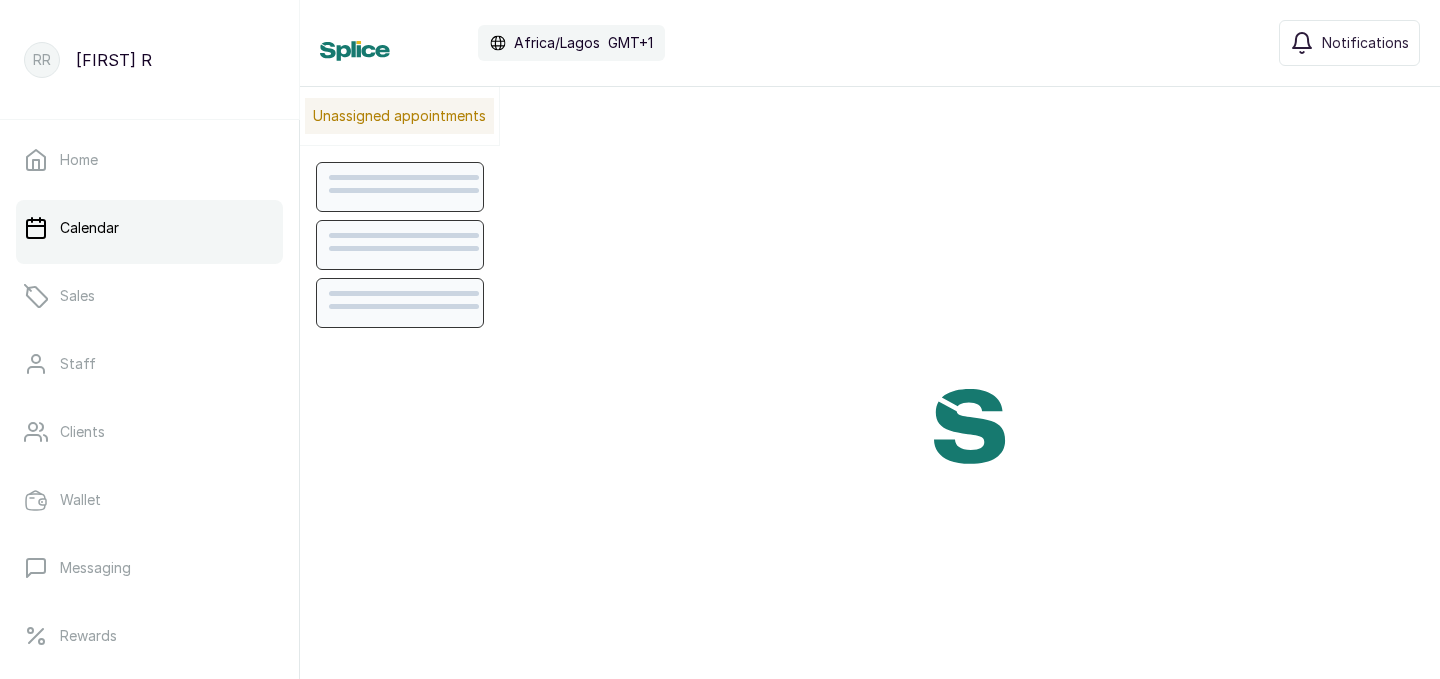 scroll, scrollTop: 0, scrollLeft: 0, axis: both 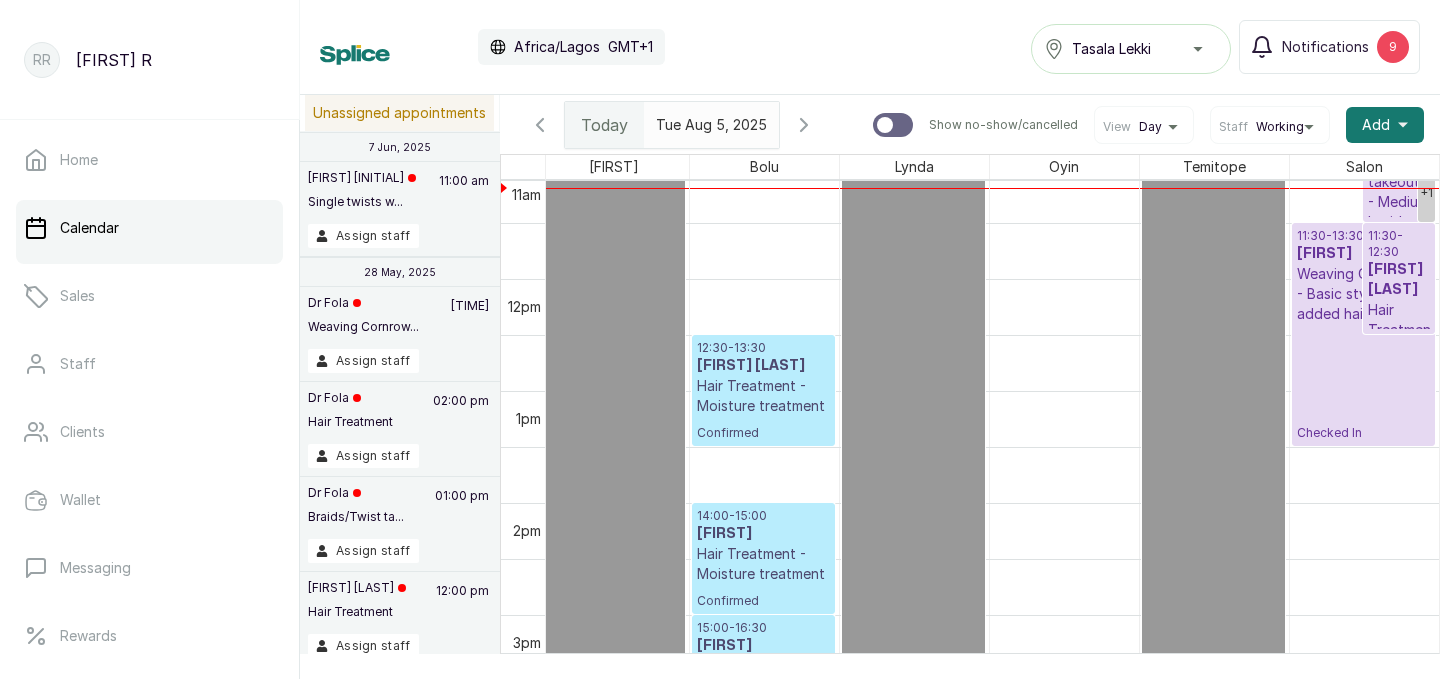click on "Tasala Lekki" at bounding box center [1131, 49] 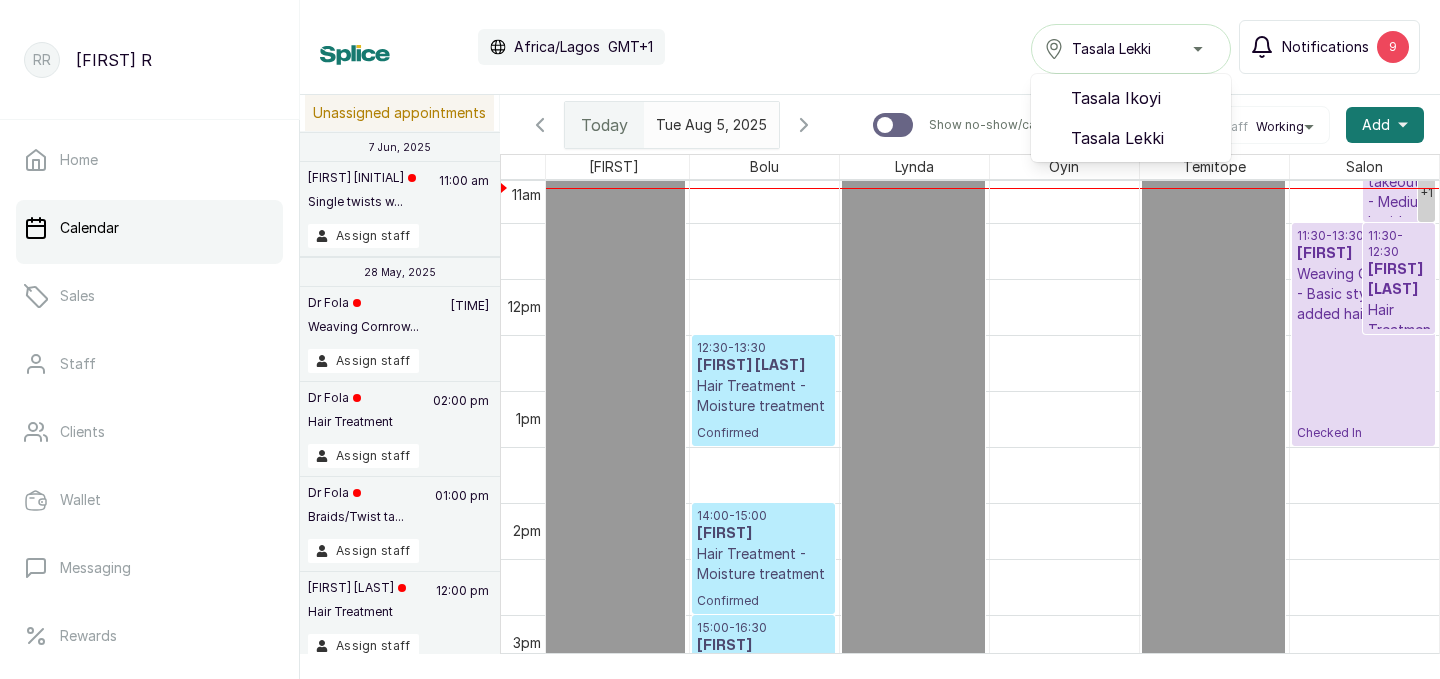 click on "9" at bounding box center [1393, 47] 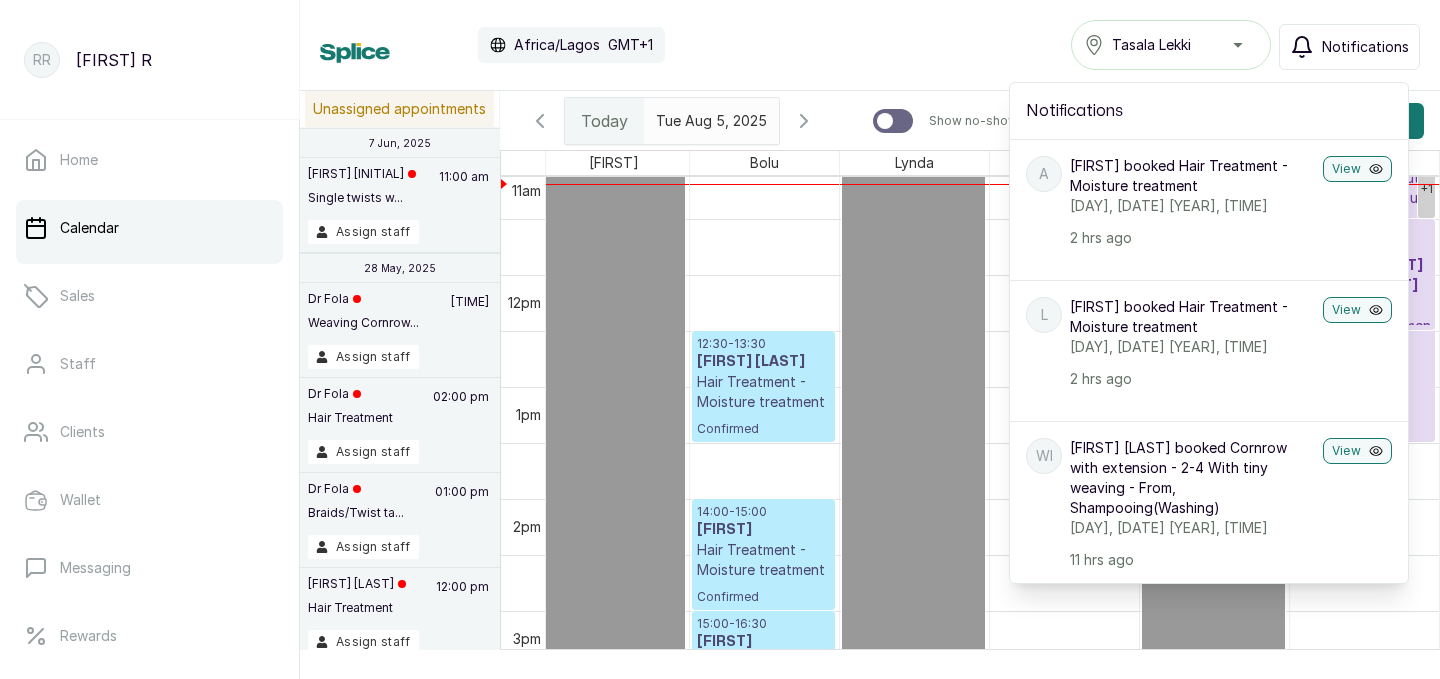 click on "Tasala Lekki" at bounding box center [1151, 45] 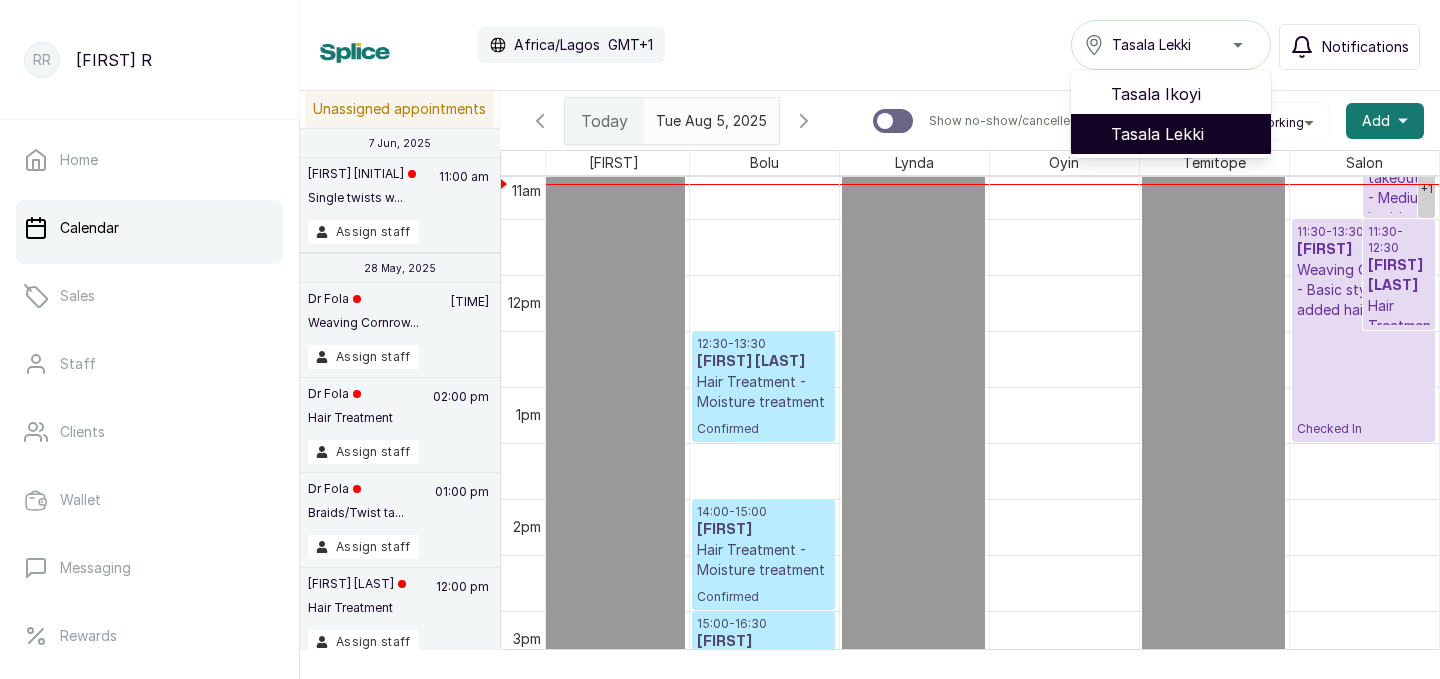 click on "Tasala Lekki" at bounding box center (1183, 134) 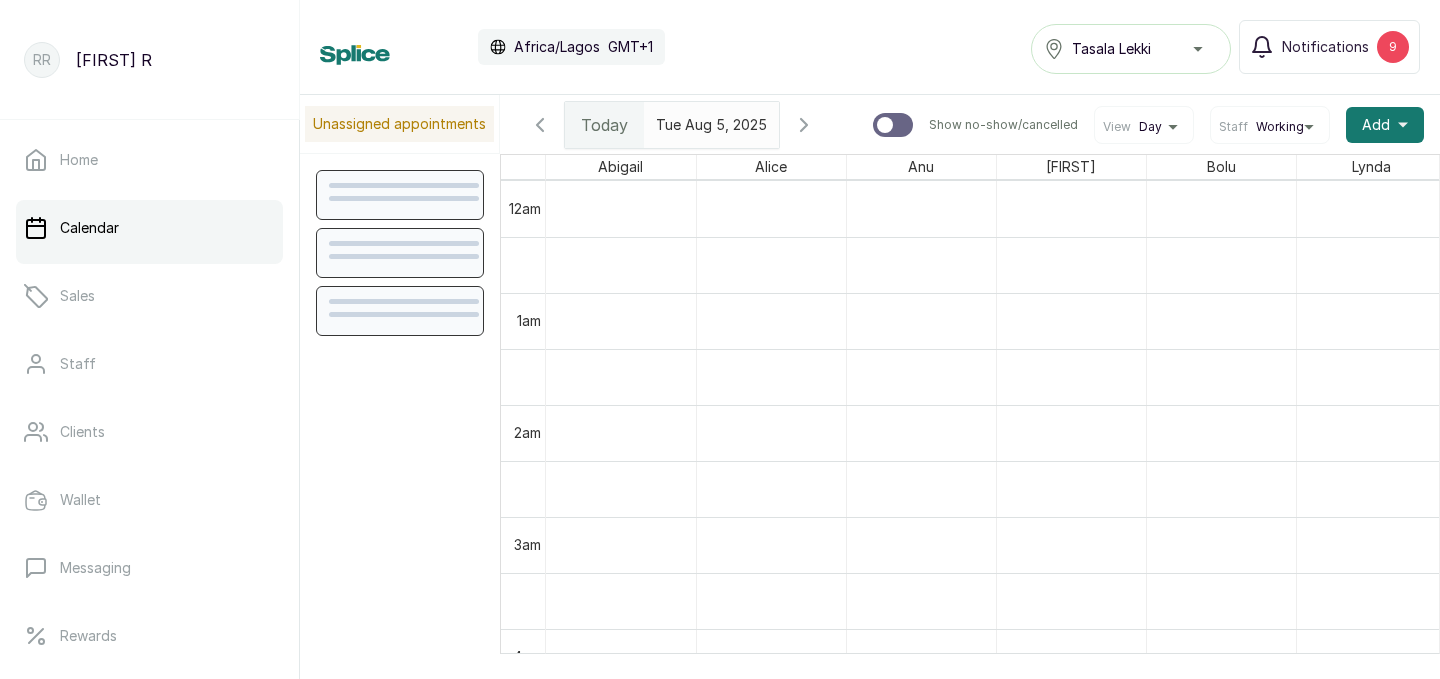 scroll, scrollTop: 0, scrollLeft: 0, axis: both 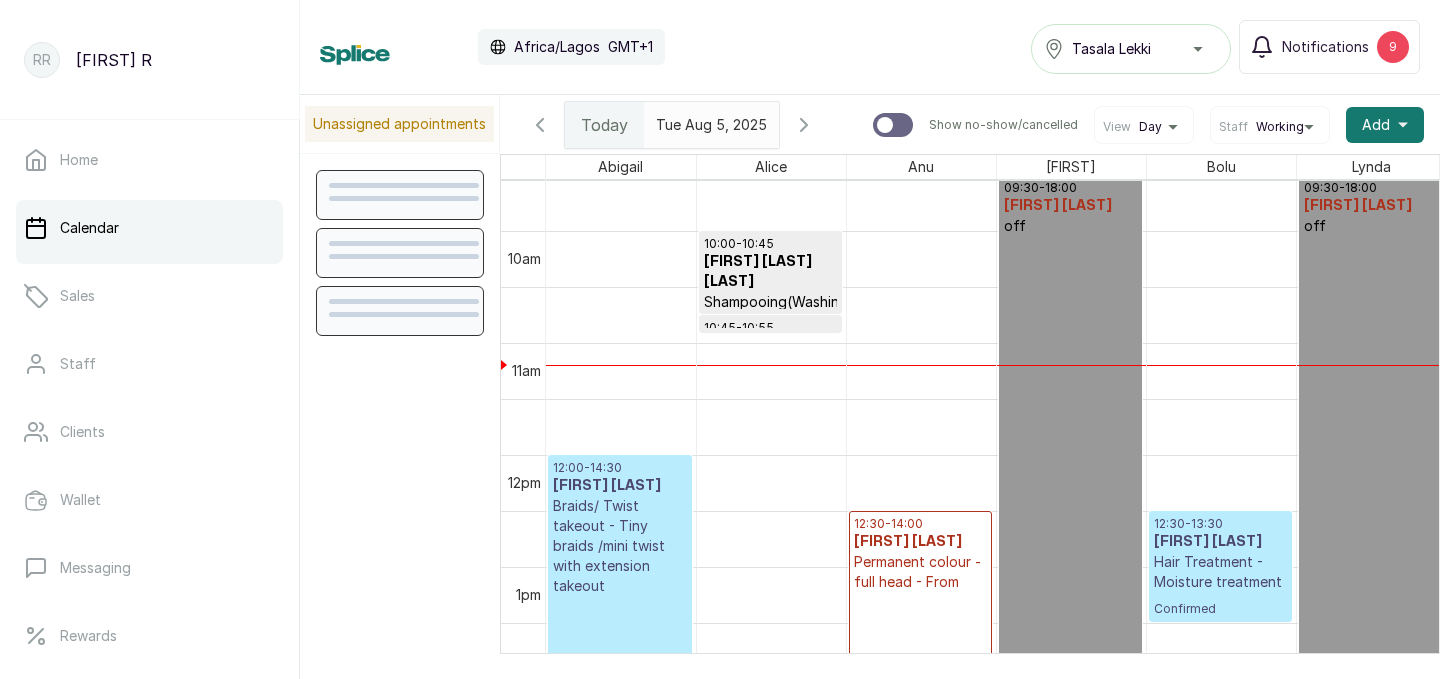 click on "Tasala Lekki" at bounding box center (1131, 49) 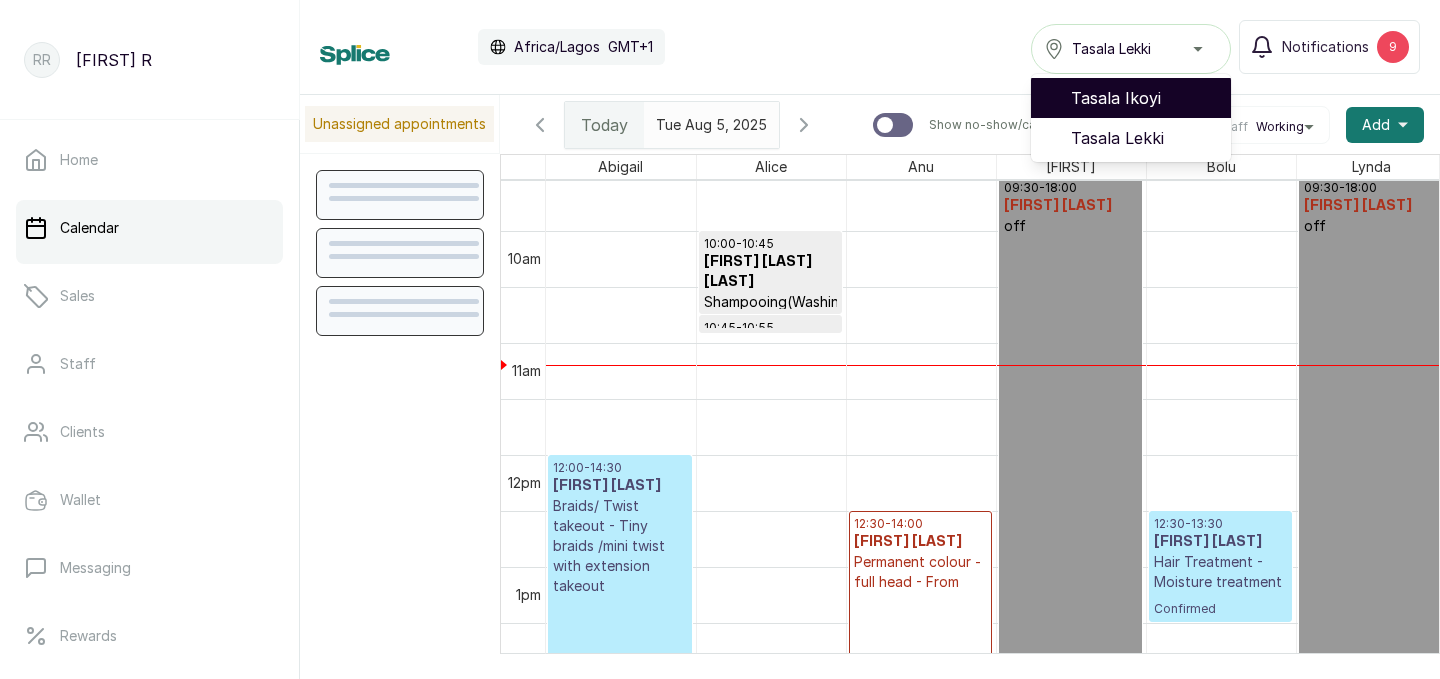 click on "Tasala Ikoyi" at bounding box center (1143, 98) 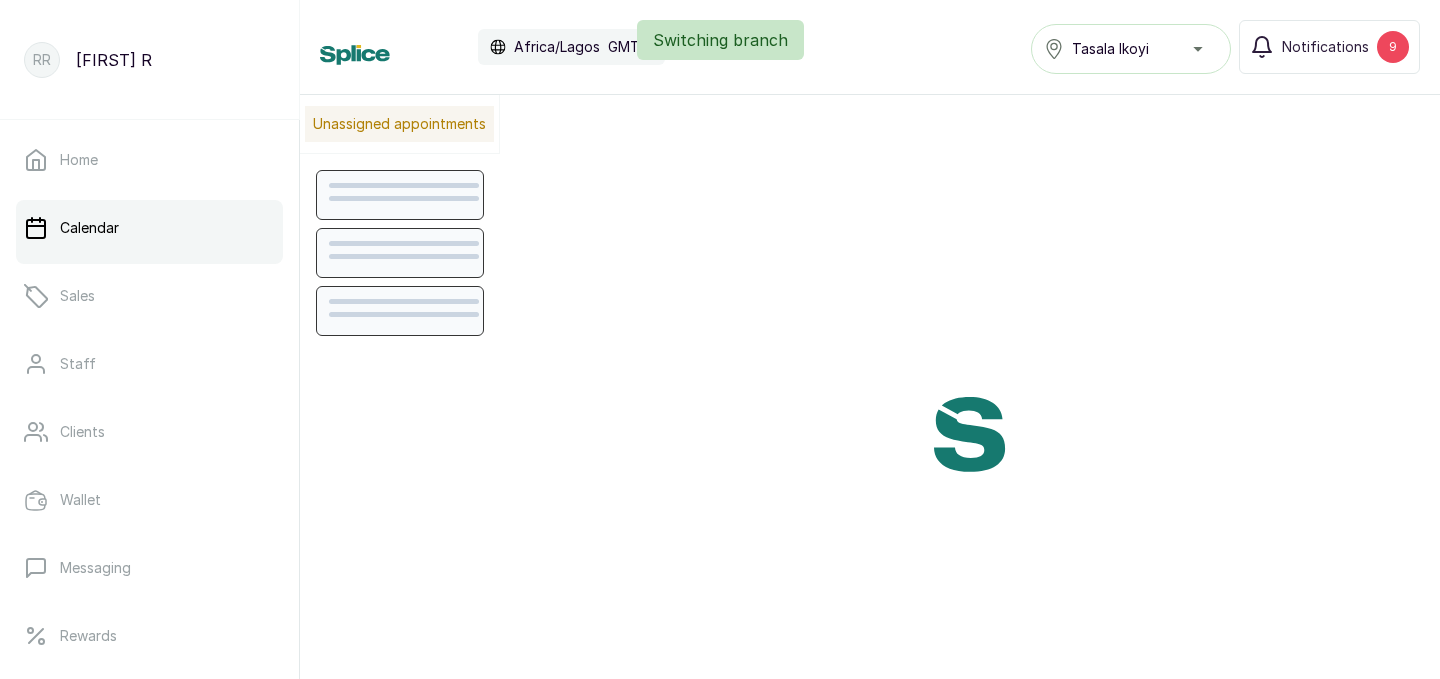 scroll, scrollTop: 673, scrollLeft: 0, axis: vertical 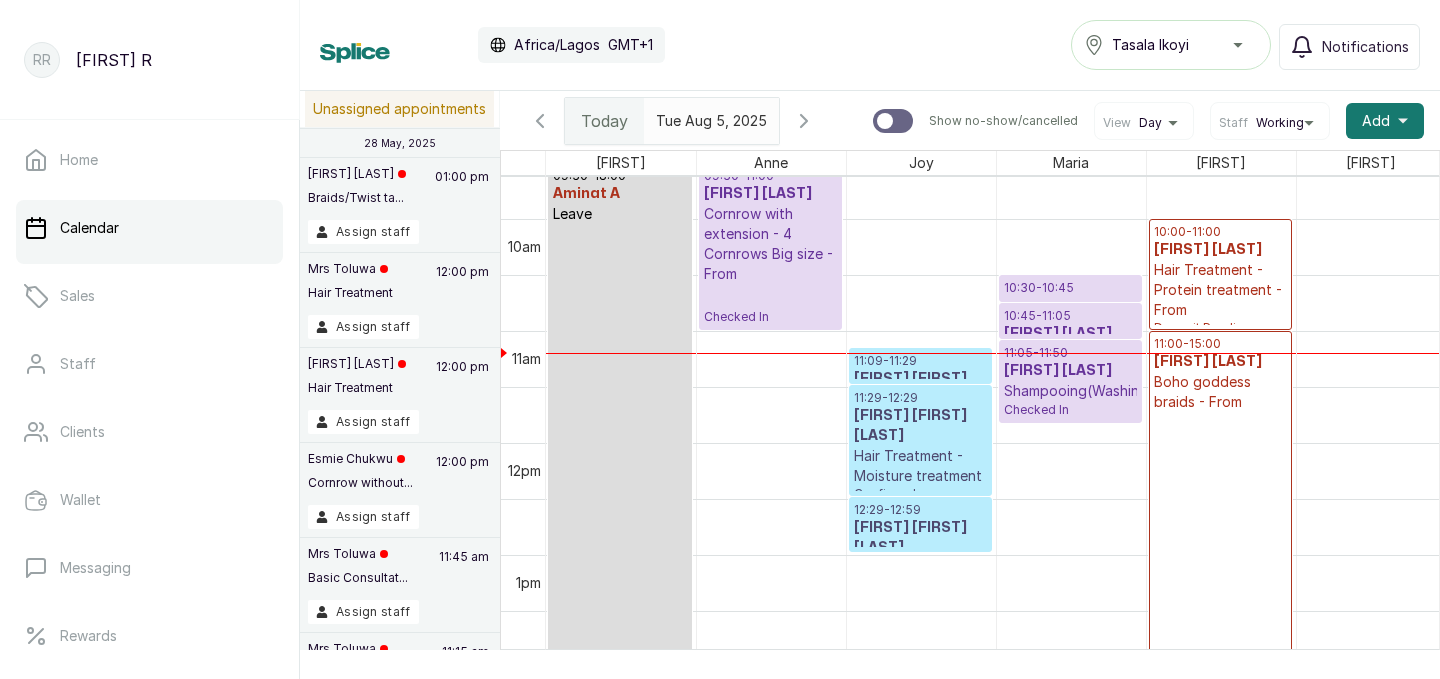 click on "11:09  -  11:29" at bounding box center (920, 361) 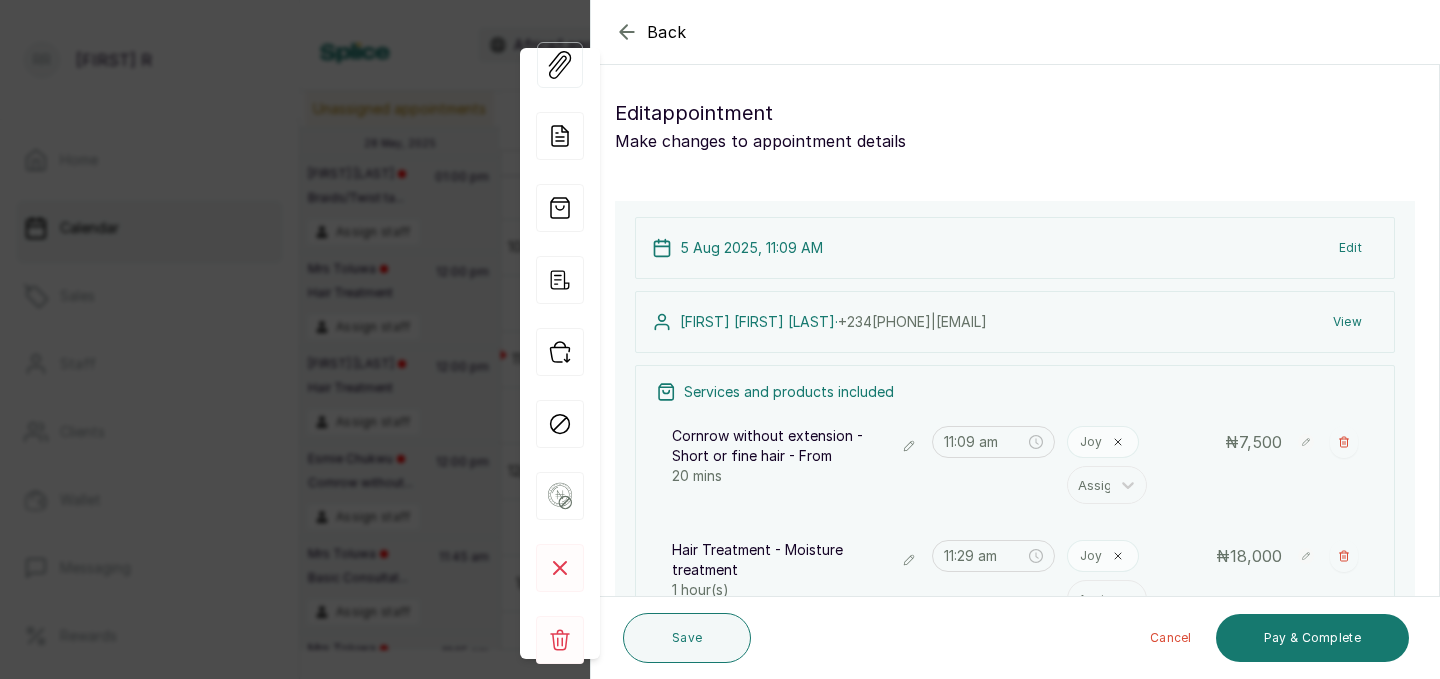 click 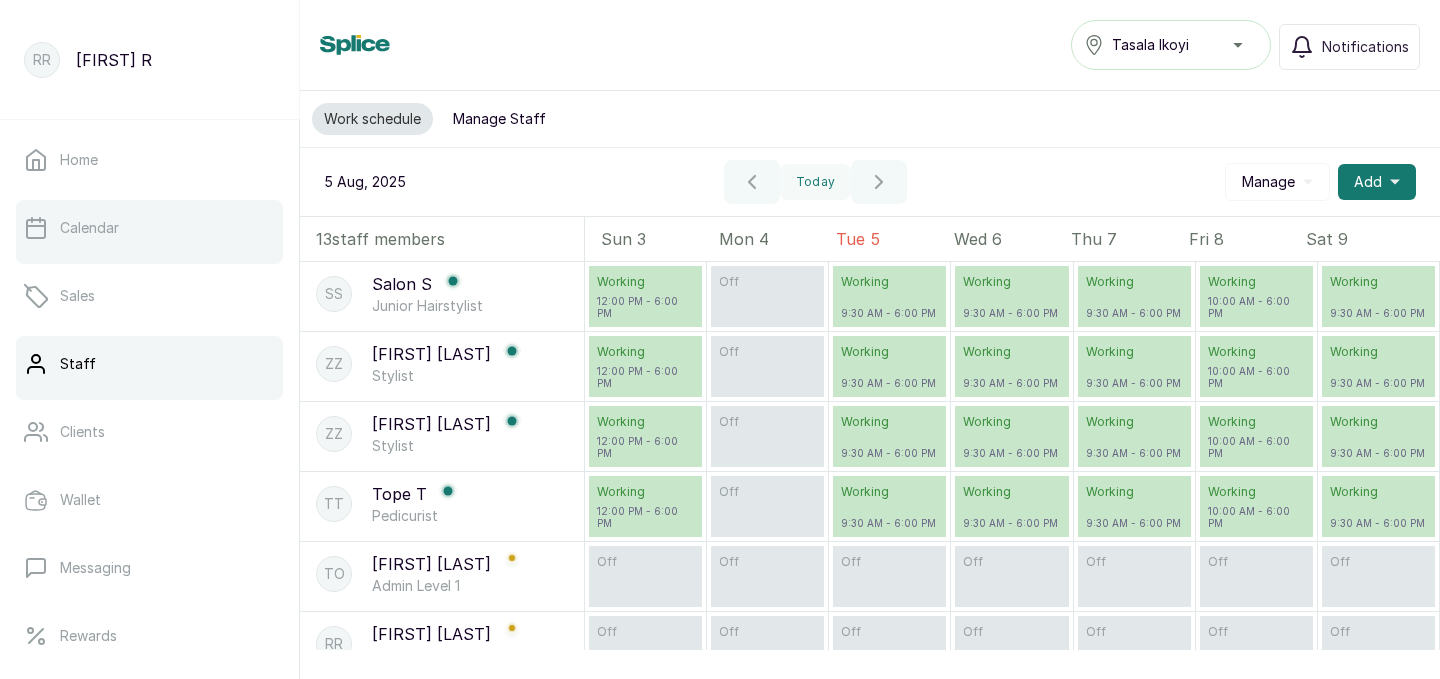 click on "Calendar" at bounding box center (89, 228) 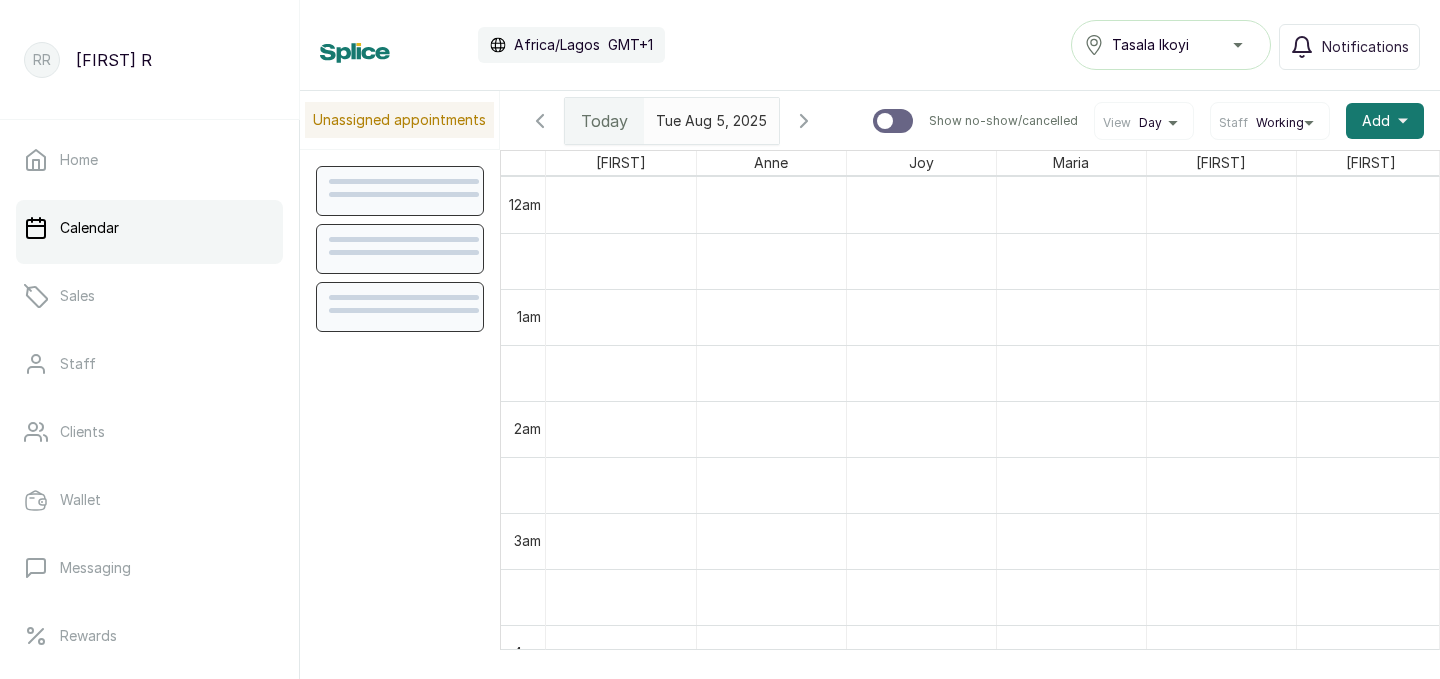 scroll, scrollTop: 673, scrollLeft: 0, axis: vertical 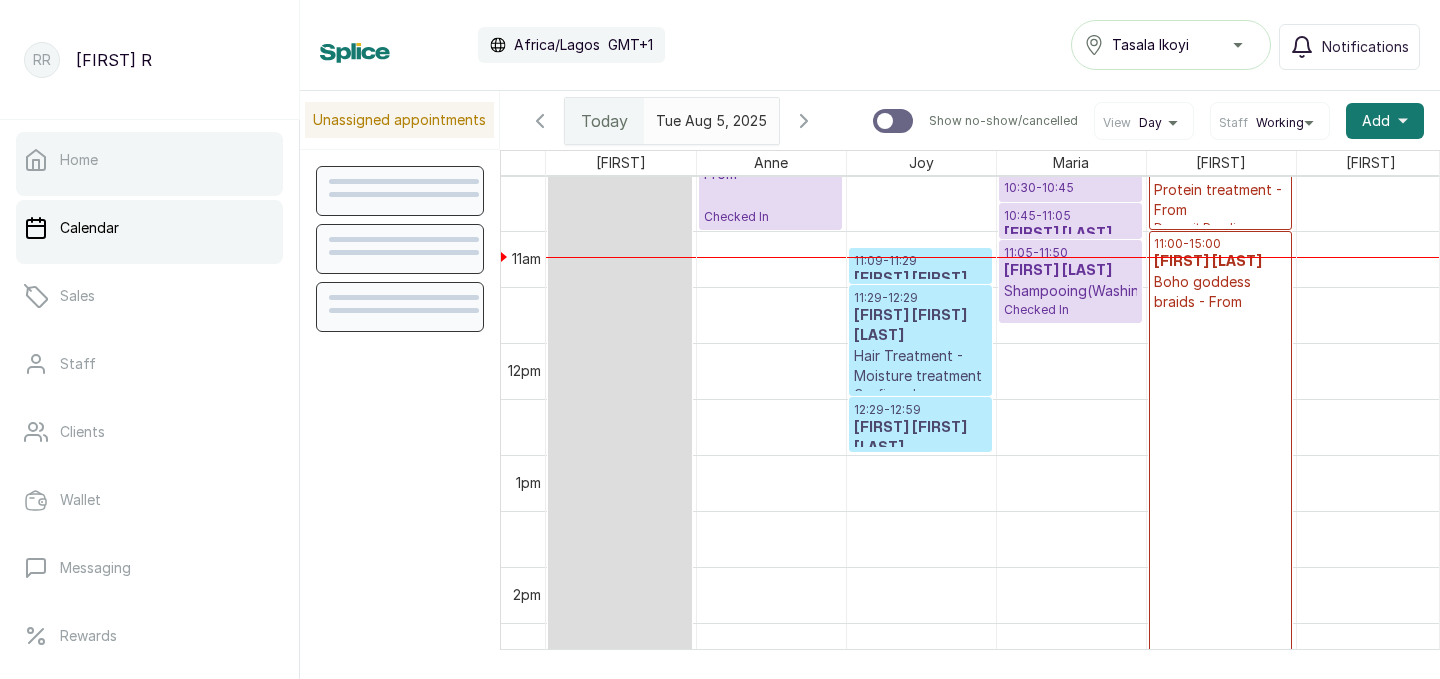 click on "Home" at bounding box center [149, 160] 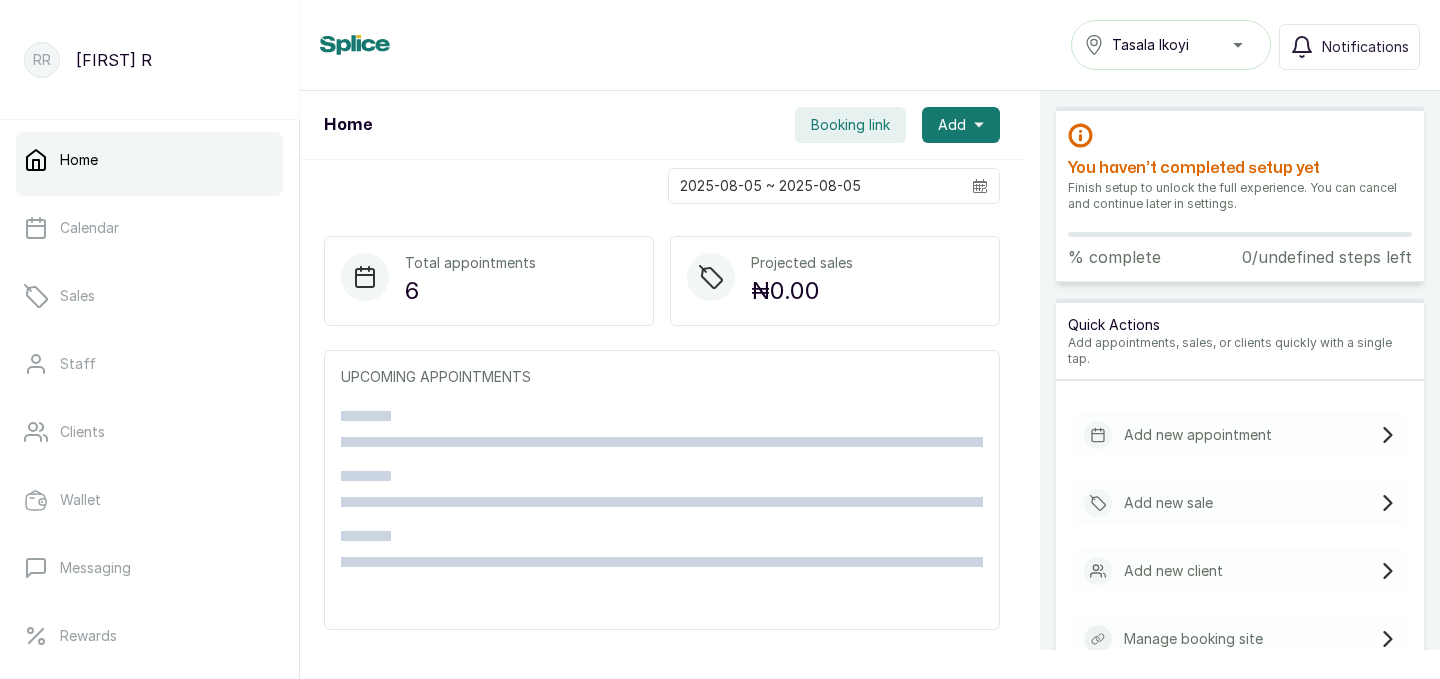 click on "Home" at bounding box center [149, 160] 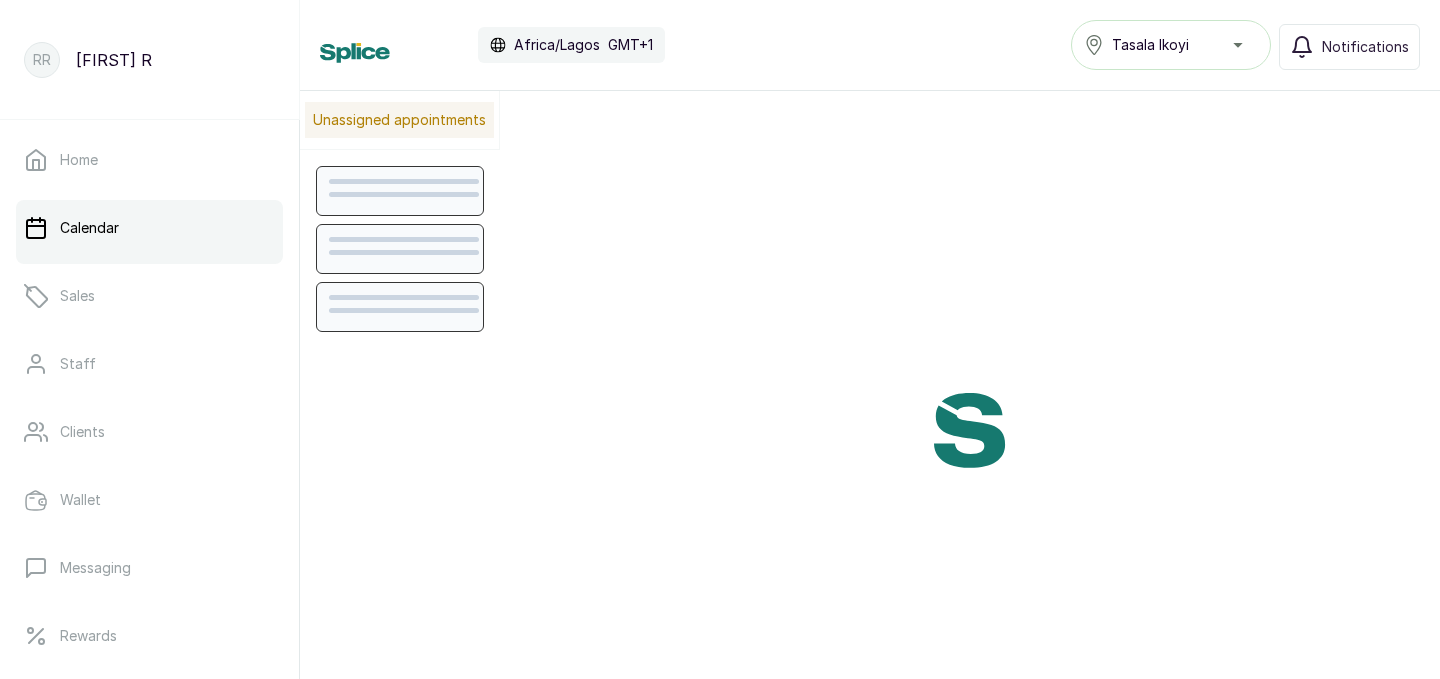 scroll, scrollTop: 673, scrollLeft: 0, axis: vertical 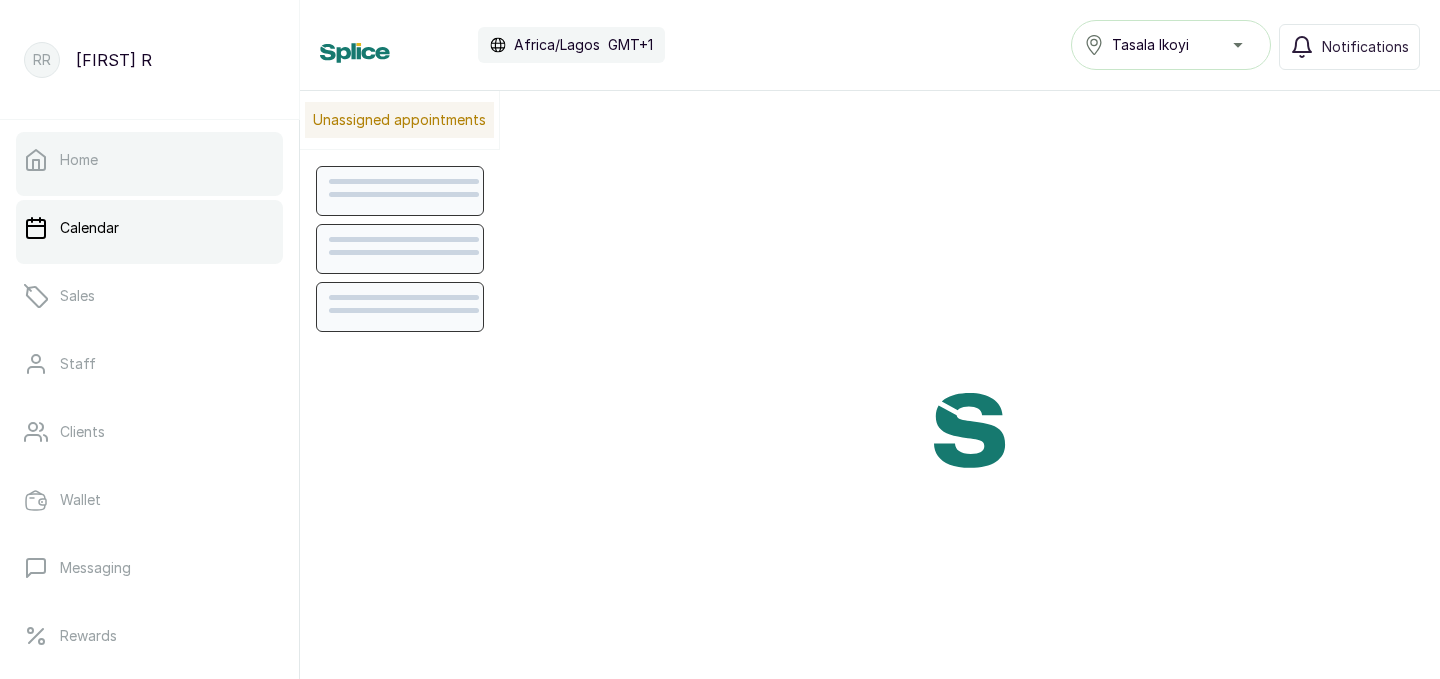 click on "Home" at bounding box center (149, 160) 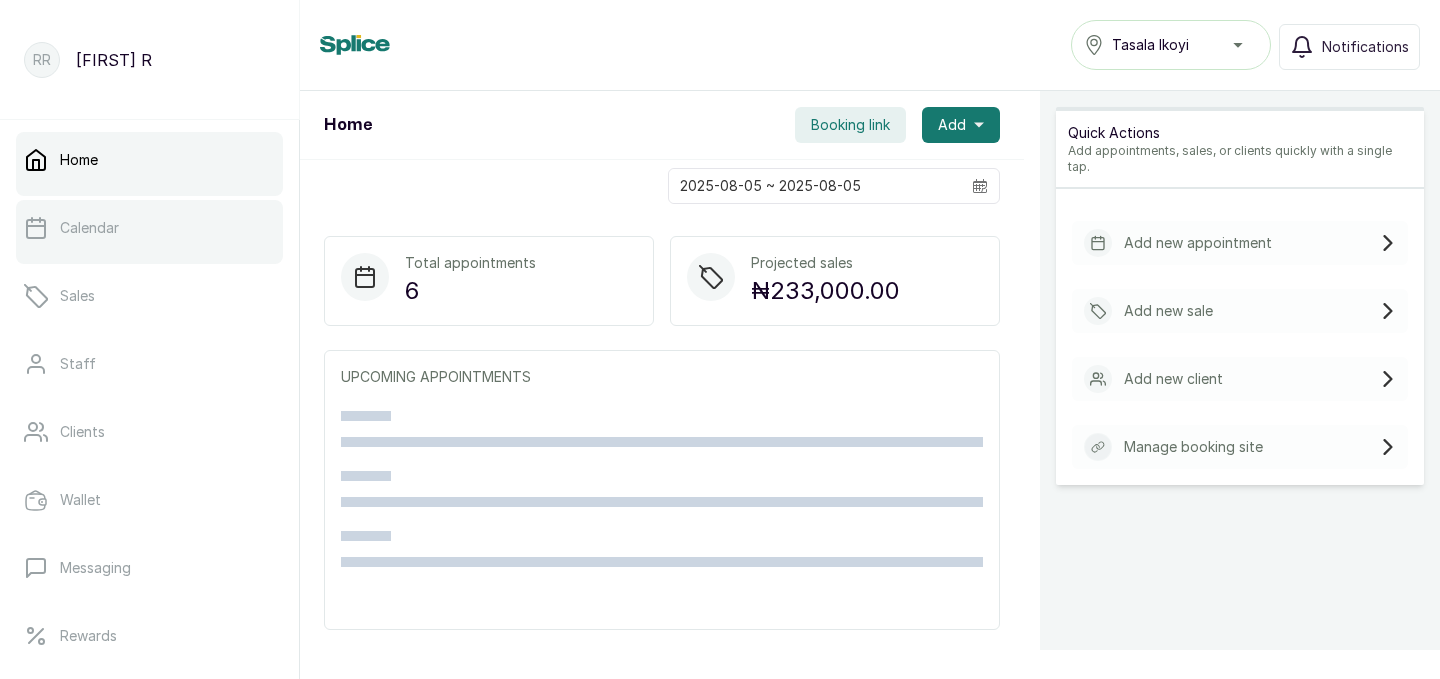 click on "Calendar" at bounding box center [149, 228] 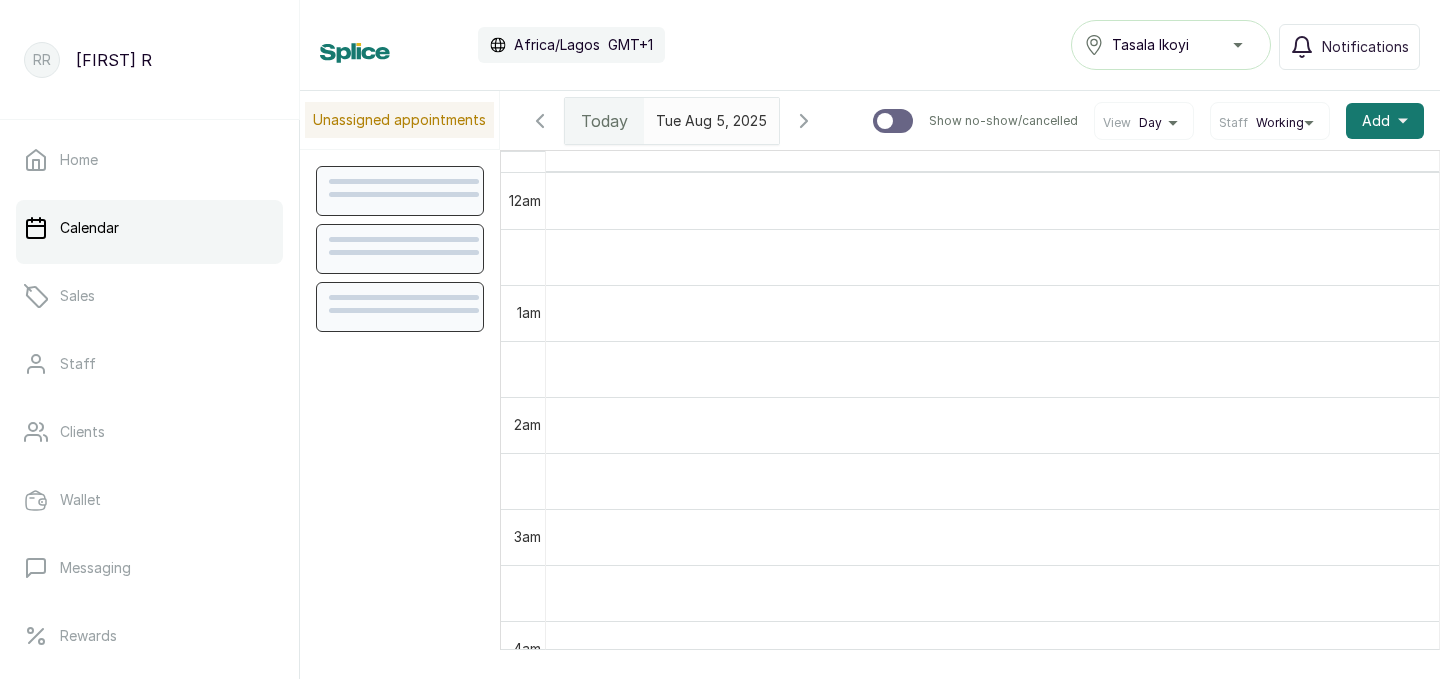 scroll, scrollTop: 673, scrollLeft: 0, axis: vertical 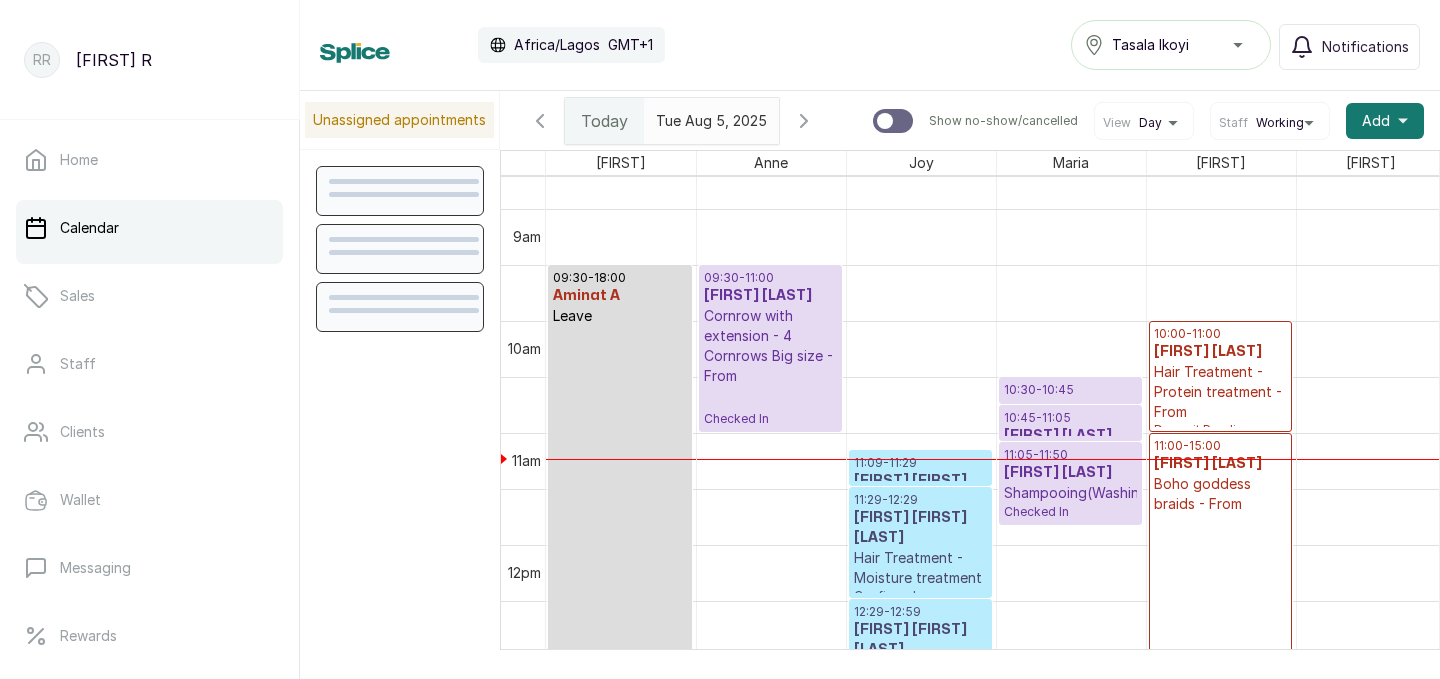click on "09:30  -  11:00" at bounding box center (770, 278) 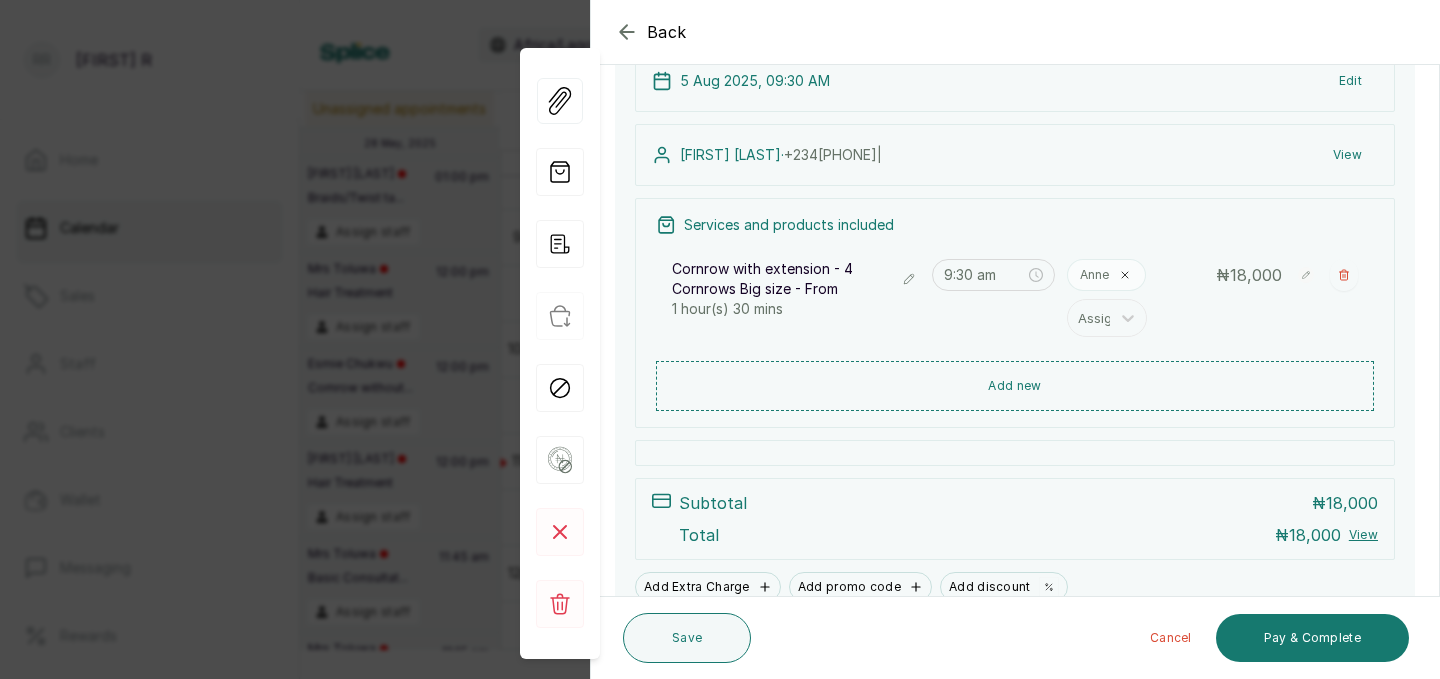 scroll, scrollTop: 199, scrollLeft: 0, axis: vertical 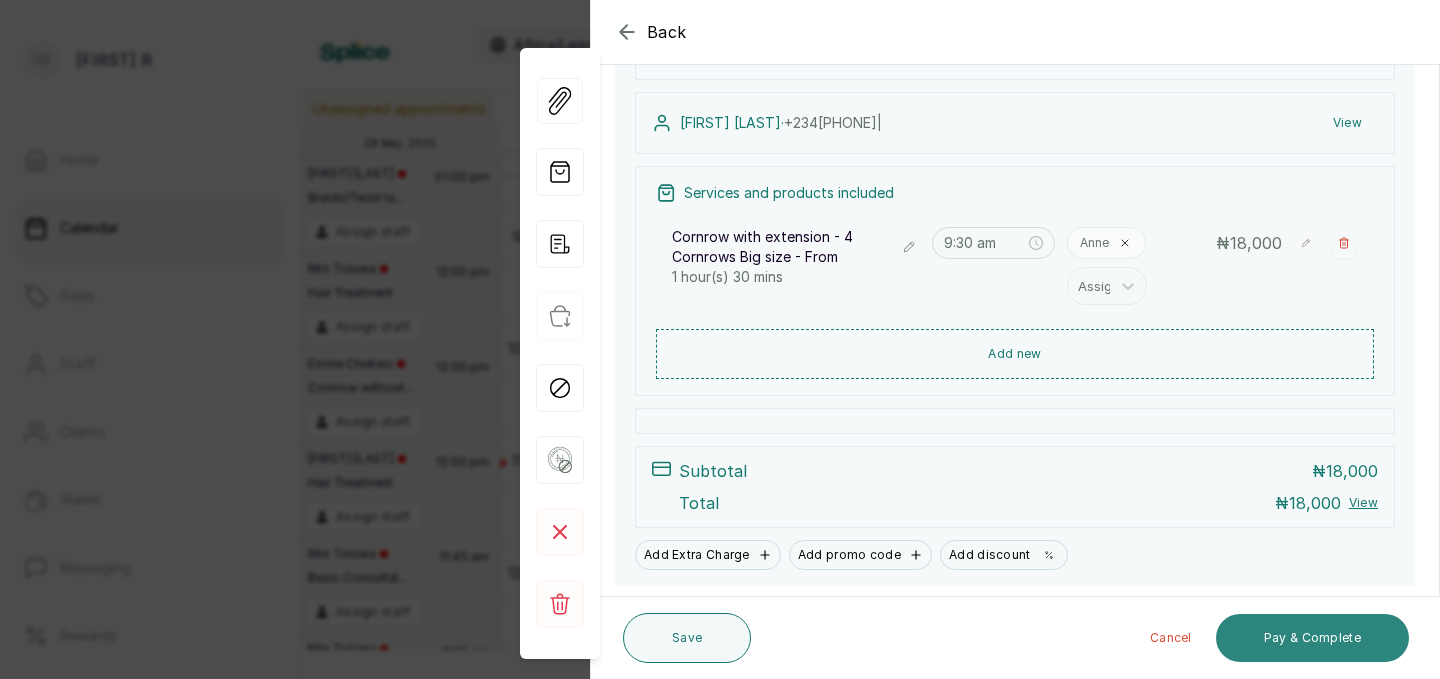 click on "Pay & Complete" at bounding box center (1312, 638) 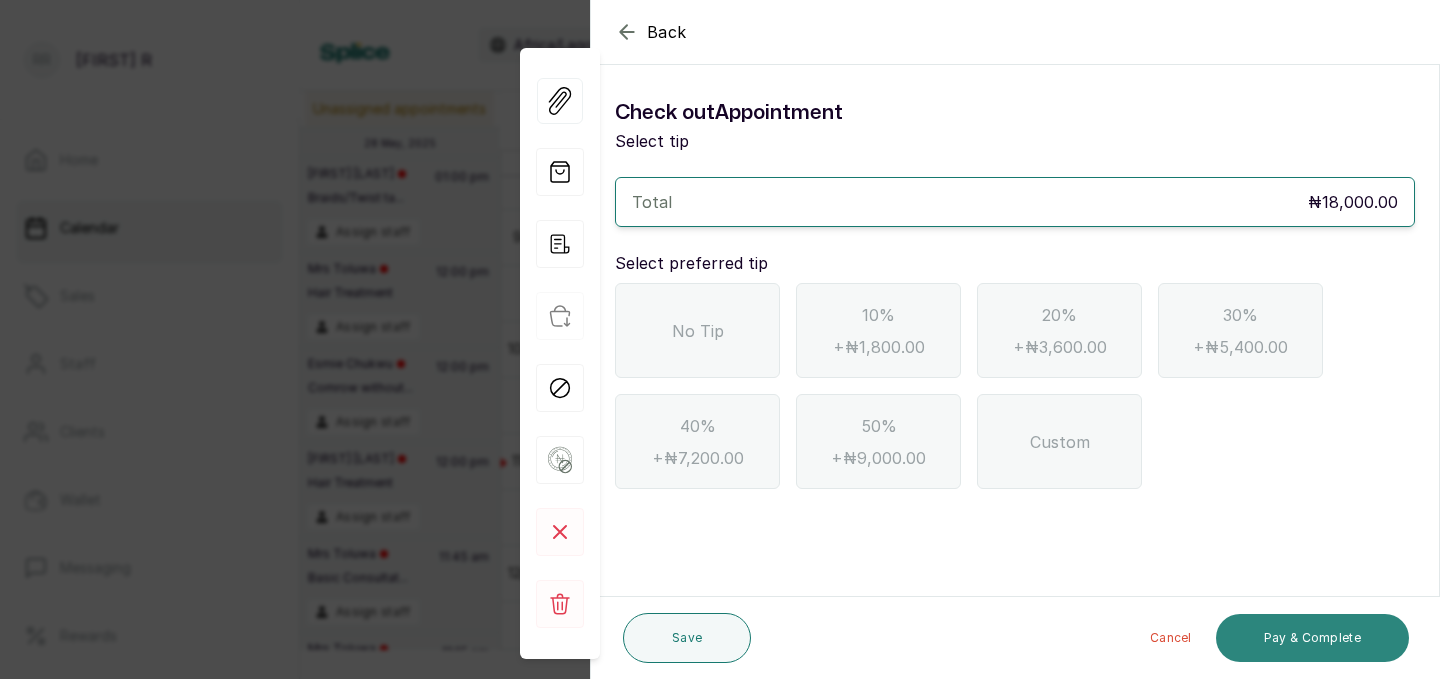 scroll, scrollTop: 0, scrollLeft: 0, axis: both 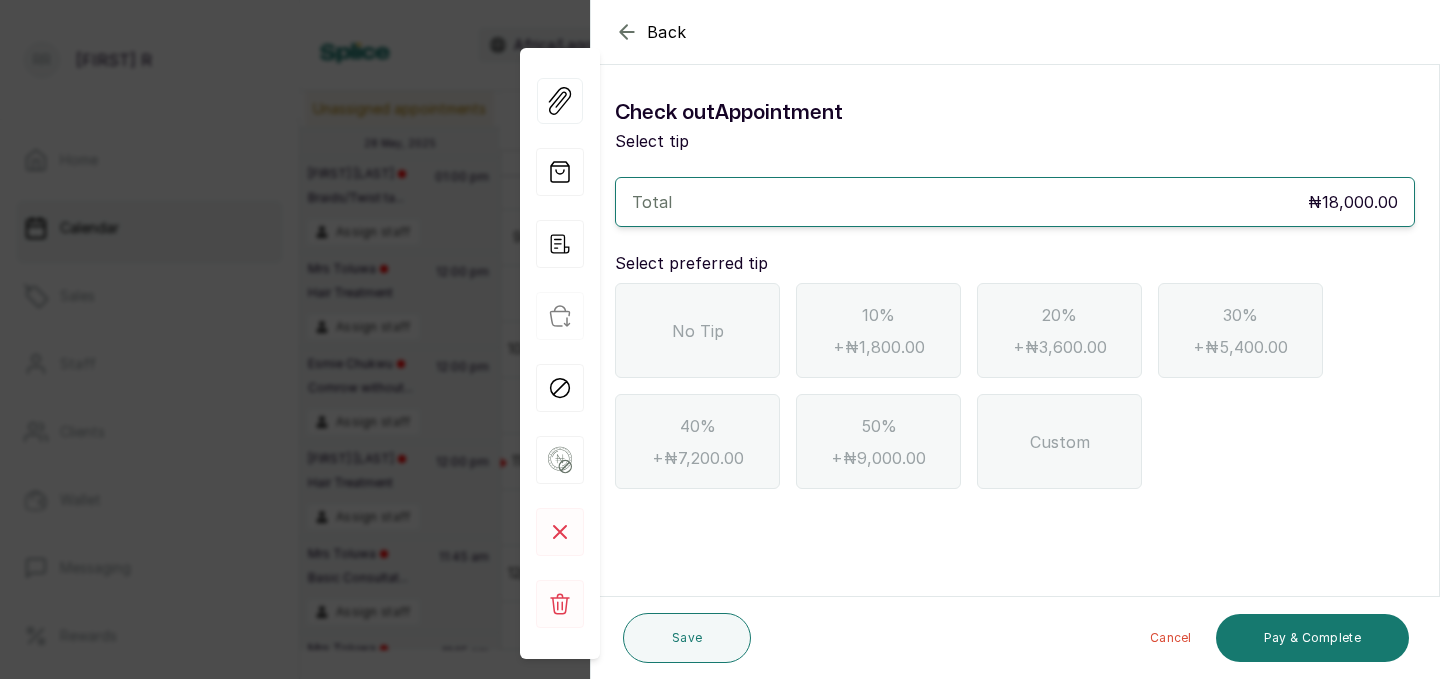 click on "No Tip" at bounding box center (698, 331) 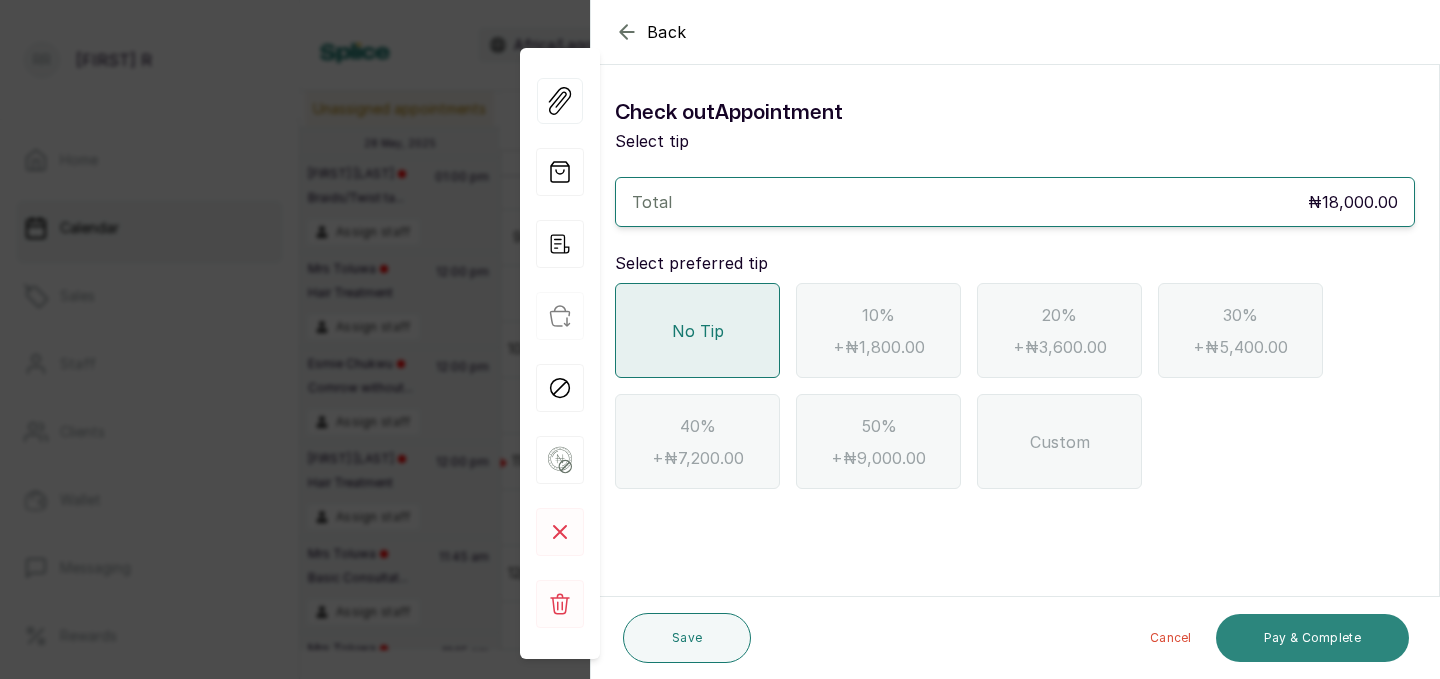 click on "Pay & Complete" at bounding box center (1312, 638) 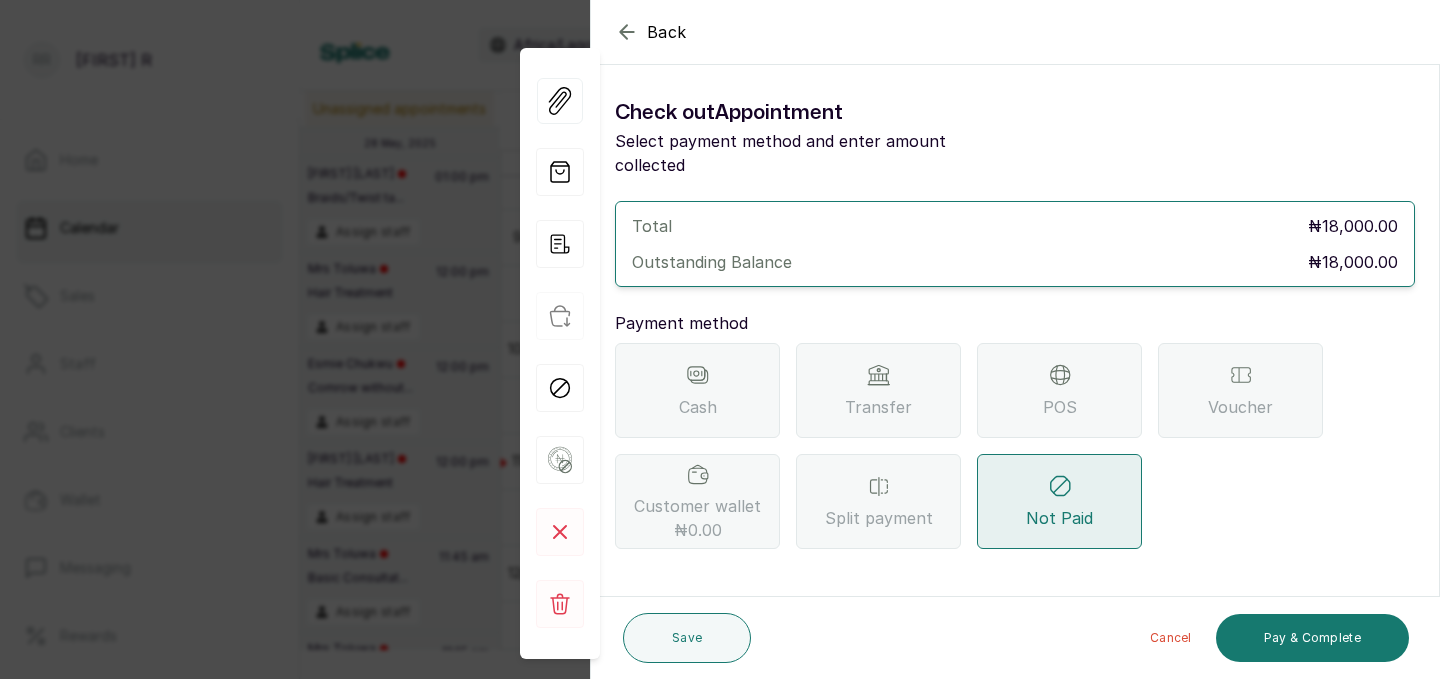 click on "POS" at bounding box center (1059, 390) 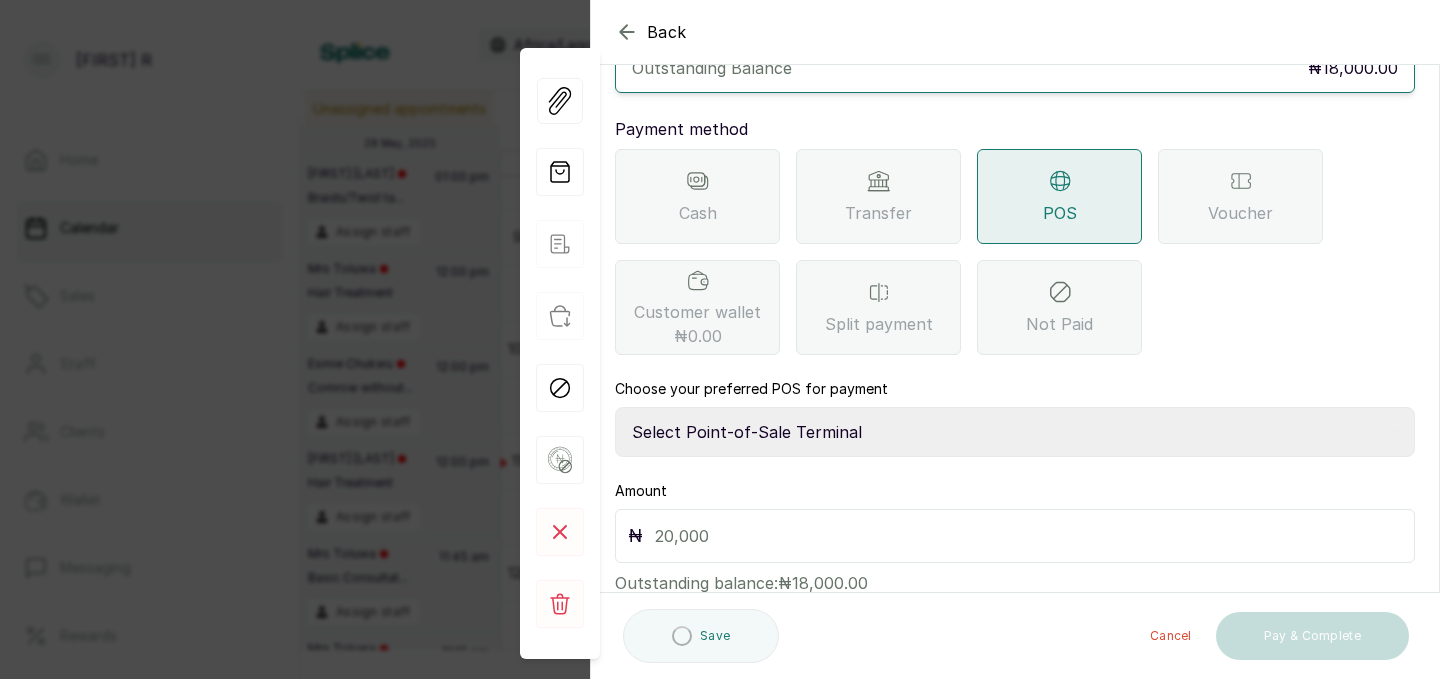 scroll, scrollTop: 202, scrollLeft: 0, axis: vertical 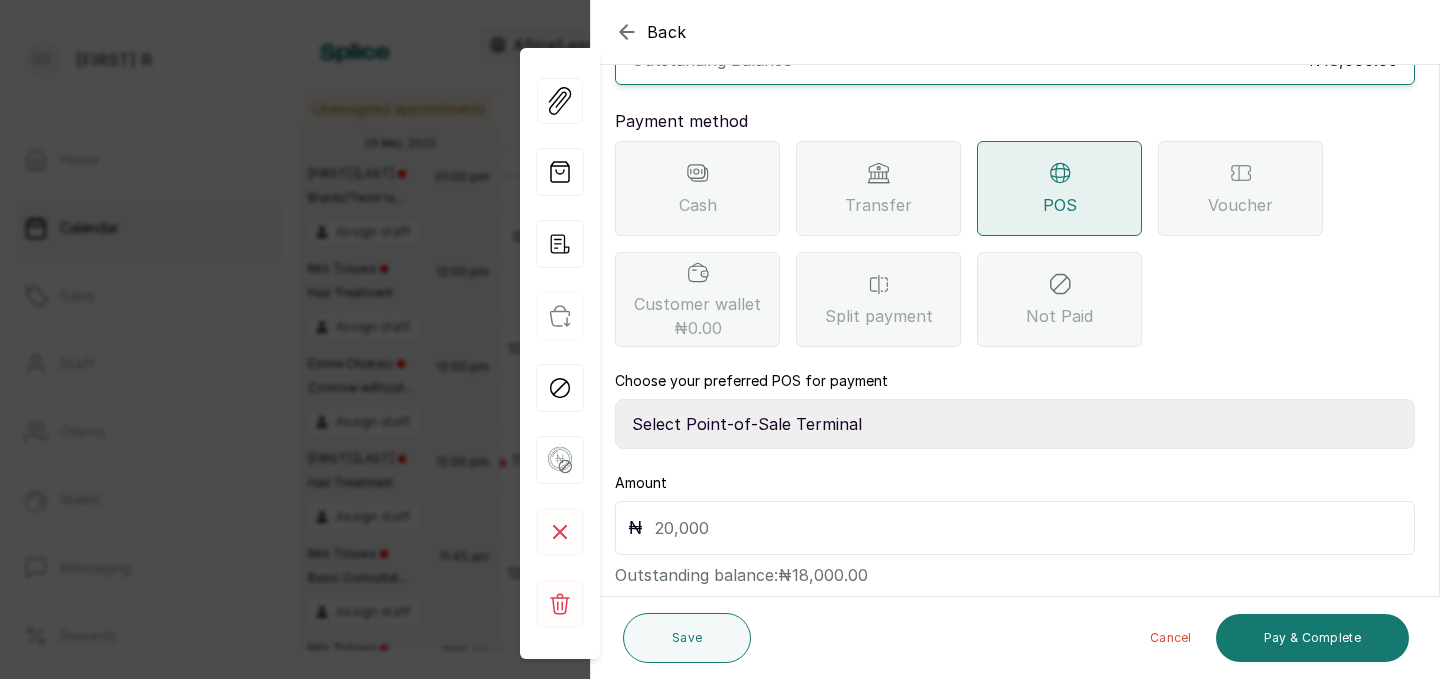 click on "Select Point-of-Sale Terminal Traction Providus Bank" at bounding box center [1015, 424] 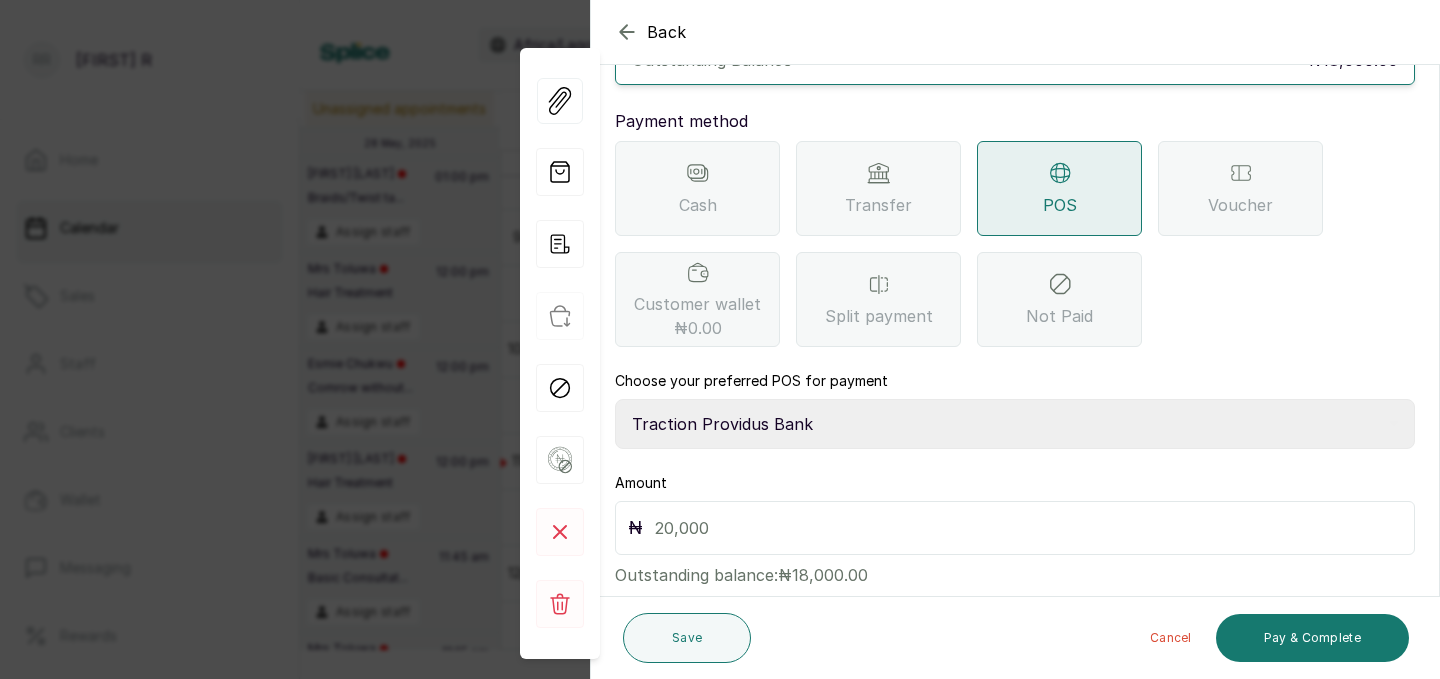 click at bounding box center (1028, 528) 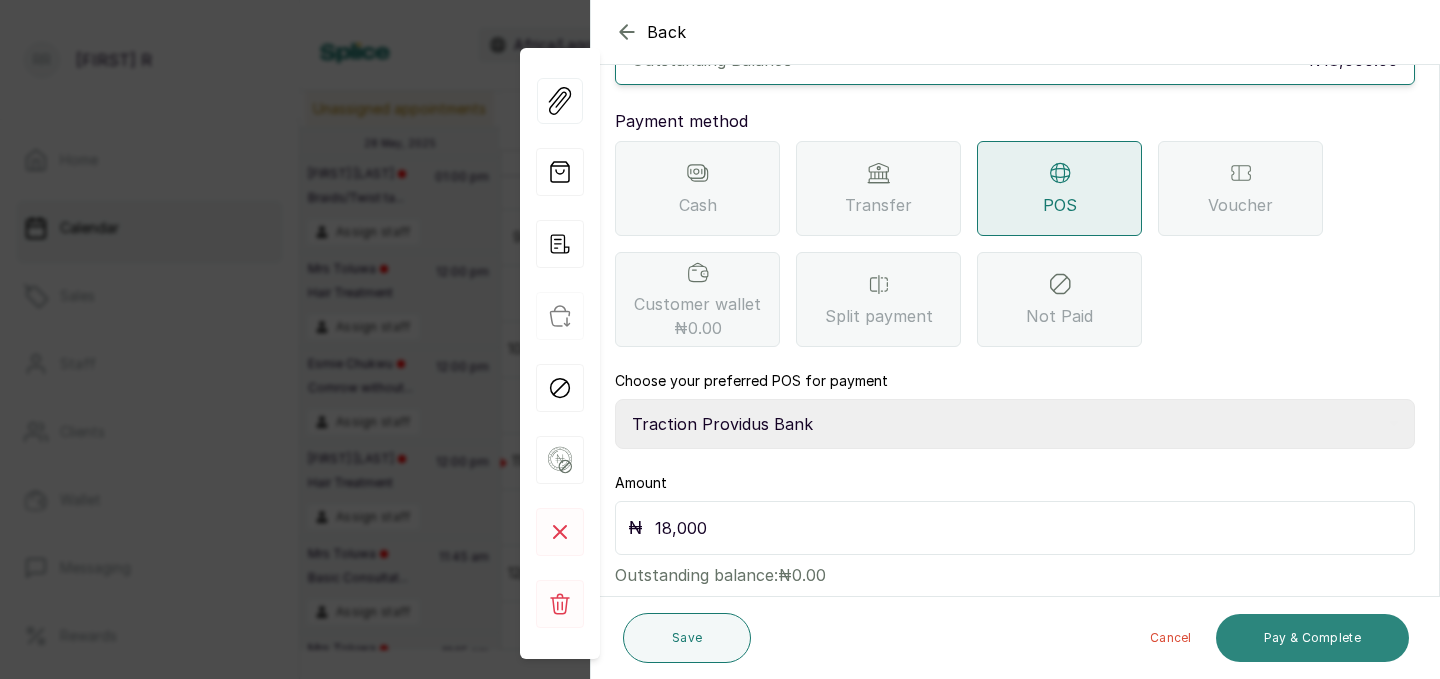 type on "18,000" 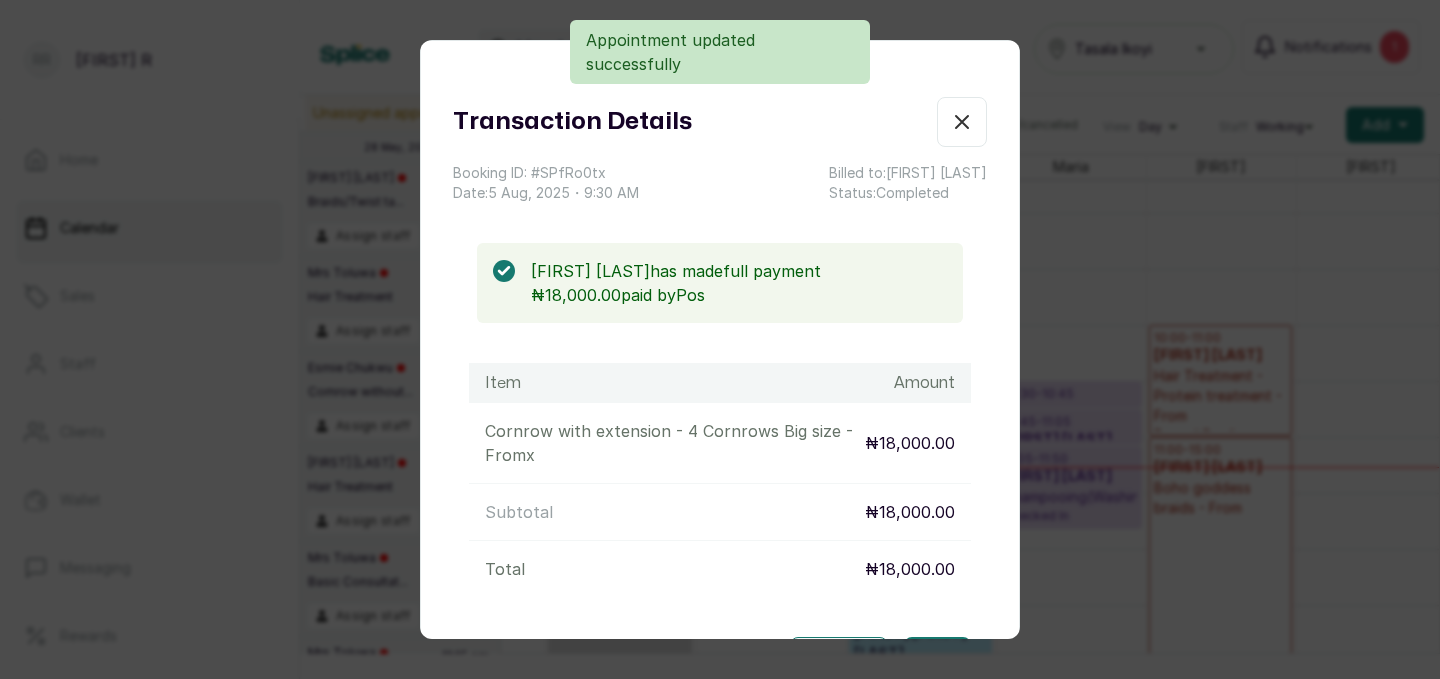 click 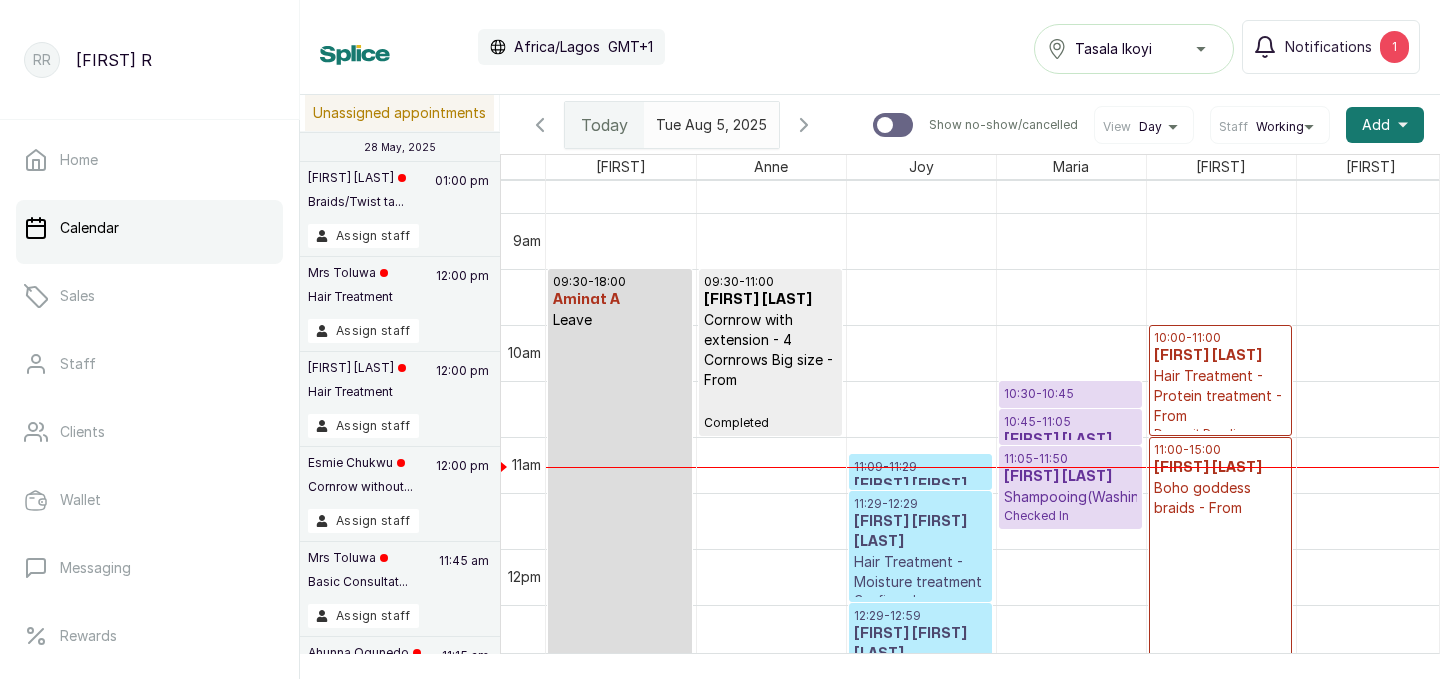 scroll, scrollTop: 976, scrollLeft: 310, axis: both 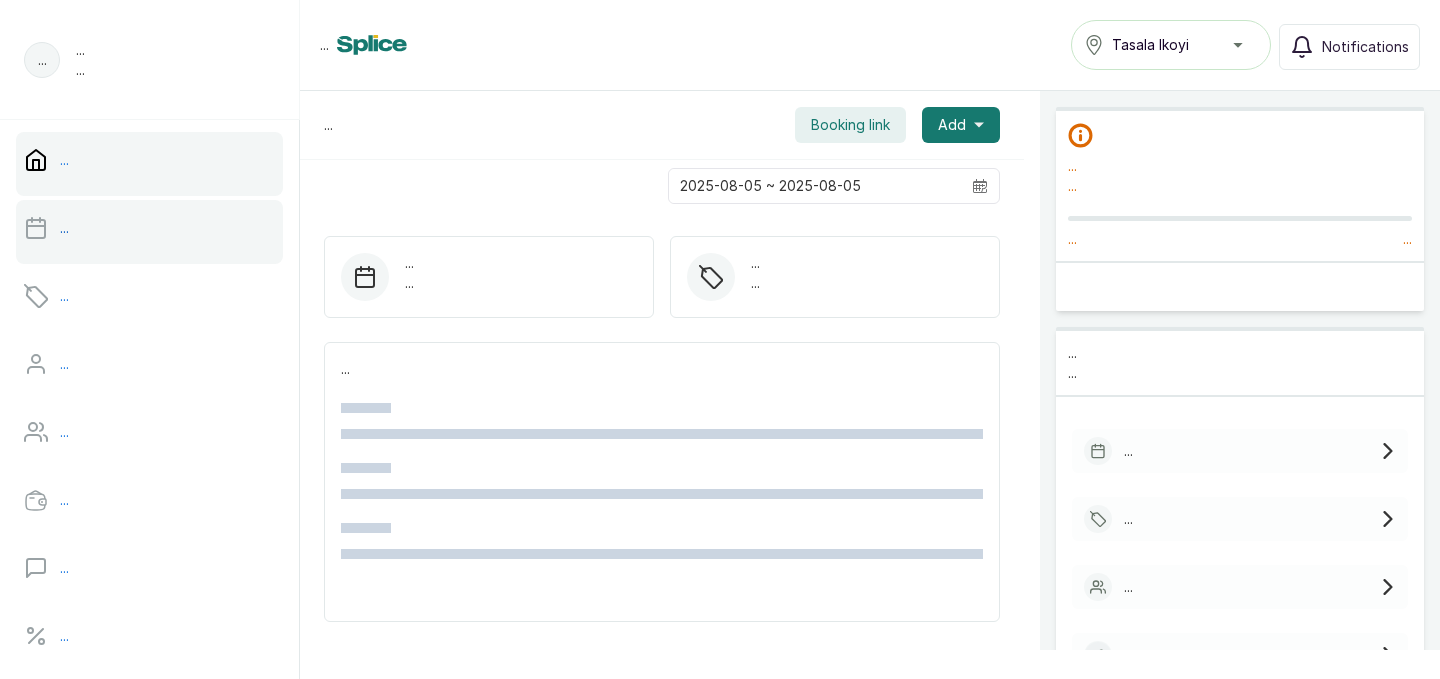 click on "..." at bounding box center [149, 228] 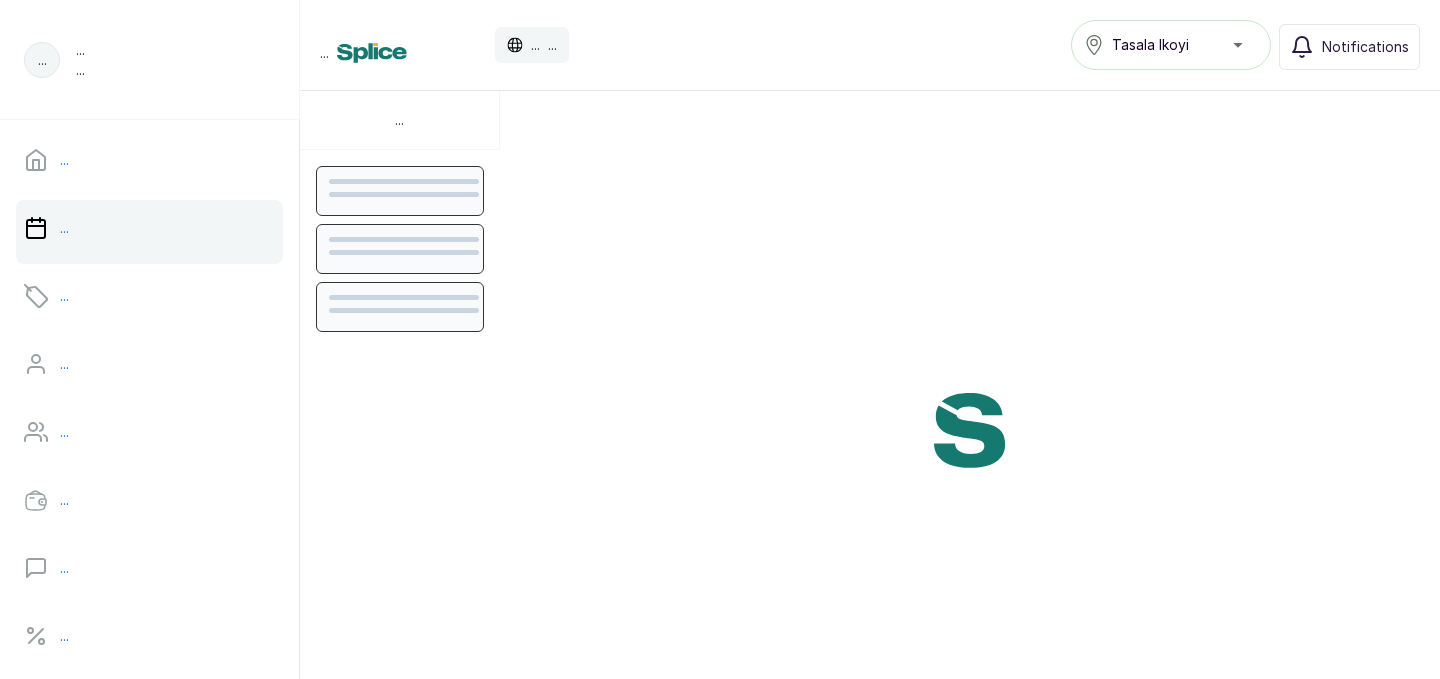 scroll, scrollTop: 673, scrollLeft: 0, axis: vertical 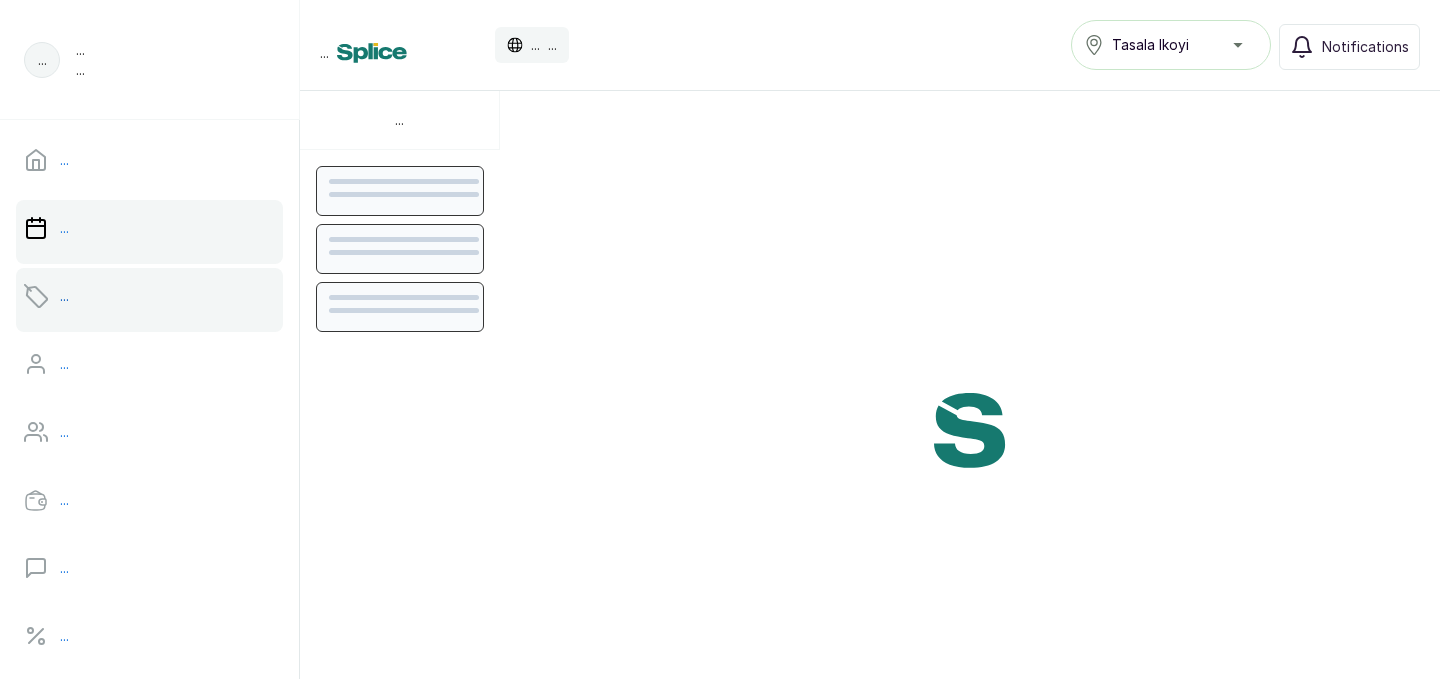 click on "..." at bounding box center [149, 296] 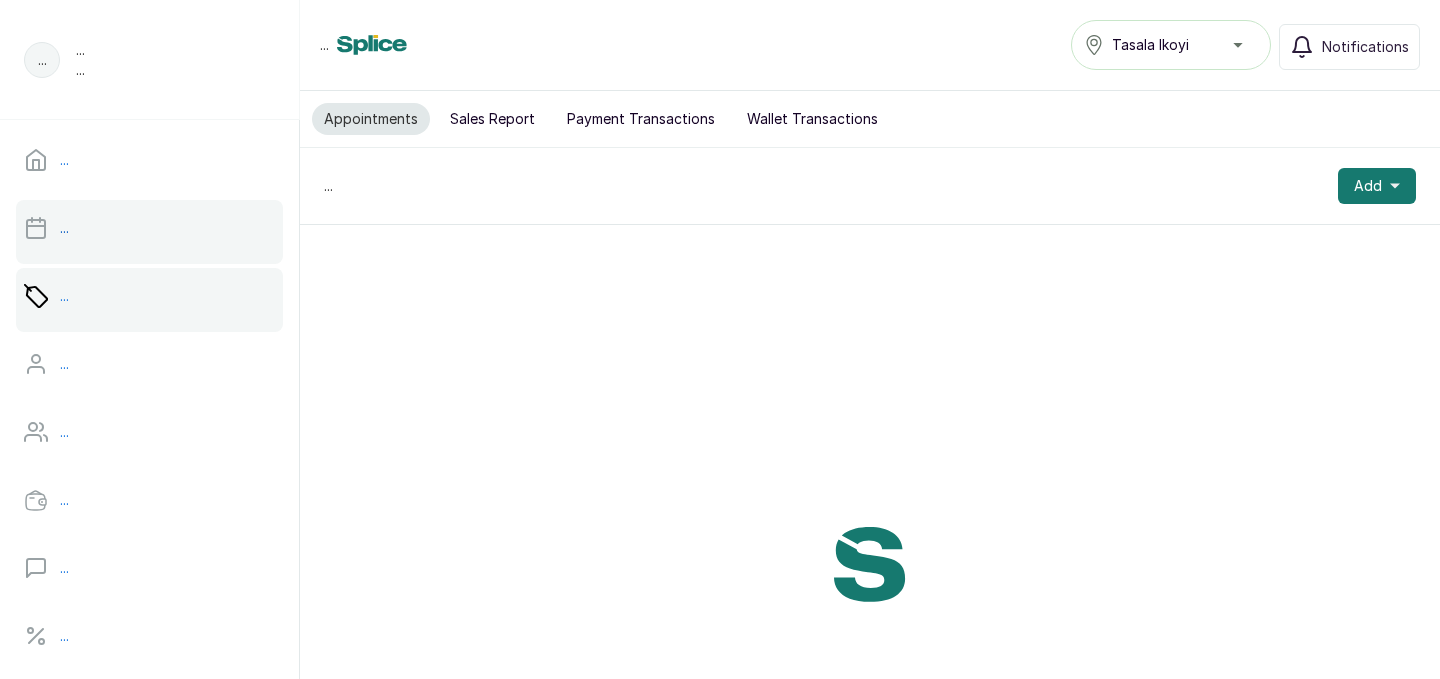 click on "..." at bounding box center (149, 228) 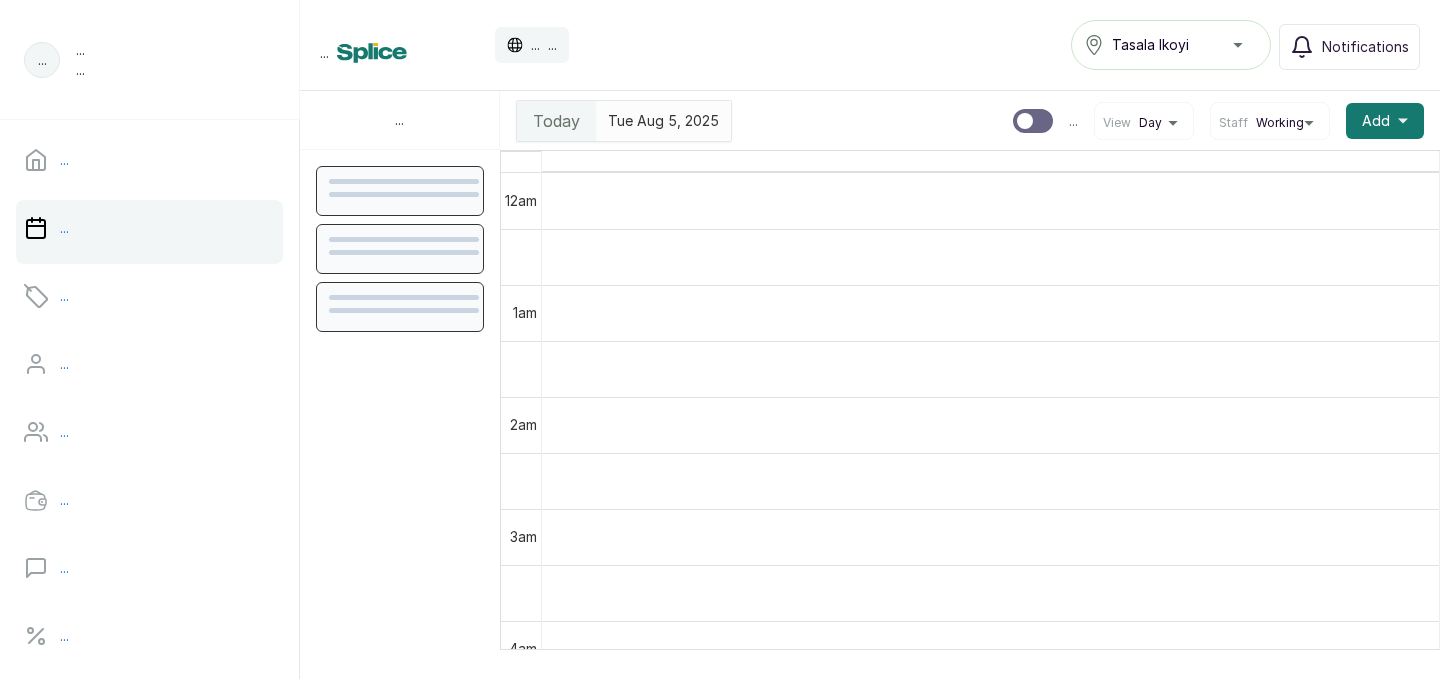 scroll, scrollTop: 673, scrollLeft: 0, axis: vertical 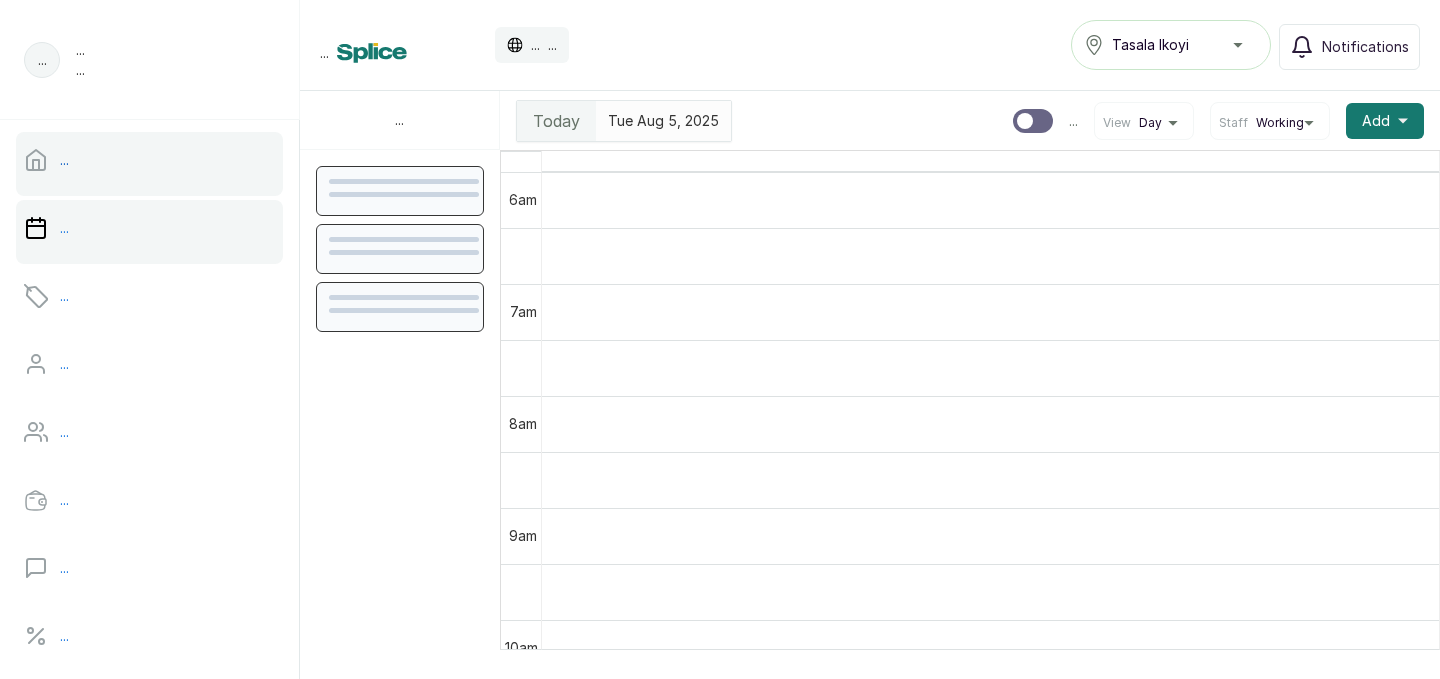 click on "..." at bounding box center [149, 160] 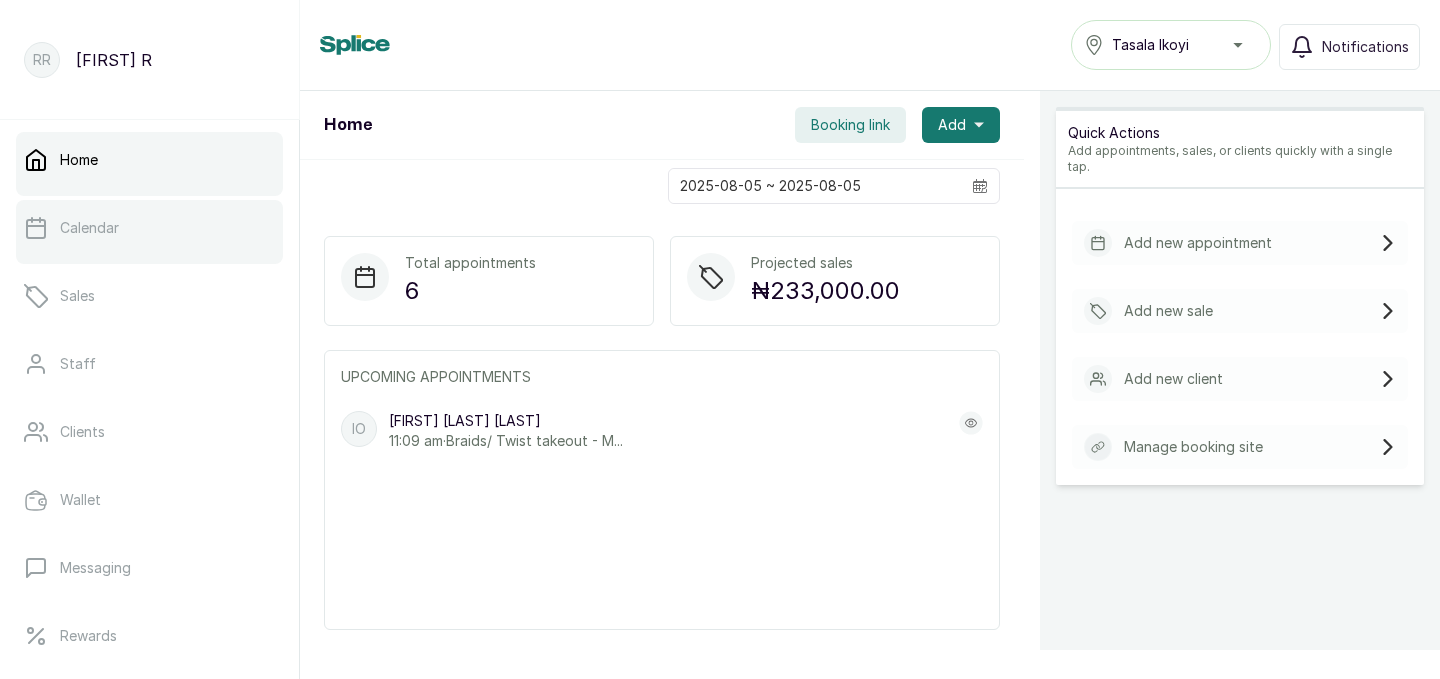 click on "Calendar" at bounding box center [149, 228] 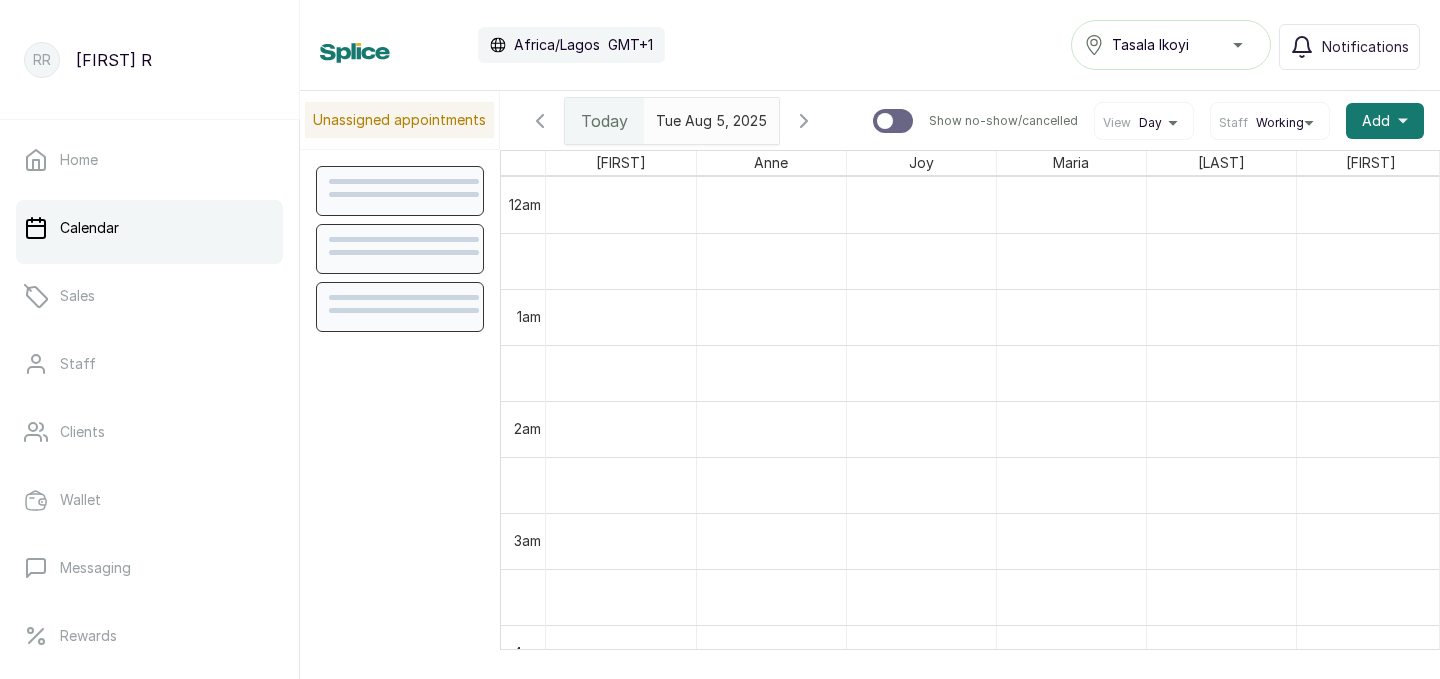 scroll, scrollTop: 673, scrollLeft: 0, axis: vertical 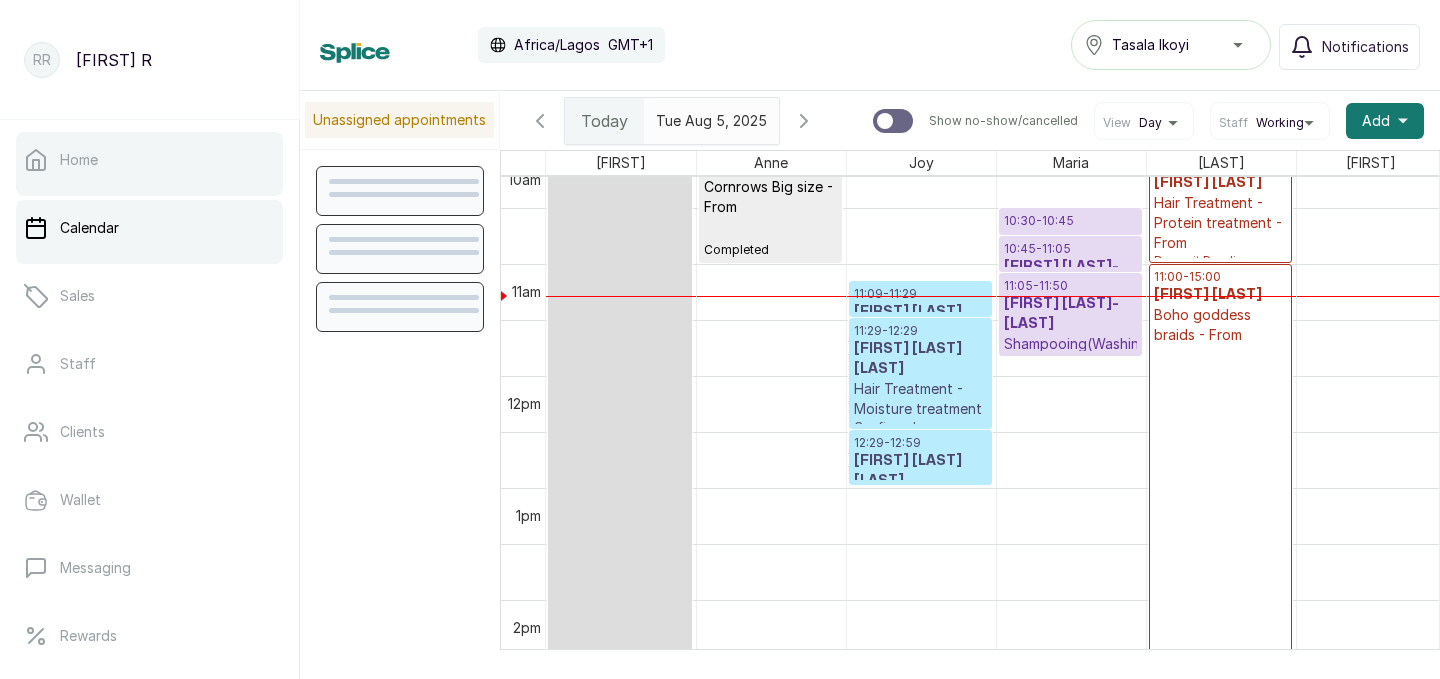 click on "Home" at bounding box center (149, 160) 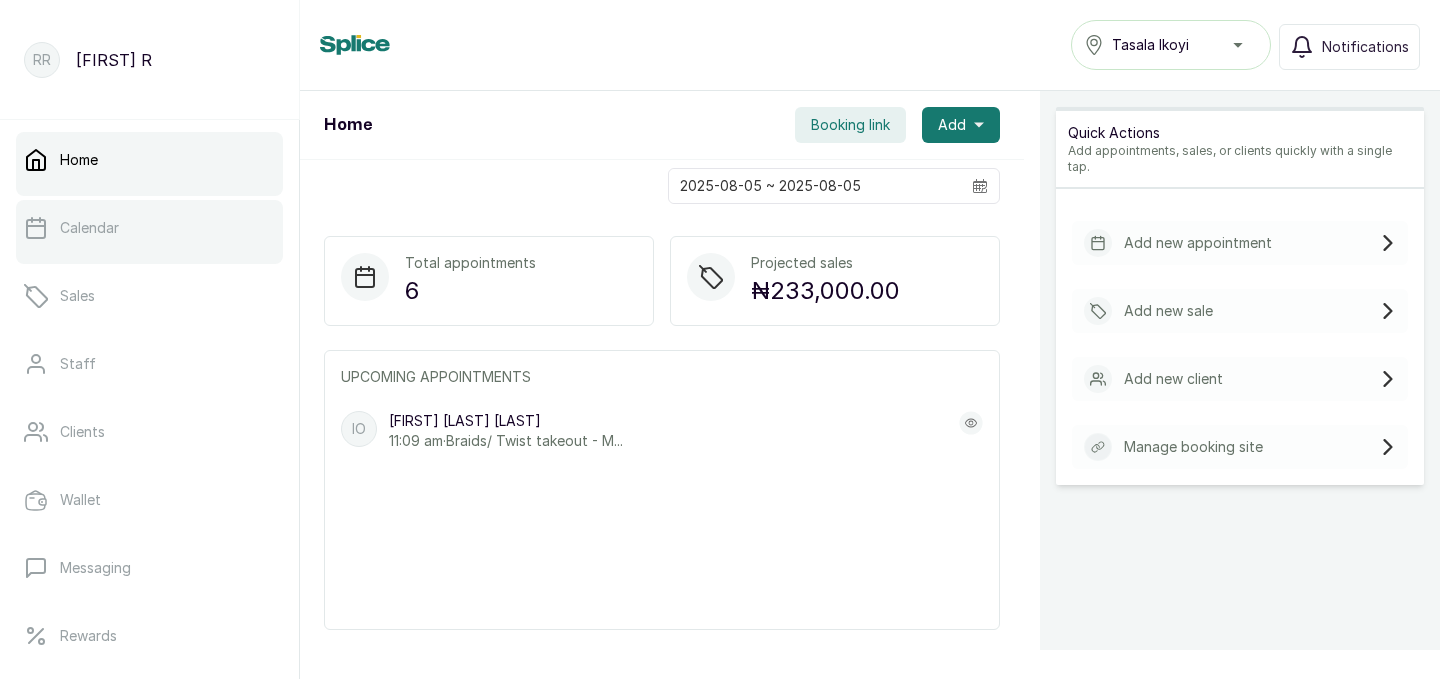 click on "Calendar" at bounding box center (149, 228) 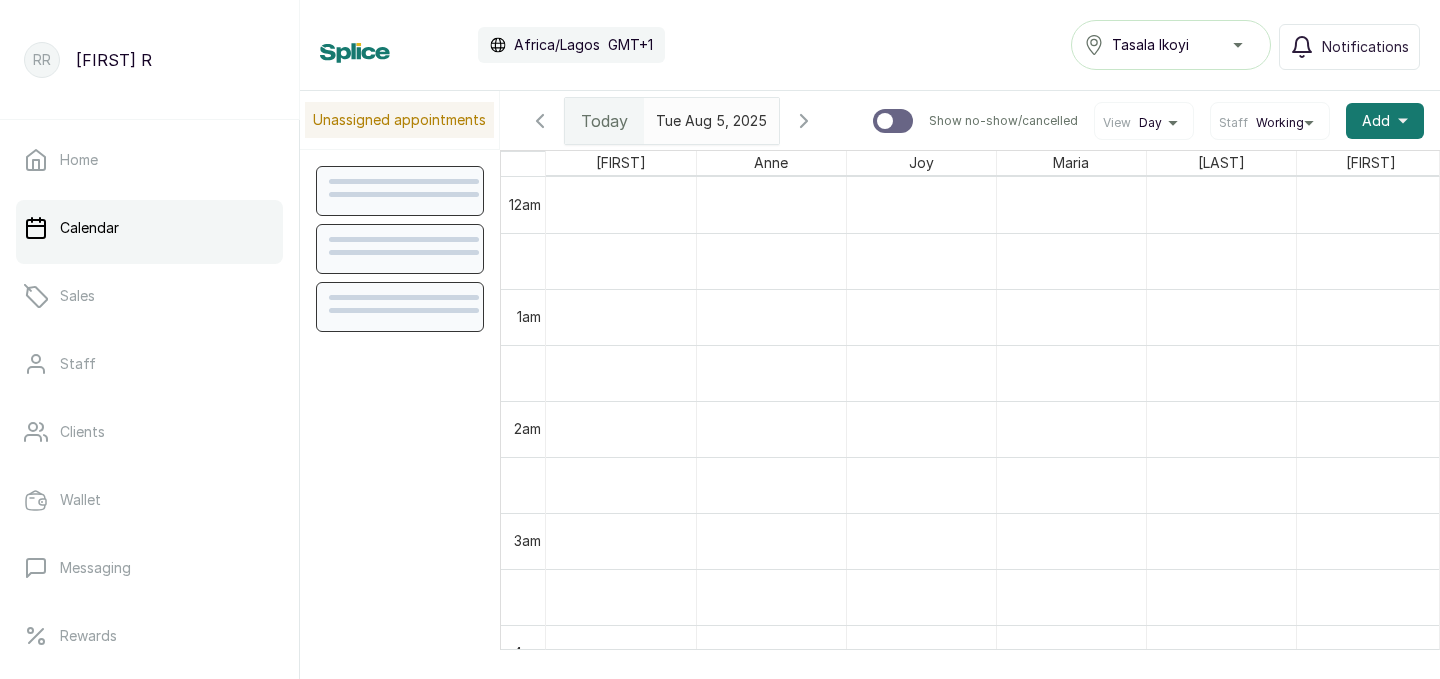 scroll, scrollTop: 673, scrollLeft: 0, axis: vertical 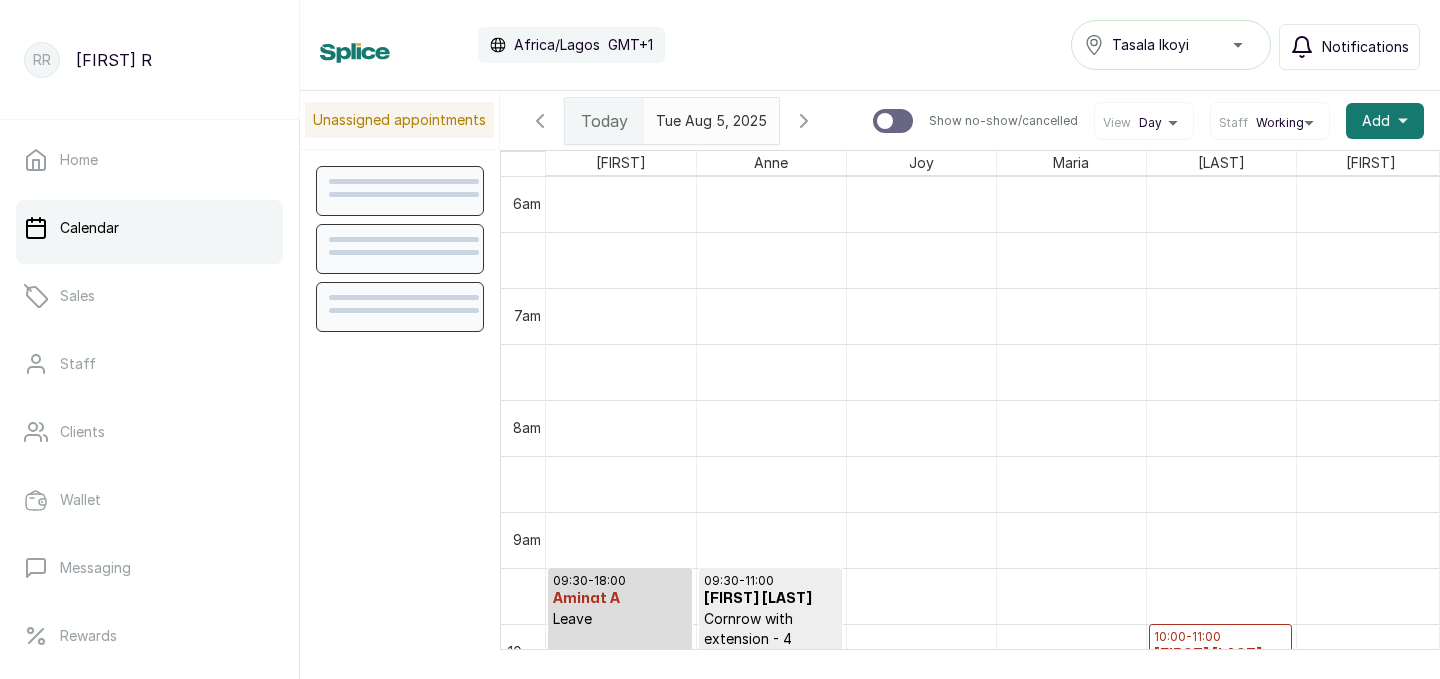 click on "Notifications" at bounding box center [1349, 47] 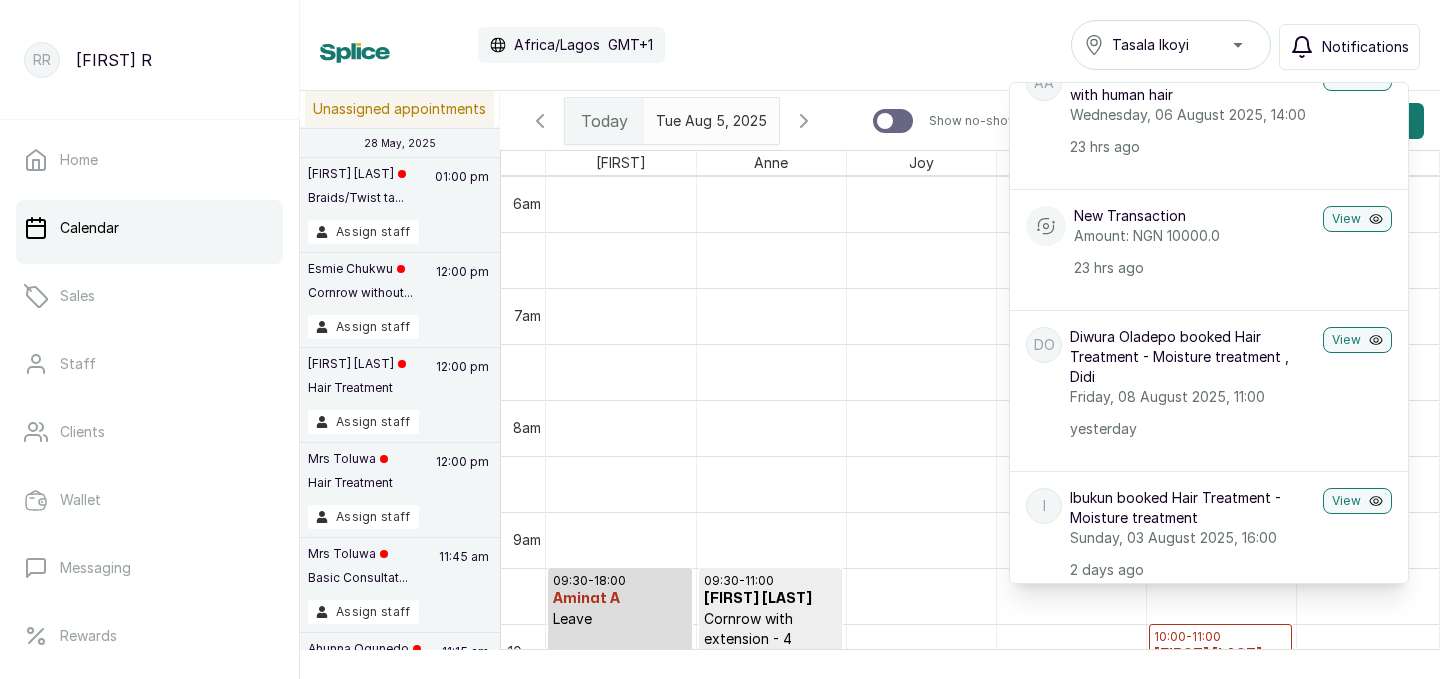scroll, scrollTop: 717, scrollLeft: 0, axis: vertical 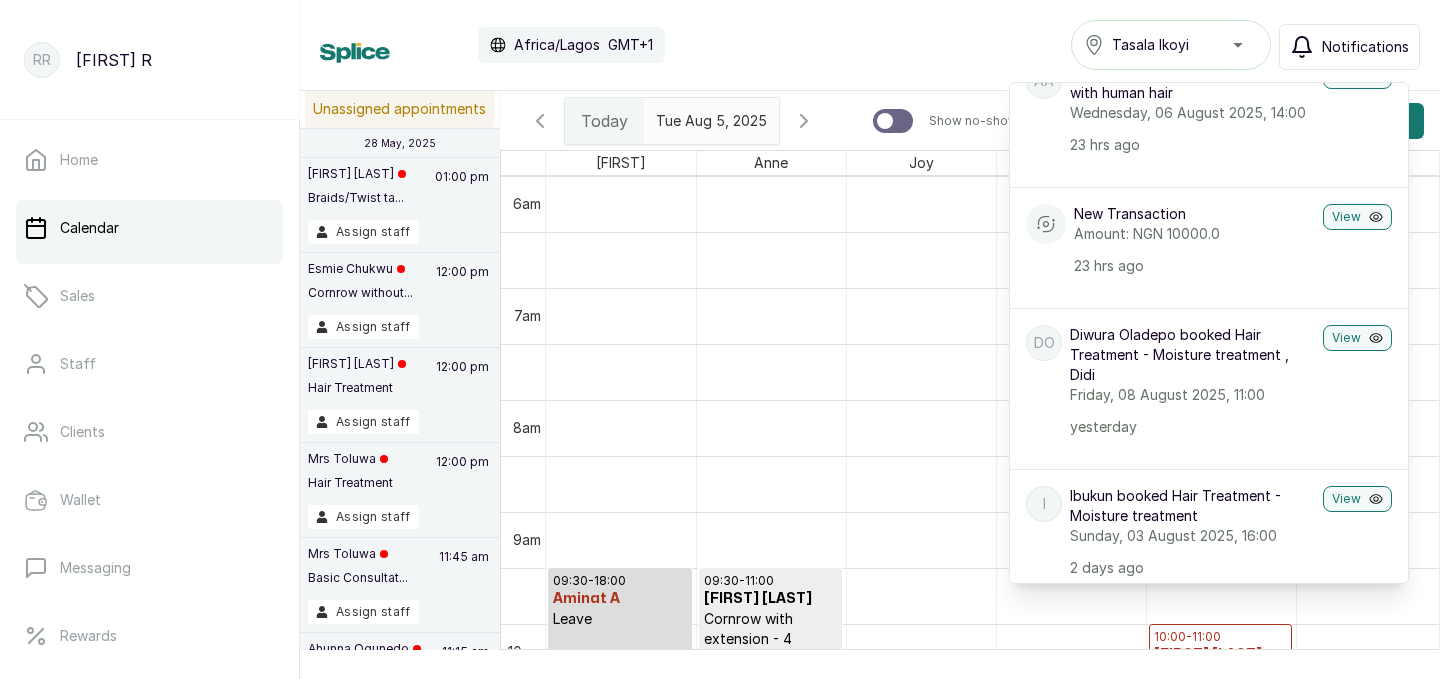 click on "Calendar [COUNTRY]/[CITY] [TIMEZONE] [NOTIFICATION] [NOTIFICATION] [FIRST] [LAST] booked [SERVICE] - [DETAIL] treatment, [SERVICE] - basic pedicure, [SERVICE] - [DETAIL] [DETAIL] [DATE], [TIME] [TIME] ago View FK [FIRST] [LAST] booked [SERVICE], [SERVICE] - [DETAIL] [DETAIL], [SERVICE] [DATE], [TIME] [TIME] ago View UA [USERNAME] booked [SERVICE] [DATE], [TIME] [TIME] ago View New Transaction Amount: [CURRENCY][PRICE] [TIME] ago View AA [FIRST] [LAST] booked [SERVICE] with [DETAIL] [DATE], [TIME] [TIME] ago View New Transaction Amount: [CURRENCY][PRICE] [TIME] ago View DO [FIRST] [LAST] booked [SERVICE] - [DETAIL] treatment, [SERVICE] [DATE], [TIME] yesterday View I [FIRST] booked [SERVICE] - [DETAIL] treatment [DATE], [TIME] [TIME] days ago View QR [FIRST] [LAST] booked [SERVICE] - [DETAIL] treatment View" at bounding box center [870, 45] 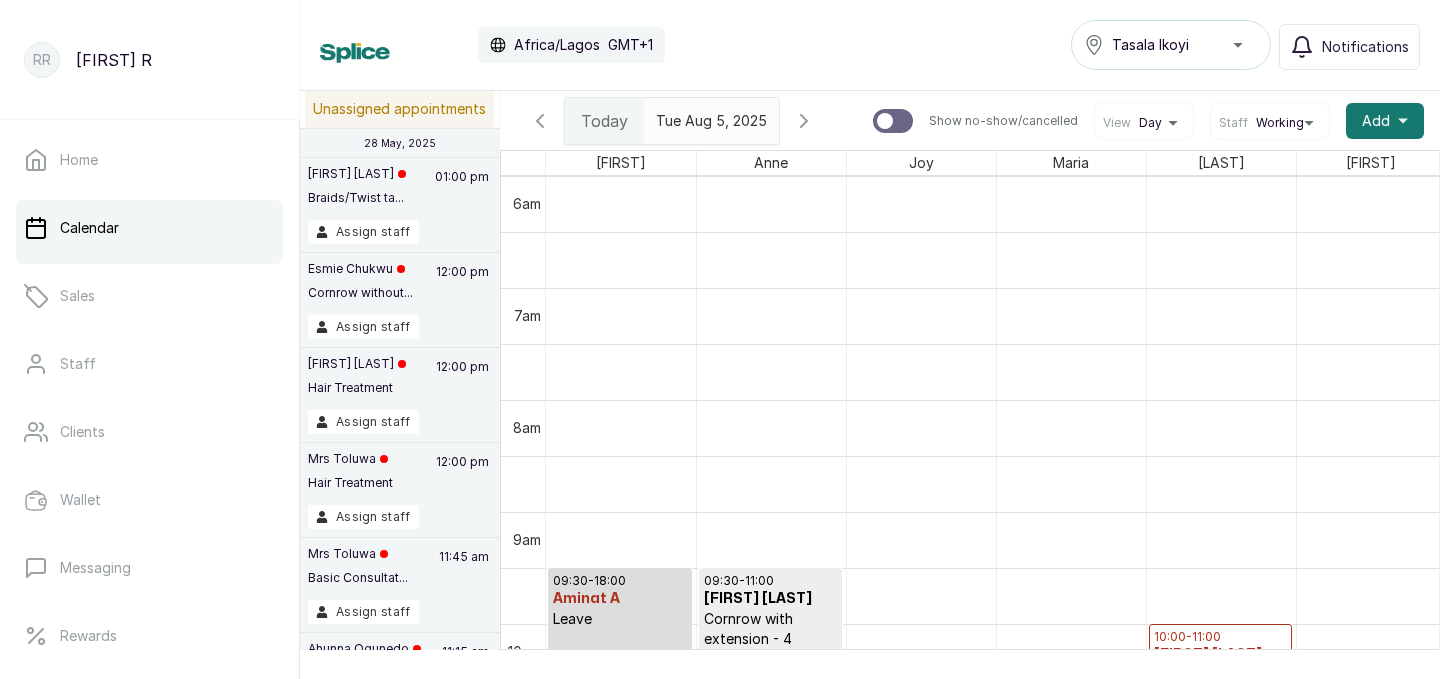 scroll, scrollTop: 780, scrollLeft: 0, axis: vertical 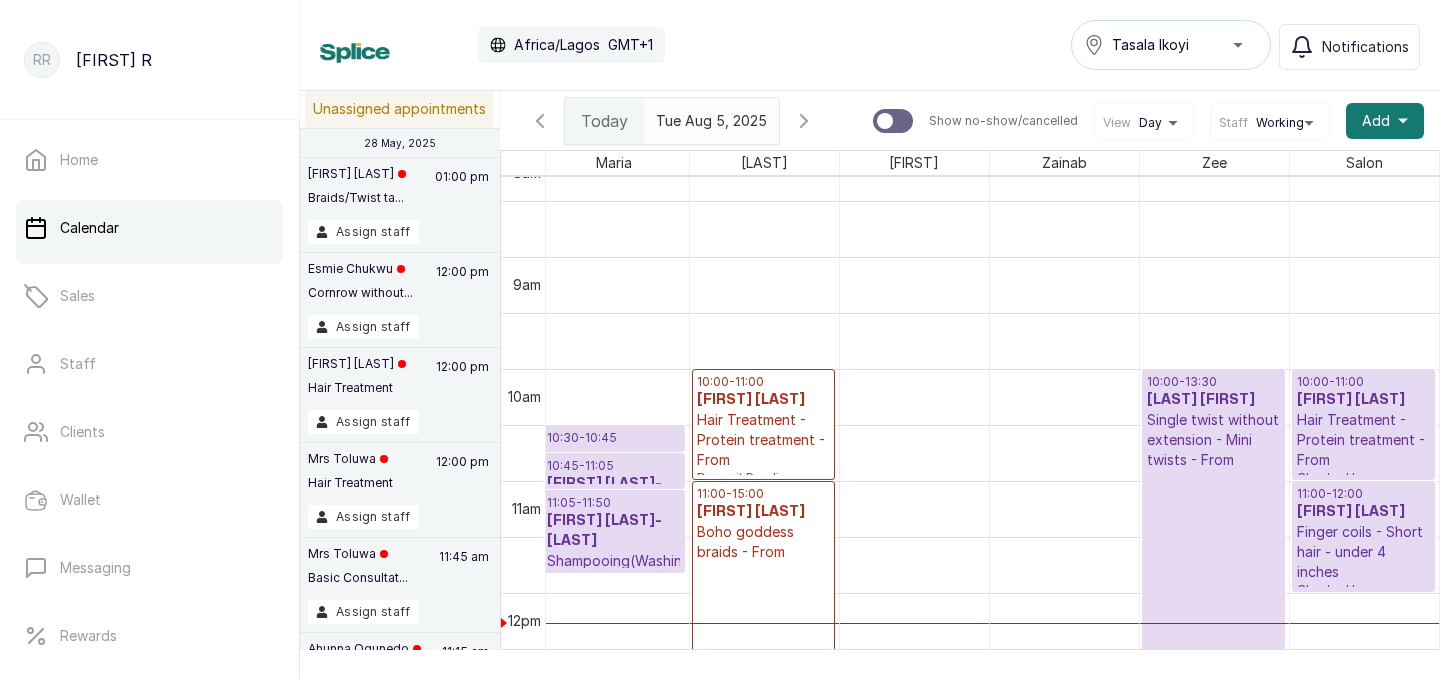 click on "[TIME]  -  [TIME]" at bounding box center [1364, 382] 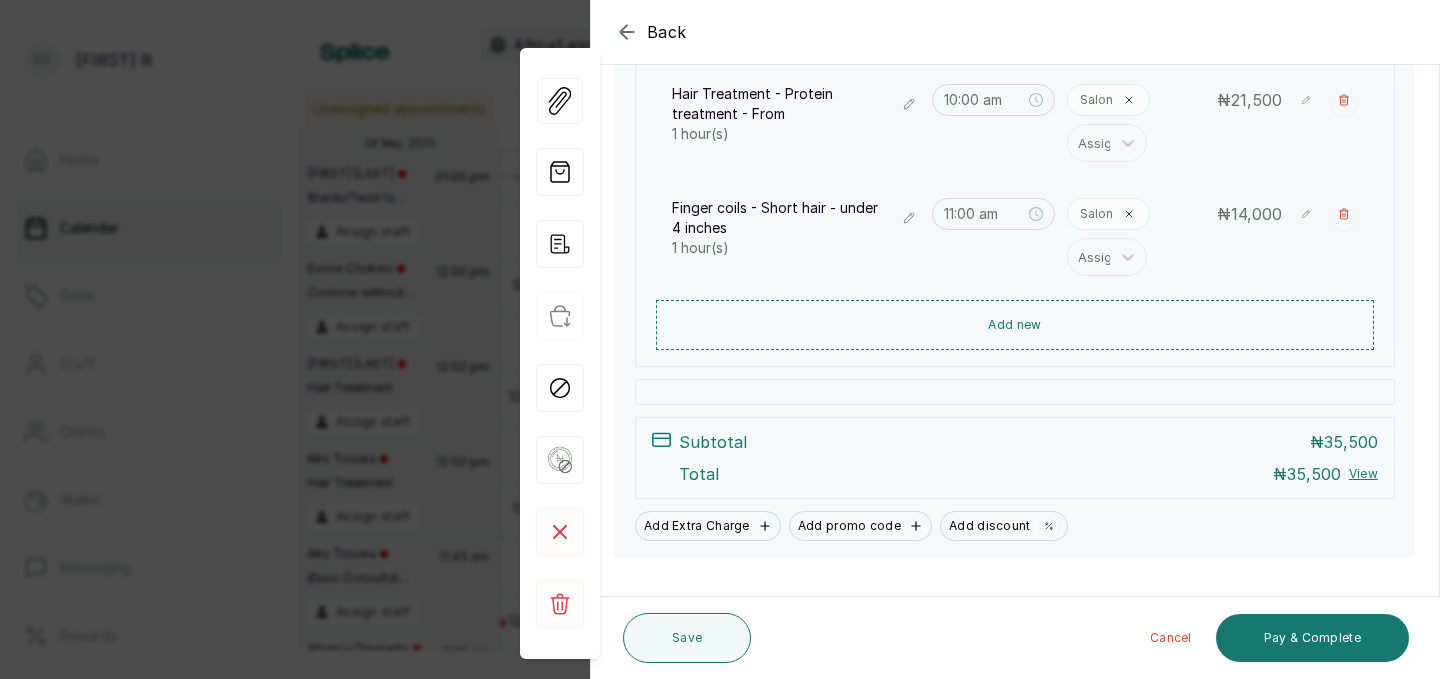 scroll, scrollTop: 244, scrollLeft: 0, axis: vertical 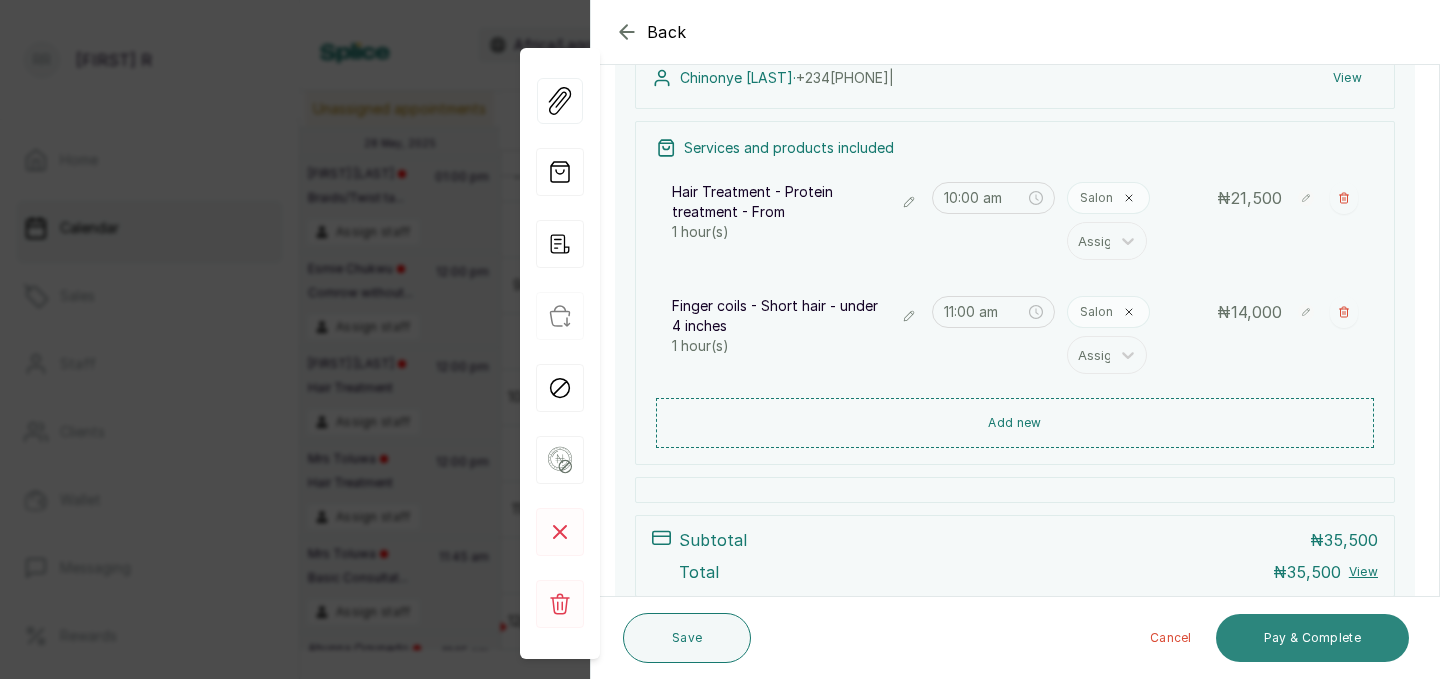 click on "Pay & Complete" at bounding box center [1312, 638] 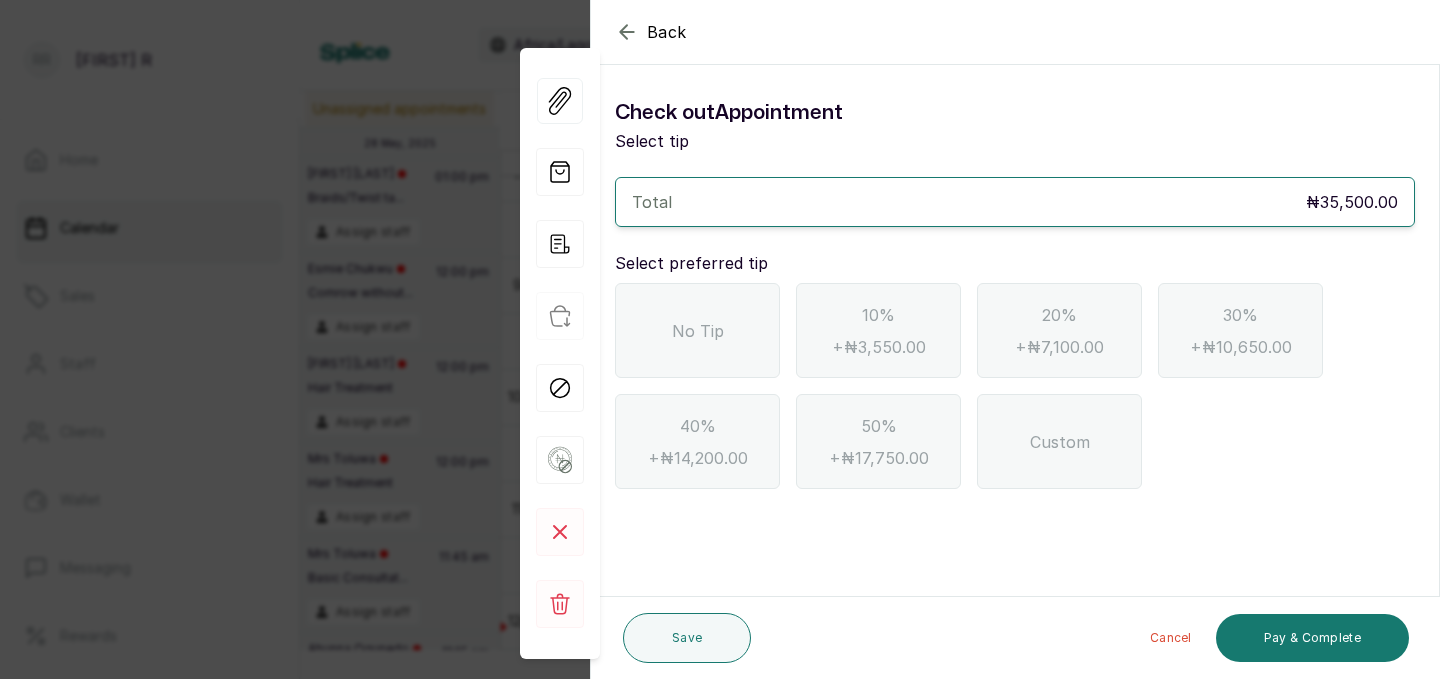 click on "No Tip" at bounding box center [697, 330] 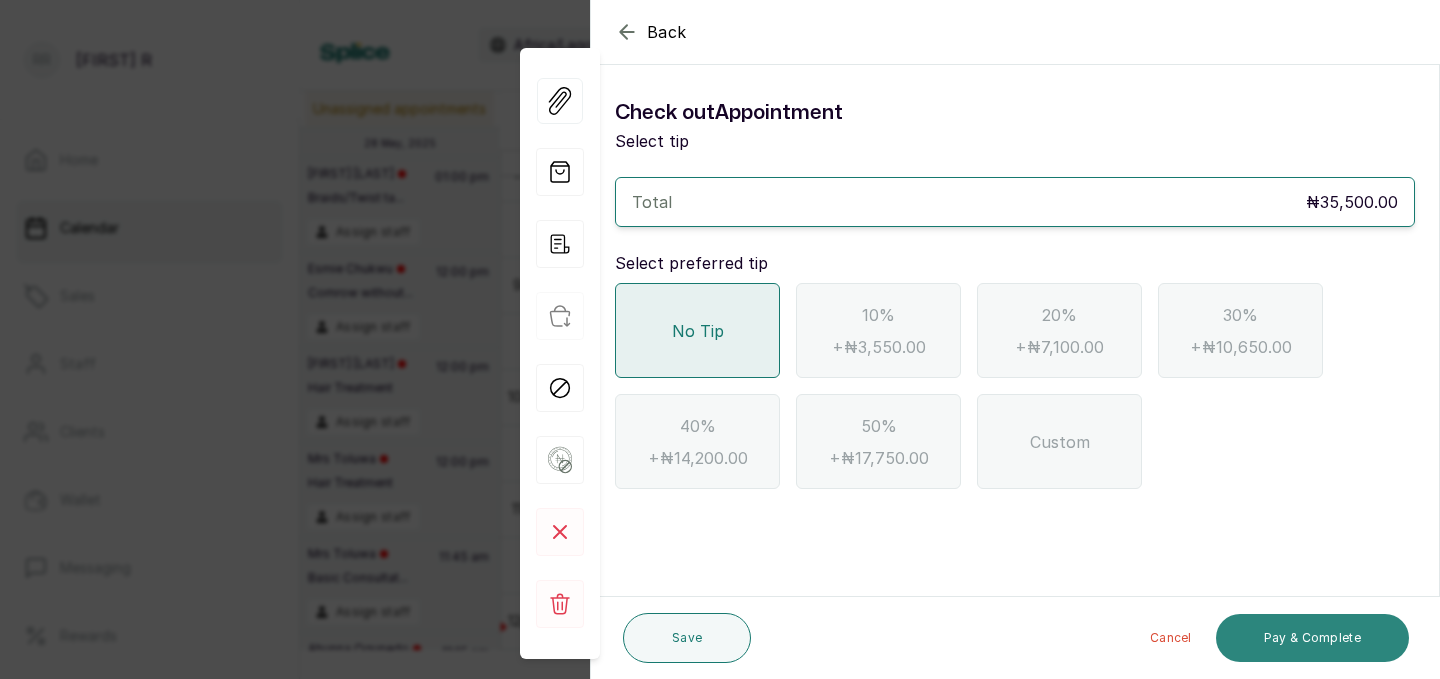 click on "Pay & Complete" at bounding box center (1312, 638) 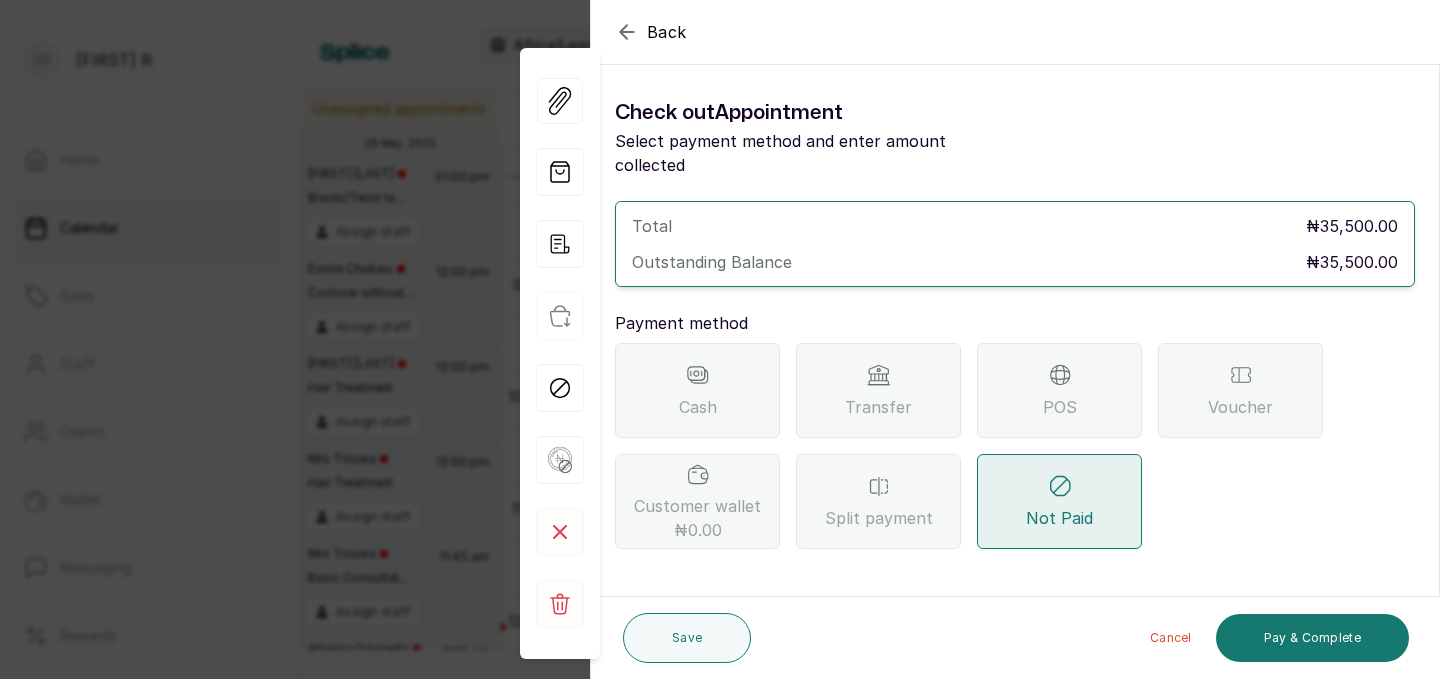 click 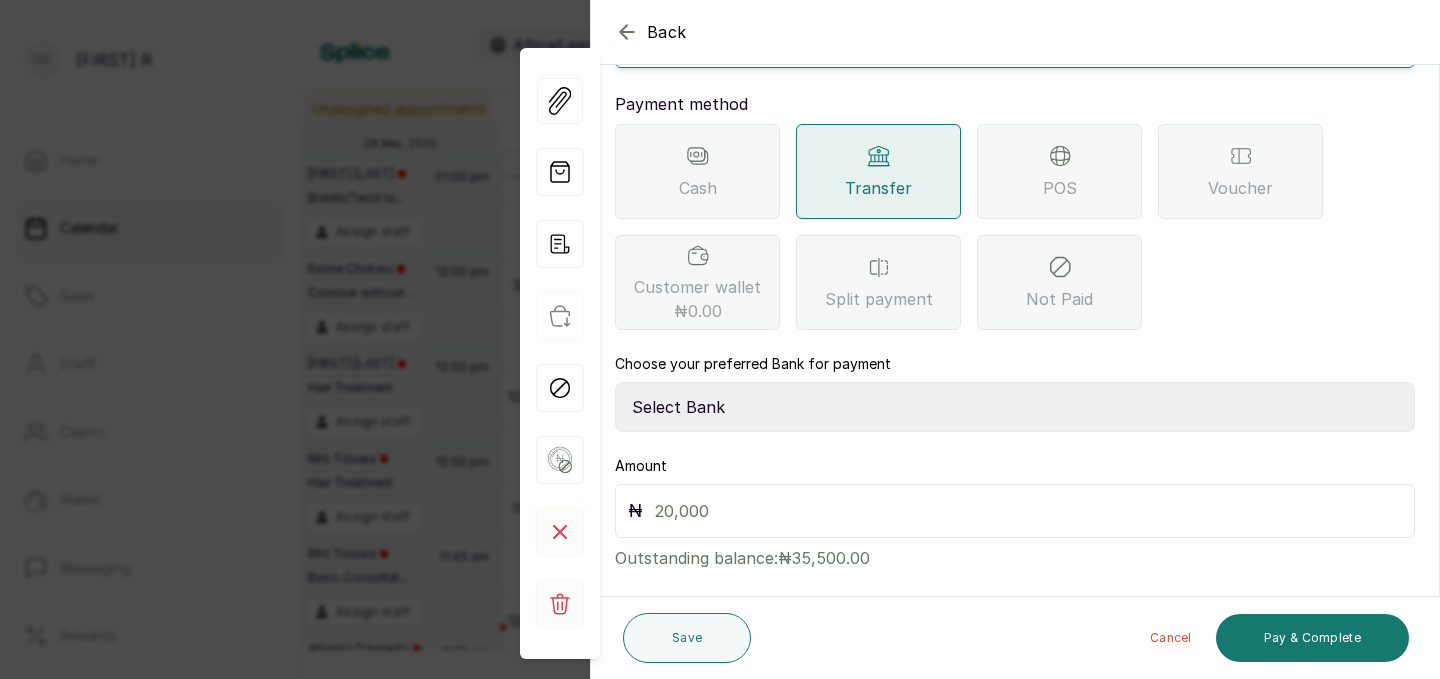scroll, scrollTop: 223, scrollLeft: 0, axis: vertical 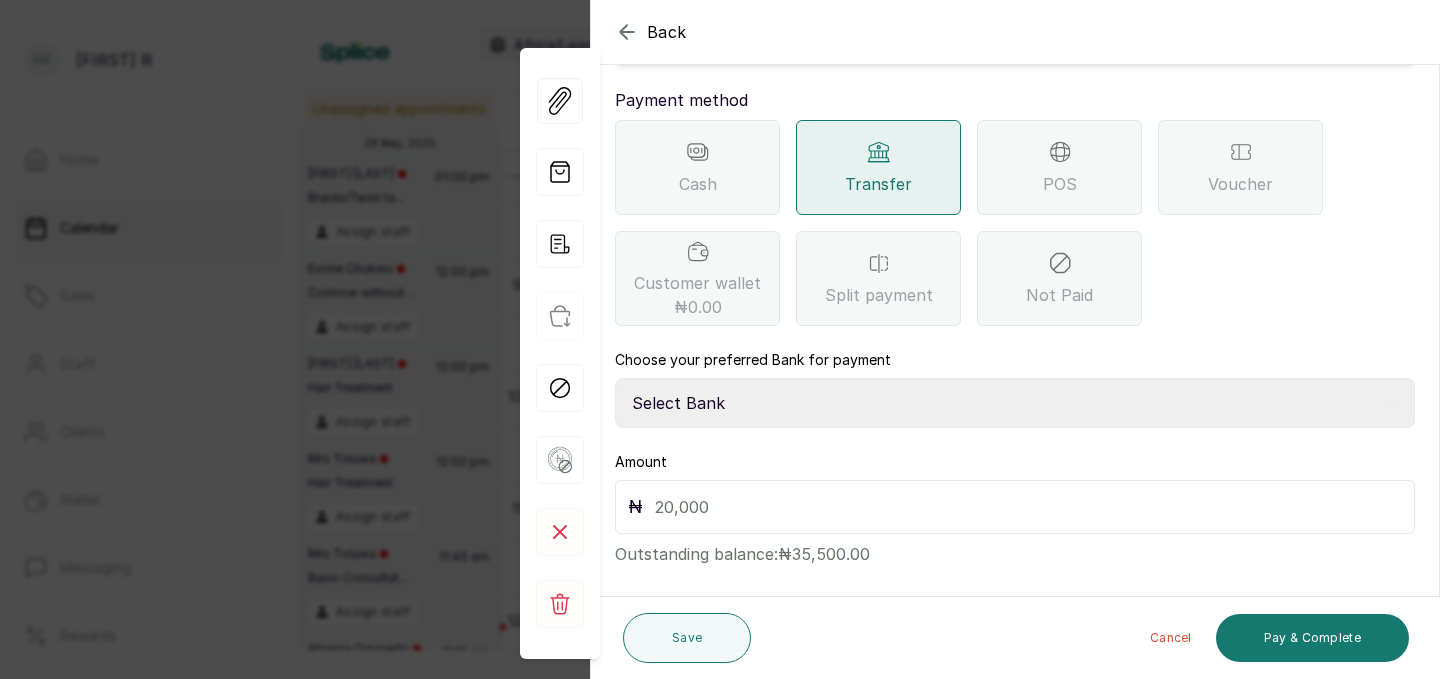 click on "Select Bank TRACTION(TRACTION) Providus Bank TASALAHQ HAIR AND BEAUTY Guaranty Trust Bank" at bounding box center (1015, 403) 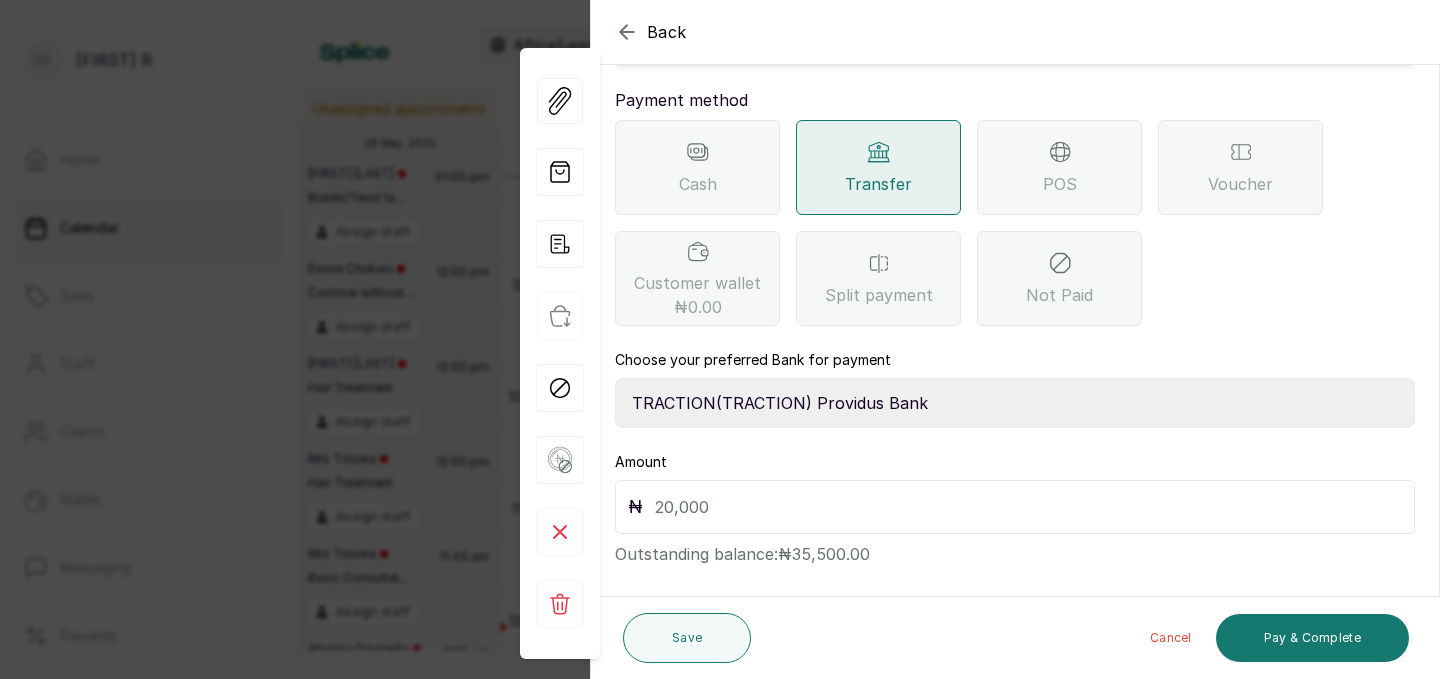 click at bounding box center [1028, 507] 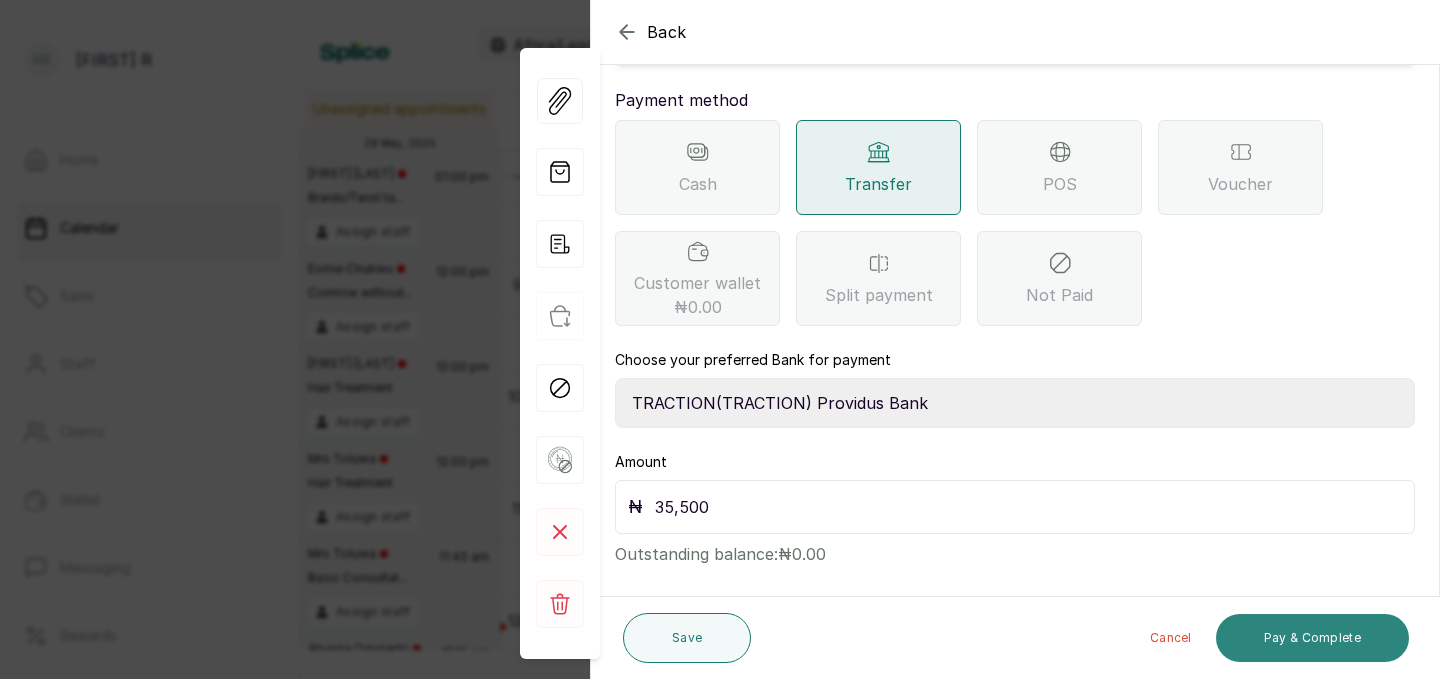 type on "35,500" 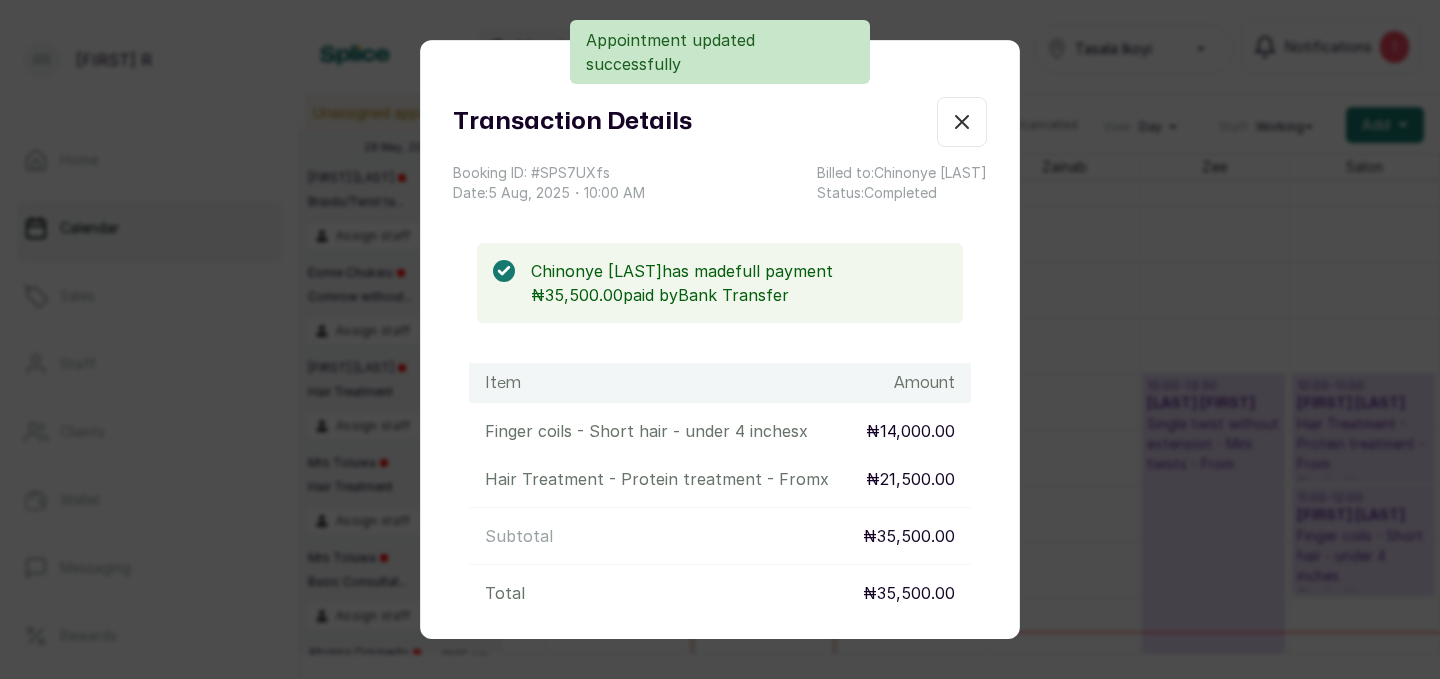 click on "Show no-show/cancelled" at bounding box center [962, 122] 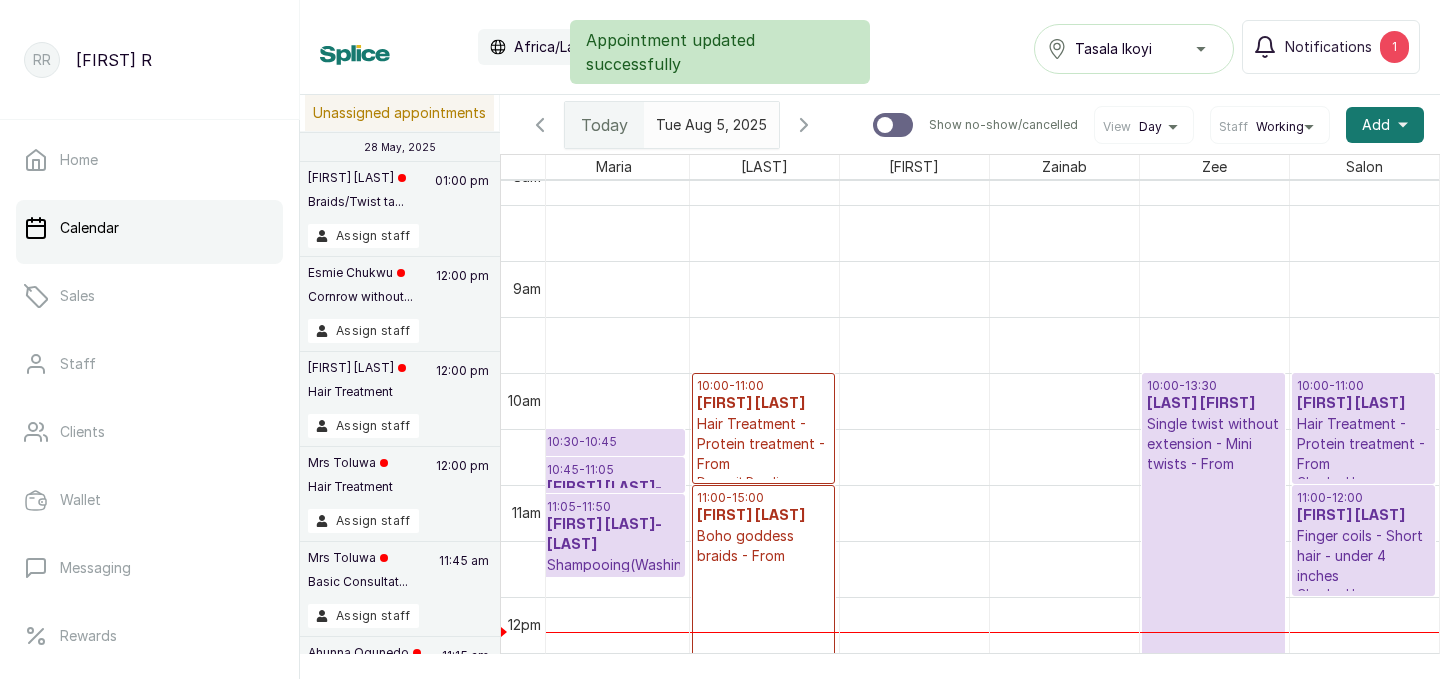 scroll, scrollTop: 1047, scrollLeft: 457, axis: both 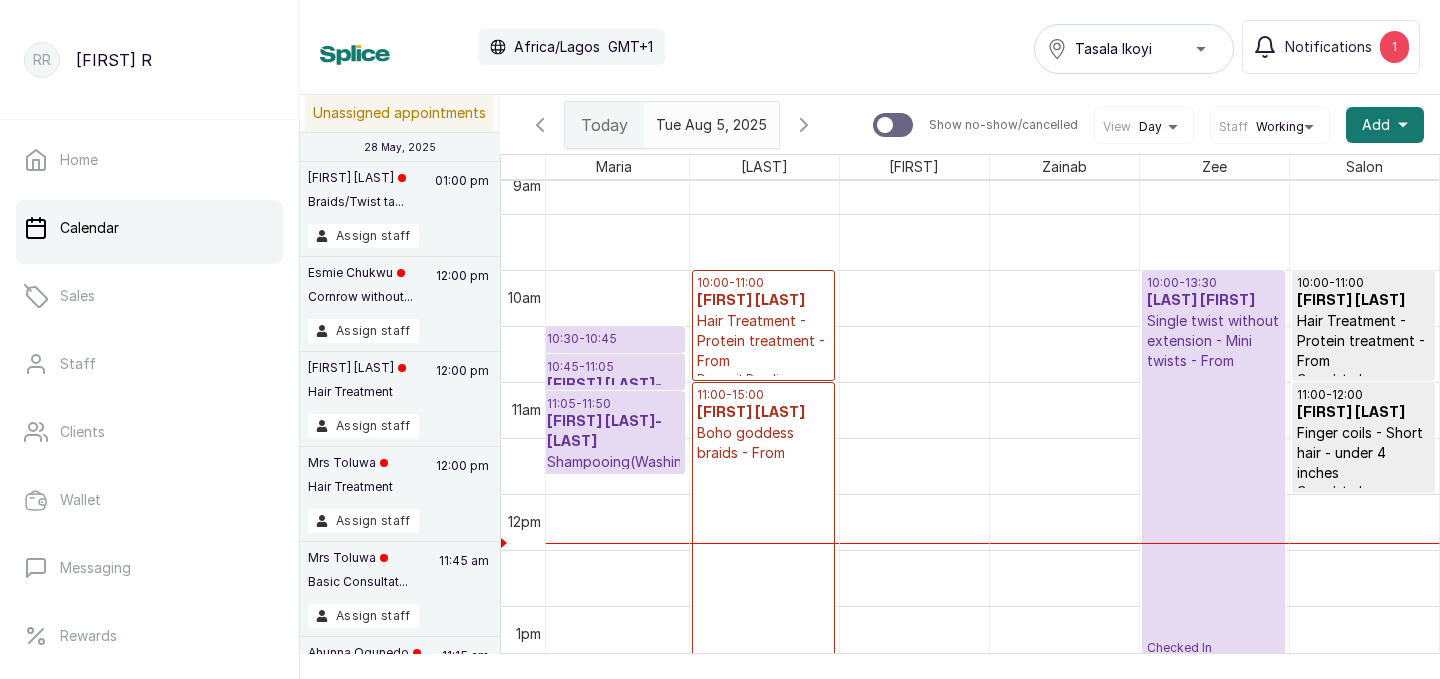 click on "[TIME] - [TIME]" at bounding box center (613, 339) 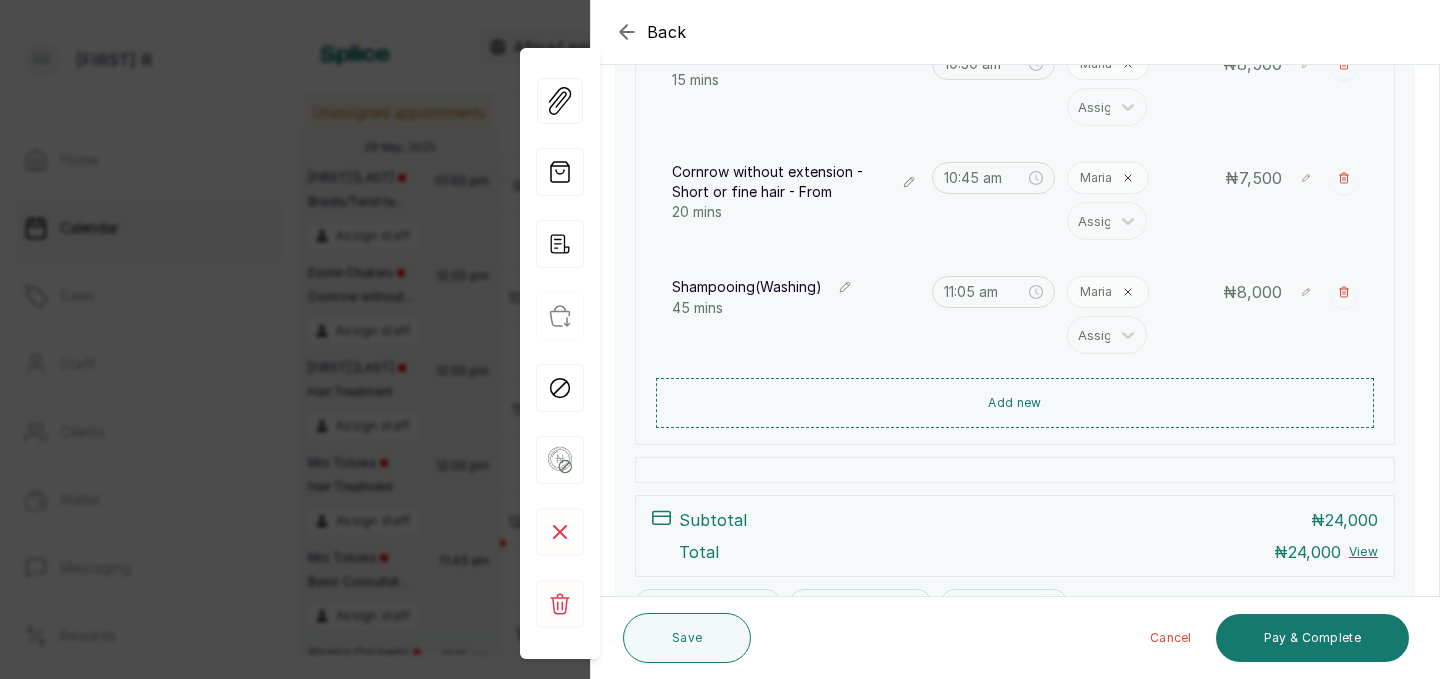 scroll, scrollTop: 381, scrollLeft: 0, axis: vertical 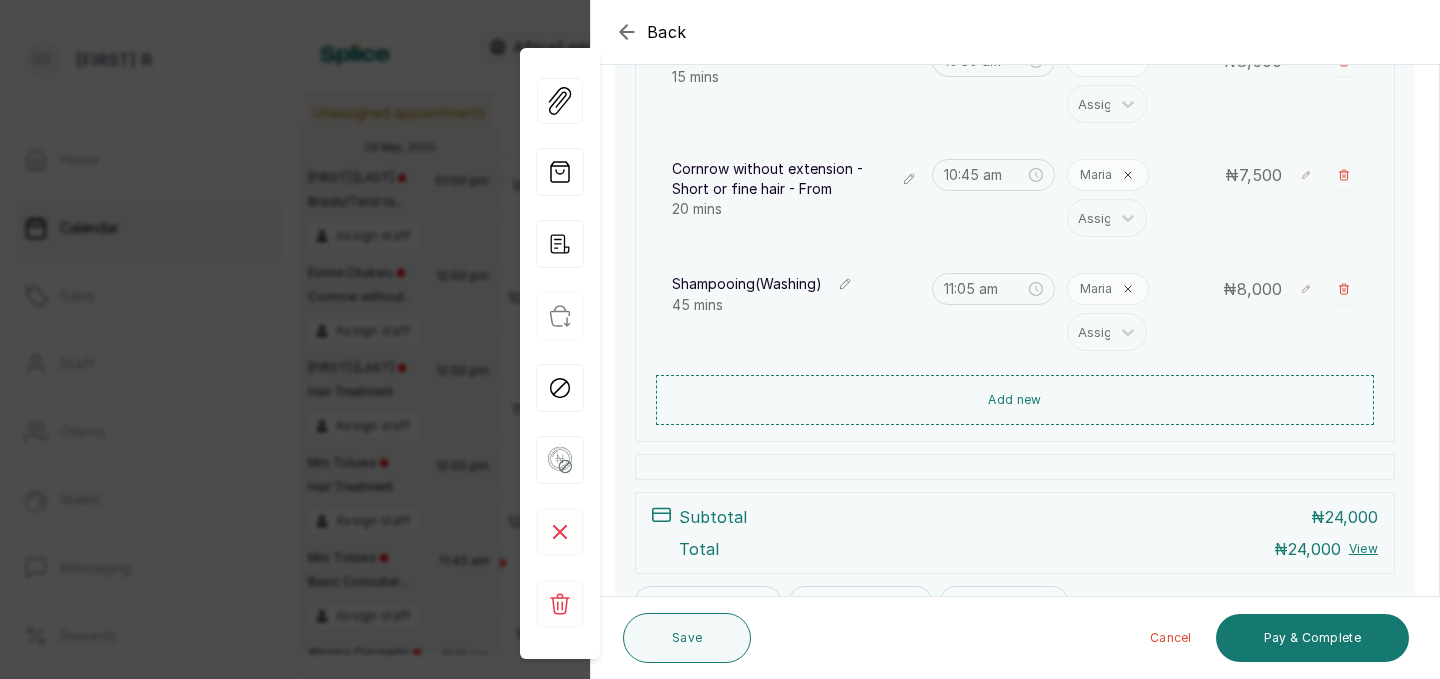click 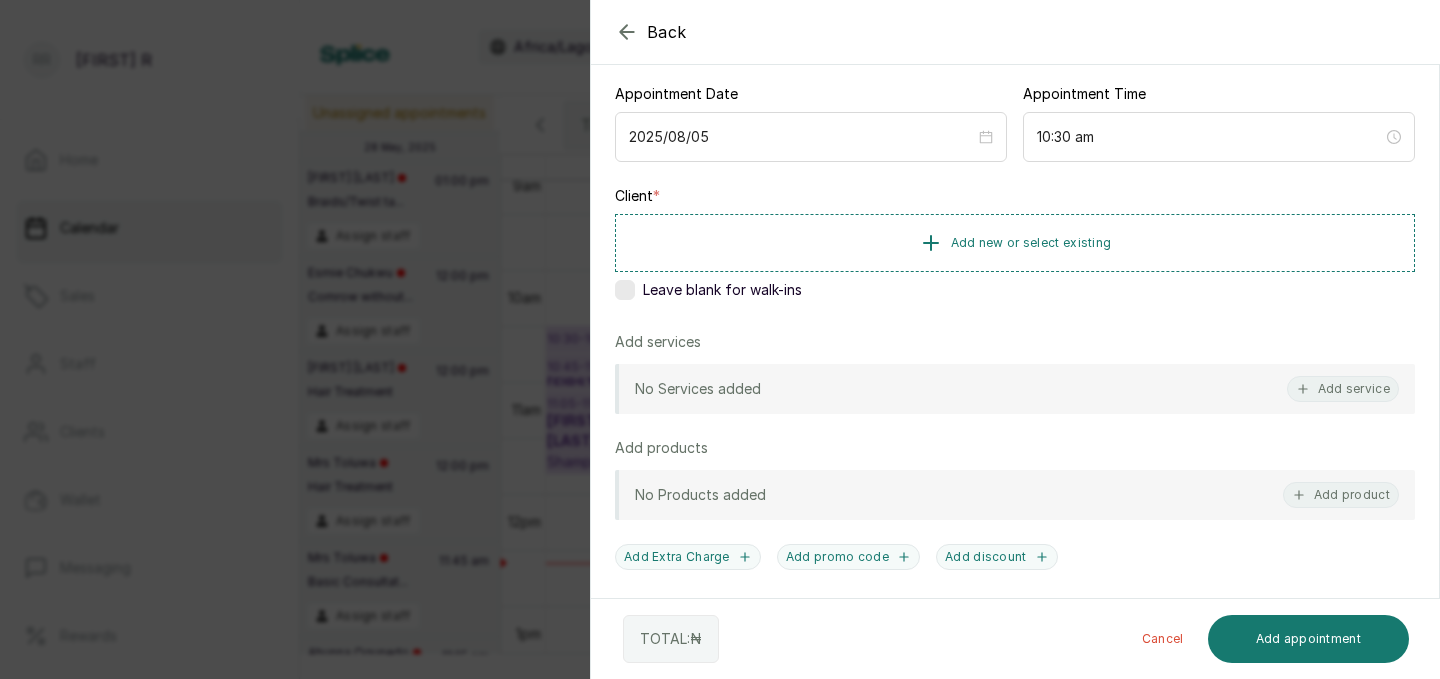 scroll, scrollTop: 265, scrollLeft: 0, axis: vertical 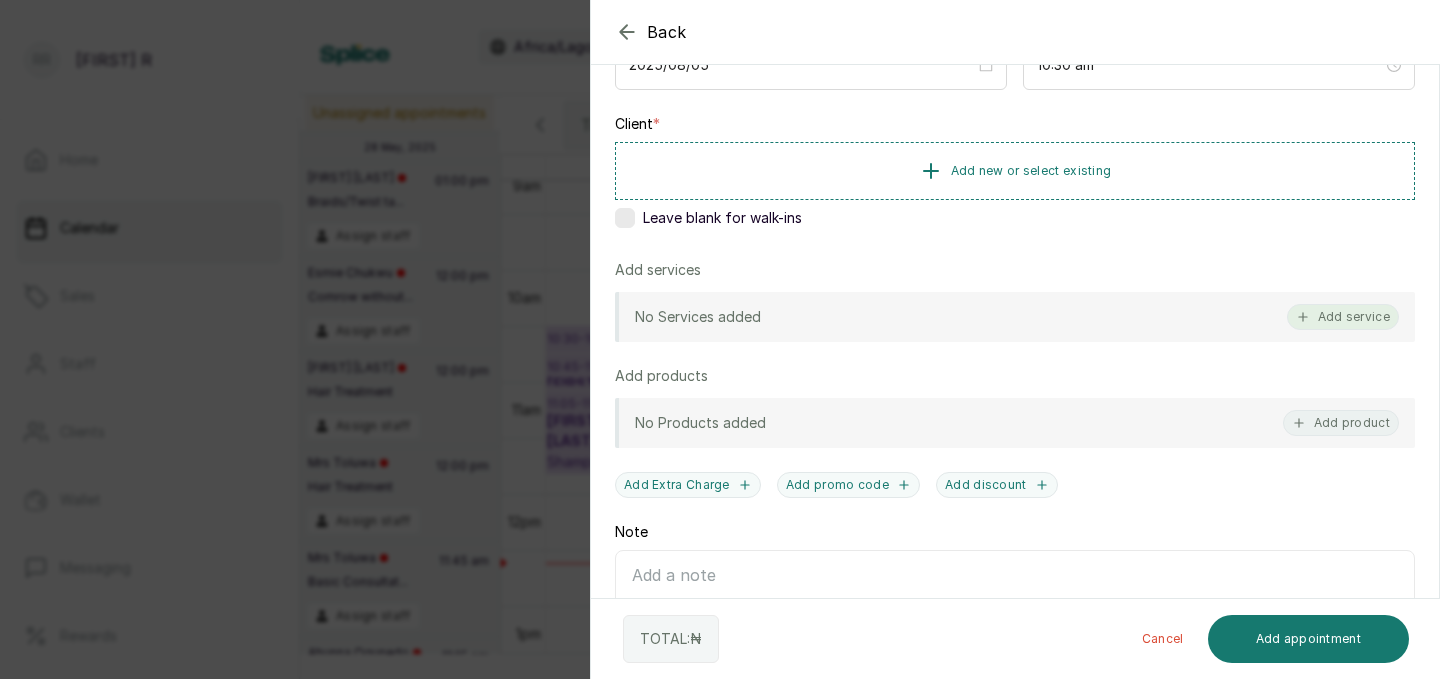 click on "Add service" at bounding box center [1343, 317] 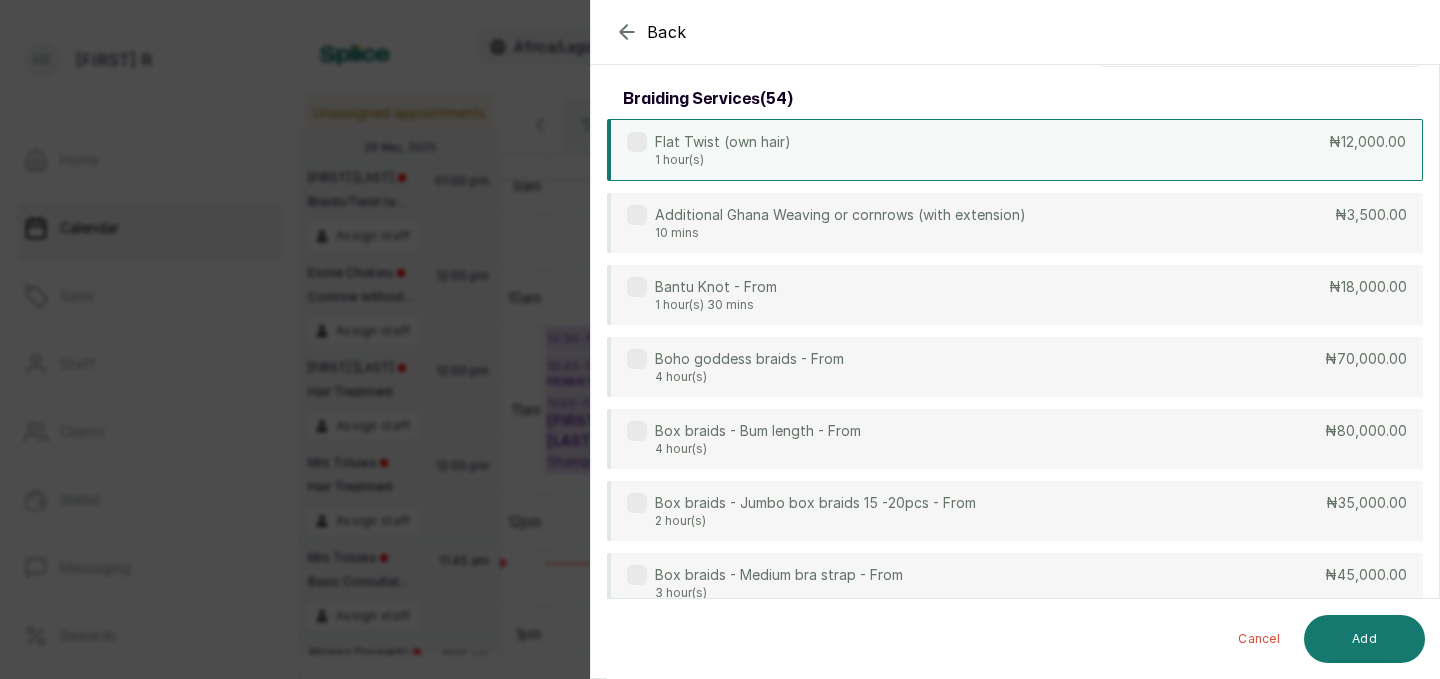 scroll, scrollTop: 0, scrollLeft: 0, axis: both 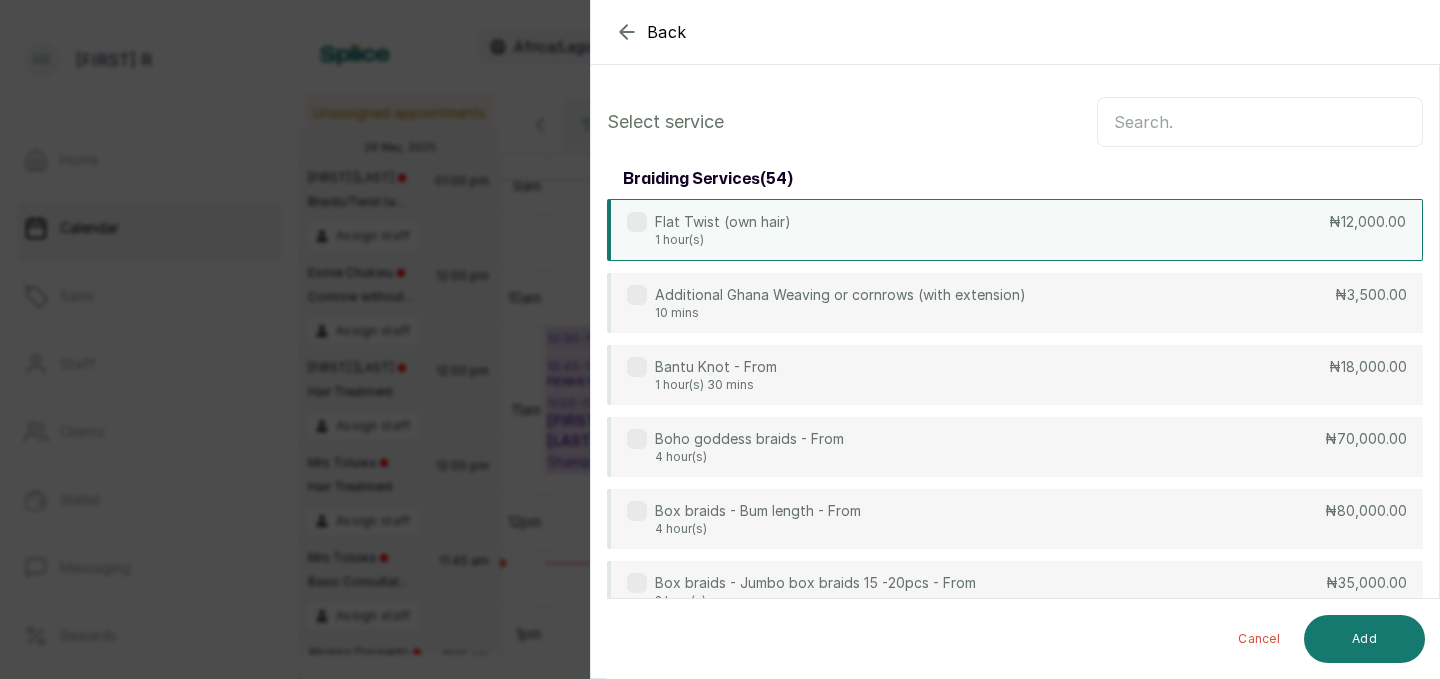 click at bounding box center (1260, 122) 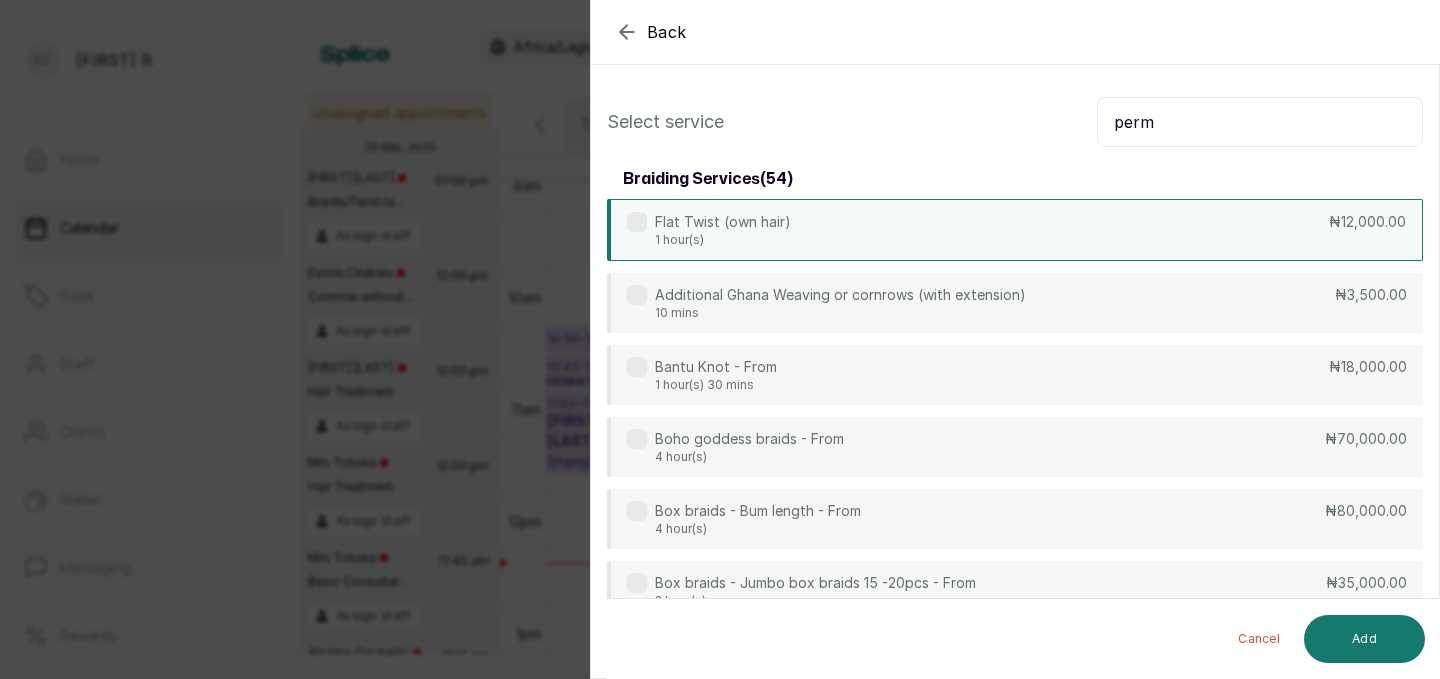 type on "perma" 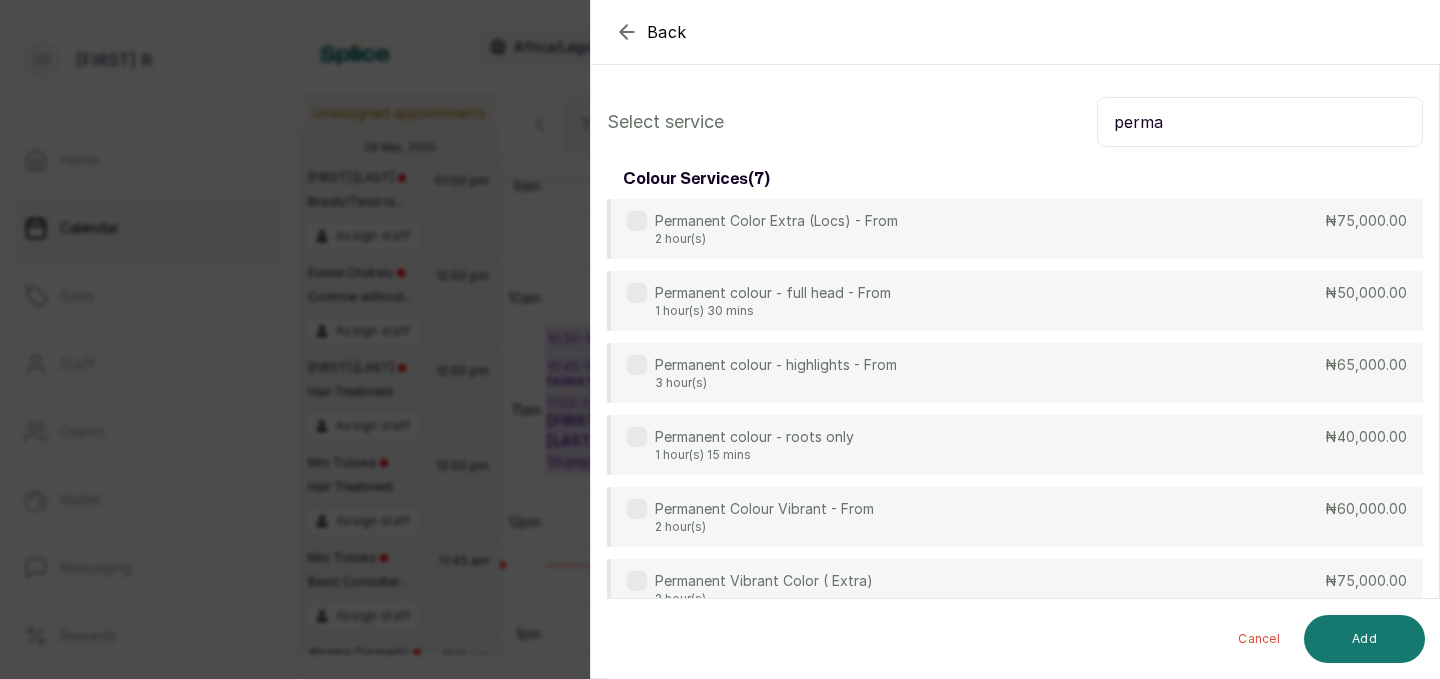 click 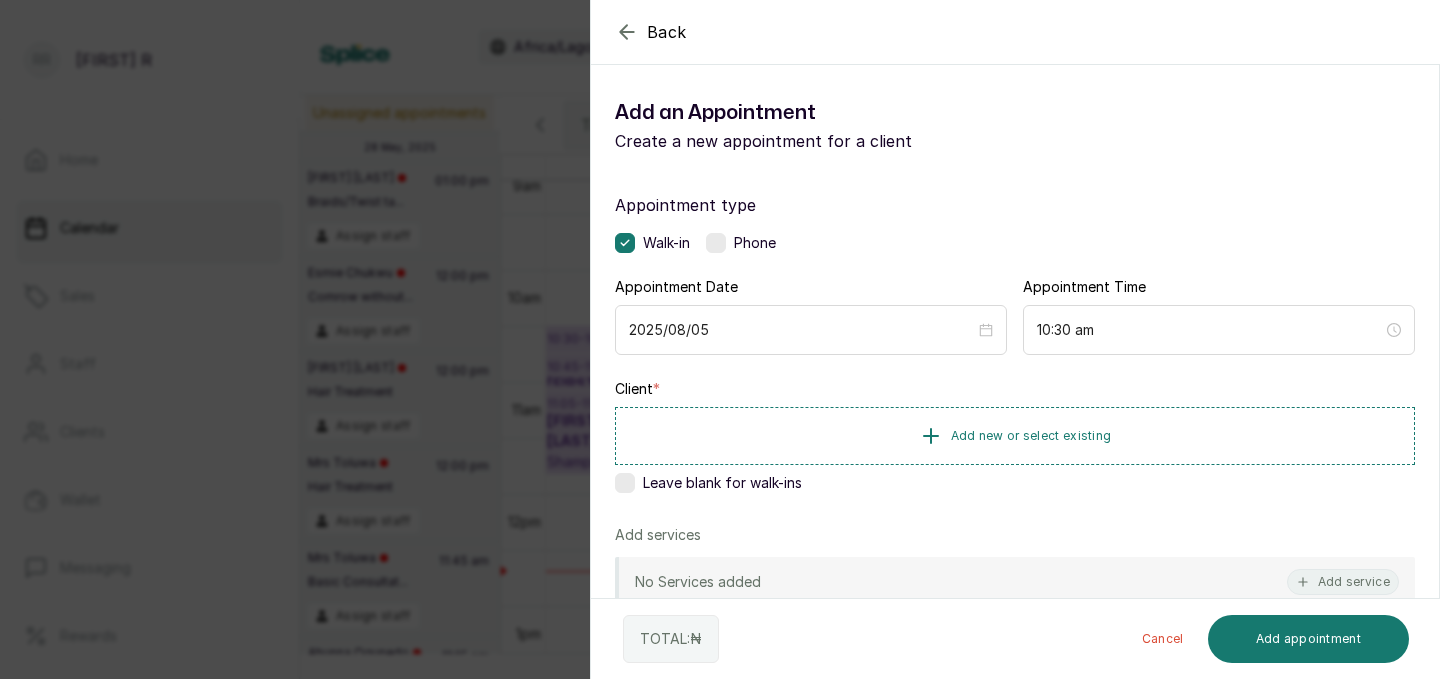 click 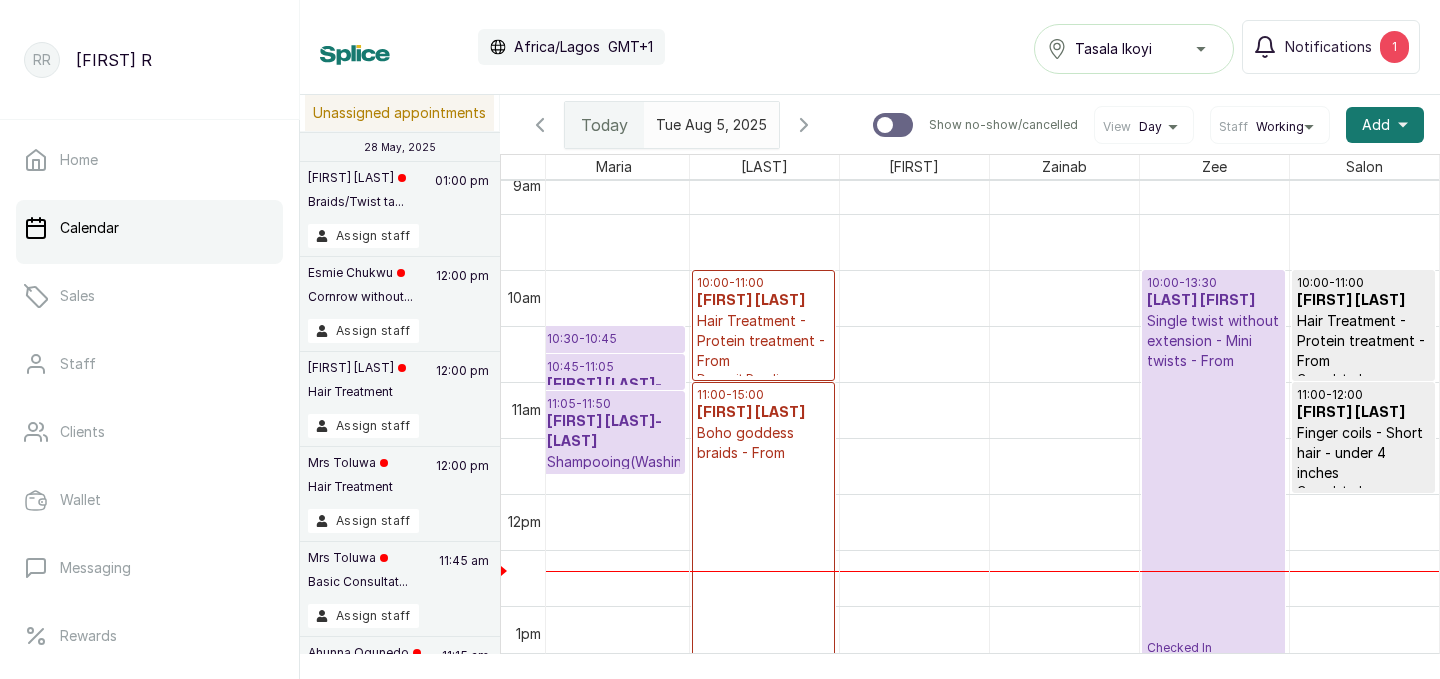 click at bounding box center [692, 120] 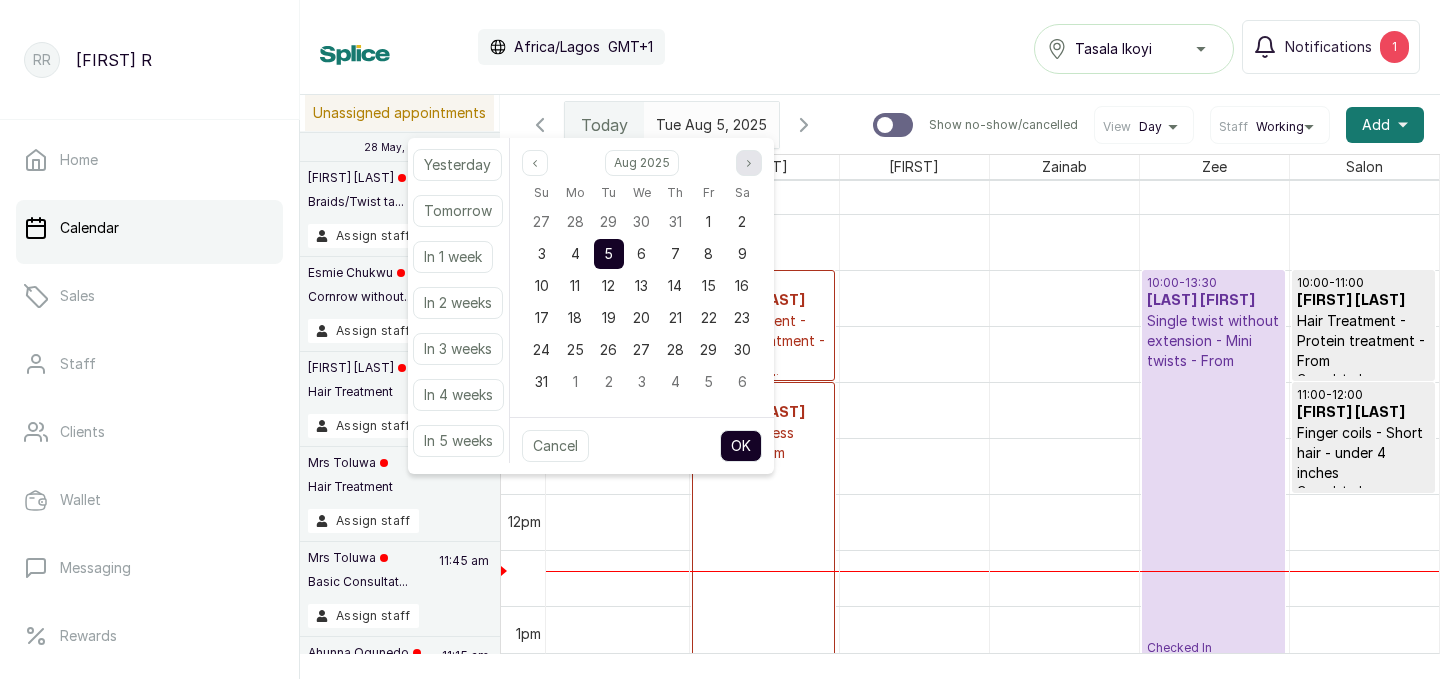 click 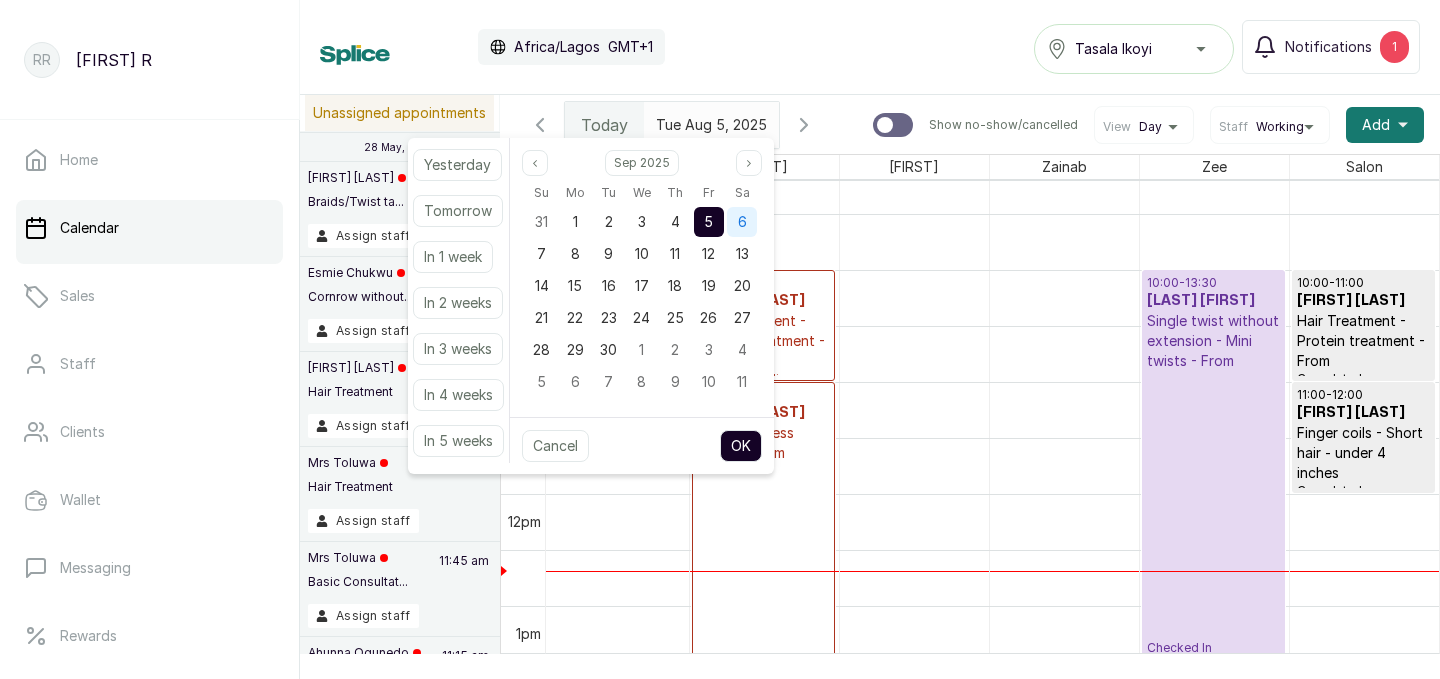 click on "6" at bounding box center (742, 221) 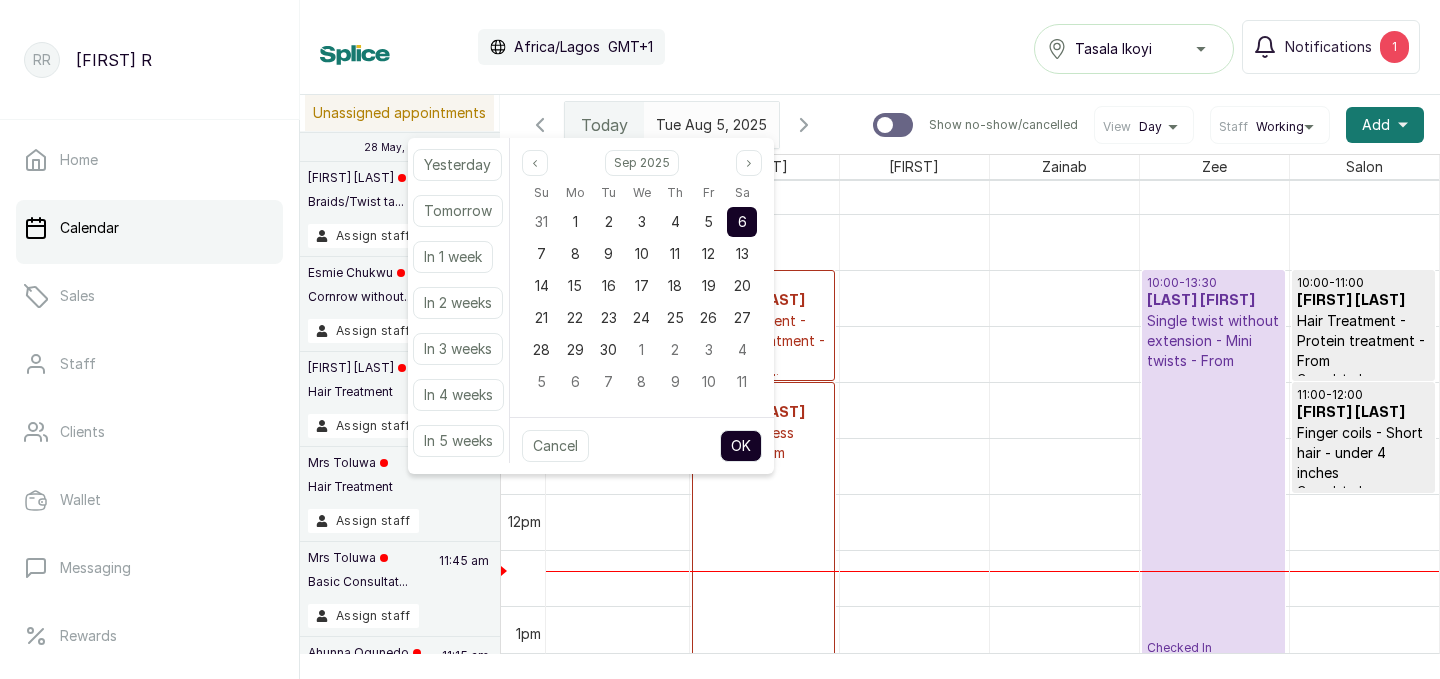 click on "OK" at bounding box center [741, 446] 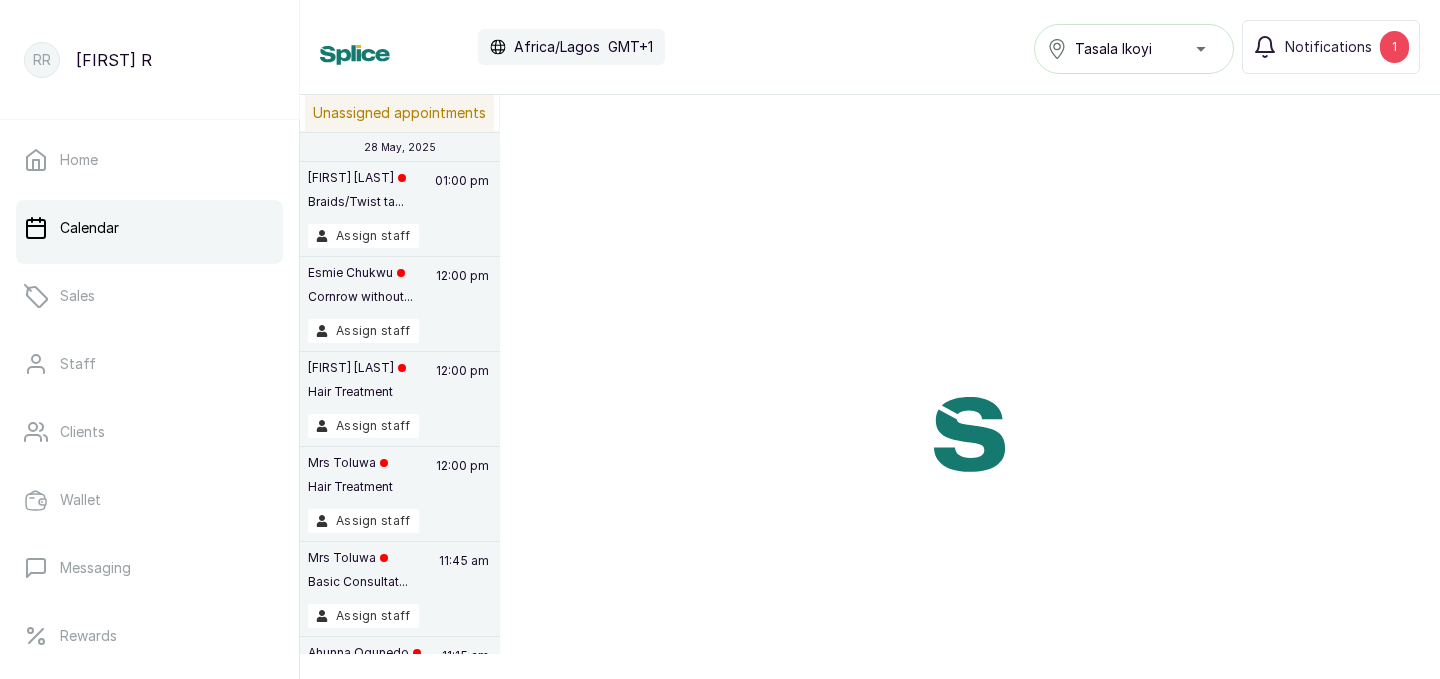 type on "2025-09-06" 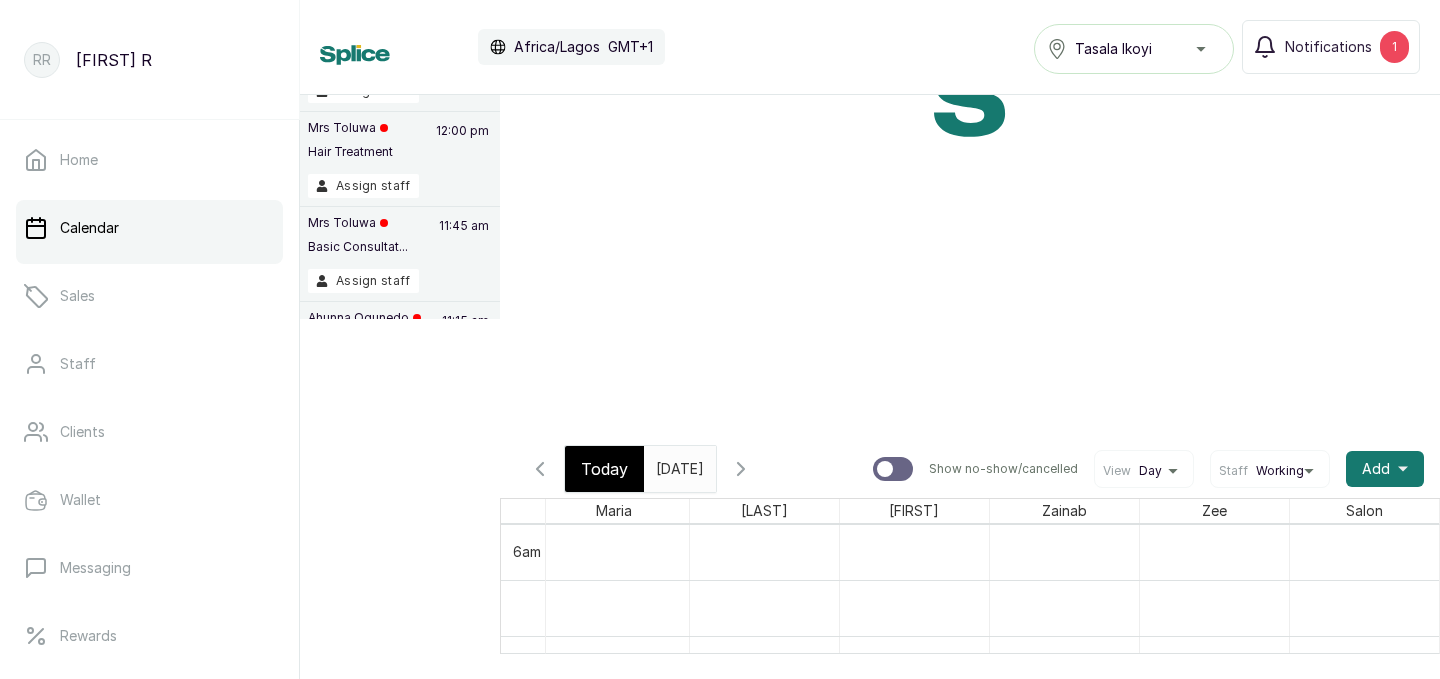 scroll, scrollTop: 424, scrollLeft: 0, axis: vertical 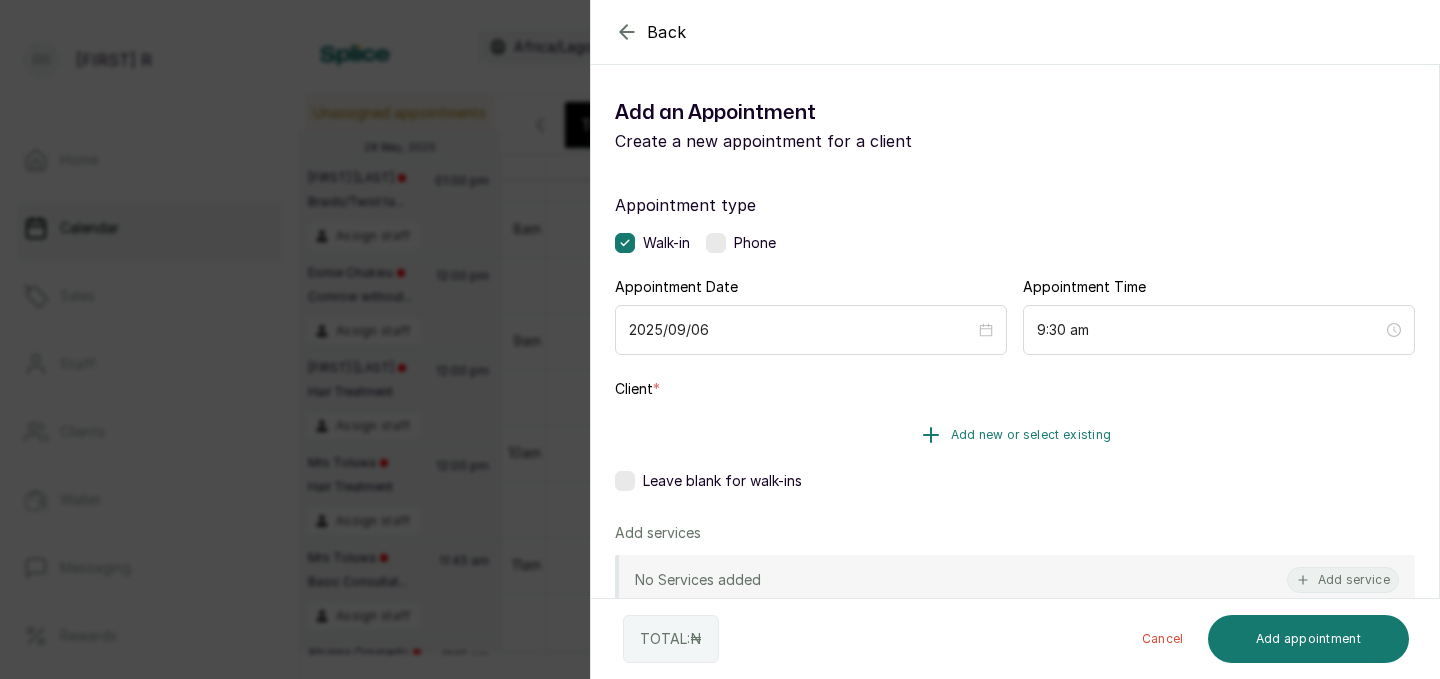 click on "Add new or select existing" at bounding box center (1015, 435) 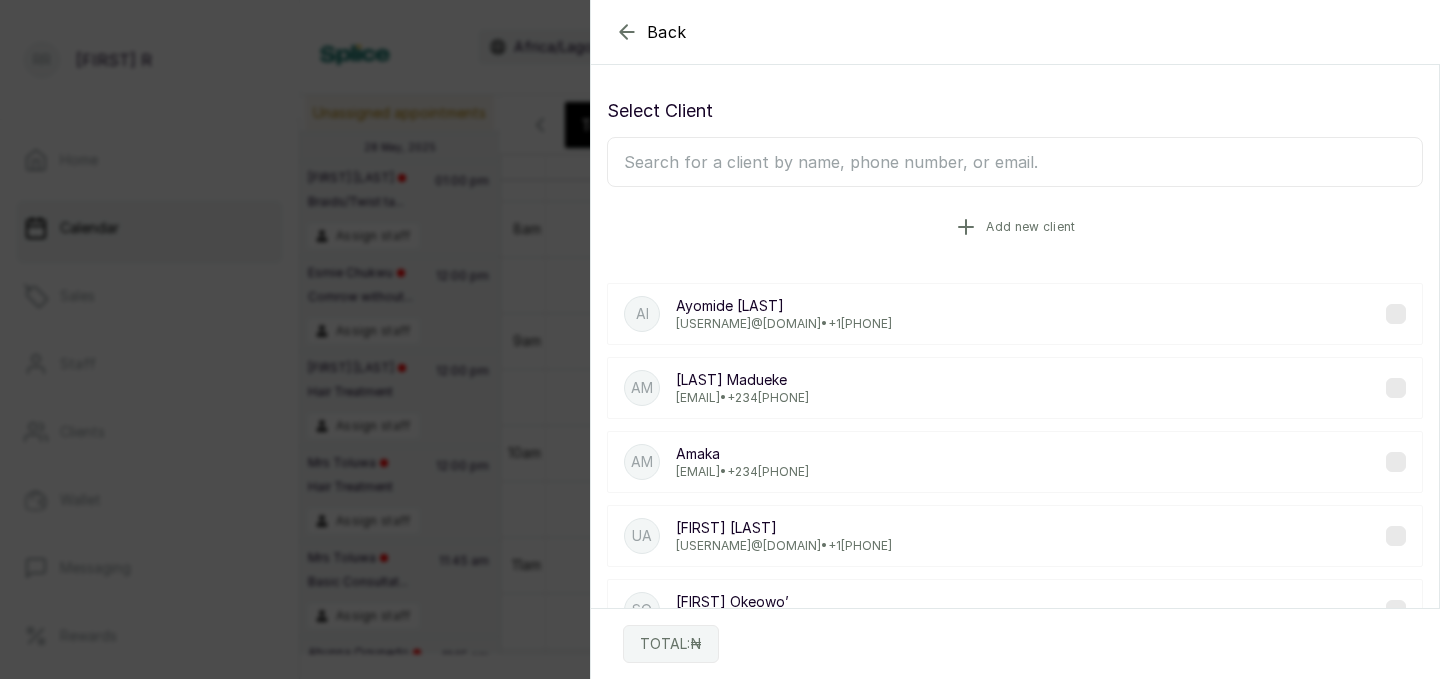 click on "Add new client" at bounding box center [1015, 227] 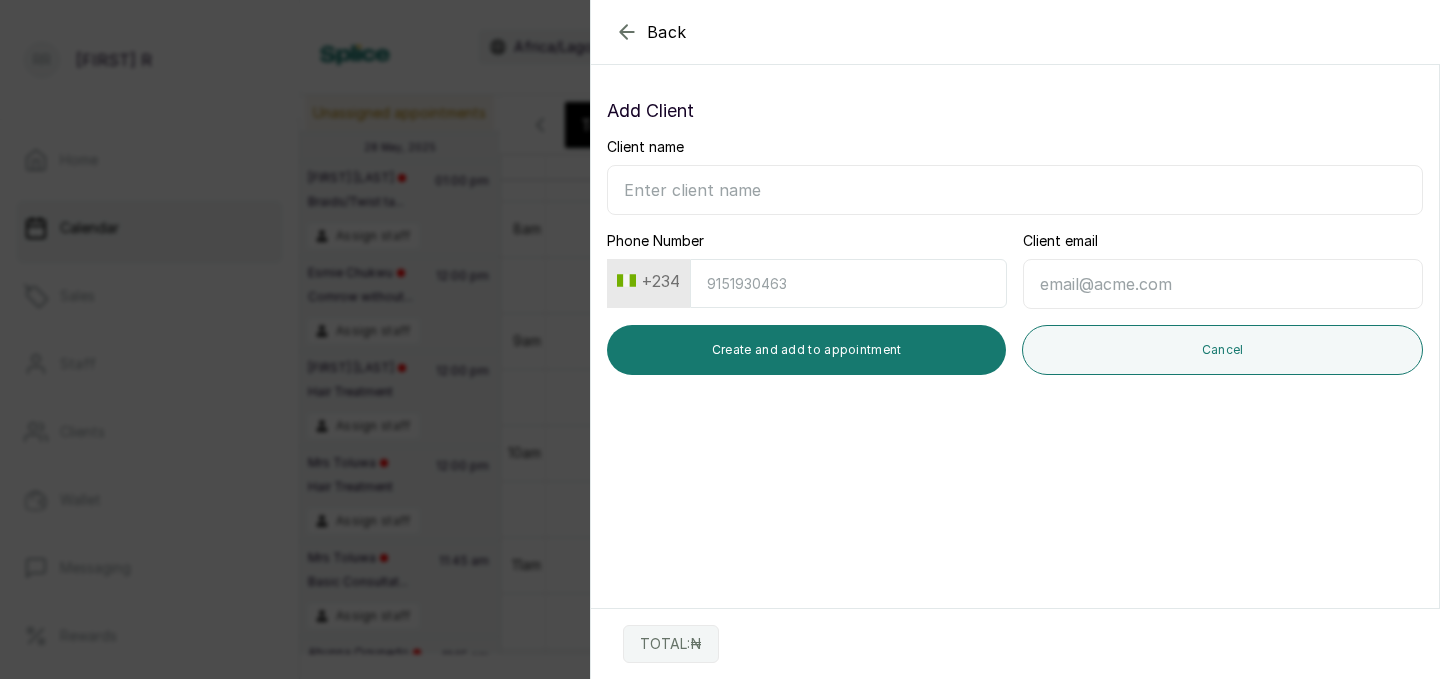 click on "Client name" at bounding box center (1015, 190) 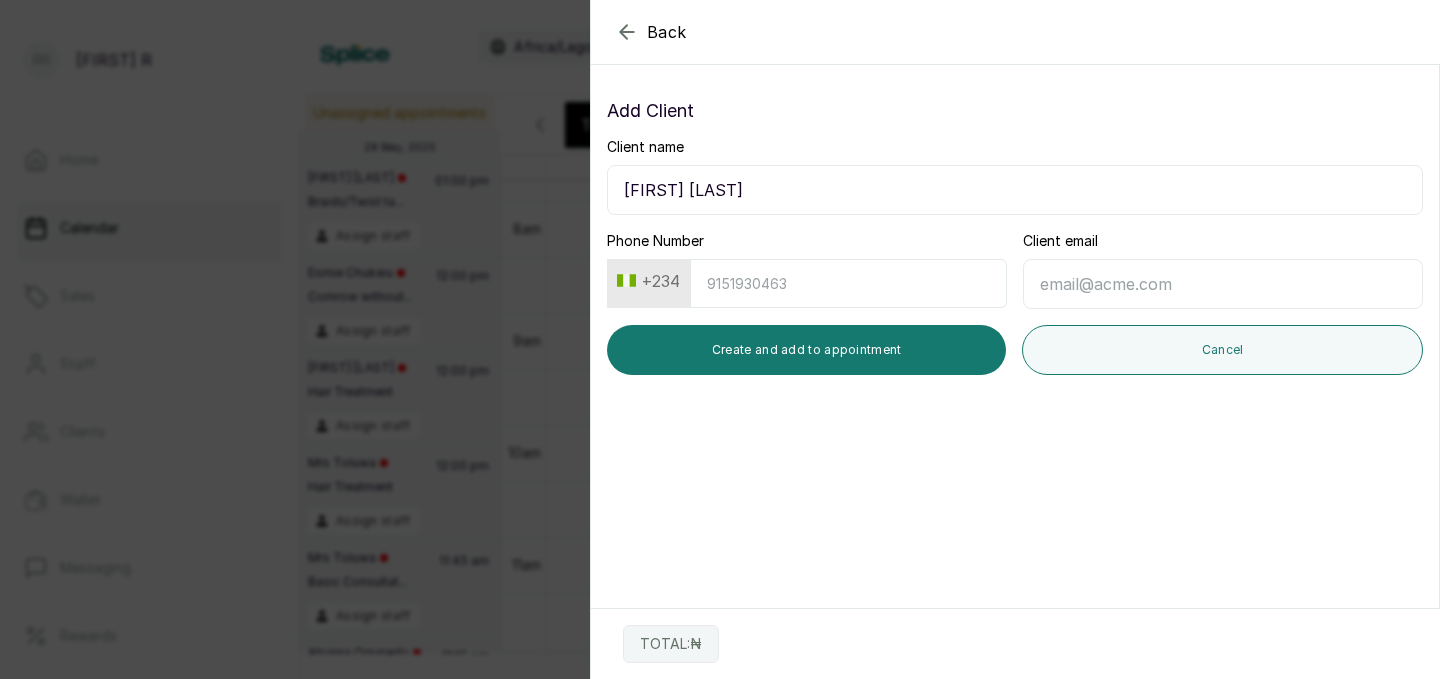 type on "[FIRST] [LAST]" 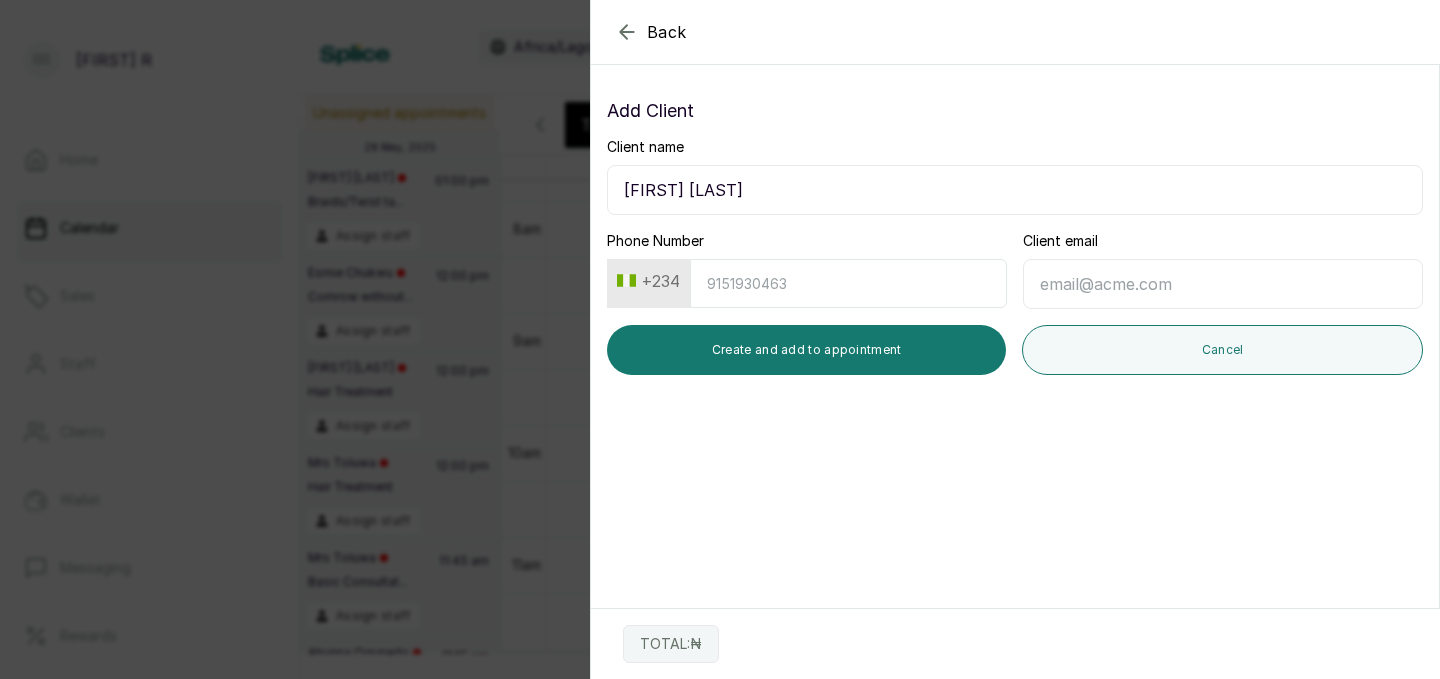 click on "Phone Number" at bounding box center [848, 283] 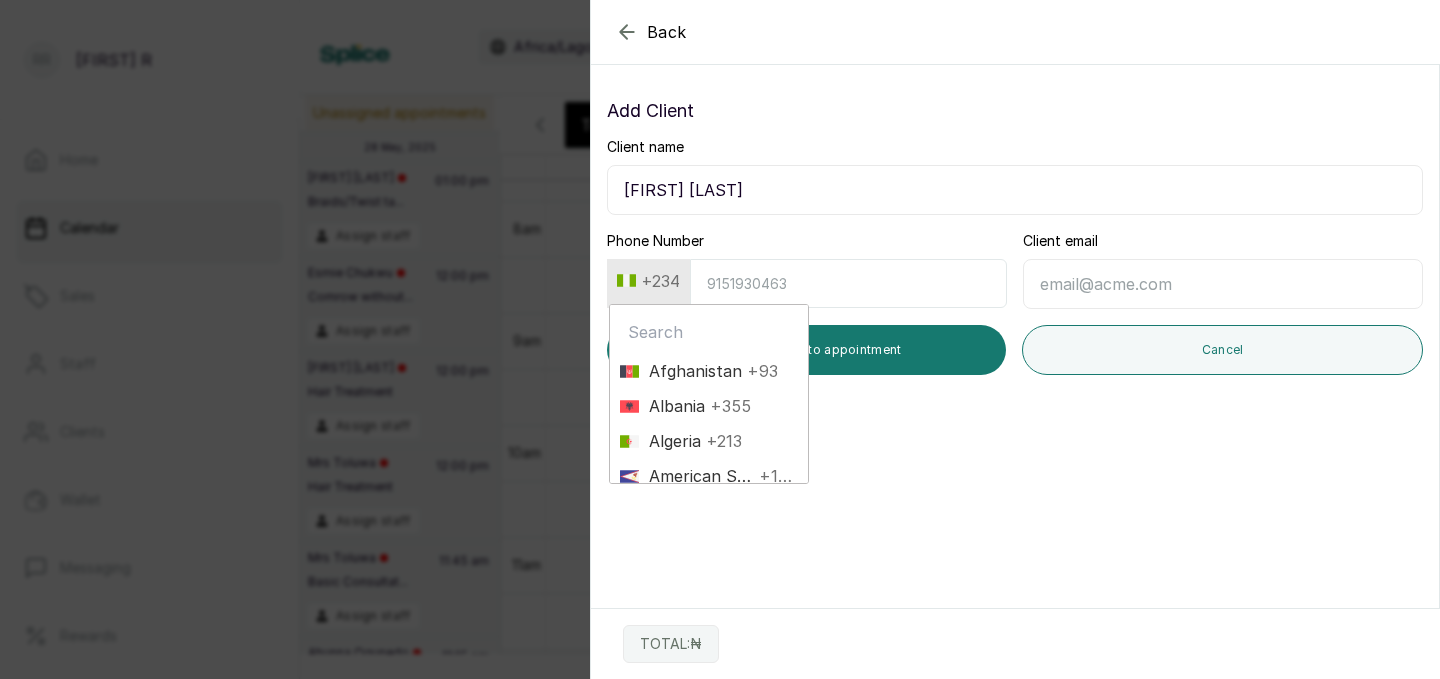 click at bounding box center (709, 332) 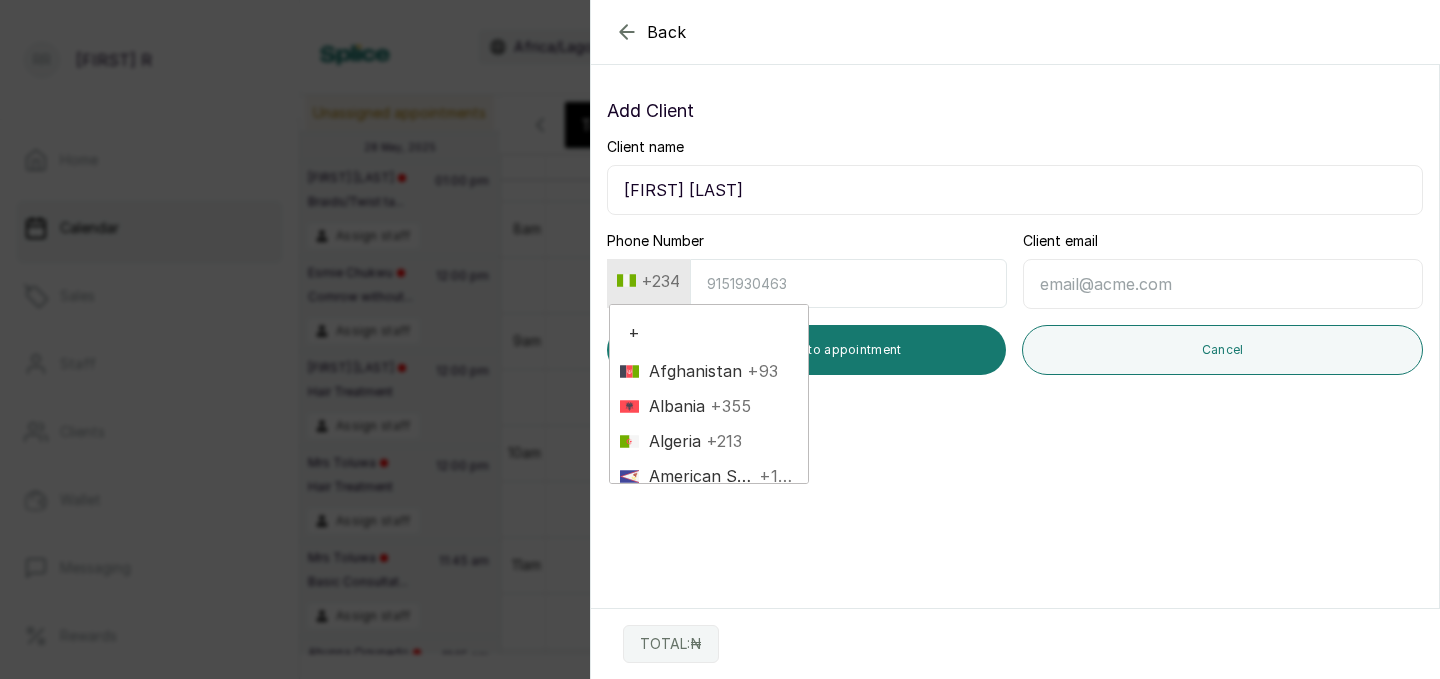 type on "+1" 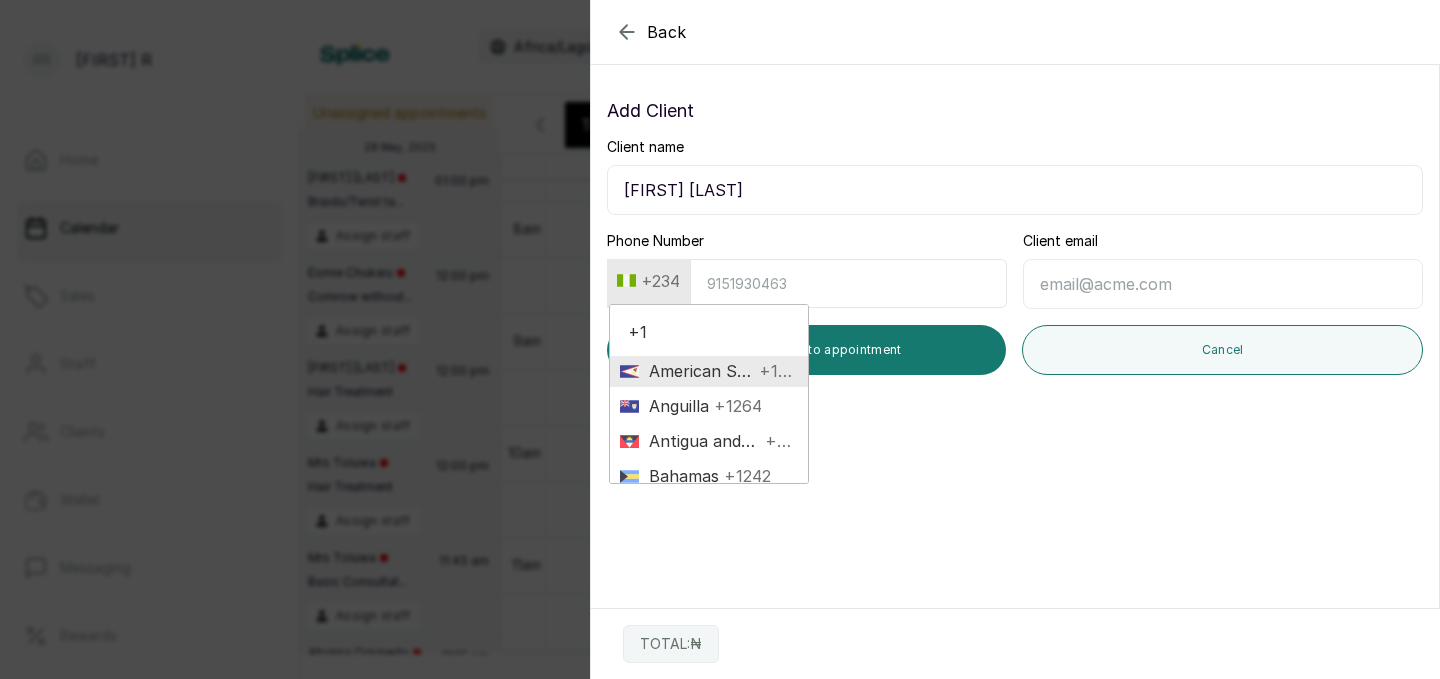 click on "American Samoa" at bounding box center (696, 371) 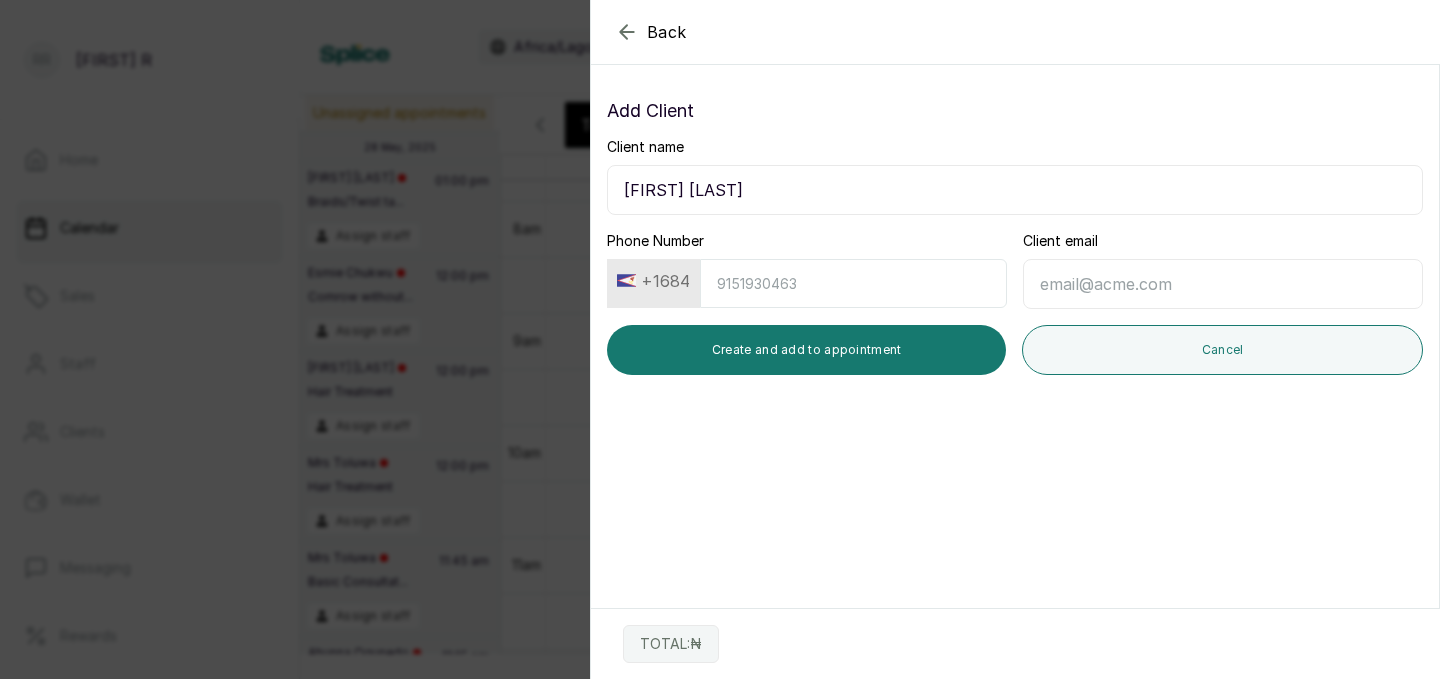 click on "+1684" at bounding box center (653, 281) 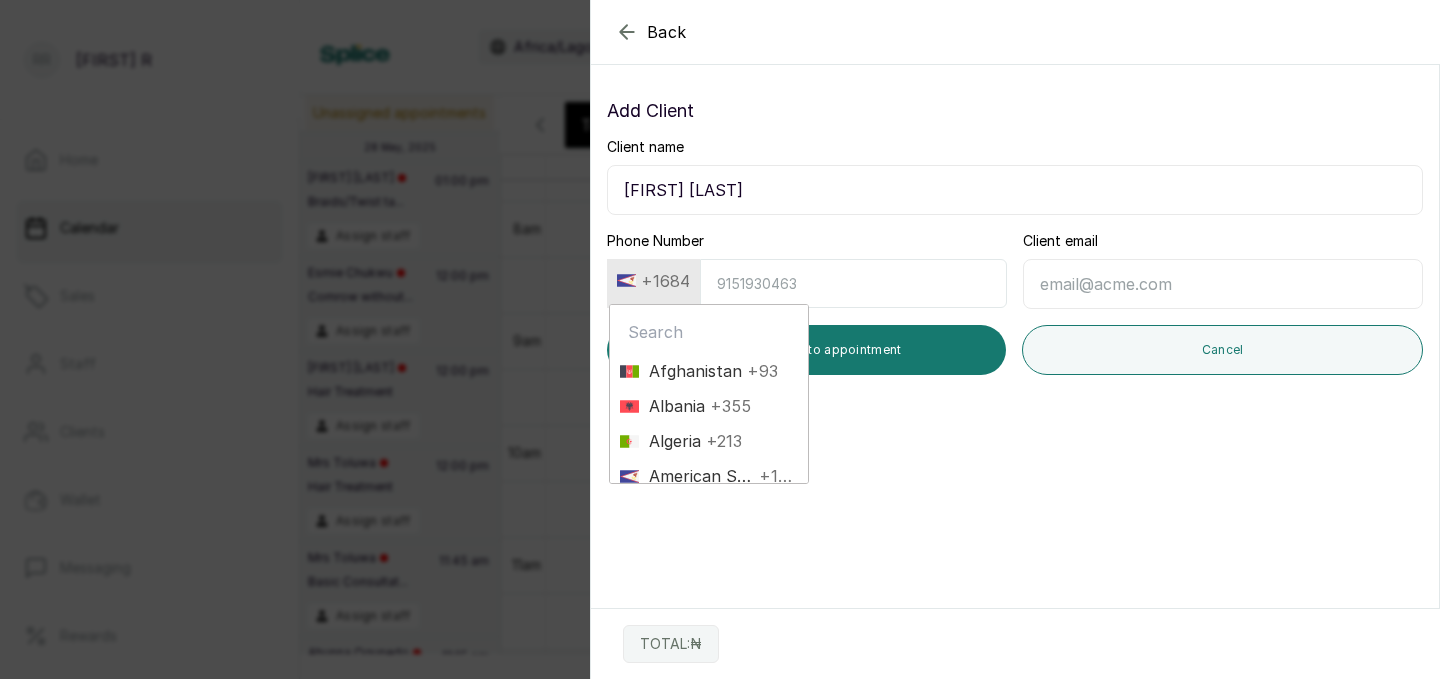 click at bounding box center (709, 332) 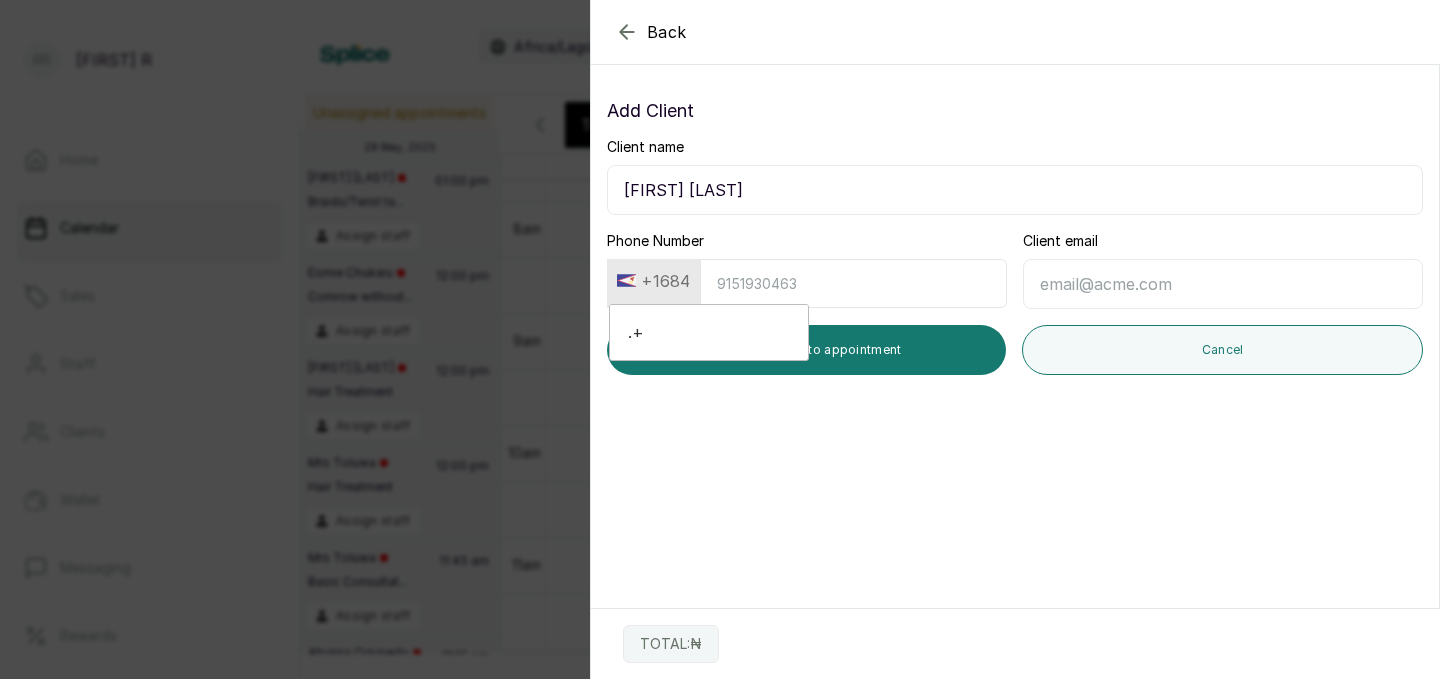 type on "." 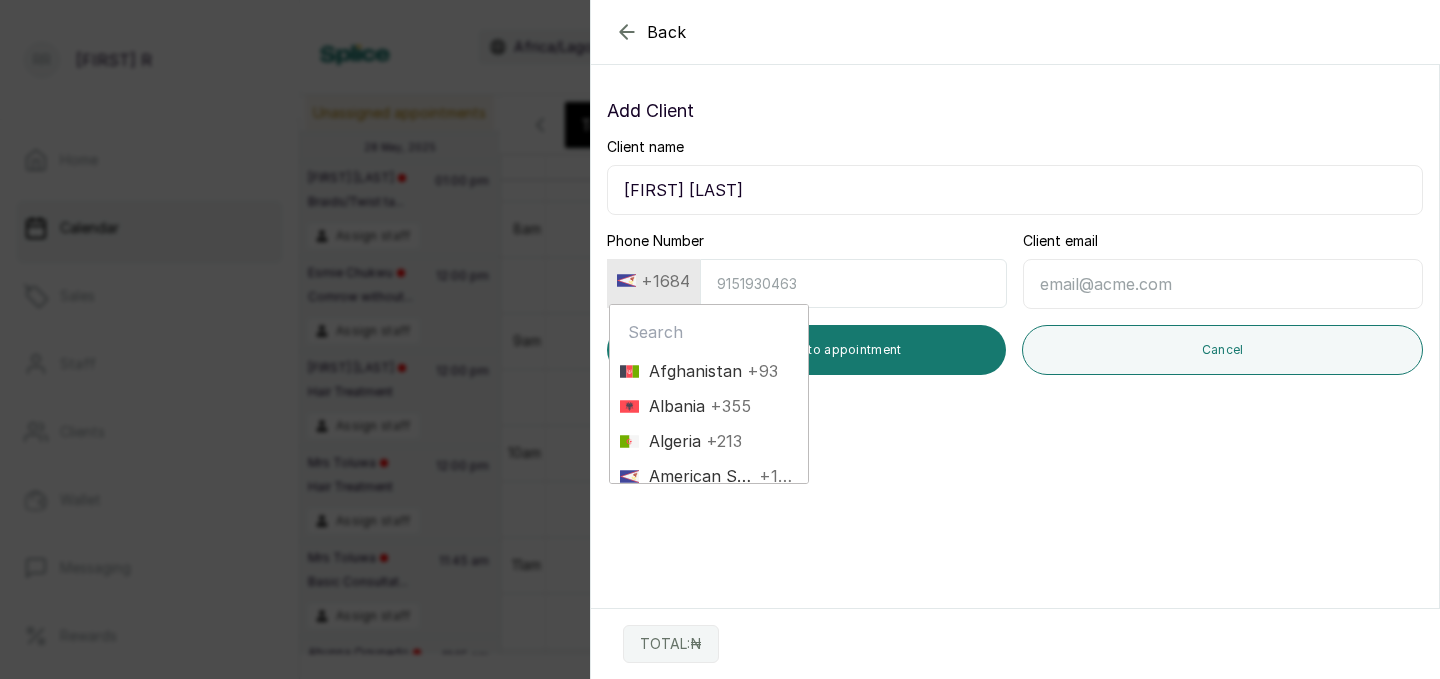type on "=" 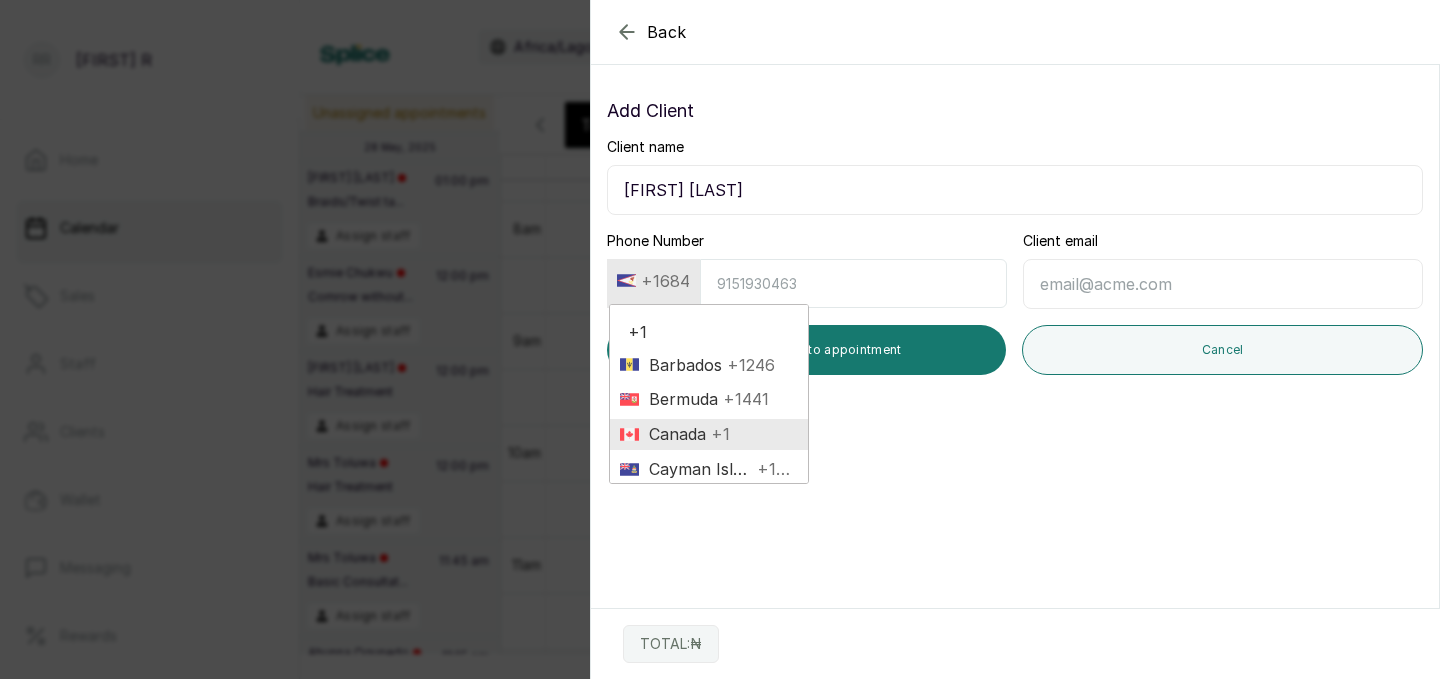 type on "+1" 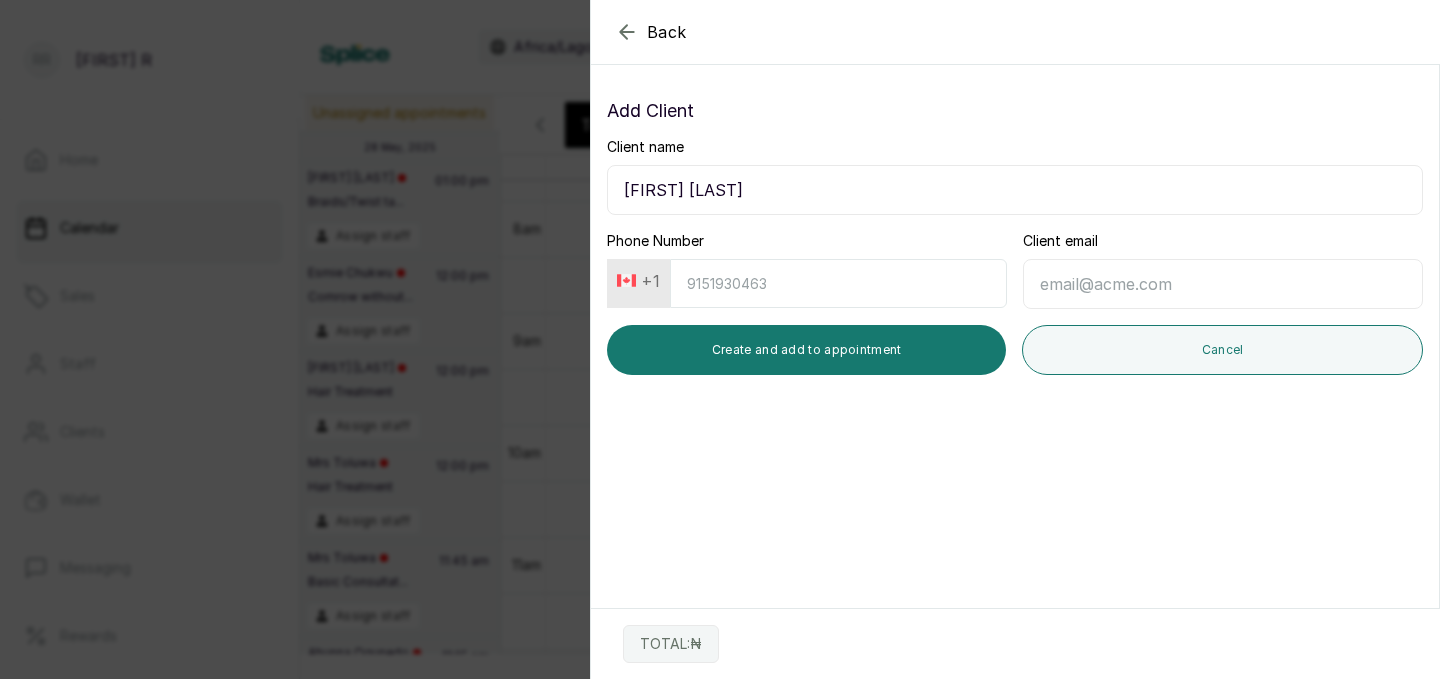 click on "Phone Number" at bounding box center [838, 283] 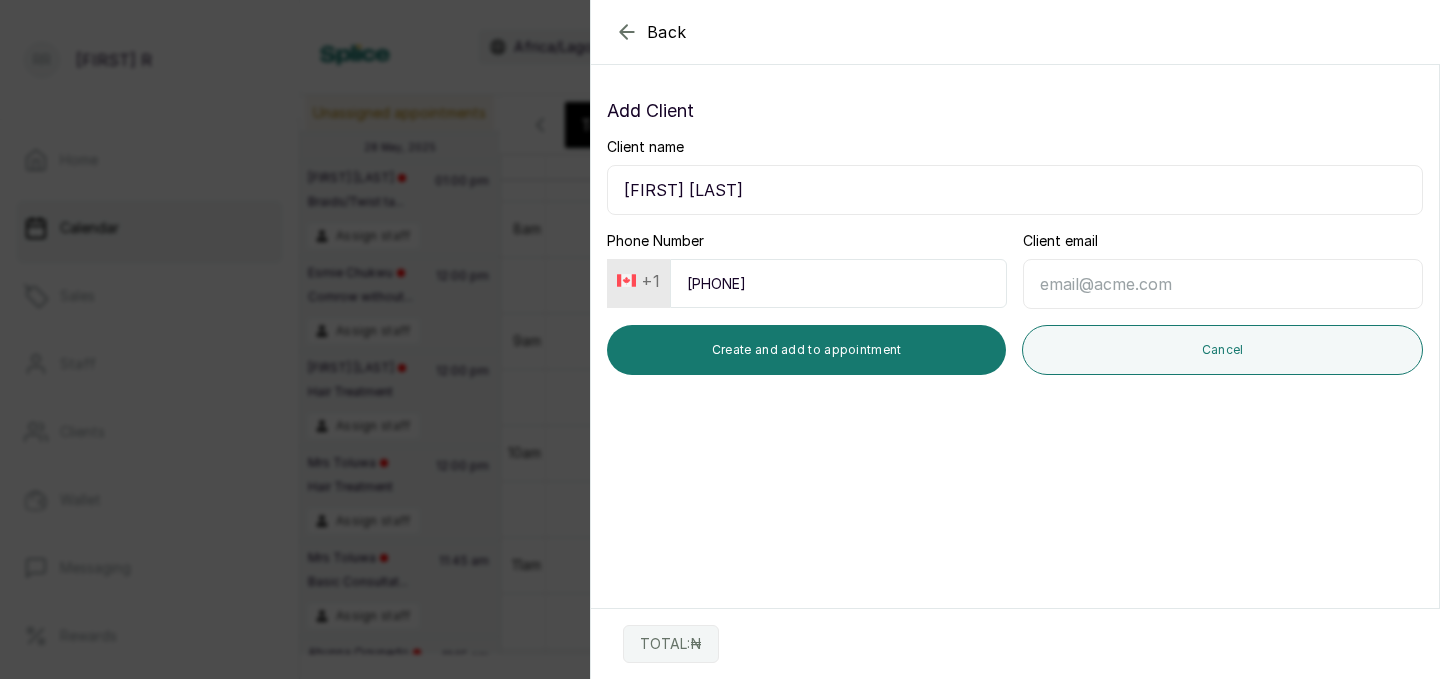 type on "[PHONE]" 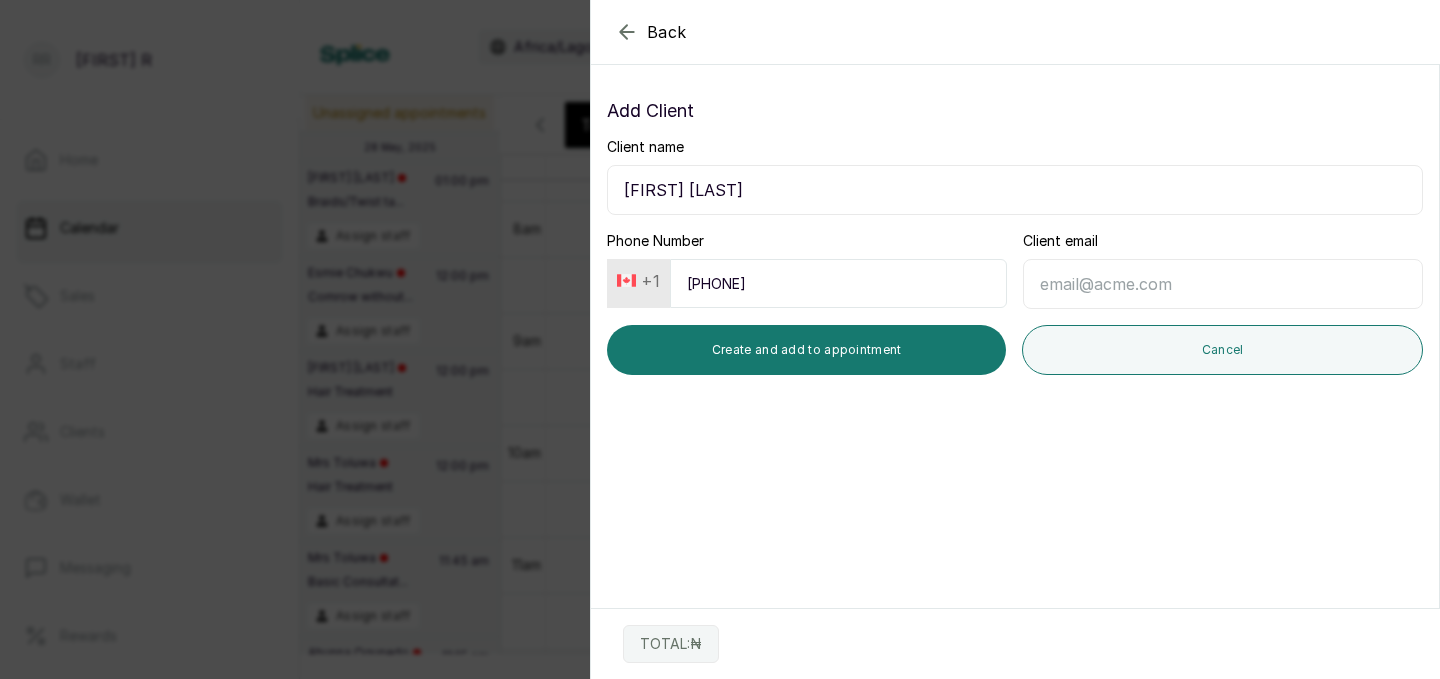 click on "Client email" at bounding box center [1223, 284] 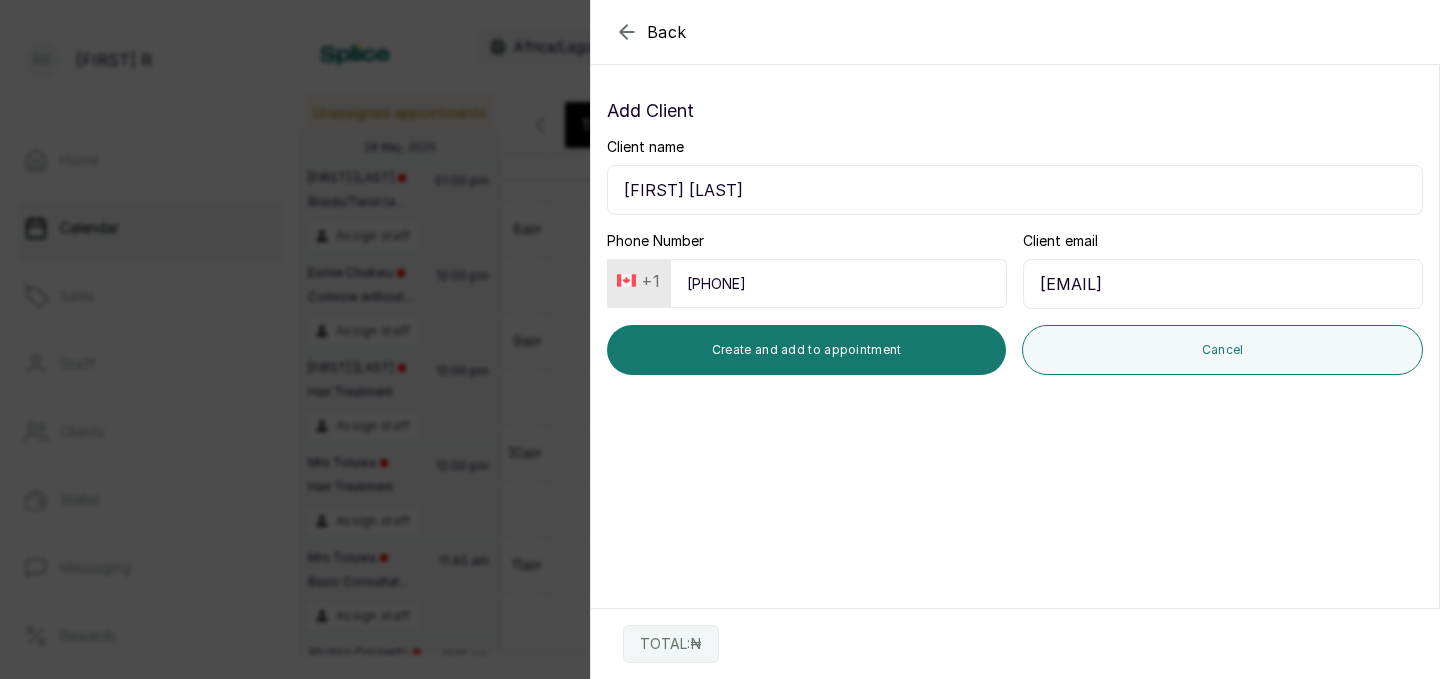 type on "[USERNAME]@[DOMAIN]" 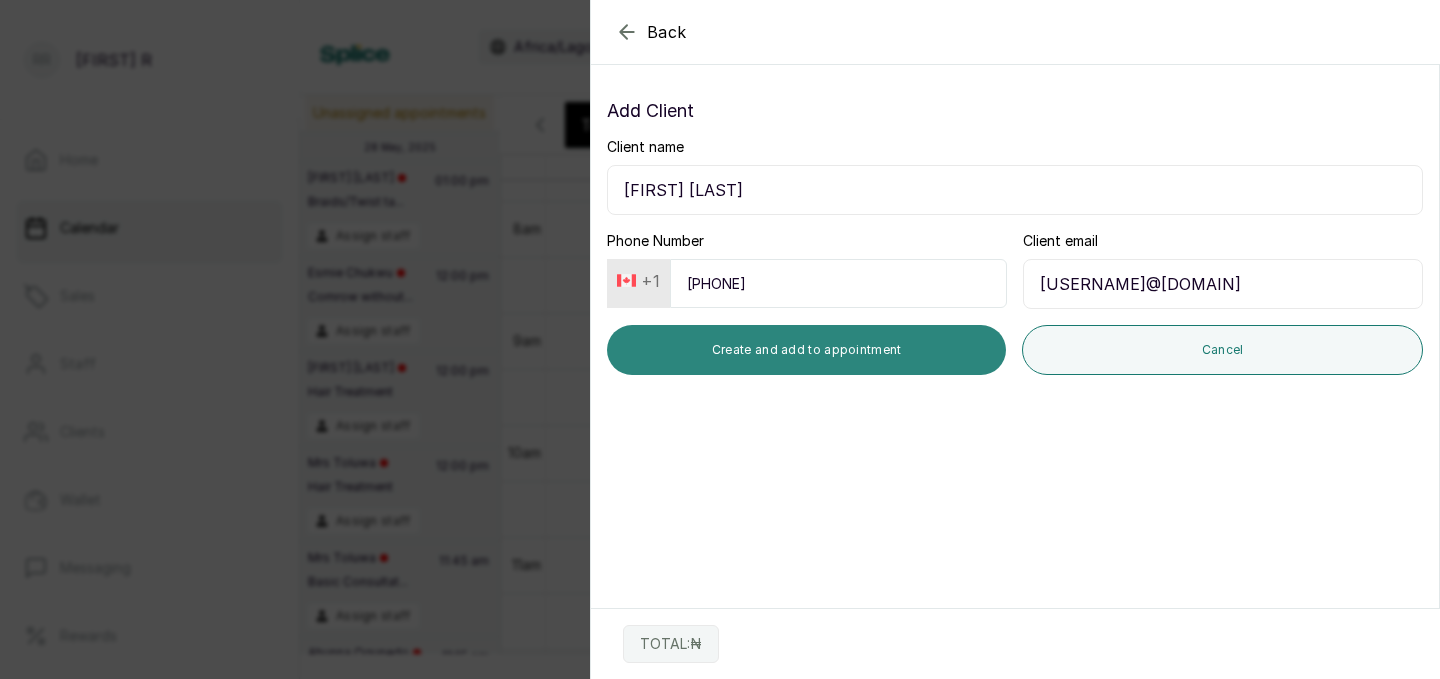 click on "Create and add to appointment" at bounding box center [806, 350] 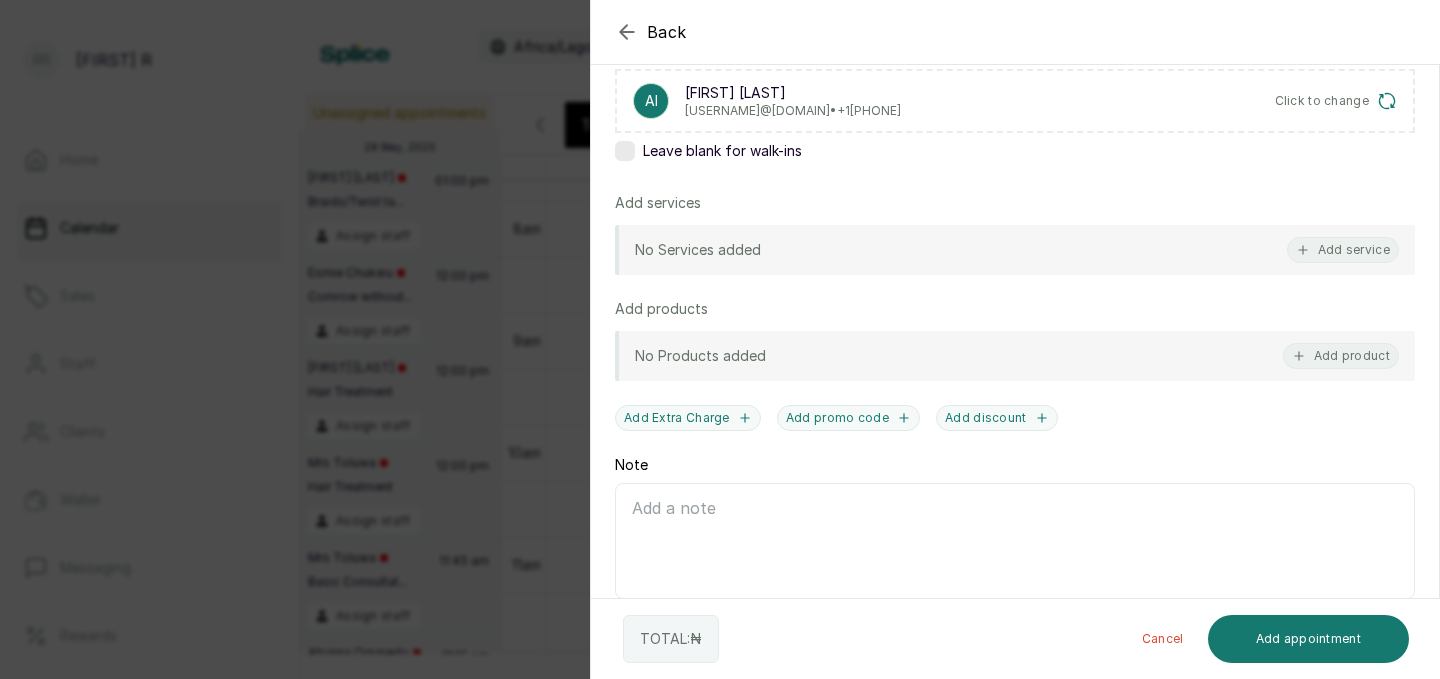 scroll, scrollTop: 342, scrollLeft: 0, axis: vertical 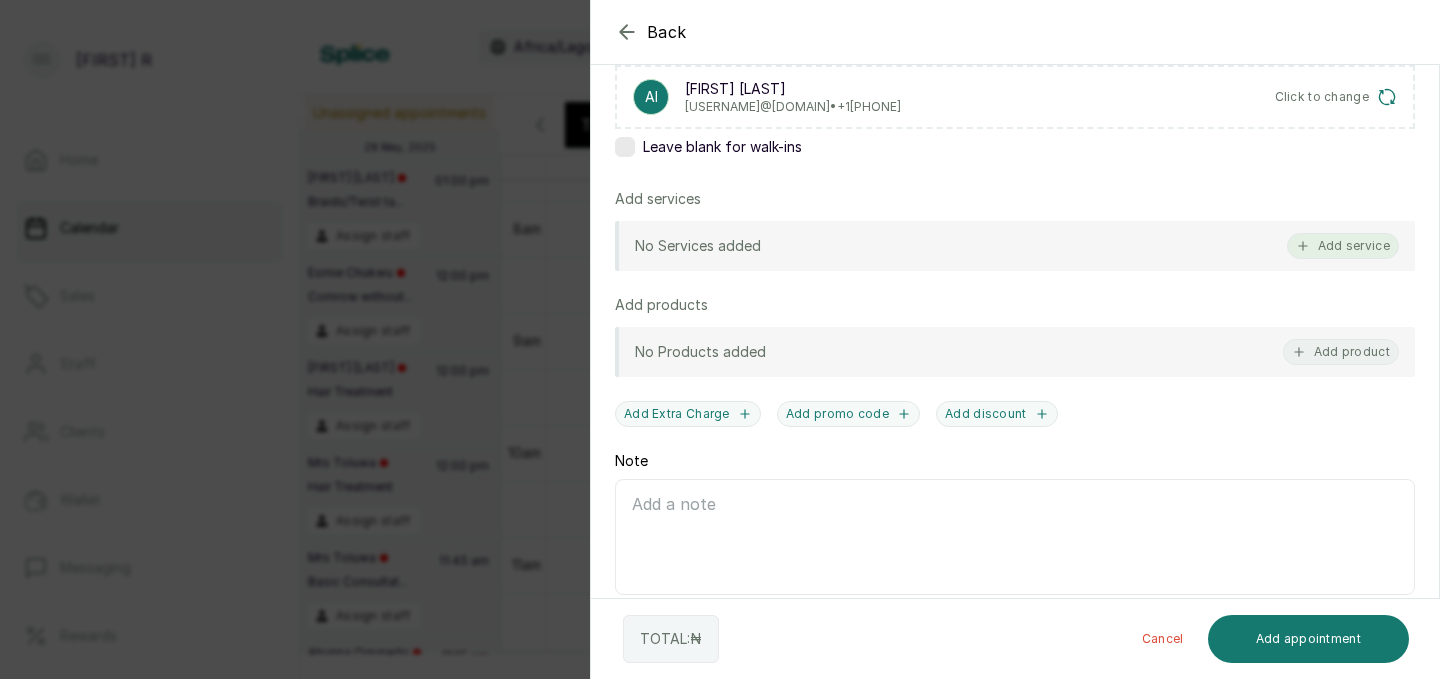 click on "Add service" at bounding box center (1343, 246) 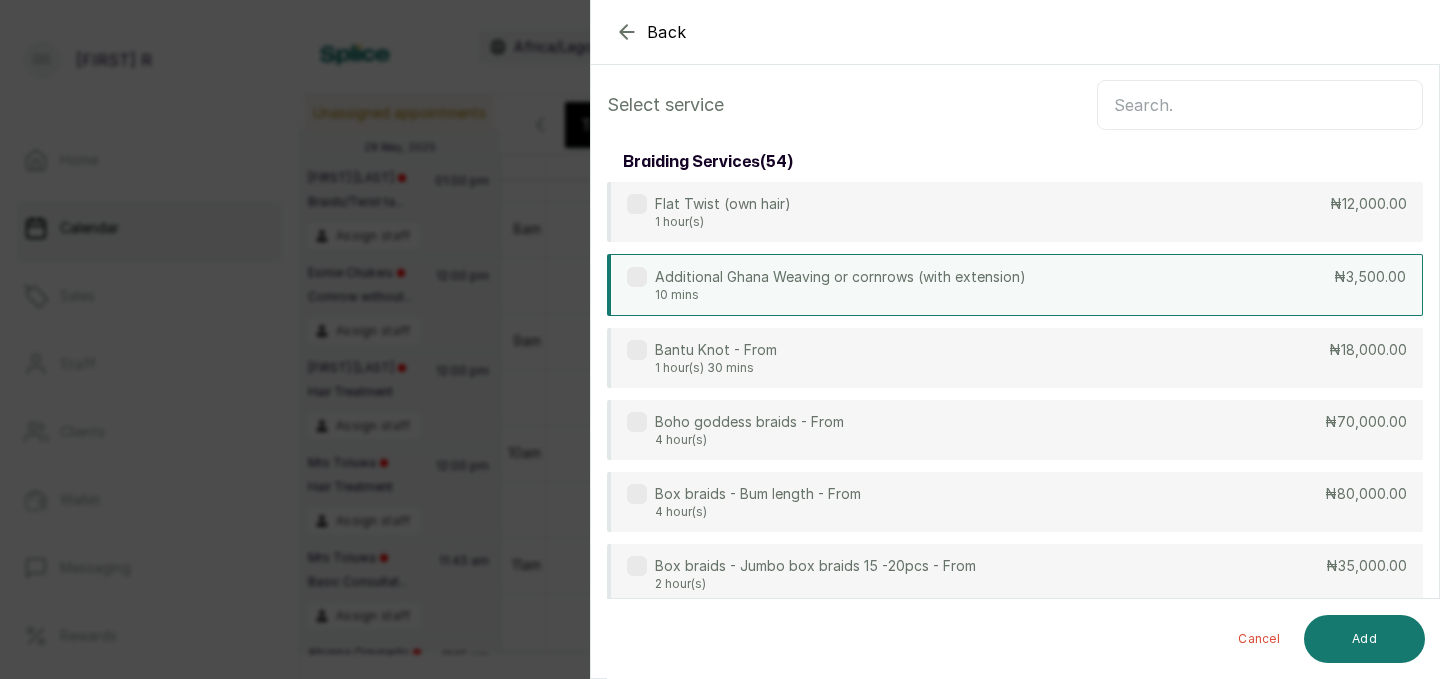 scroll, scrollTop: 0, scrollLeft: 0, axis: both 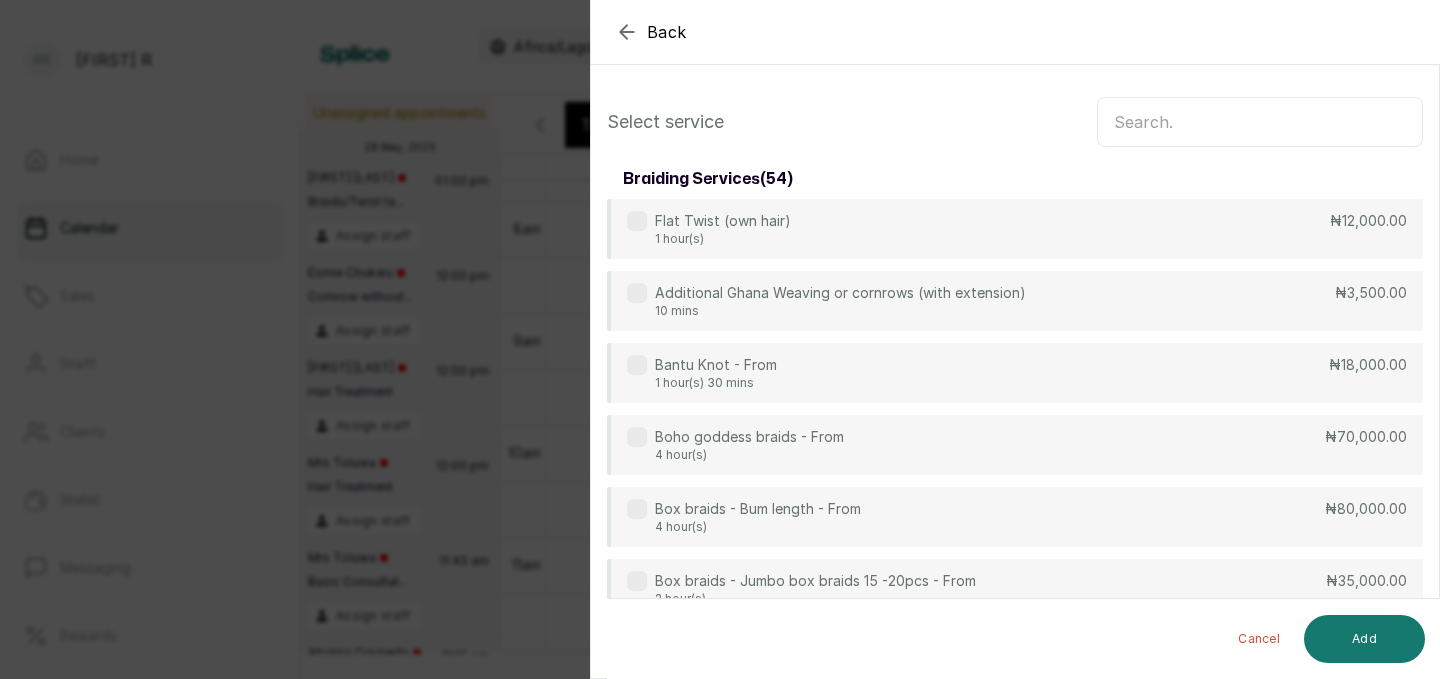 click at bounding box center [1260, 122] 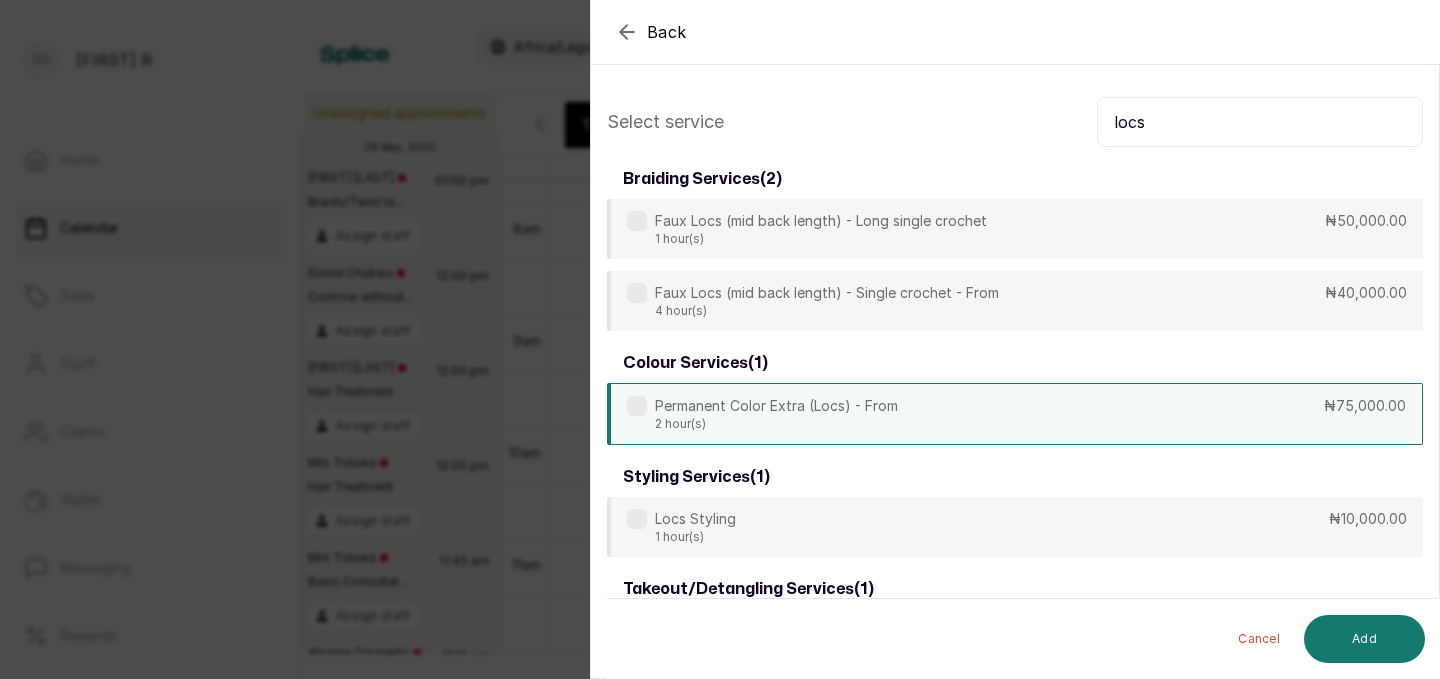 type on "locs" 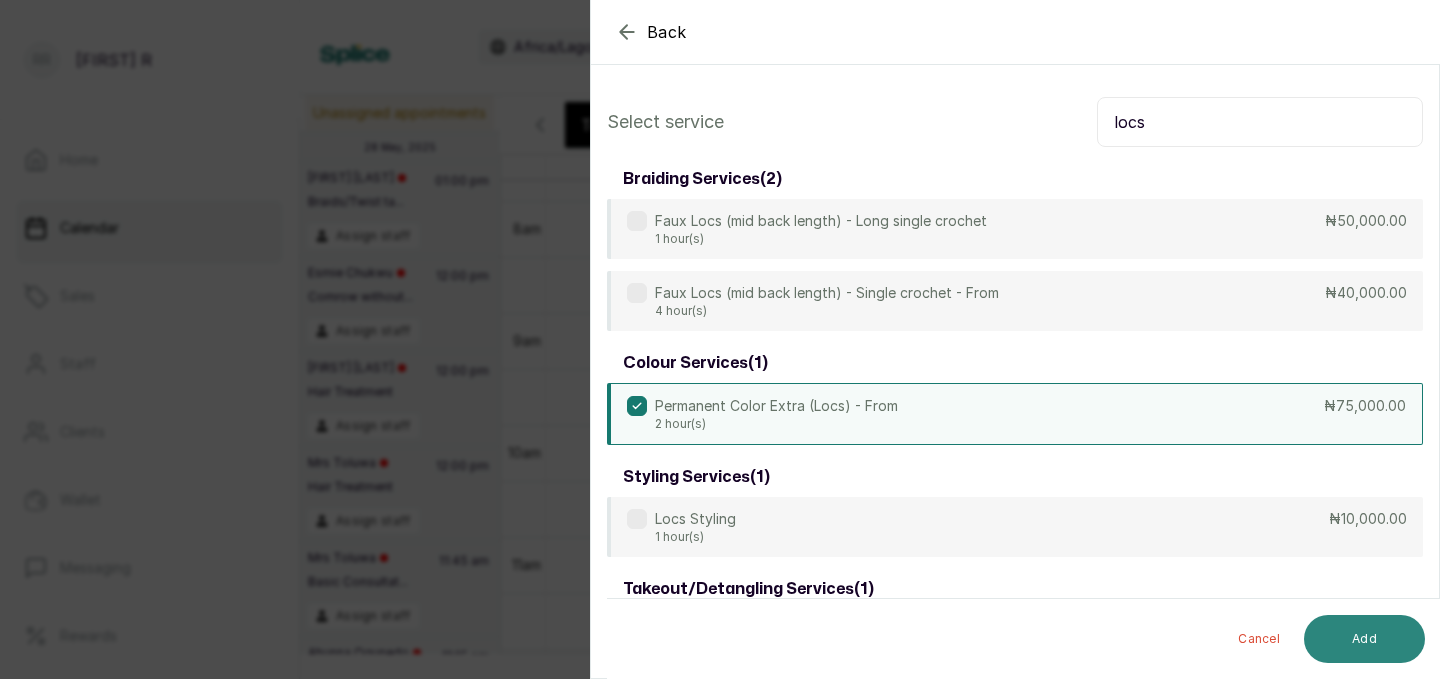 click on "Add" at bounding box center (1364, 639) 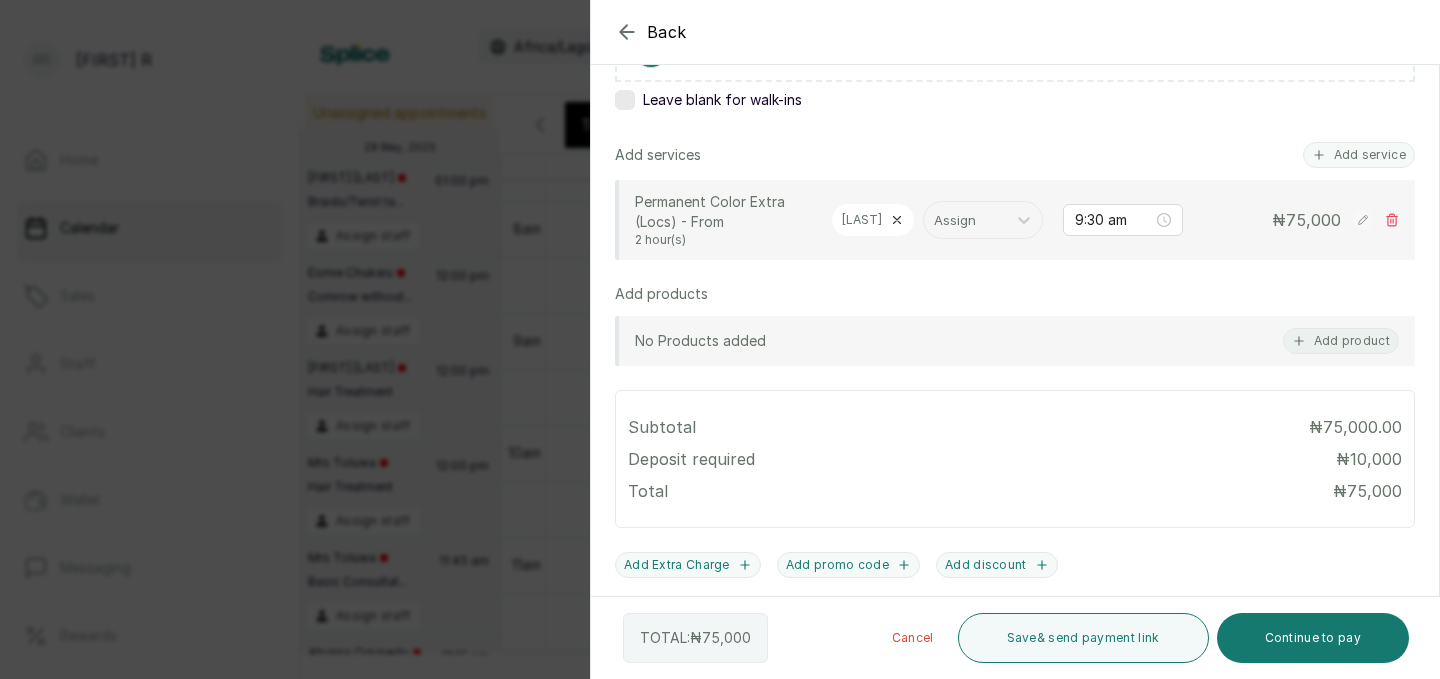 scroll, scrollTop: 401, scrollLeft: 0, axis: vertical 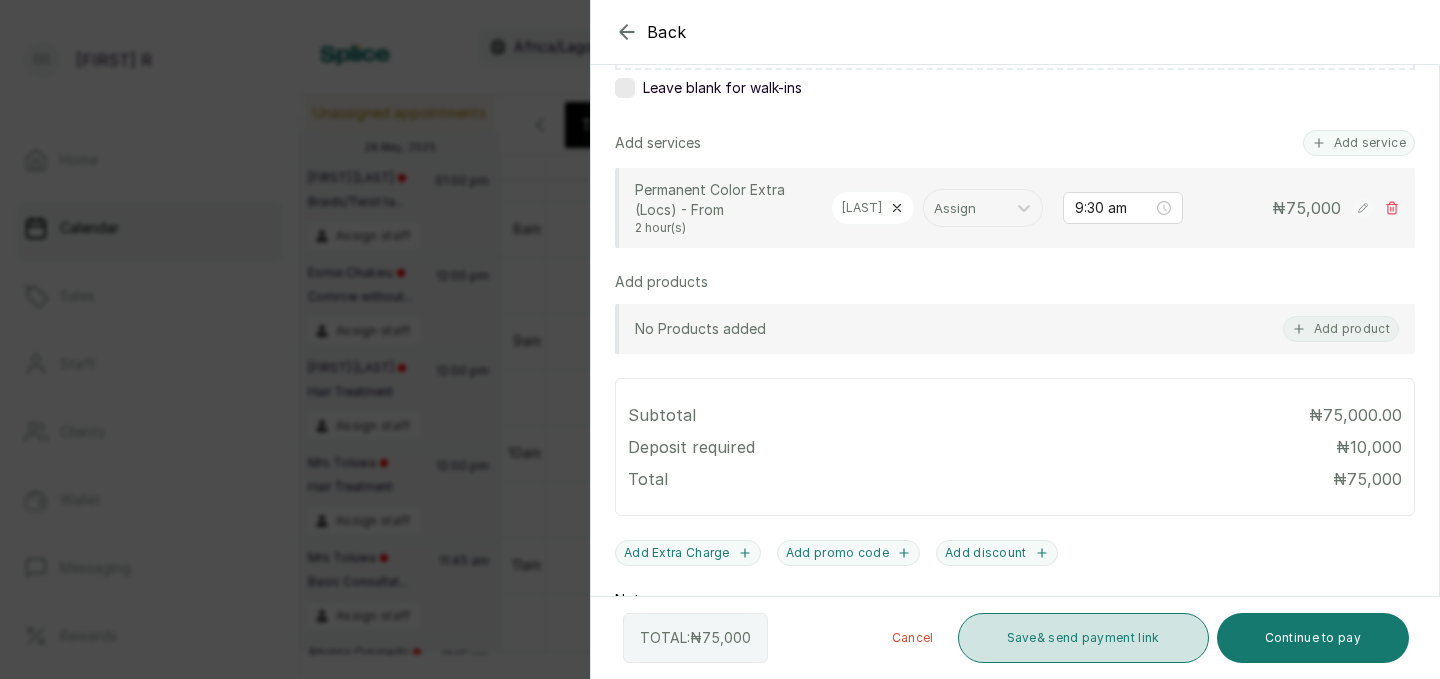 click on "Save  & send payment link" at bounding box center [1083, 638] 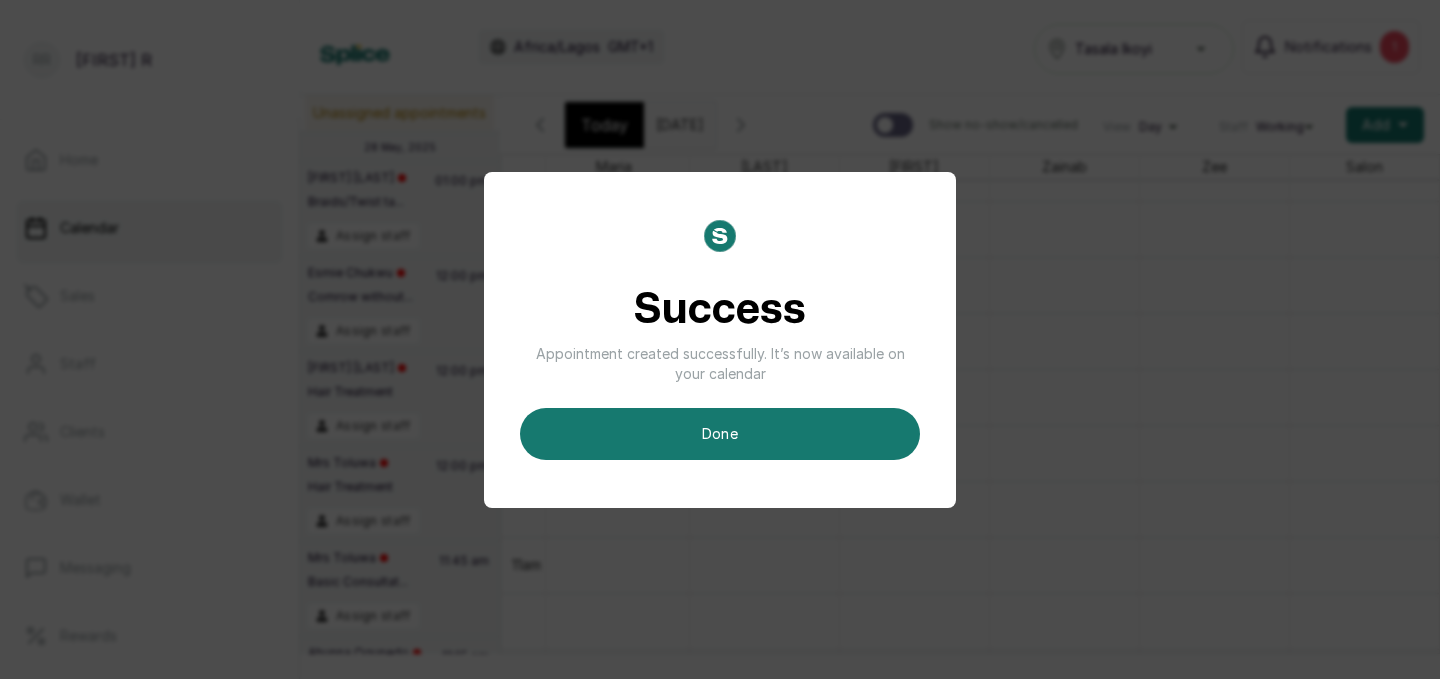 scroll, scrollTop: 0, scrollLeft: 3, axis: horizontal 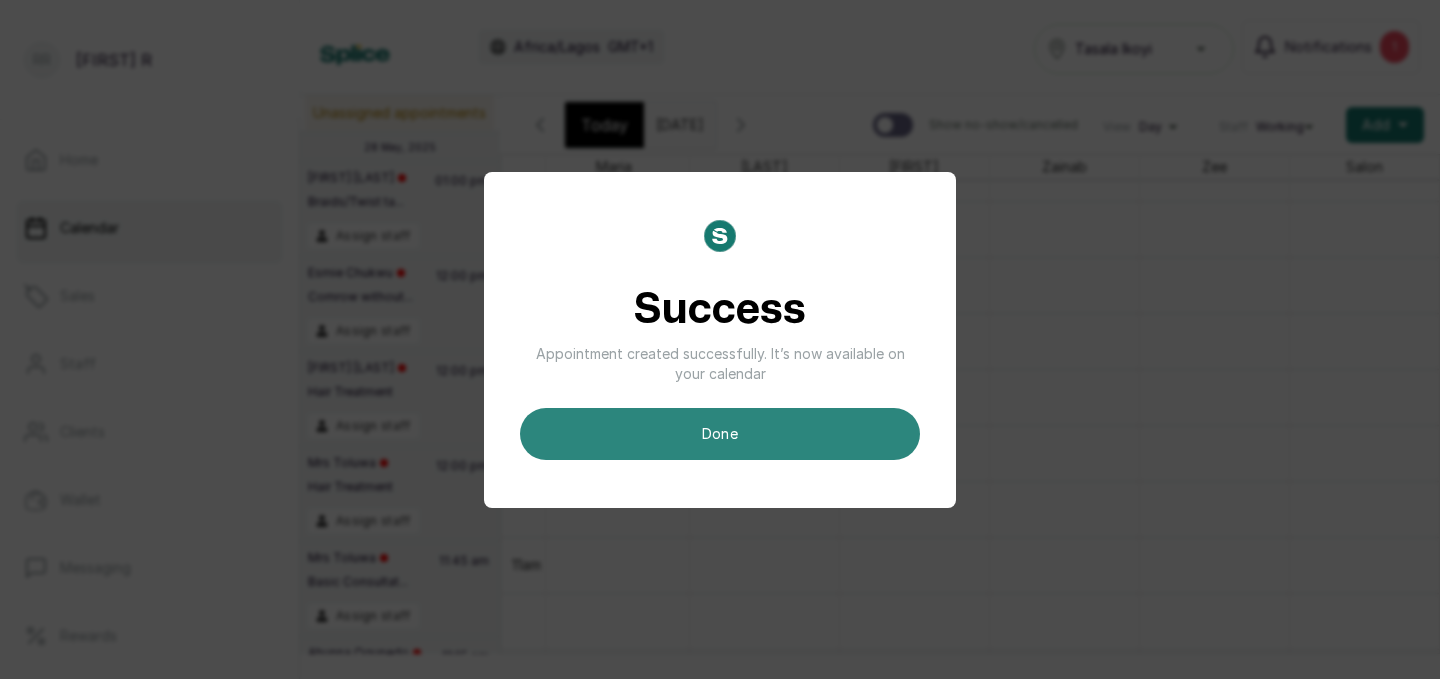 click on "done" at bounding box center (720, 434) 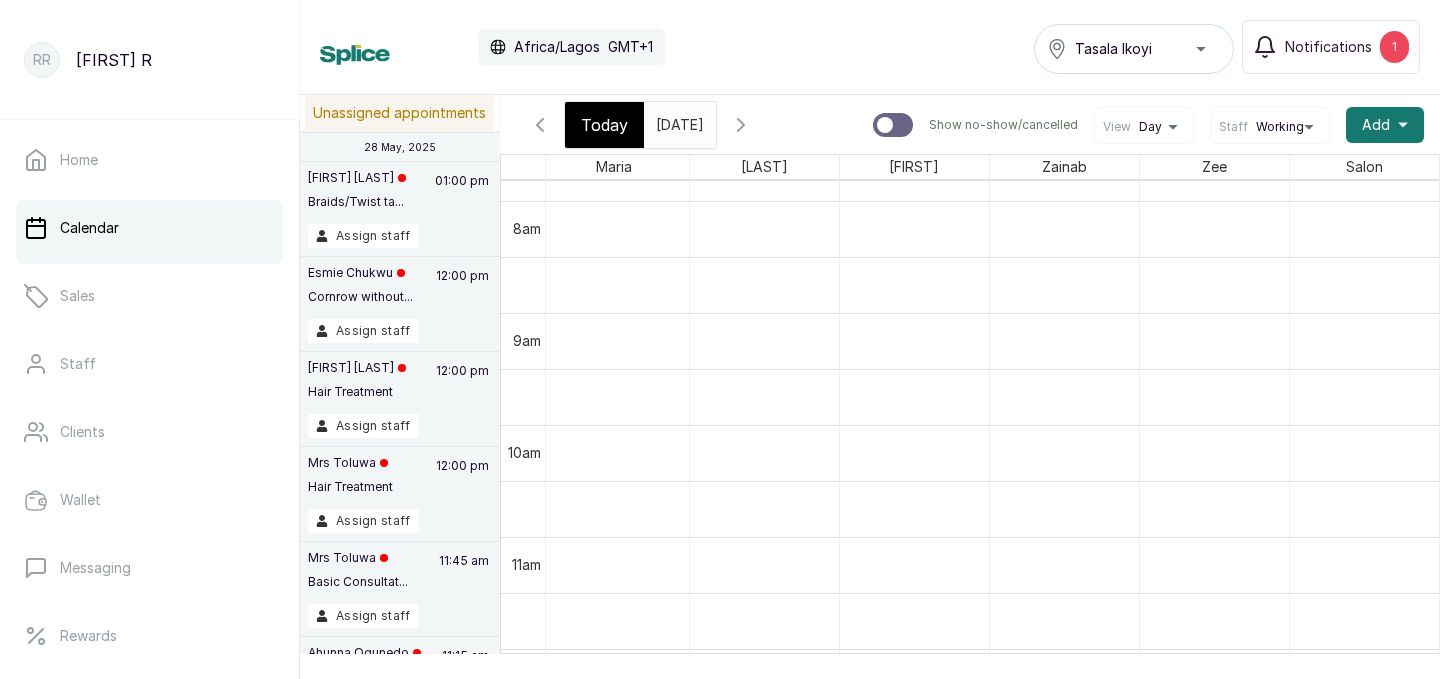 scroll, scrollTop: 0, scrollLeft: 0, axis: both 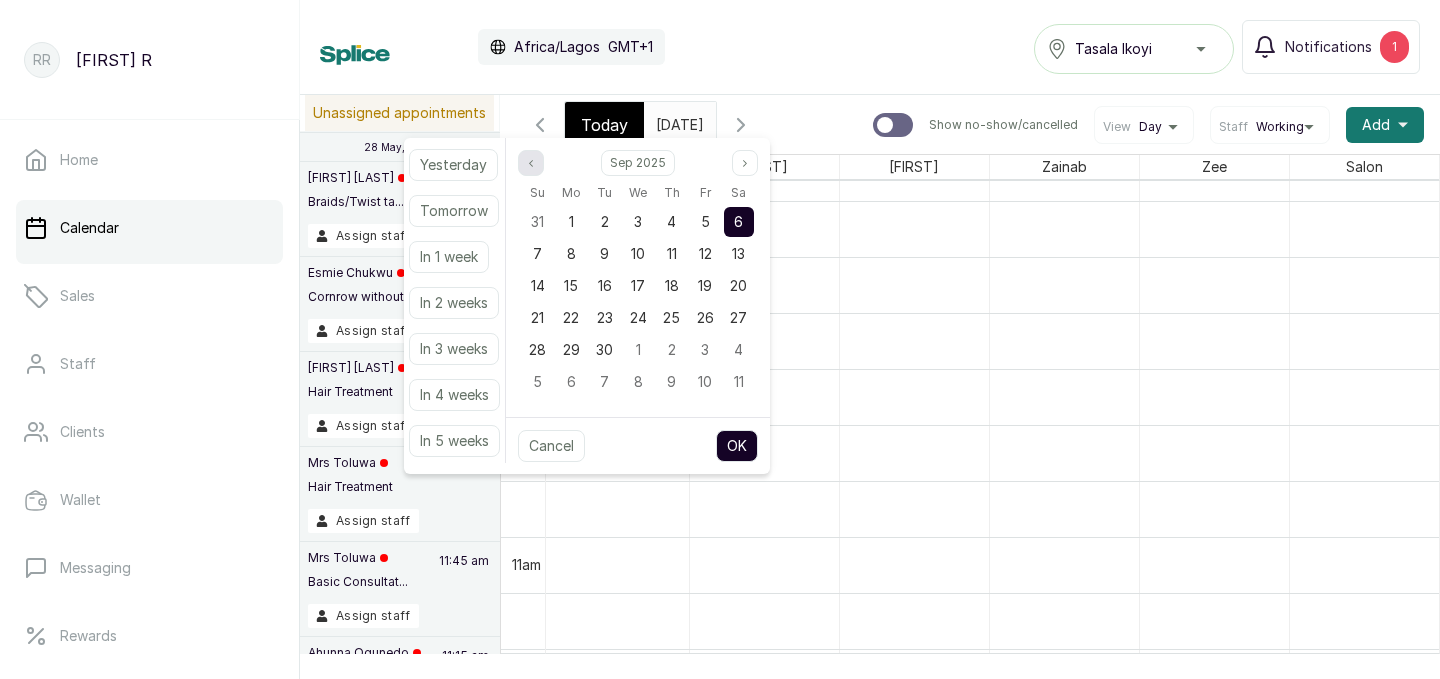 click at bounding box center [531, 163] 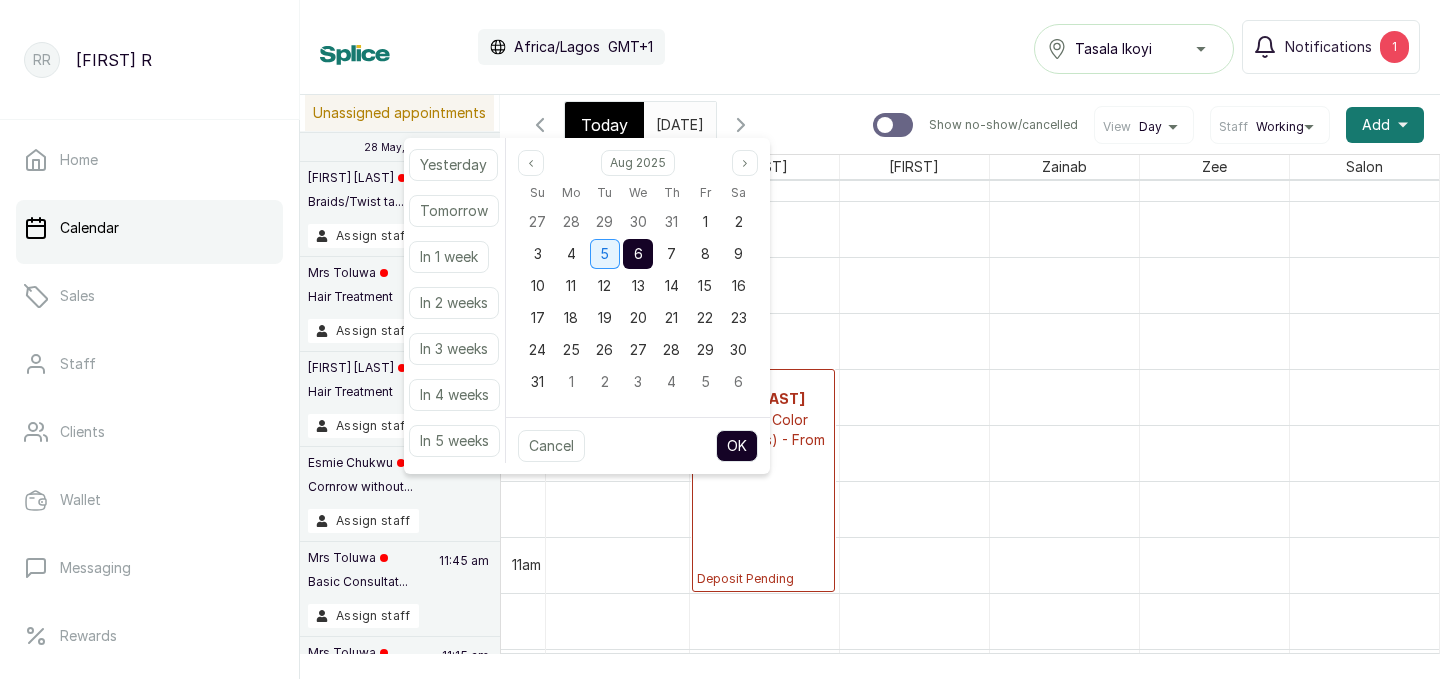 click on "5" at bounding box center (605, 254) 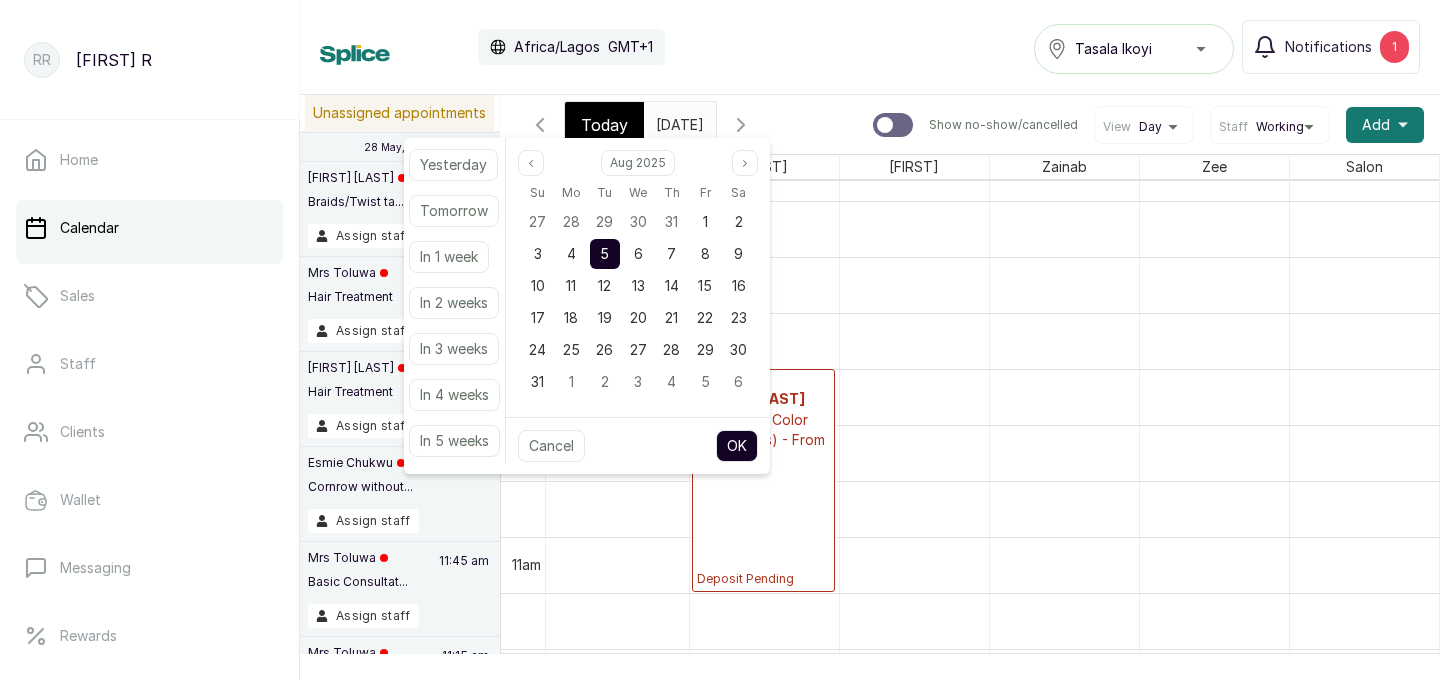 click on "OK" at bounding box center (737, 446) 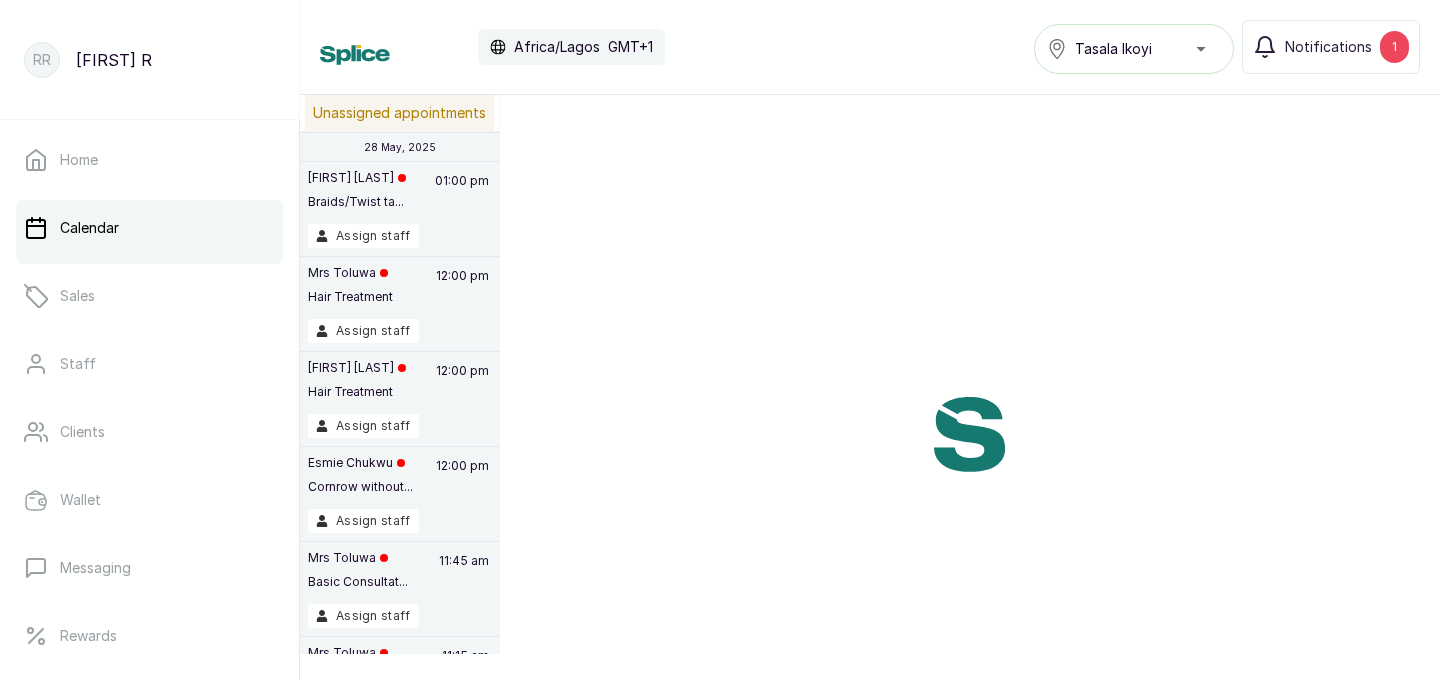 type on "2025-08-05" 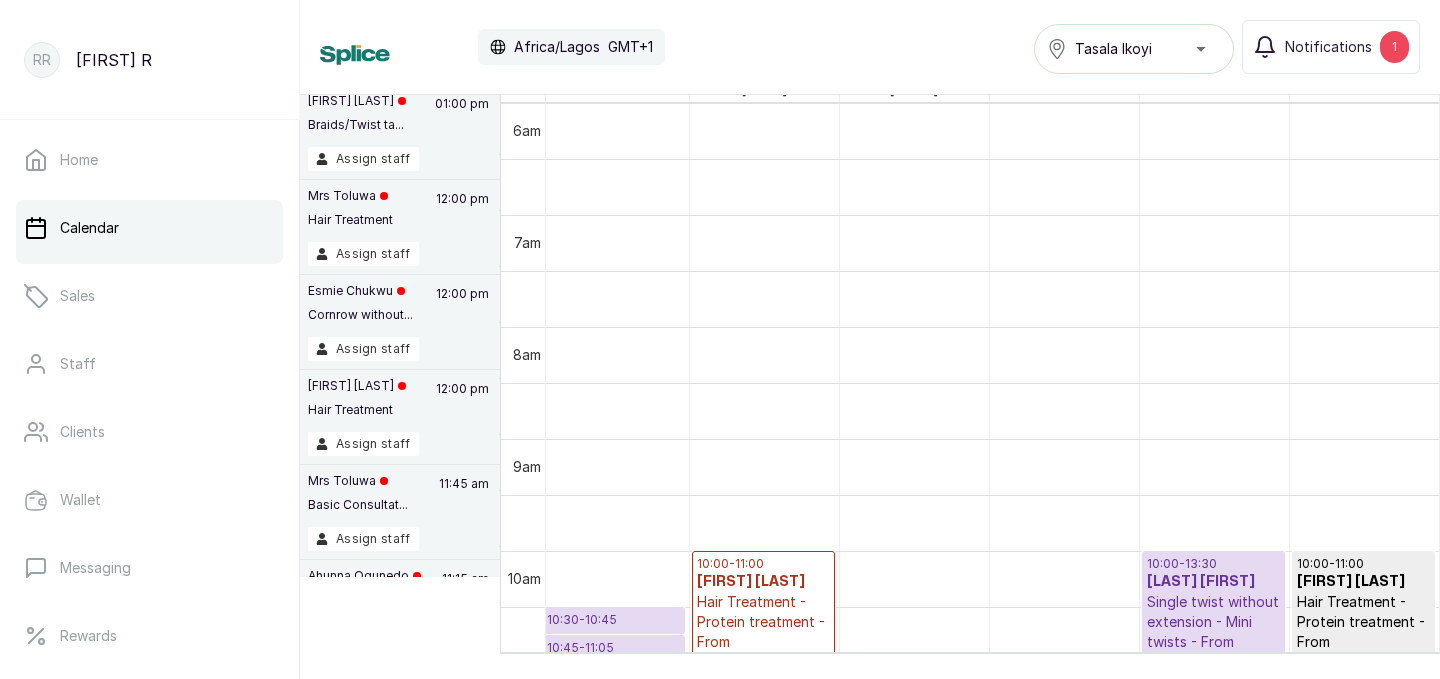 scroll, scrollTop: 77, scrollLeft: 0, axis: vertical 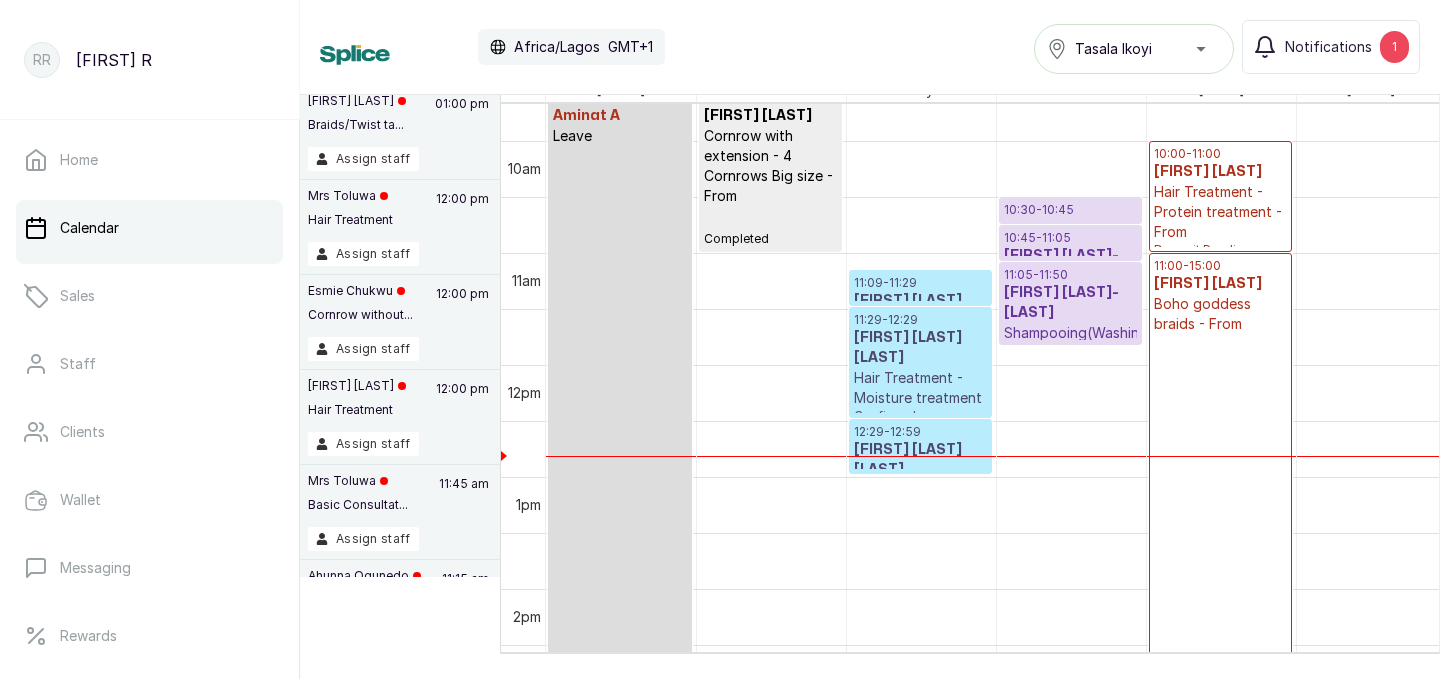 click on "[TIME]  -  [TIME]" at bounding box center (1220, 154) 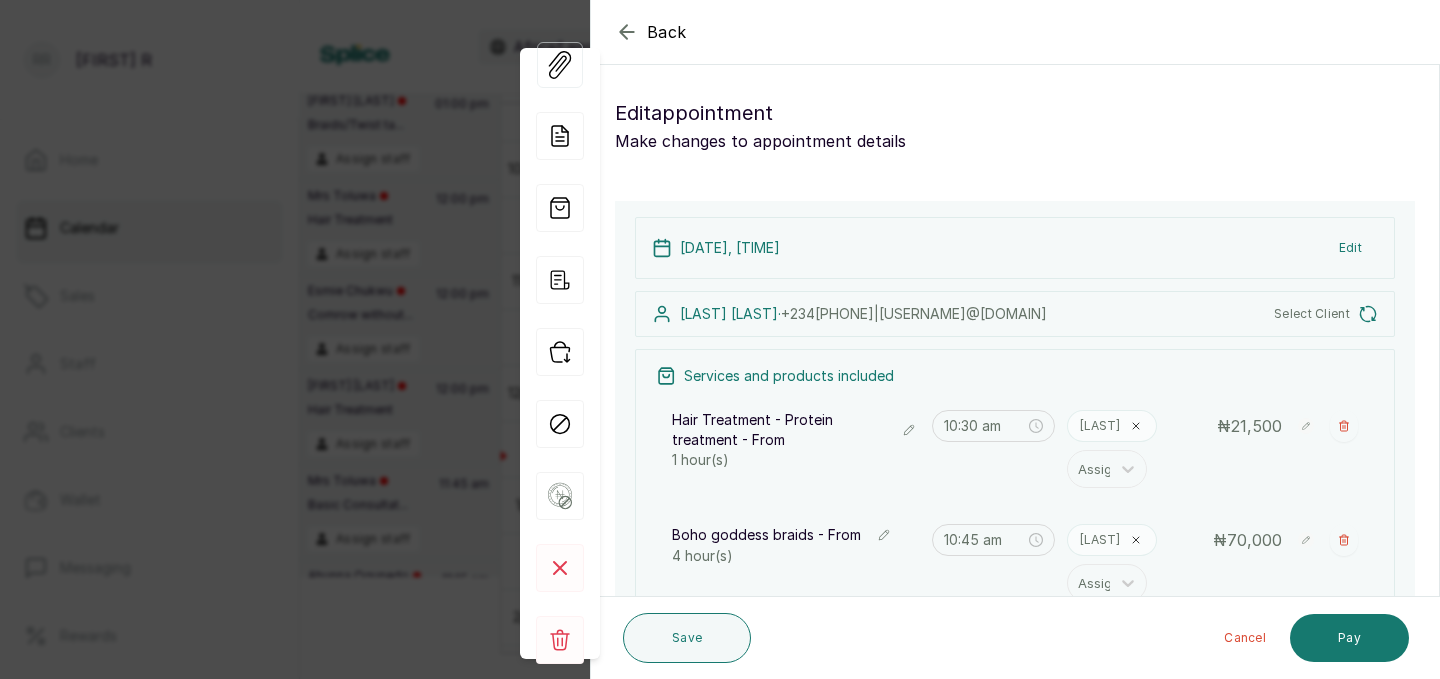 type on "10:00 am" 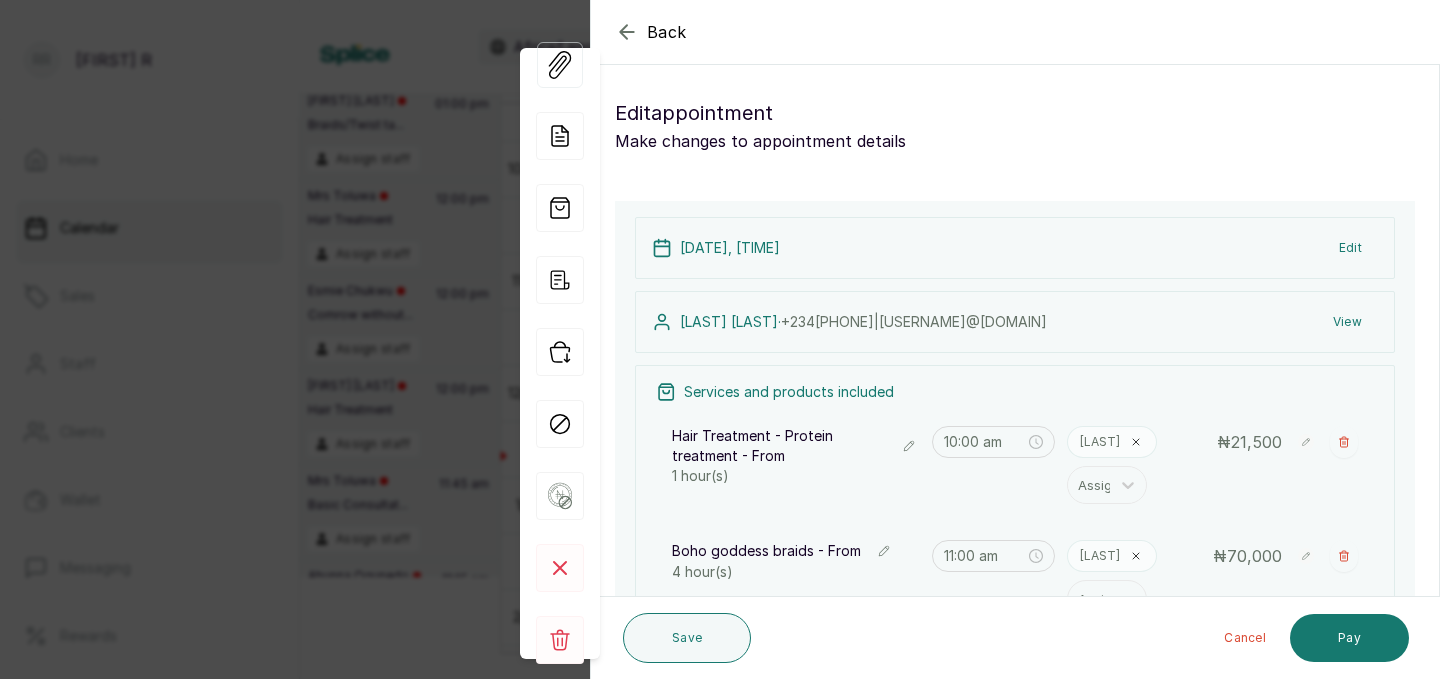 click 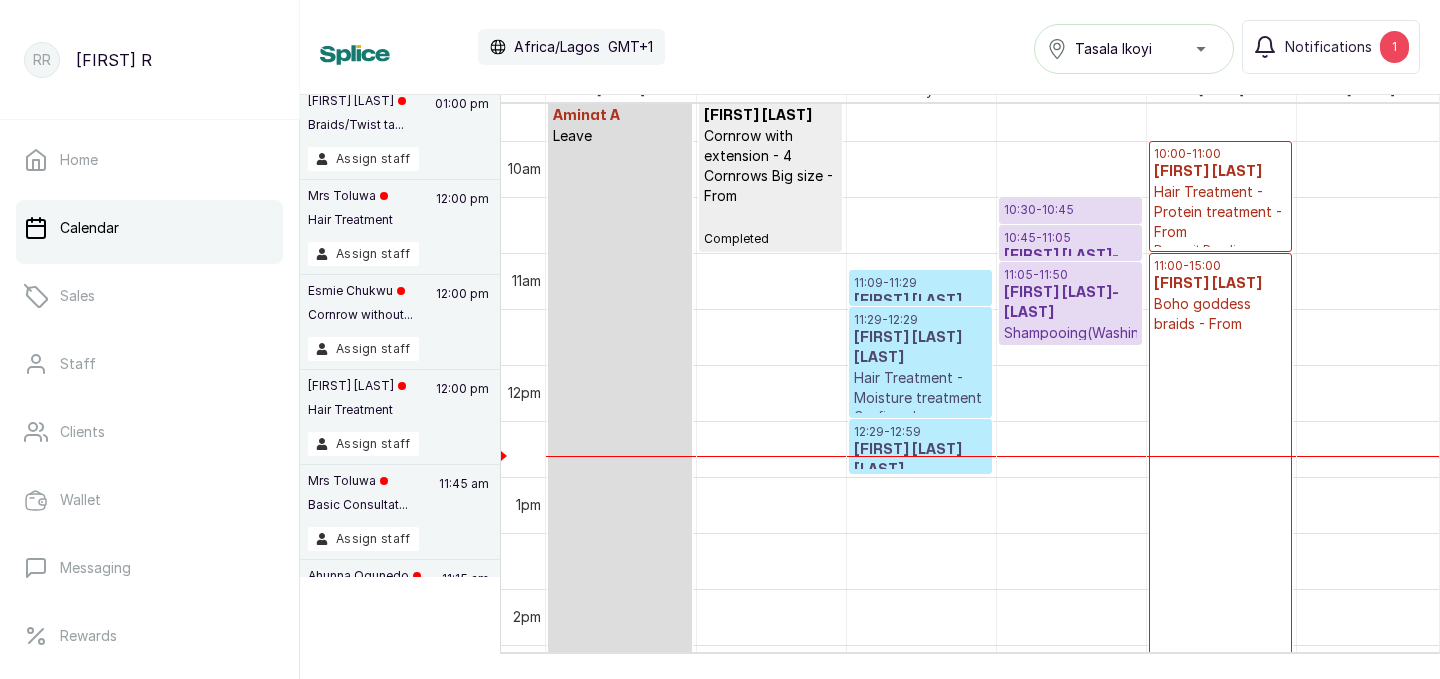 scroll, scrollTop: 0, scrollLeft: 0, axis: both 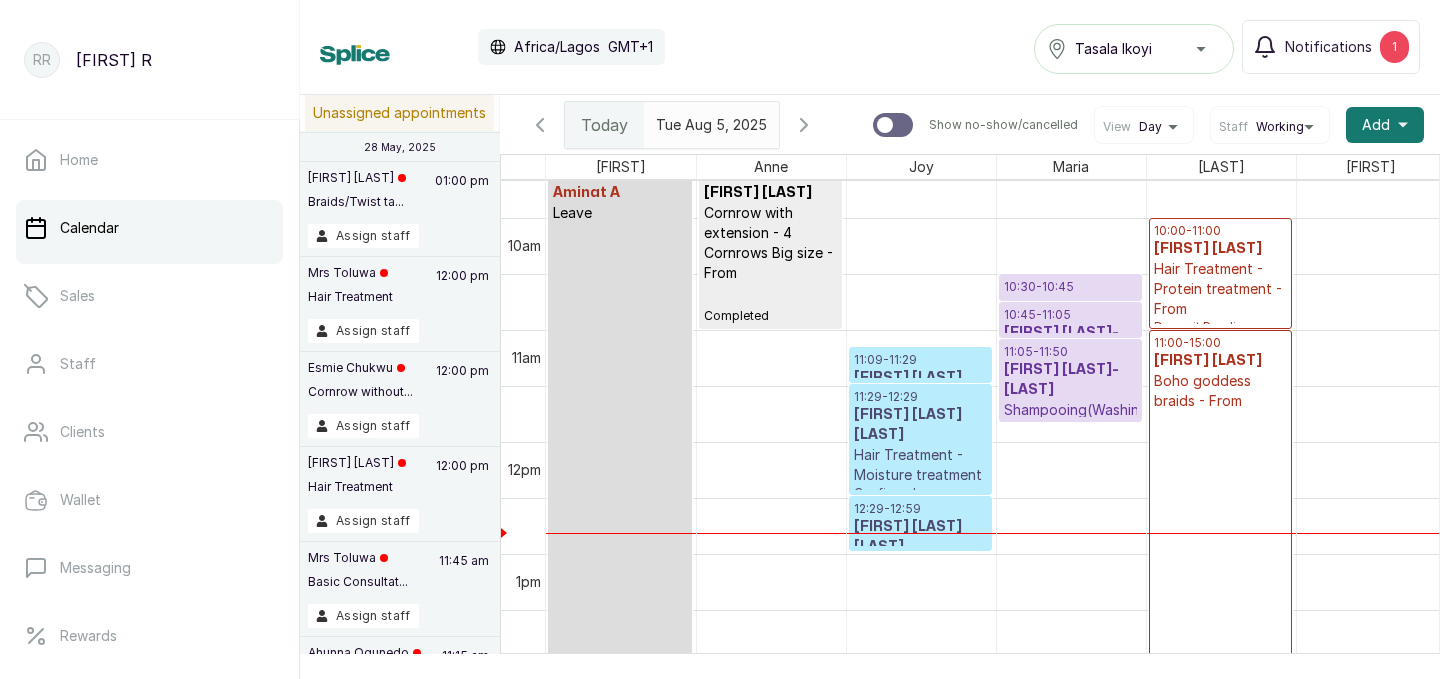 click at bounding box center [759, 120] 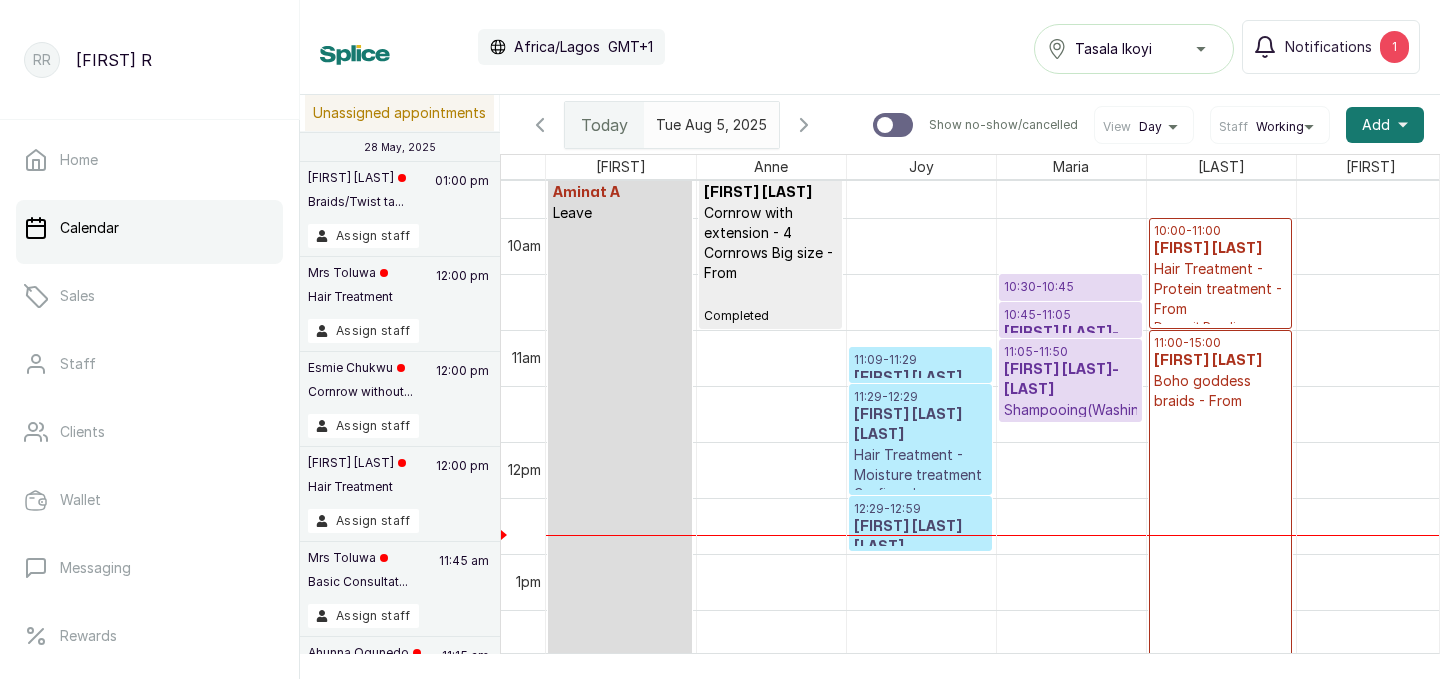 click on "[TIME]  -  [TIME]" at bounding box center [1220, 231] 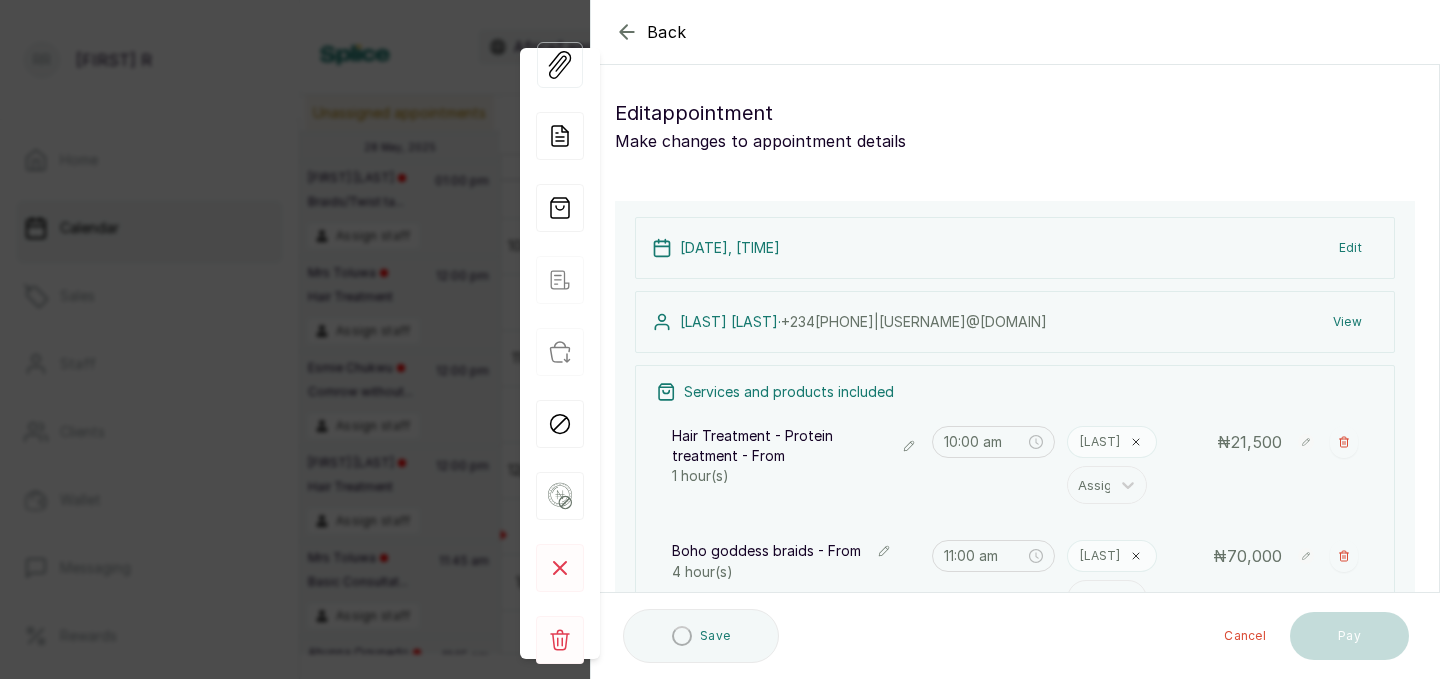 click on "Edit" at bounding box center (1350, 248) 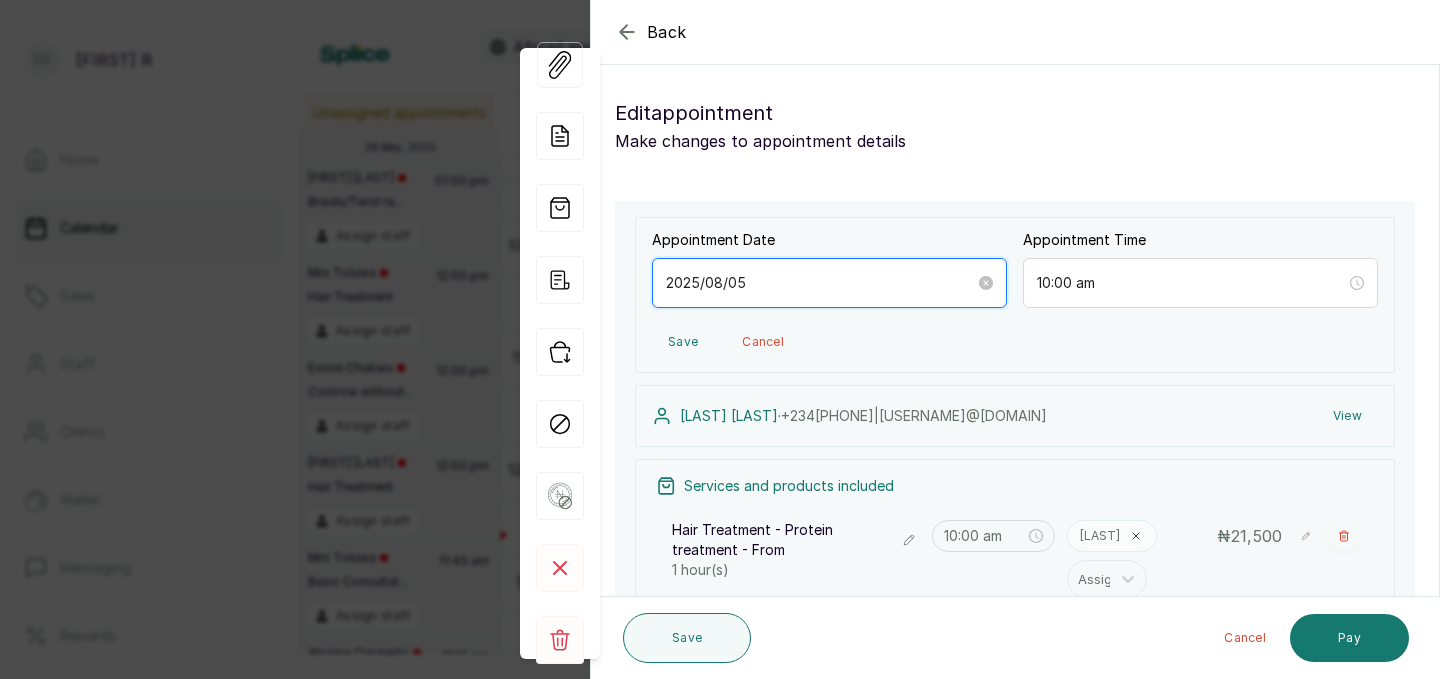 click on "2025/08/05" at bounding box center (820, 283) 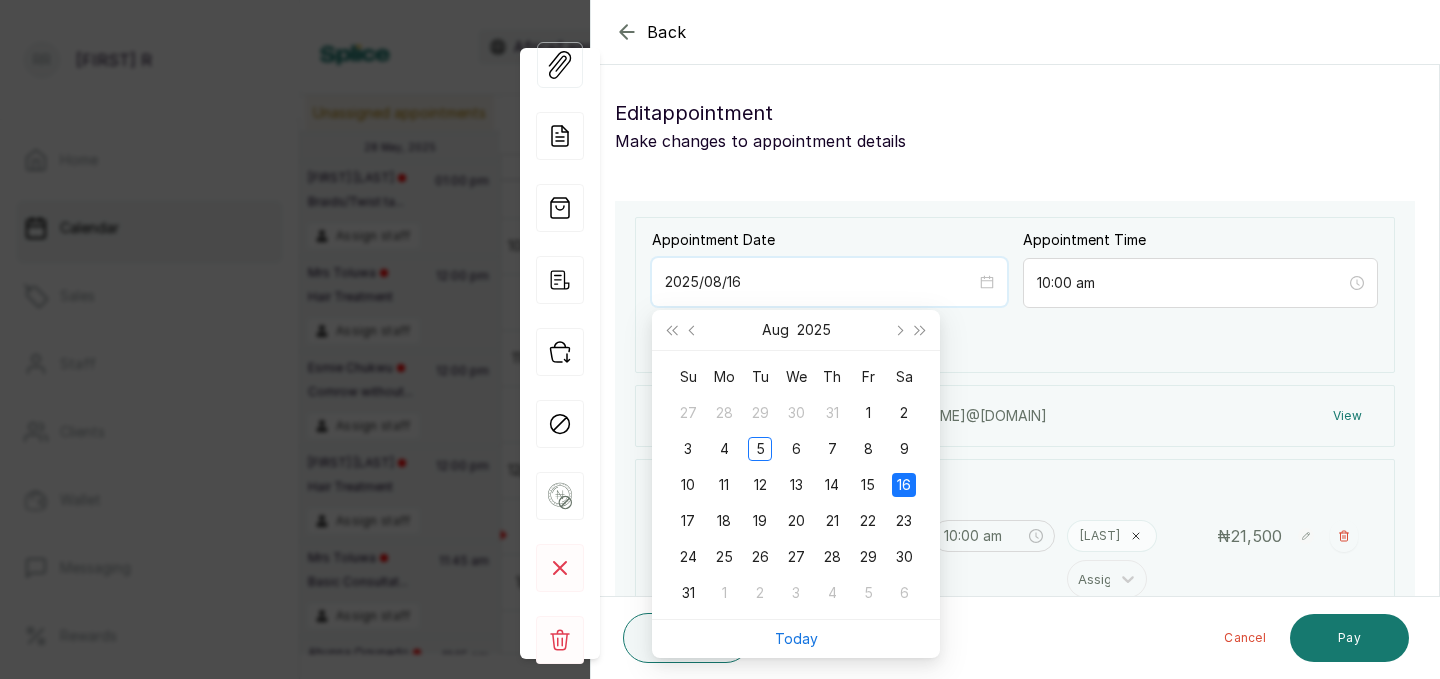 type on "2025/08/16" 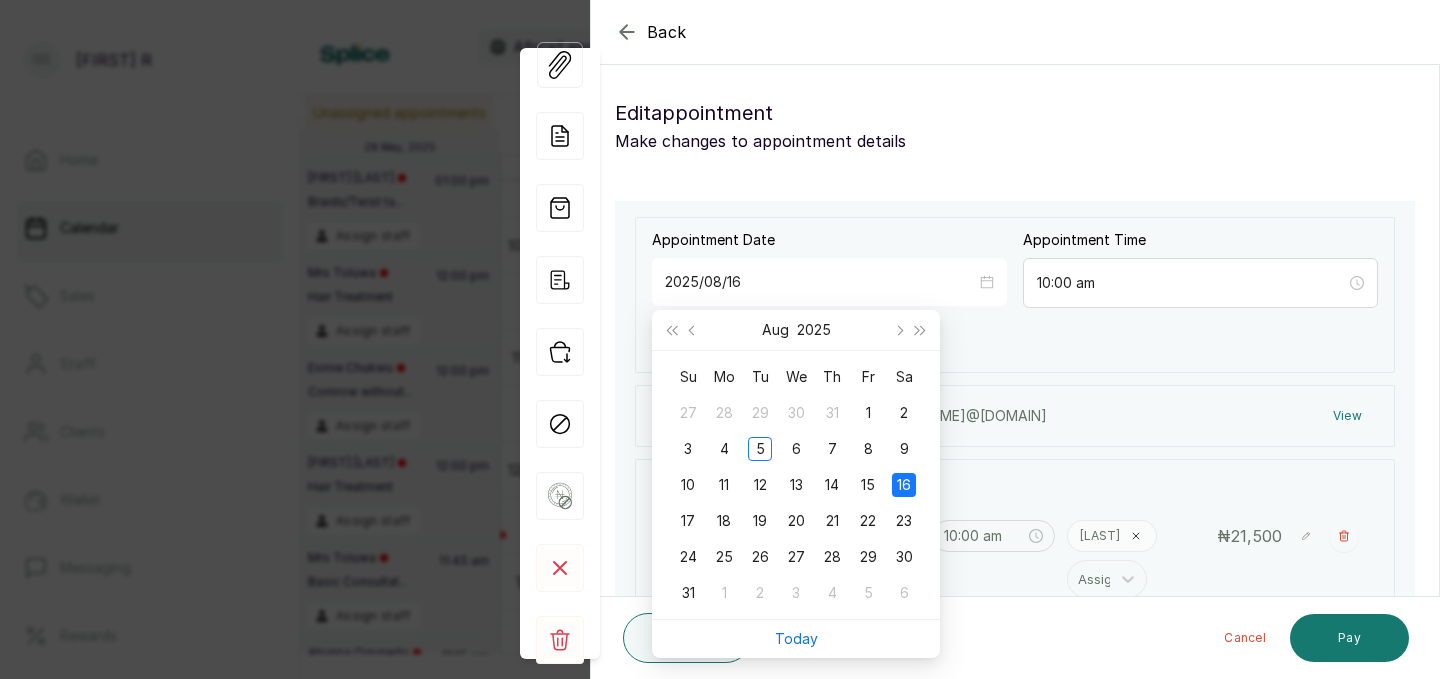 click on "Save Cancel" at bounding box center [1015, 342] 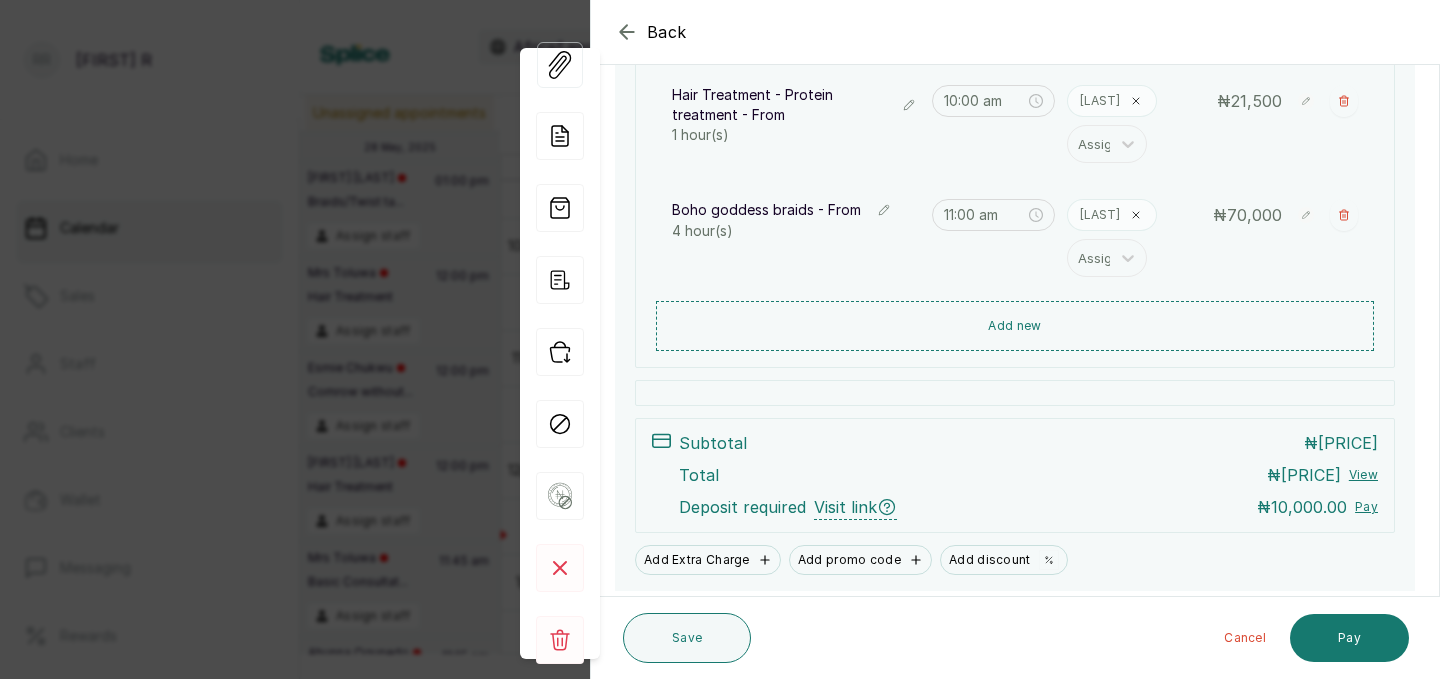 scroll, scrollTop: 500, scrollLeft: 0, axis: vertical 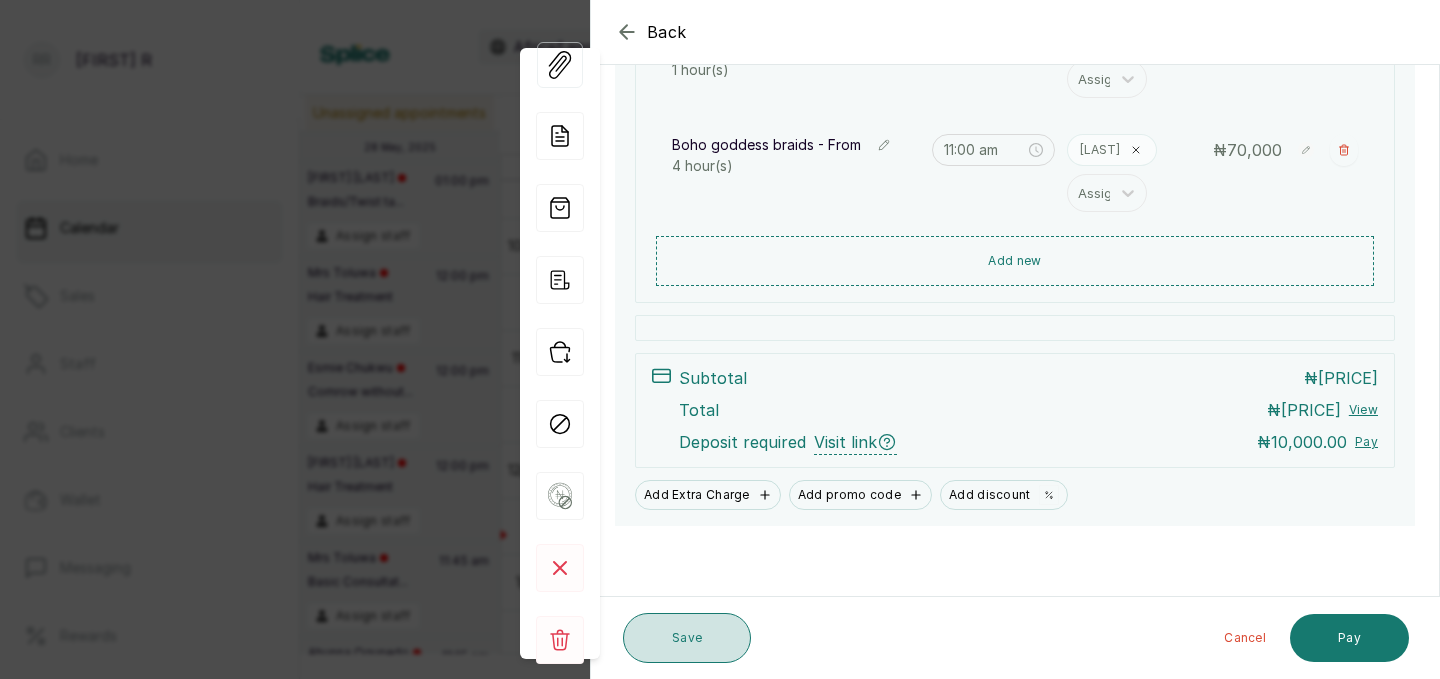 click on "Save" at bounding box center [687, 638] 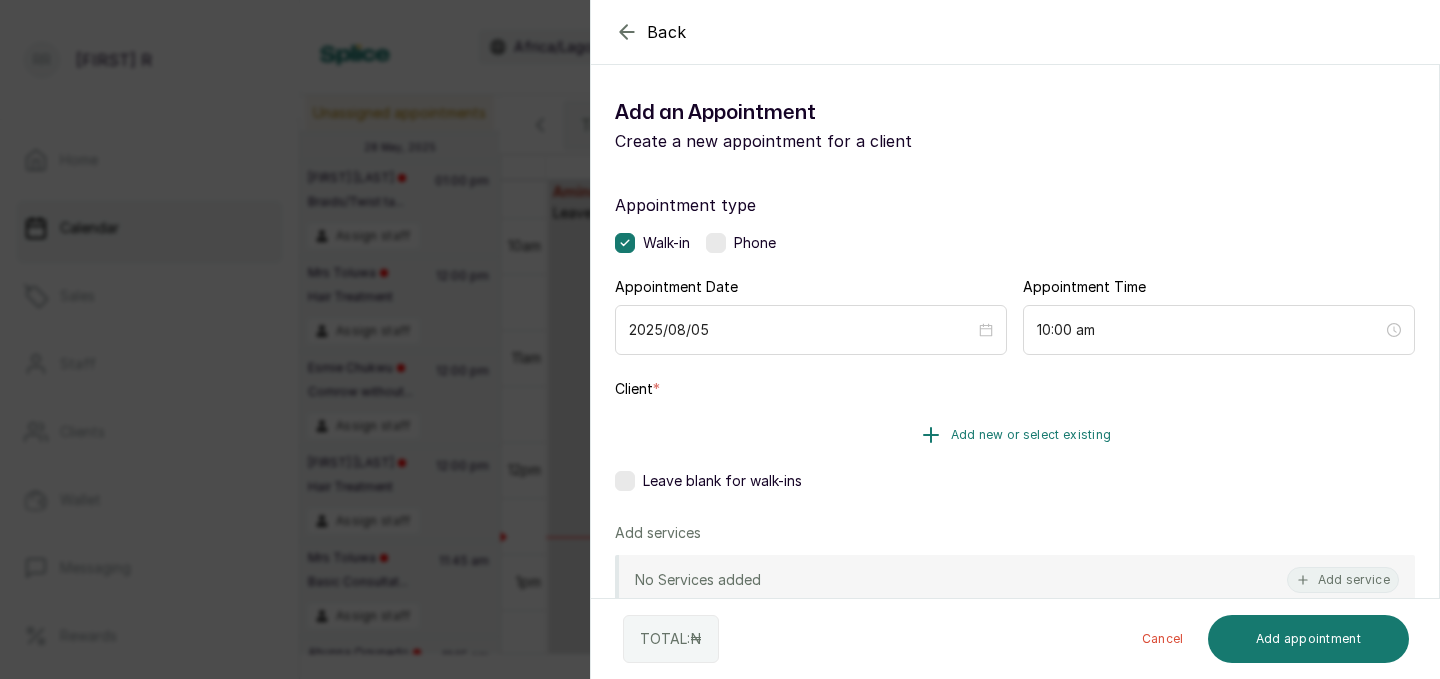 click on "Add new or select existing" at bounding box center (1031, 435) 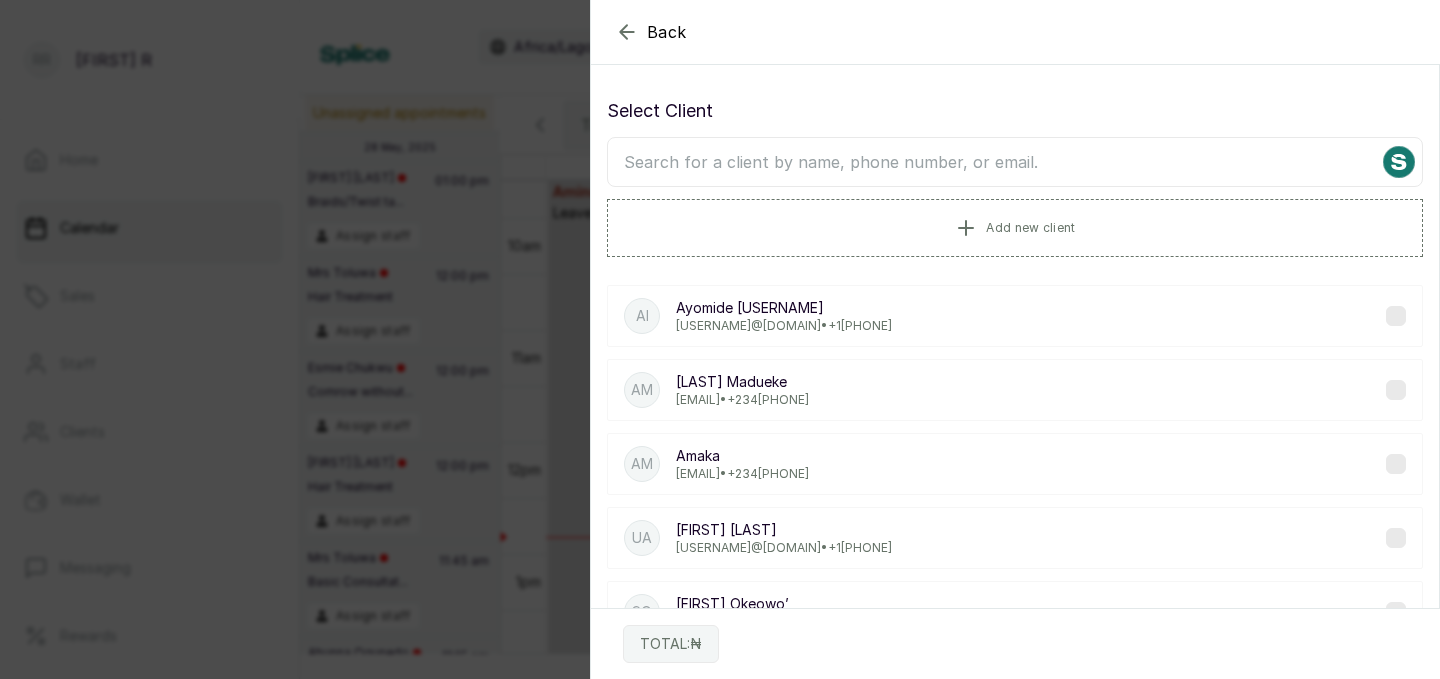 click at bounding box center [1015, 162] 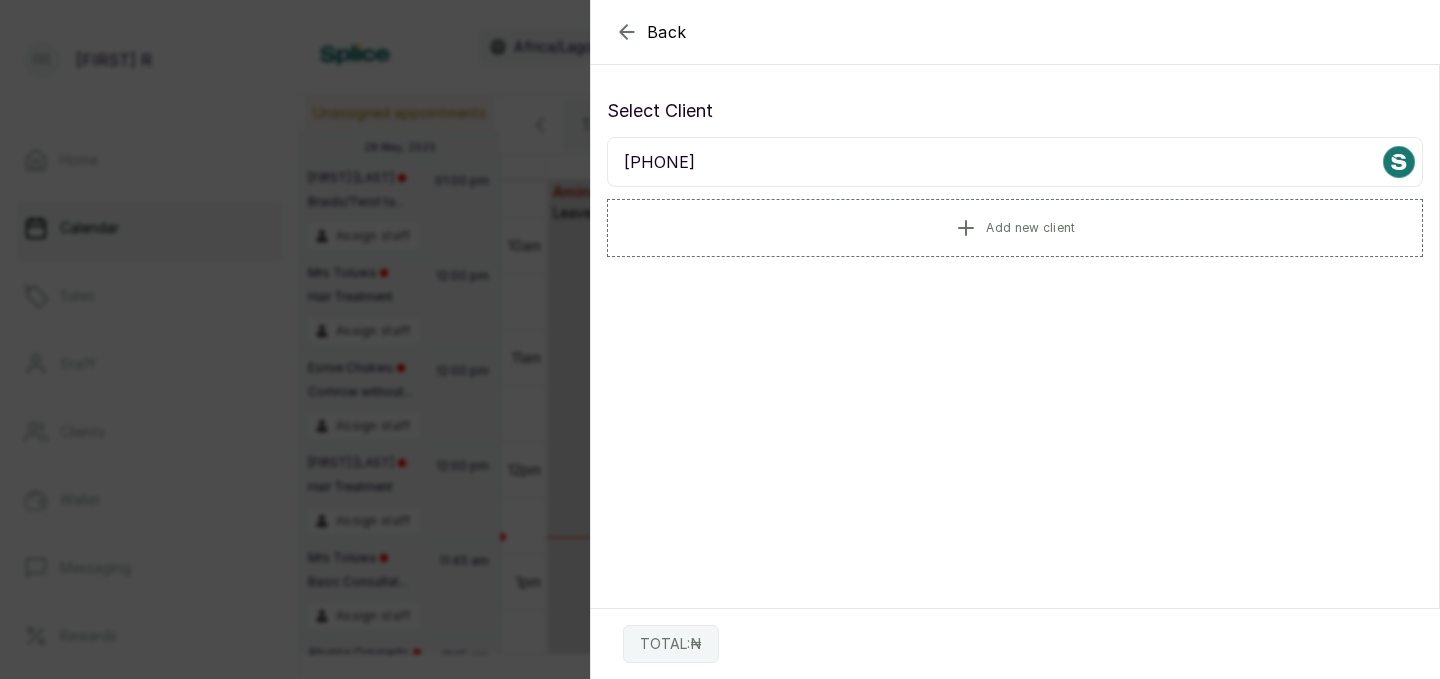 type on "[PHONE]" 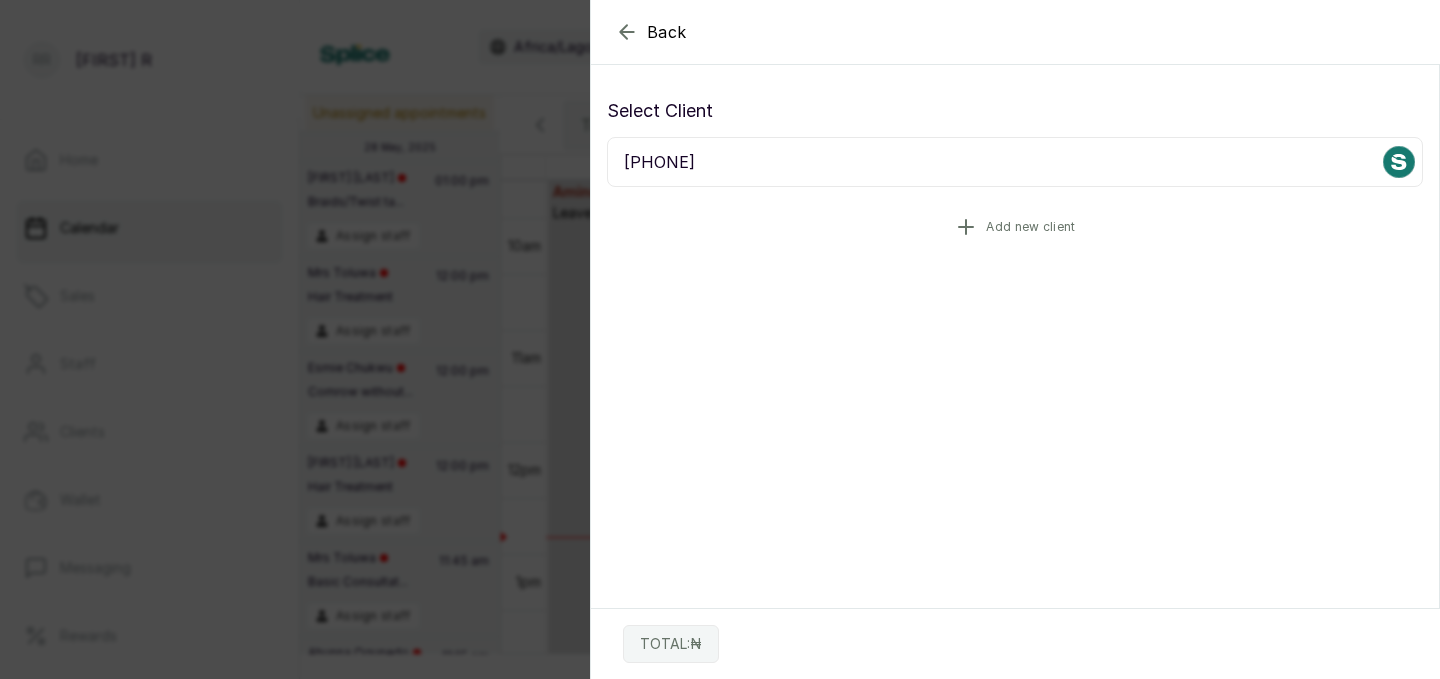 click on "Add new client" at bounding box center [1015, 227] 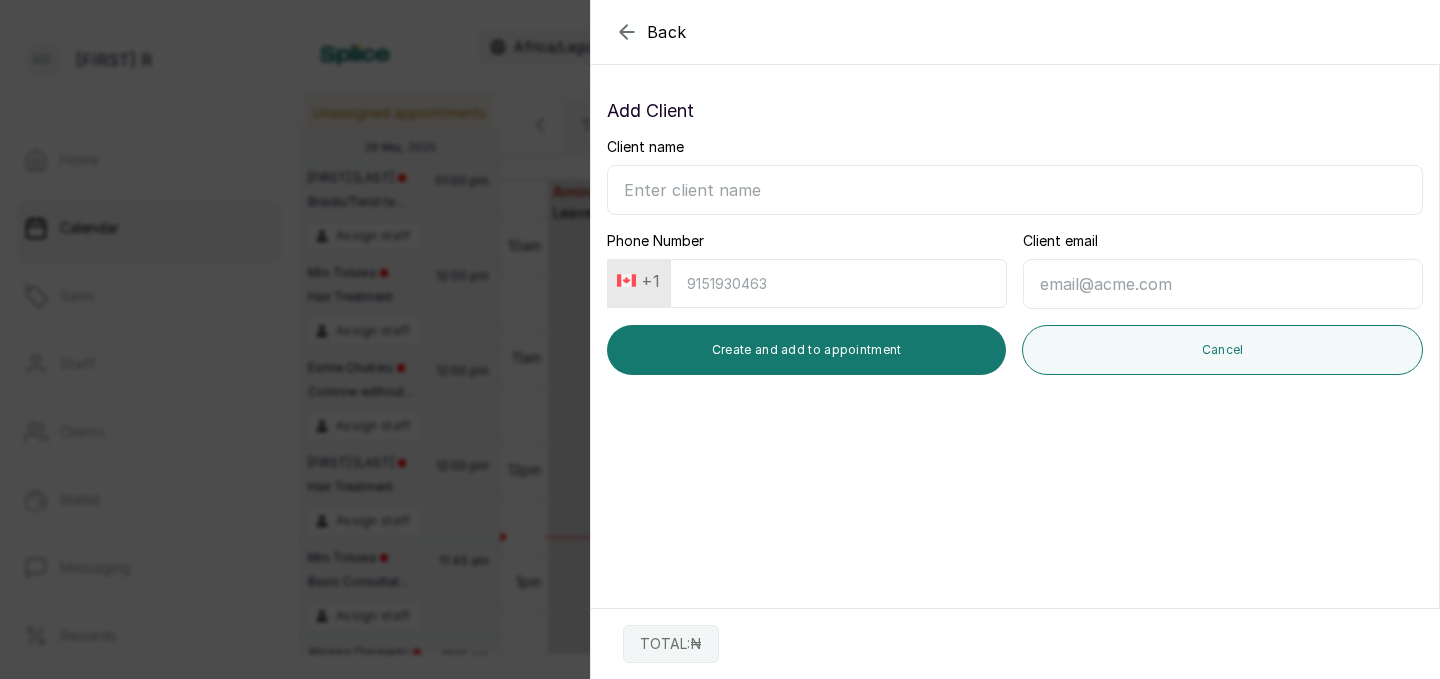 click on "+1" at bounding box center [638, 281] 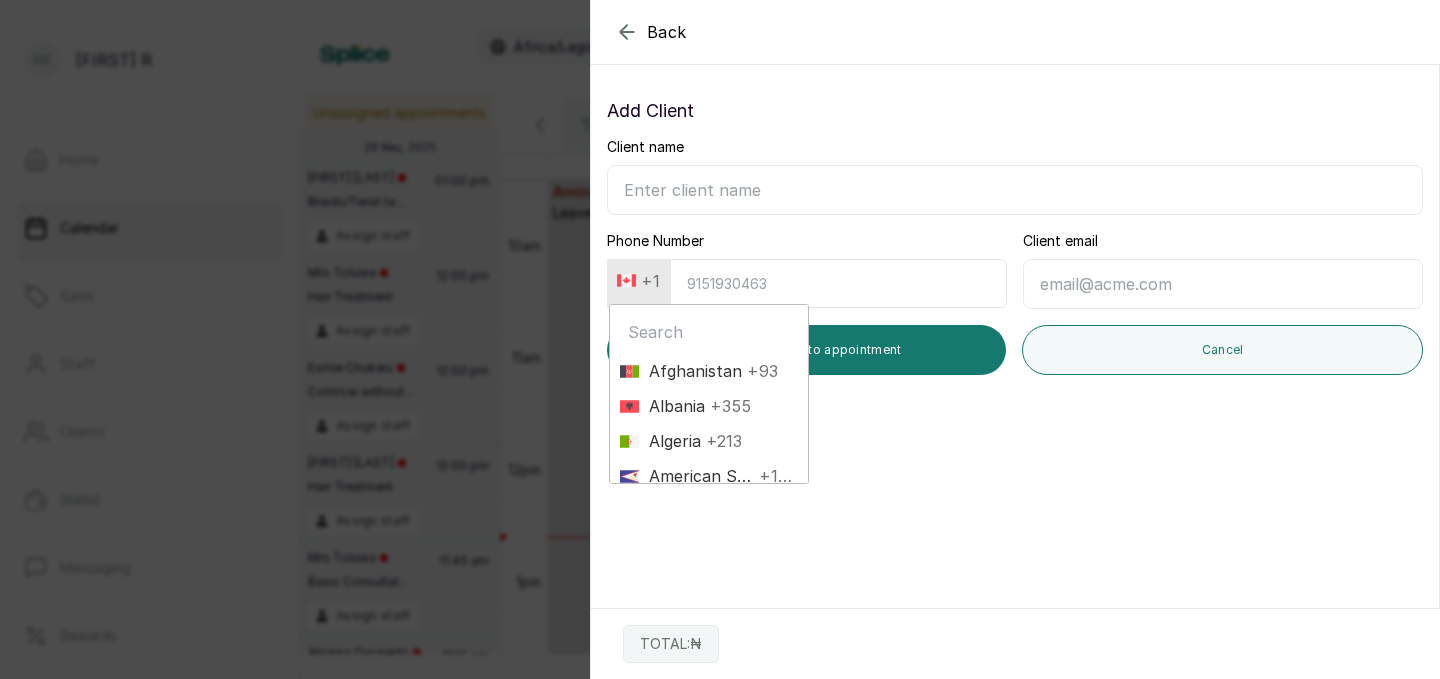click at bounding box center (709, 332) 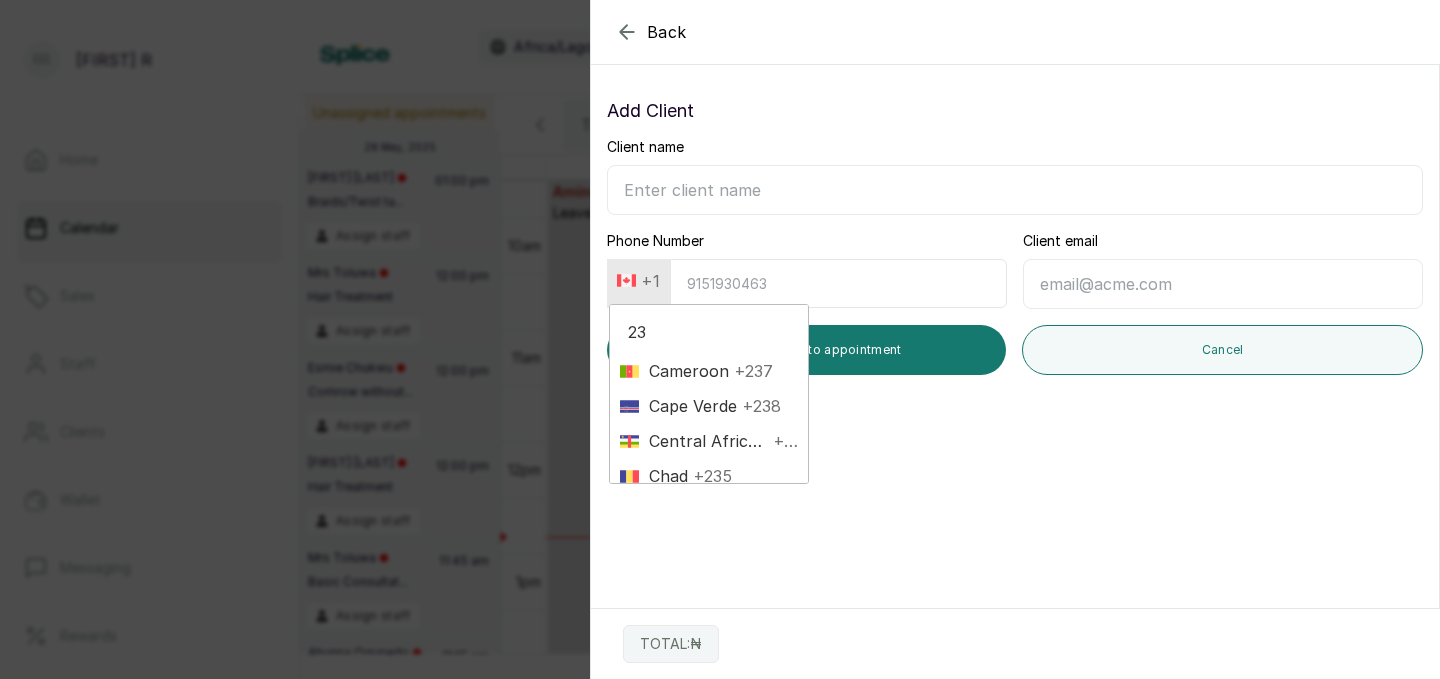 type on "234" 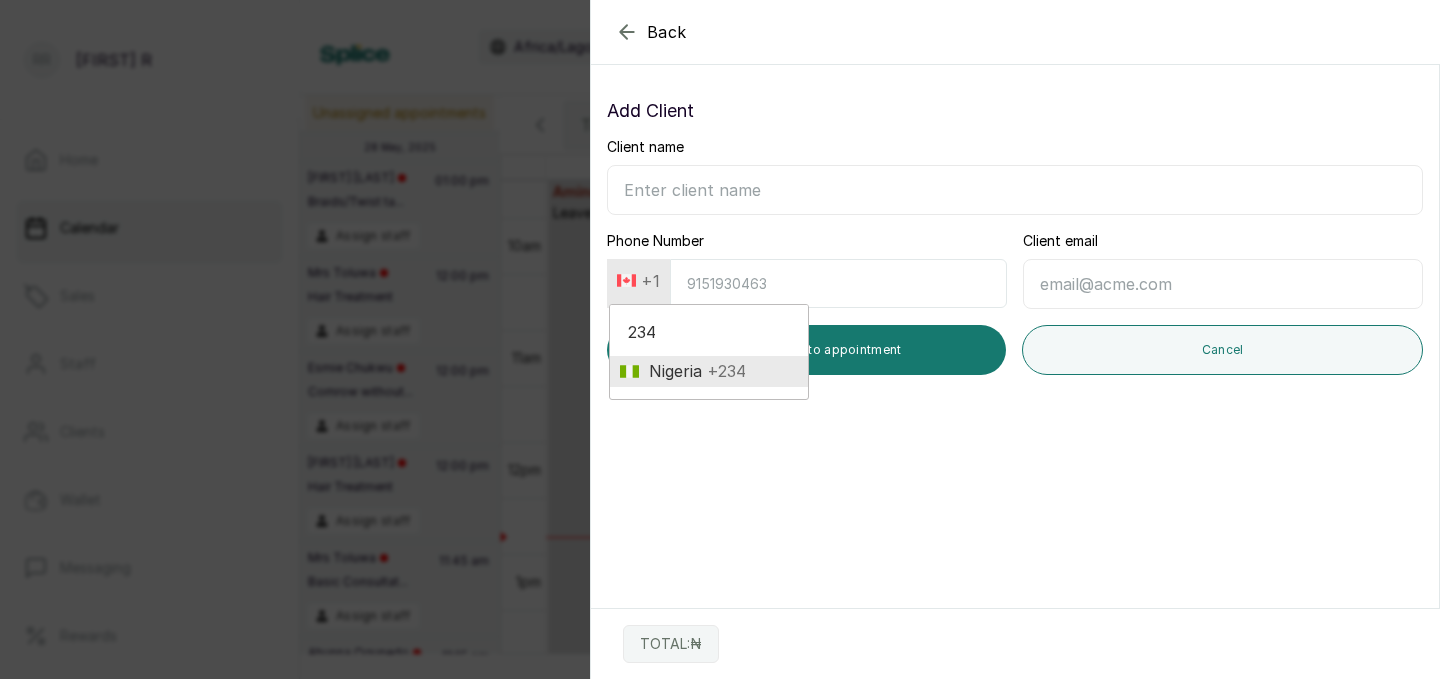 click on "+234" at bounding box center [724, 371] 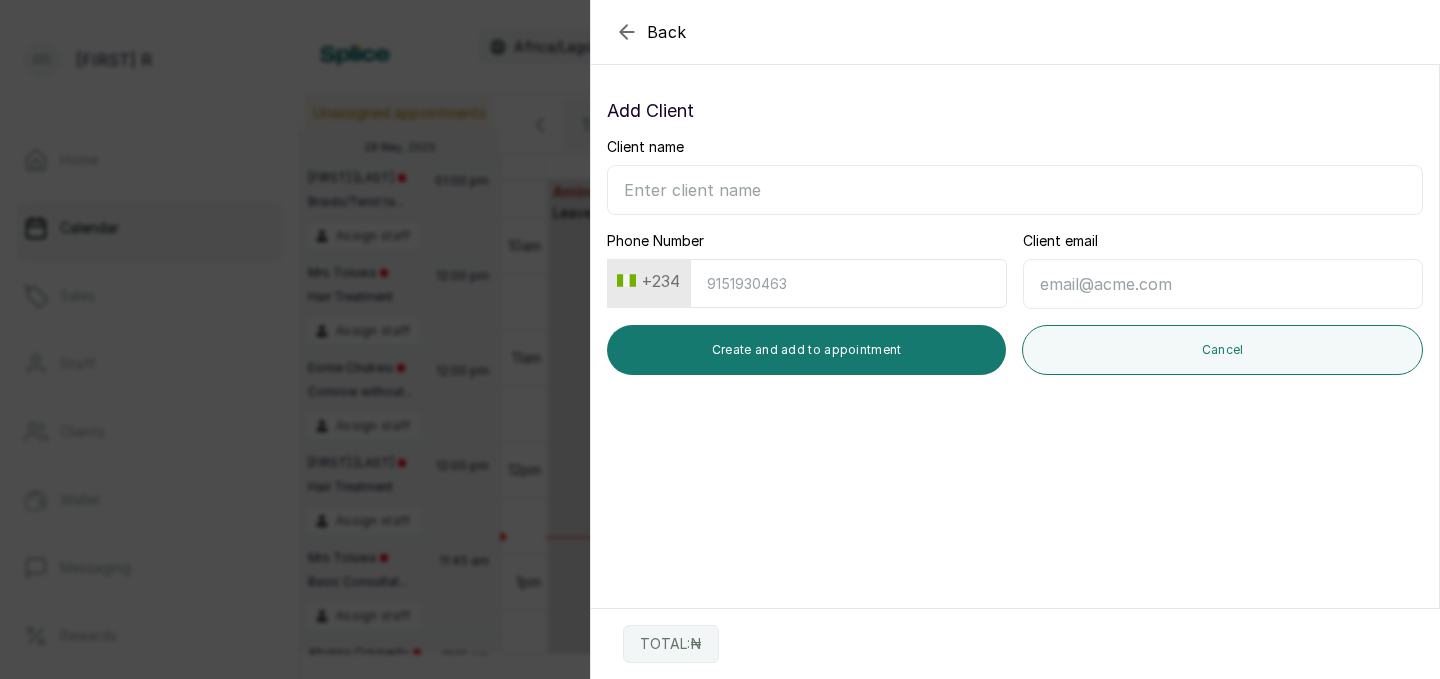 click on "Client name" at bounding box center (1015, 190) 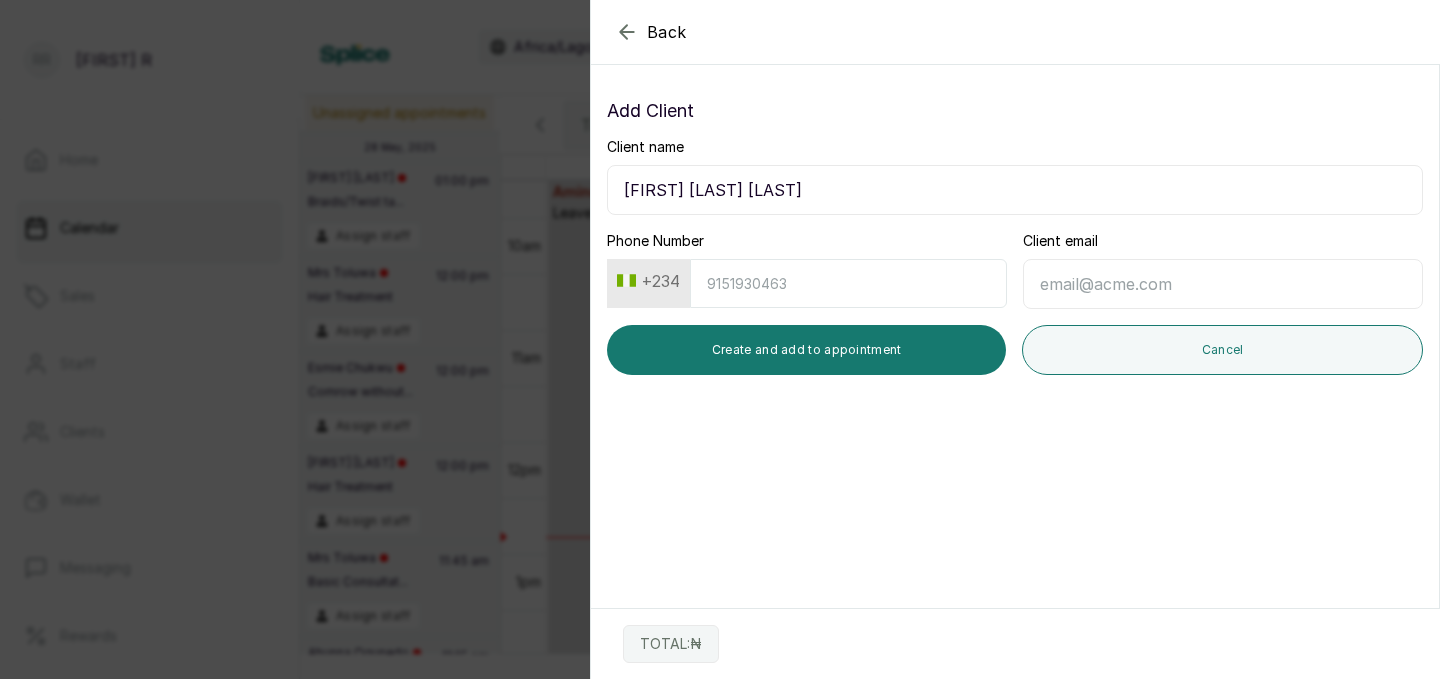 type on "[FIRST] [LAST] [LAST]" 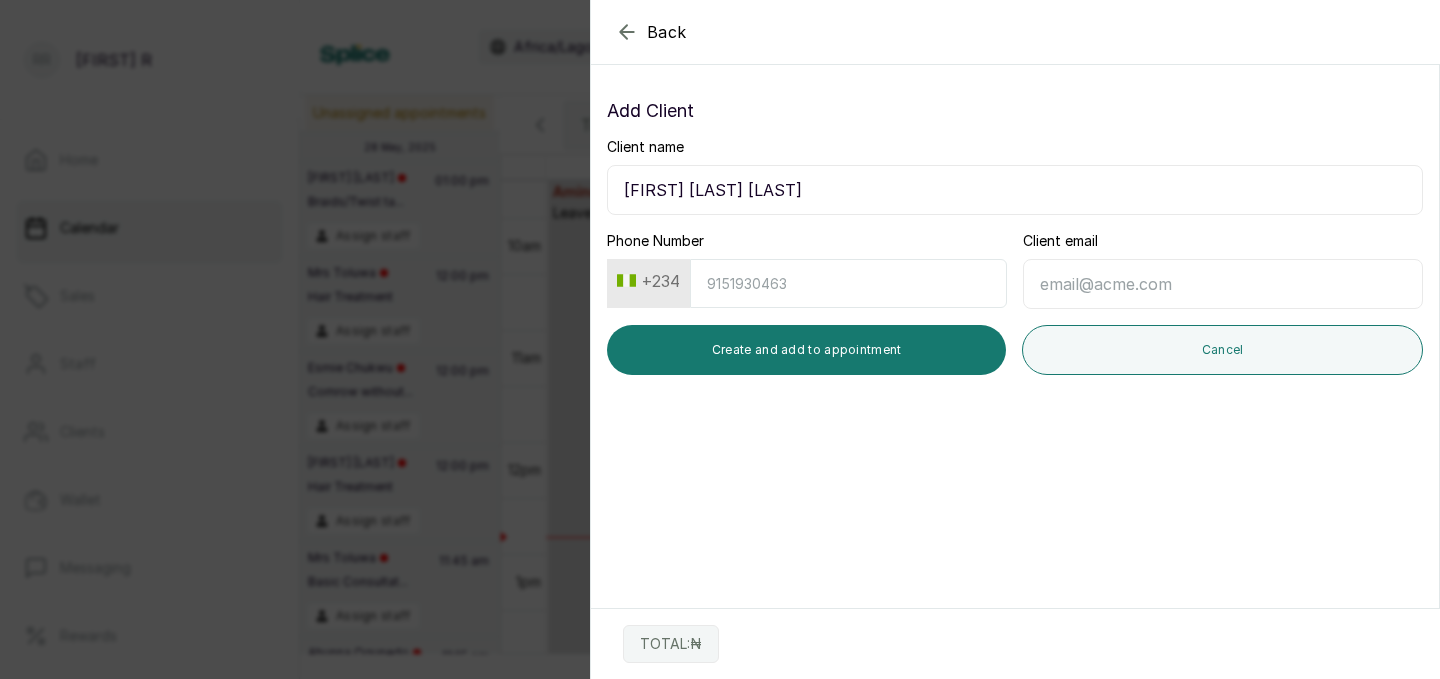click on "Phone Number" at bounding box center (848, 283) 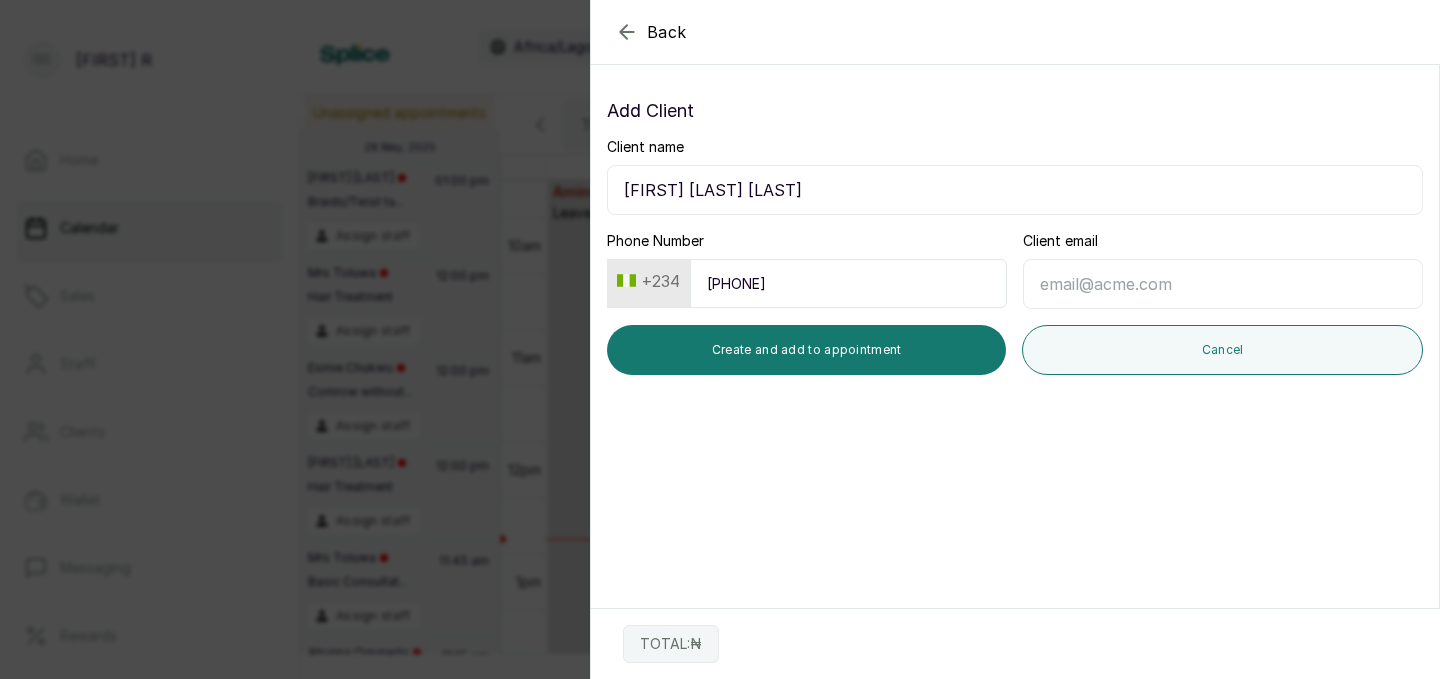 type on "[PHONE]" 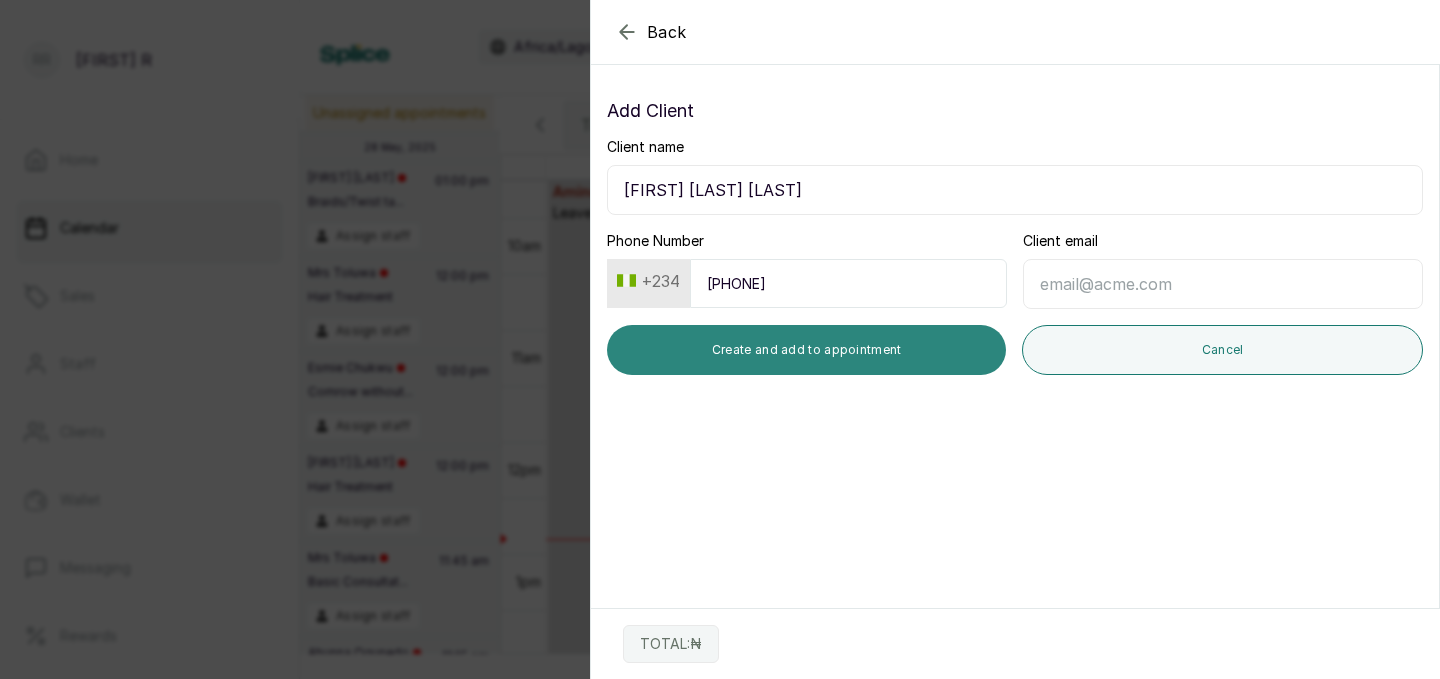 click on "Create and add to appointment" at bounding box center [806, 350] 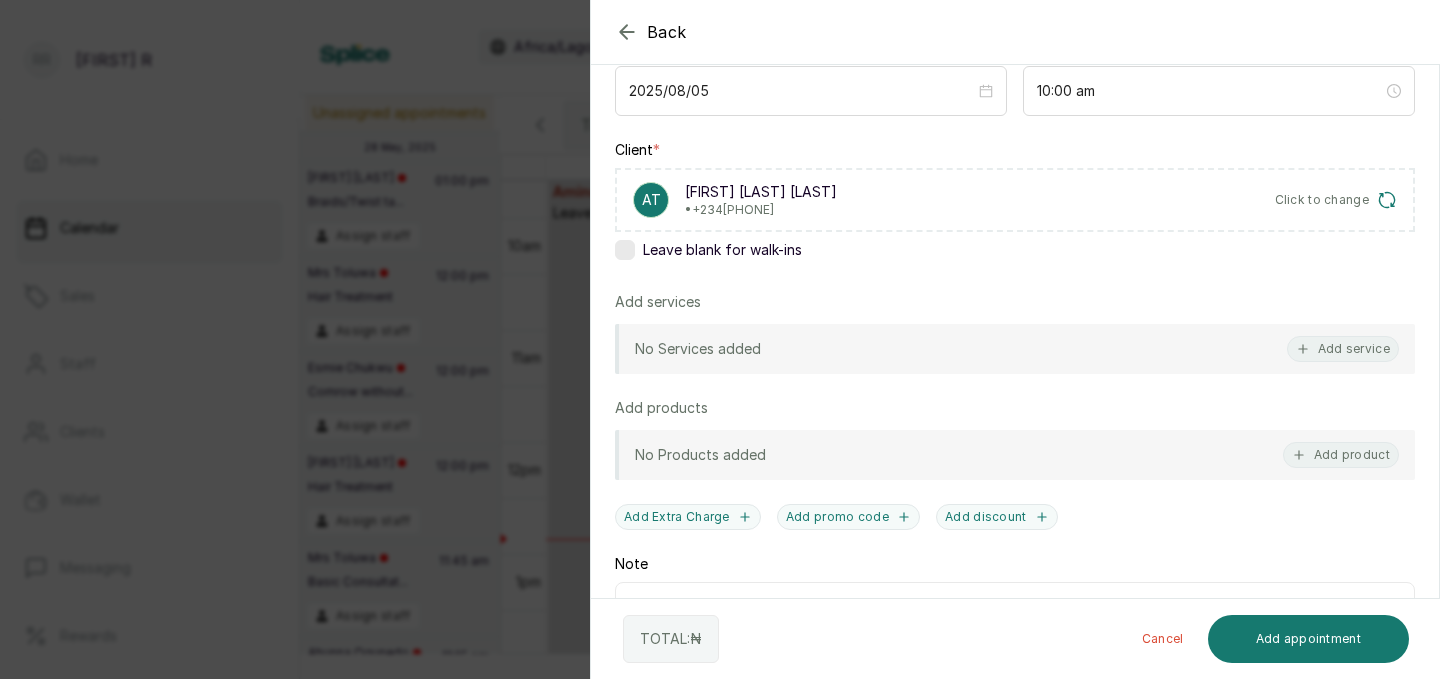 scroll, scrollTop: 312, scrollLeft: 0, axis: vertical 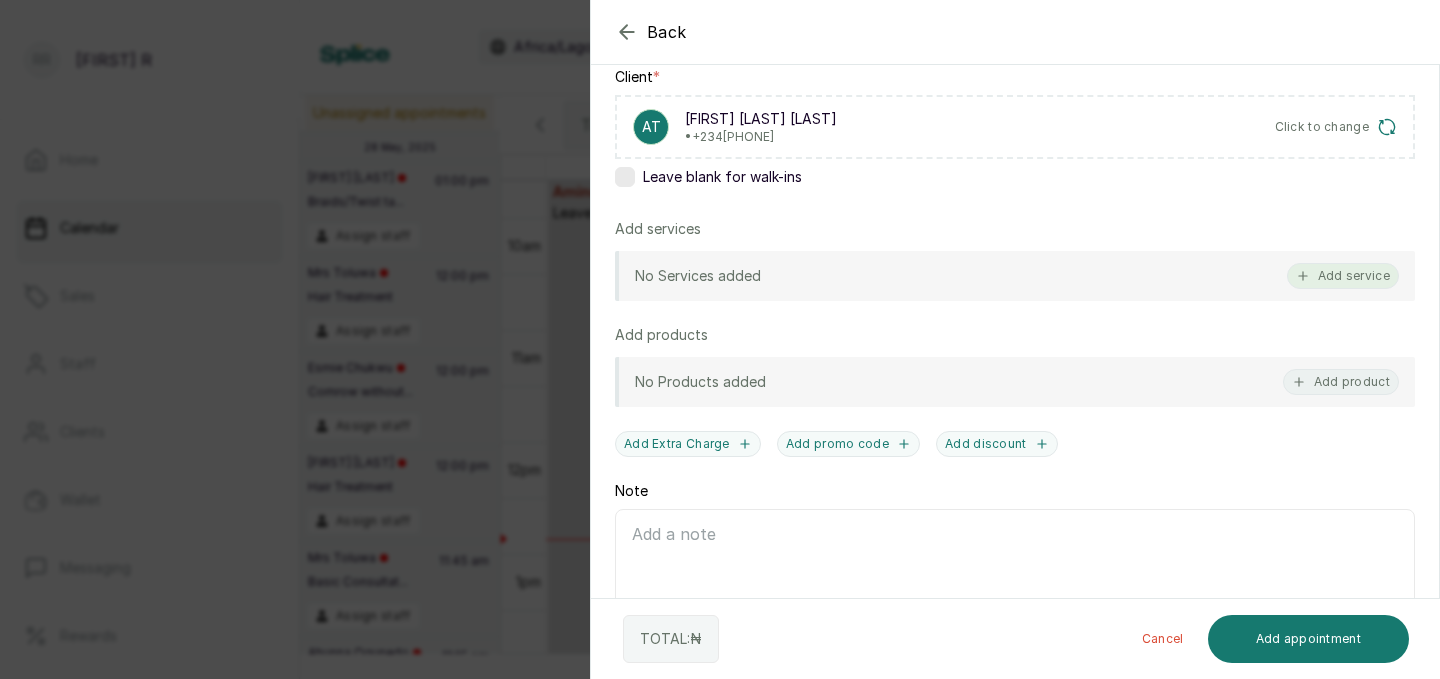 click on "Add service" at bounding box center (1343, 276) 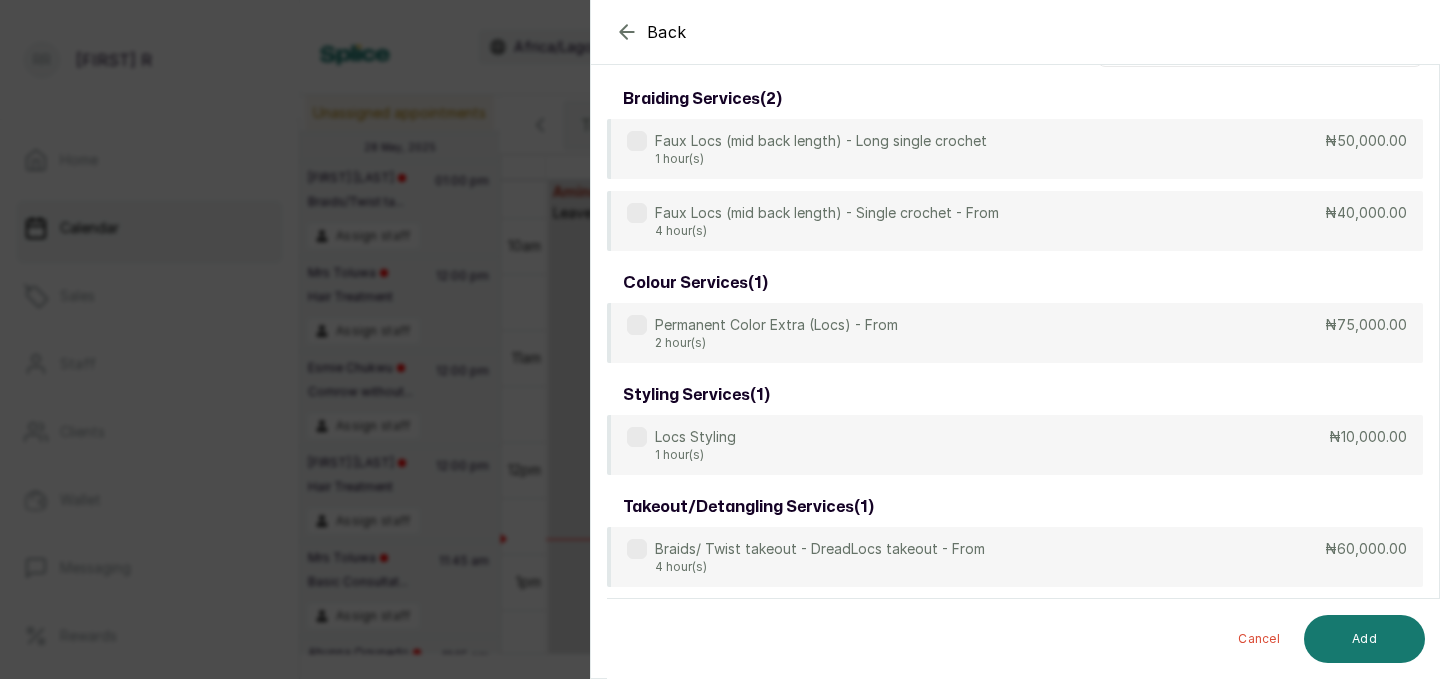 scroll, scrollTop: 0, scrollLeft: 0, axis: both 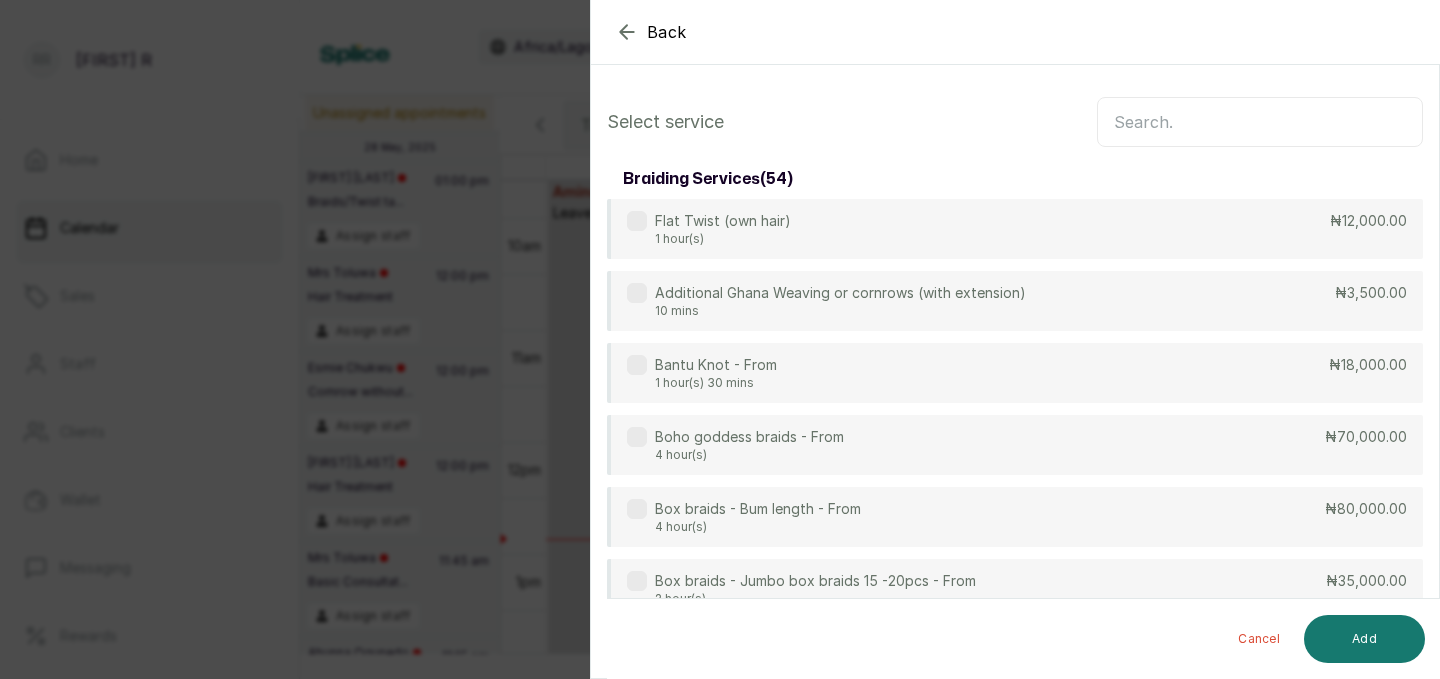 click at bounding box center (1260, 122) 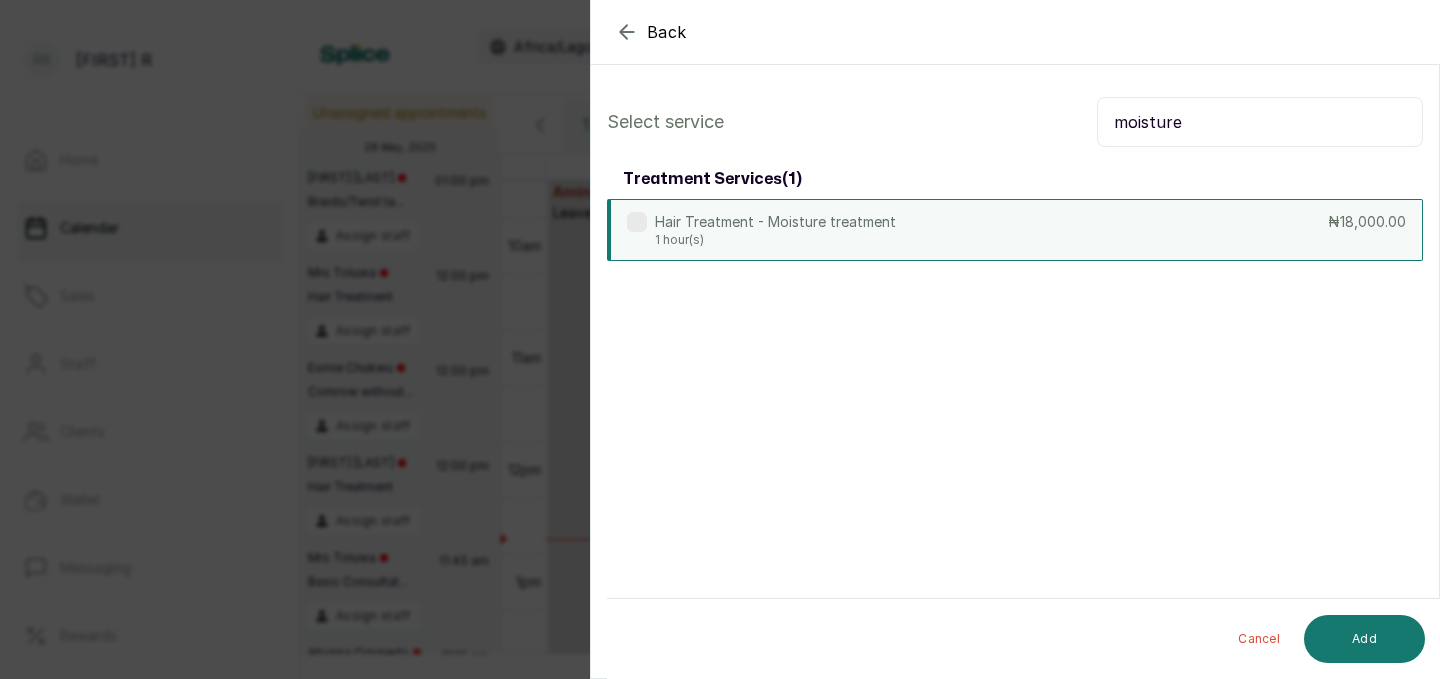 type on "moisture" 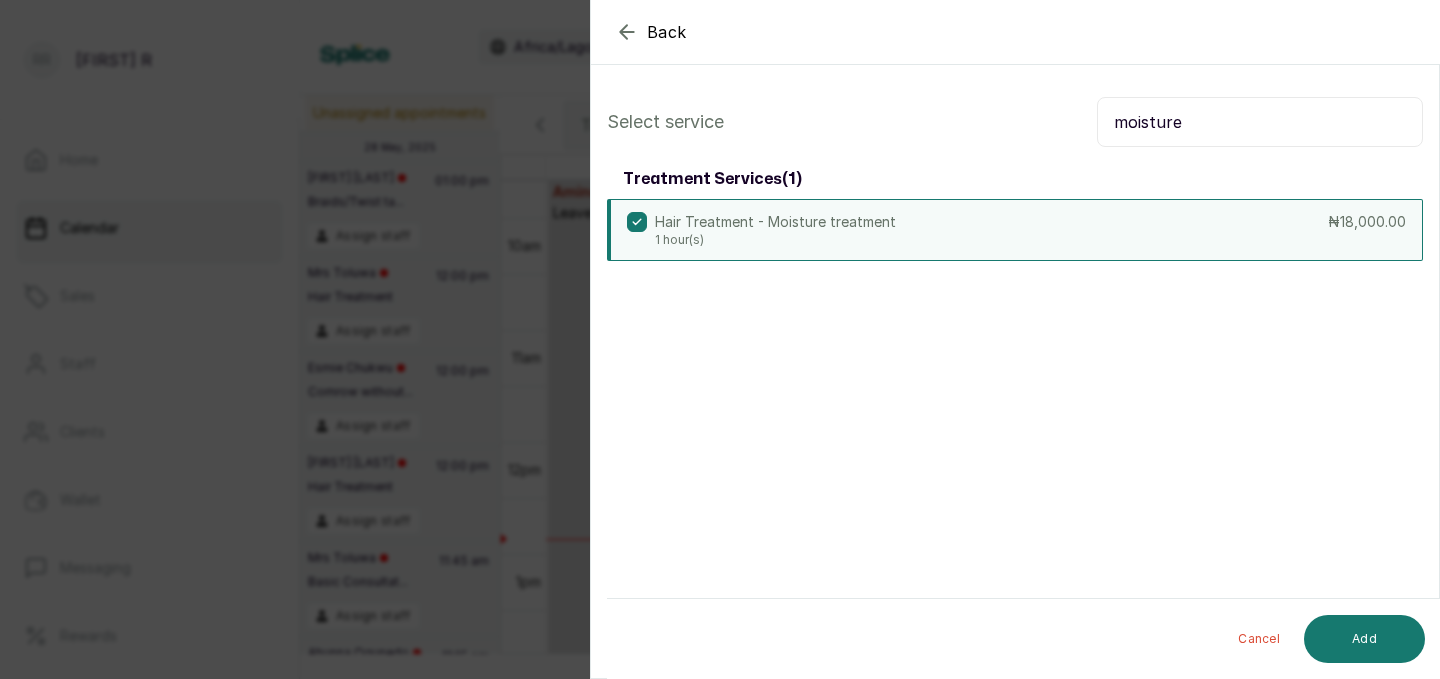 click on "moisture" at bounding box center [1260, 122] 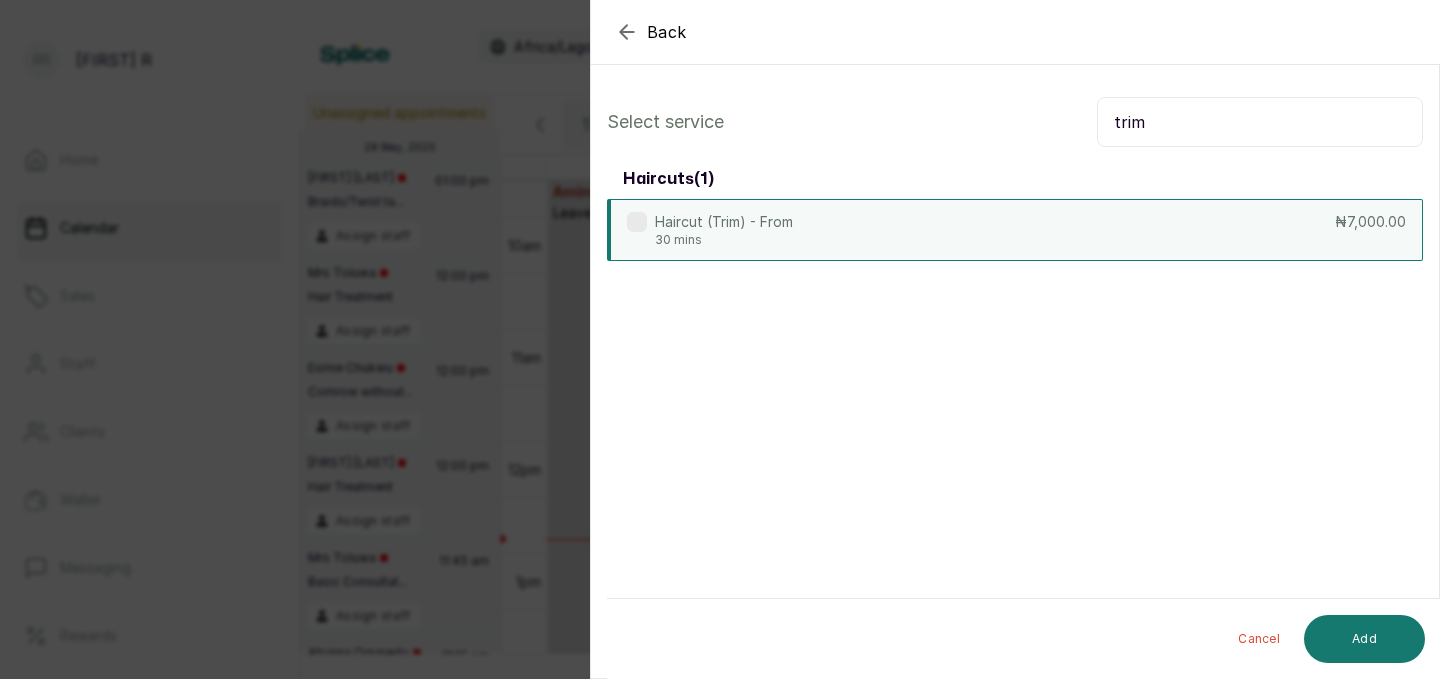 type on "trim" 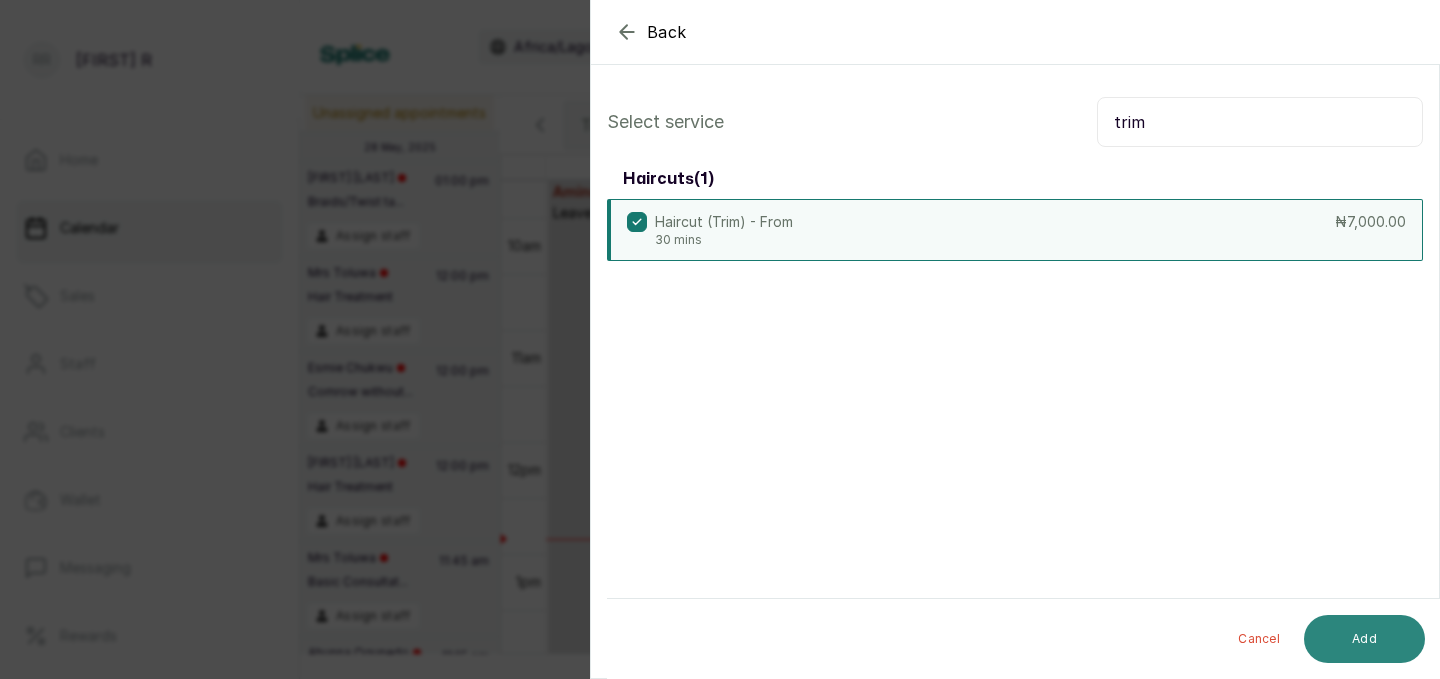 click on "Add" at bounding box center [1364, 639] 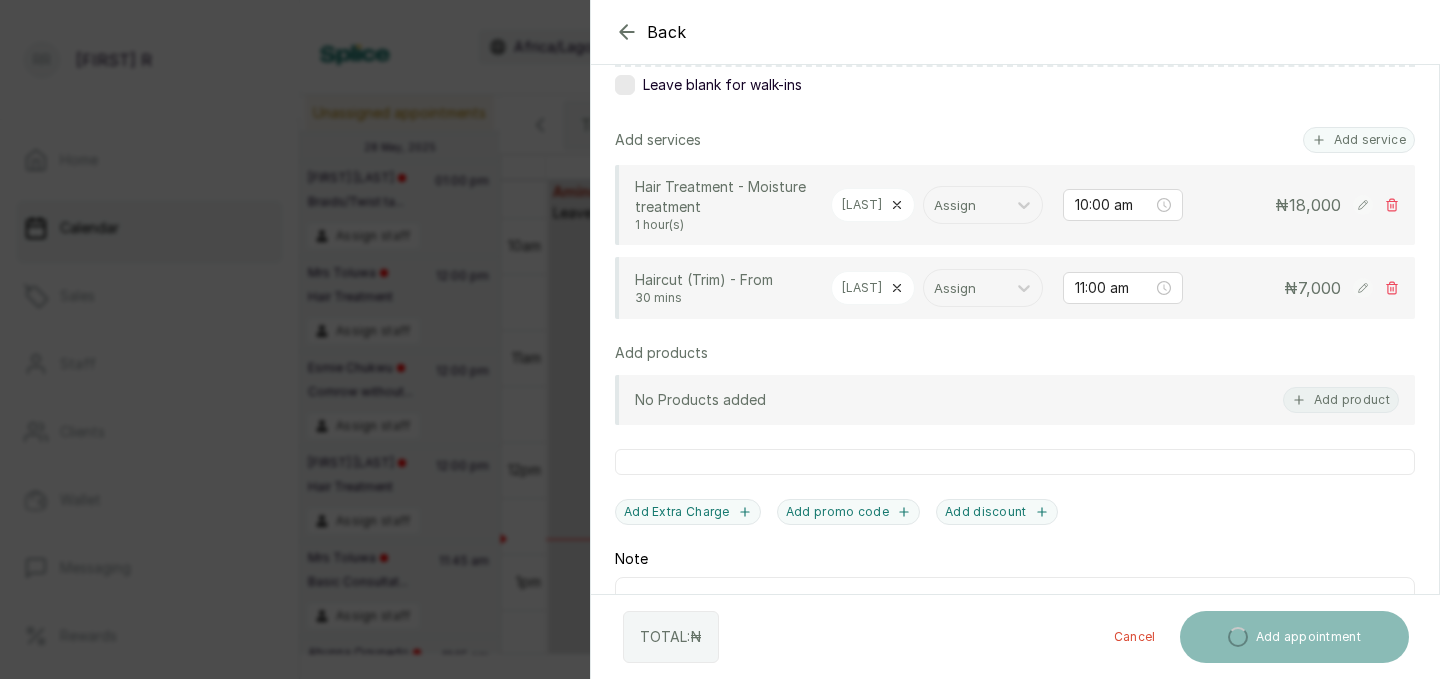 scroll, scrollTop: 403, scrollLeft: 0, axis: vertical 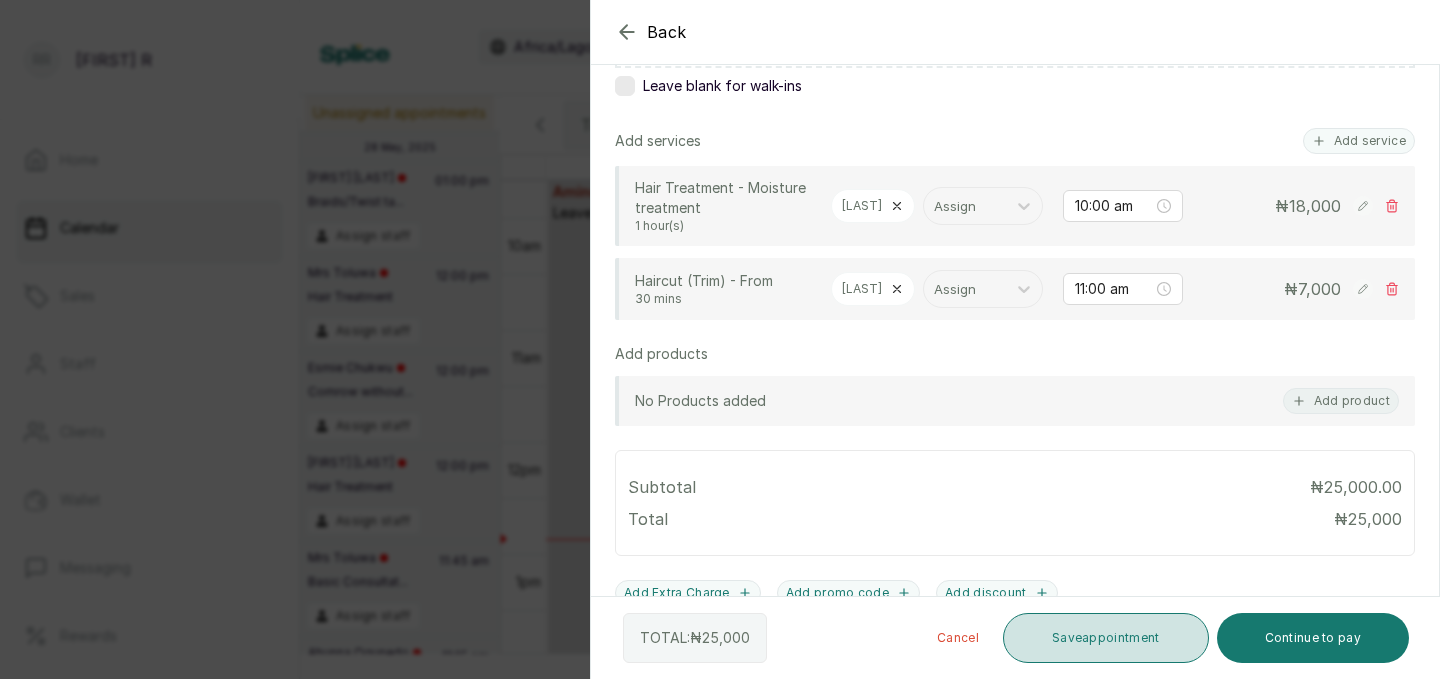click on "Save  appointment" at bounding box center (1106, 638) 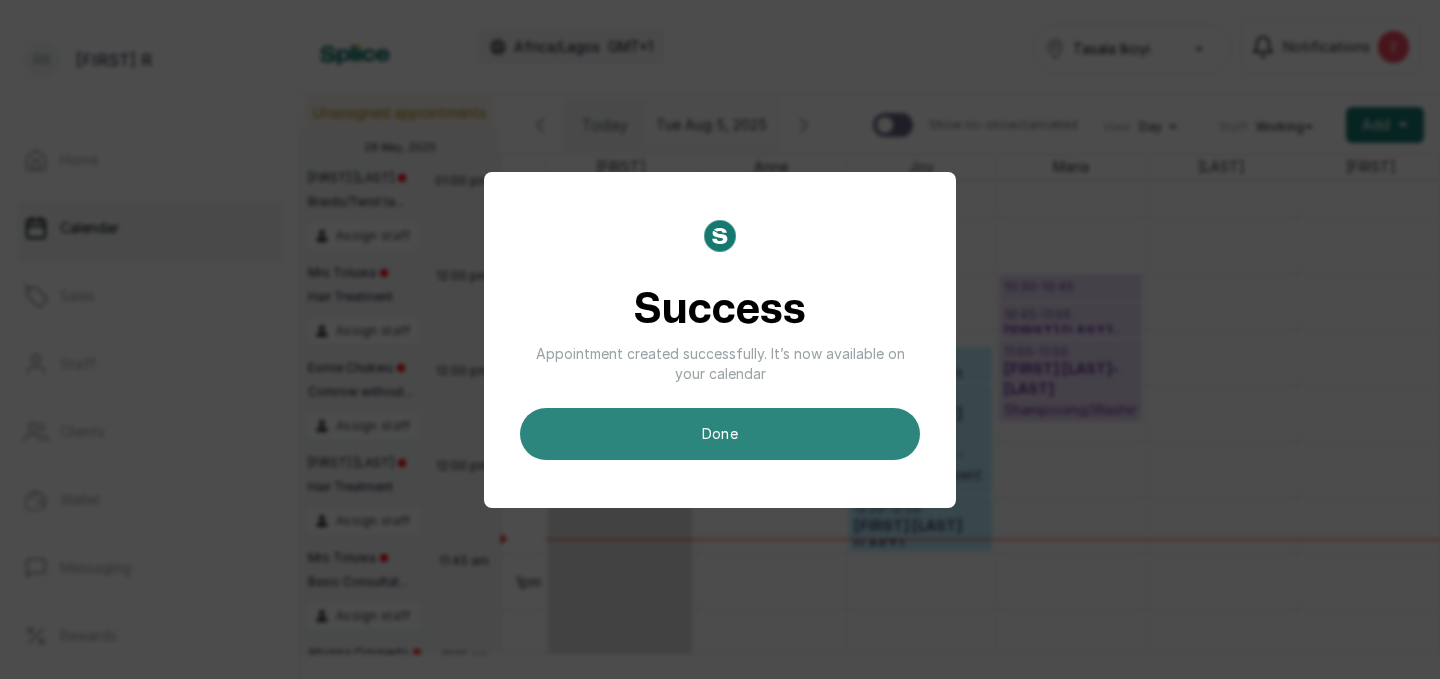 click on "done" at bounding box center (720, 434) 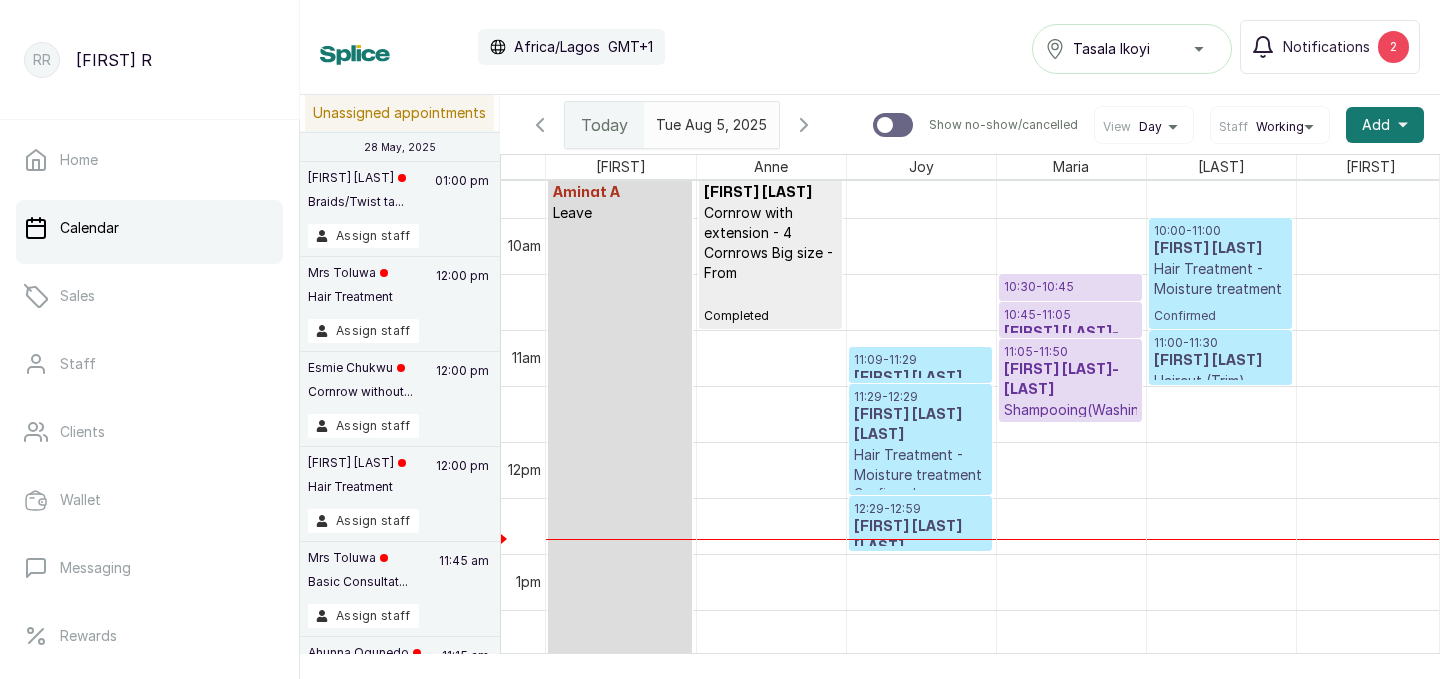 scroll, scrollTop: 673, scrollLeft: 0, axis: vertical 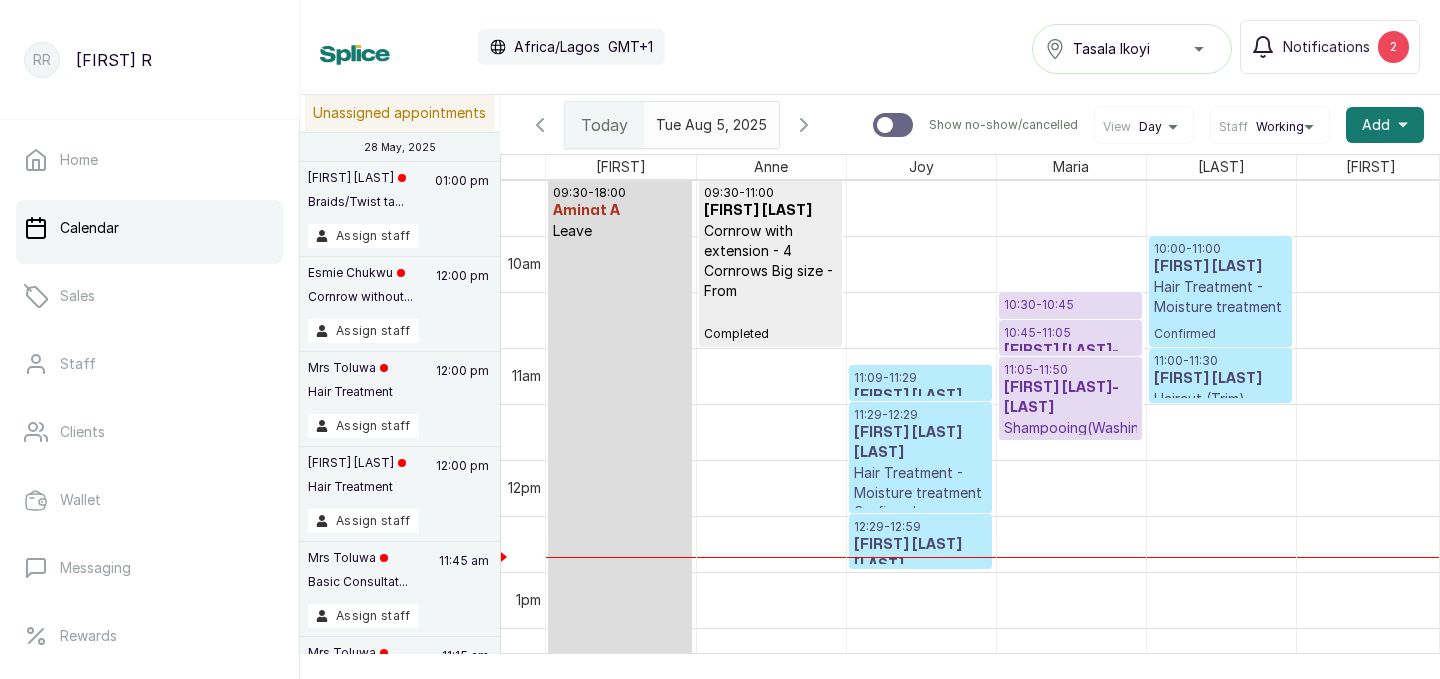 click on "[TIME]  -  [TIME]" at bounding box center (1220, 249) 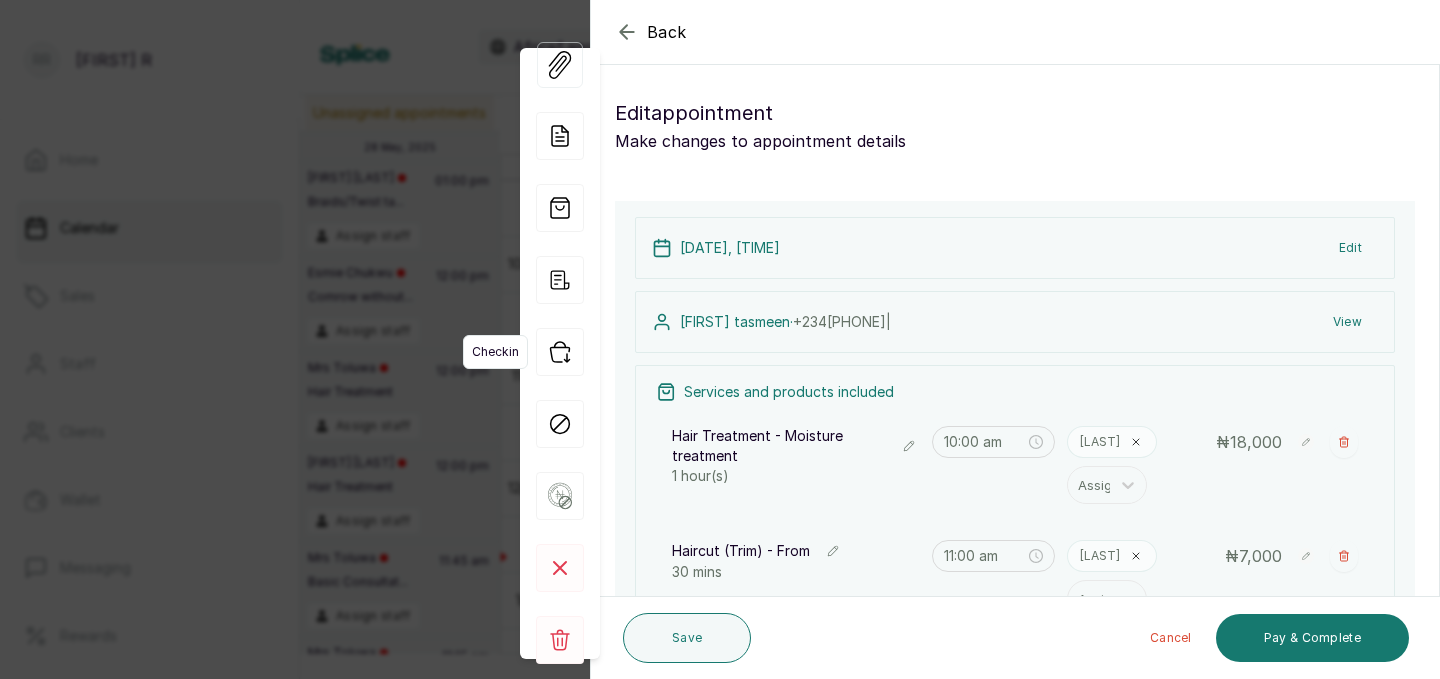 click 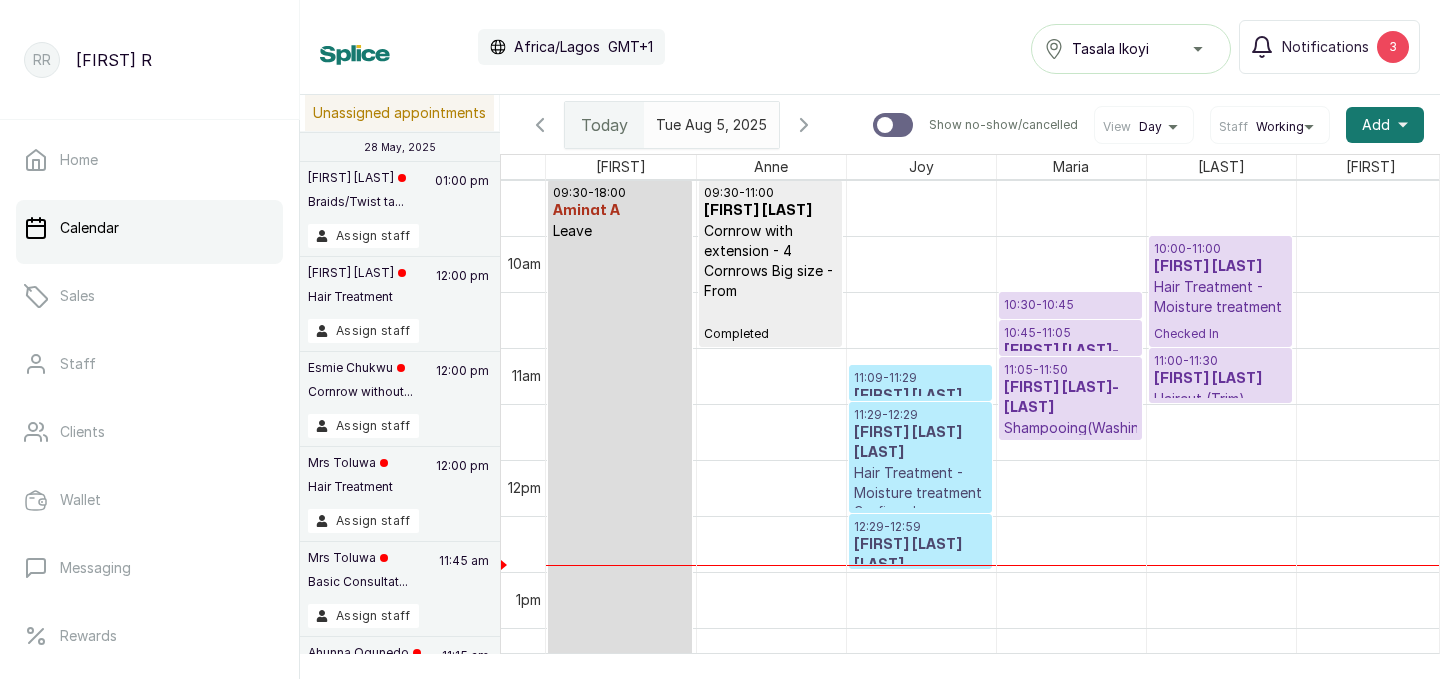 scroll, scrollTop: 1065, scrollLeft: 344, axis: both 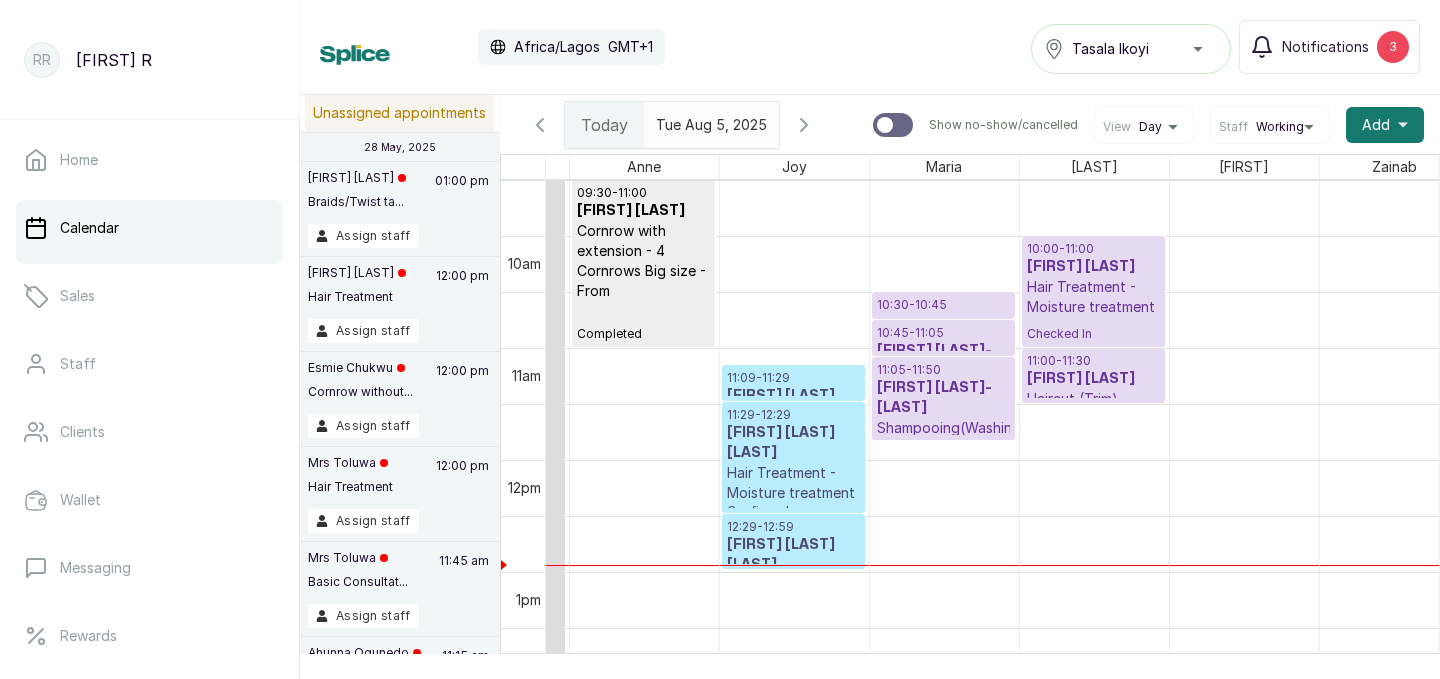 click at bounding box center (943, 318) 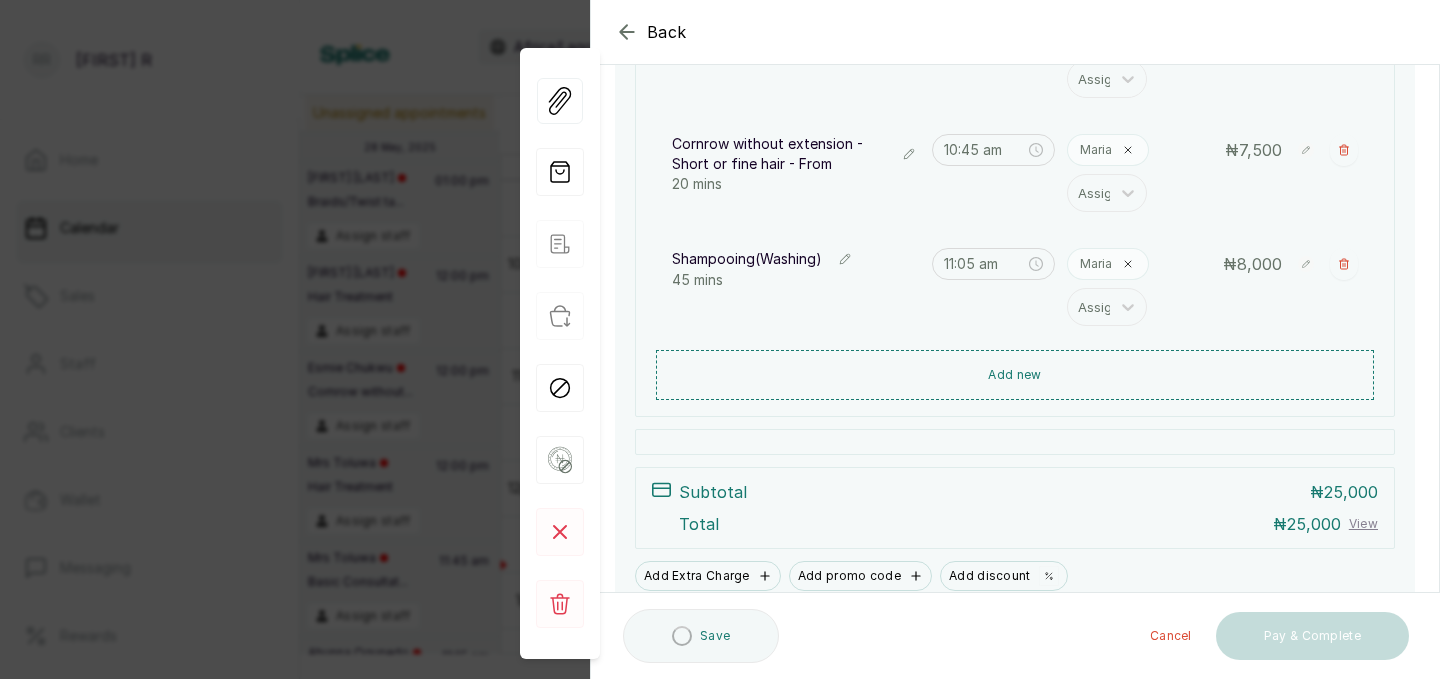 scroll, scrollTop: 475, scrollLeft: 0, axis: vertical 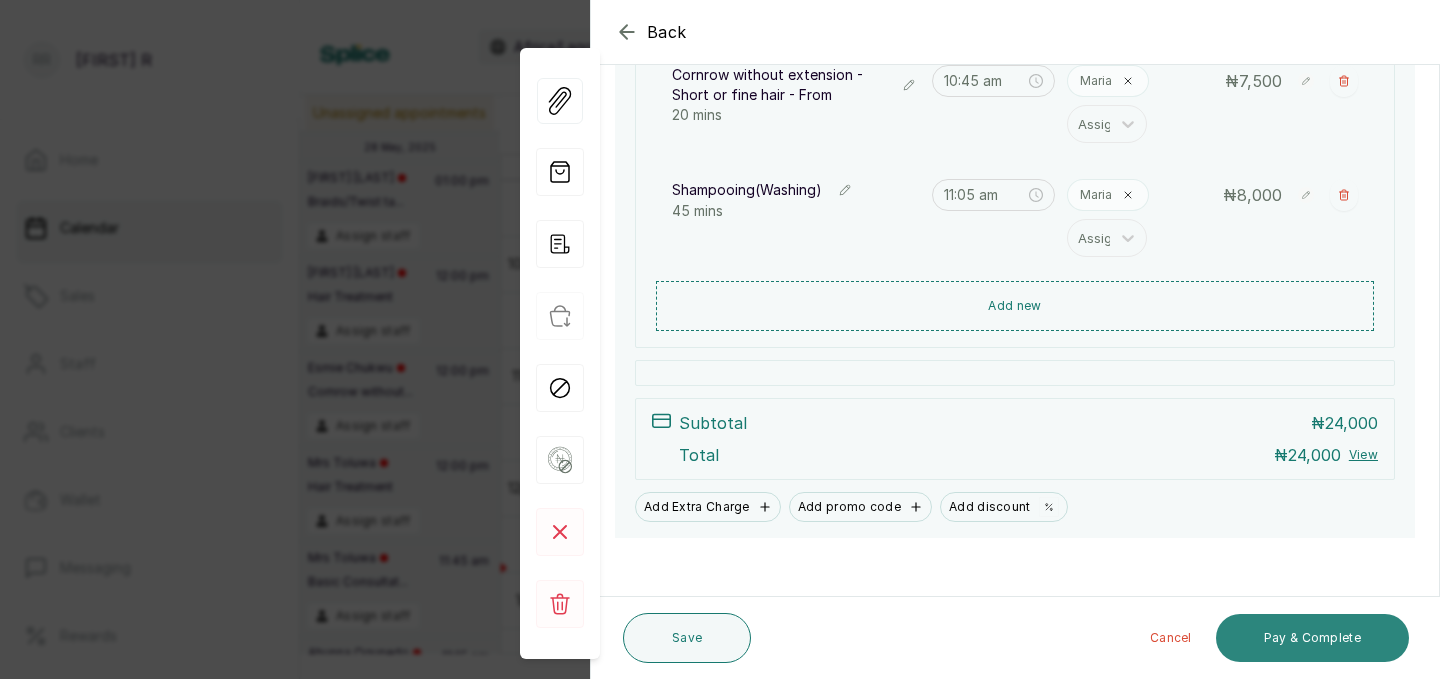 click on "Pay & Complete" at bounding box center (1312, 638) 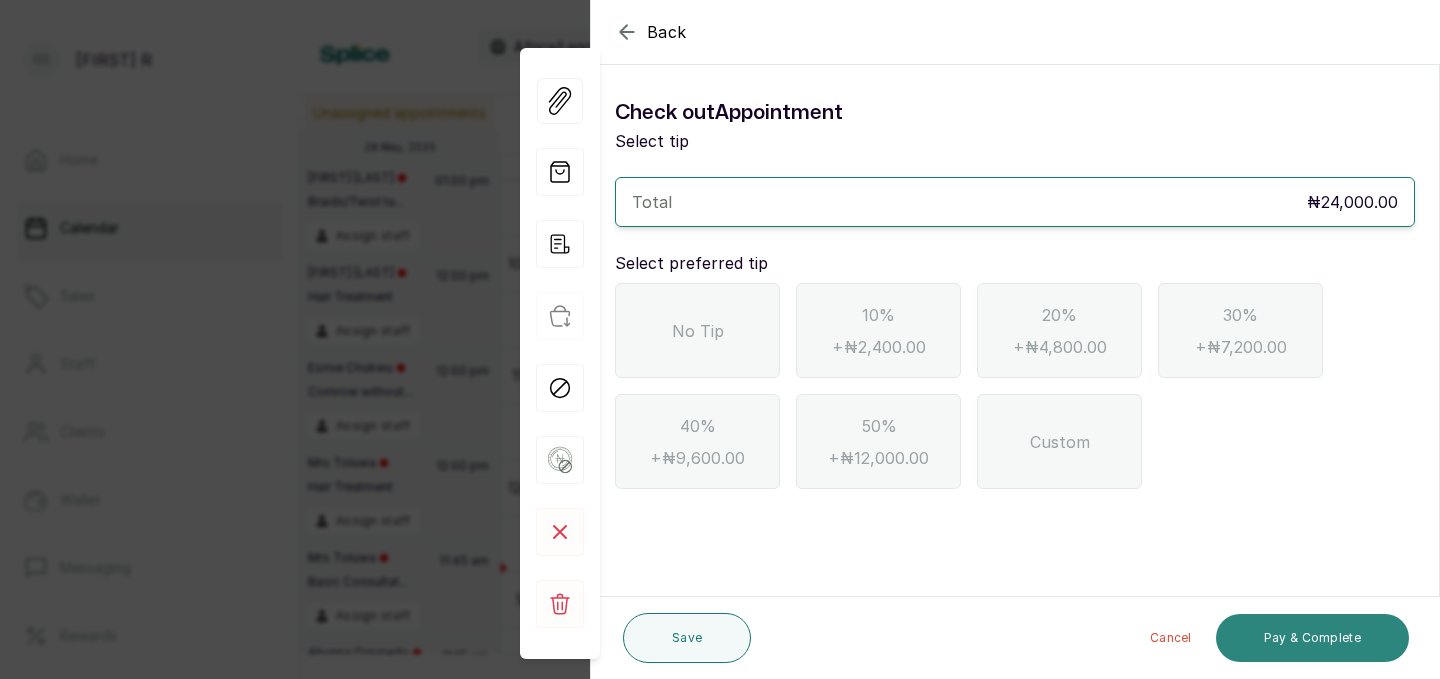 scroll, scrollTop: 0, scrollLeft: 0, axis: both 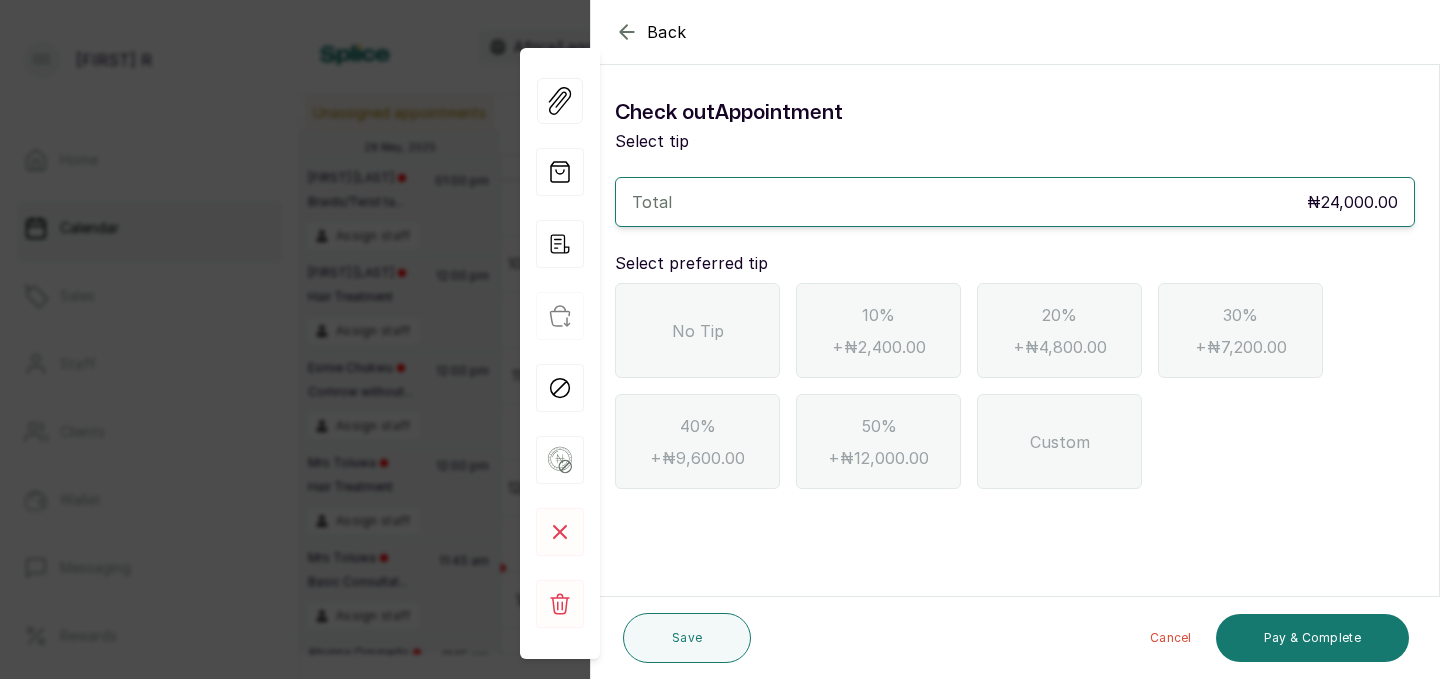 click on "No Tip" at bounding box center (697, 330) 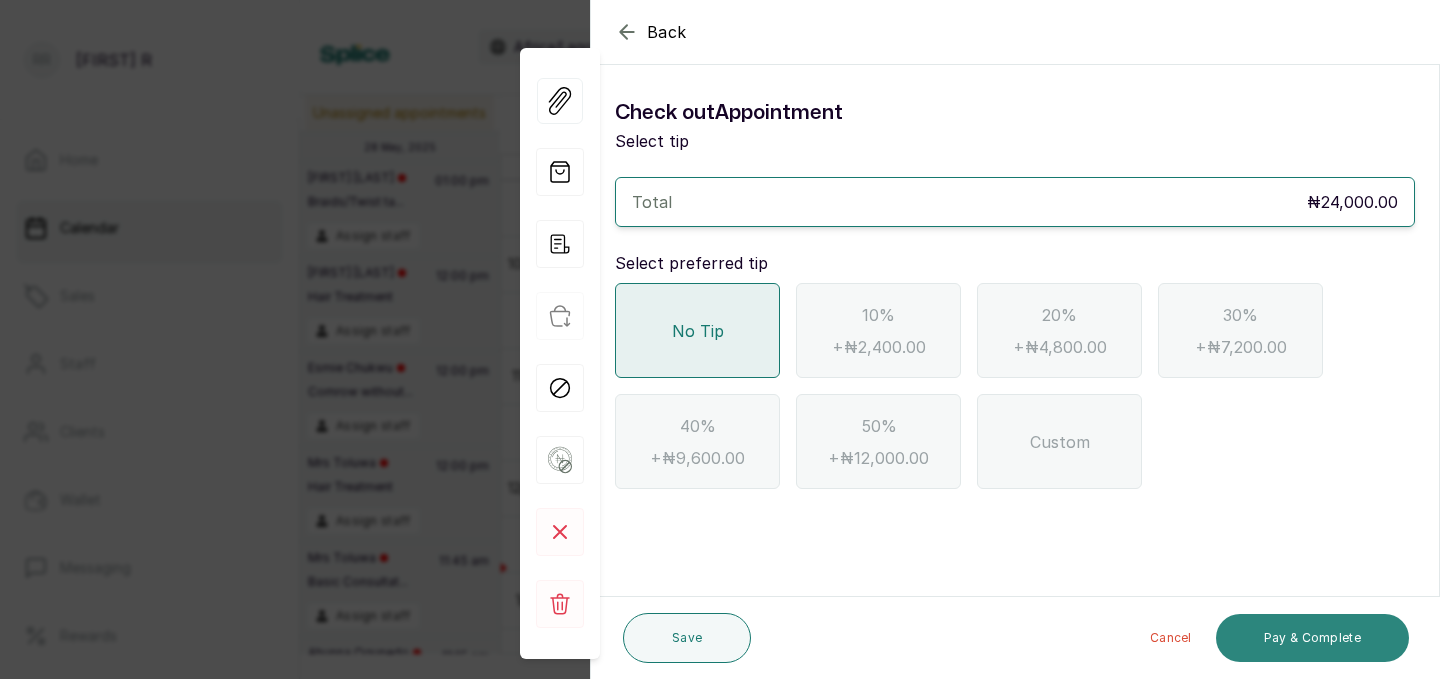 click on "Pay & Complete" at bounding box center (1312, 638) 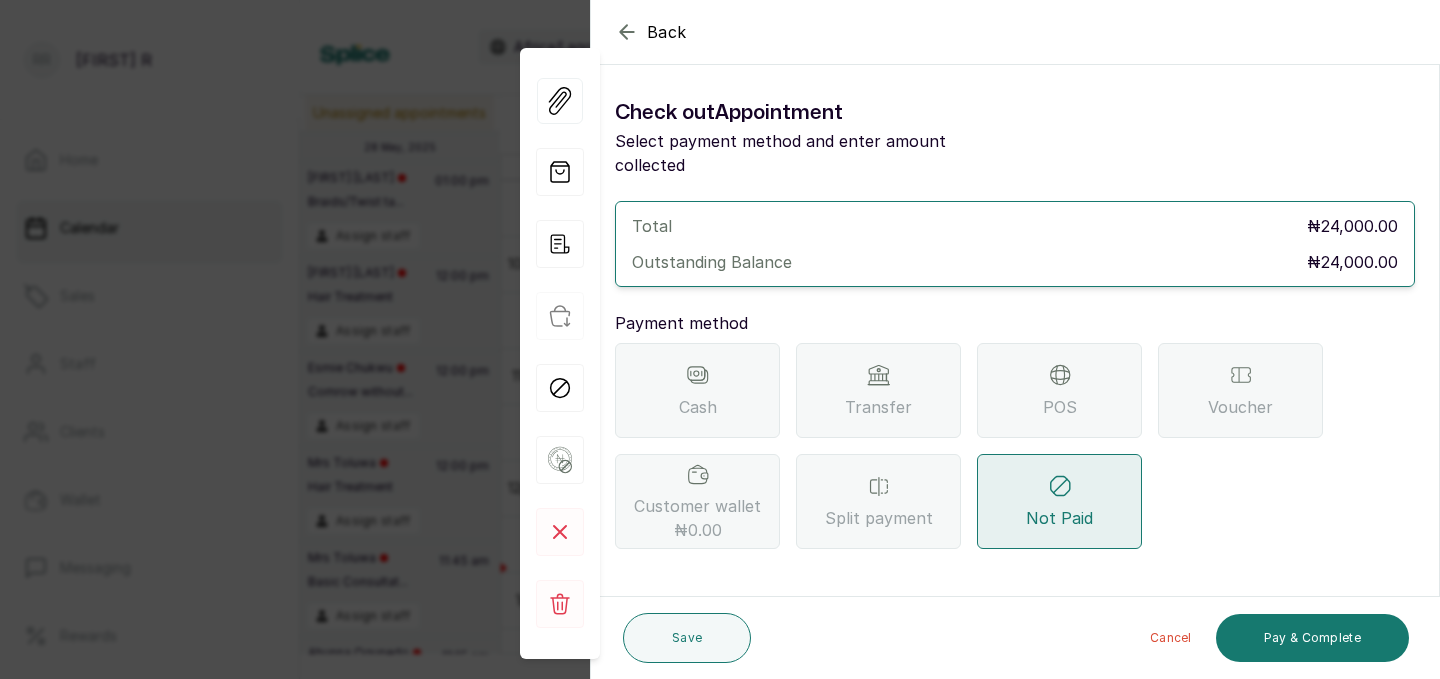 click on "Transfer" at bounding box center [878, 407] 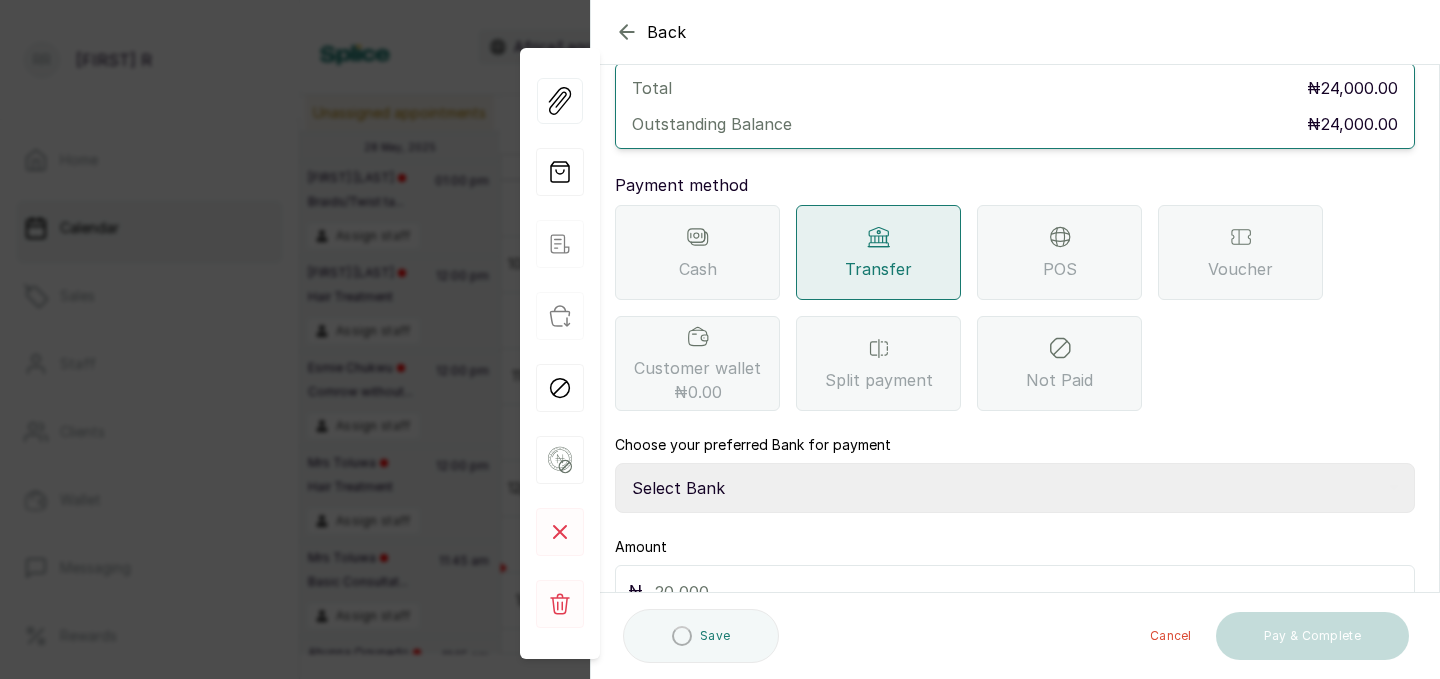 scroll, scrollTop: 157, scrollLeft: 0, axis: vertical 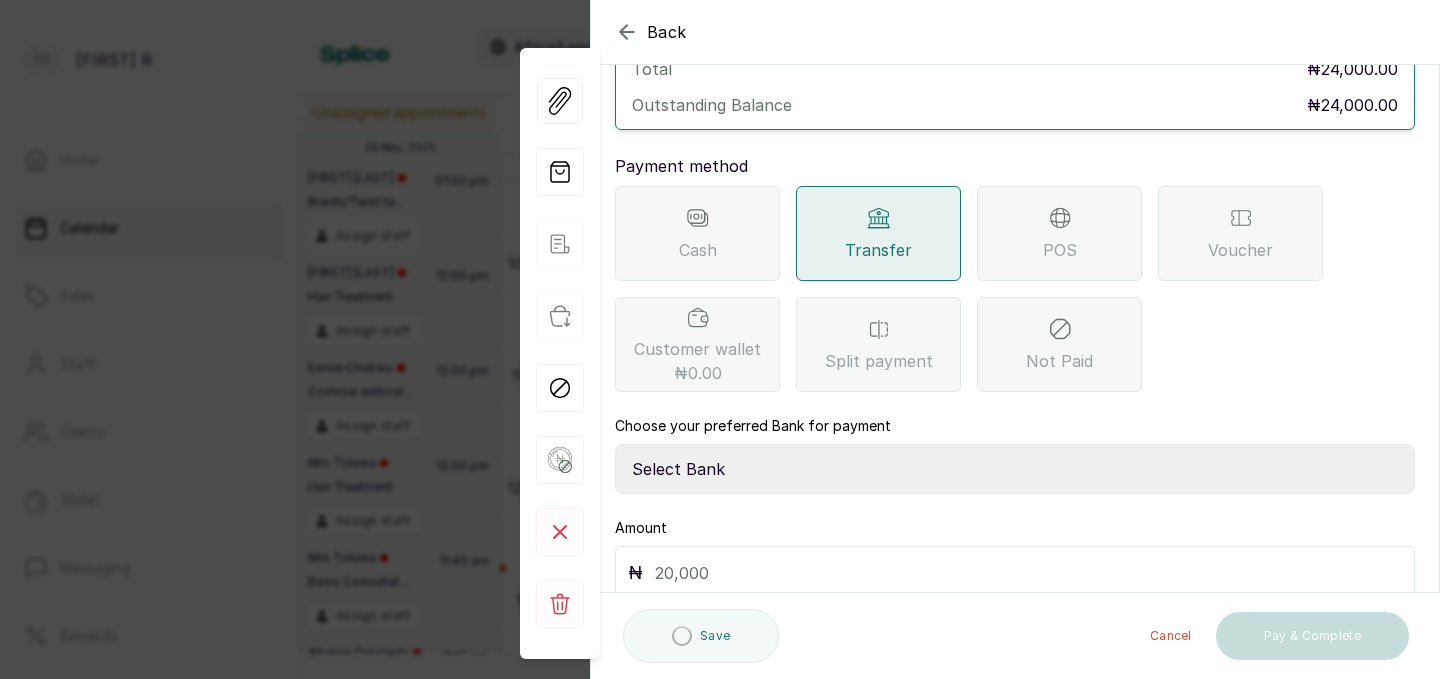 click on "Select Bank TRACTION(TRACTION) Providus Bank TASALAHQ HAIR AND BEAUTY Guaranty Trust Bank" at bounding box center [1015, 469] 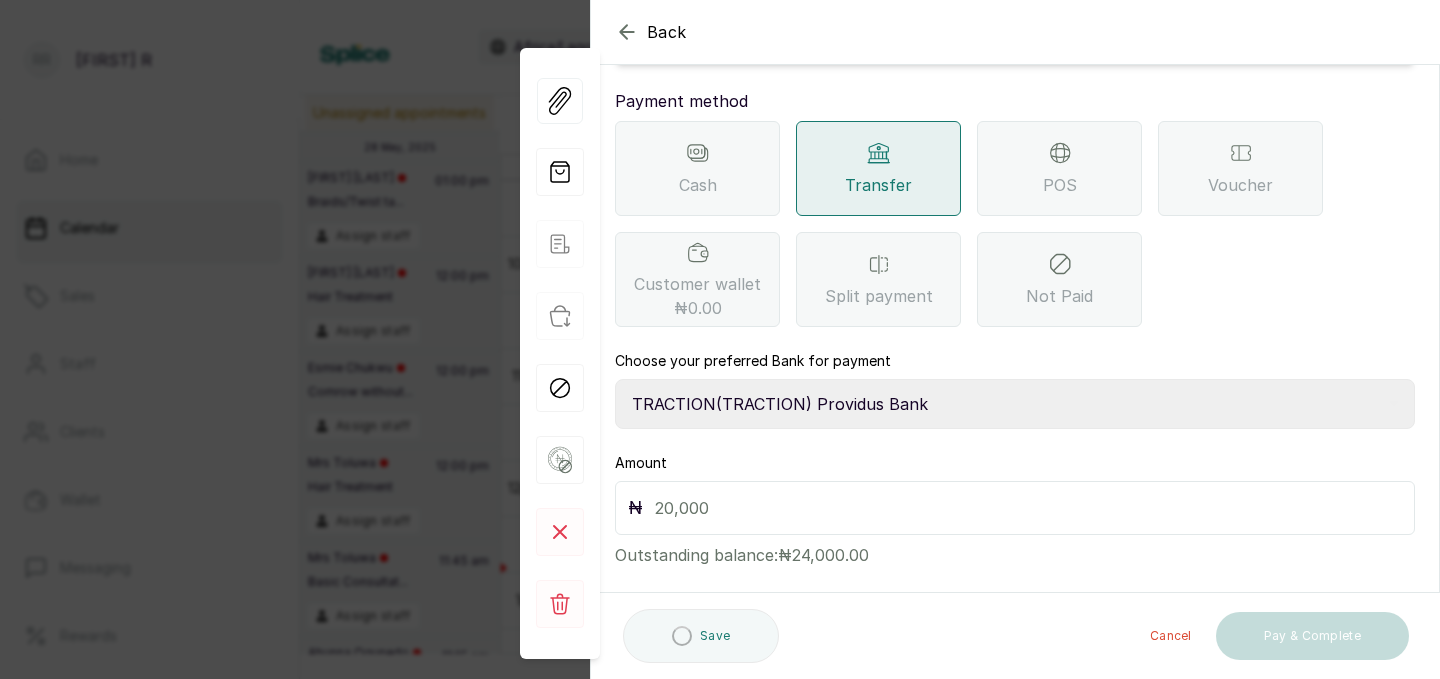 scroll, scrollTop: 223, scrollLeft: 0, axis: vertical 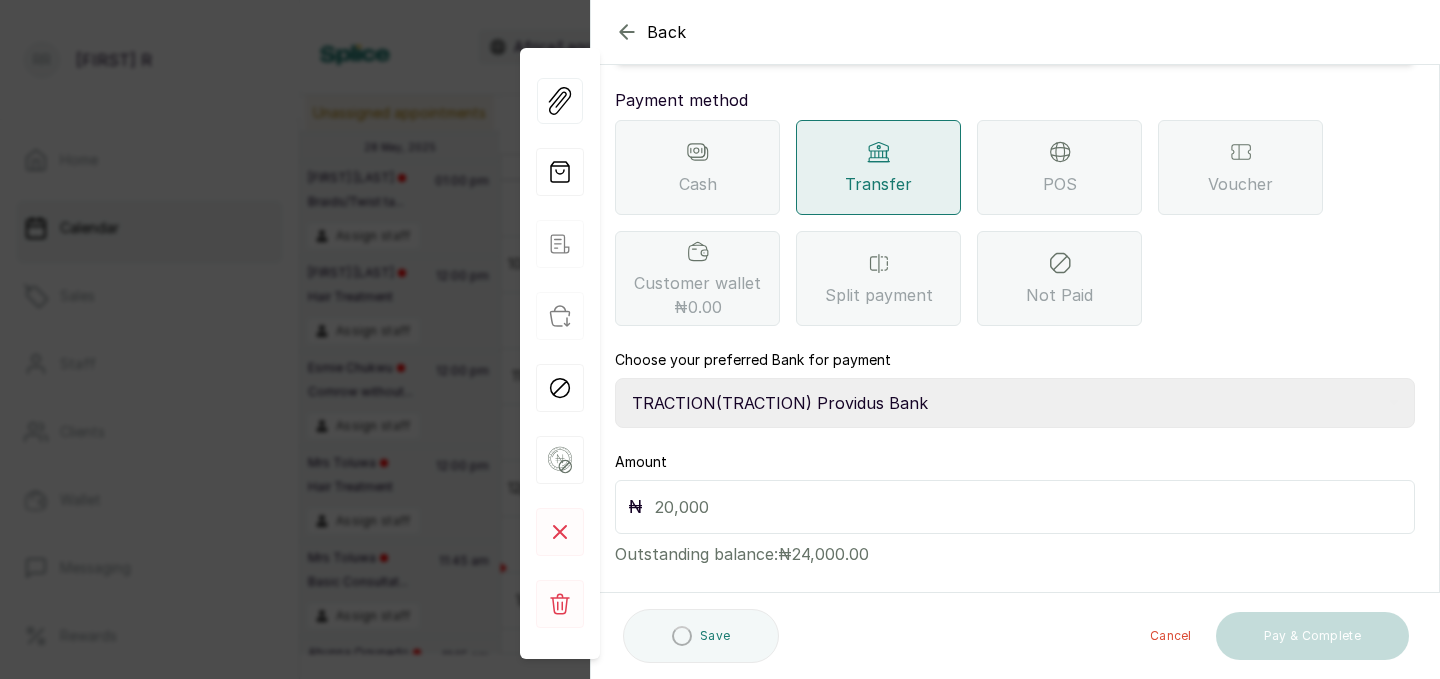 click at bounding box center [1028, 507] 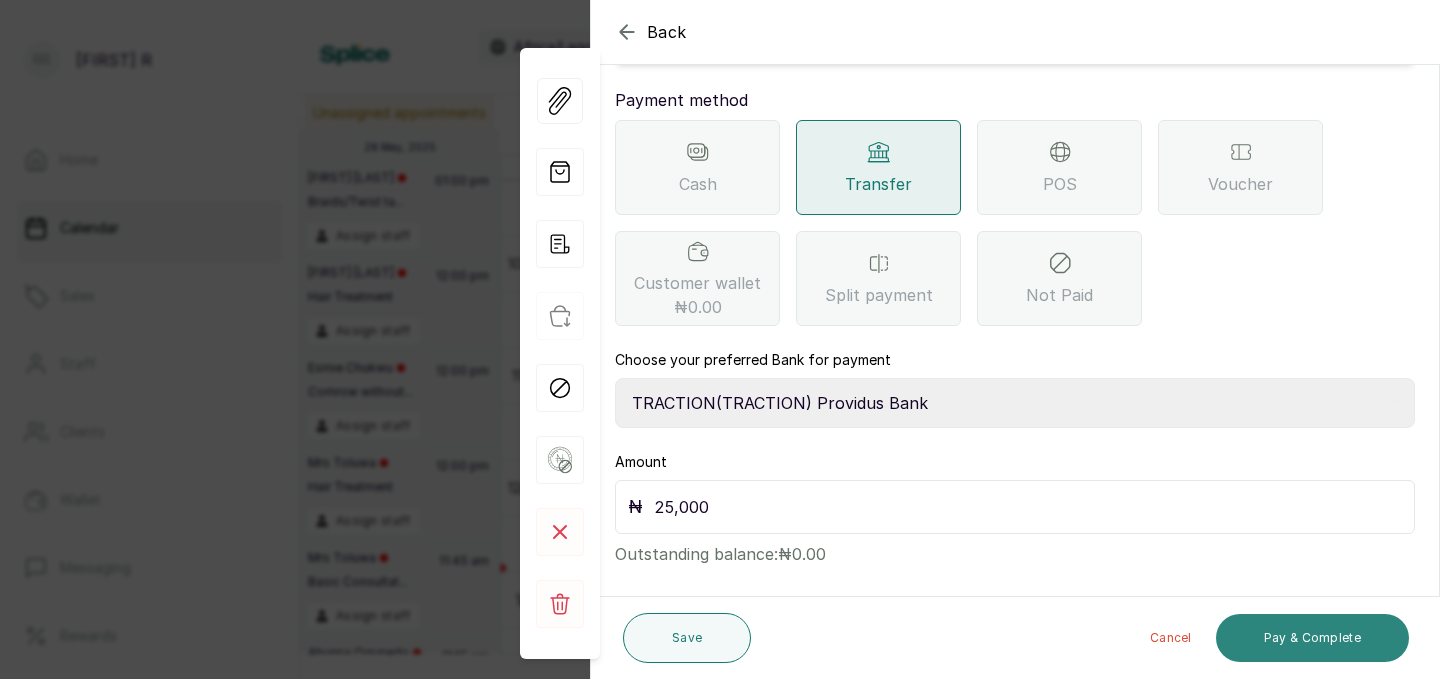 type on "25,000" 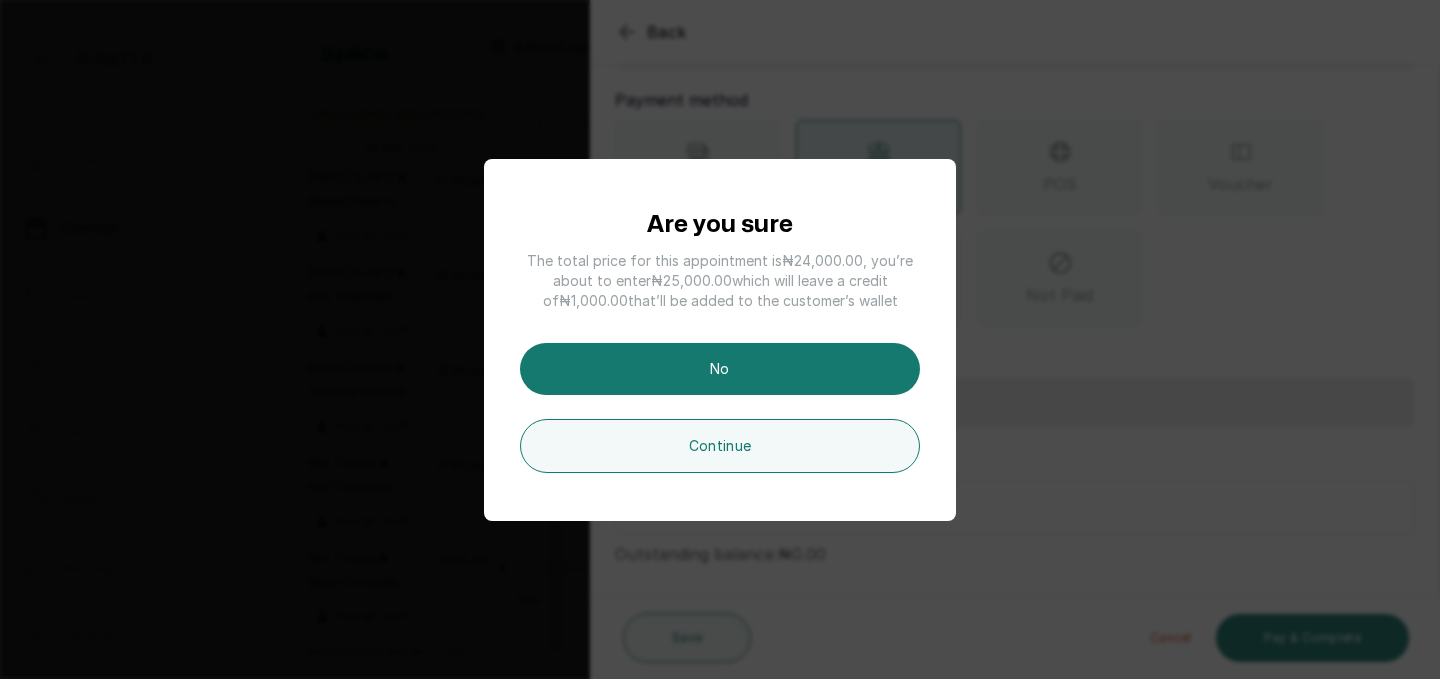 type 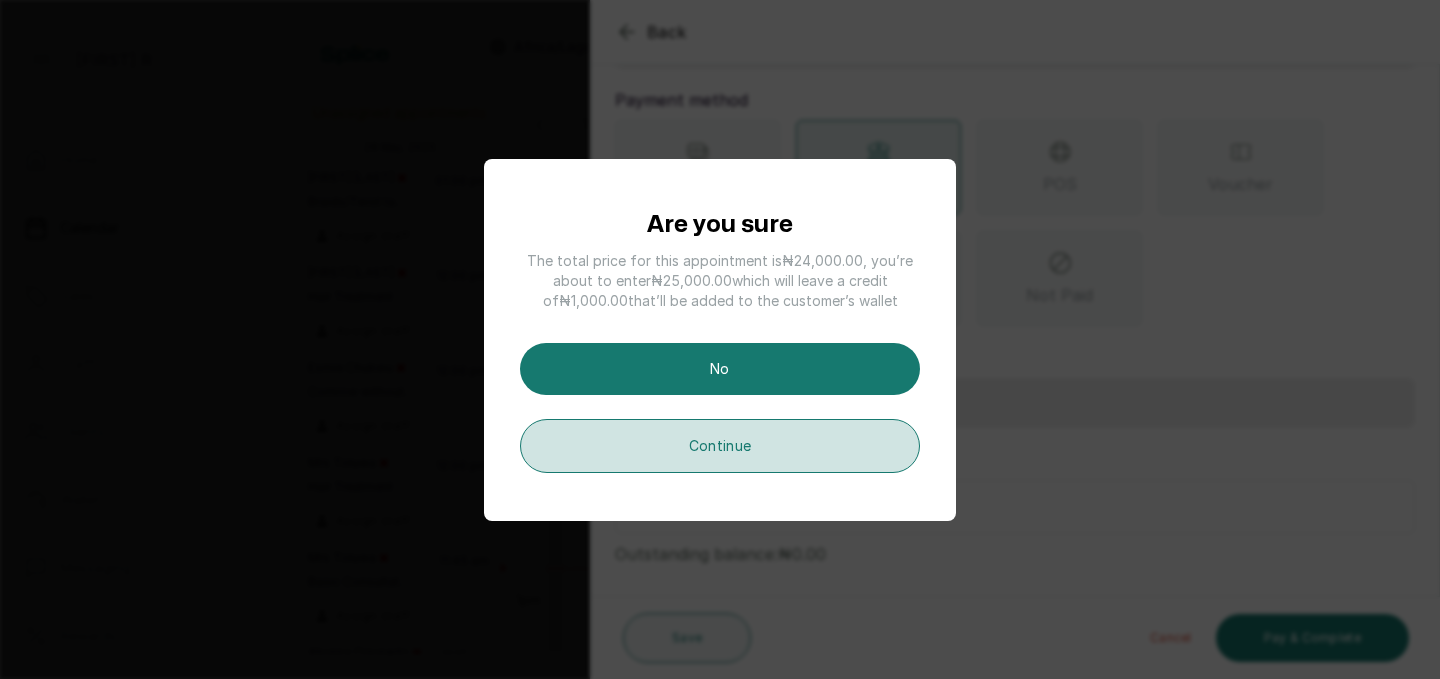 click on "Continue" at bounding box center (720, 446) 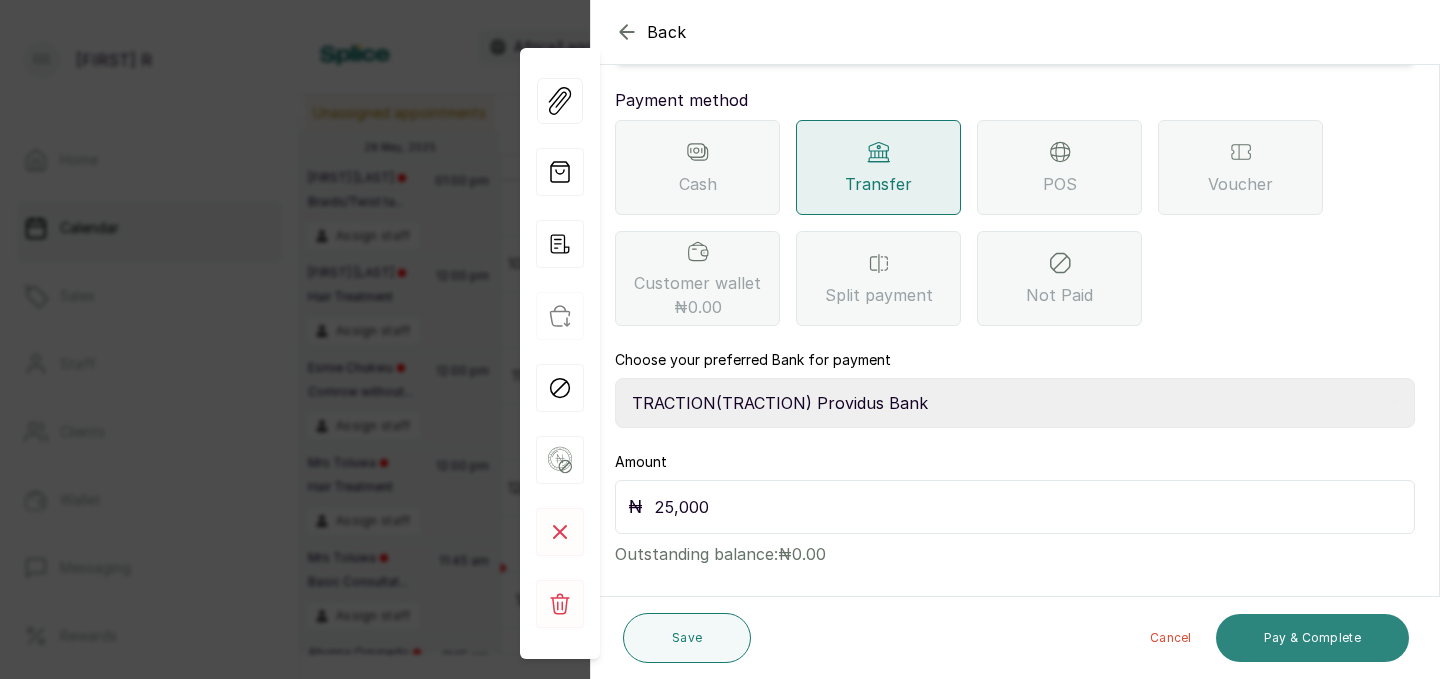 click on "Pay & Complete" at bounding box center [1312, 638] 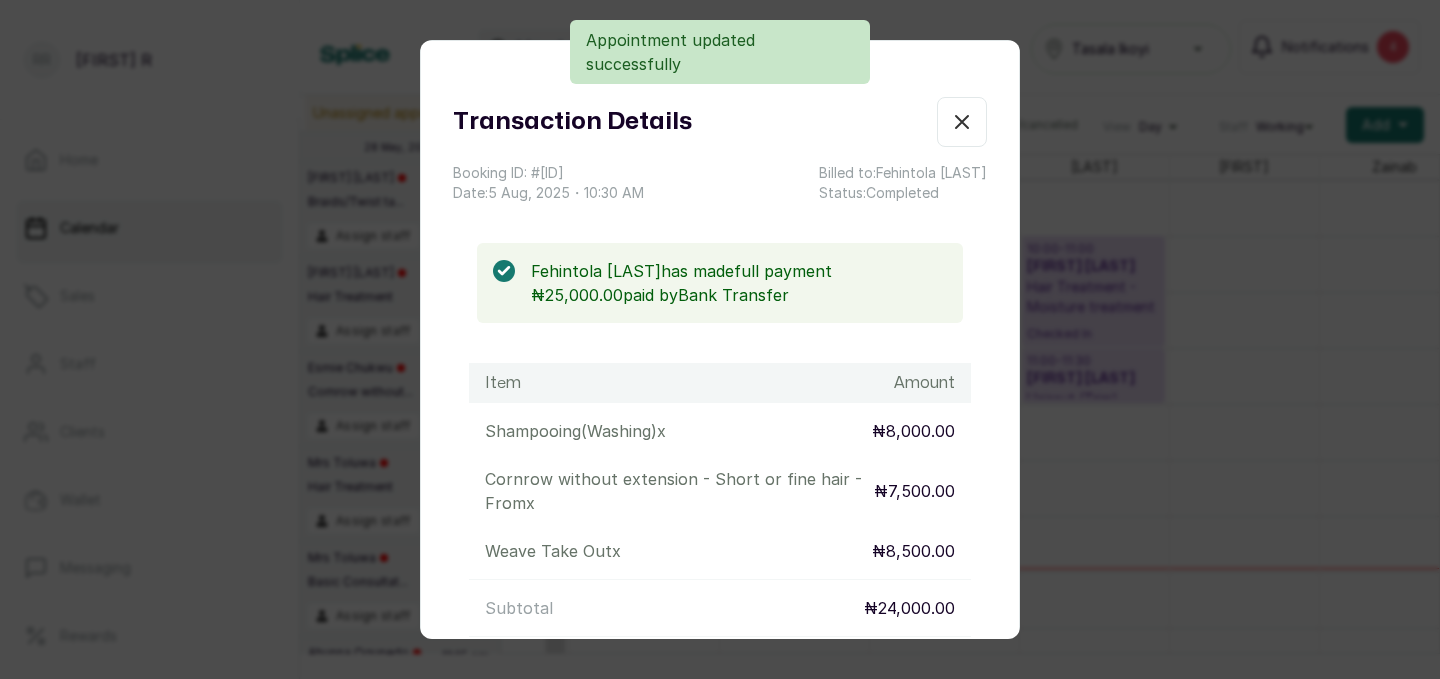 click 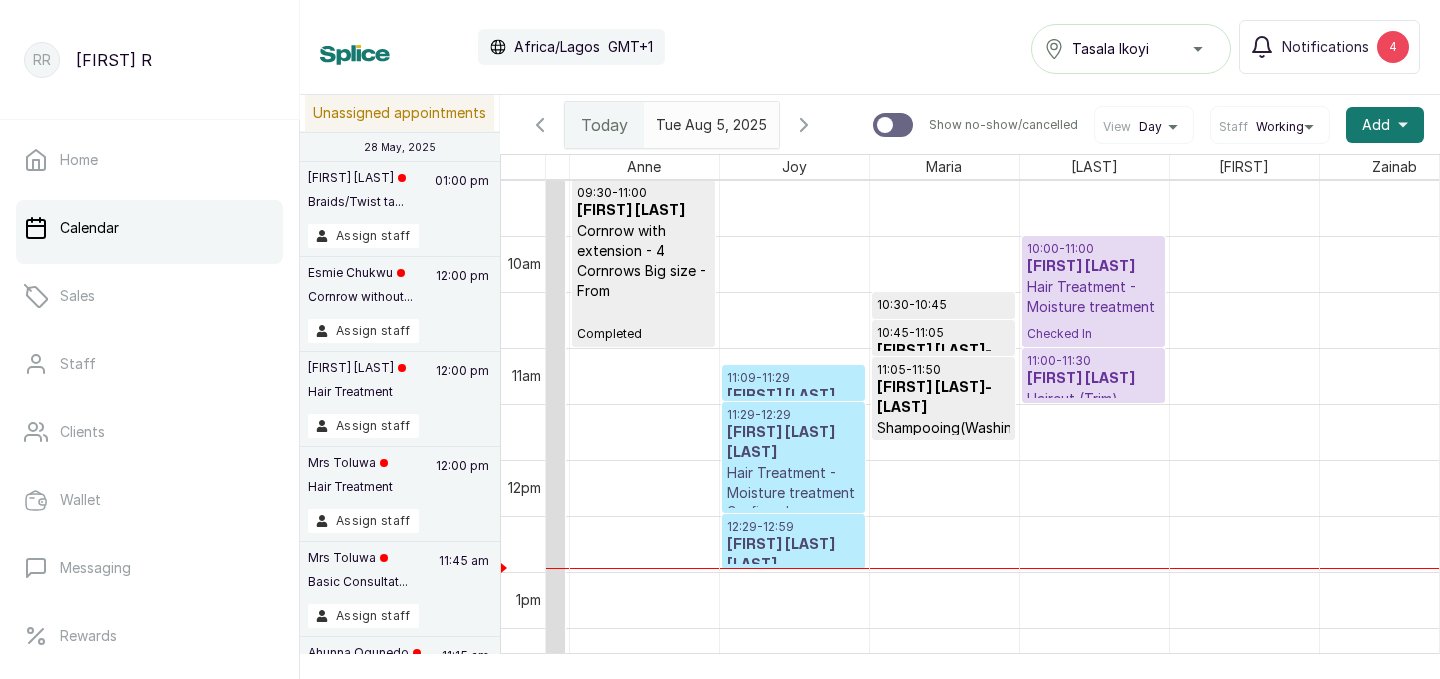 scroll, scrollTop: 673, scrollLeft: 127, axis: both 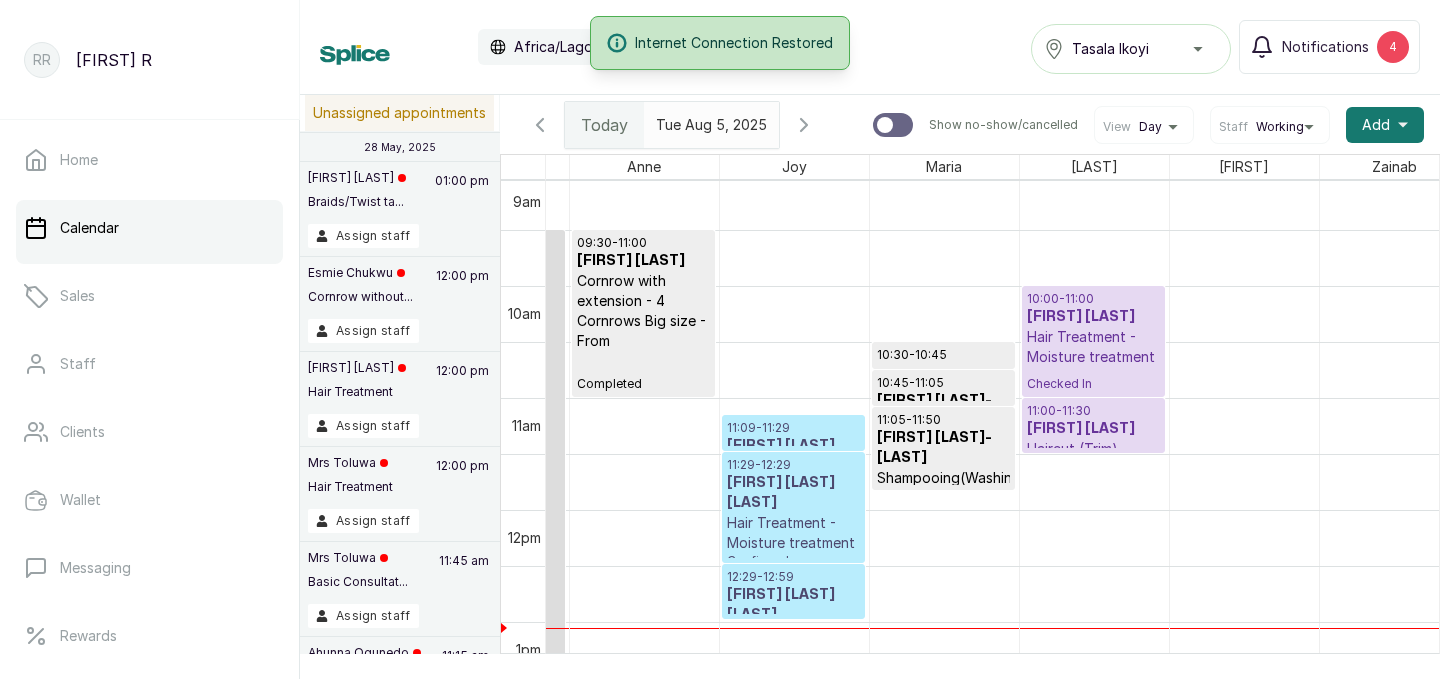 click on "[TIME]  -  [TIME]" at bounding box center [1093, 299] 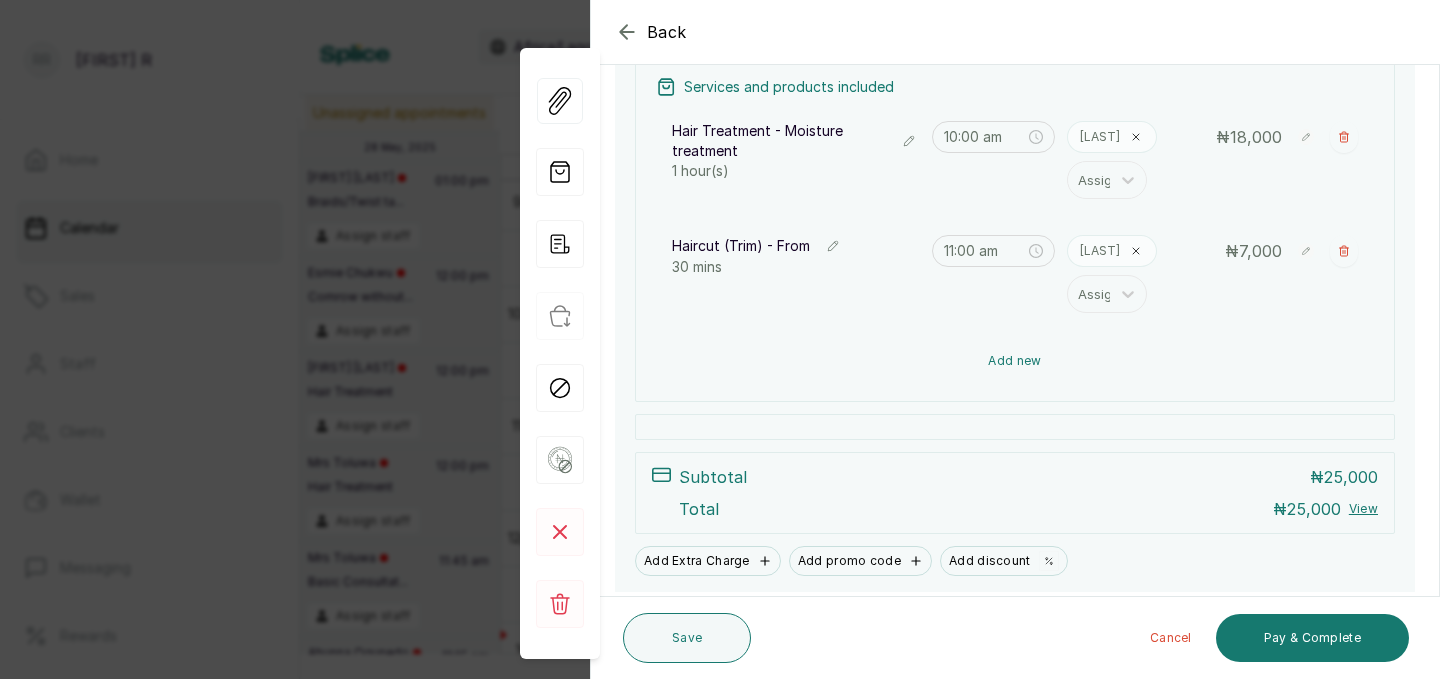 scroll, scrollTop: 304, scrollLeft: 0, axis: vertical 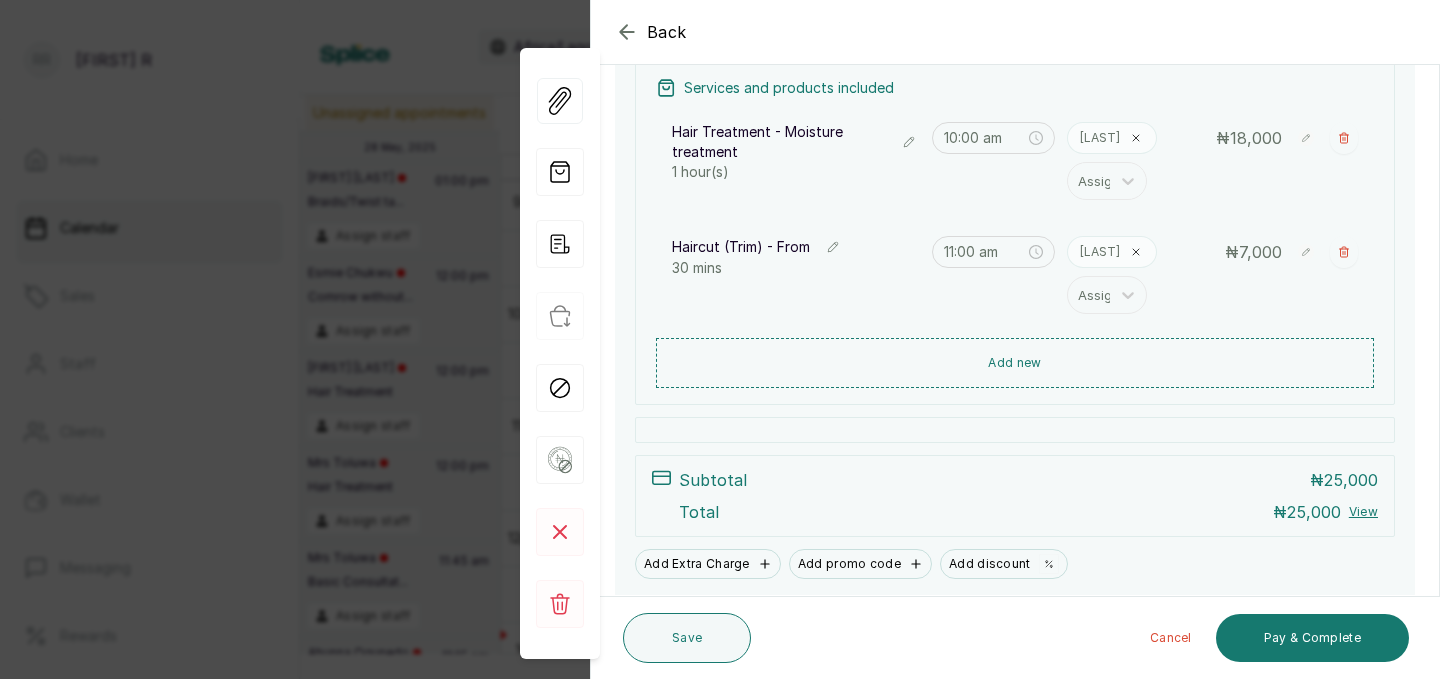 click 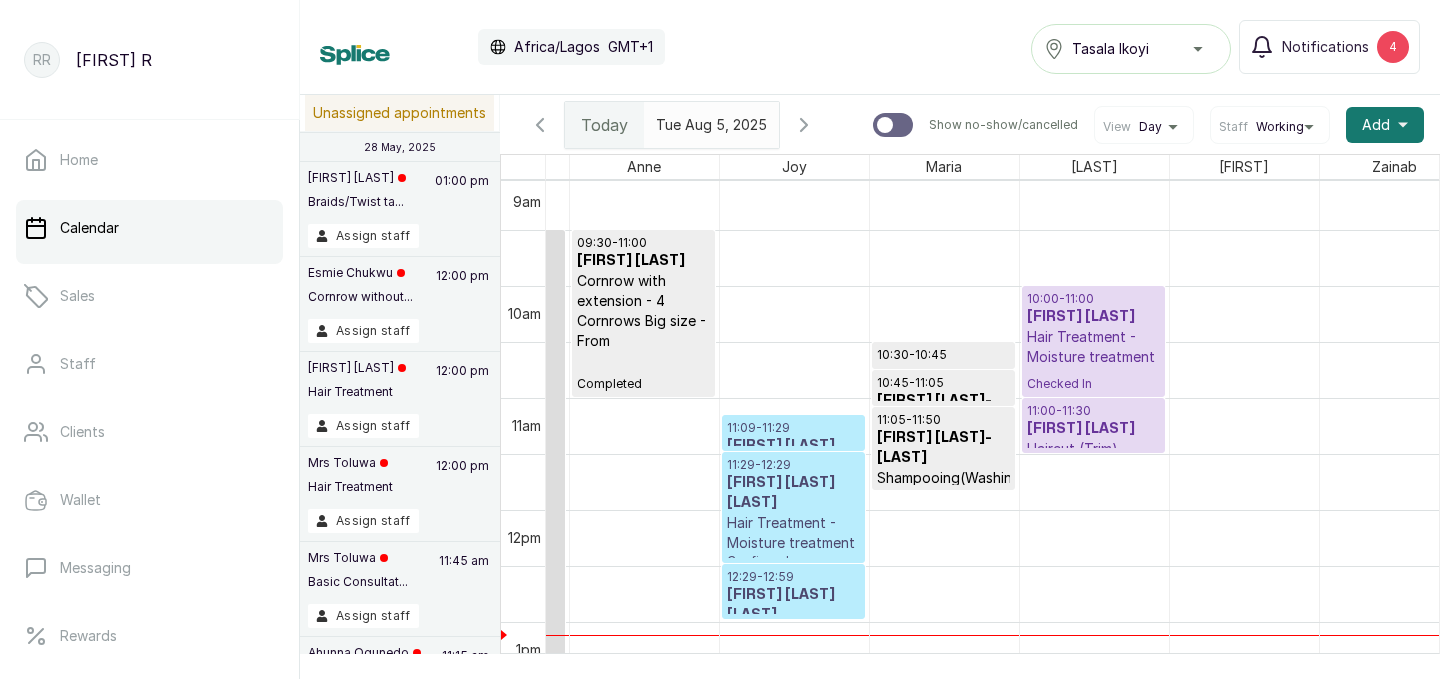 click on "[TIME]  -  [TIME]" at bounding box center [1093, 299] 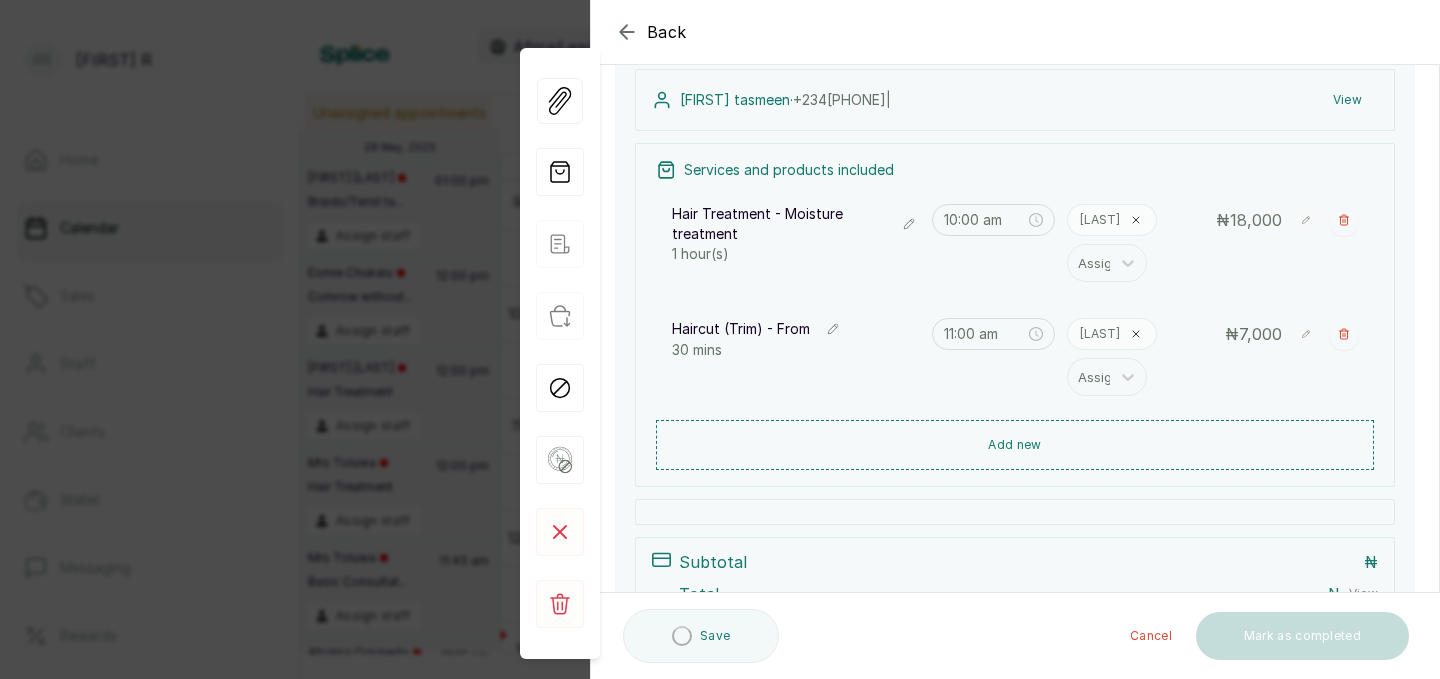 scroll, scrollTop: 214, scrollLeft: 0, axis: vertical 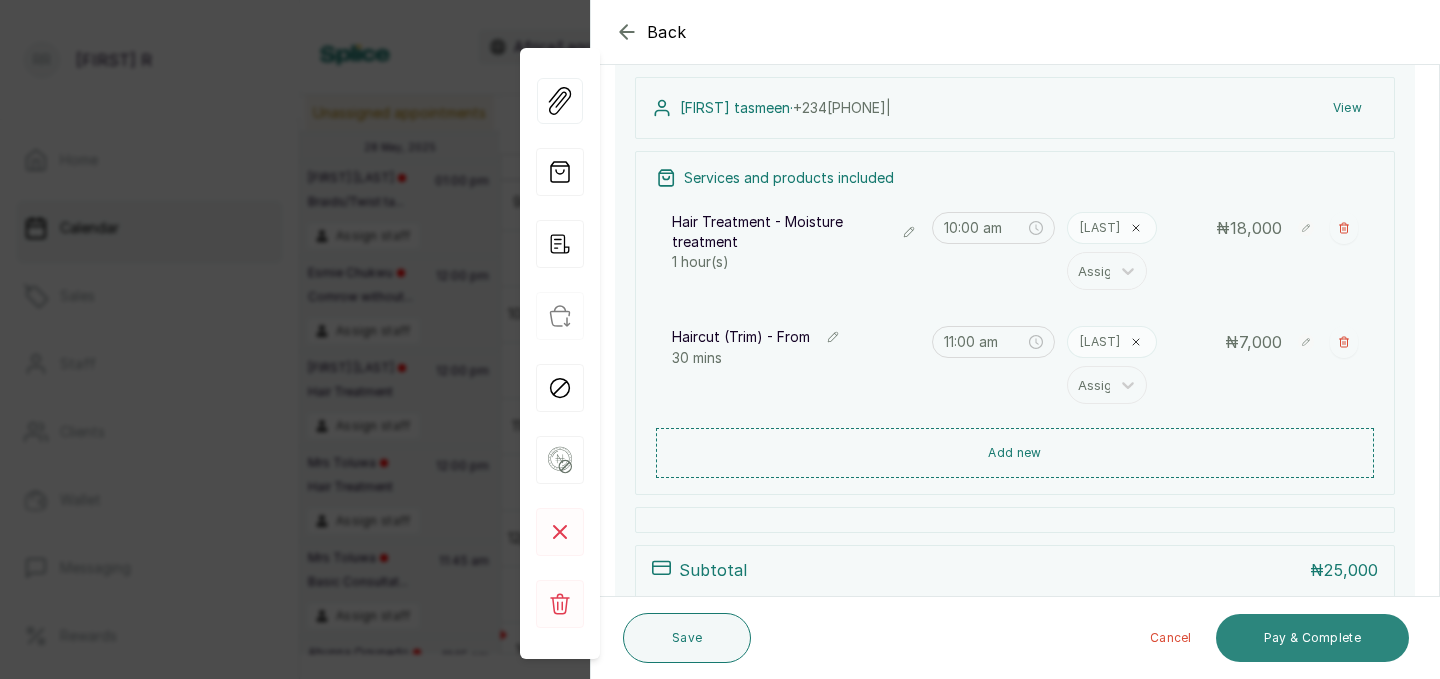 click on "Pay & Complete" at bounding box center [1312, 638] 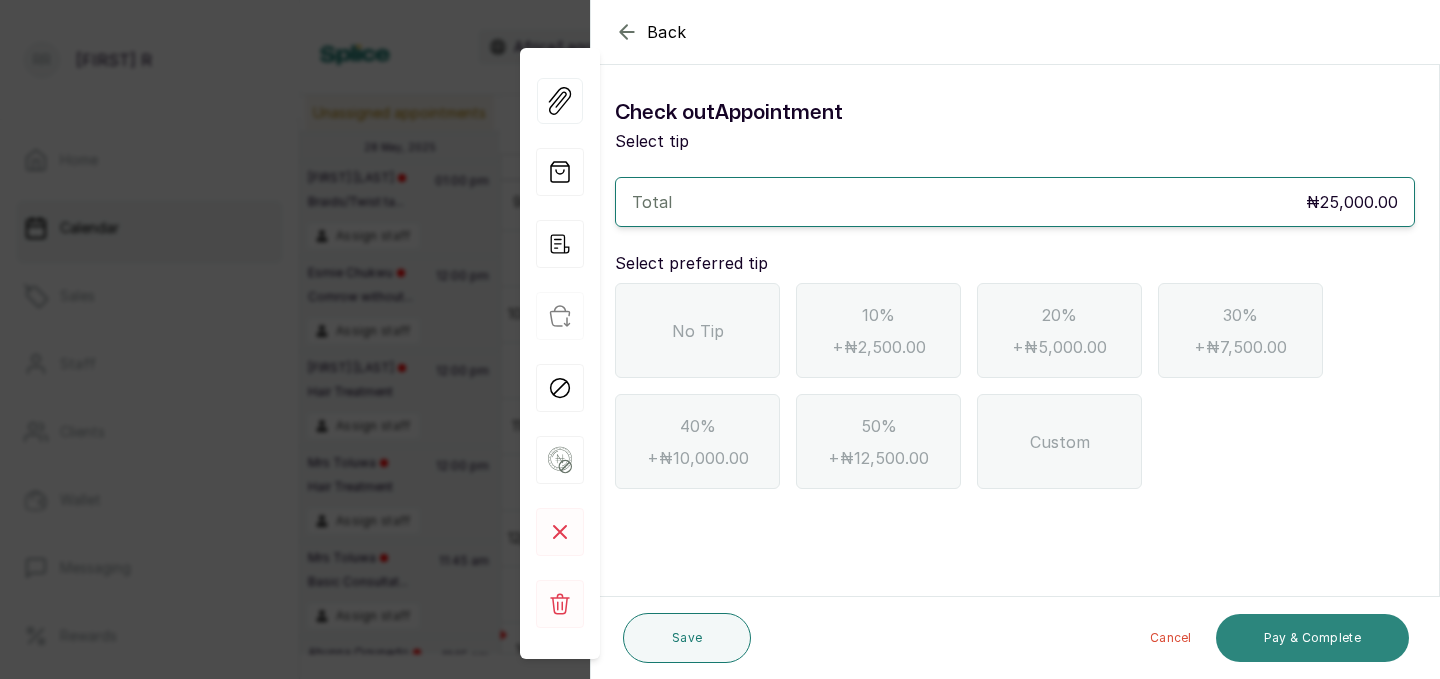 scroll, scrollTop: 0, scrollLeft: 0, axis: both 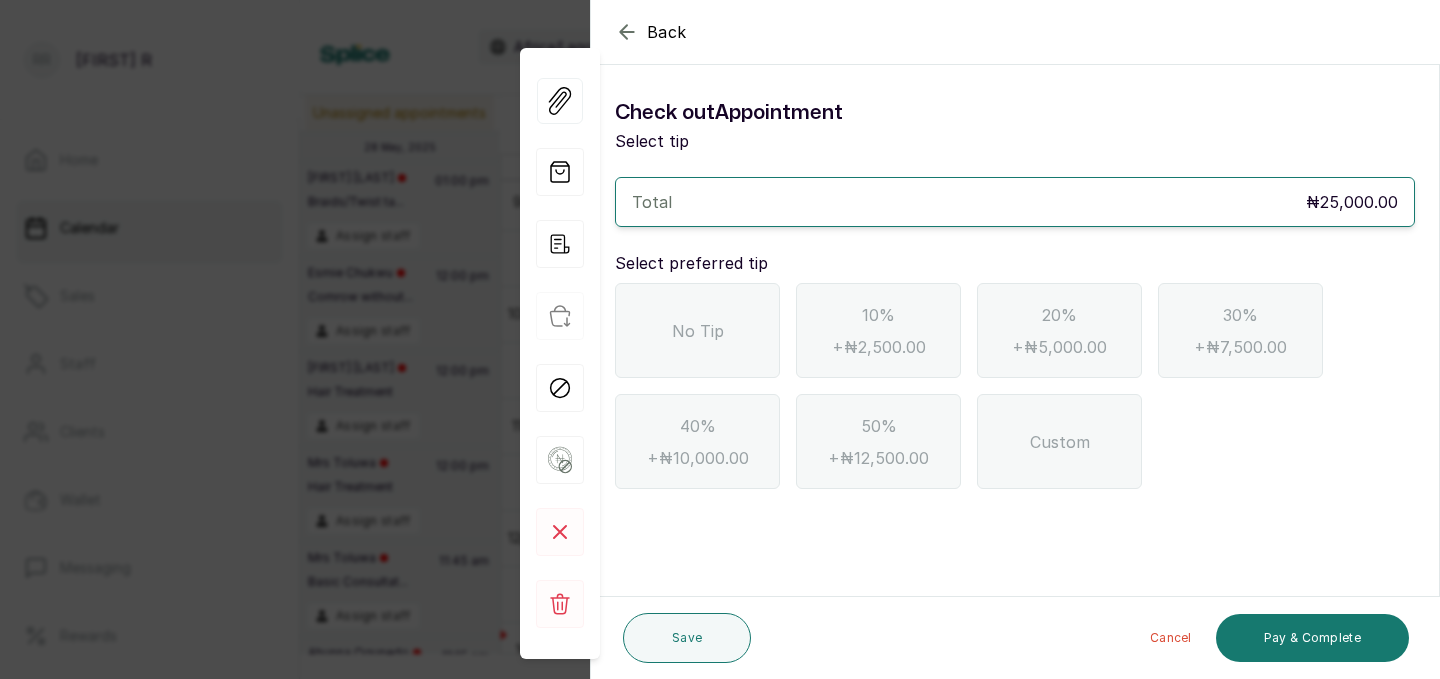click on "No Tip" at bounding box center [697, 330] 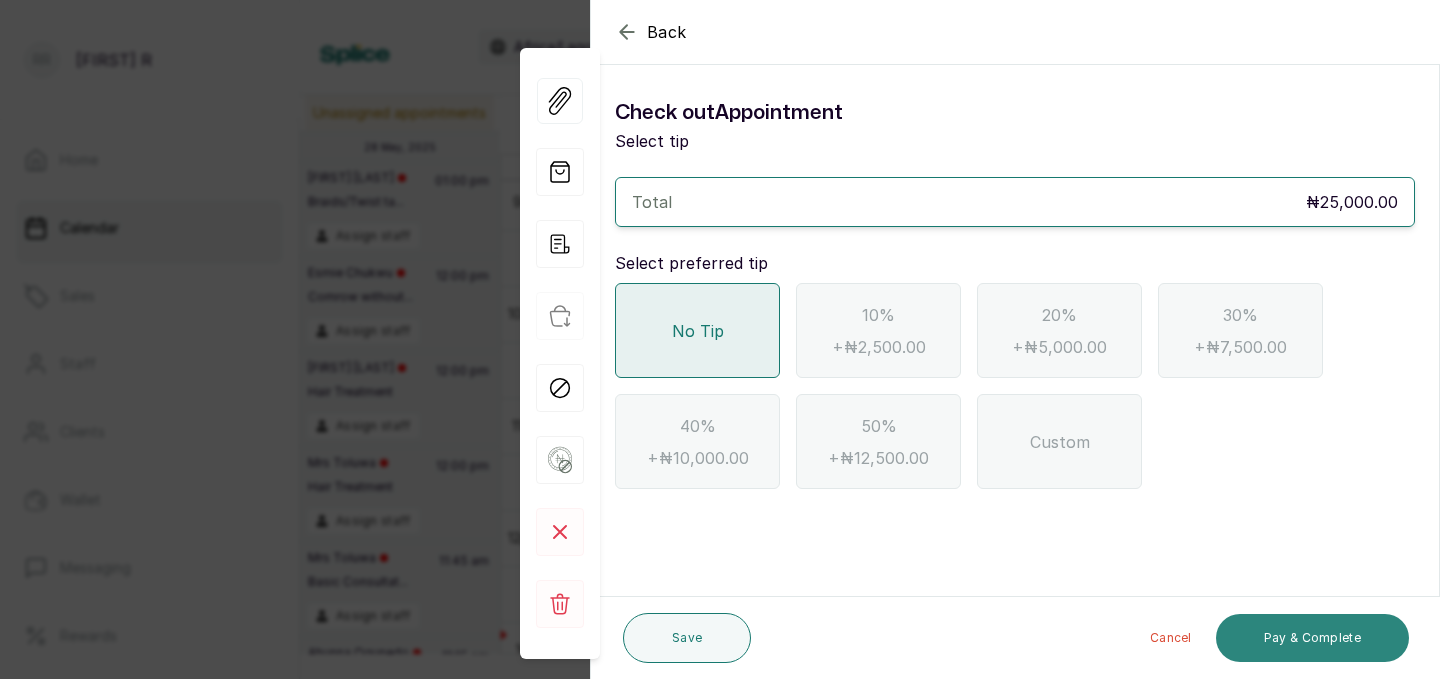 click on "Pay & Complete" at bounding box center [1312, 638] 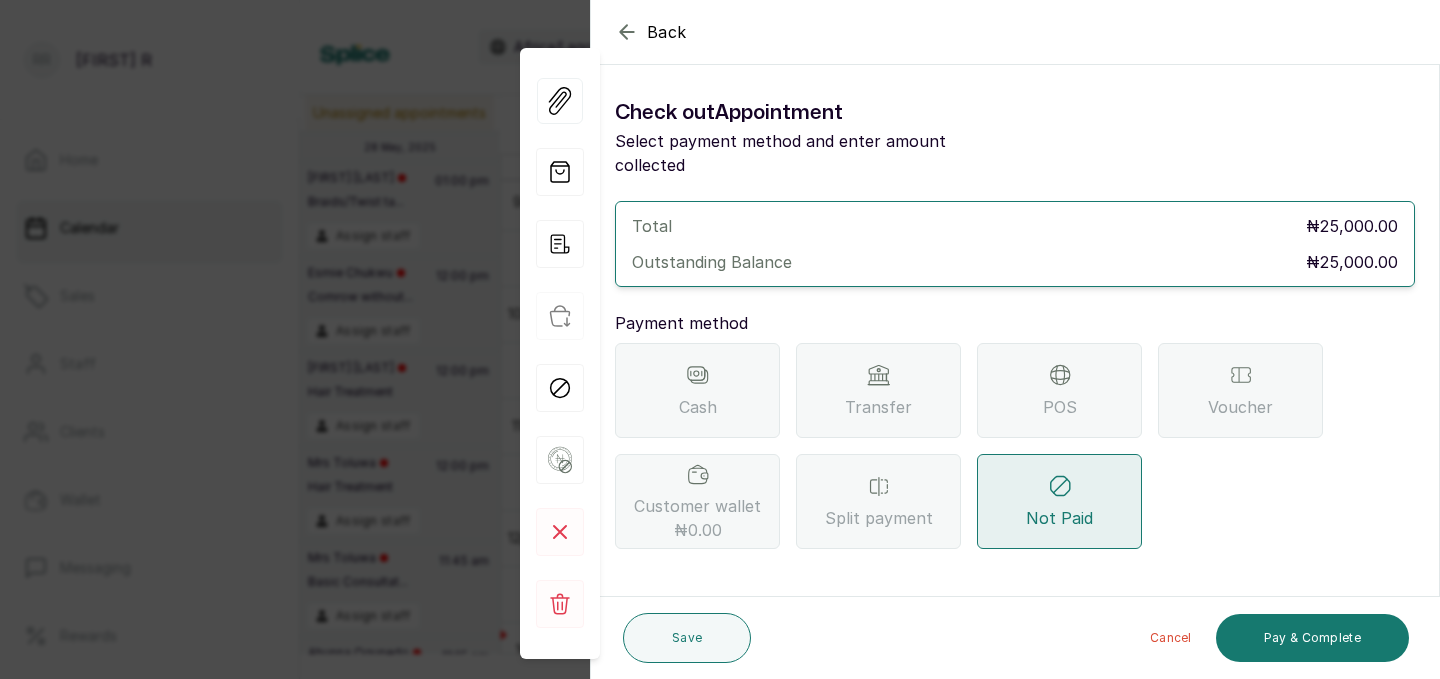 click on "Cash Transfer POS Voucher Customer wallet ₦0.00 Split payment Not Paid" at bounding box center (1015, 446) 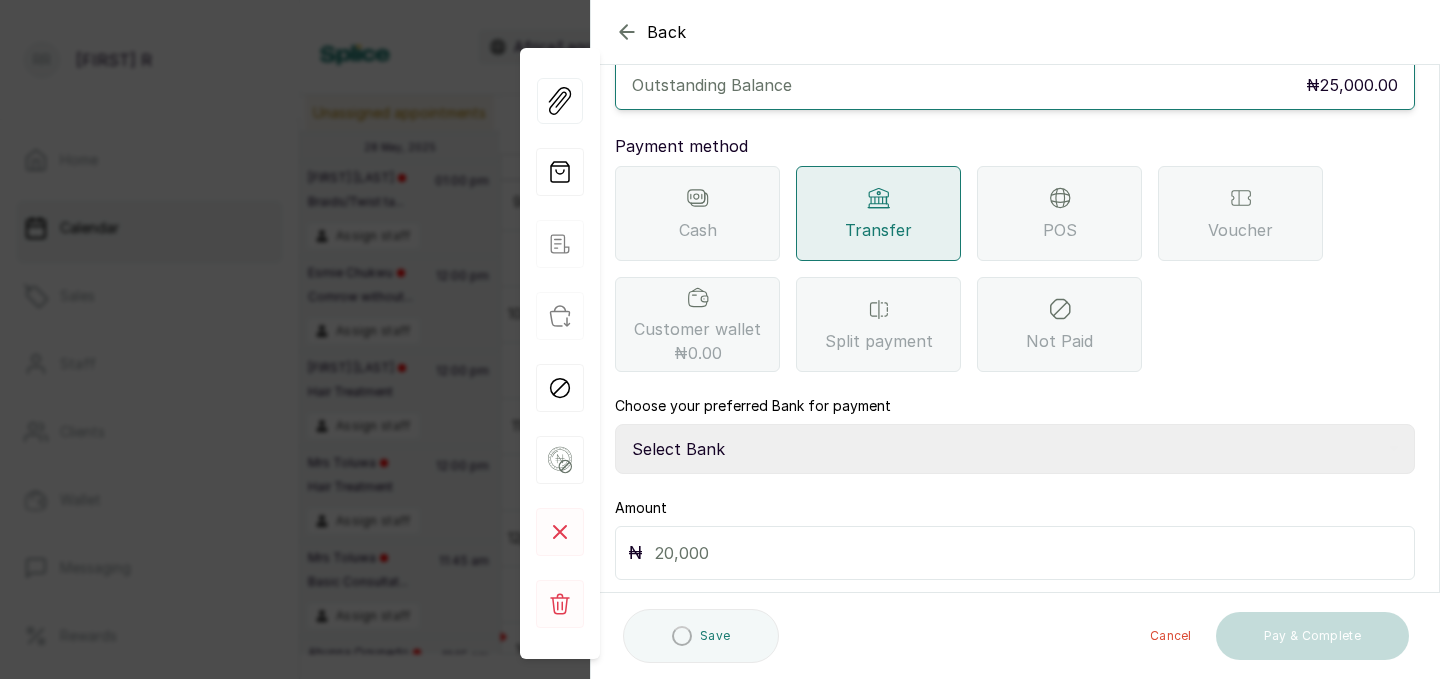 scroll, scrollTop: 223, scrollLeft: 0, axis: vertical 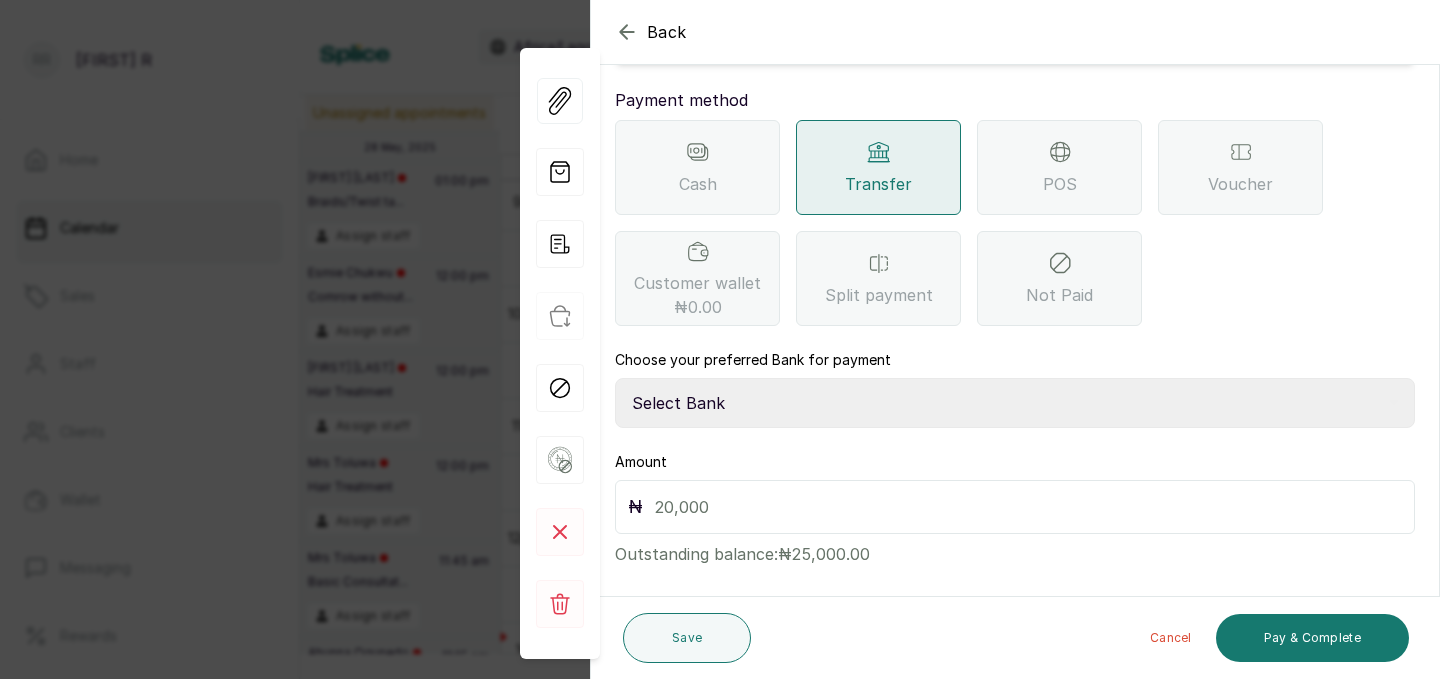 click on "Select Bank TRACTION(TRACTION) Providus Bank TASALAHQ HAIR AND BEAUTY Guaranty Trust Bank" at bounding box center [1015, 403] 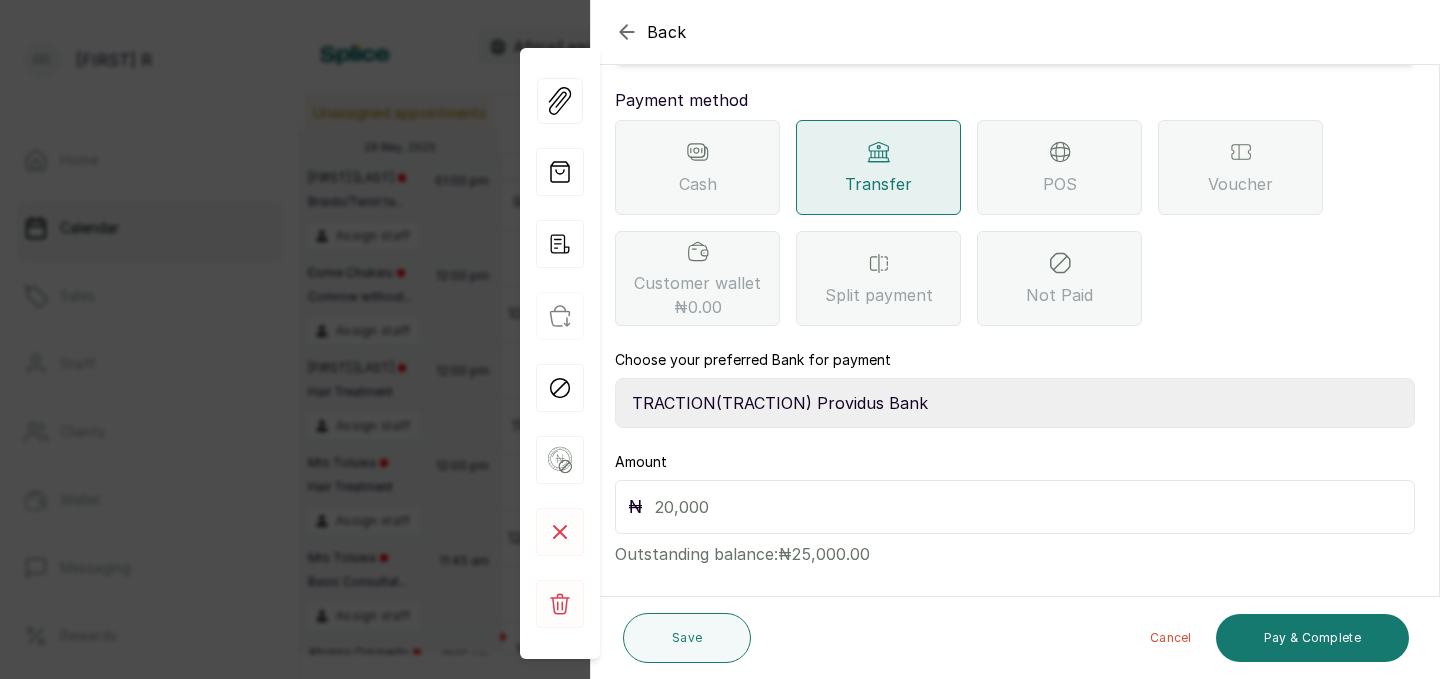 click at bounding box center [1028, 507] 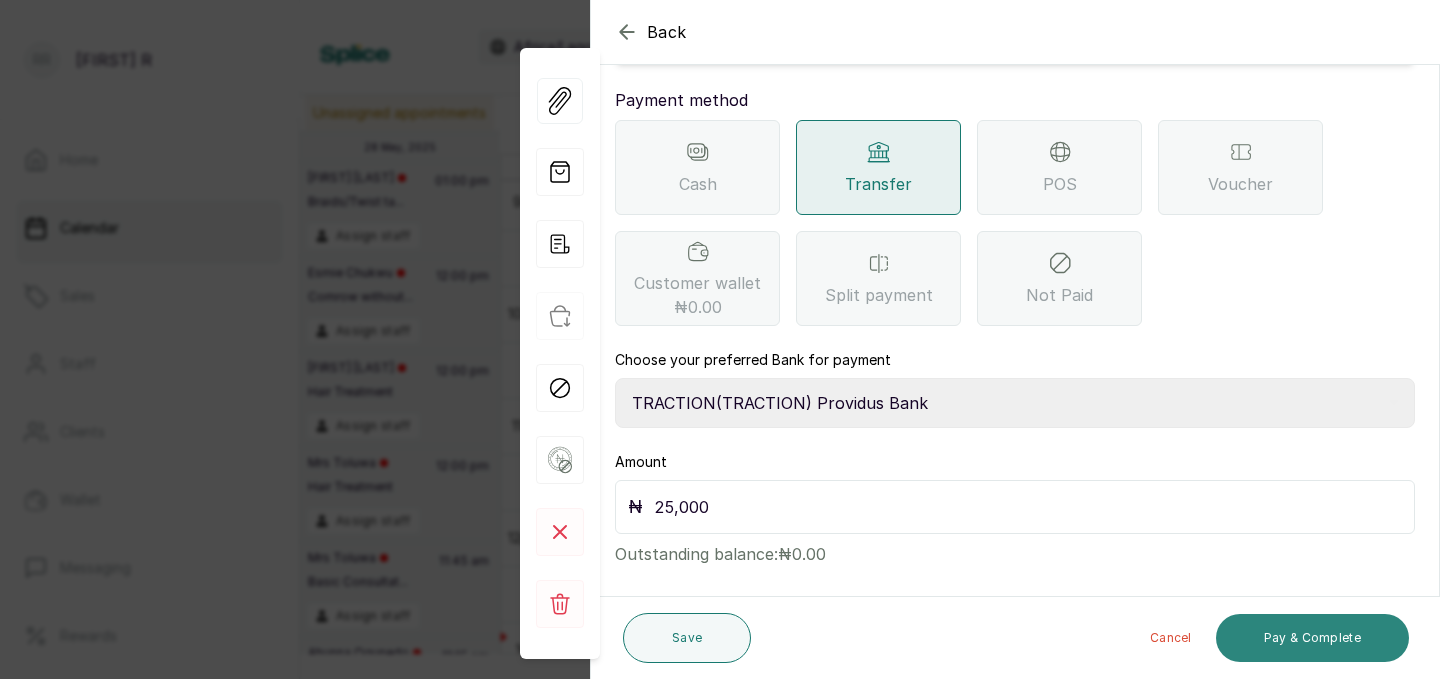 type on "25,000" 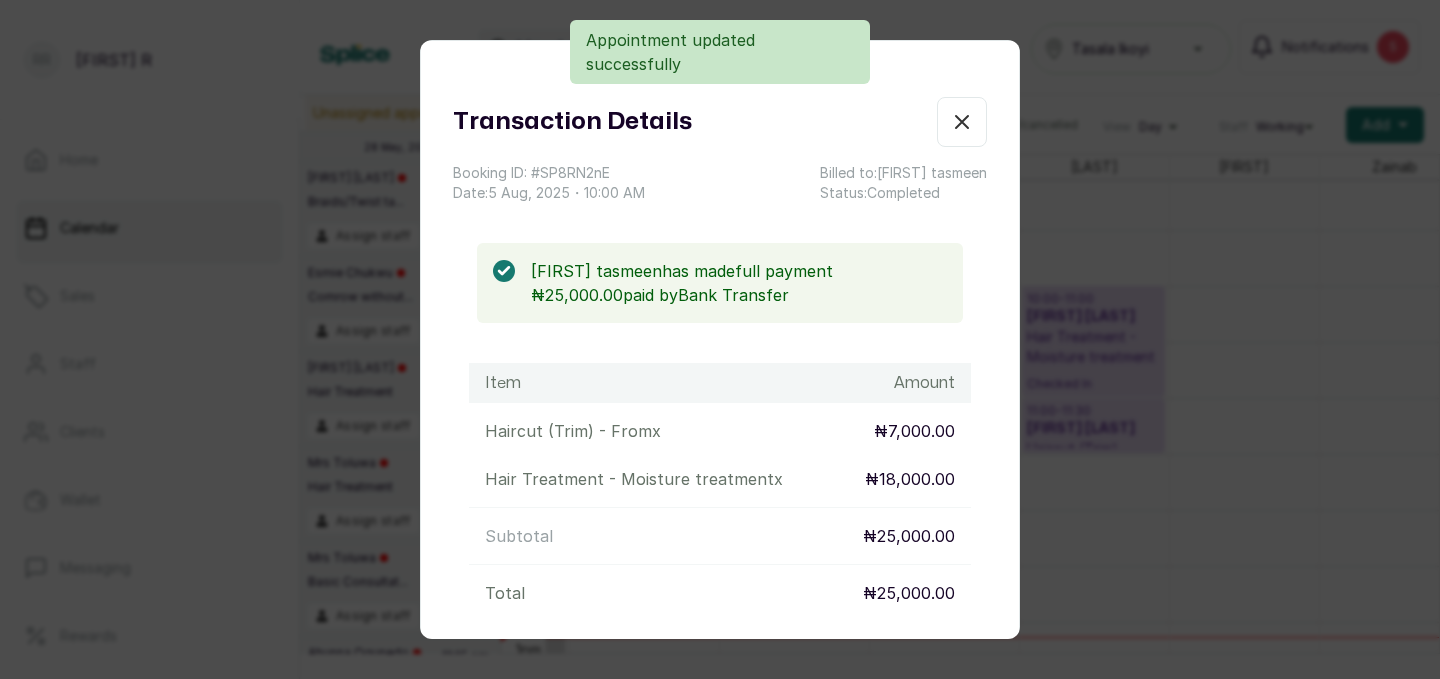 click on "Show no-show/cancelled" at bounding box center [962, 122] 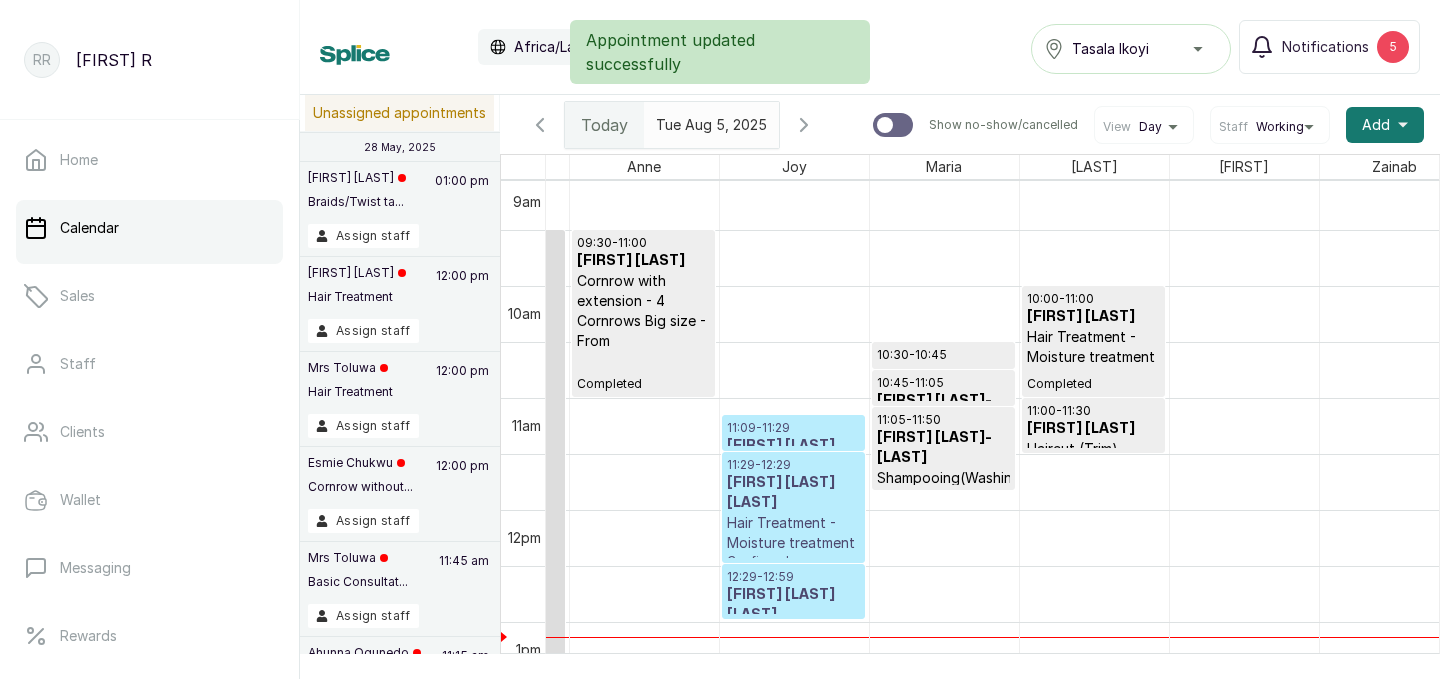 scroll, scrollTop: 1255, scrollLeft: 127, axis: both 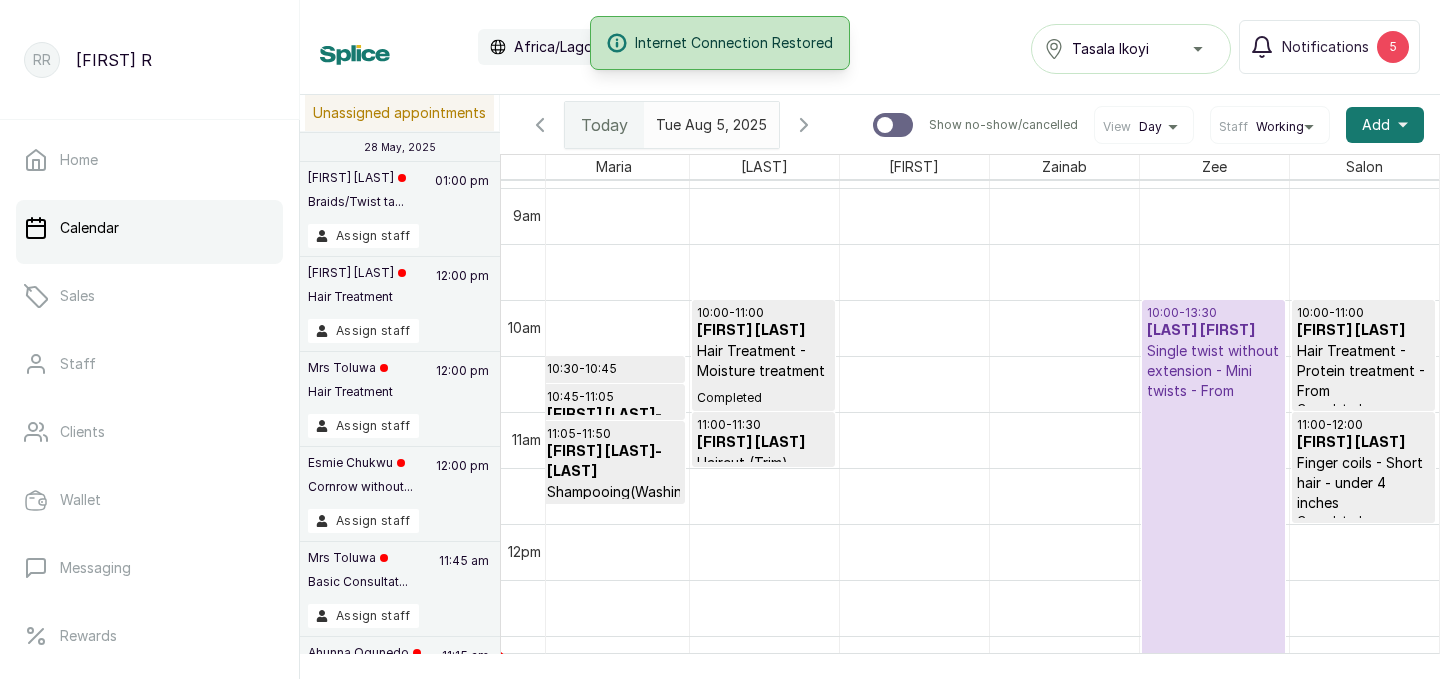 click at bounding box center [759, 120] 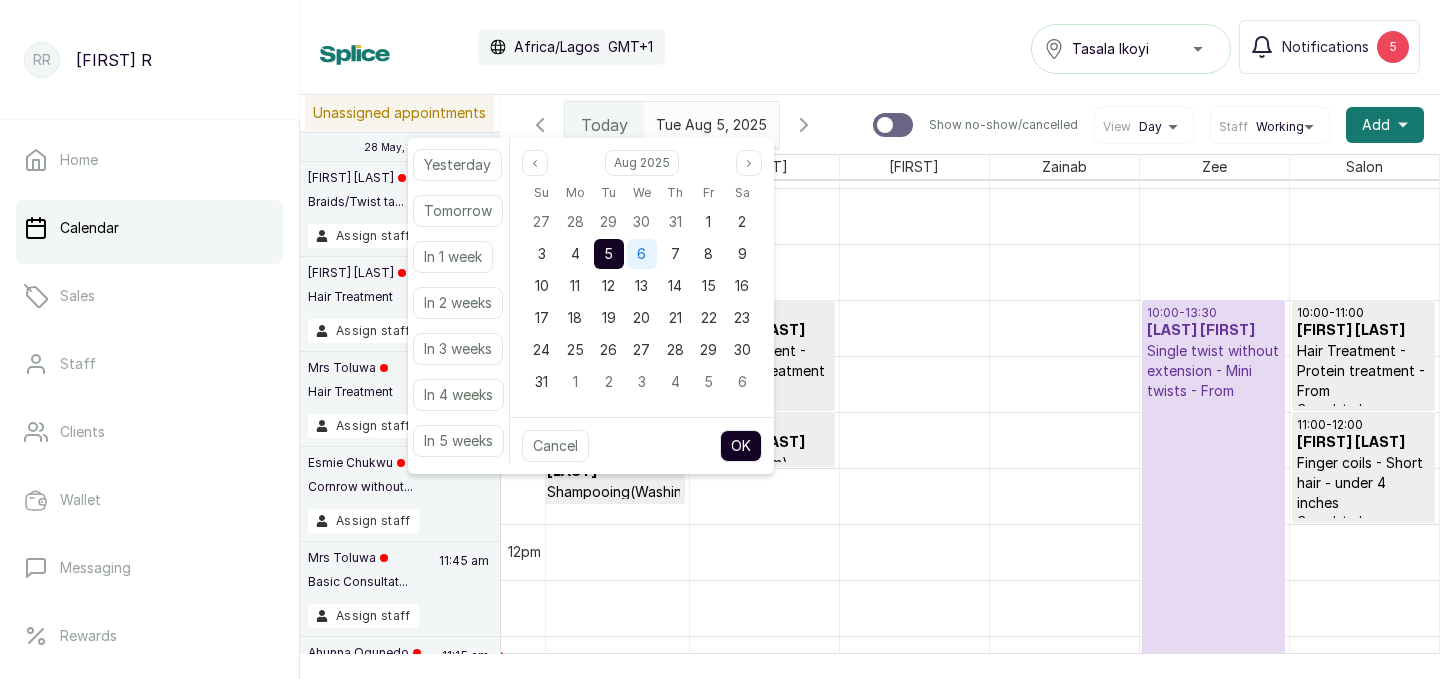 click on "6" at bounding box center [642, 254] 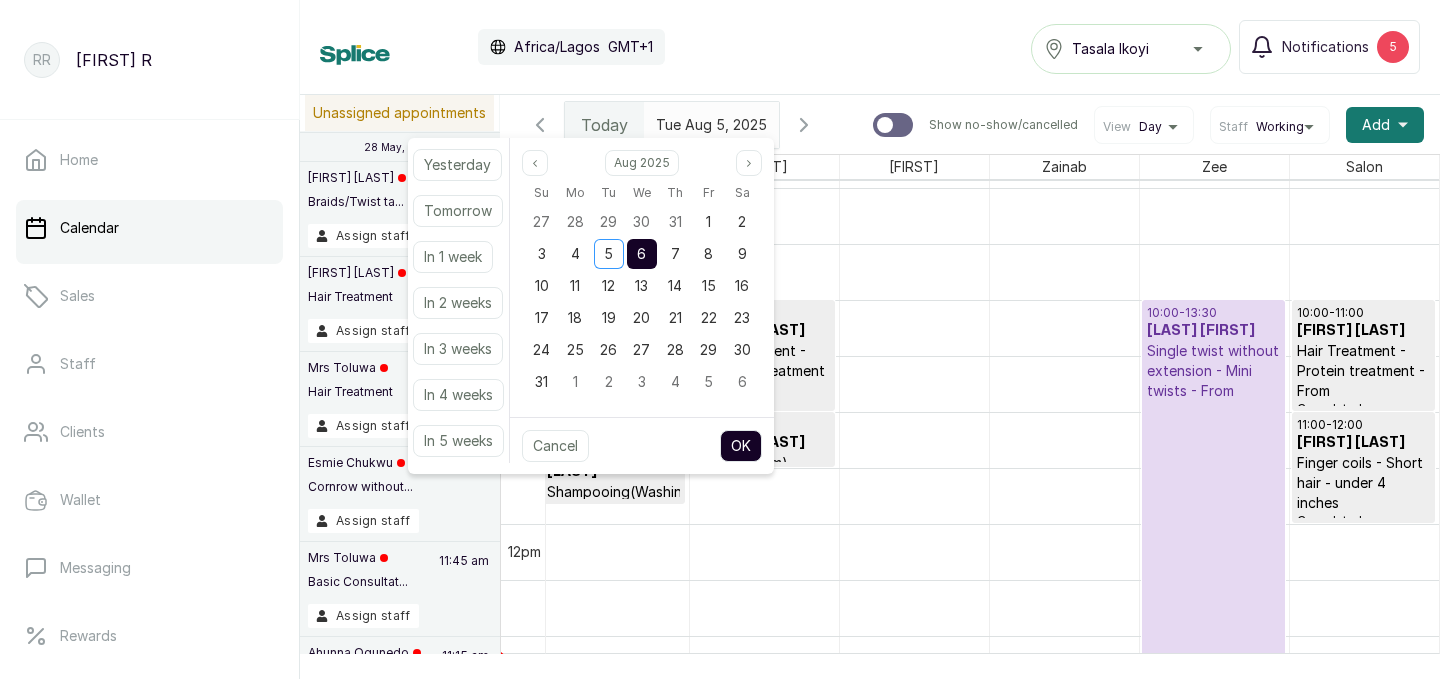 click on "OK" at bounding box center (741, 446) 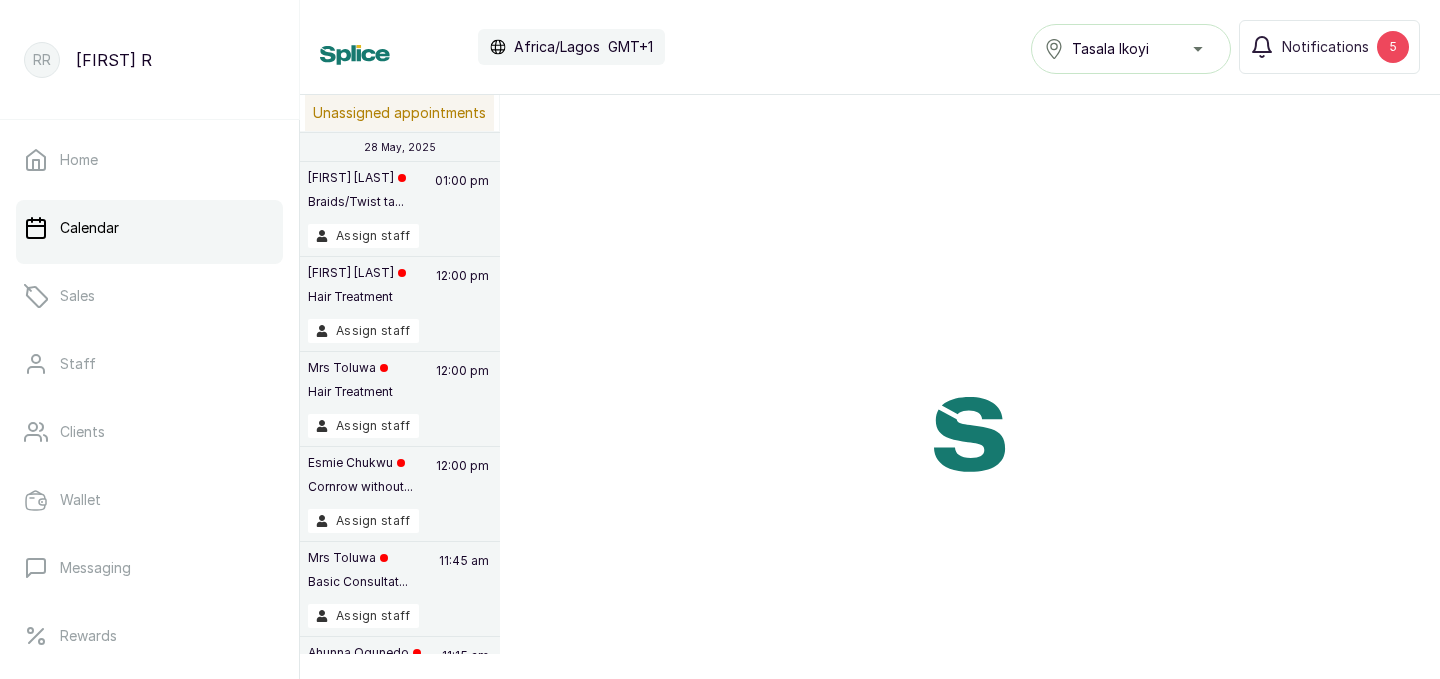 scroll, scrollTop: 673, scrollLeft: 307, axis: both 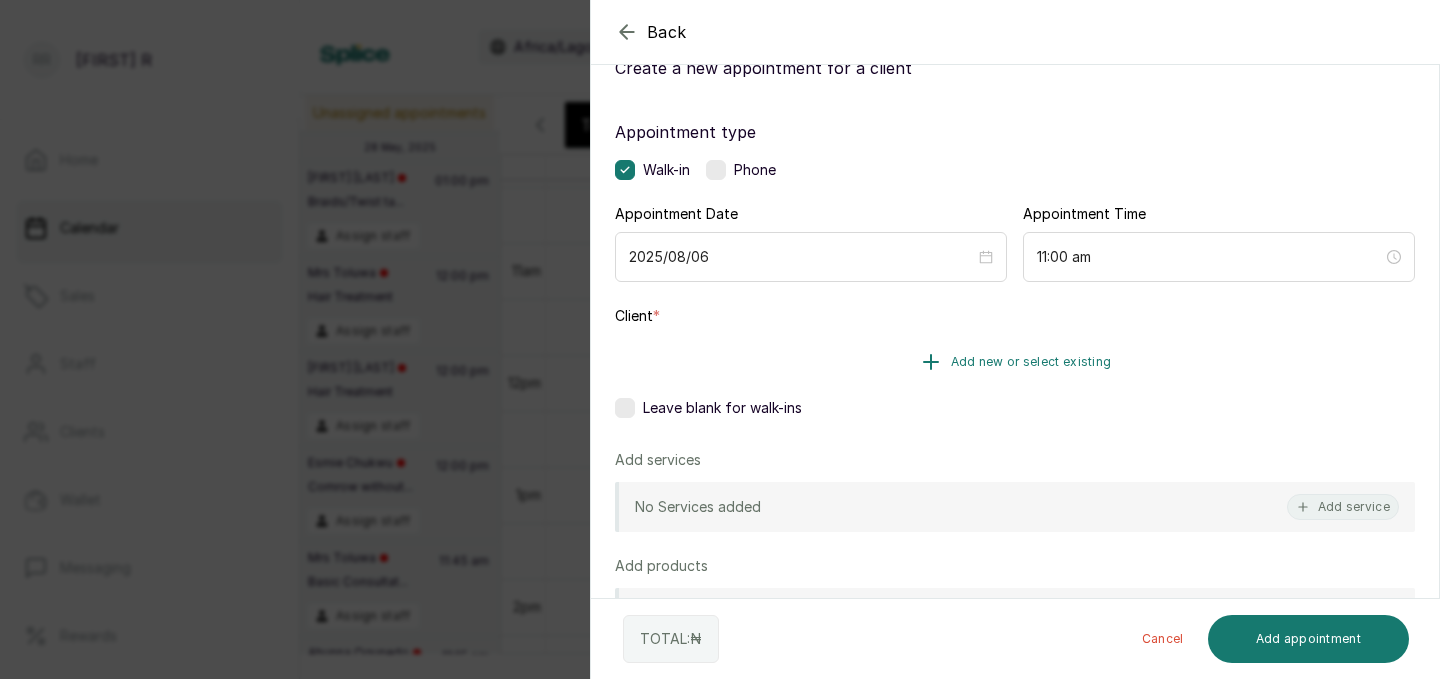click on "Add new or select existing" at bounding box center [1015, 362] 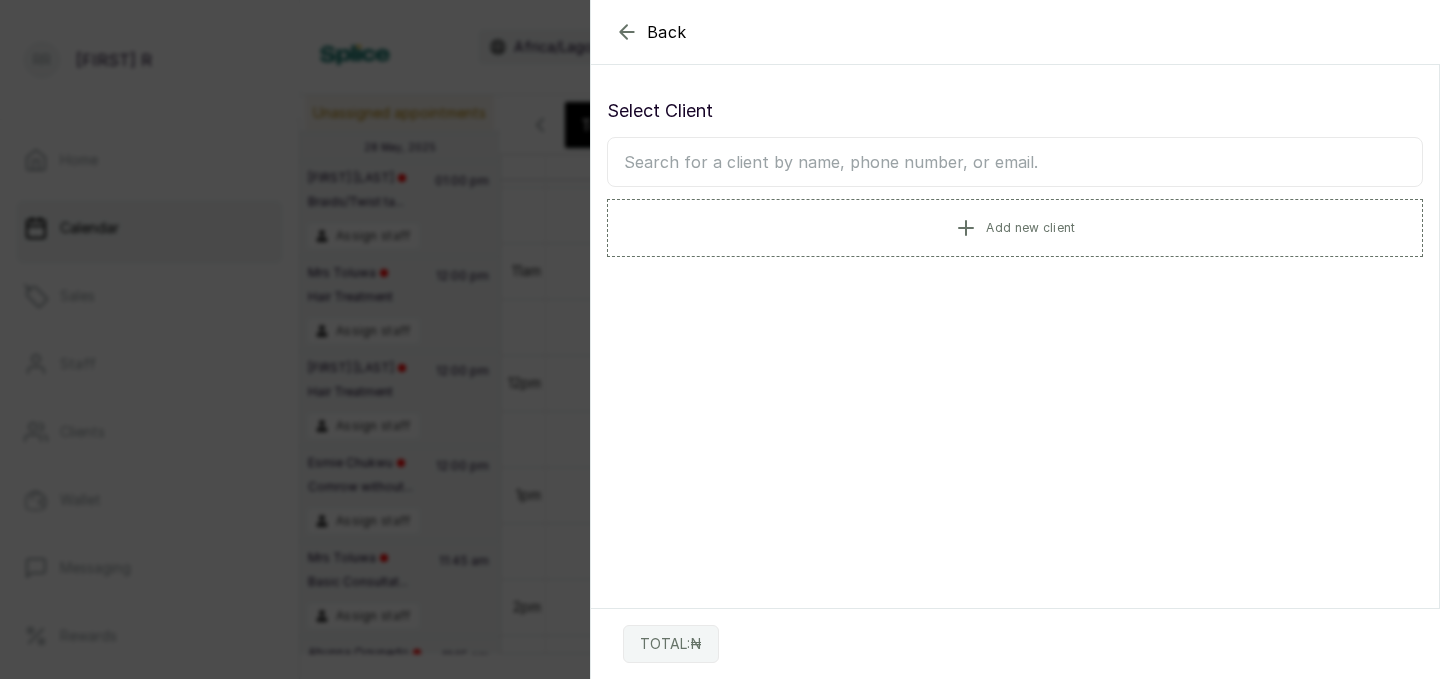 scroll, scrollTop: 0, scrollLeft: 0, axis: both 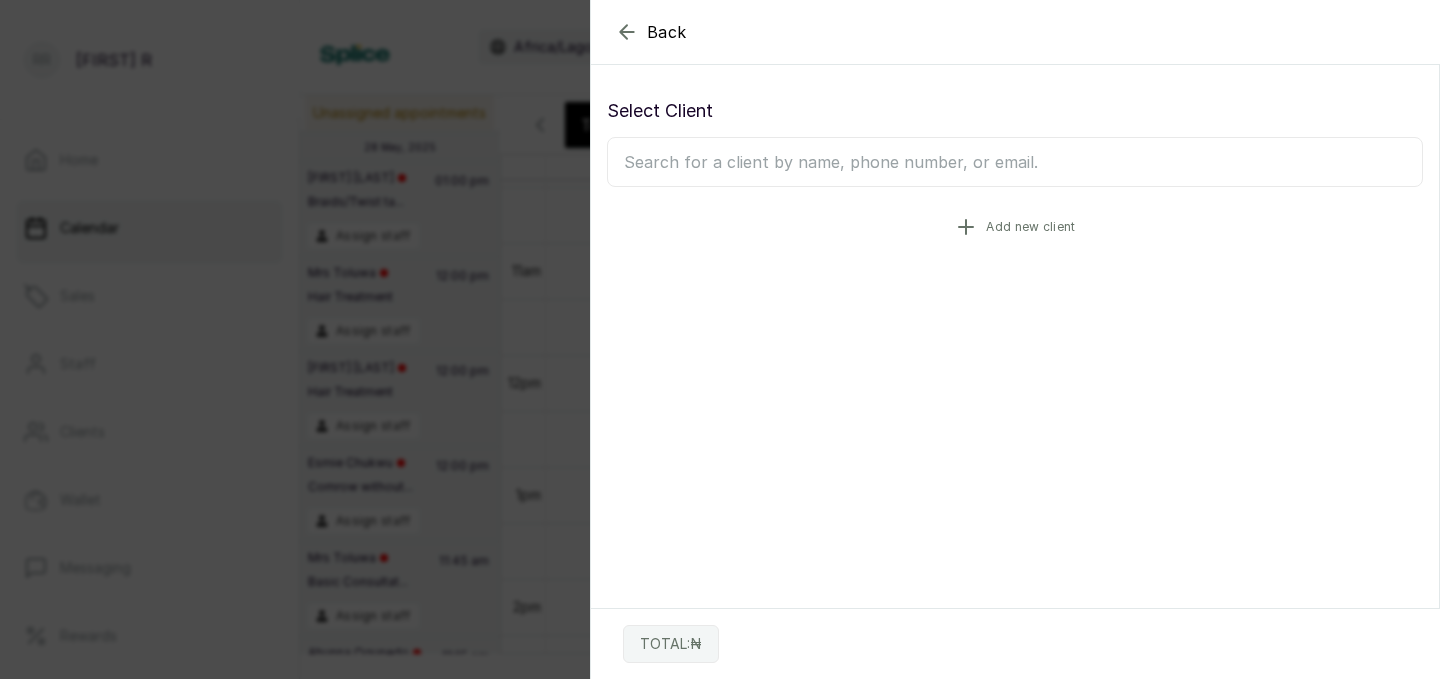 click on "Add new client" at bounding box center [1030, 227] 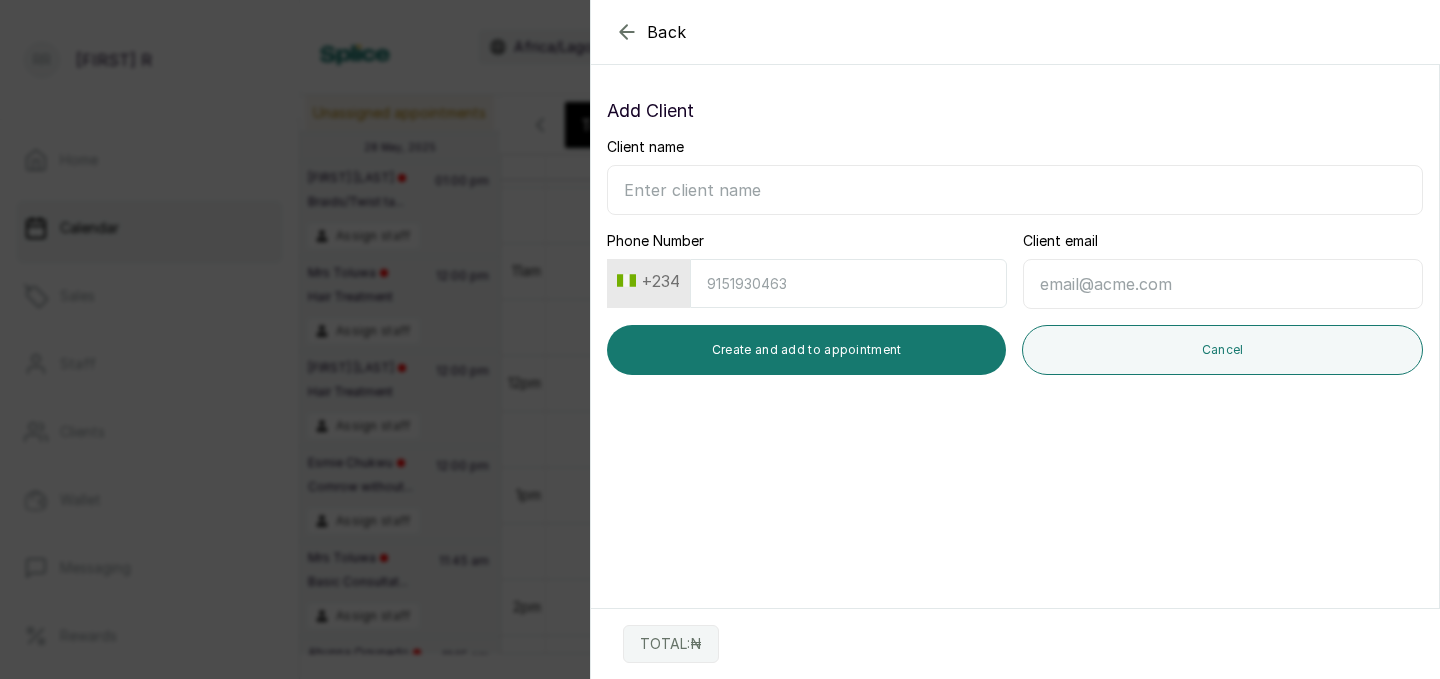 click on "Client name" at bounding box center (1015, 190) 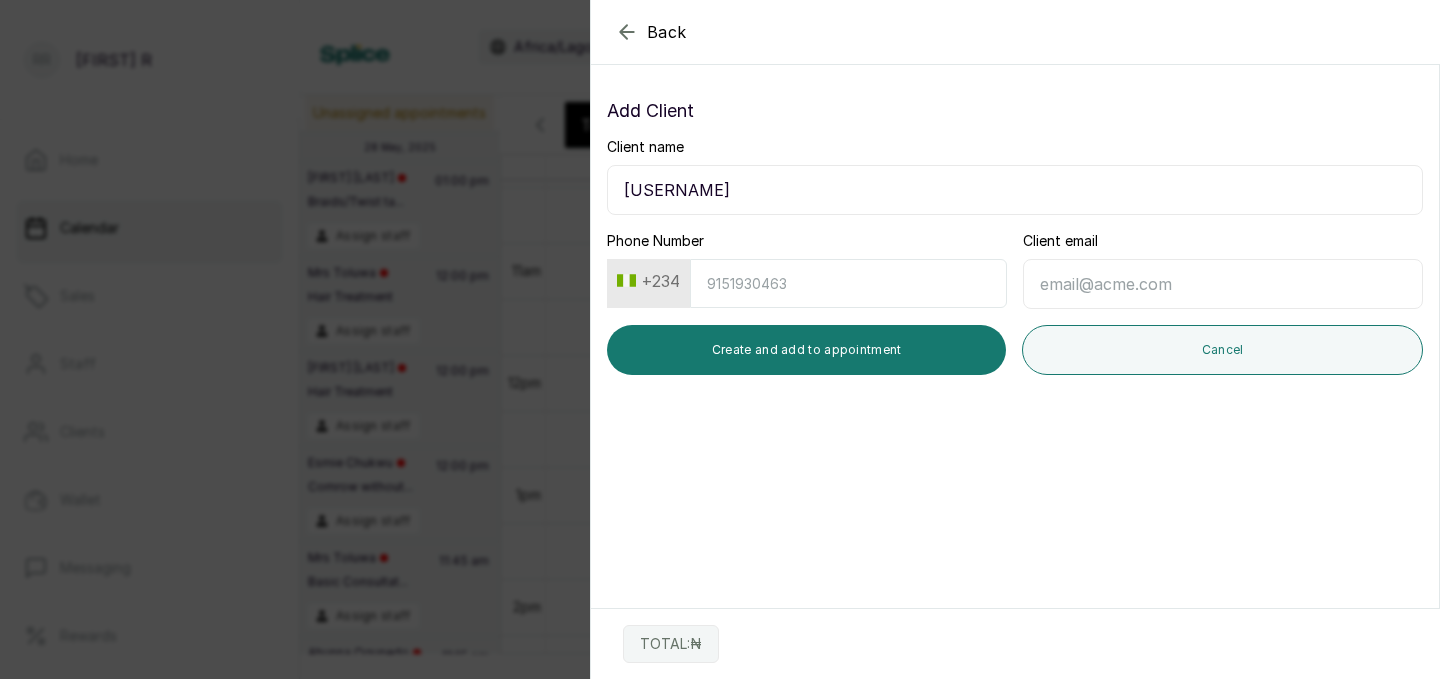 type on "[USERNAME]" 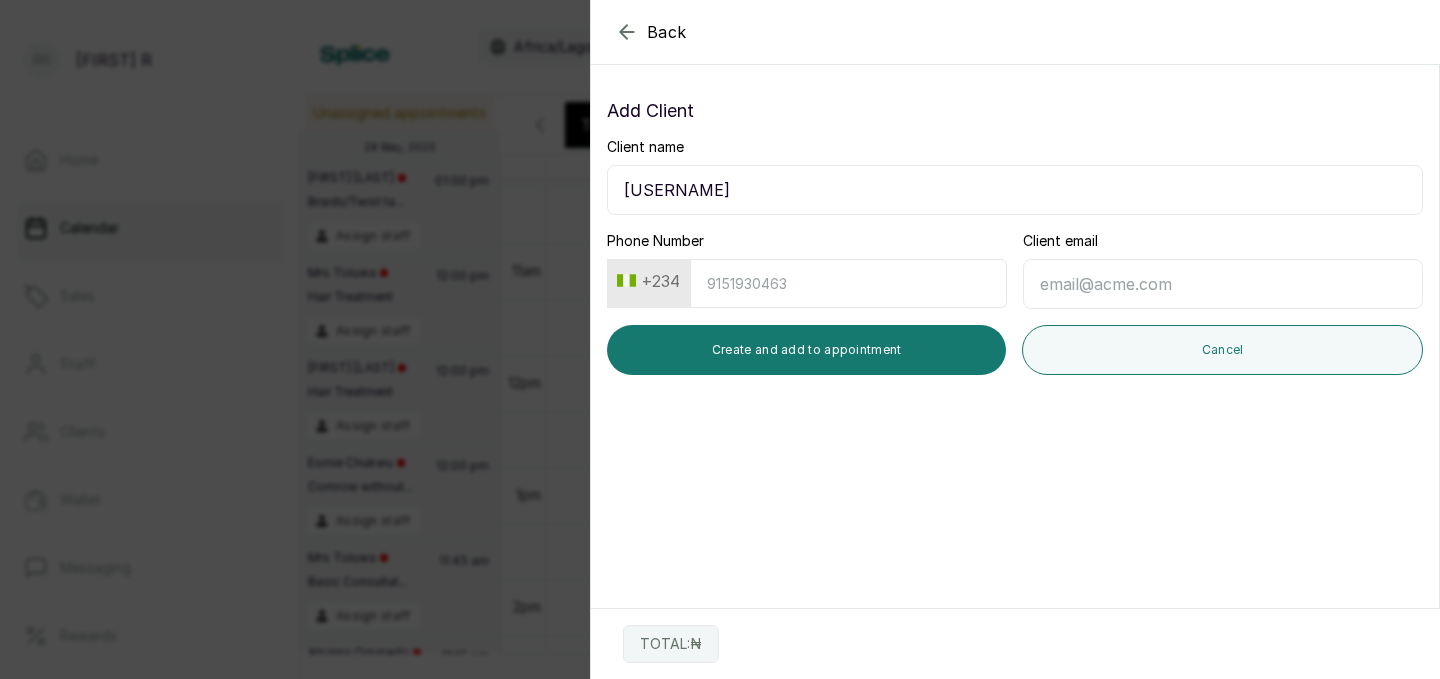 click on "Phone Number" at bounding box center (848, 283) 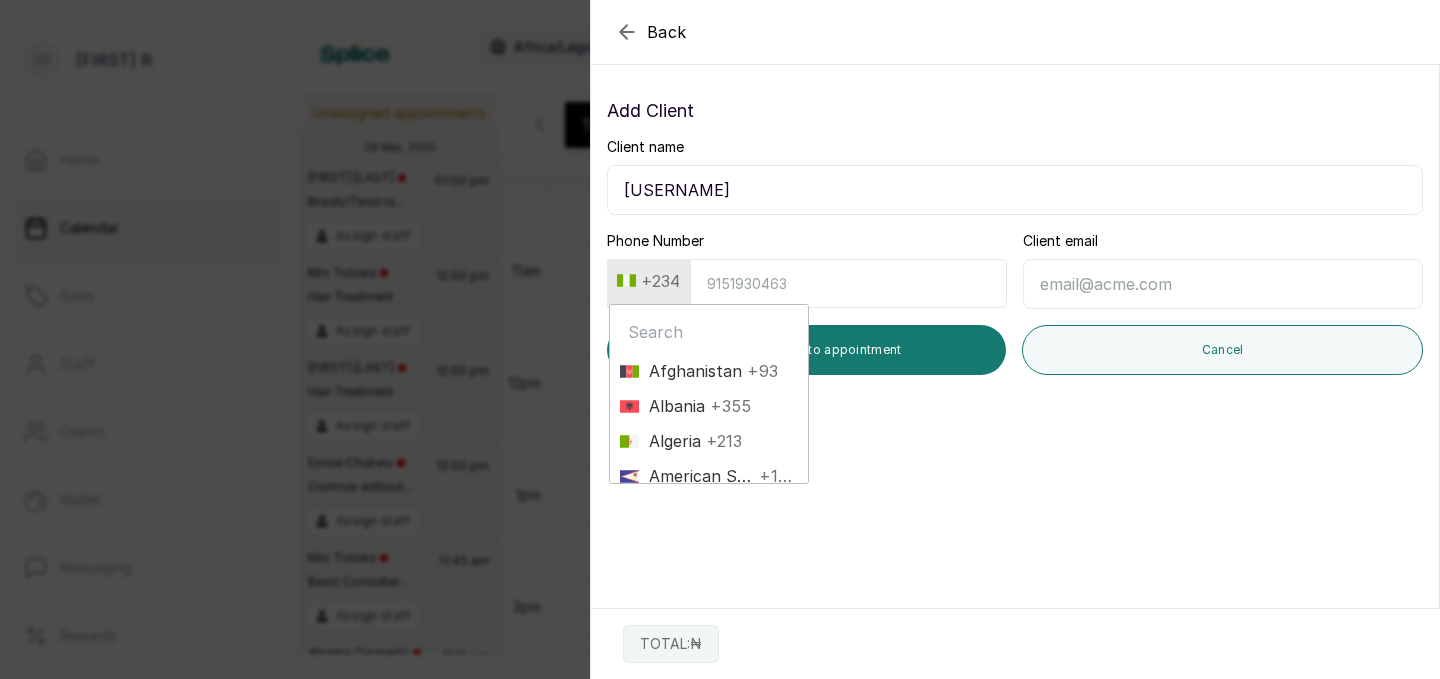 click at bounding box center [709, 332] 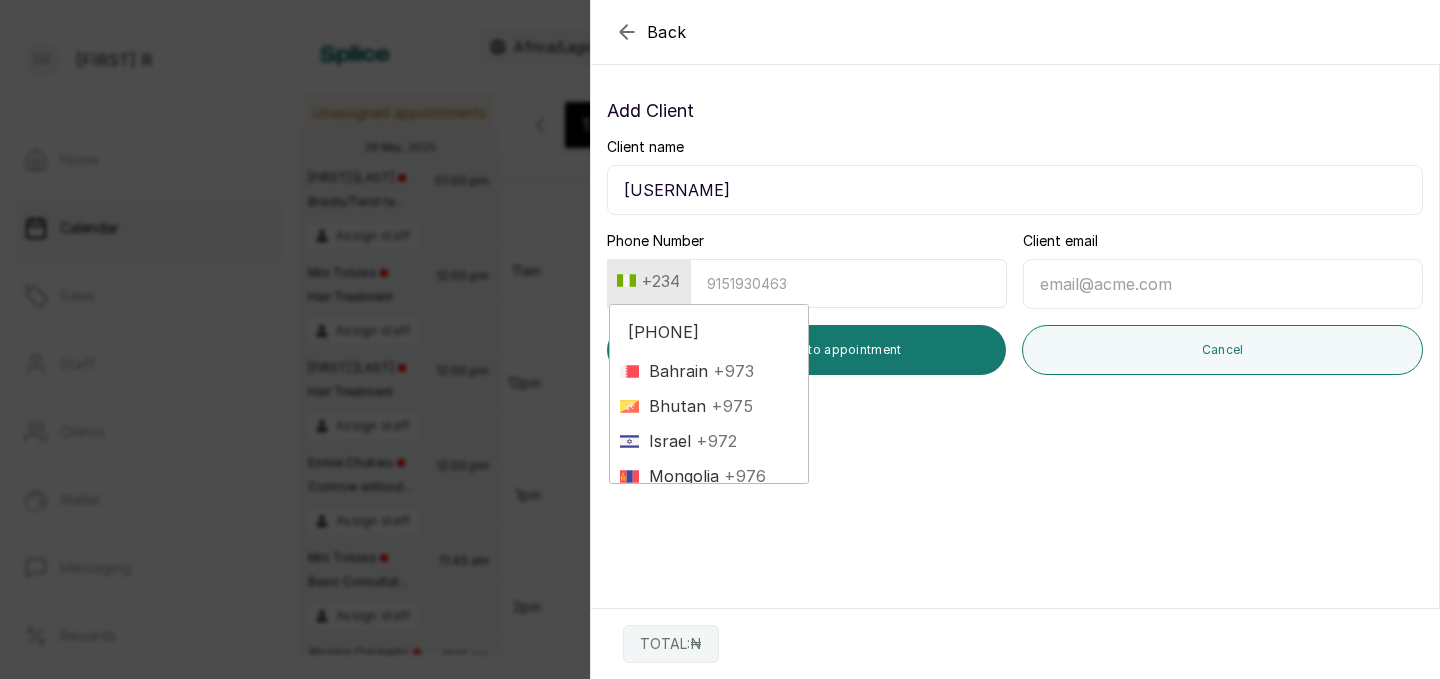 type on "+971" 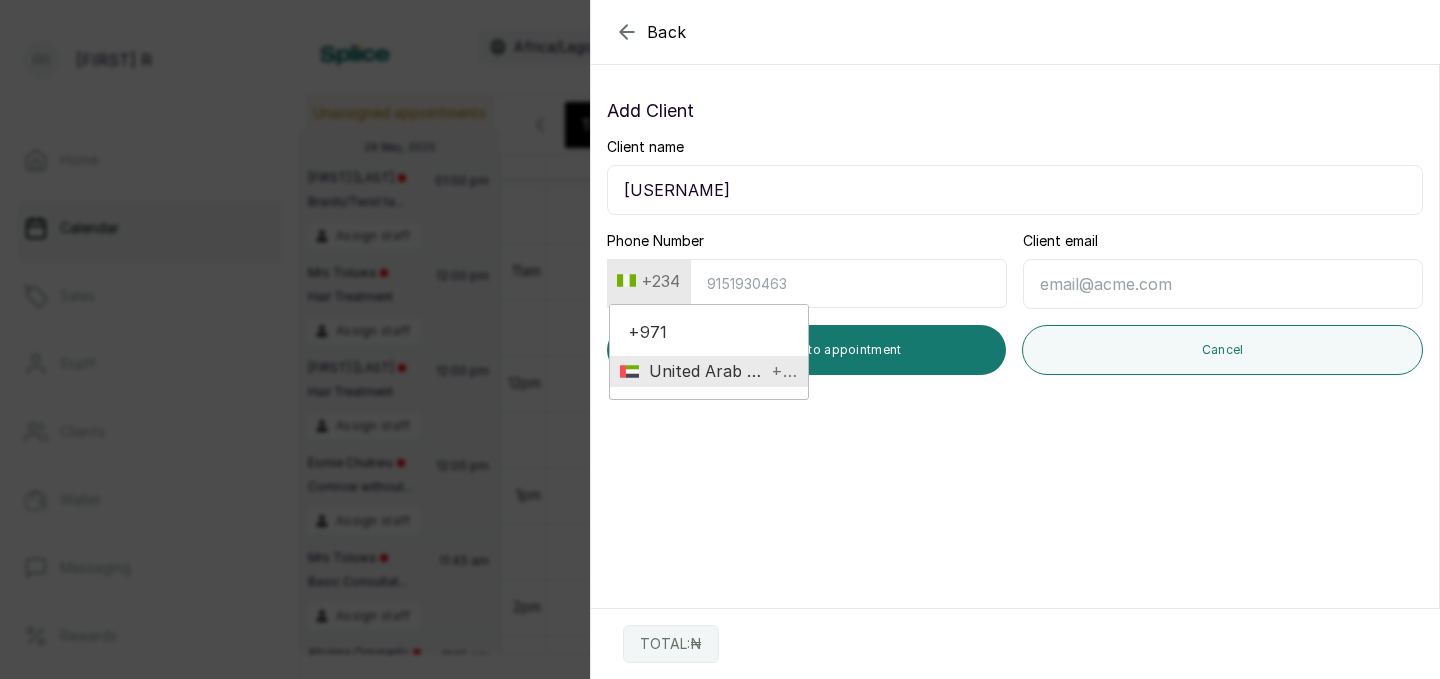 click on "United Arab Emirates" at bounding box center [702, 371] 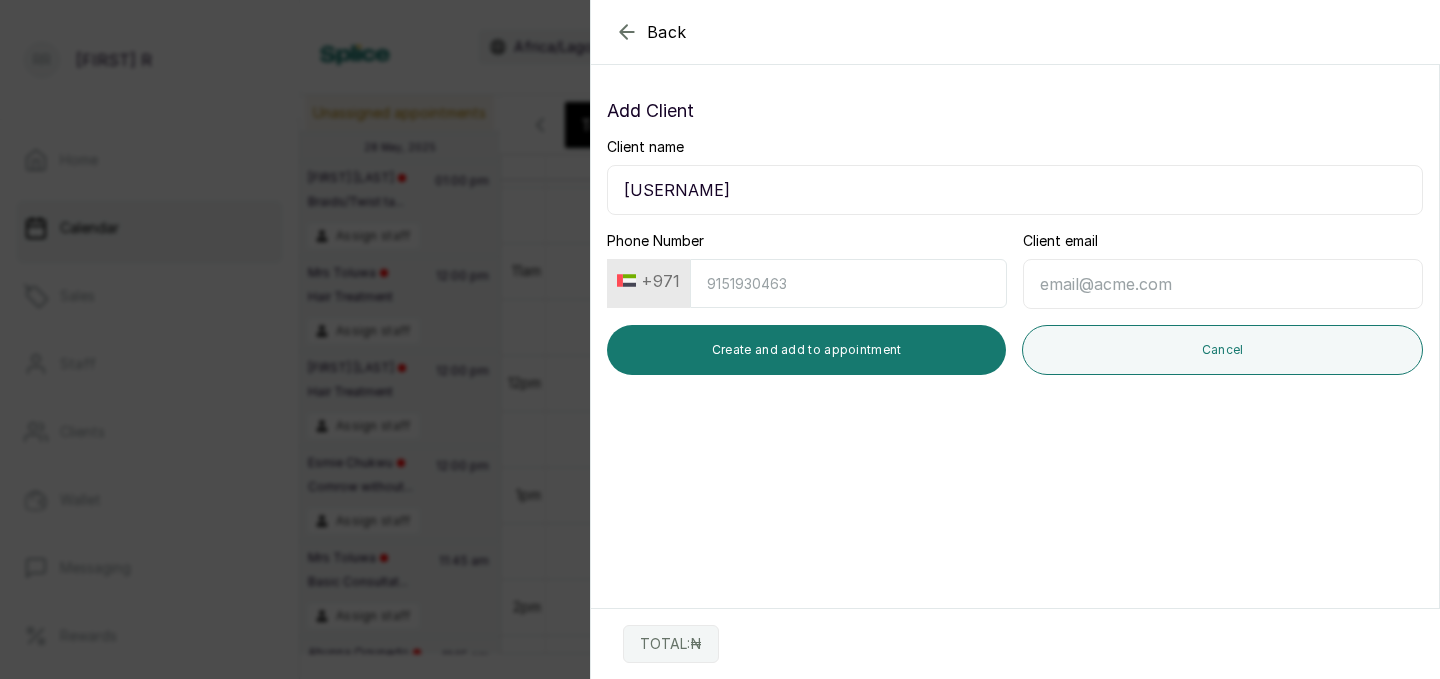 click on "Phone Number" at bounding box center (848, 283) 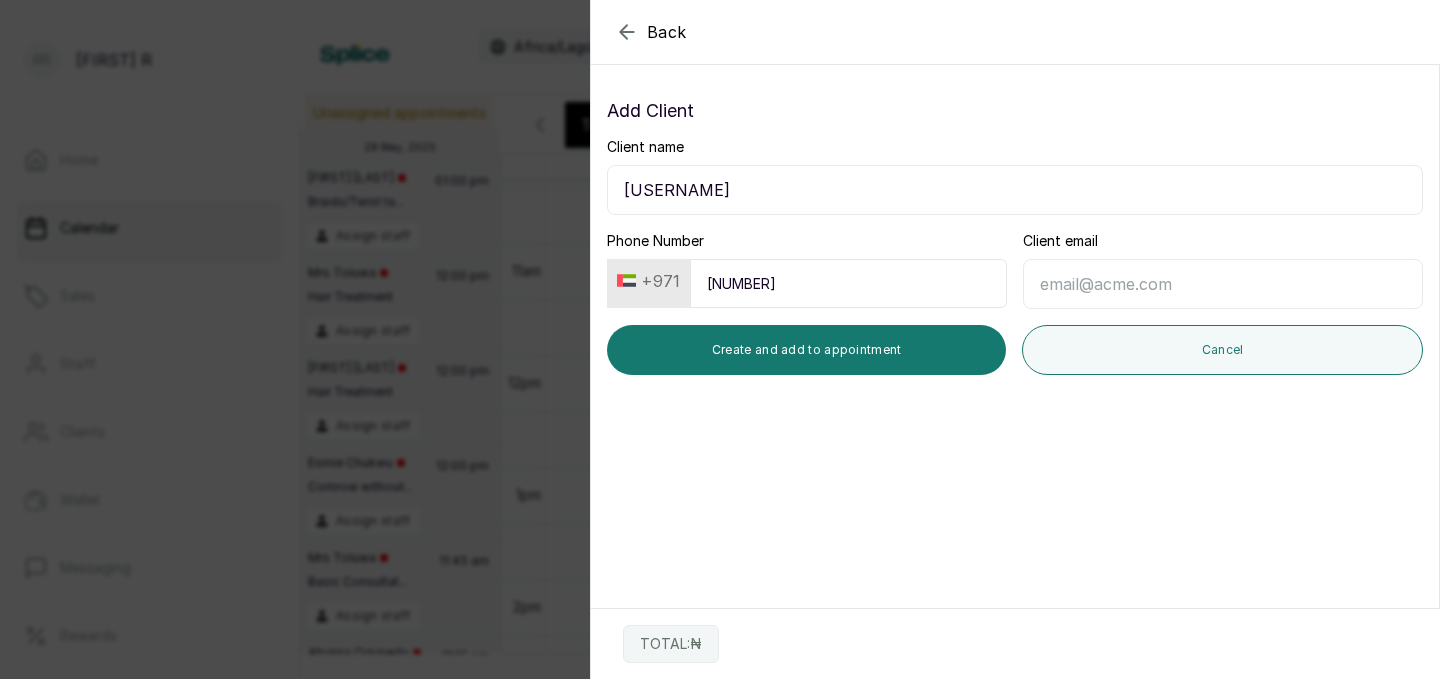 type on "[NUMBER]" 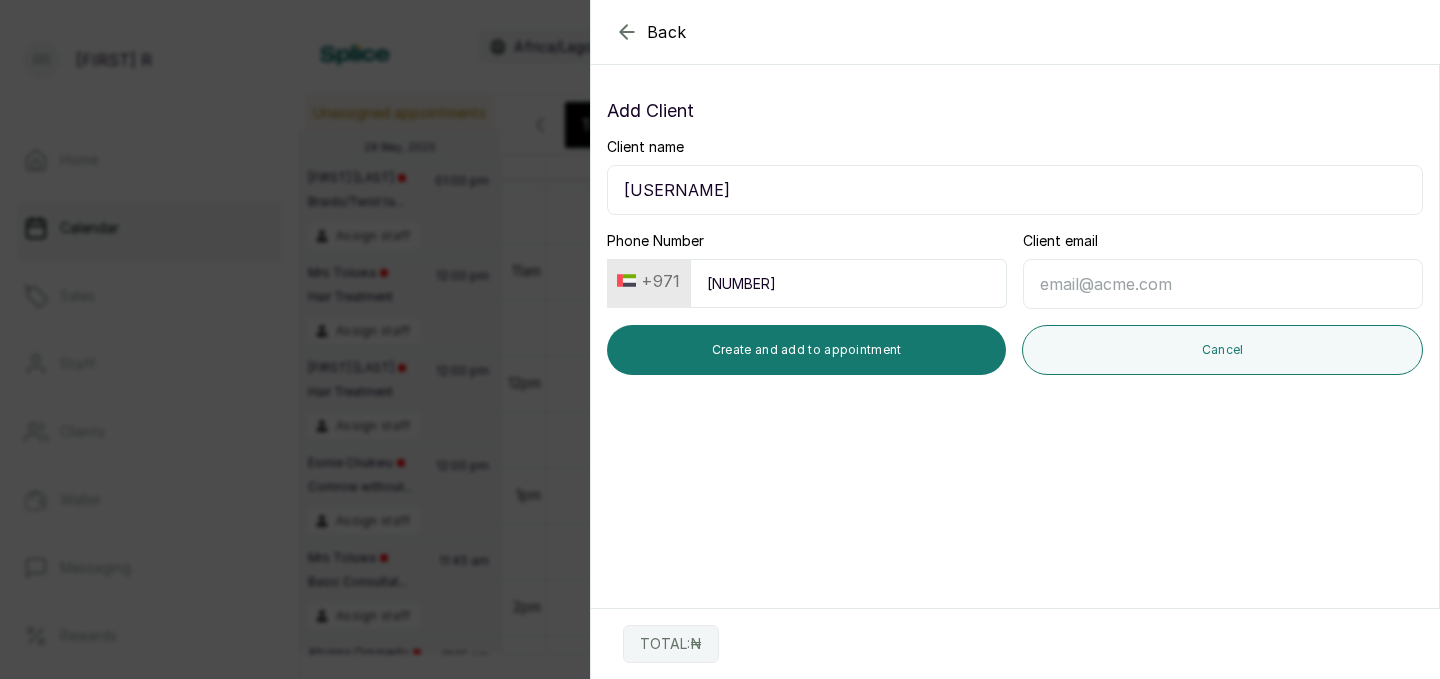 click on "Client email" at bounding box center [1223, 284] 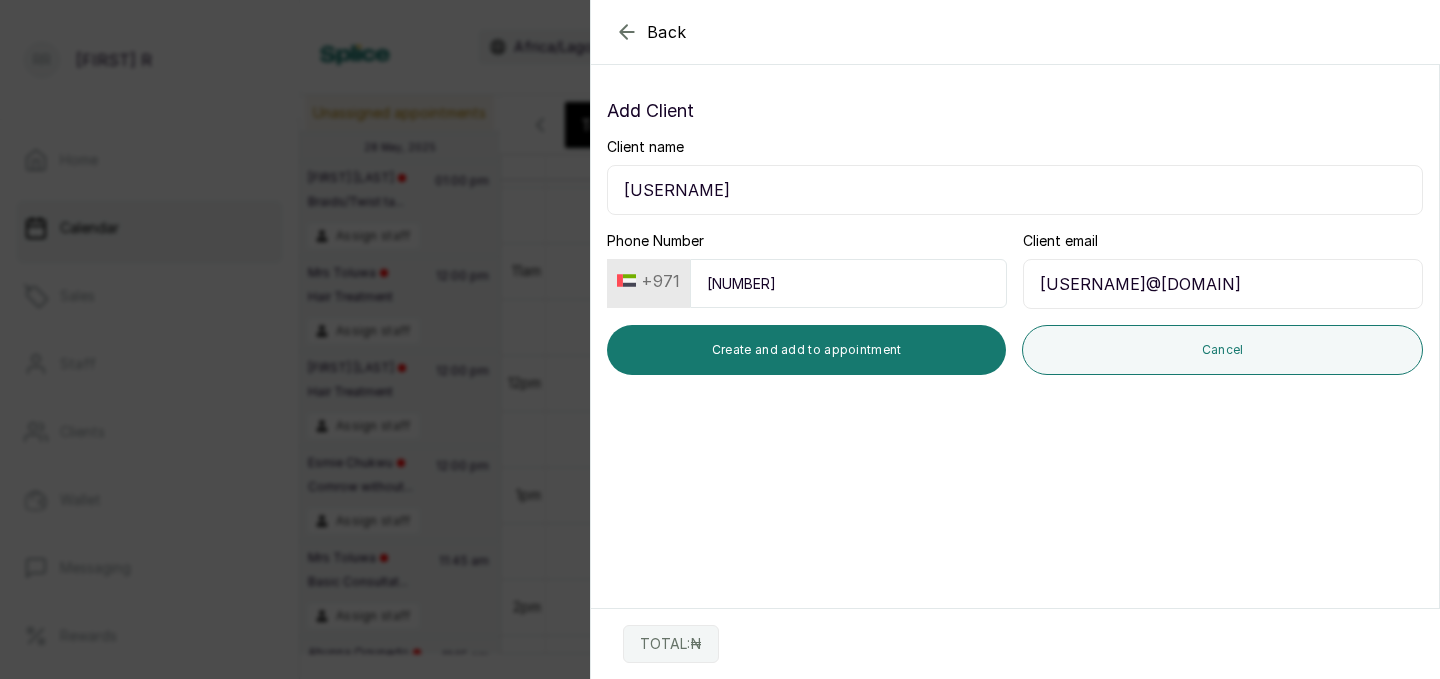 type on "[USERNAME]@[DOMAIN]" 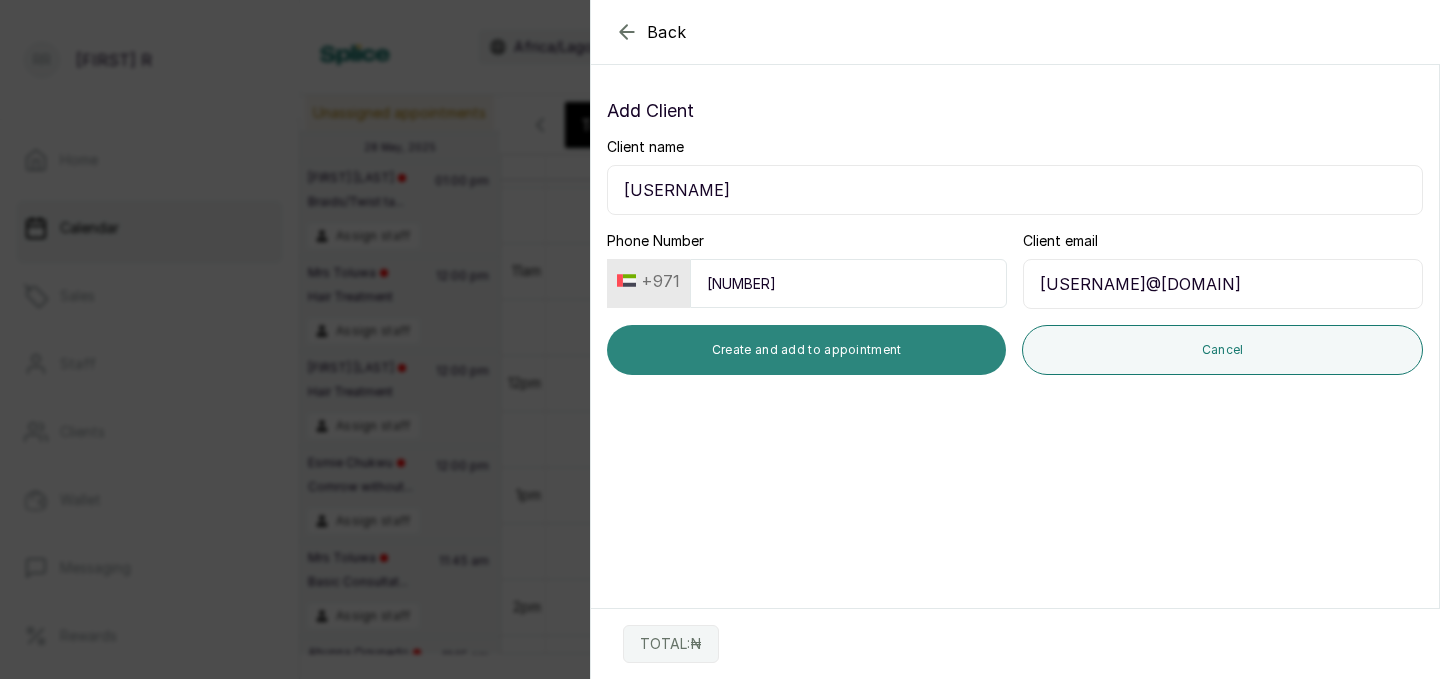 click on "Create and add to appointment" at bounding box center (806, 350) 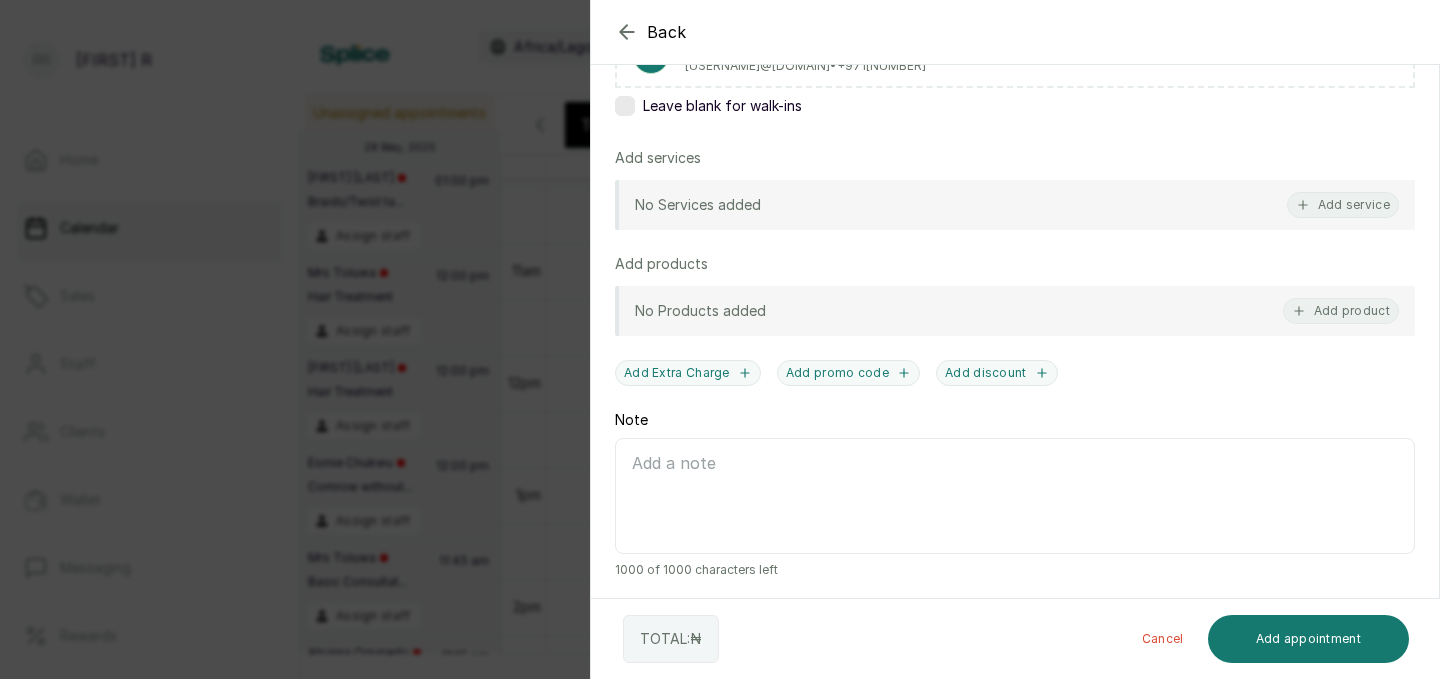scroll, scrollTop: 387, scrollLeft: 0, axis: vertical 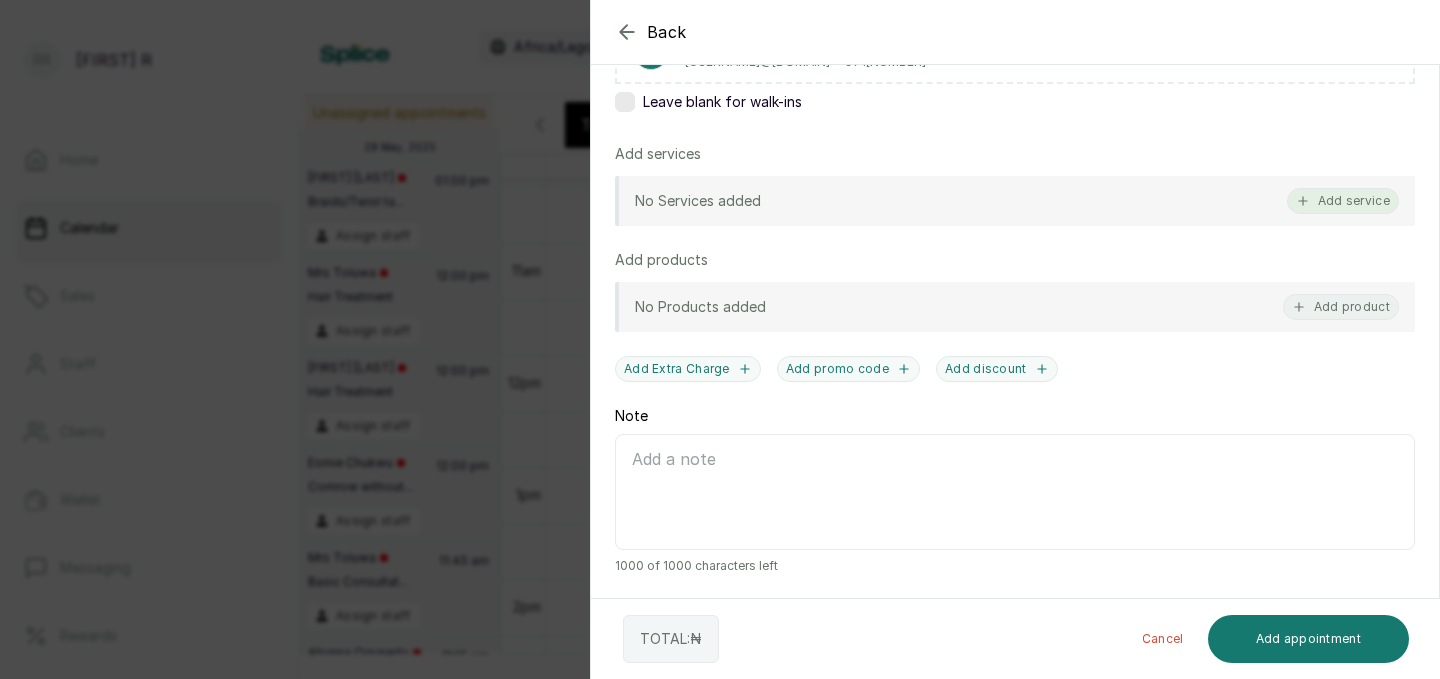 click on "Add service" at bounding box center (1343, 201) 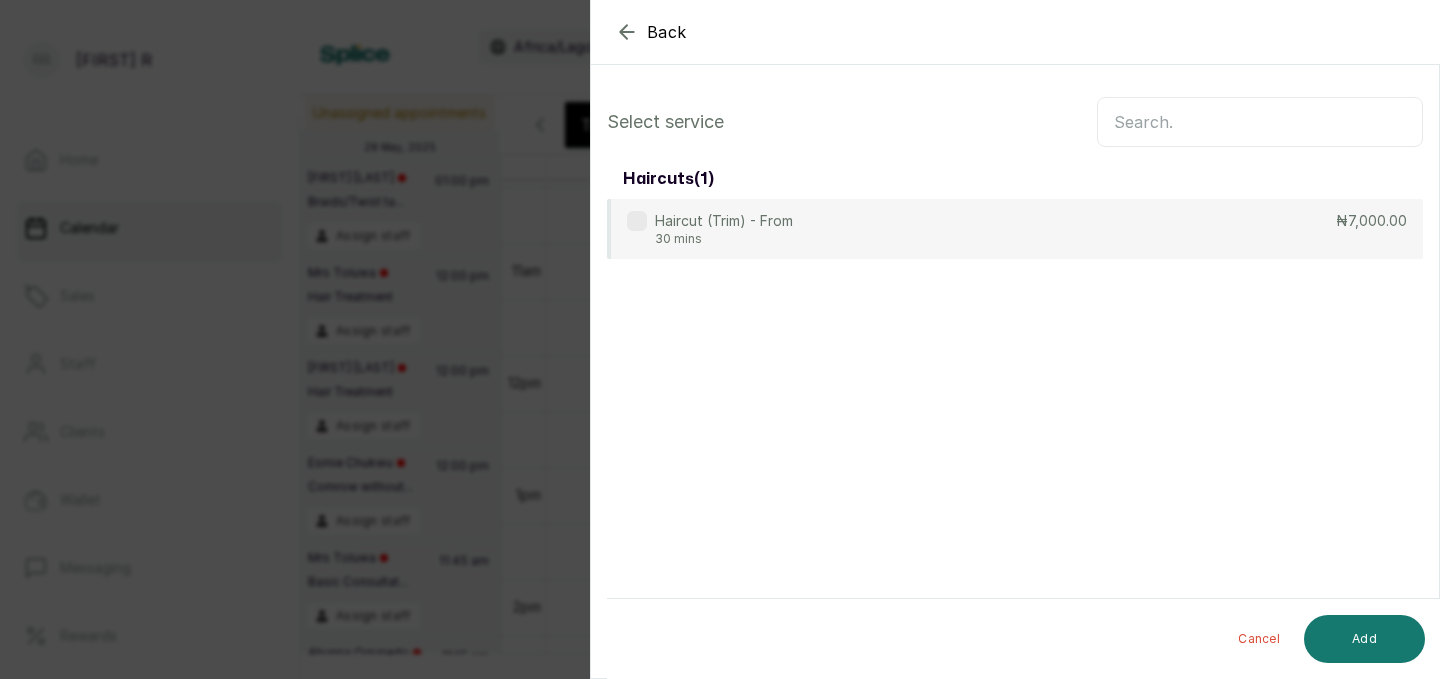 scroll, scrollTop: 0, scrollLeft: 0, axis: both 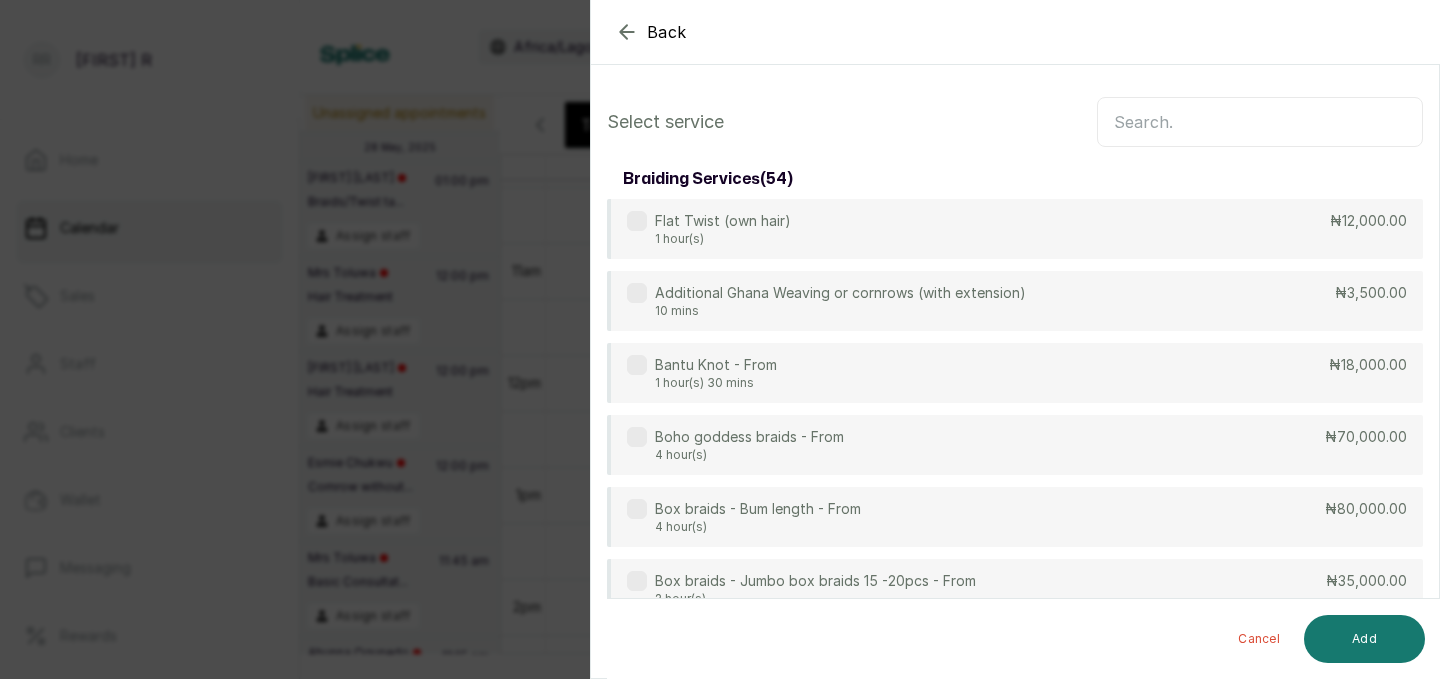 click at bounding box center [1260, 122] 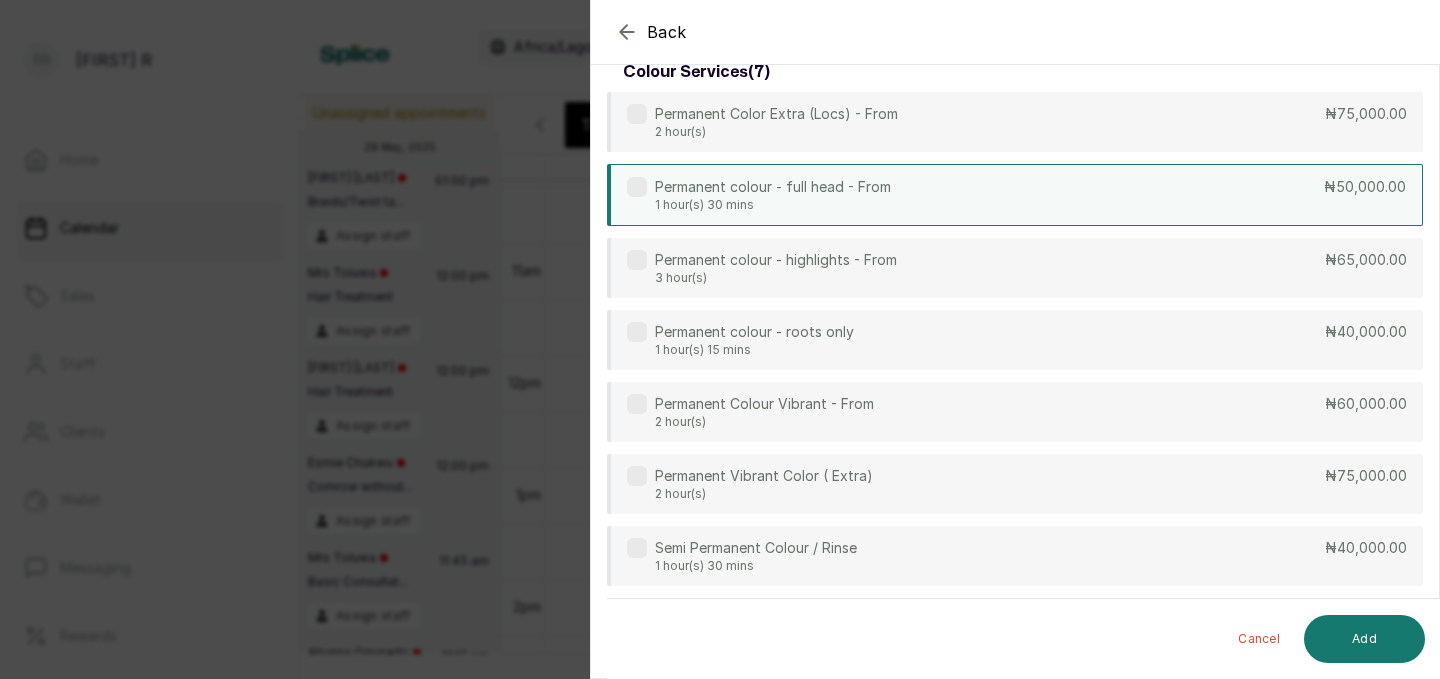 scroll, scrollTop: 109, scrollLeft: 0, axis: vertical 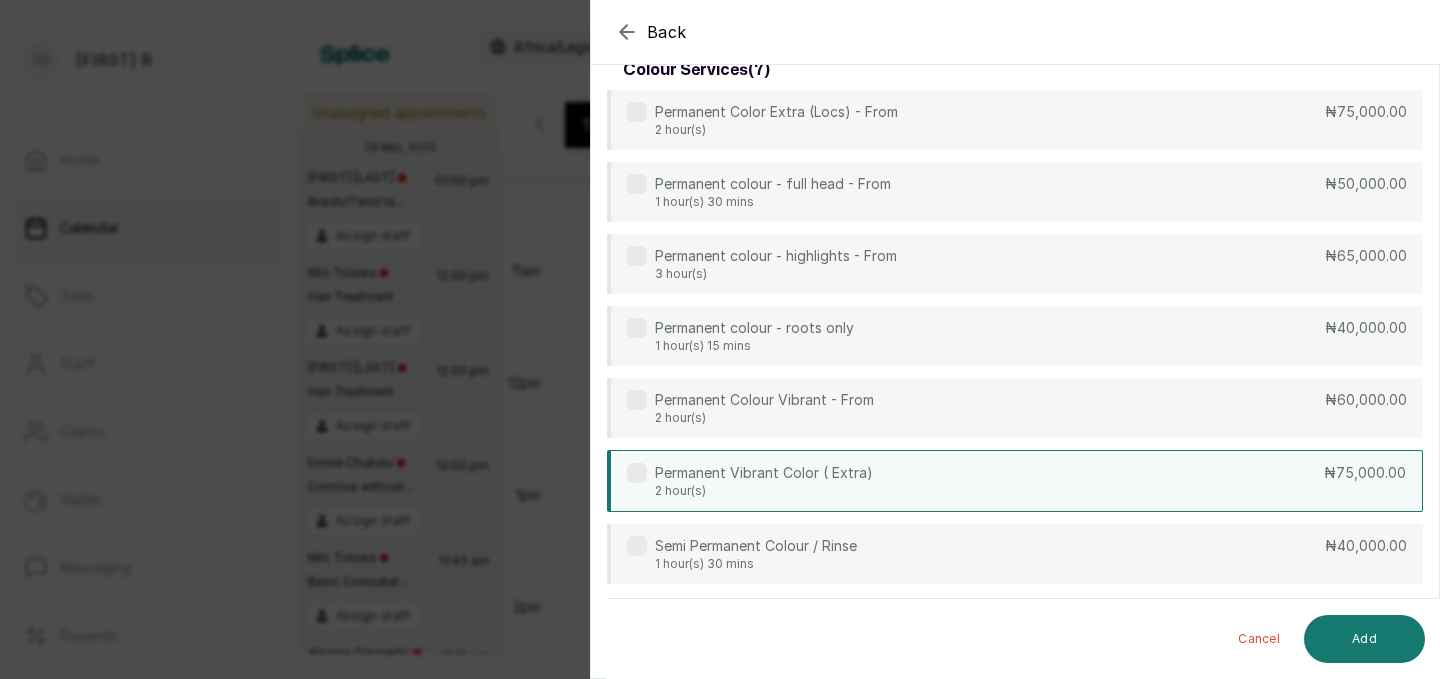 type on "perma" 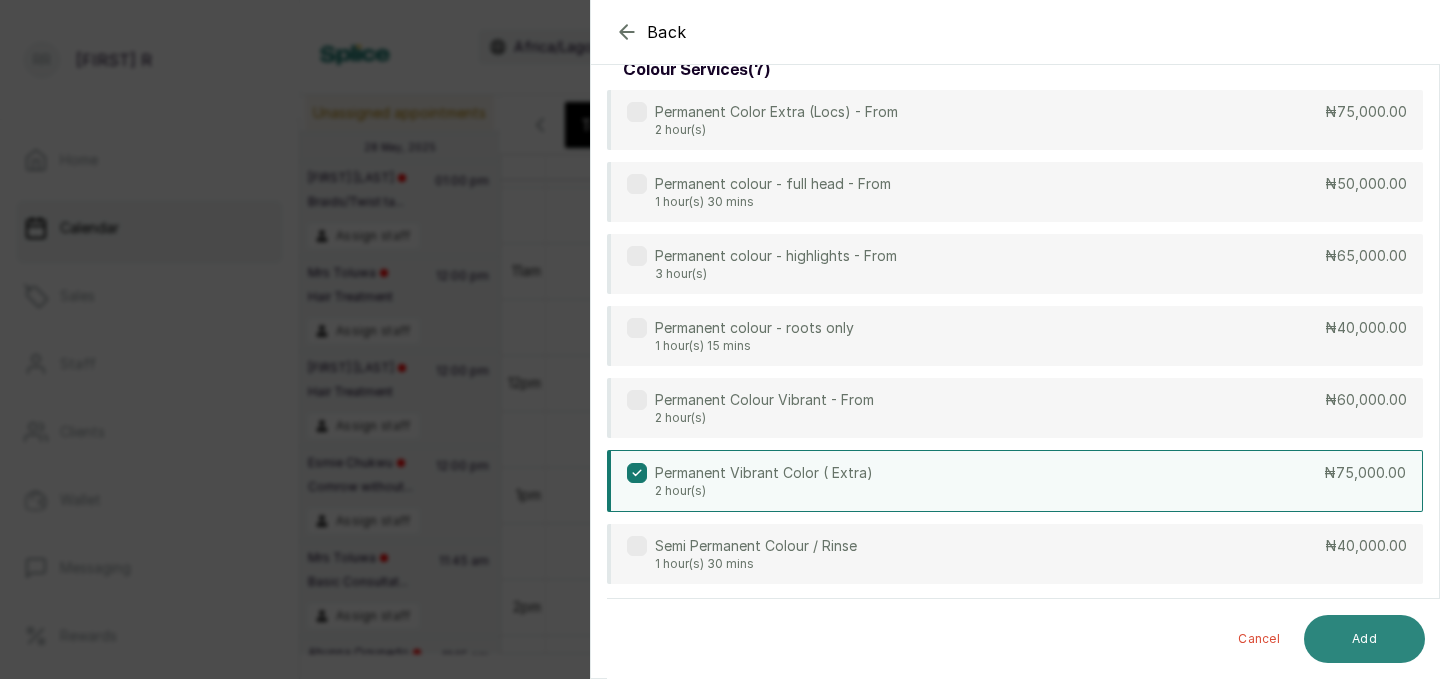 click on "Add" at bounding box center [1364, 639] 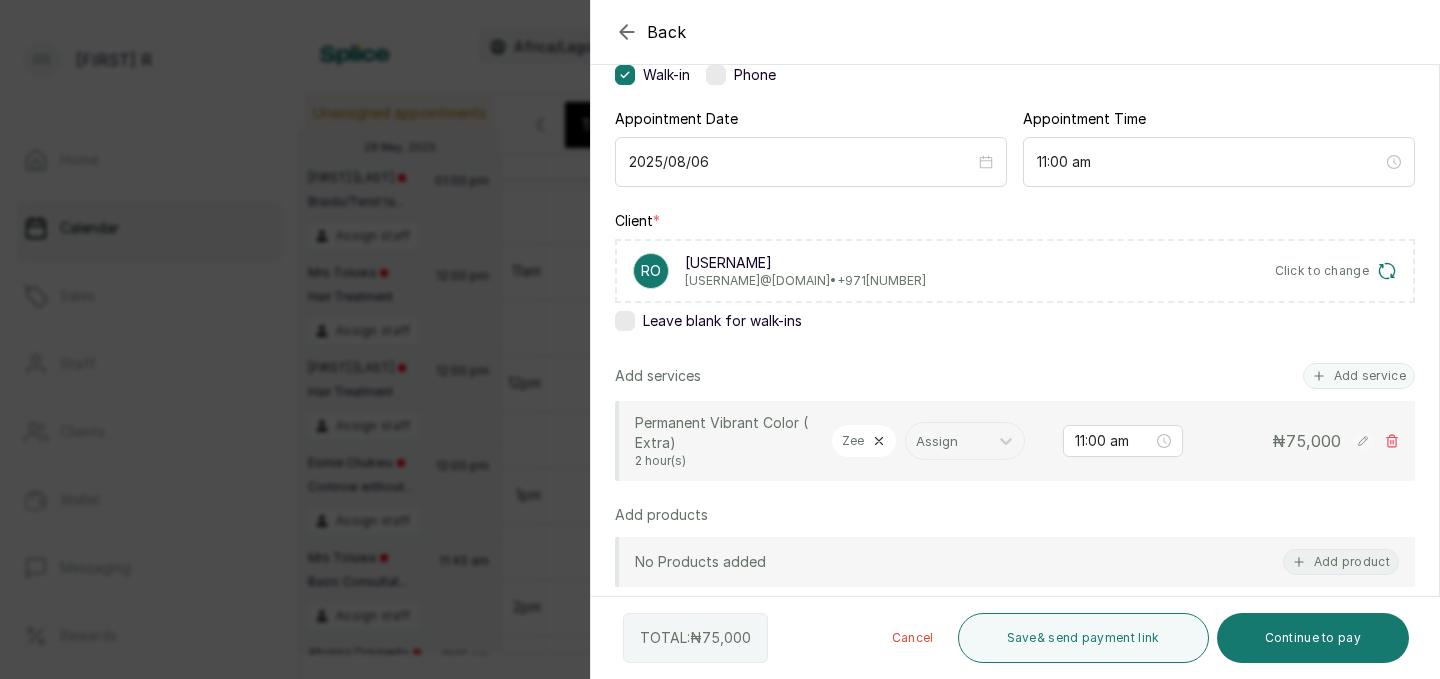 scroll, scrollTop: 171, scrollLeft: 0, axis: vertical 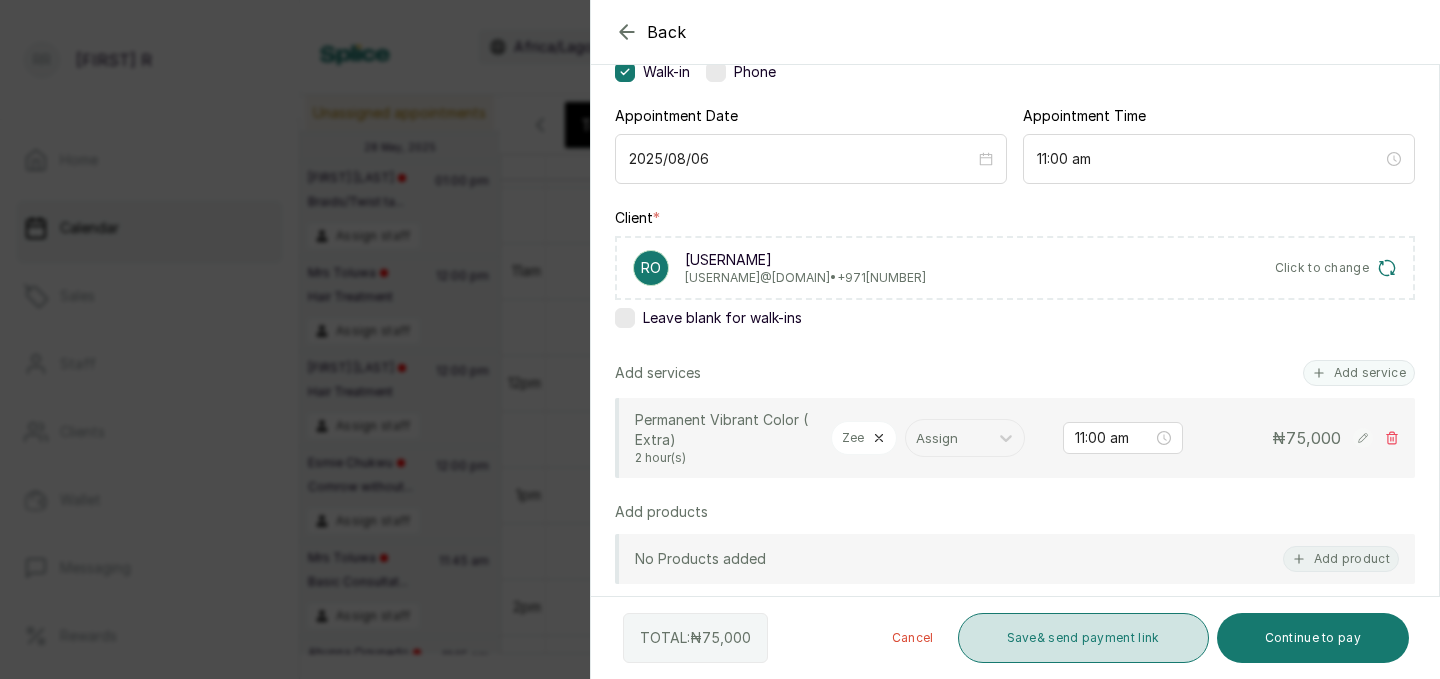 click on "Save  & send payment link" at bounding box center [1083, 638] 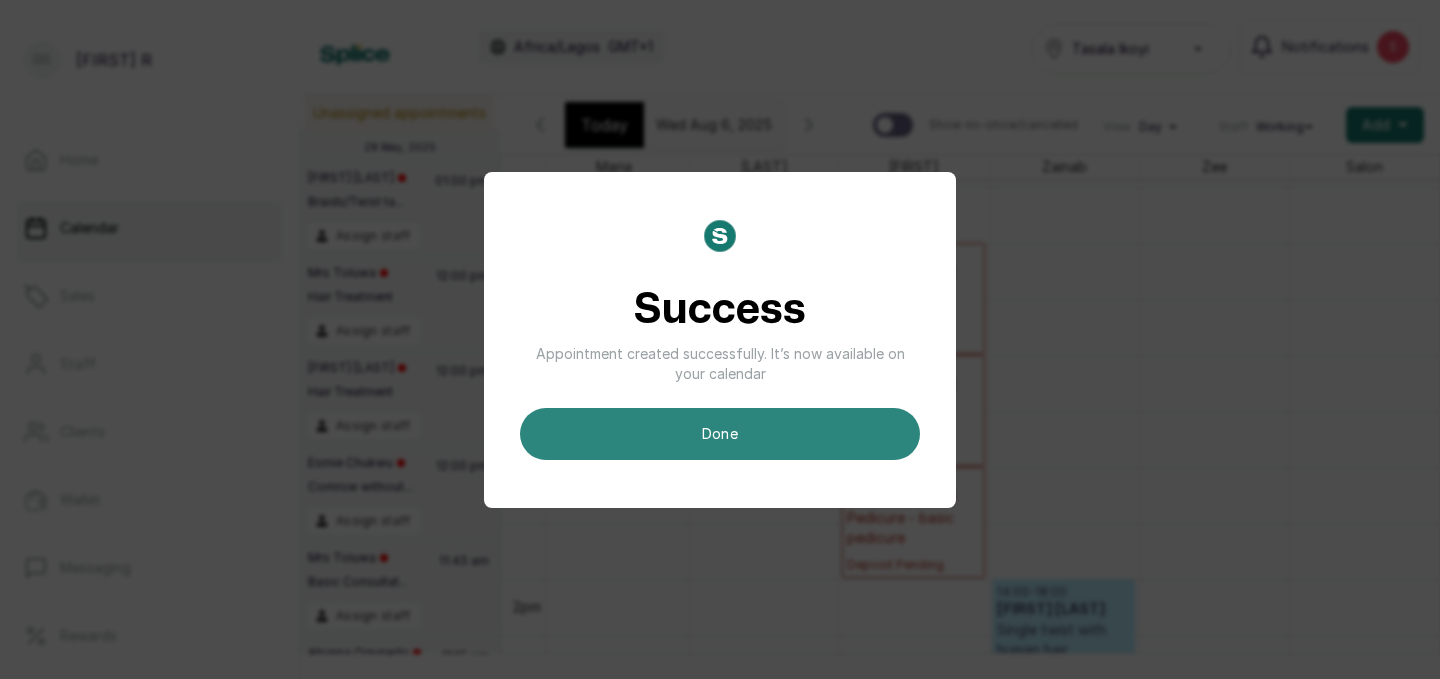 click on "done" at bounding box center [720, 434] 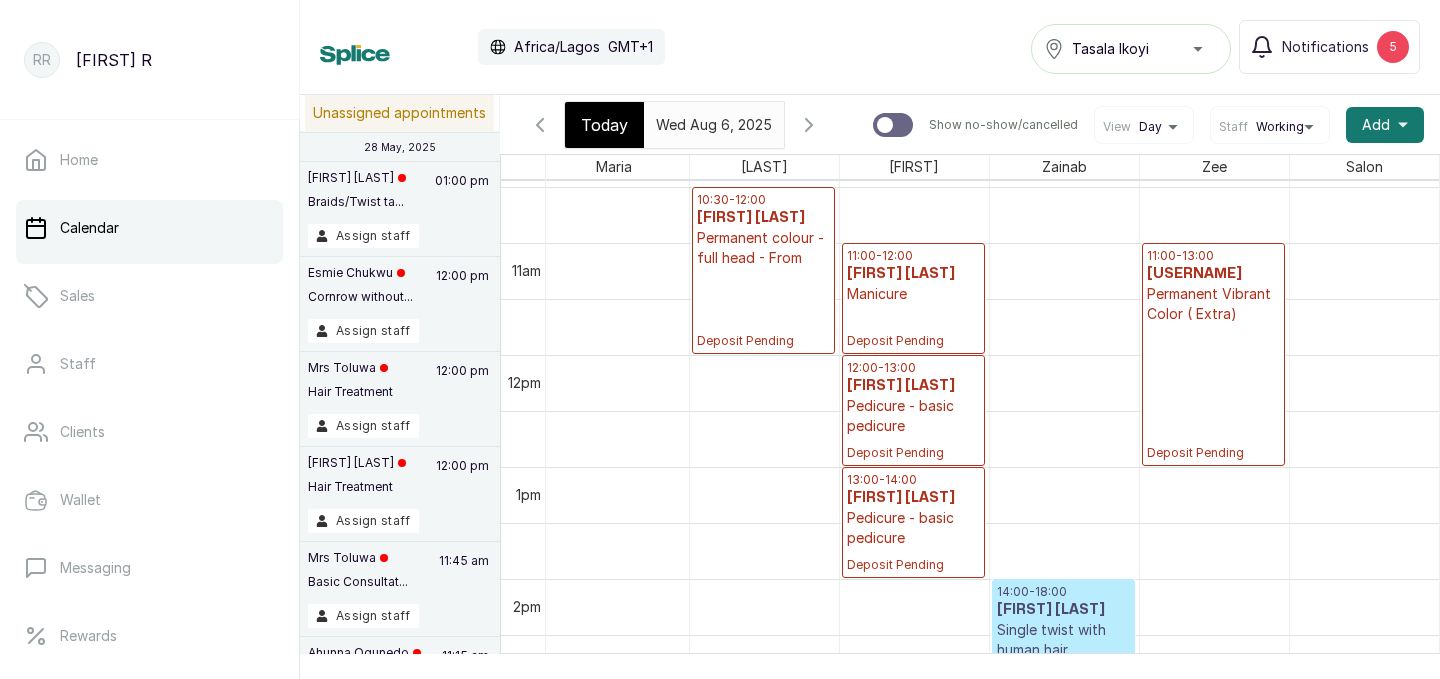 scroll, scrollTop: 673, scrollLeft: 307, axis: both 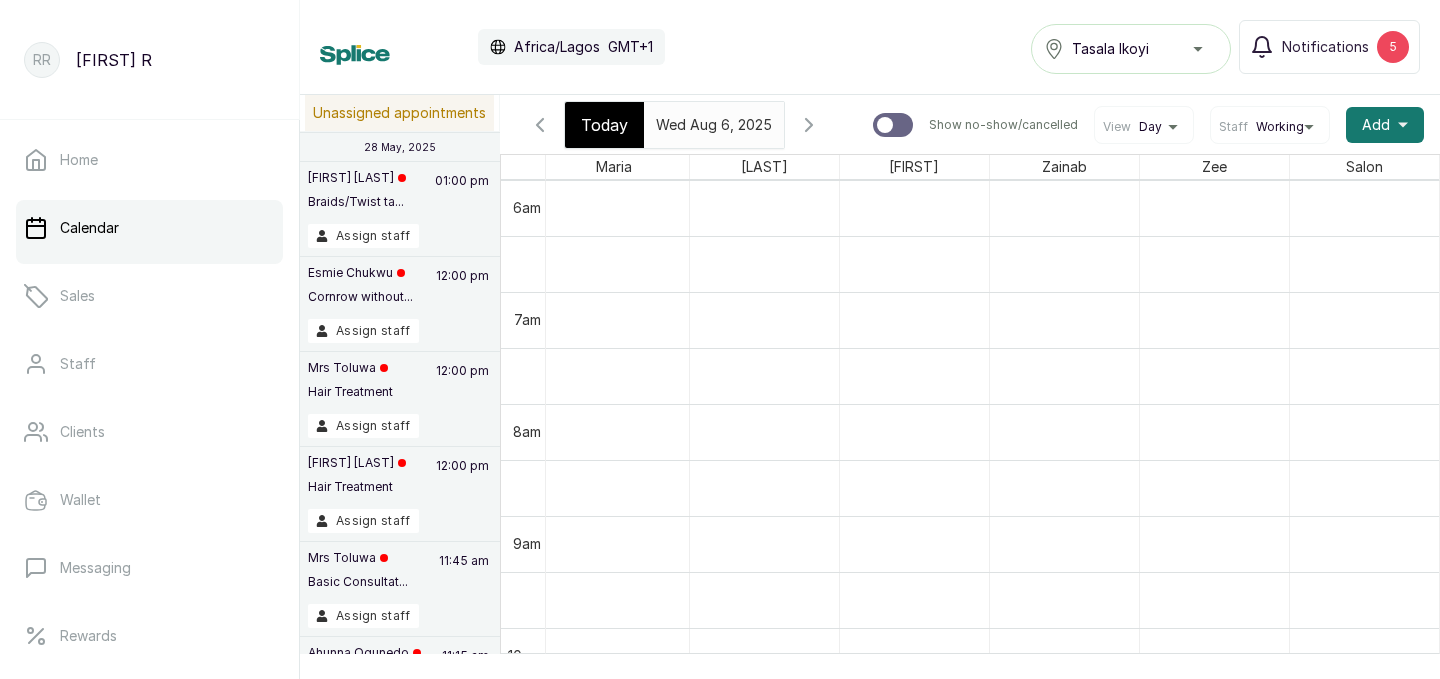 click at bounding box center [764, 120] 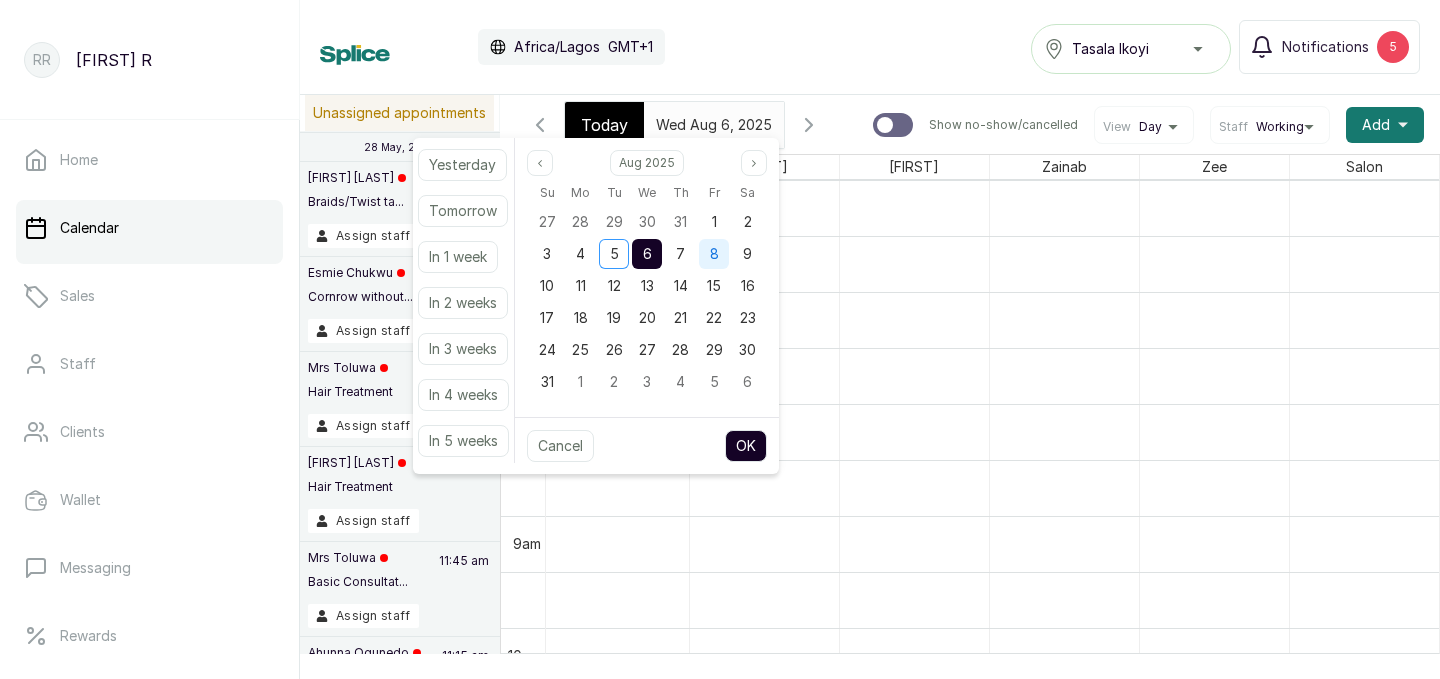 click on "8" at bounding box center (714, 253) 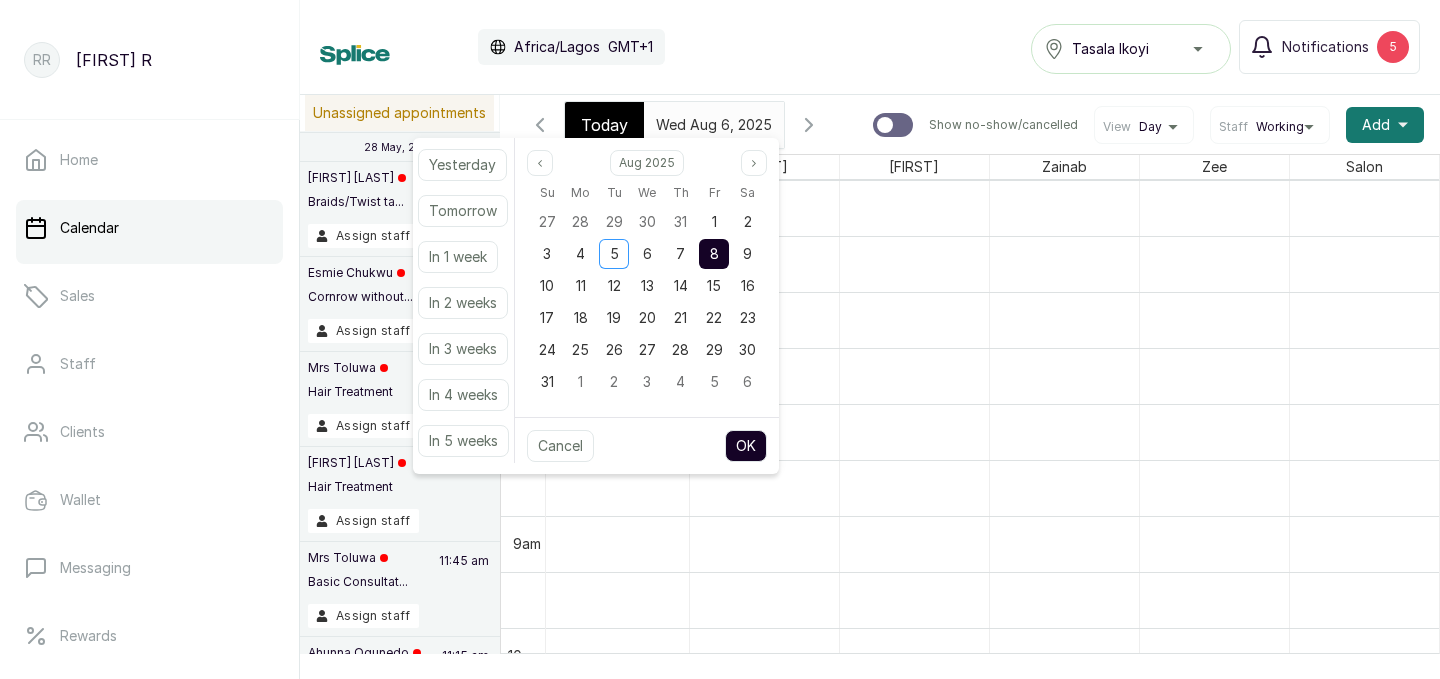 click on "OK" at bounding box center (746, 446) 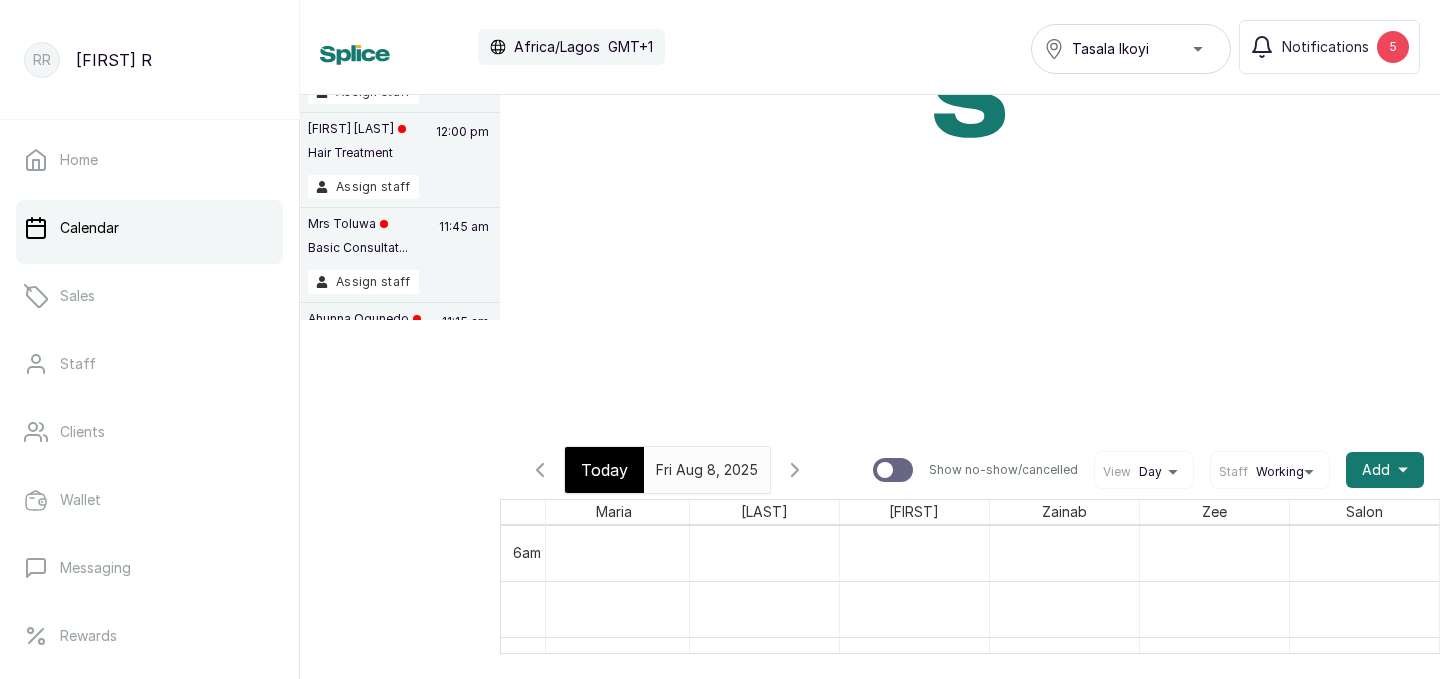 scroll, scrollTop: 424, scrollLeft: 0, axis: vertical 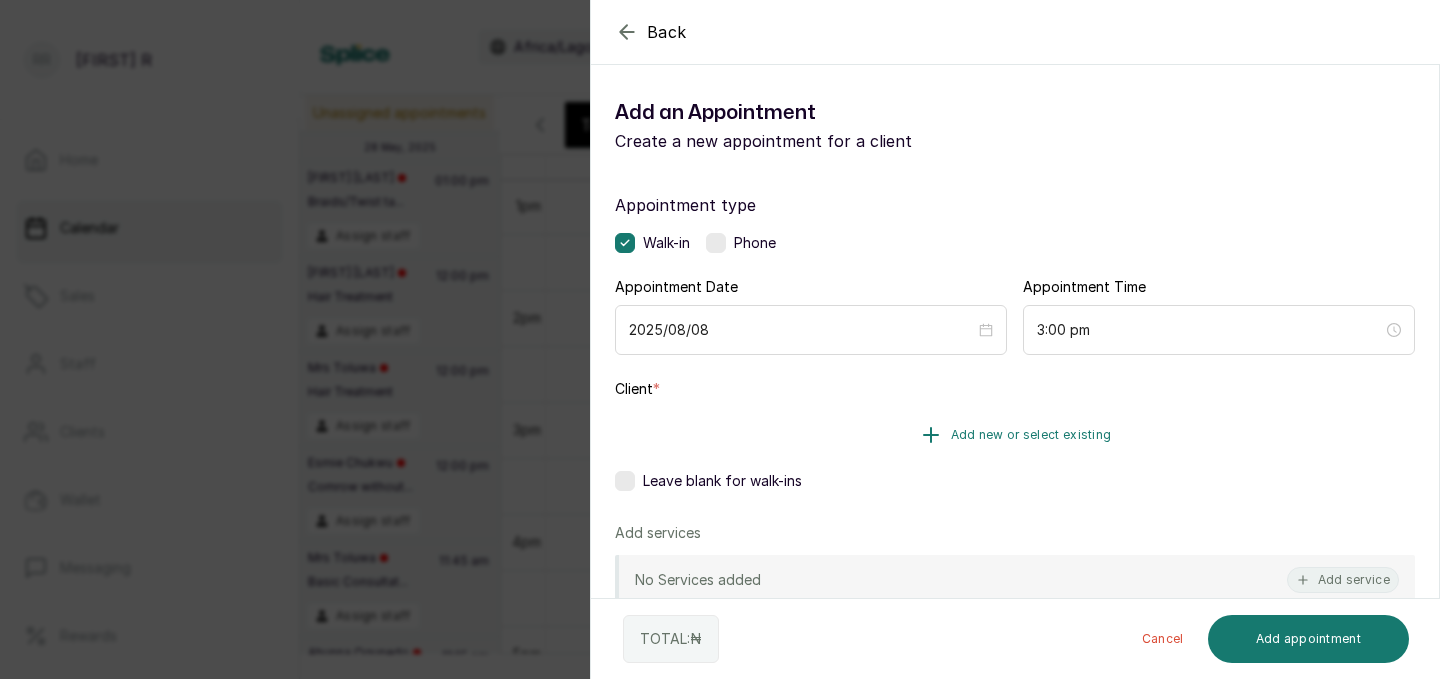 click on "Add new or select existing" at bounding box center [1015, 435] 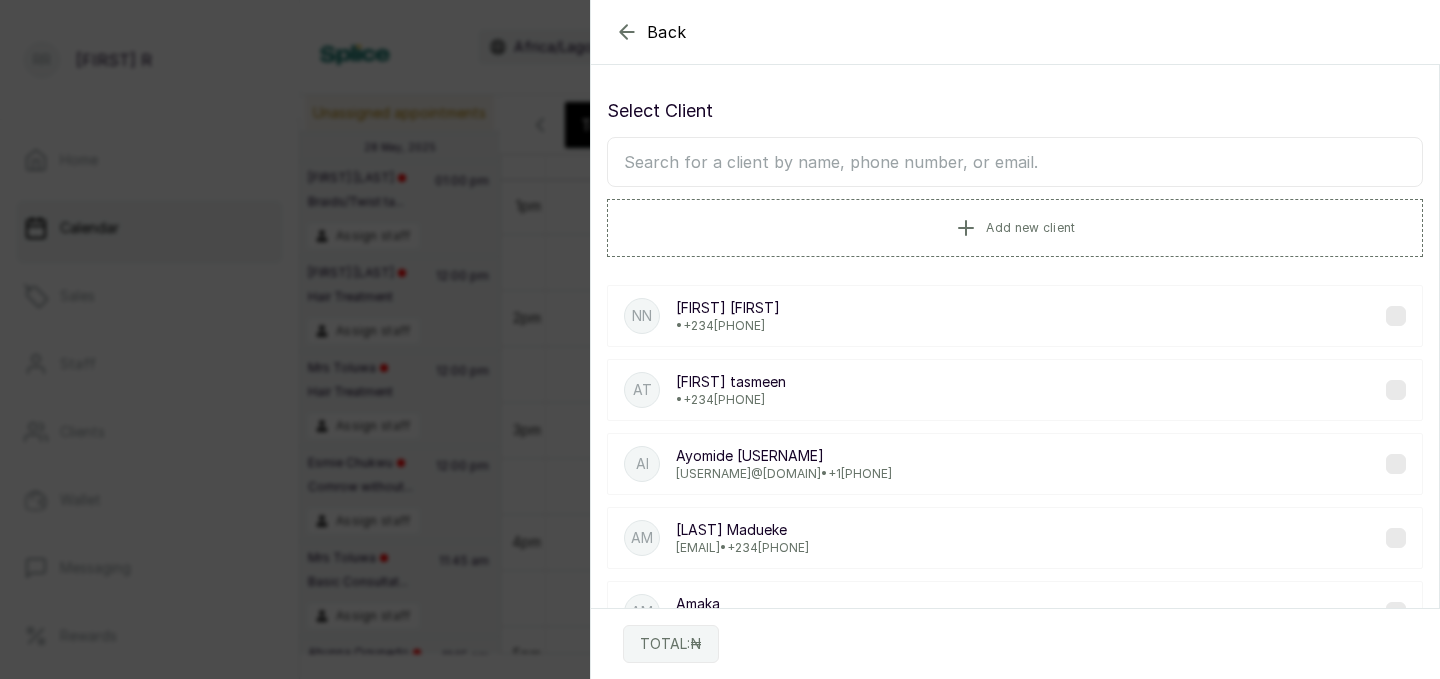 click at bounding box center (1015, 162) 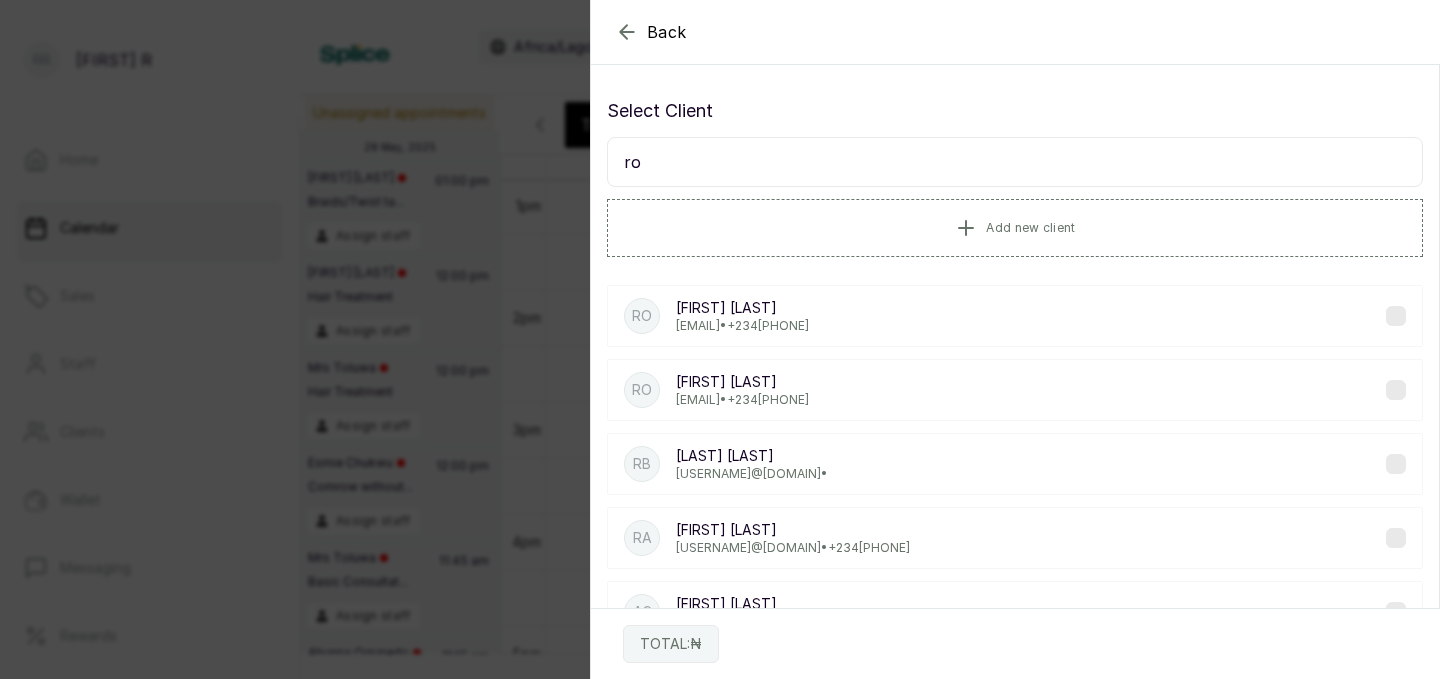 type on "r" 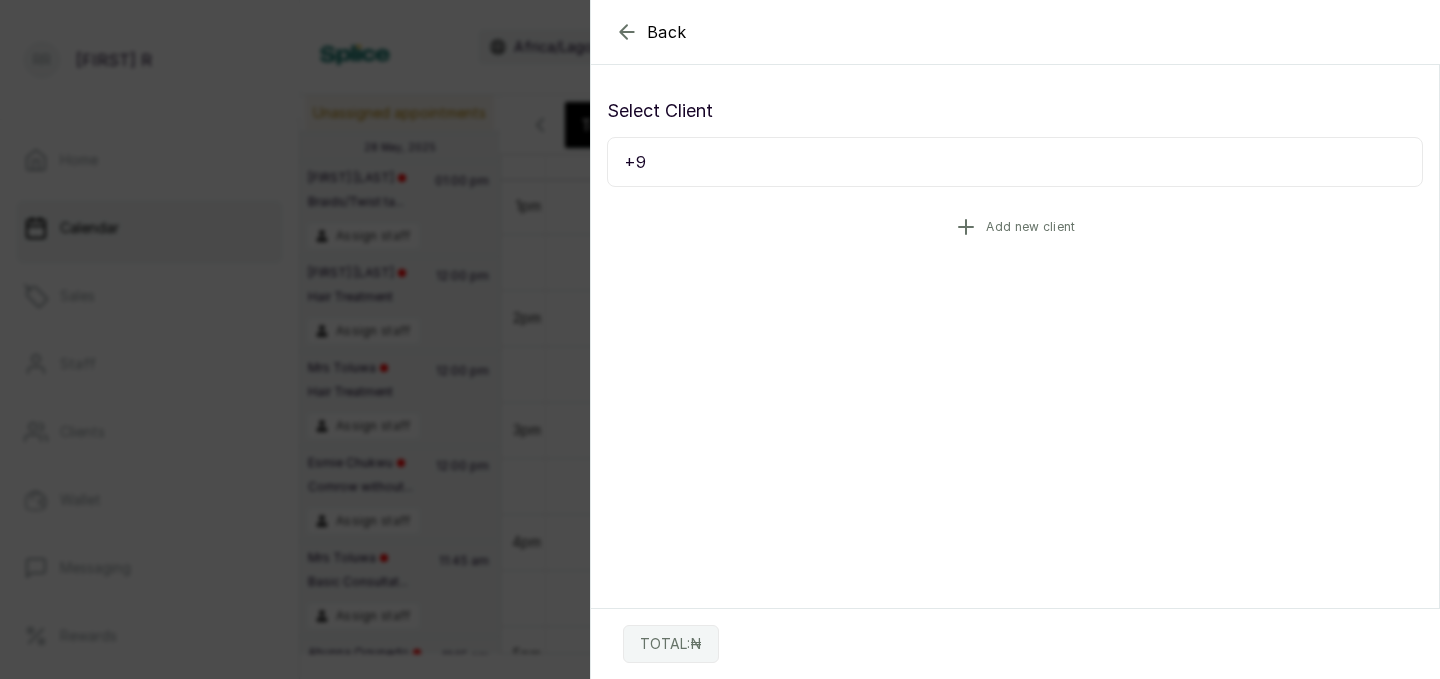 type on "+" 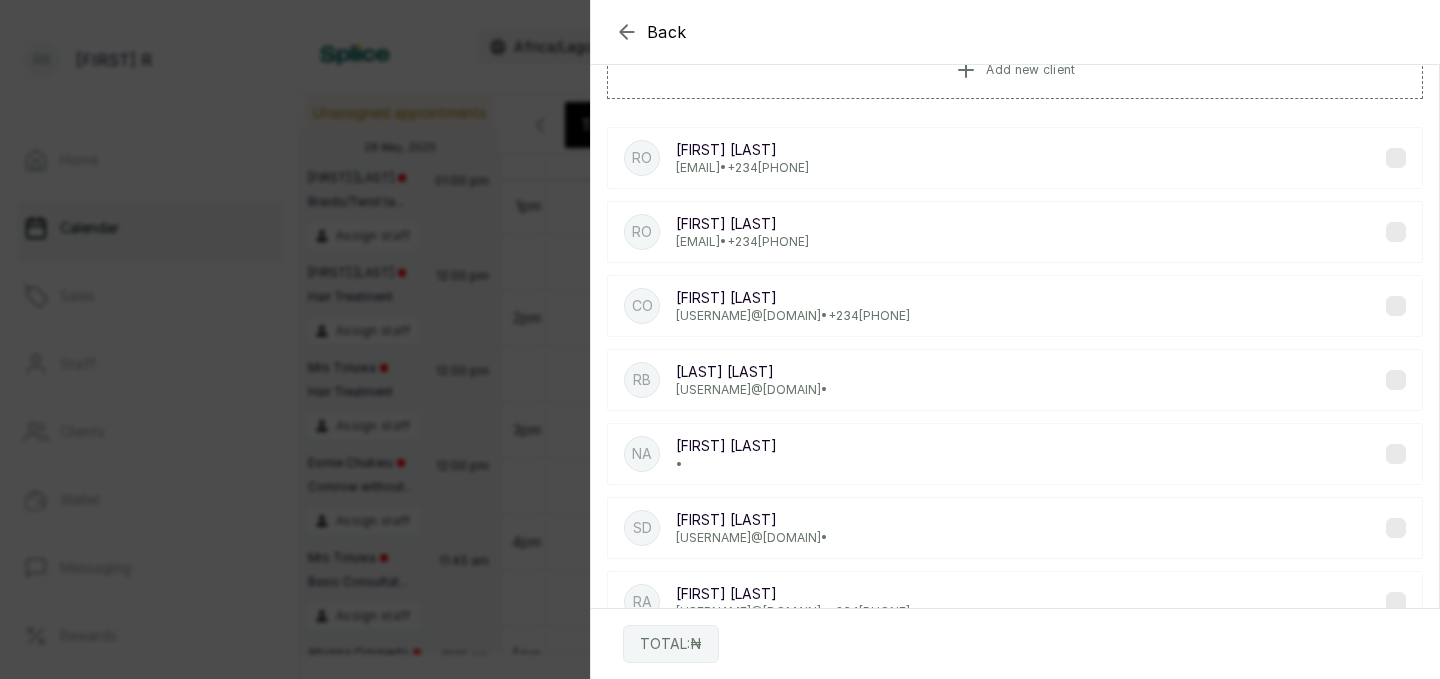 scroll, scrollTop: 0, scrollLeft: 0, axis: both 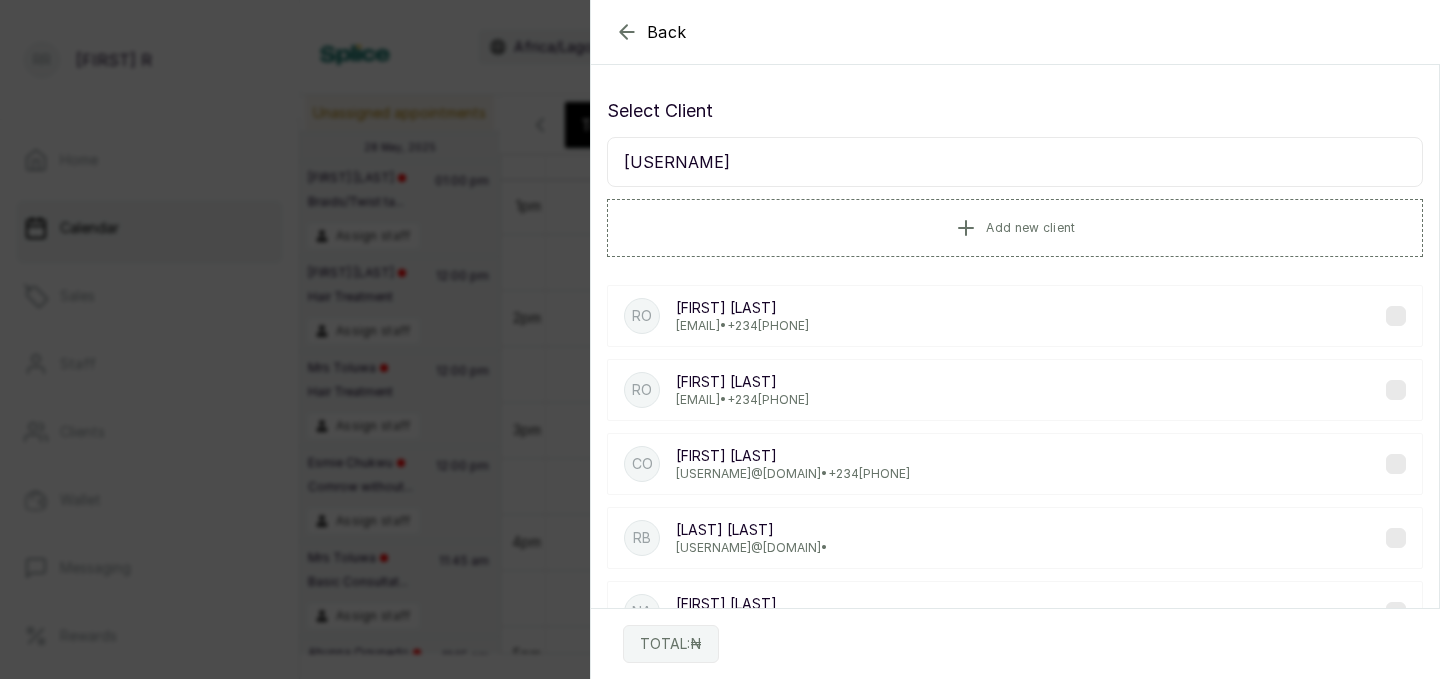 type on "[USERNAME]" 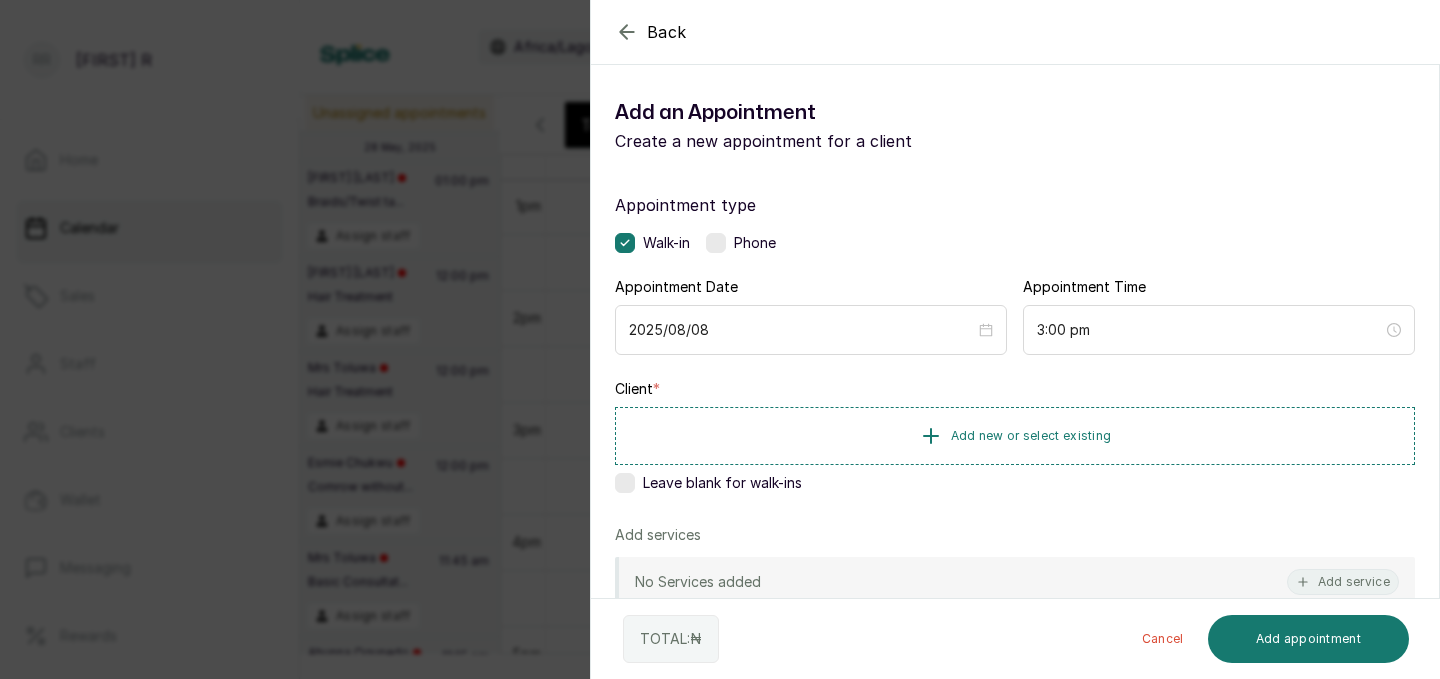 click 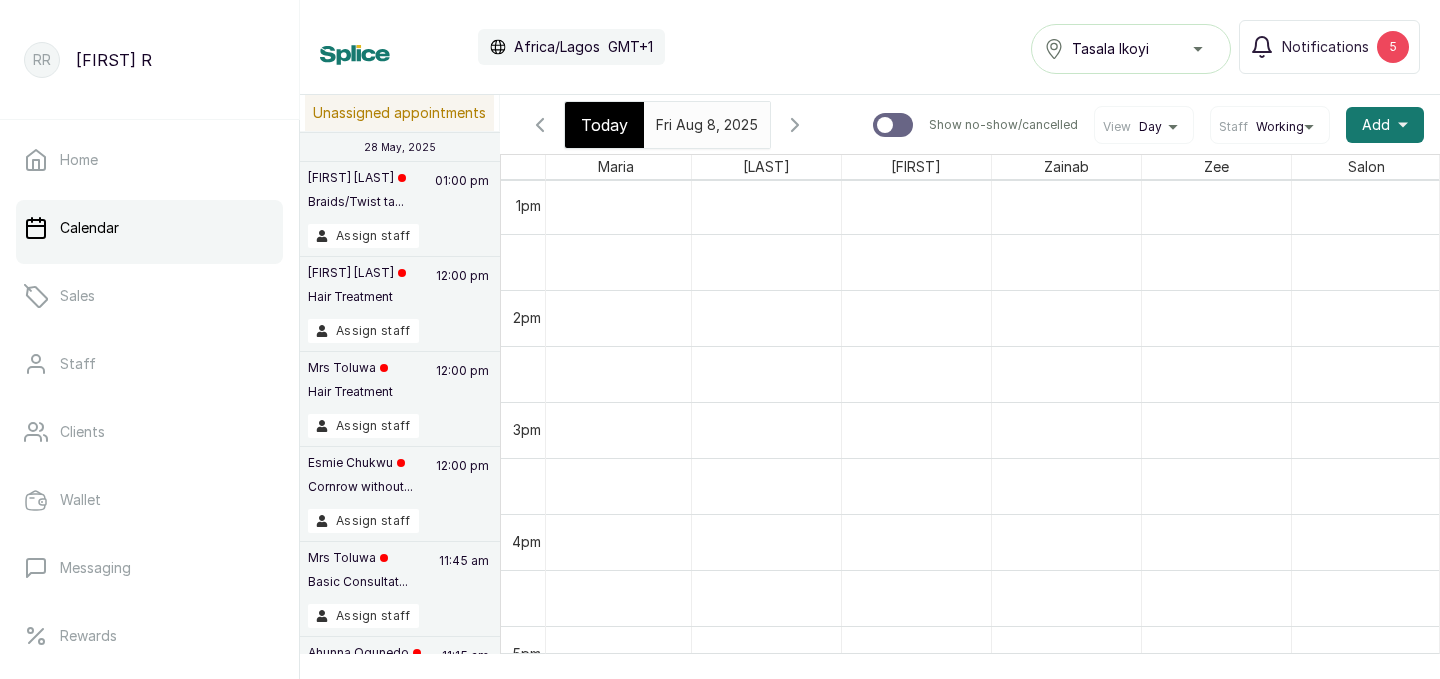 scroll, scrollTop: 0, scrollLeft: 7, axis: horizontal 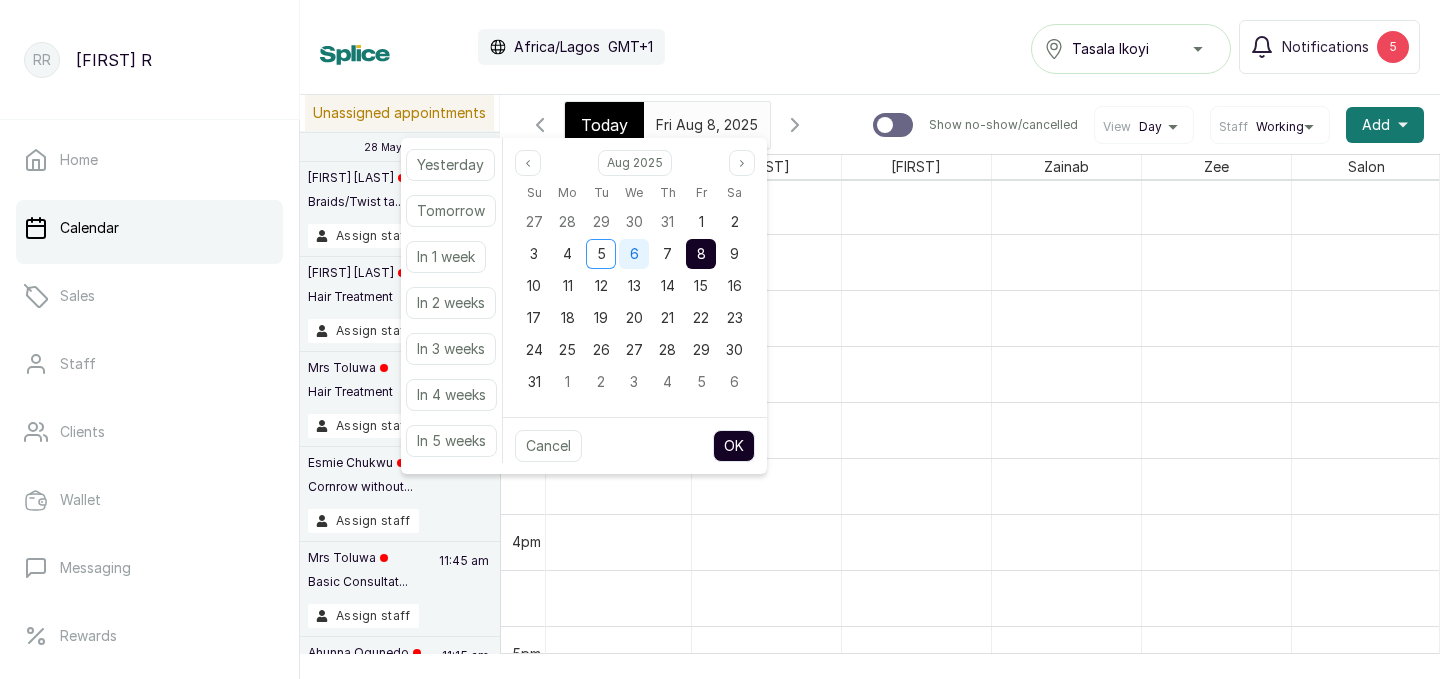 click on "6" at bounding box center [634, 253] 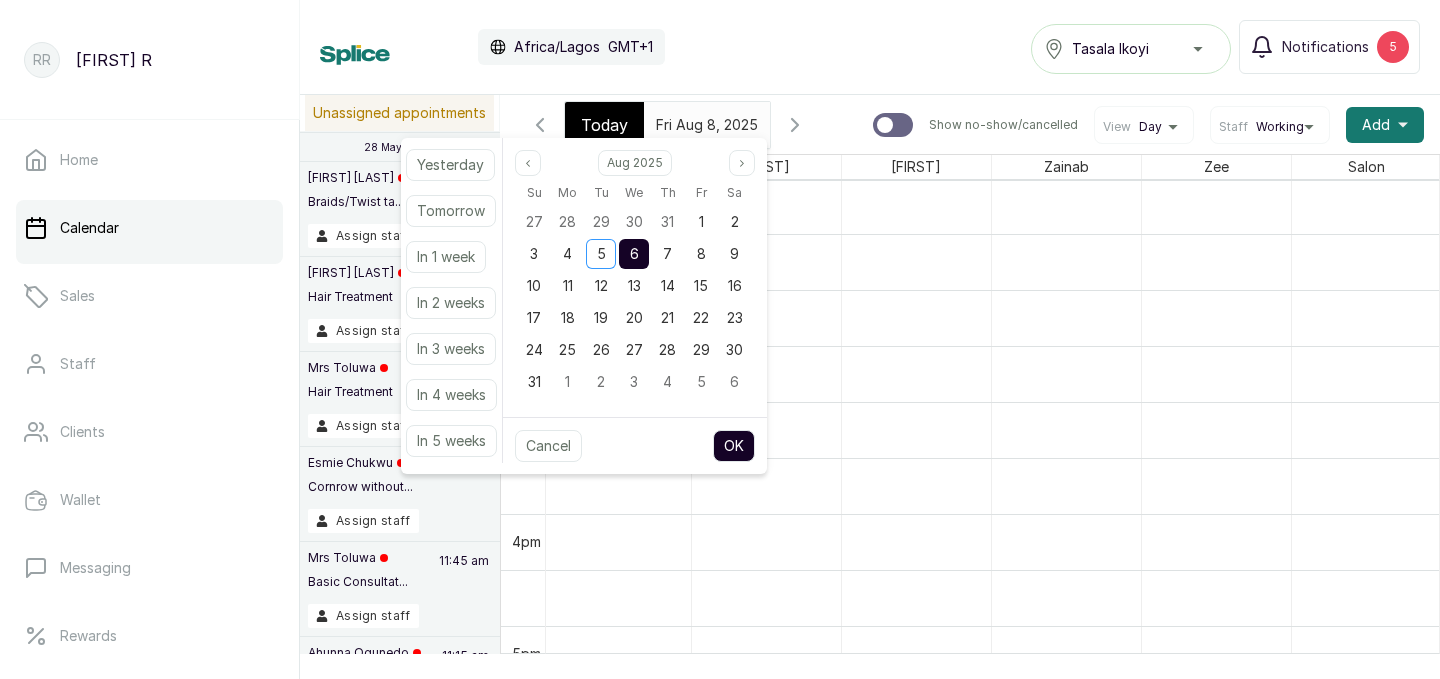 click on "OK" at bounding box center [734, 446] 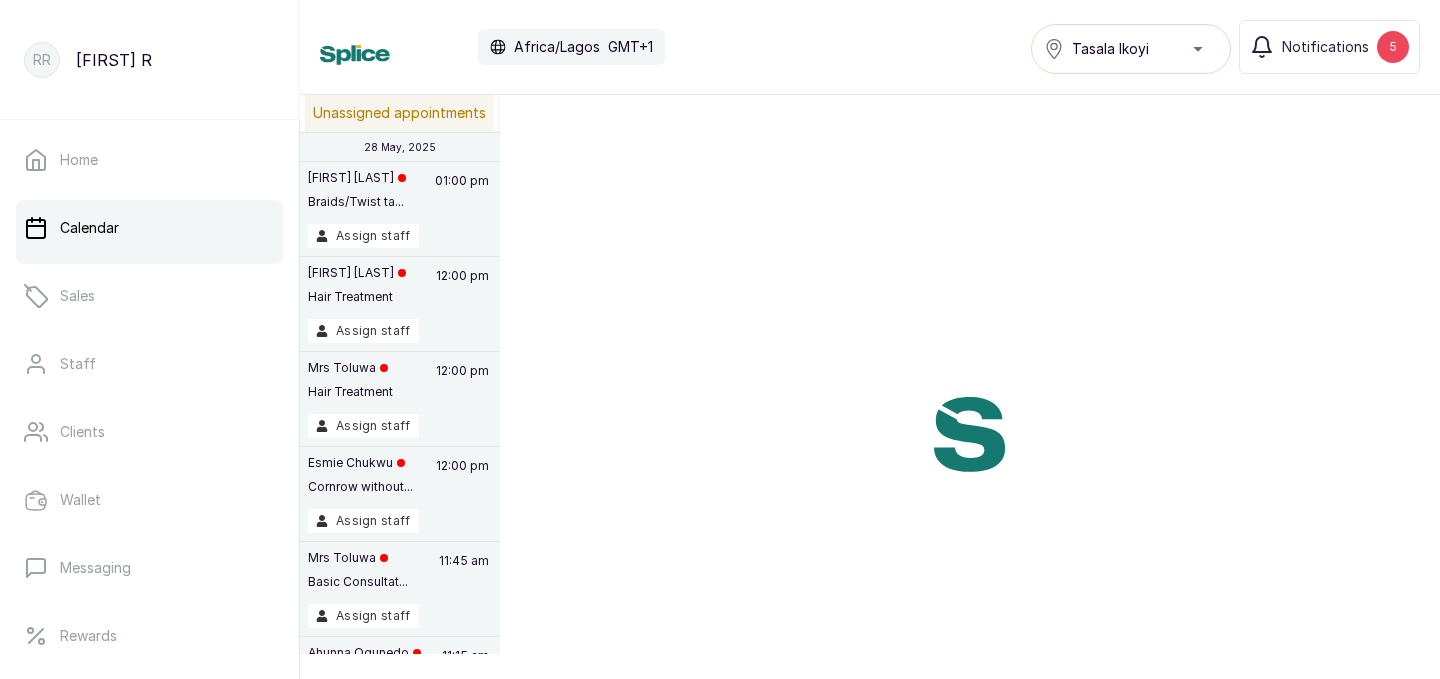 scroll, scrollTop: 673, scrollLeft: 305, axis: both 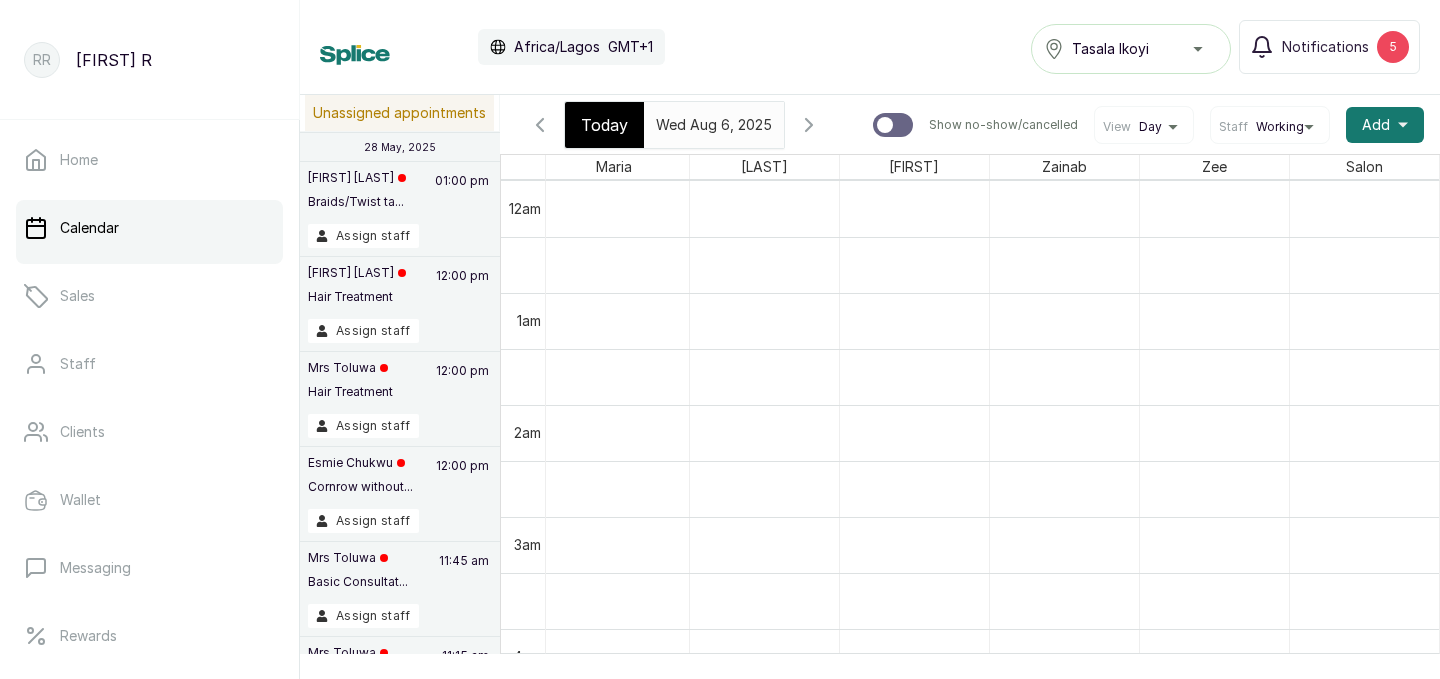 click on "2025-08-06" at bounding box center (695, 120) 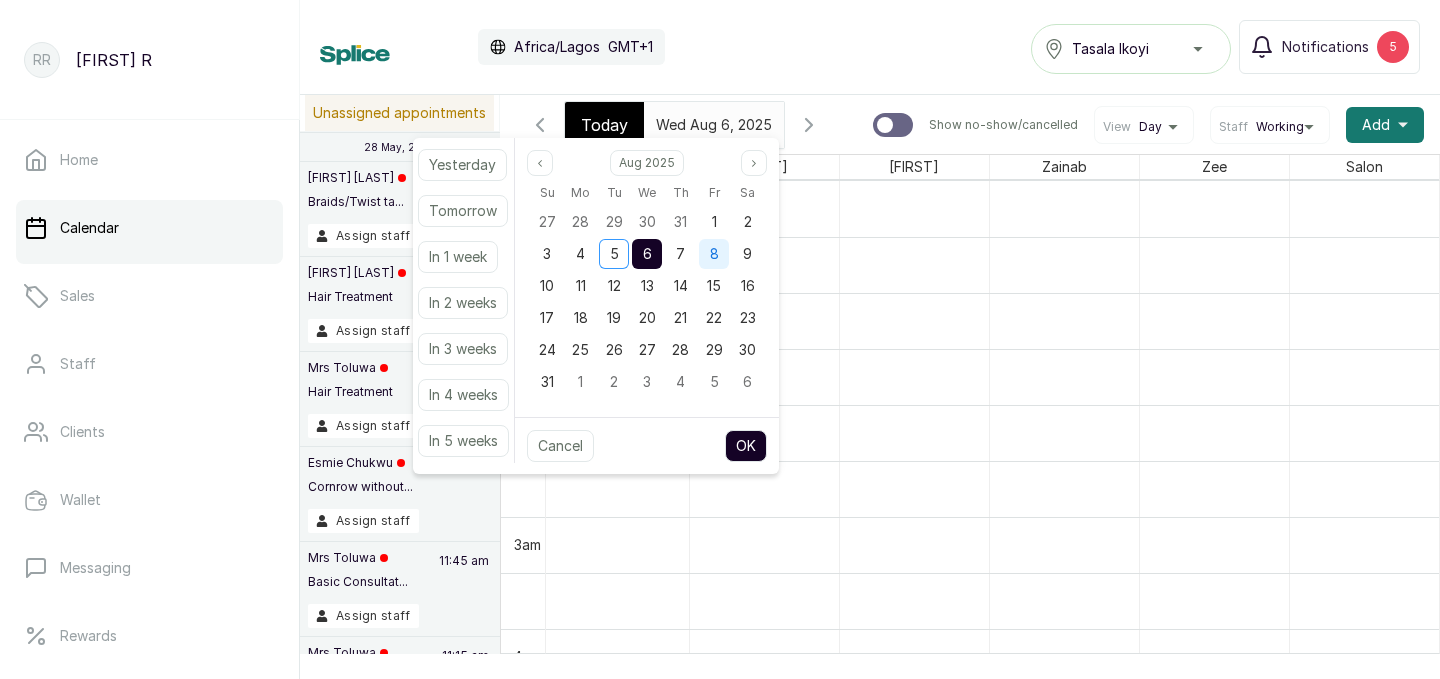 click on "8" at bounding box center (714, 254) 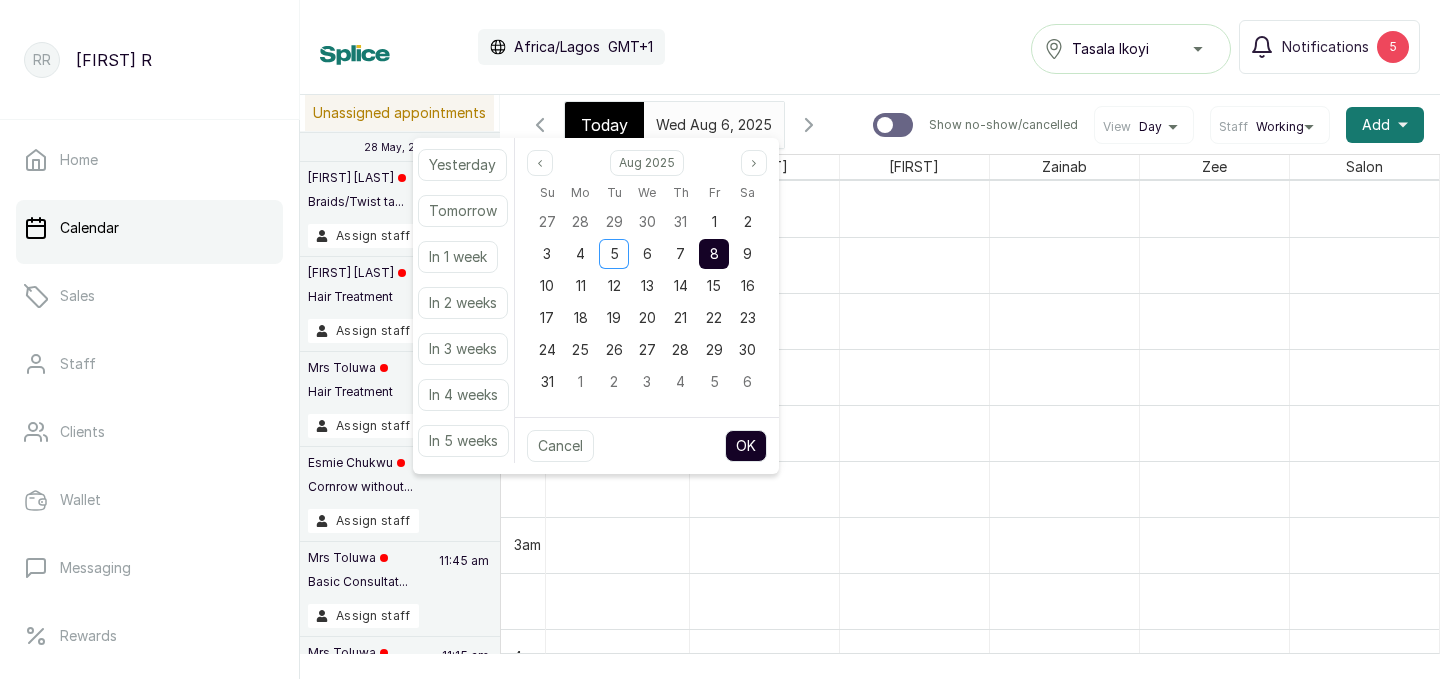 click on "OK" at bounding box center [746, 446] 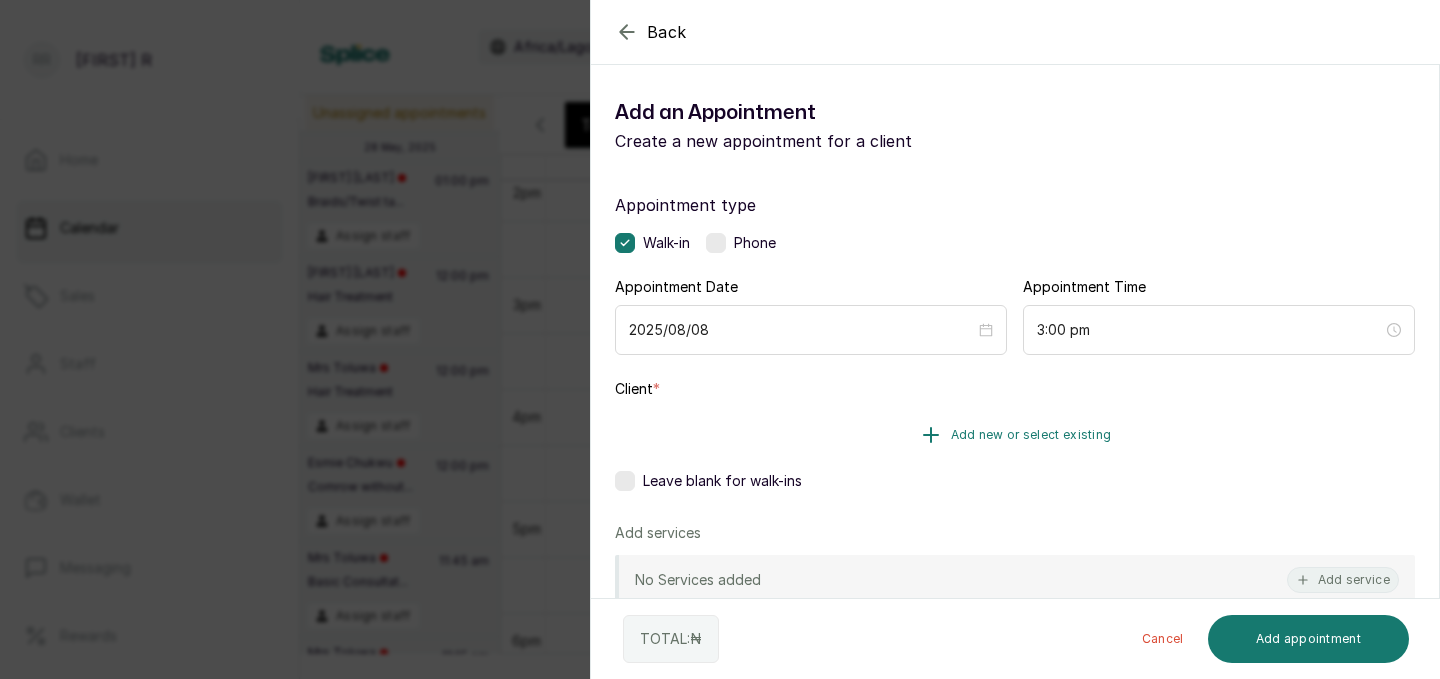 click on "Add new or select existing" at bounding box center [1015, 435] 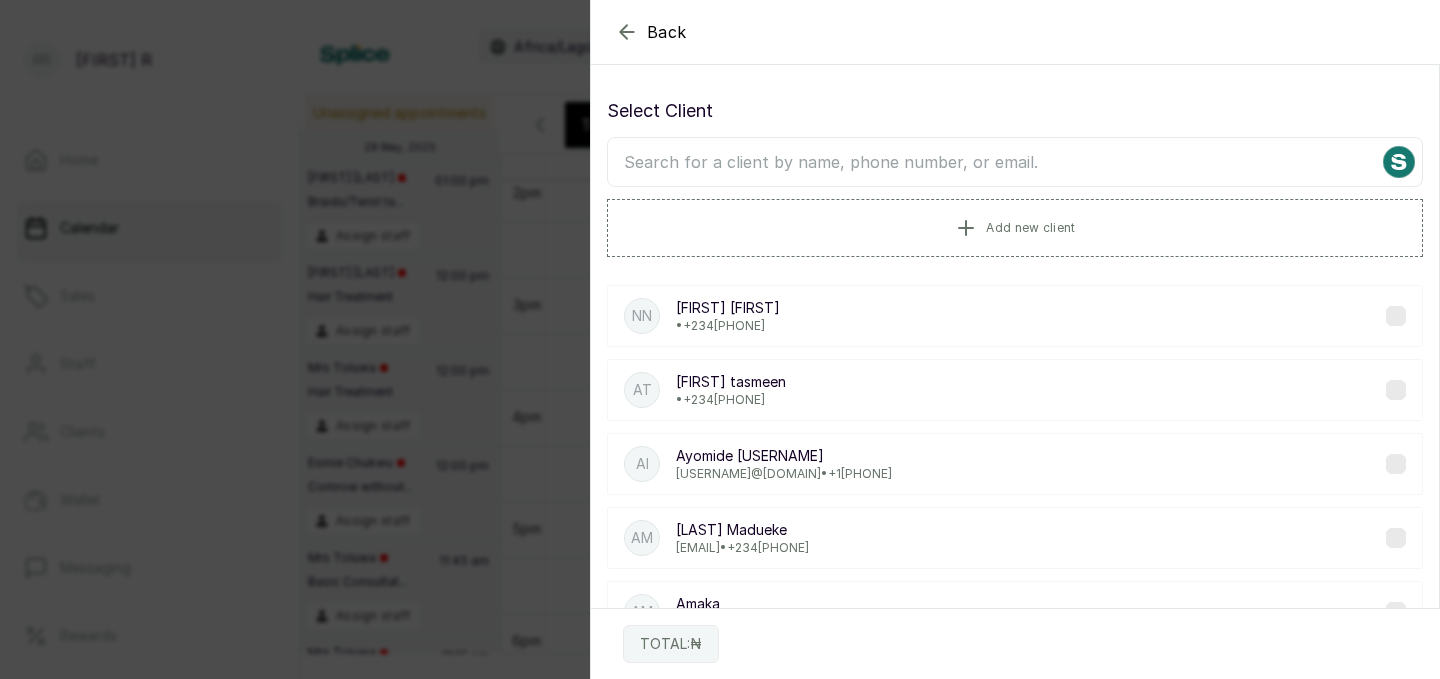 click at bounding box center [1015, 162] 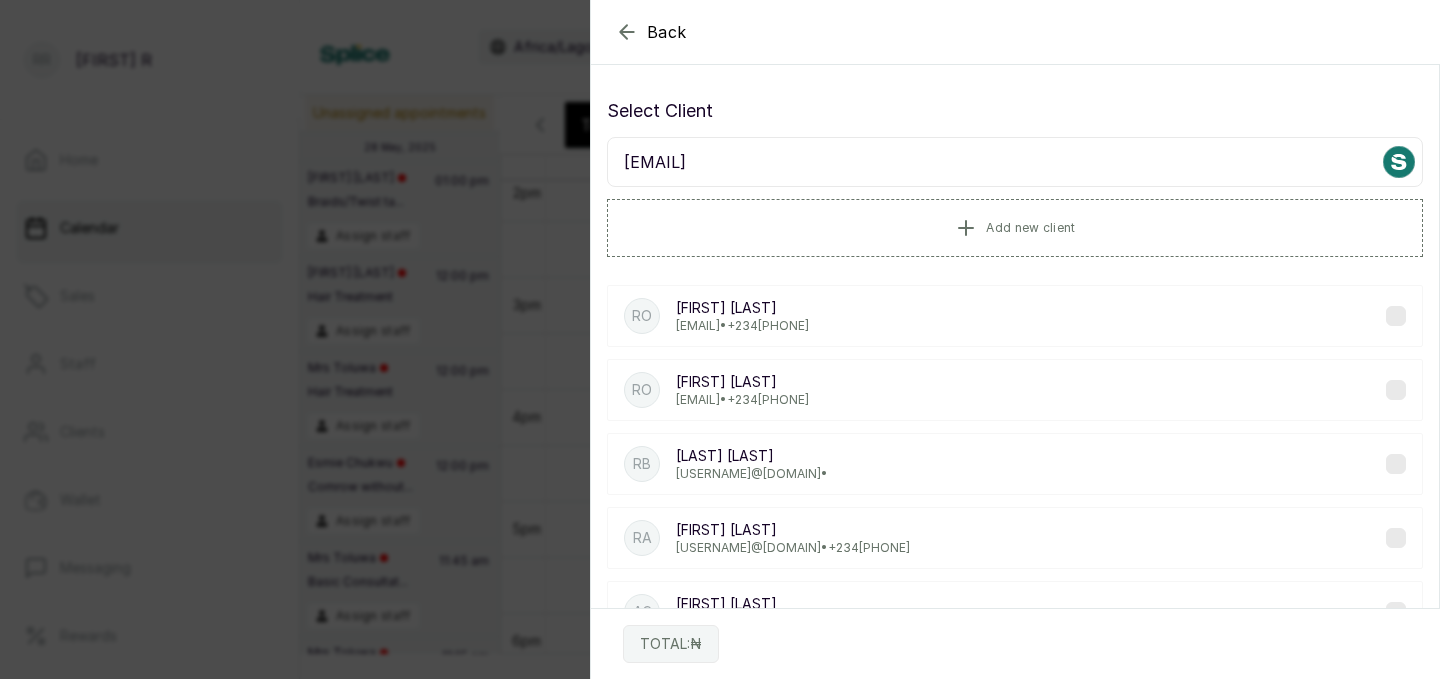 type on "[EMAIL]" 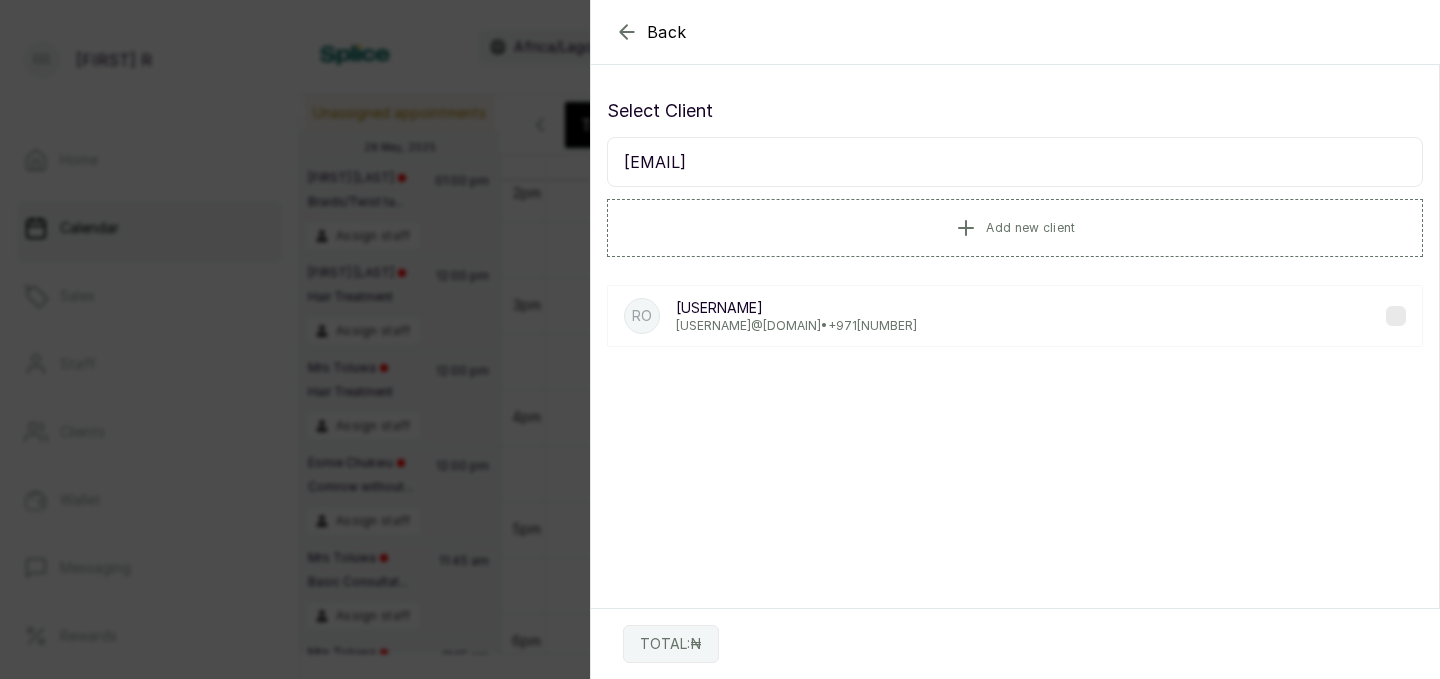 click on "[USERNAME]" at bounding box center [796, 308] 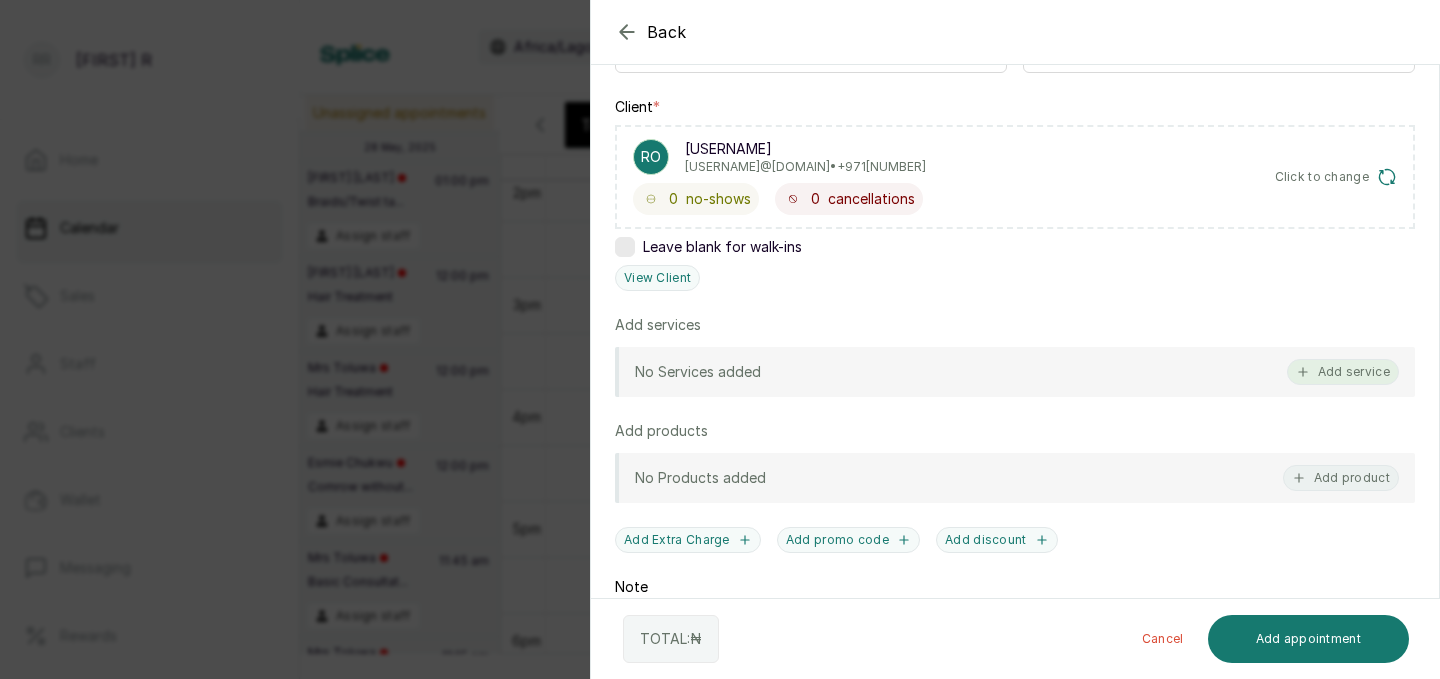 click on "Add service" at bounding box center [1343, 372] 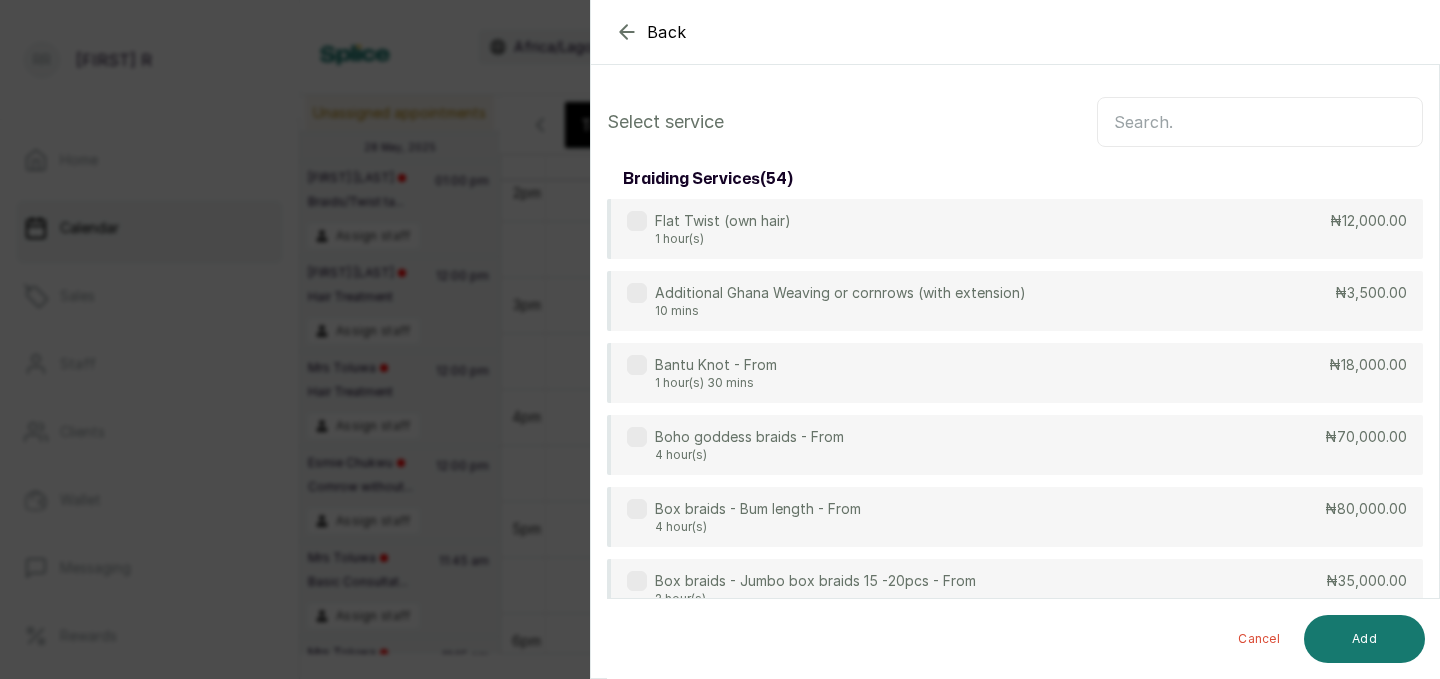click at bounding box center [1260, 122] 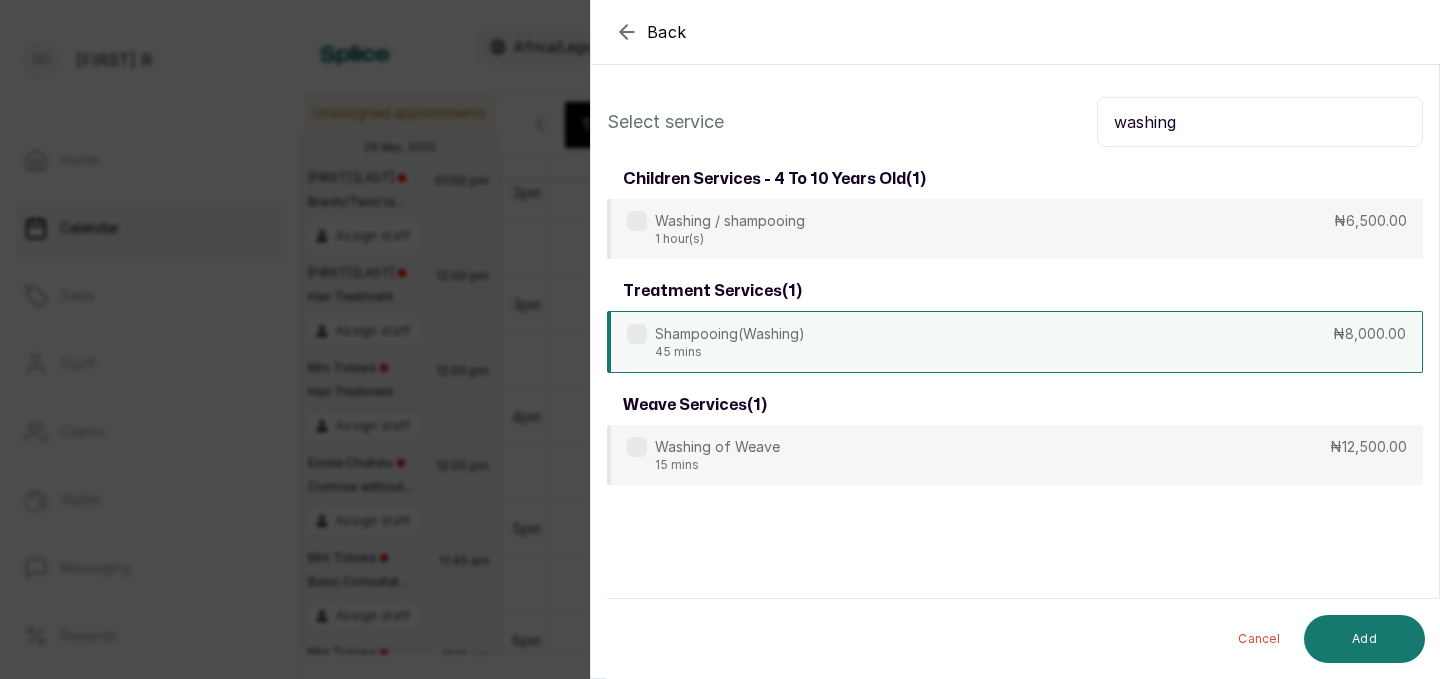 type on "washing" 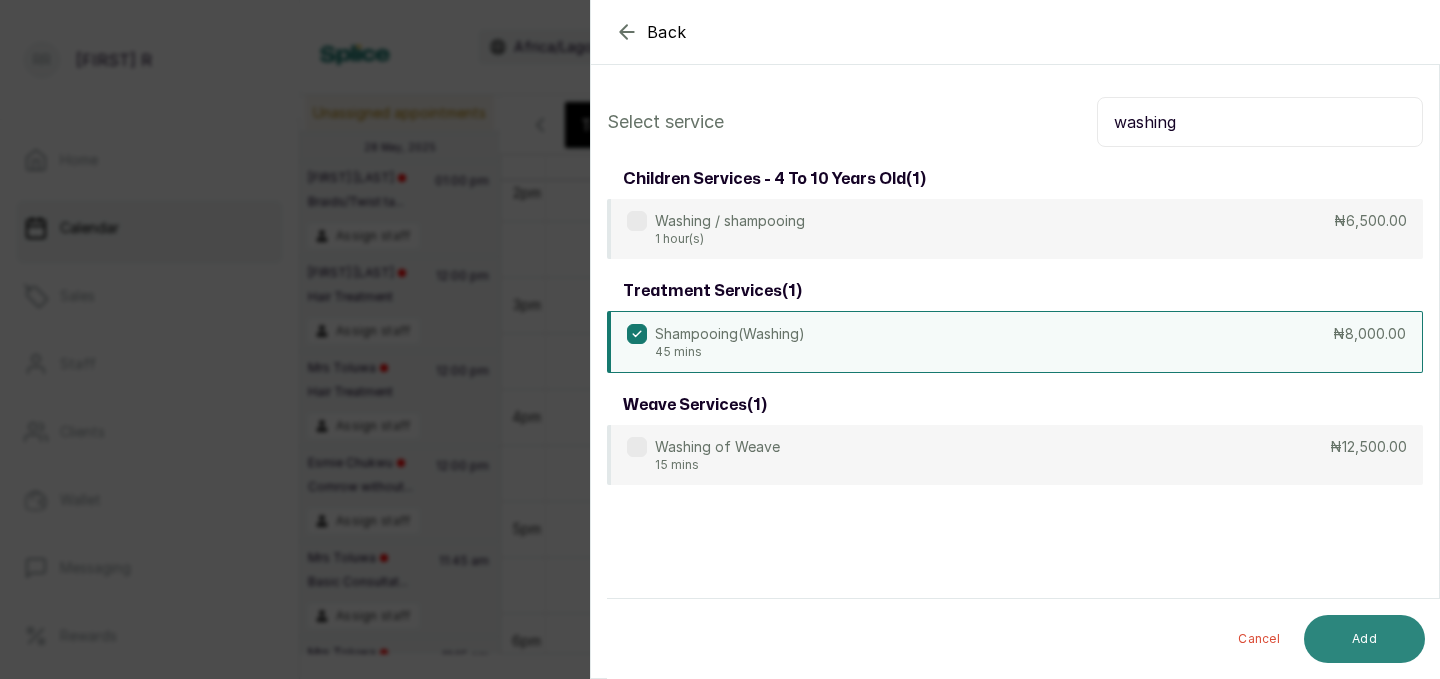 click on "Add" at bounding box center (1364, 639) 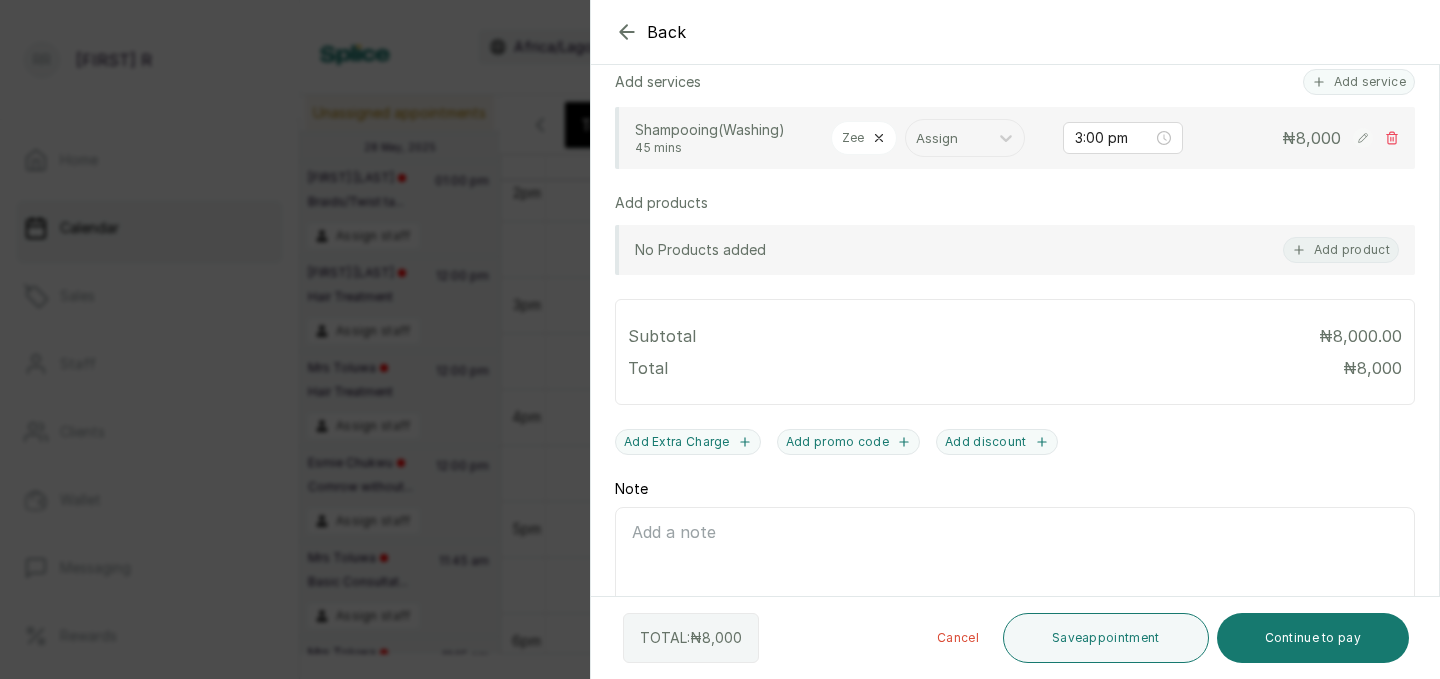 scroll, scrollTop: 567, scrollLeft: 0, axis: vertical 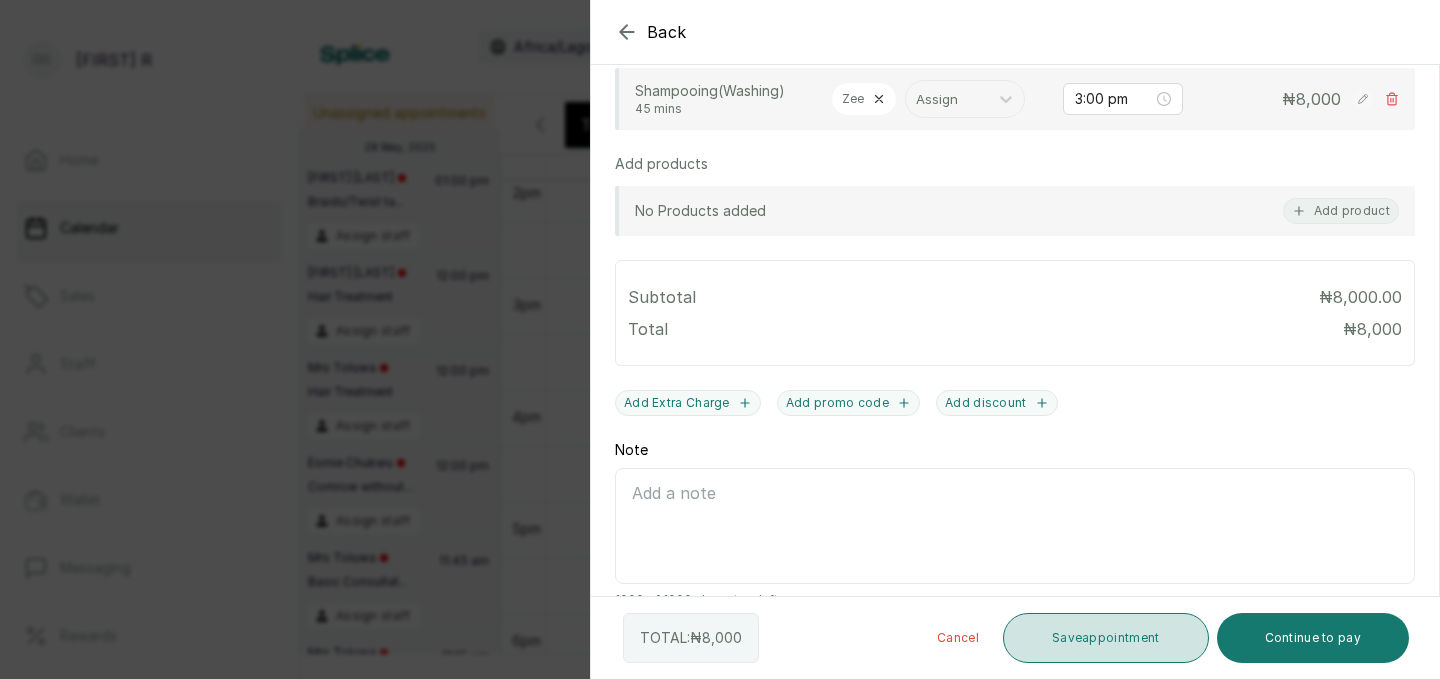 click on "Save  appointment" at bounding box center [1106, 638] 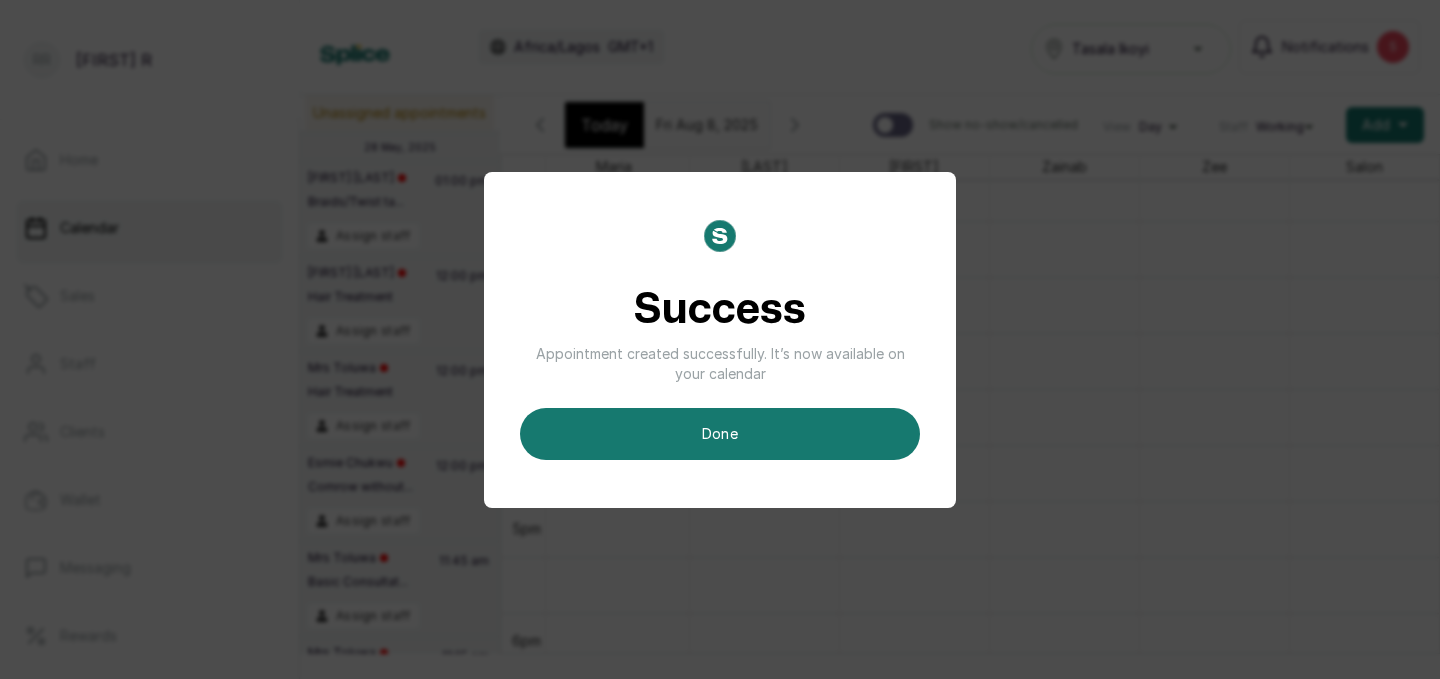 scroll, scrollTop: 0, scrollLeft: 7, axis: horizontal 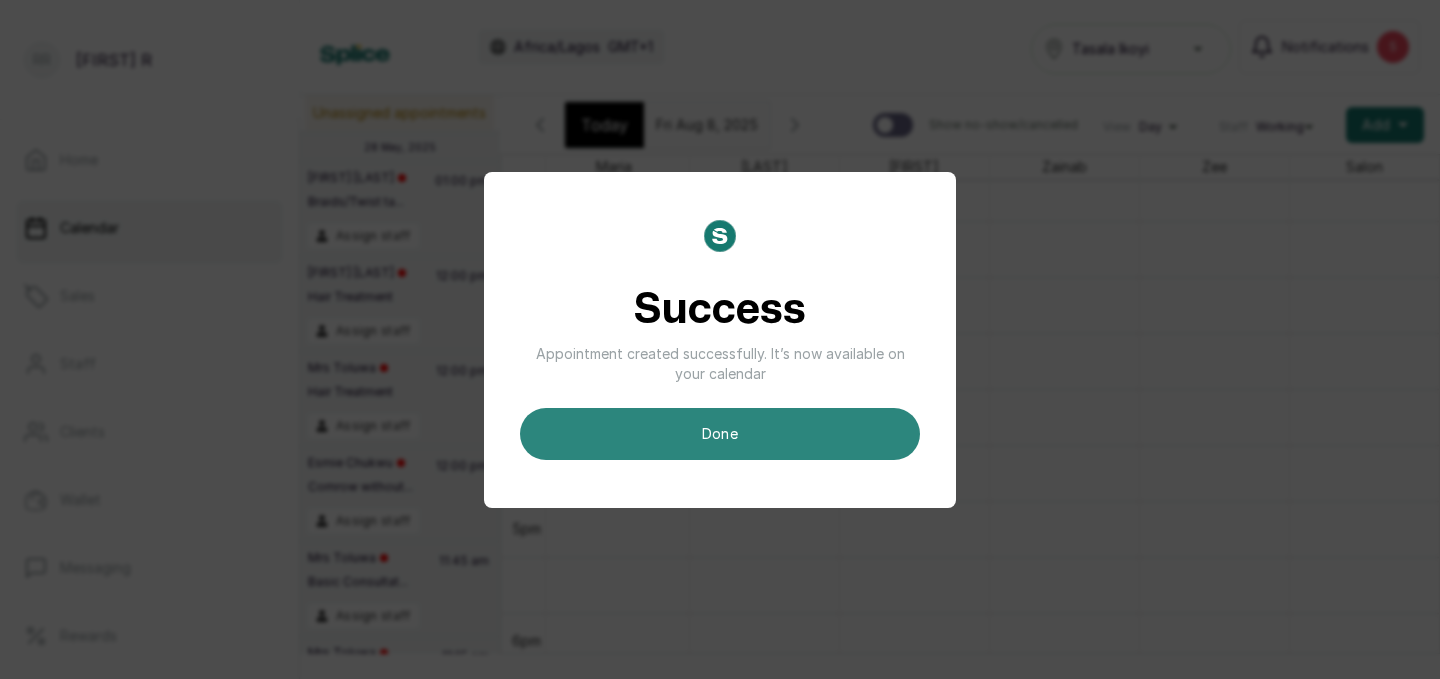 click on "done" at bounding box center (720, 434) 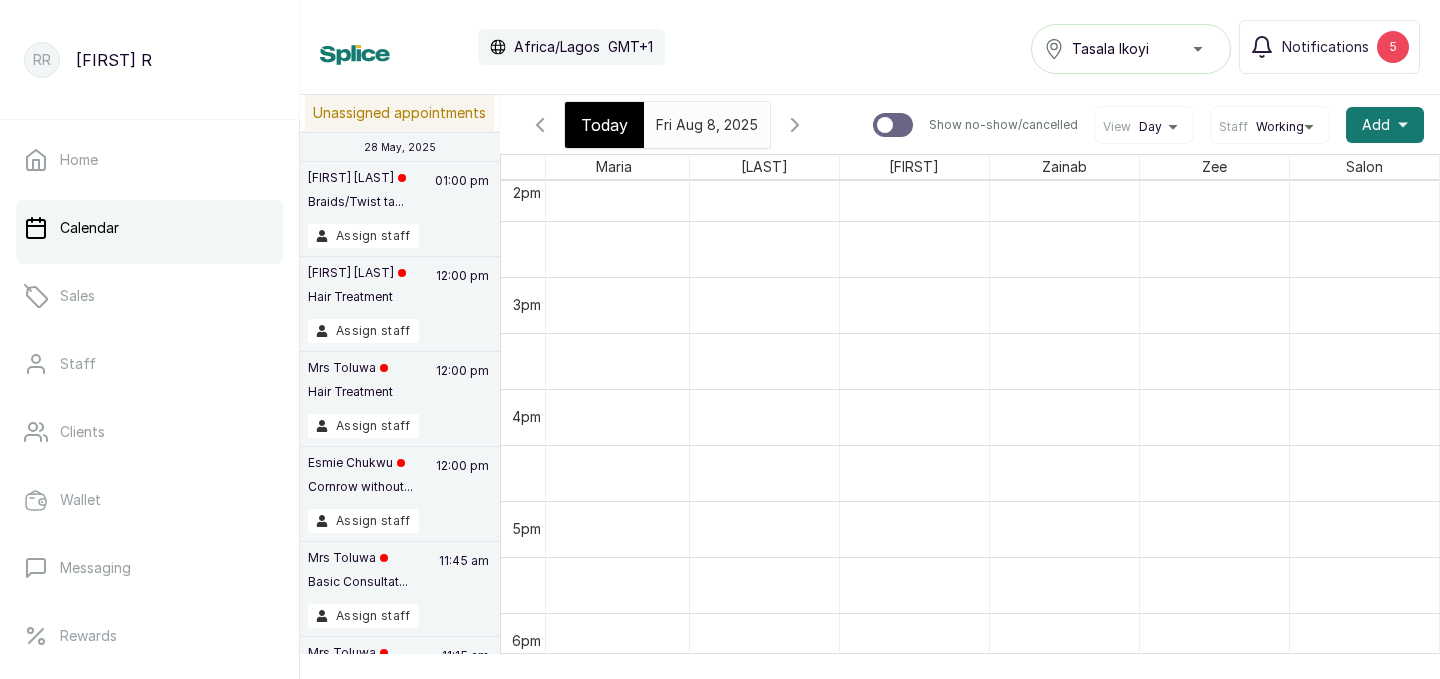 click on "2025-08-08" at bounding box center [688, 120] 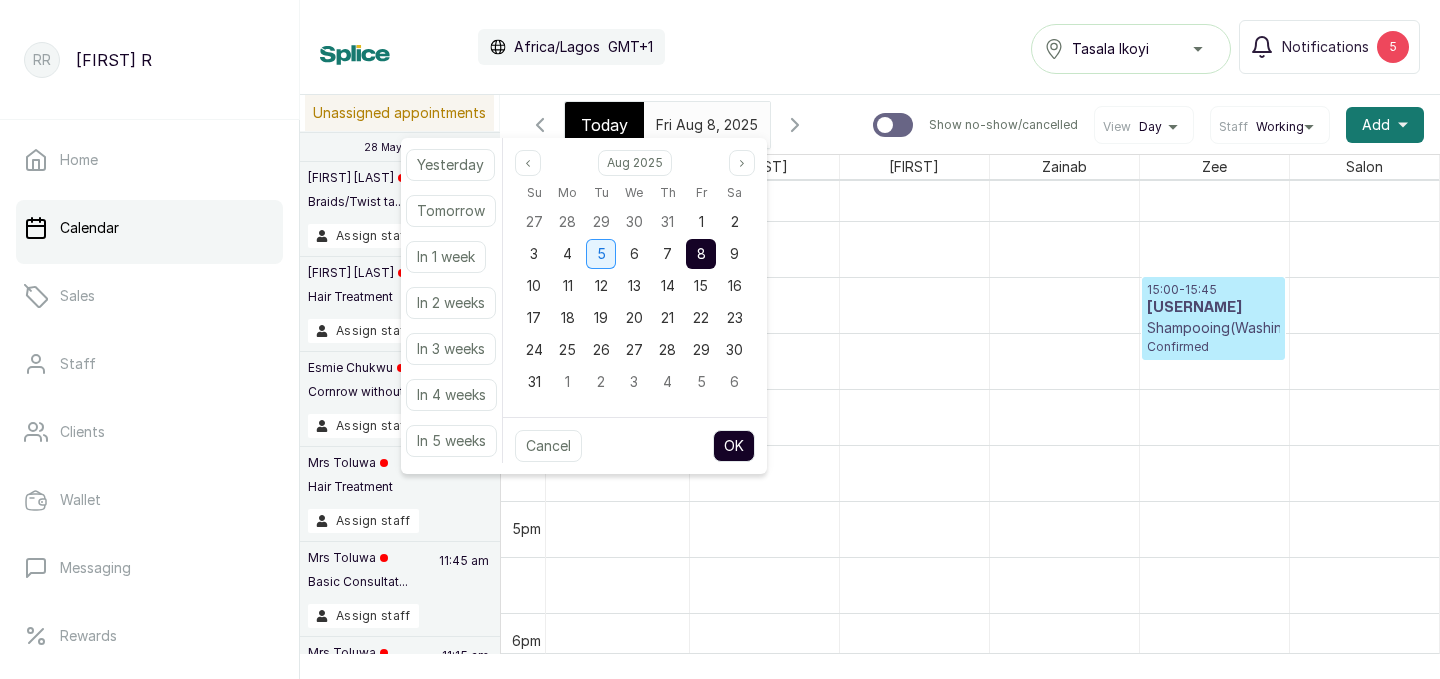 click on "5" at bounding box center [601, 254] 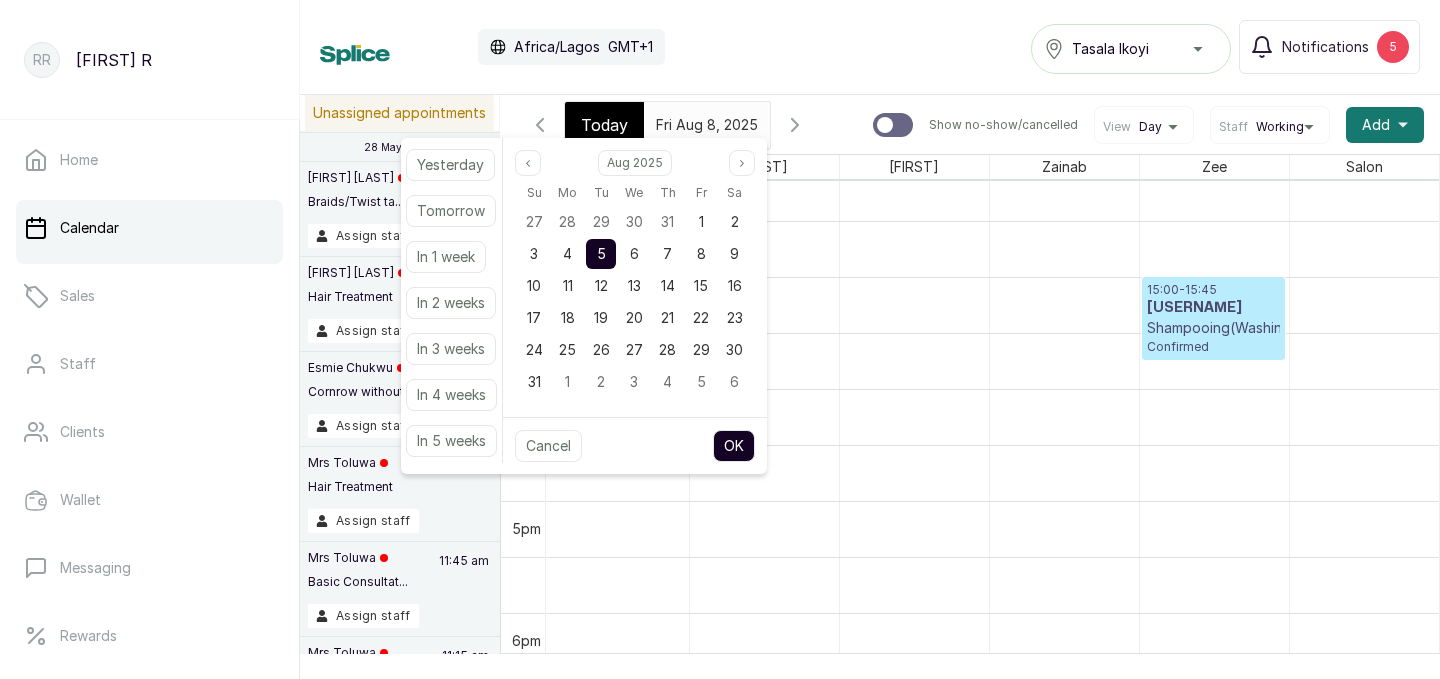 scroll, scrollTop: 673, scrollLeft: 307, axis: both 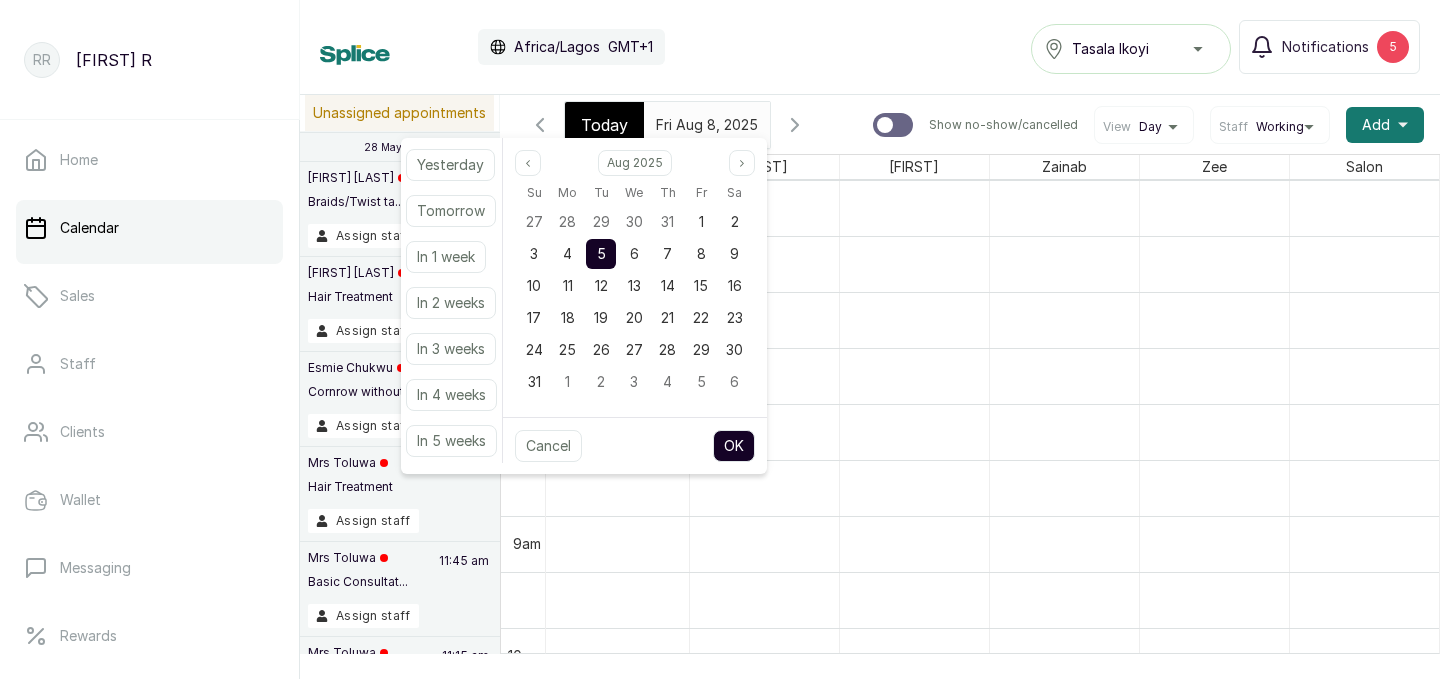 click on "OK" at bounding box center (734, 446) 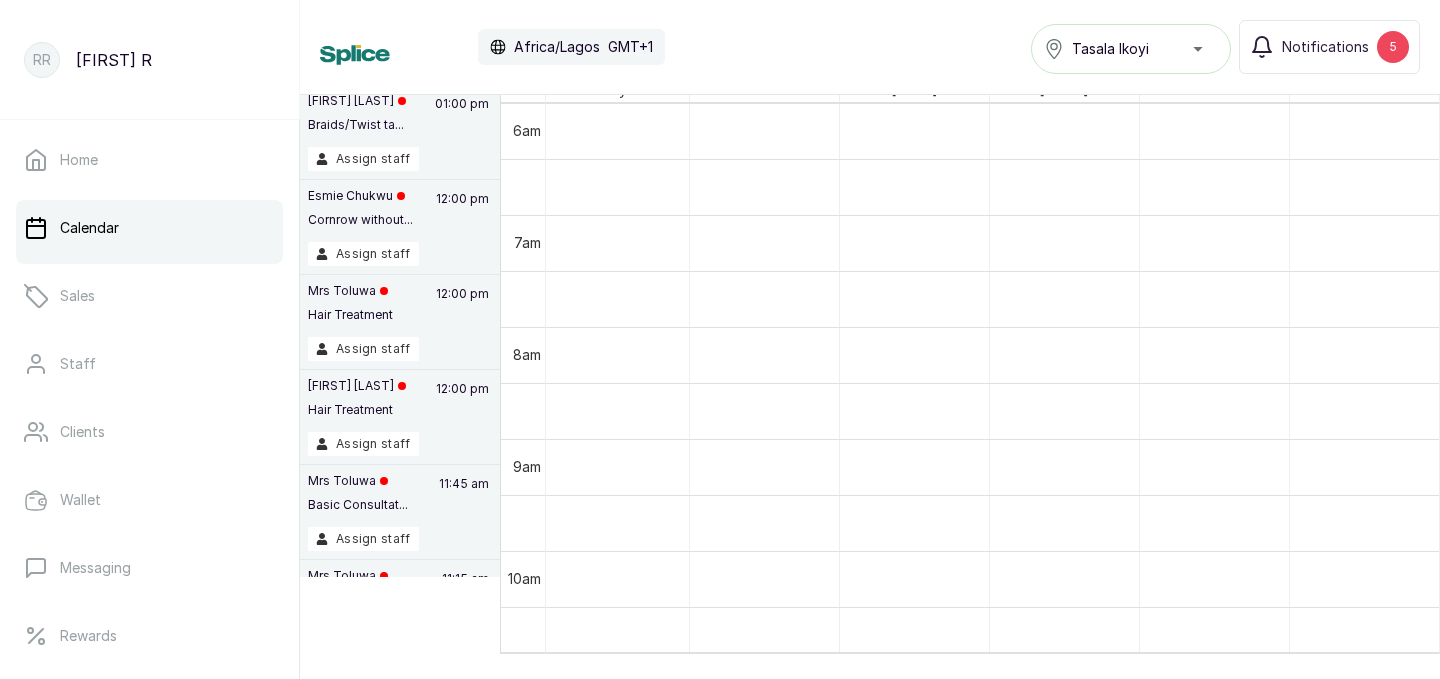 scroll, scrollTop: 77, scrollLeft: 0, axis: vertical 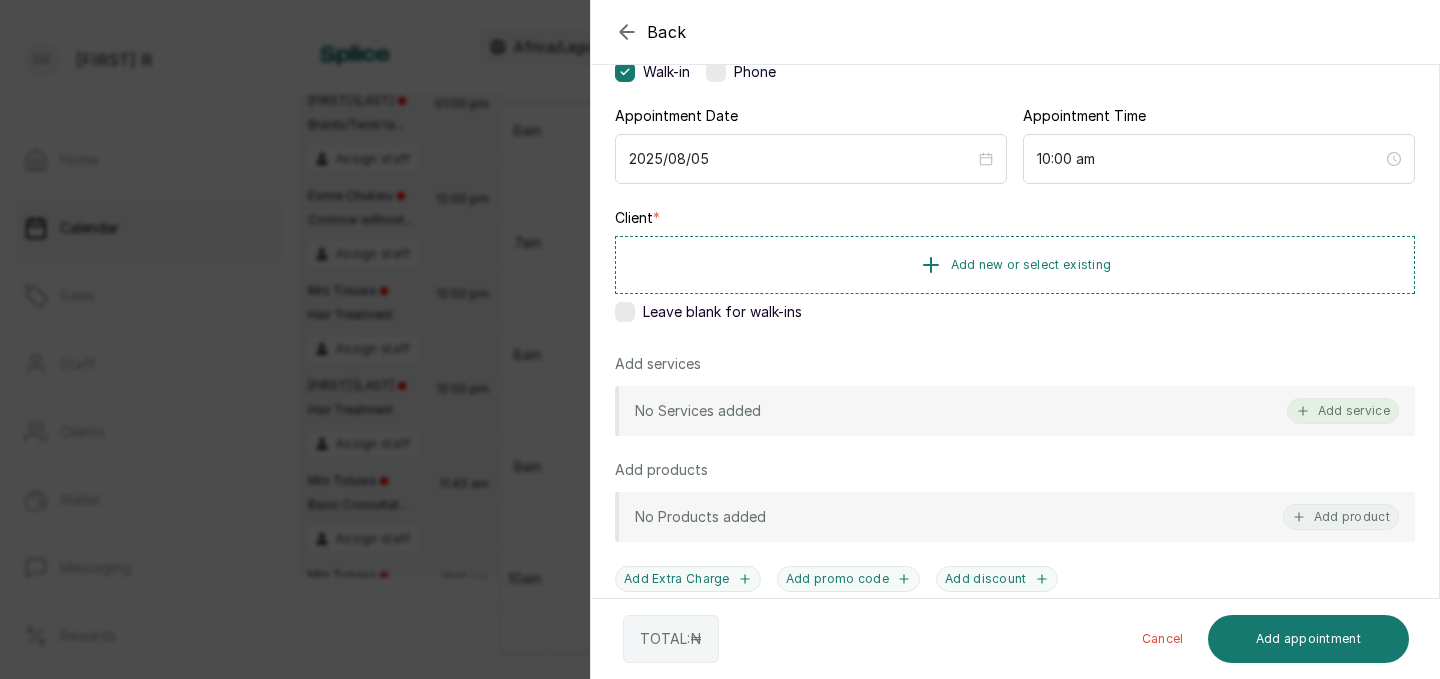 click on "Add service" at bounding box center [1343, 411] 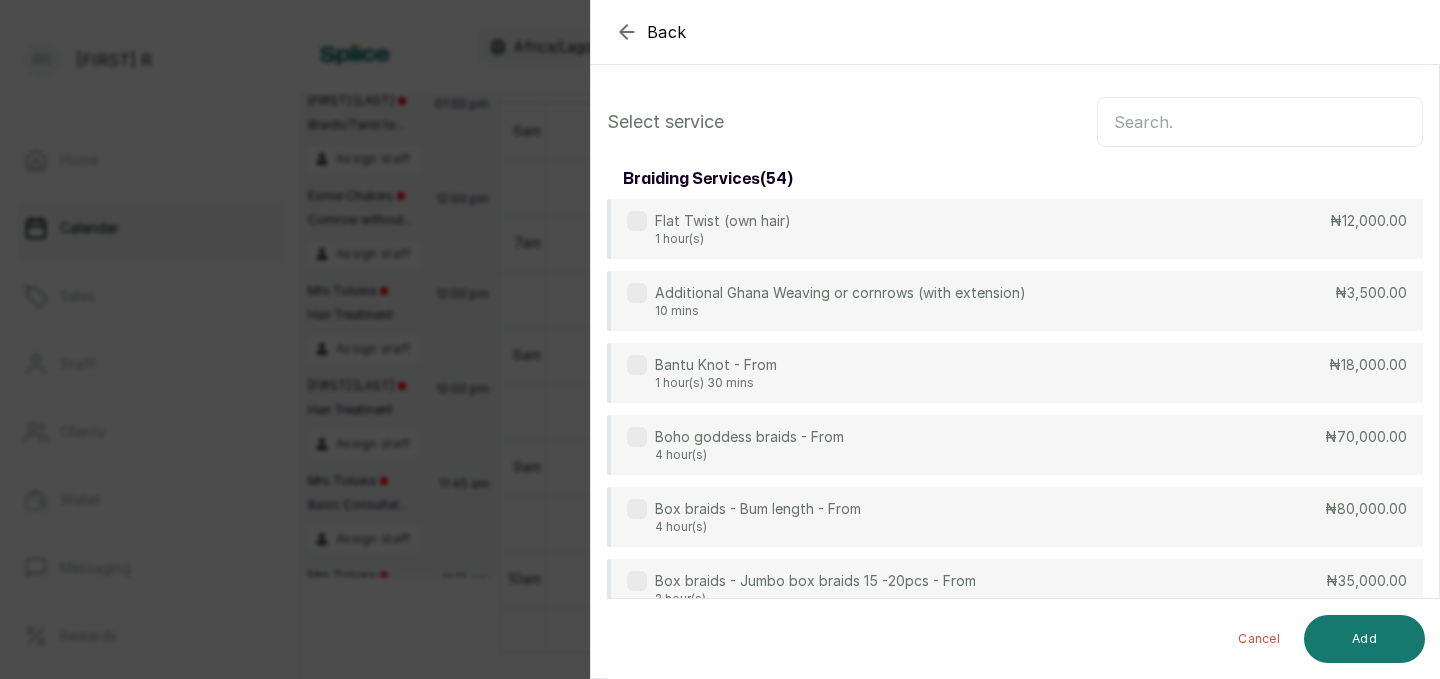 click at bounding box center (1260, 122) 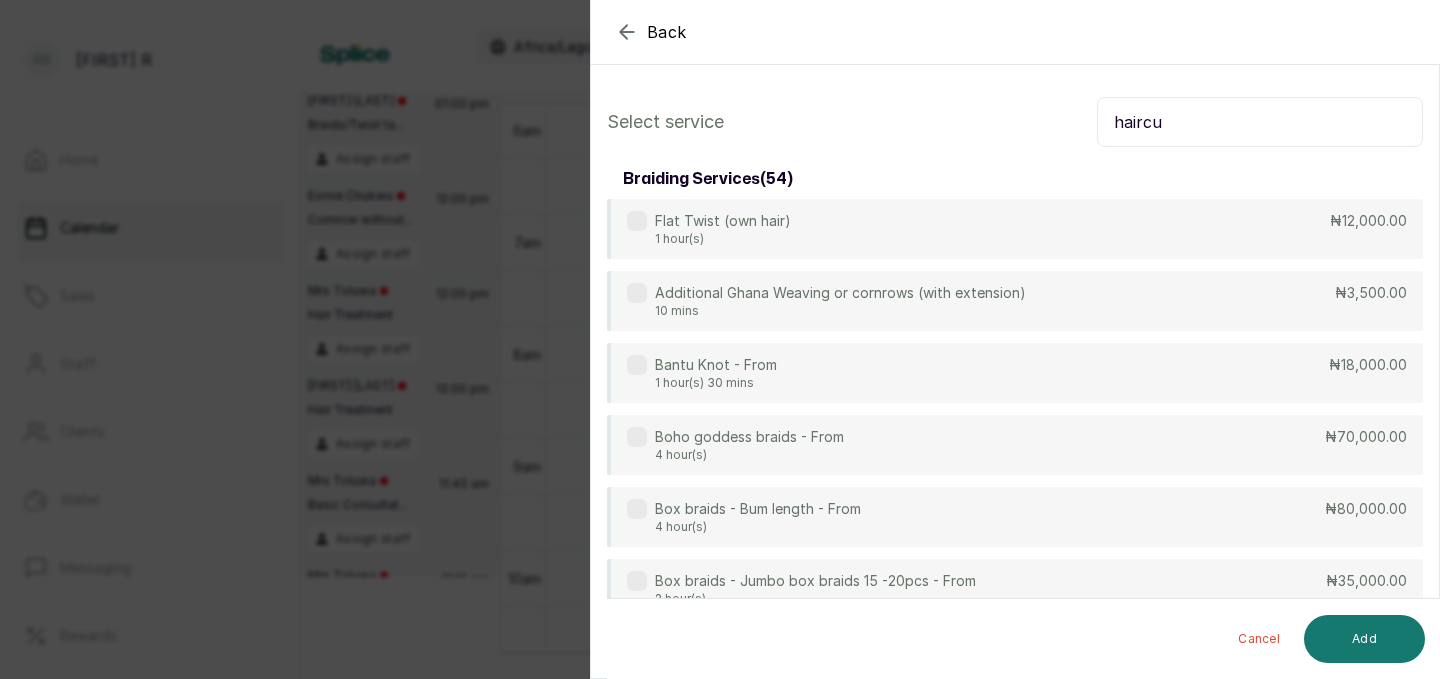 type on "haircut" 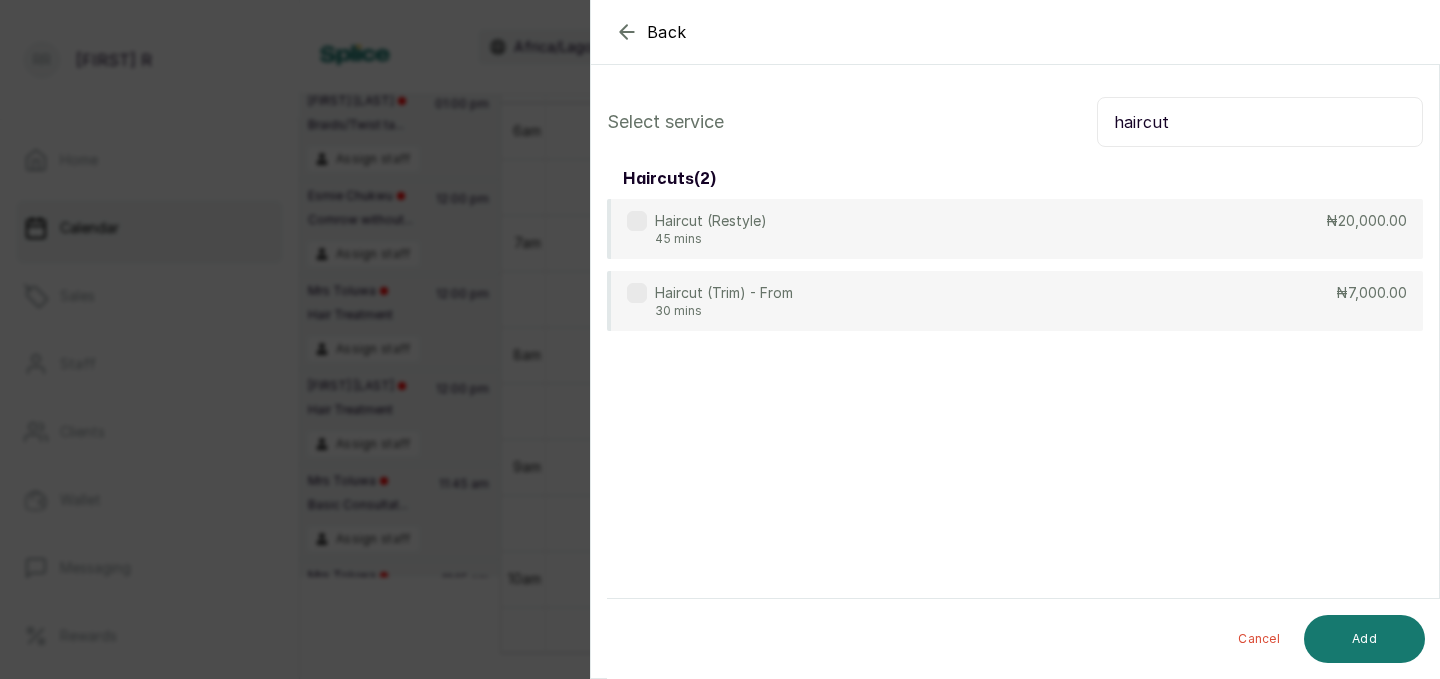 click 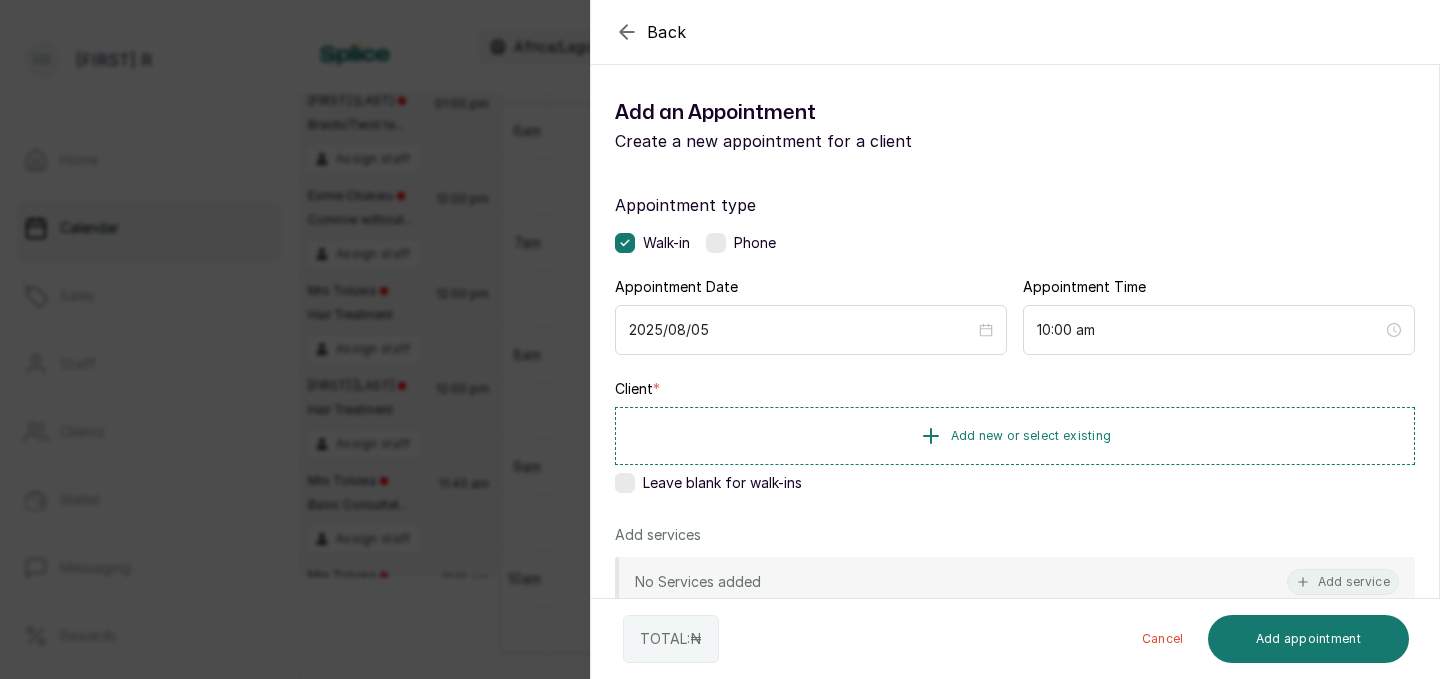 click 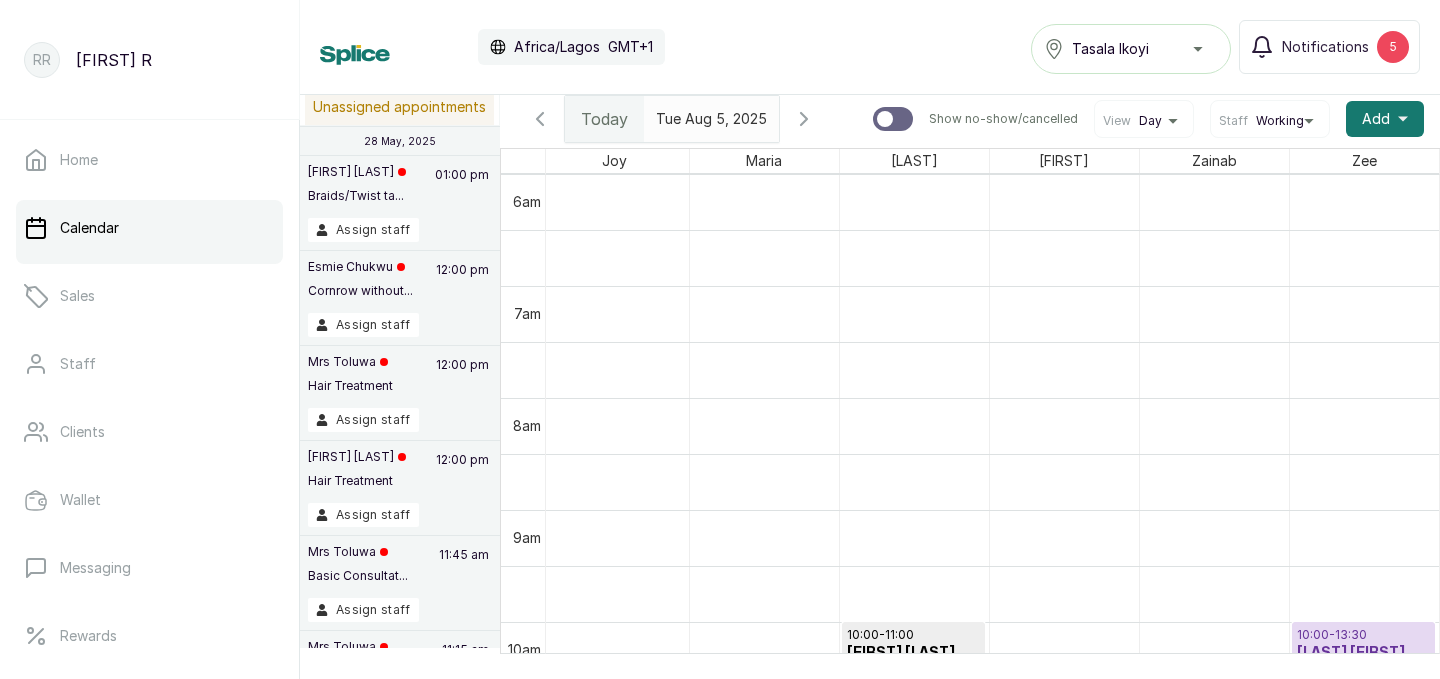 scroll, scrollTop: 0, scrollLeft: 0, axis: both 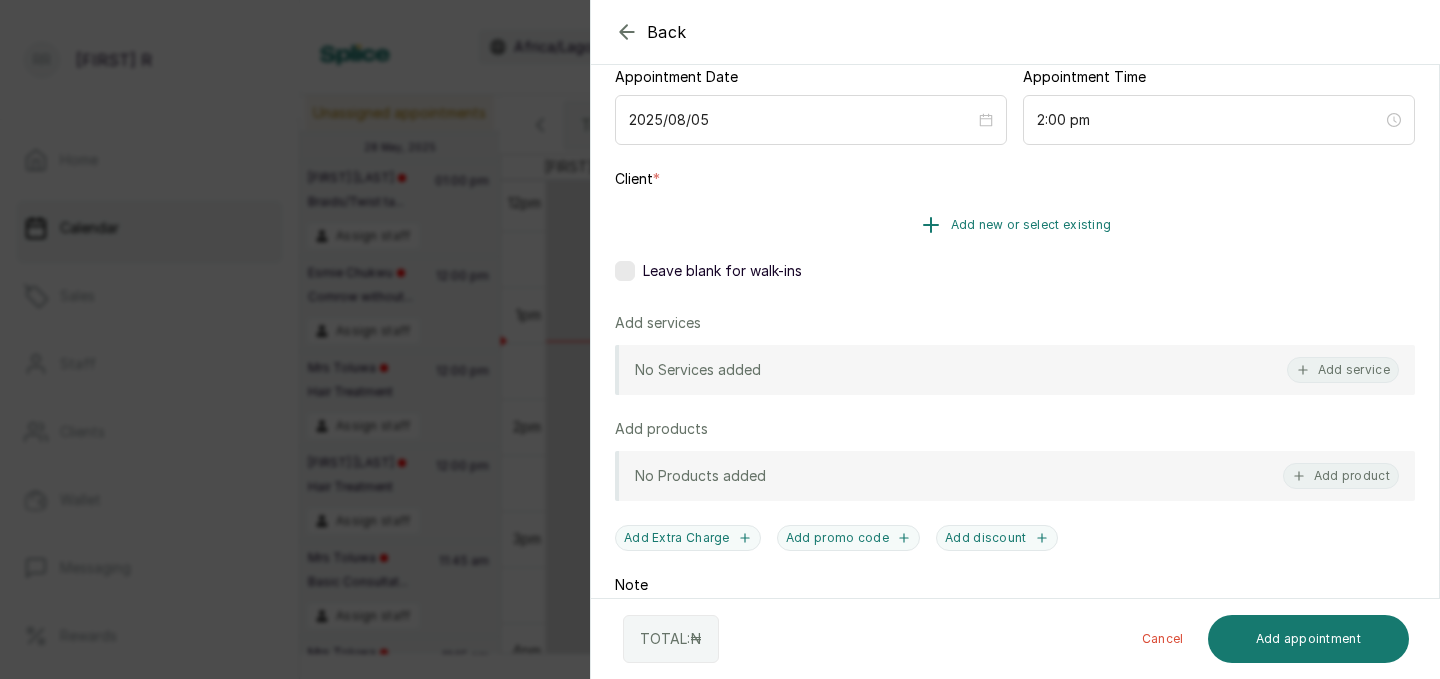 click on "Add new or select existing" at bounding box center [1031, 225] 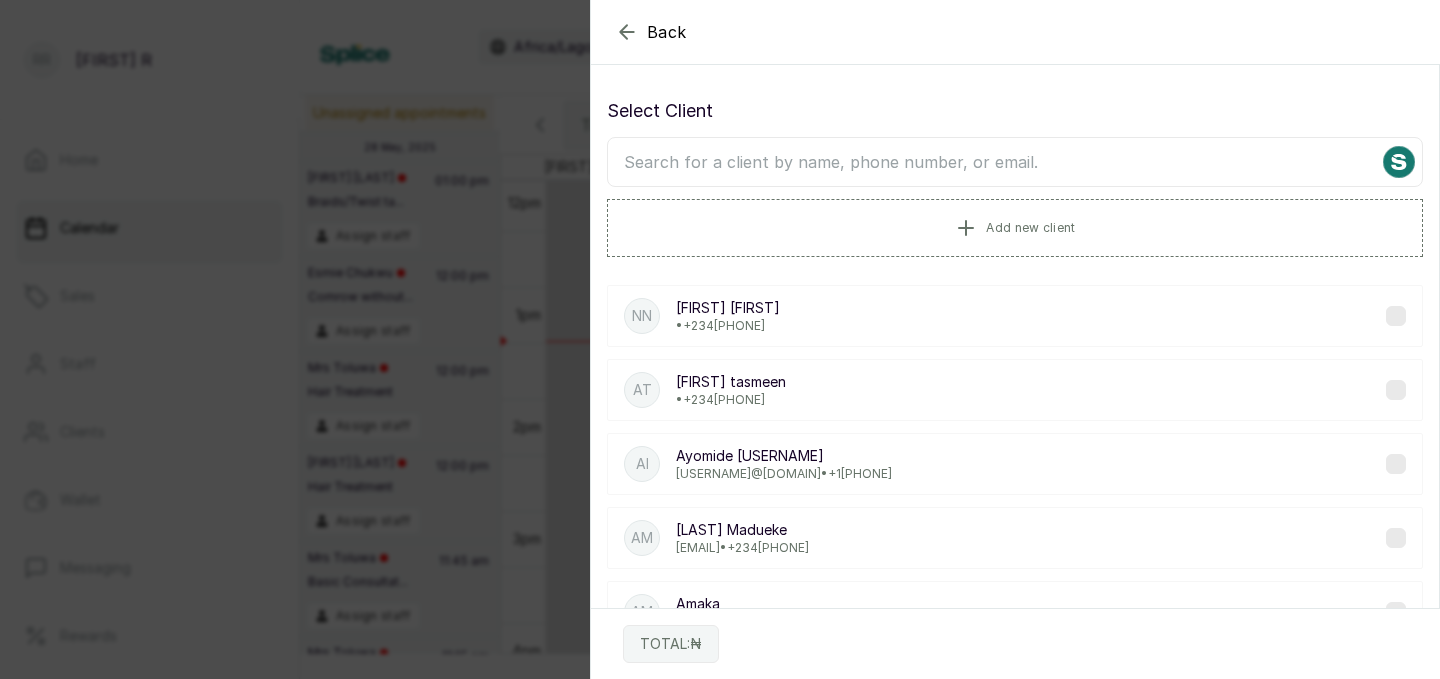click at bounding box center (1015, 162) 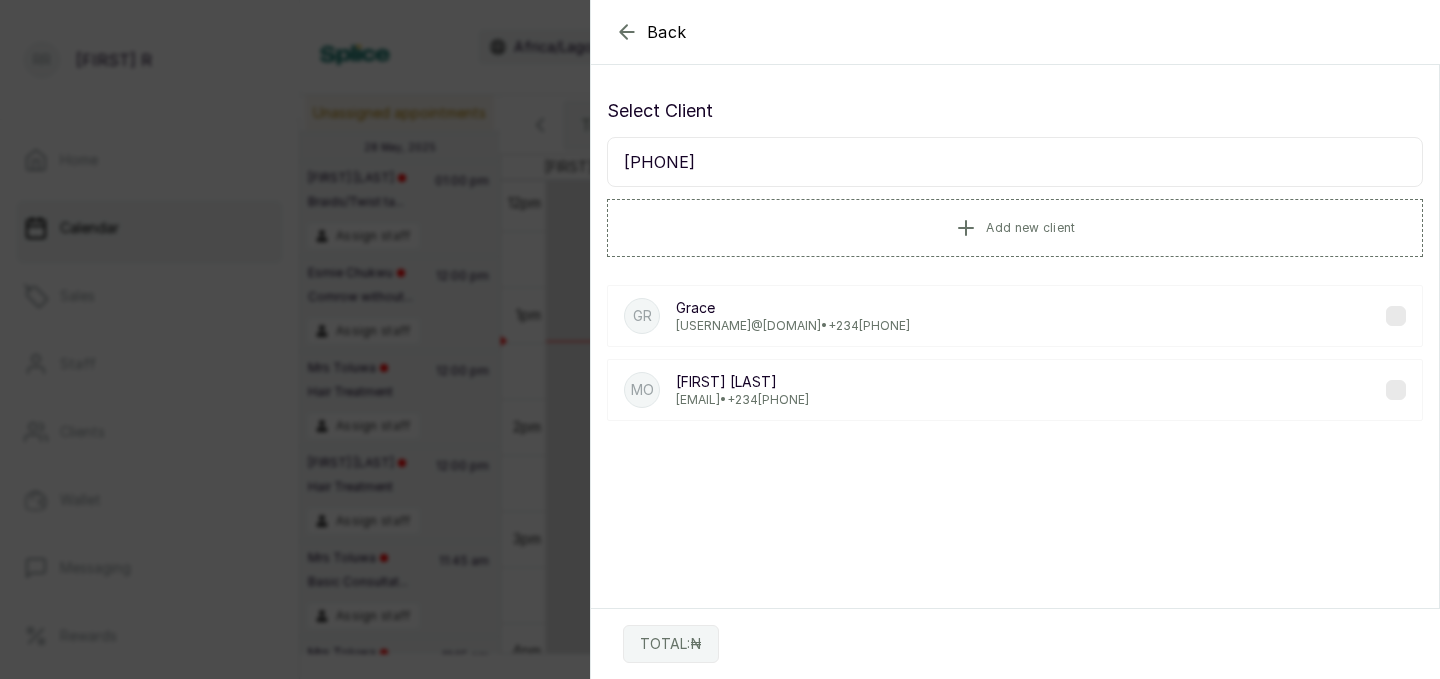 type on "[PHONE]" 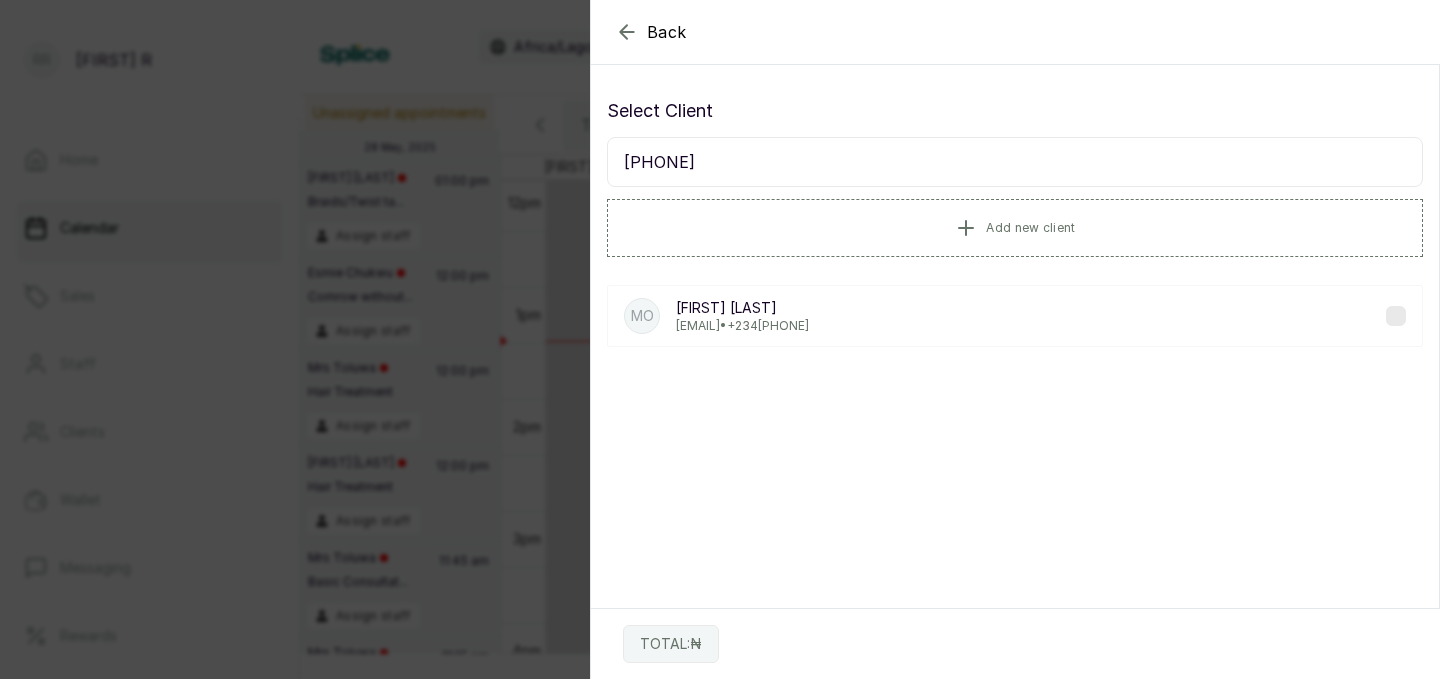 click on "[FIRST] [LAST] [USERNAME]@[DOMAIN] • [PHONE]" at bounding box center [1015, 316] 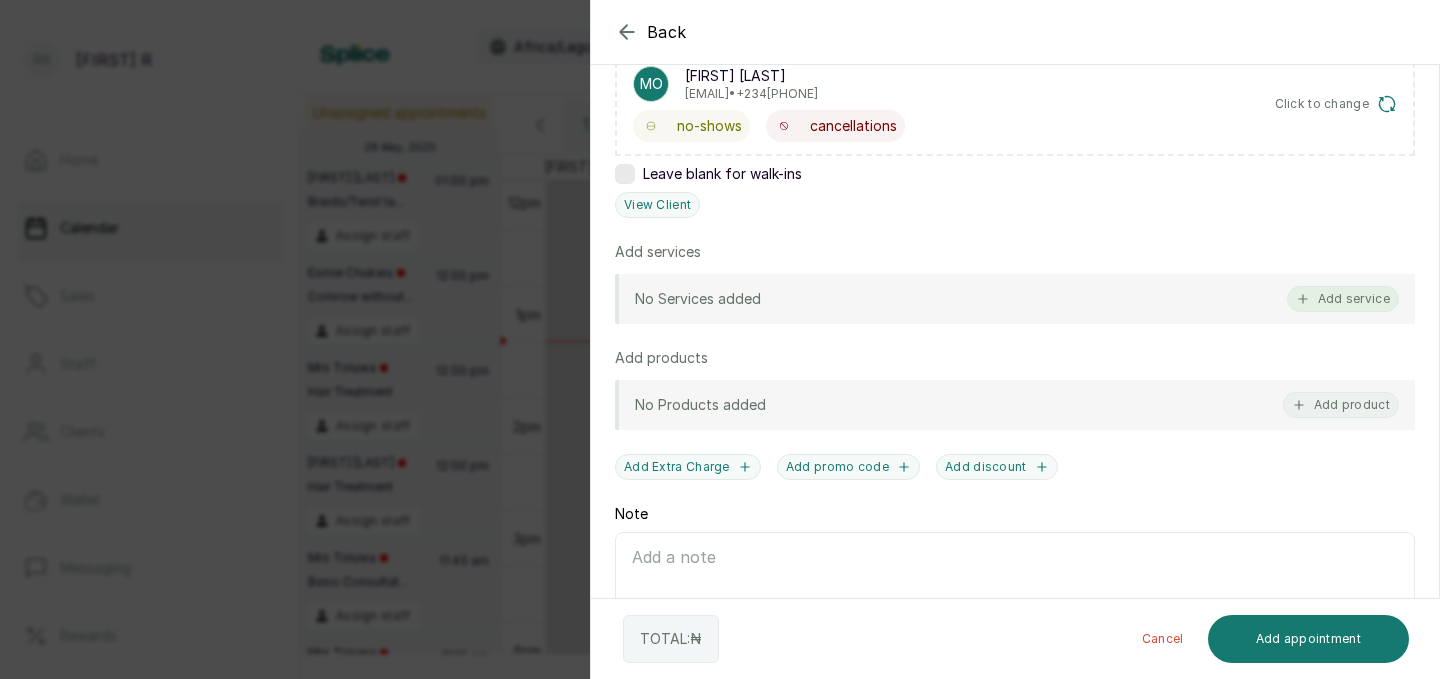 click on "Add service" at bounding box center (1343, 299) 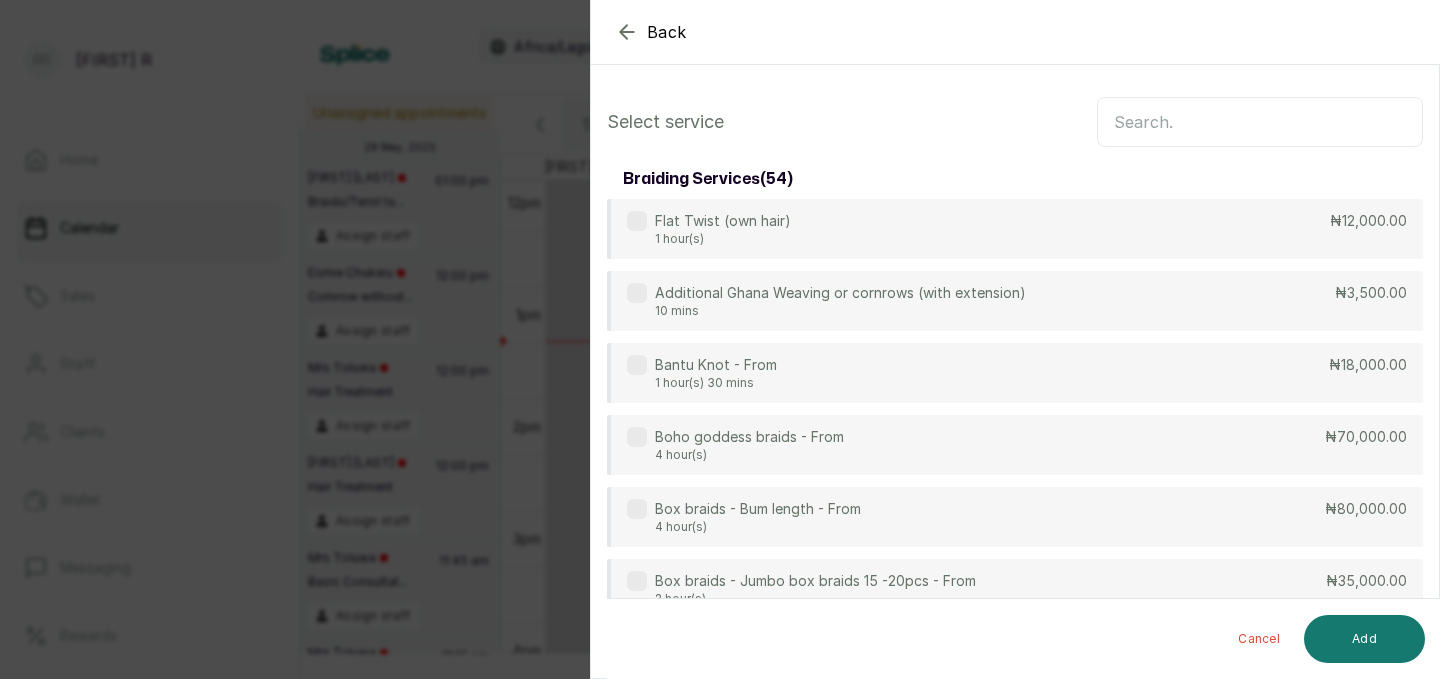 click at bounding box center (1260, 122) 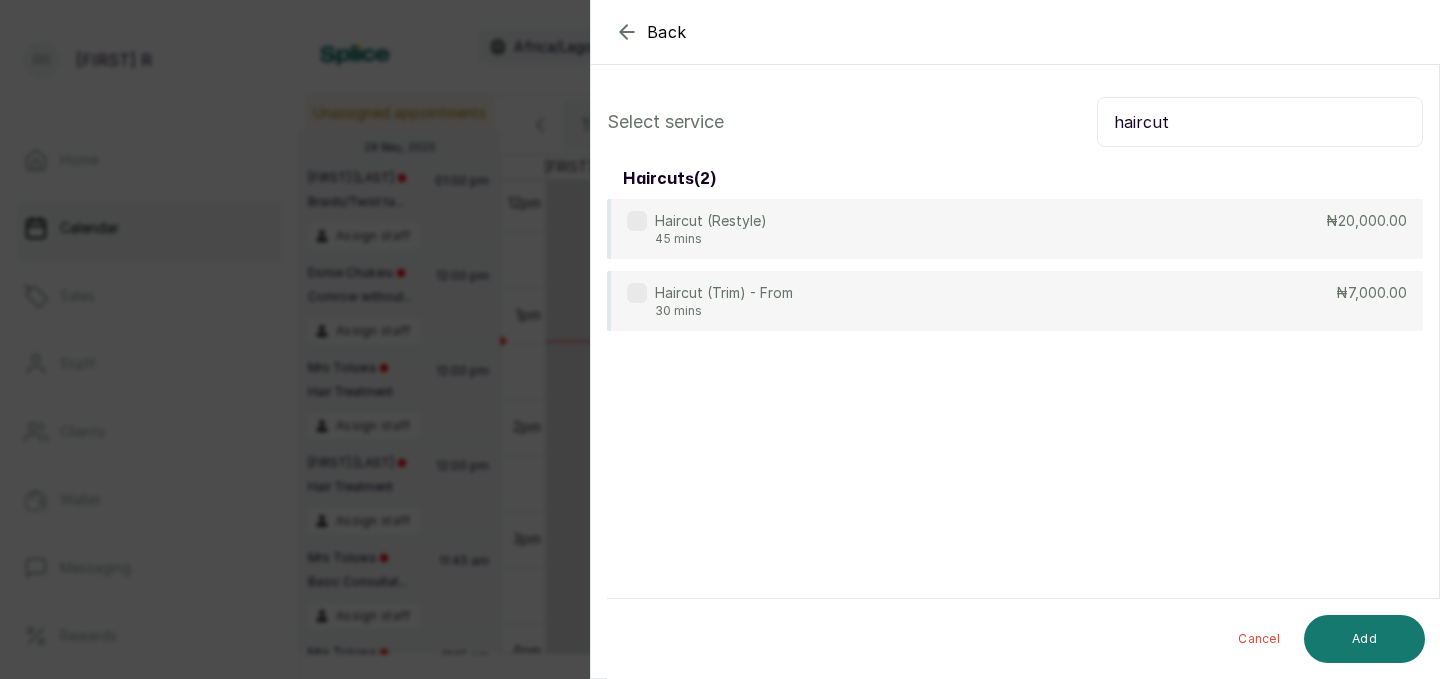 click on "haircut" at bounding box center [1260, 122] 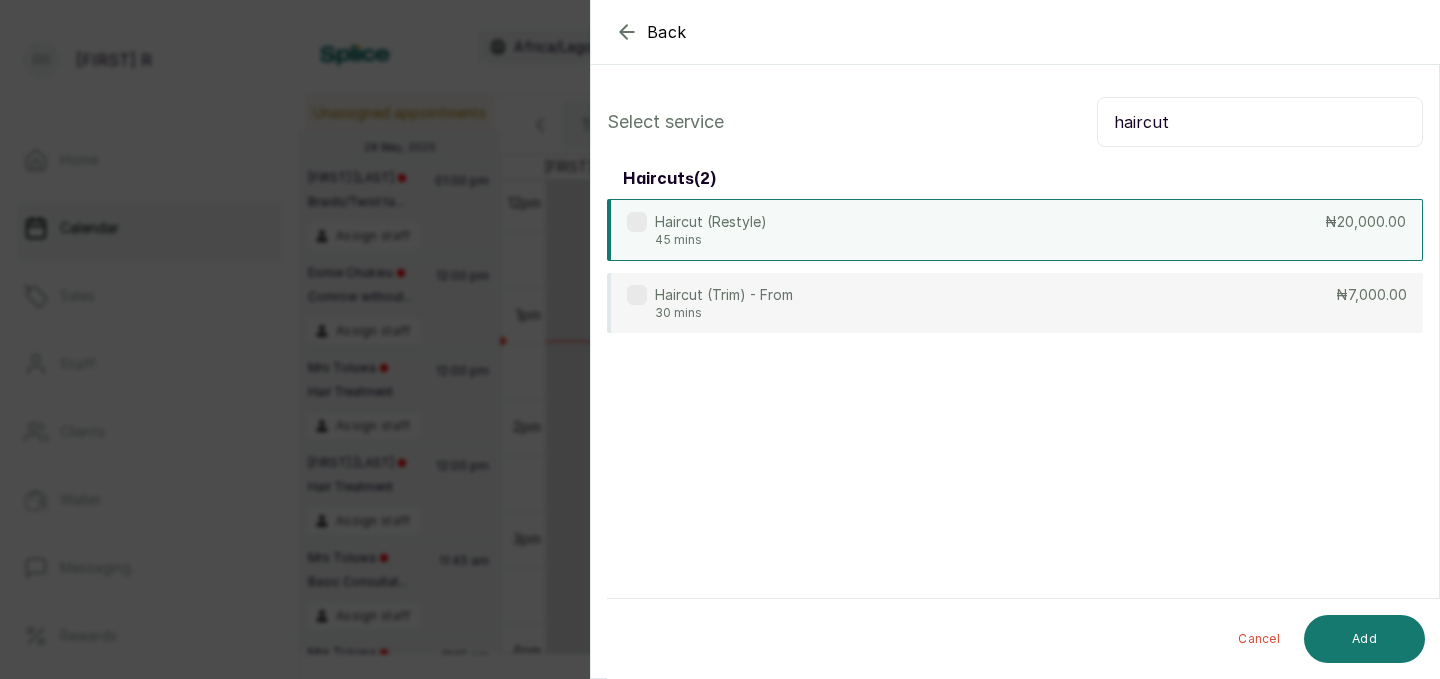 type on "haircut" 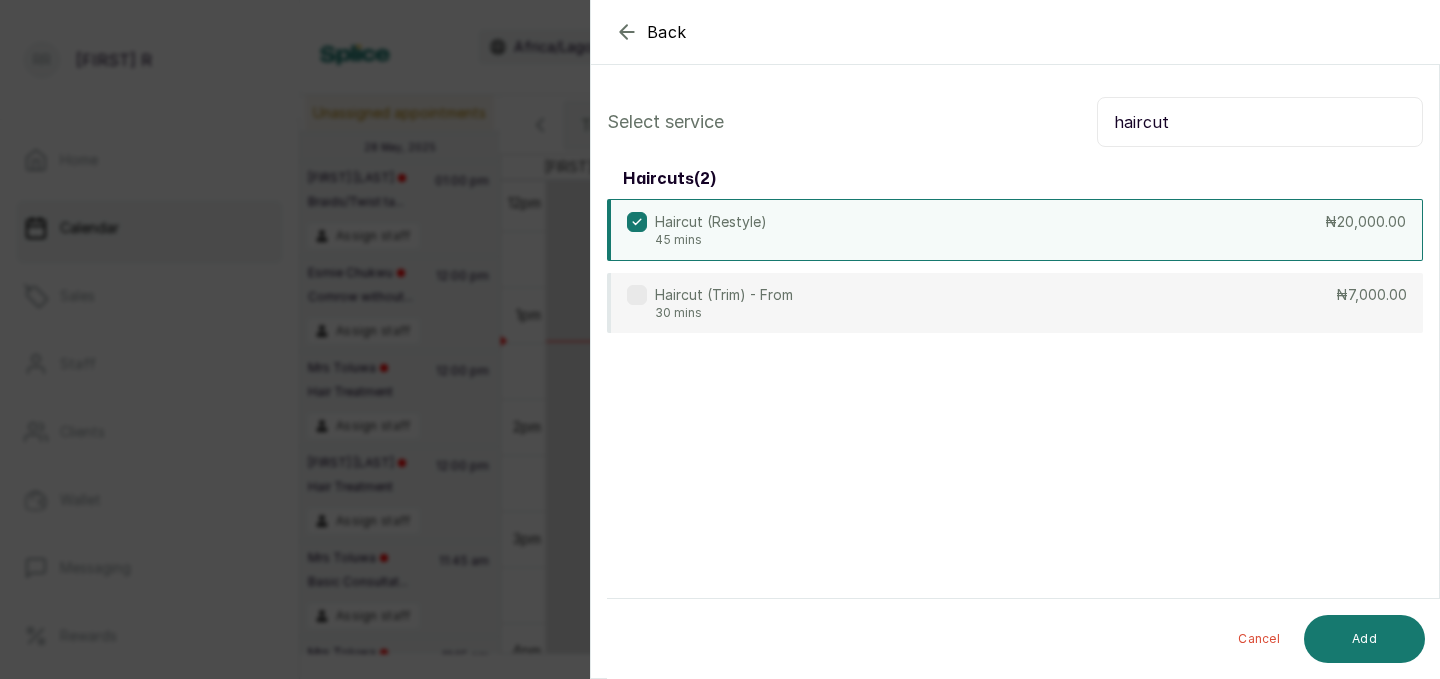 click on "Haircut (Restyle) 45 mins ₦20,000.00" at bounding box center [1015, 230] 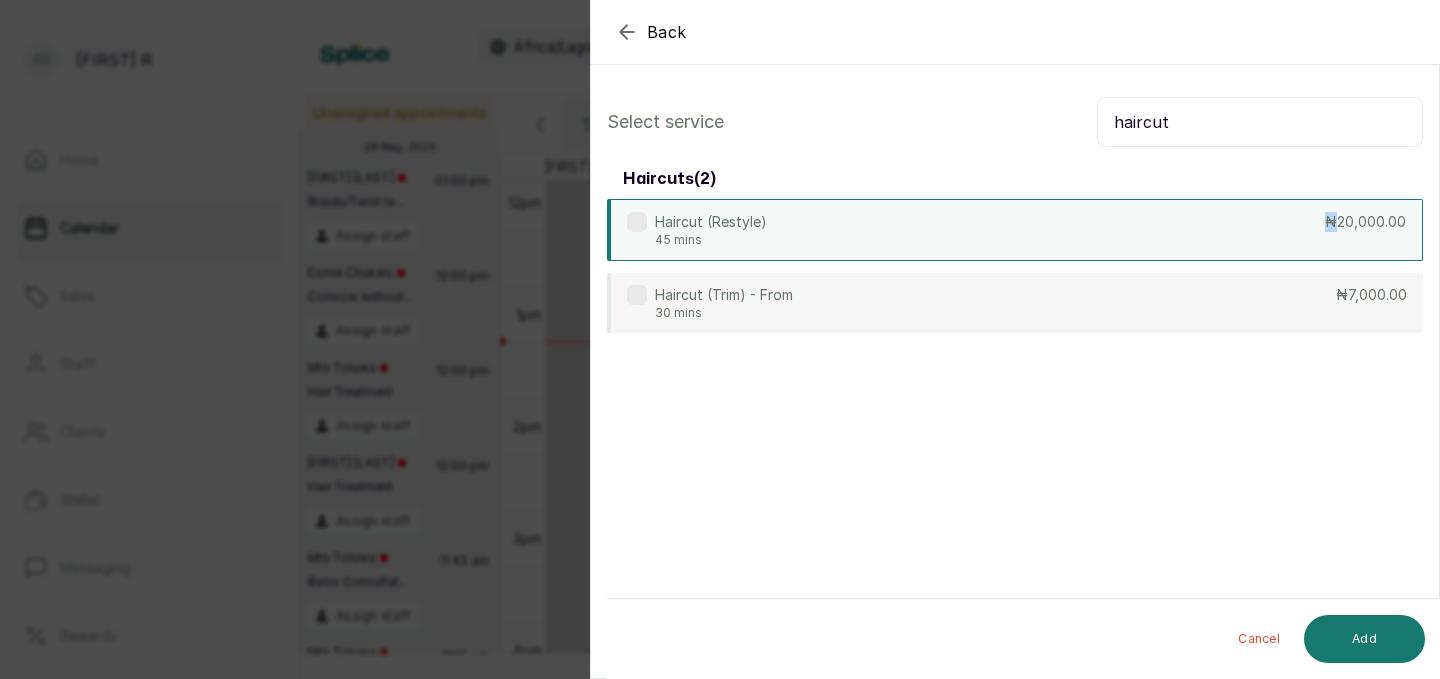 click on "Haircut (Restyle) 45 mins ₦20,000.00" at bounding box center (1015, 230) 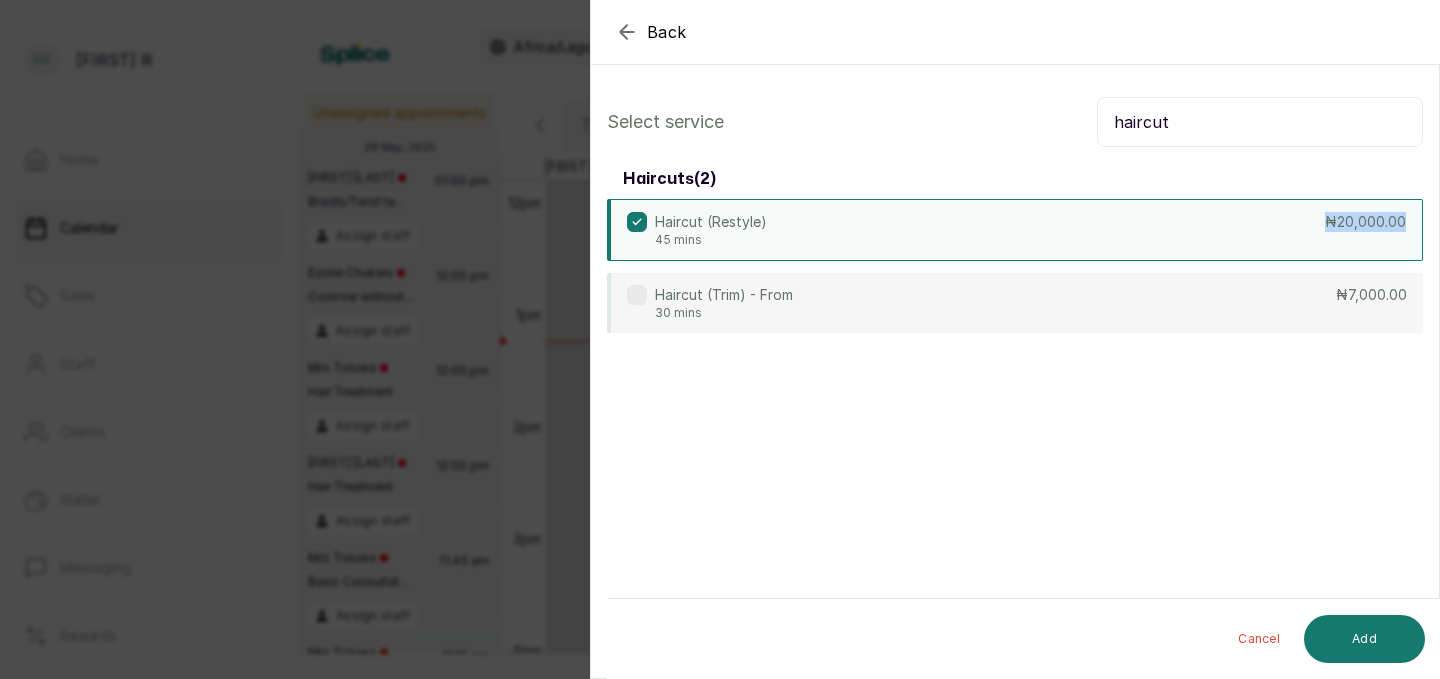 click on "haircut" at bounding box center (1260, 122) 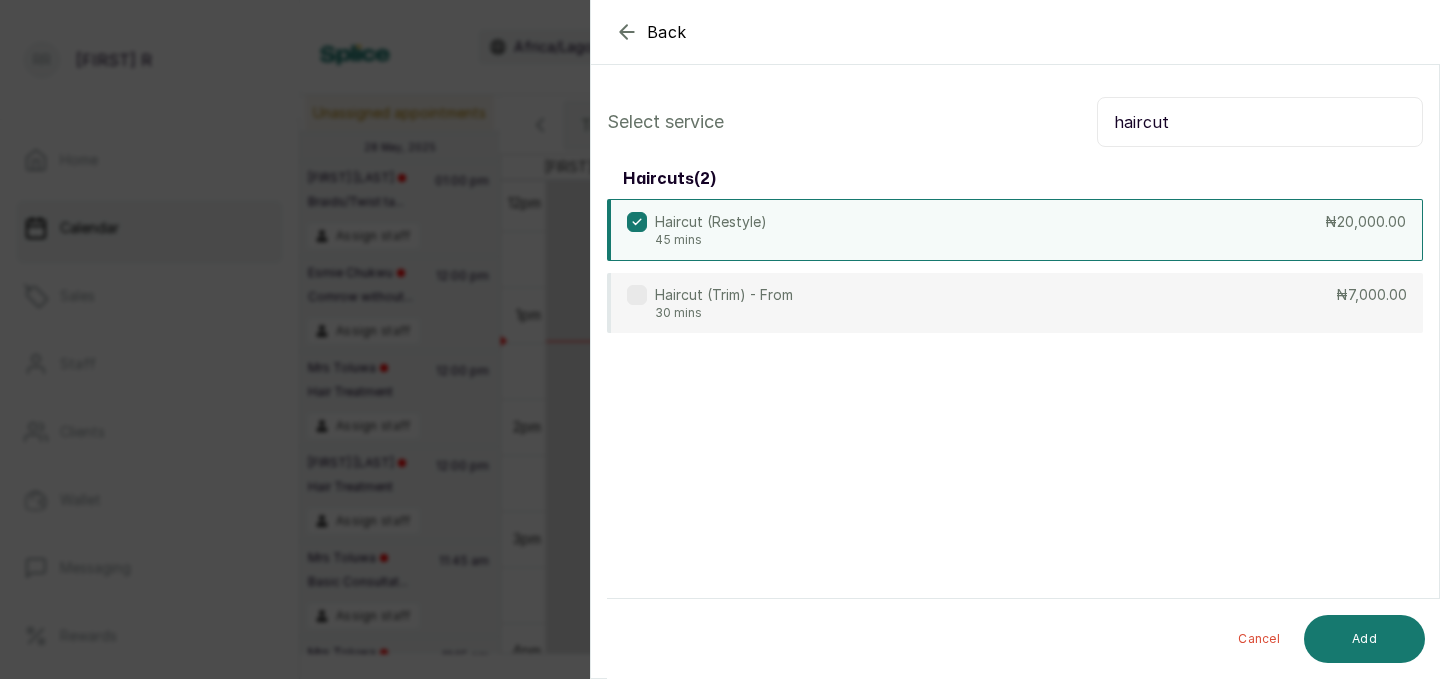 click on "haircut" at bounding box center [1260, 122] 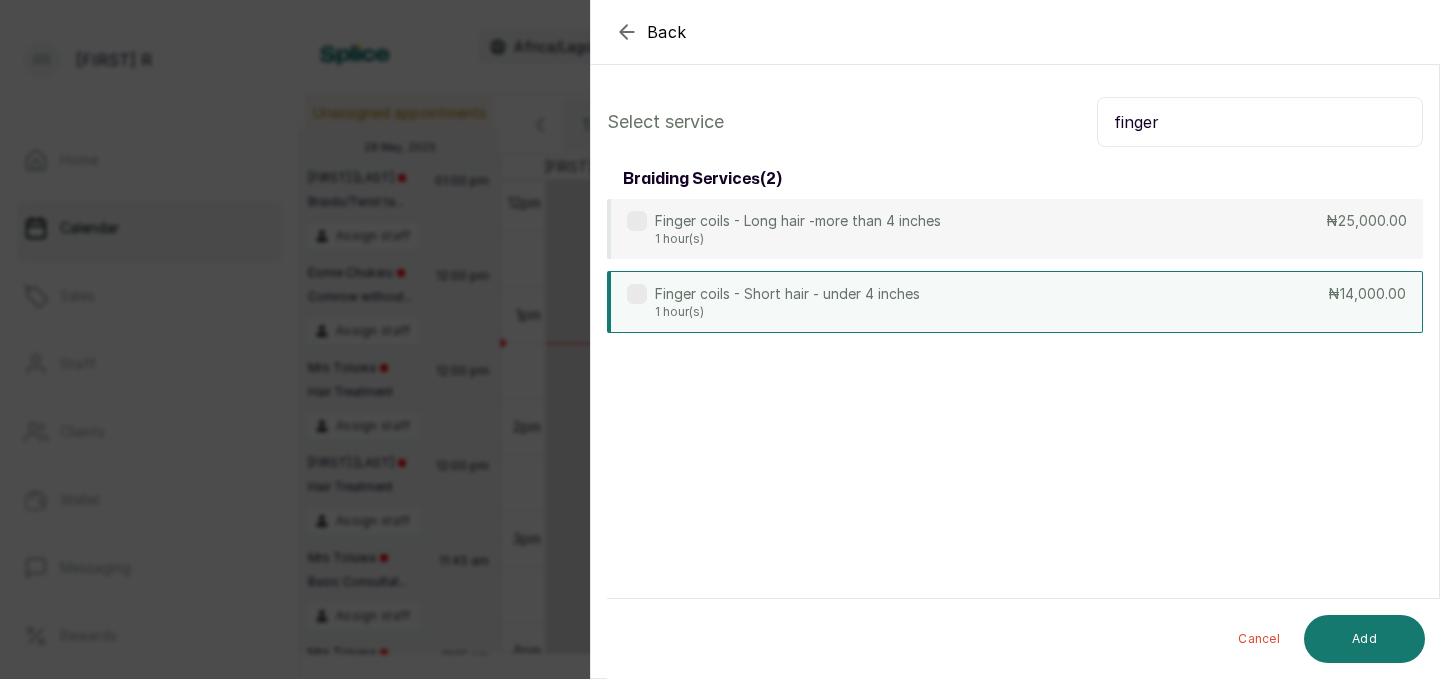type on "finger" 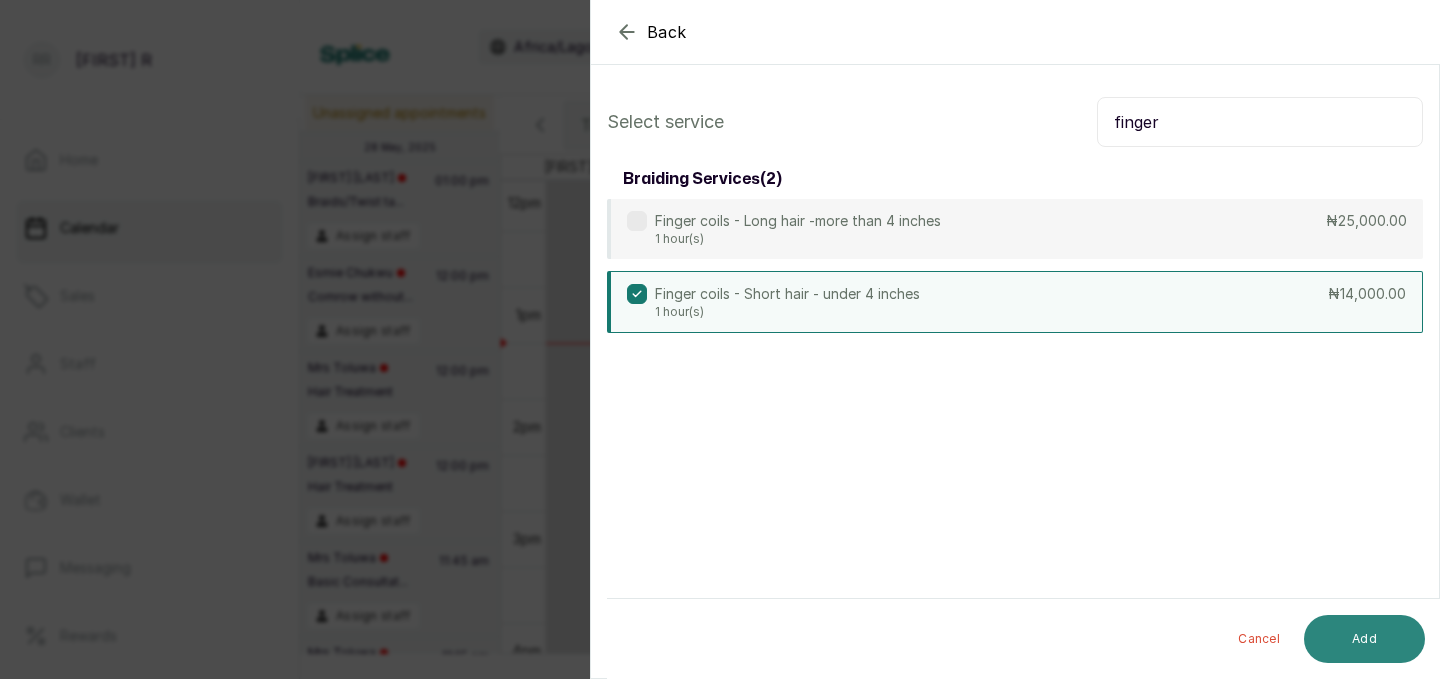 click on "Add" at bounding box center (1364, 639) 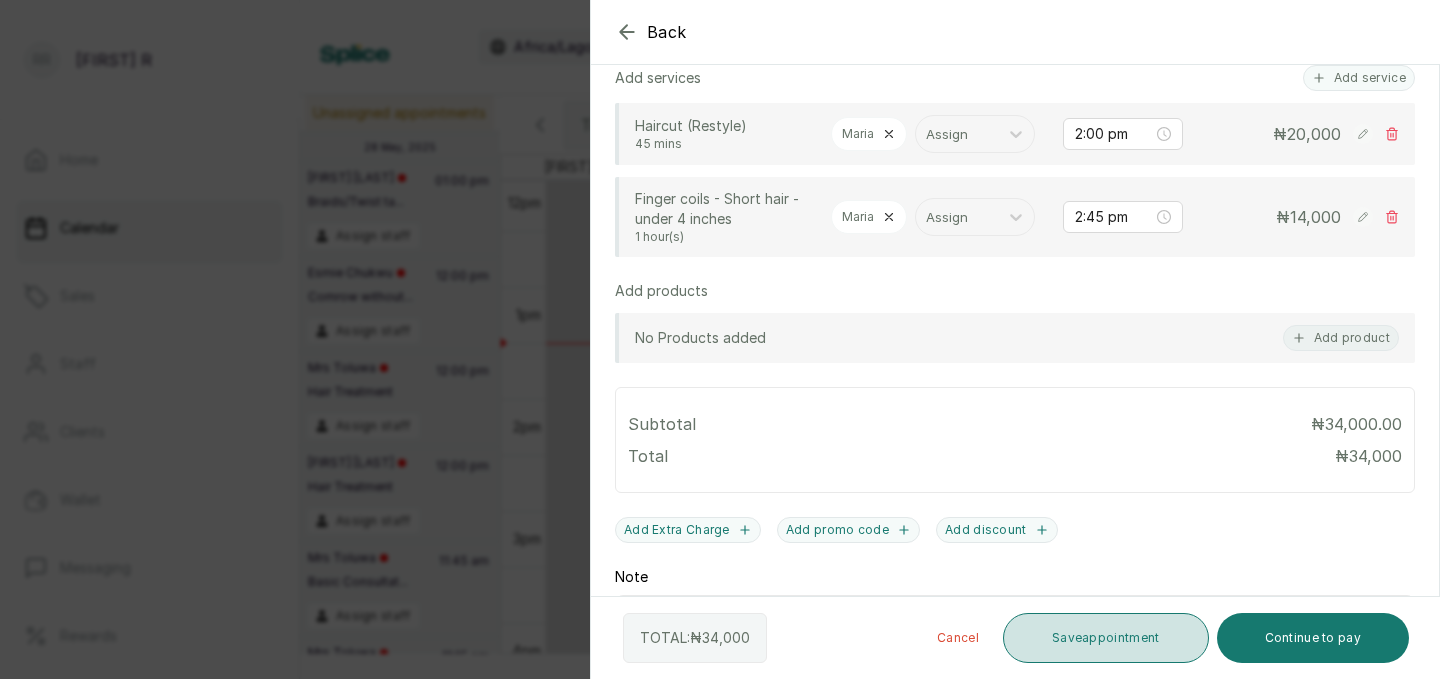 click on "Save  appointment" at bounding box center [1106, 638] 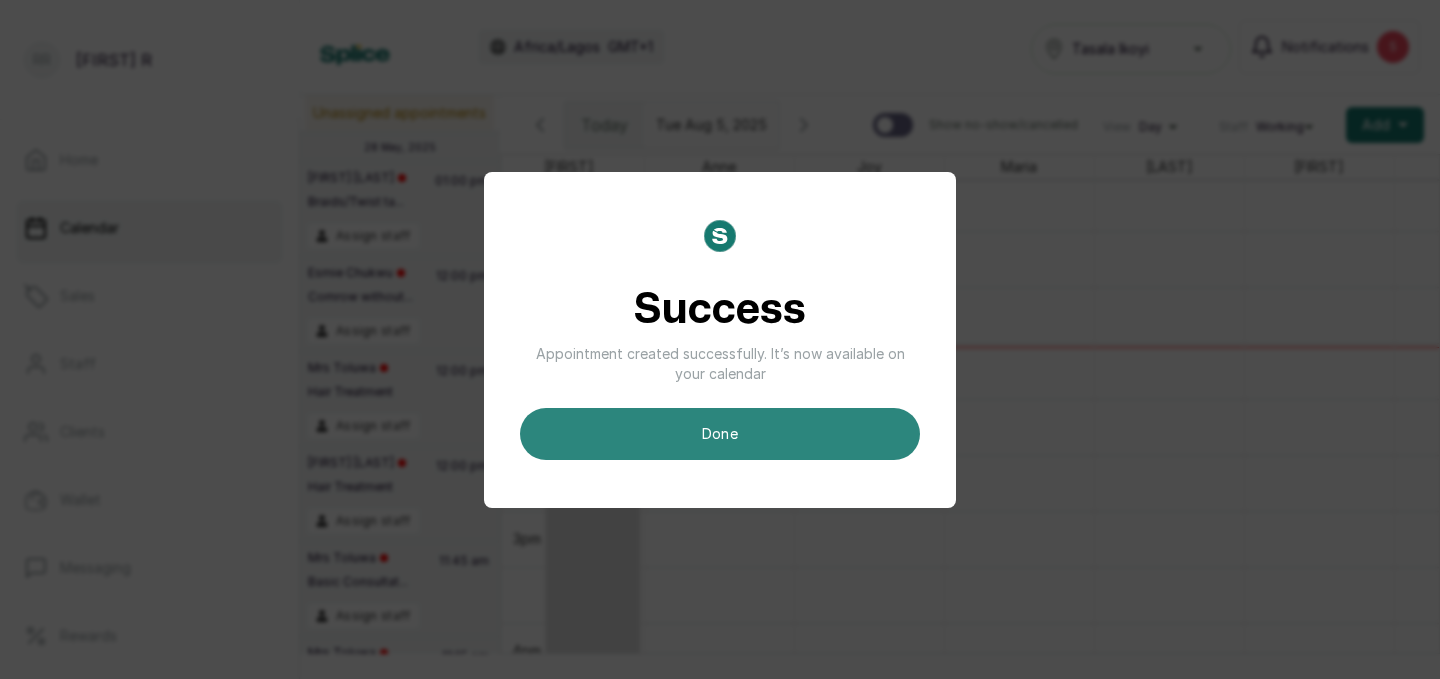 click on "done" at bounding box center [720, 434] 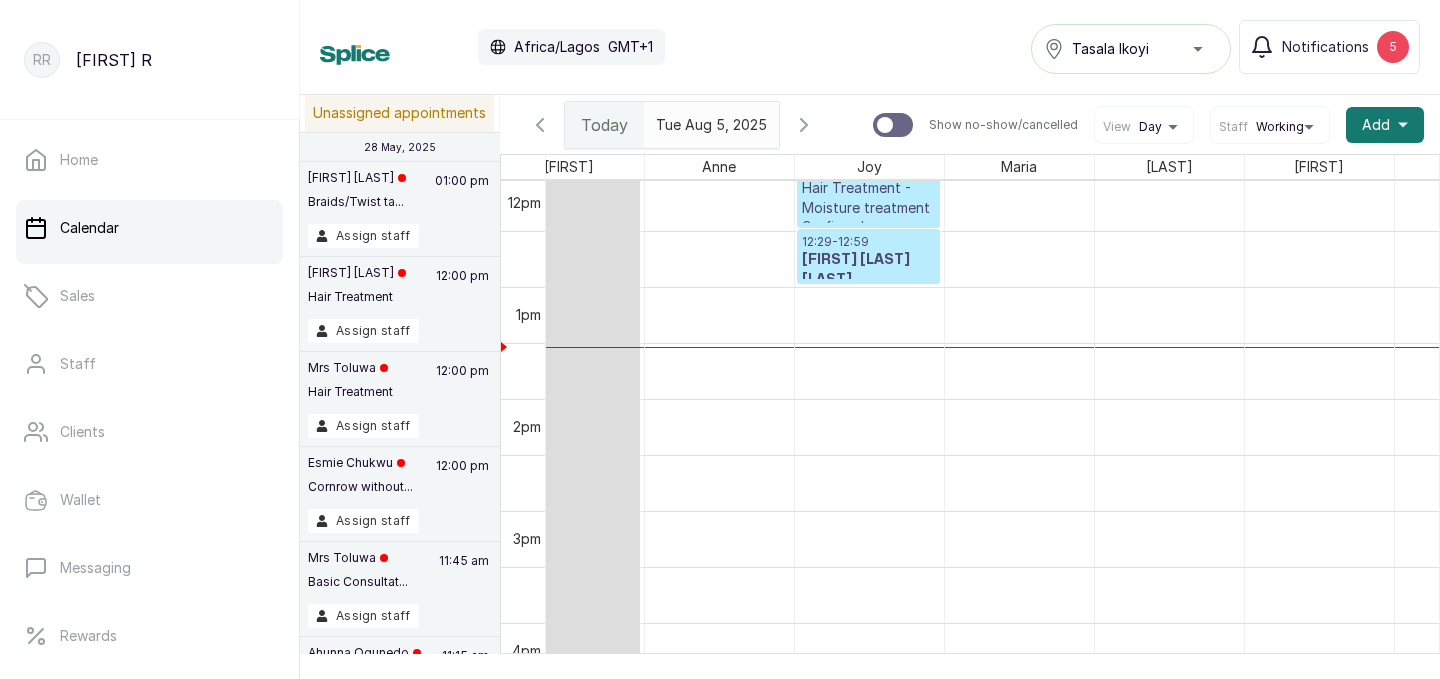 scroll, scrollTop: 1061, scrollLeft: 0, axis: vertical 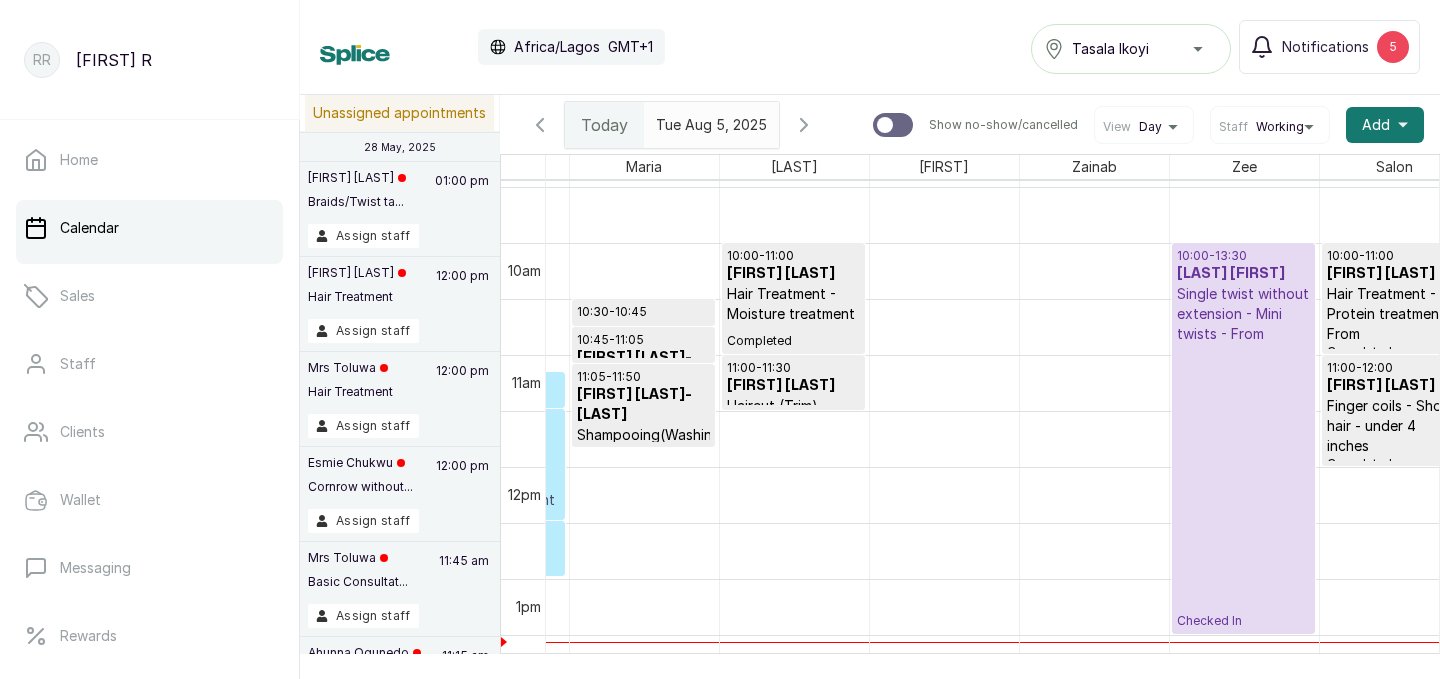 click on "[LAST] [FIRST]" at bounding box center [1243, 274] 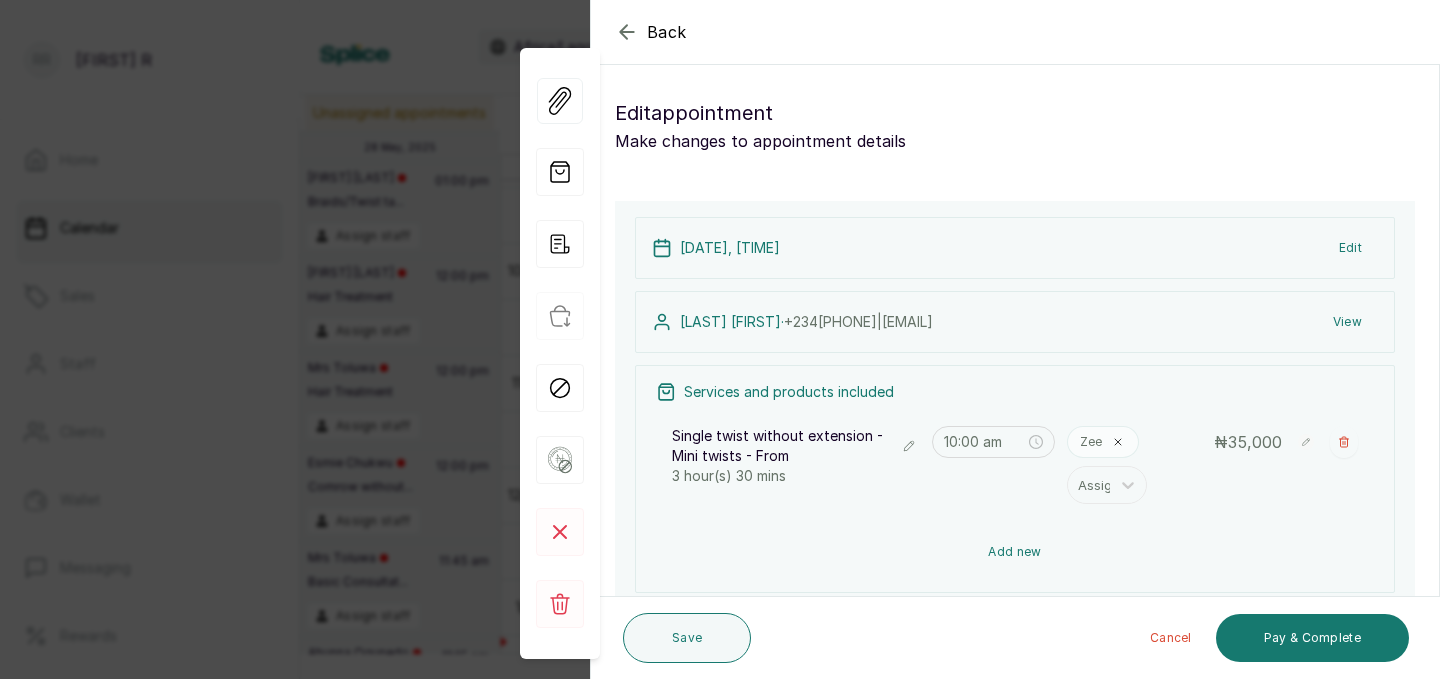 click on "Add new" at bounding box center [1015, 552] 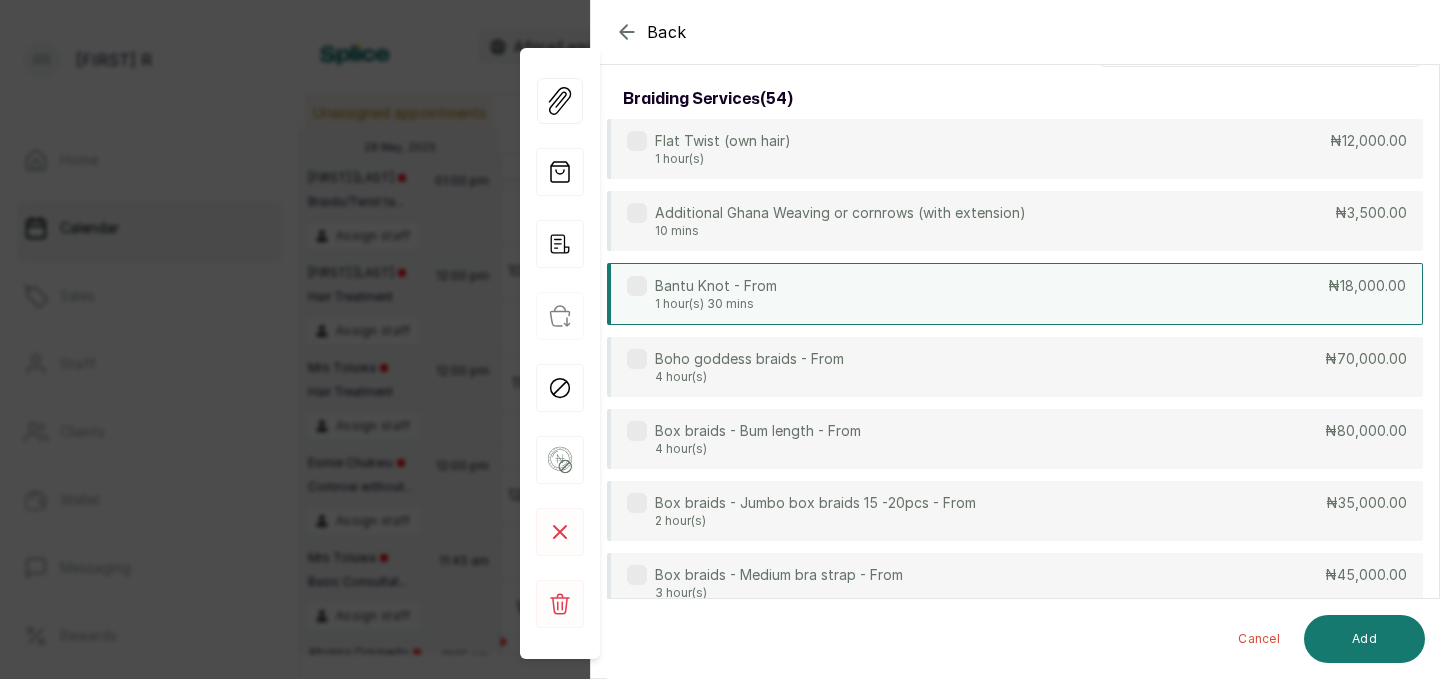 scroll, scrollTop: 0, scrollLeft: 0, axis: both 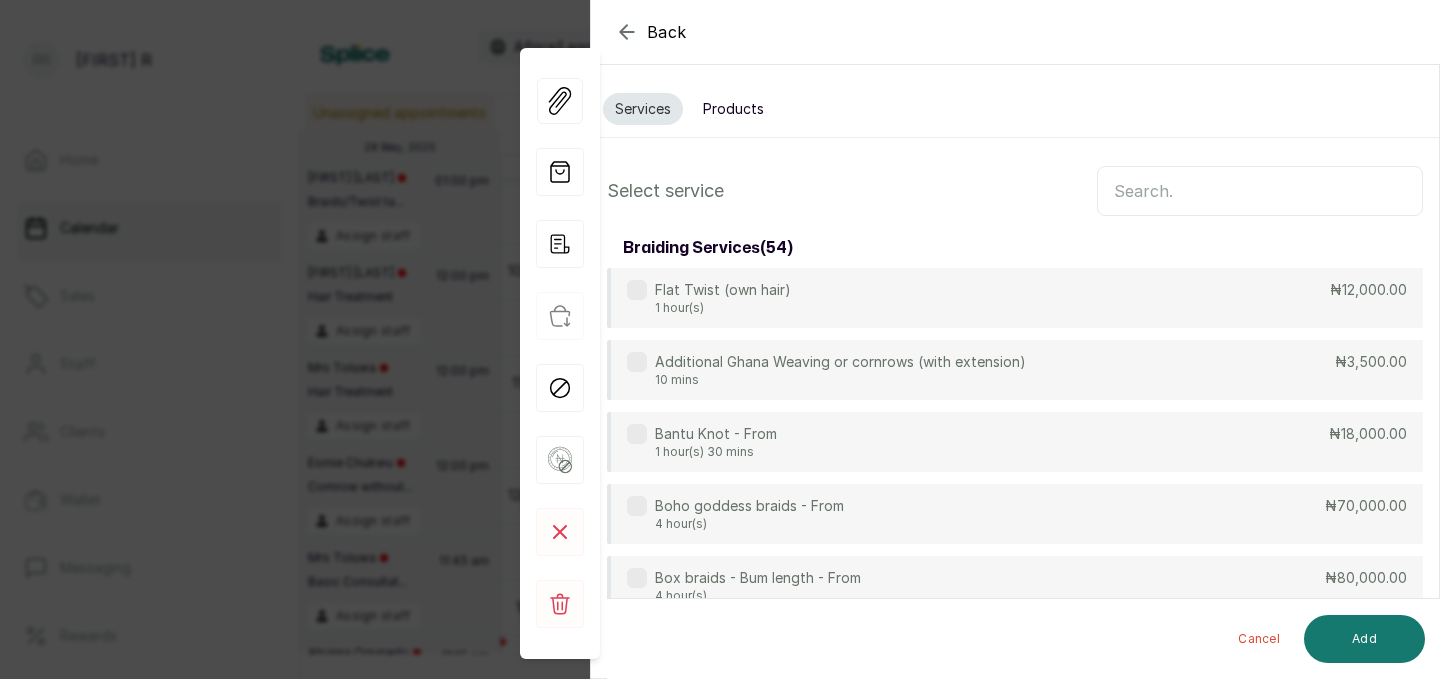 click at bounding box center [1260, 191] 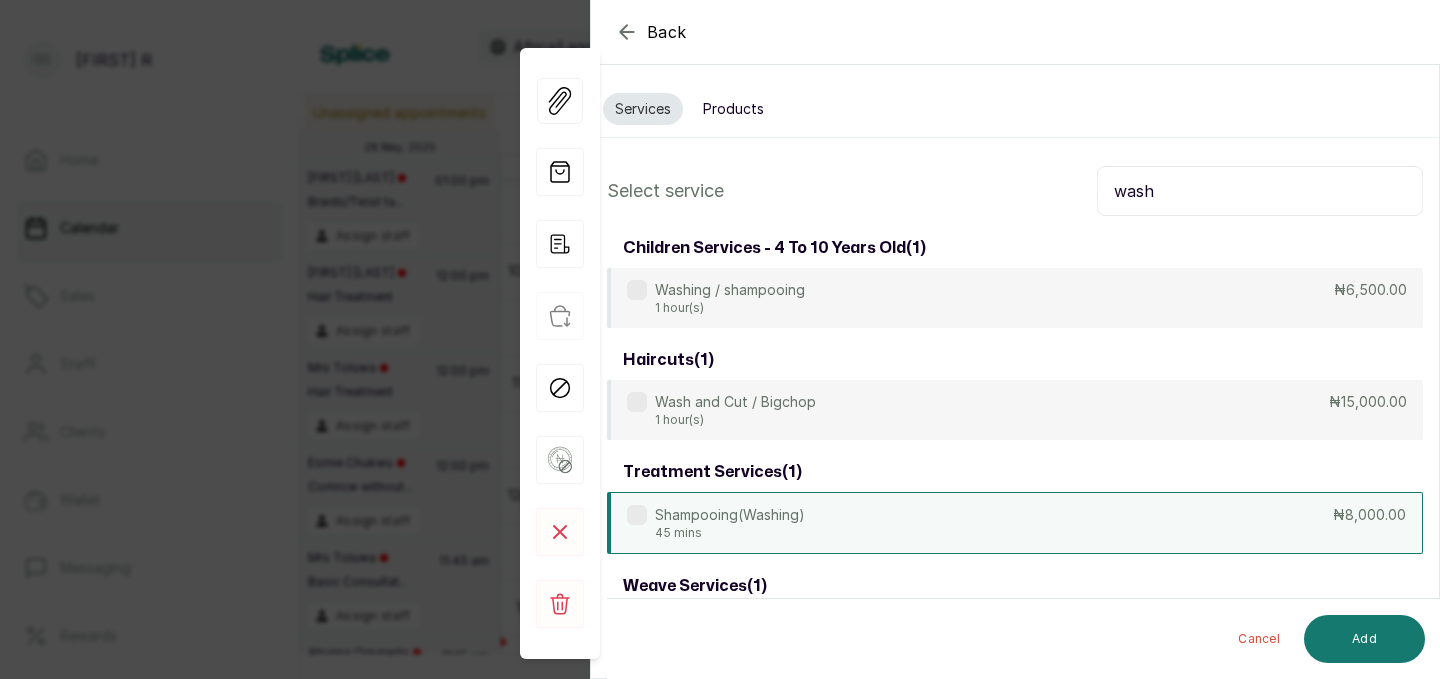 type on "wash" 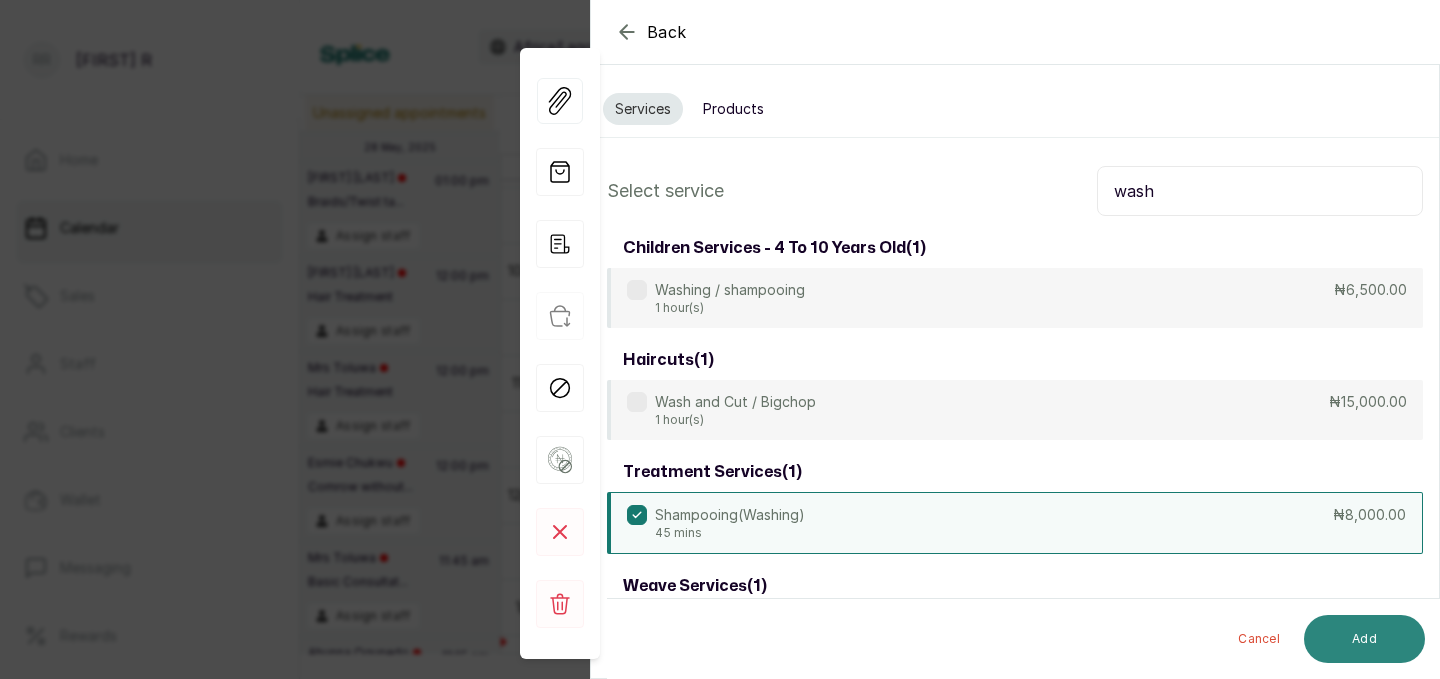 click on "Add" at bounding box center [1364, 639] 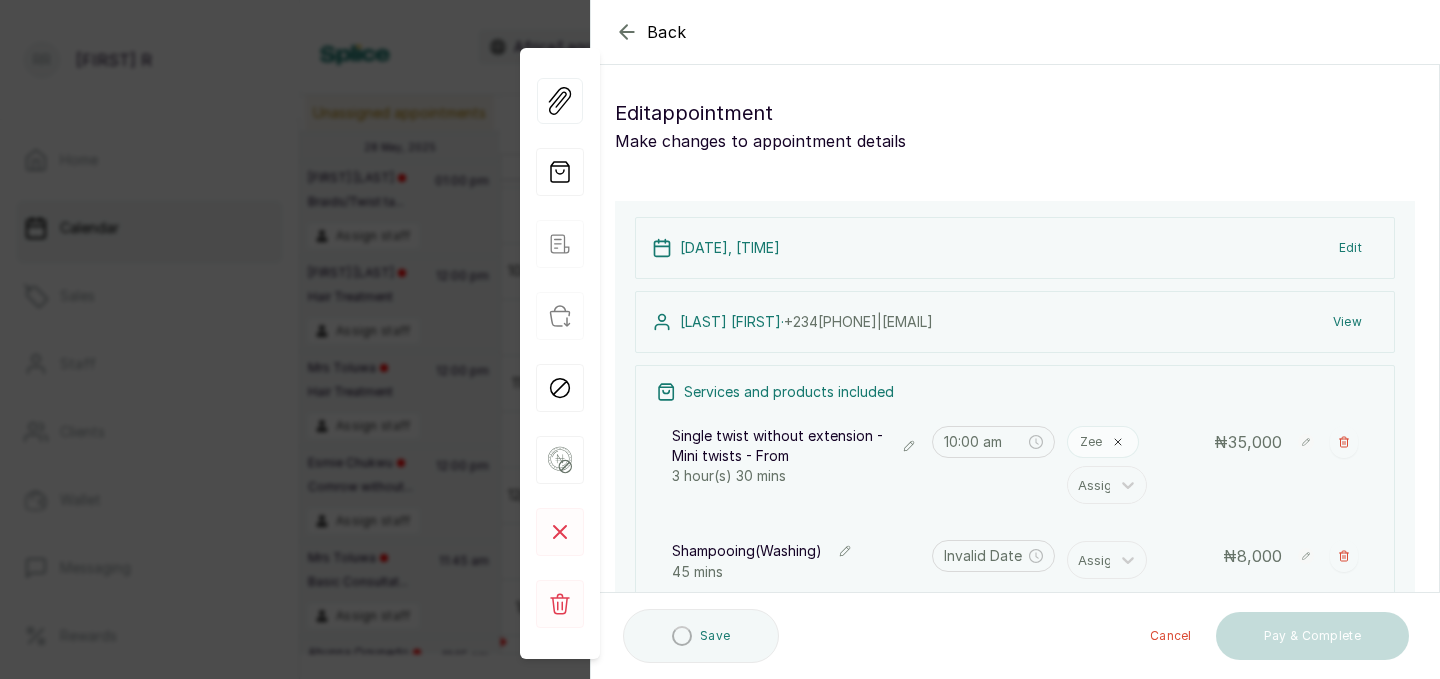 type on "1:30 pm" 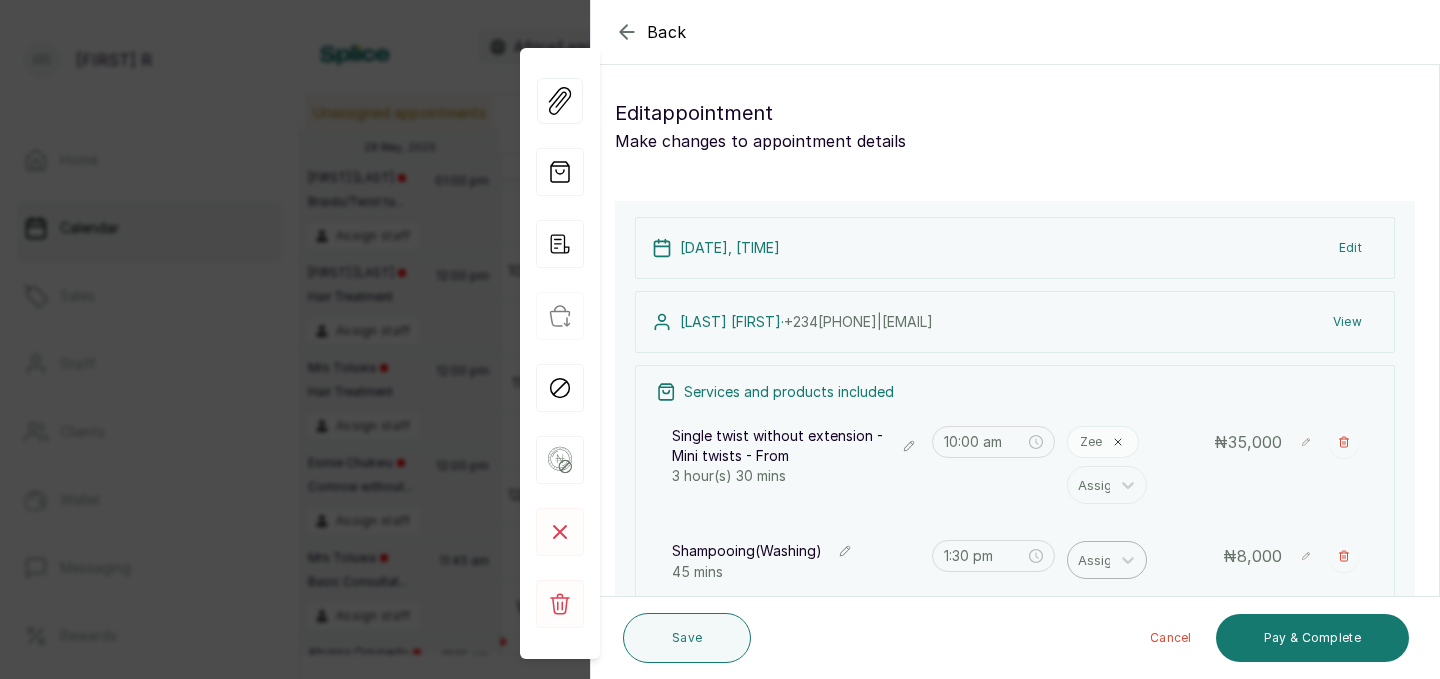 scroll, scrollTop: 180, scrollLeft: 0, axis: vertical 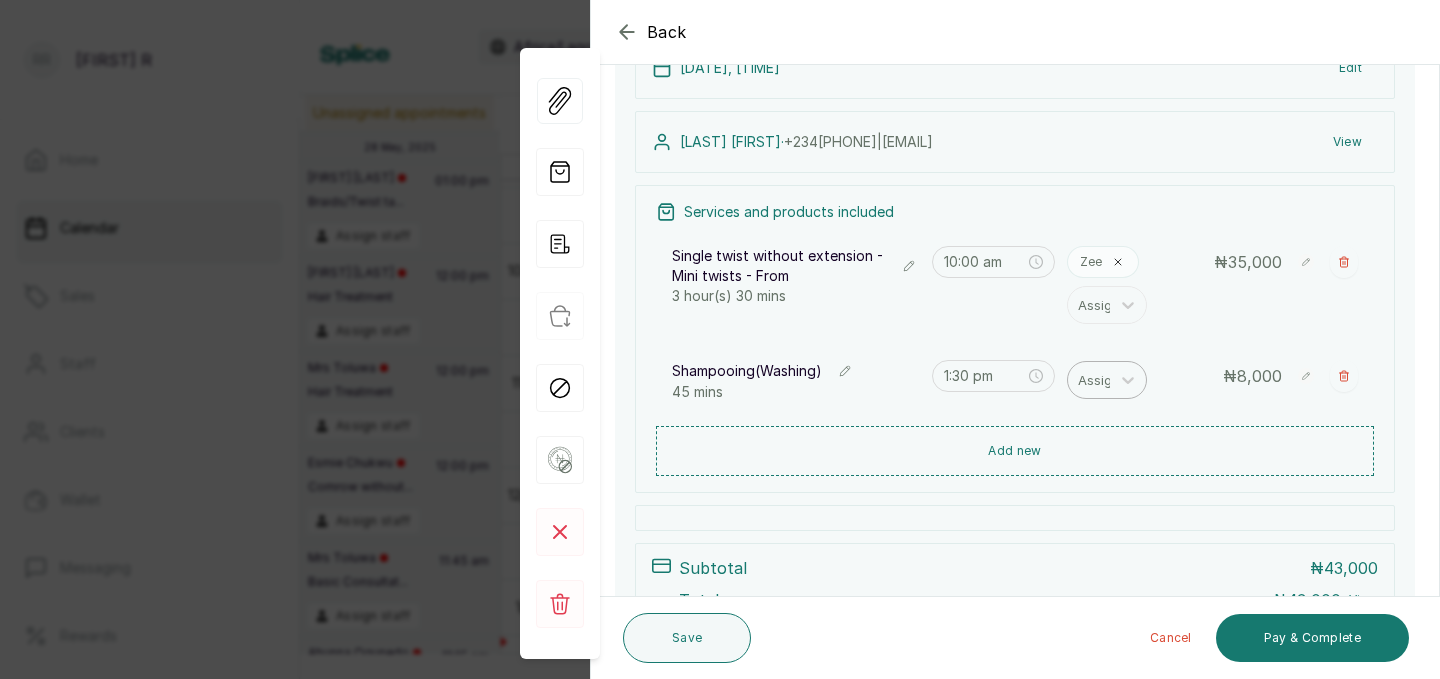 click at bounding box center (1099, 380) 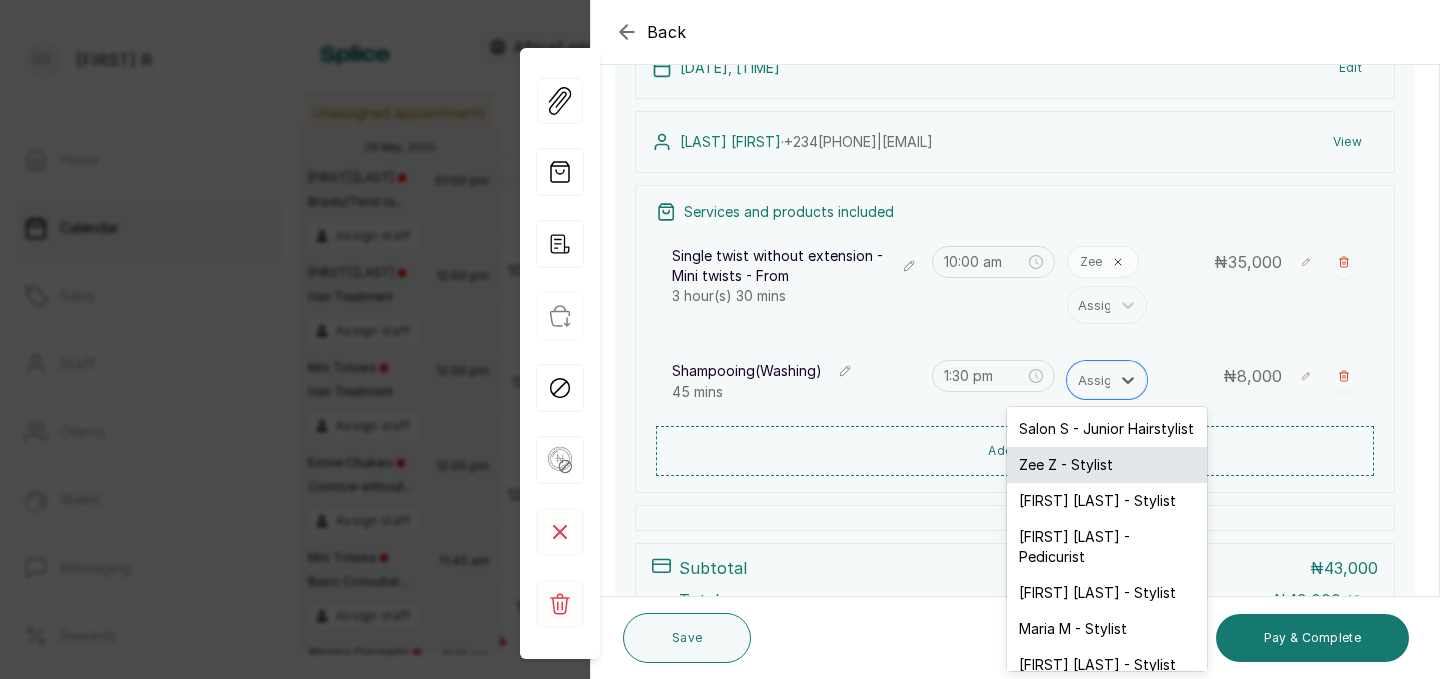 click on "Zee Z - Stylist" at bounding box center (1107, 465) 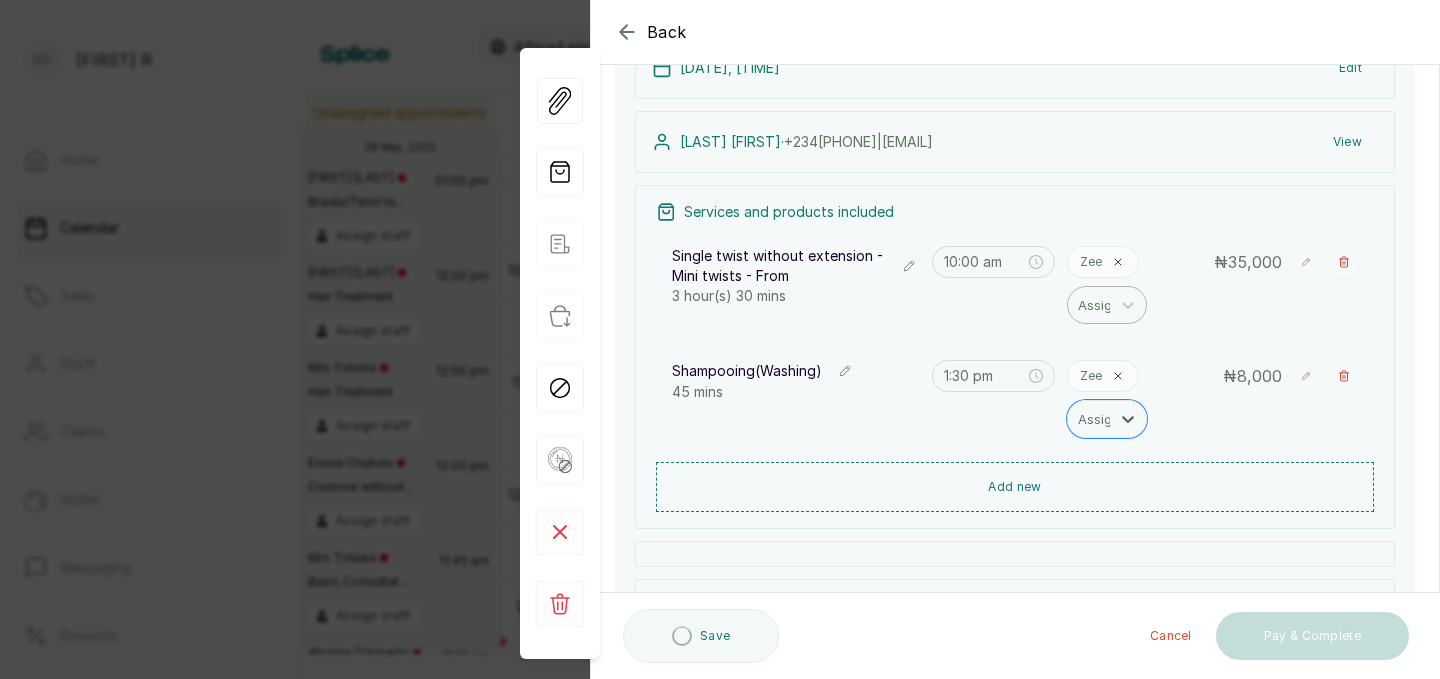click at bounding box center [1099, 305] 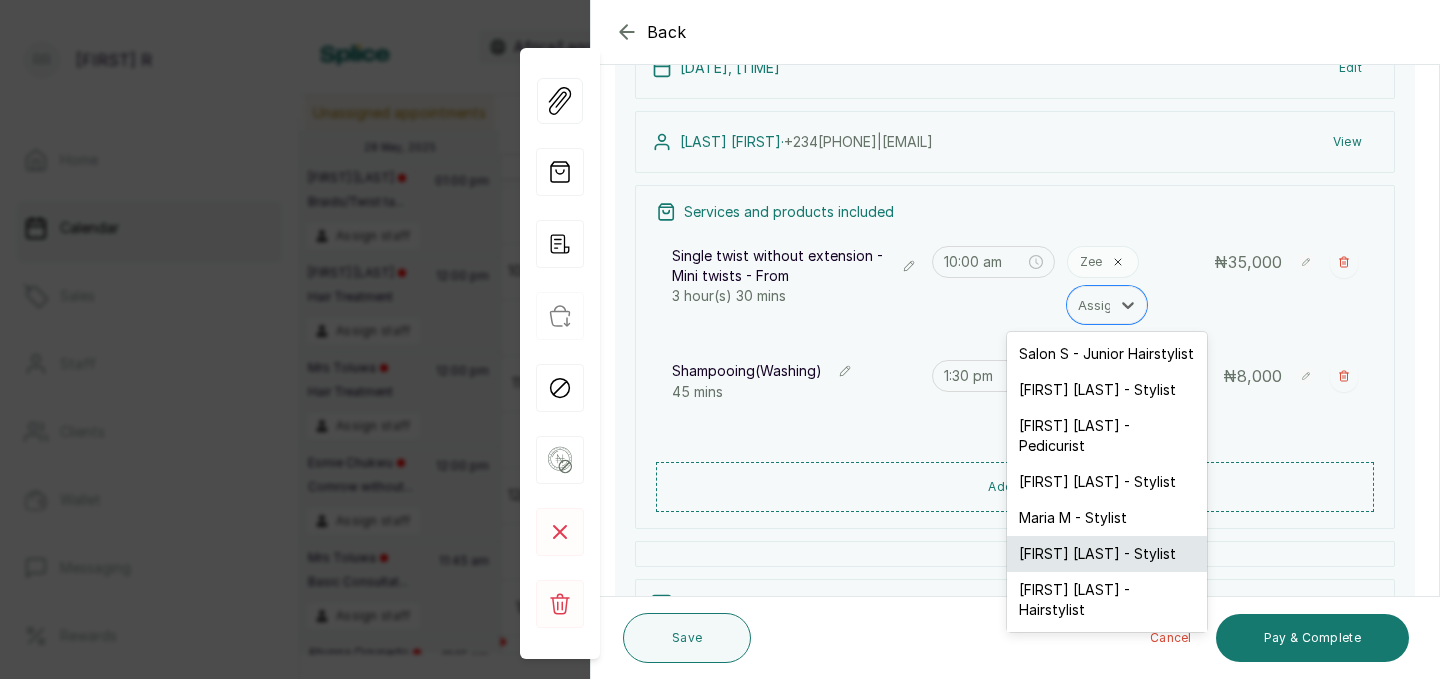 click on "[FIRST] [LAST] - Stylist" at bounding box center [1107, 554] 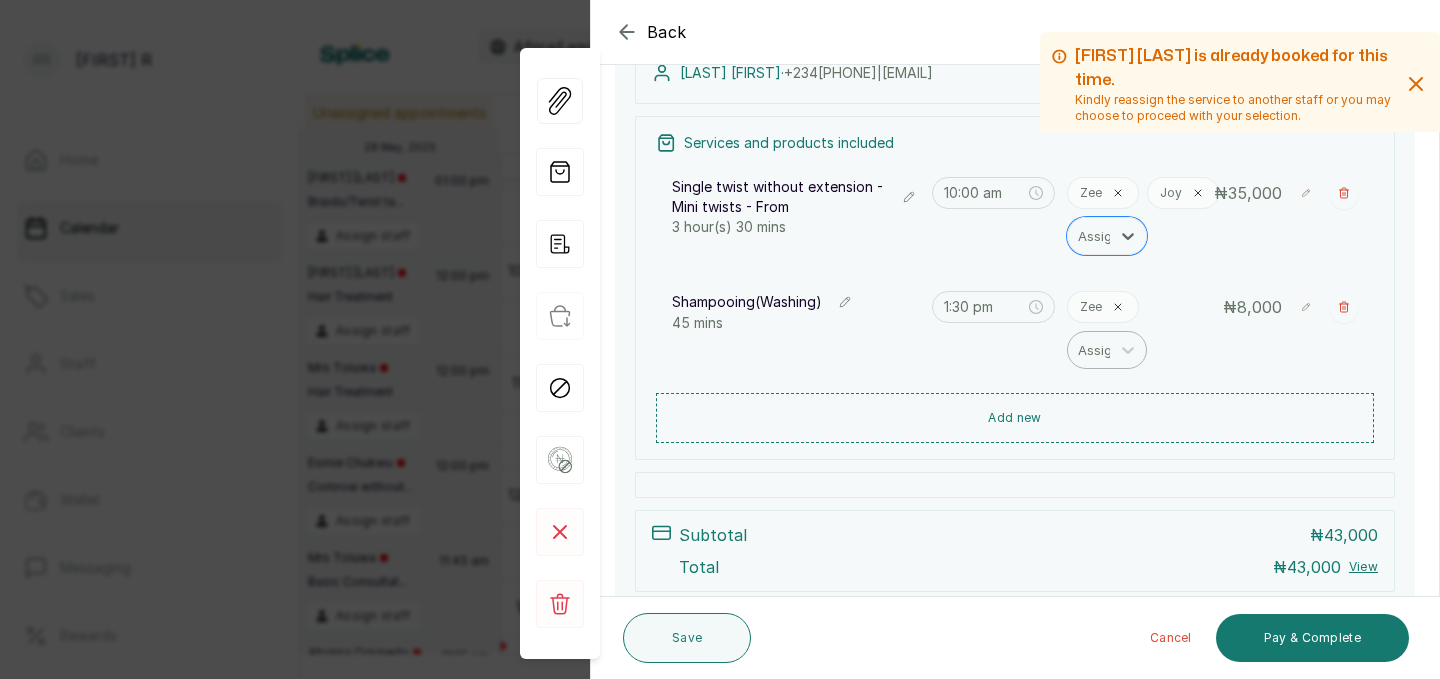 scroll, scrollTop: 223, scrollLeft: 0, axis: vertical 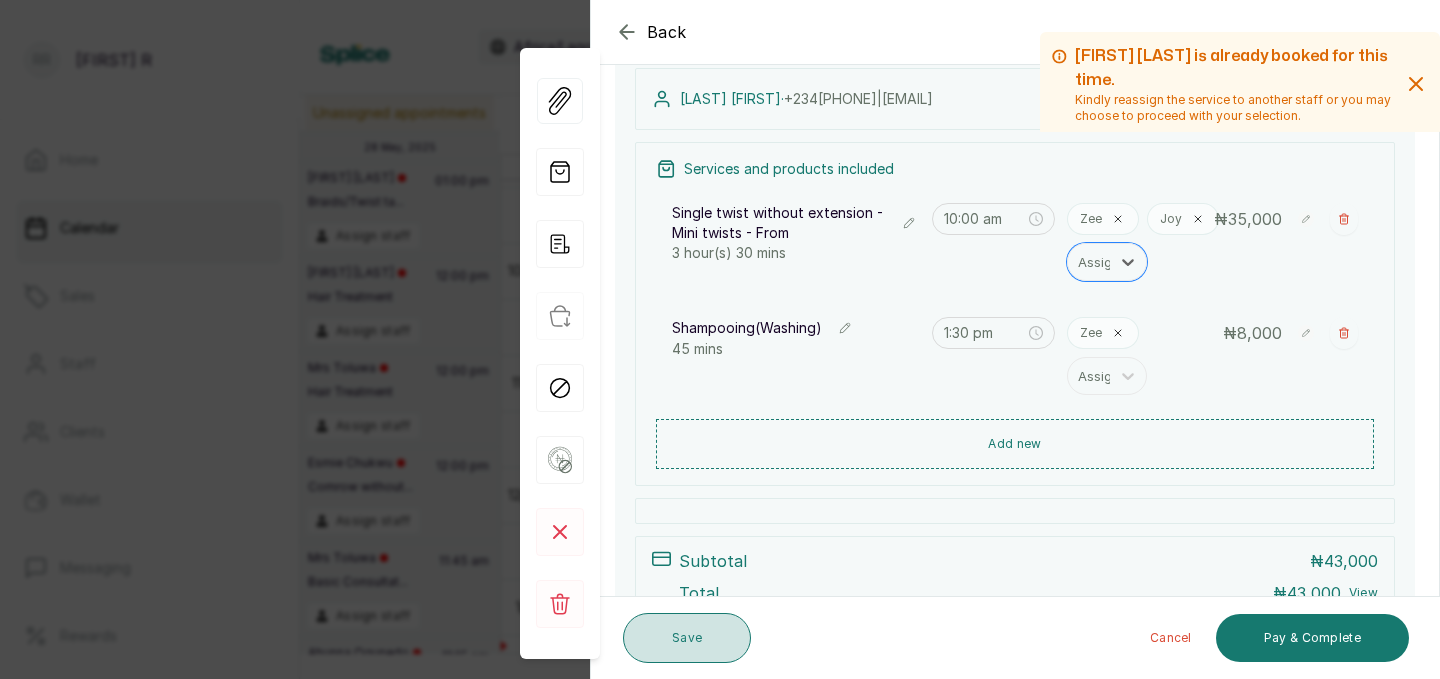click on "Save" at bounding box center (687, 638) 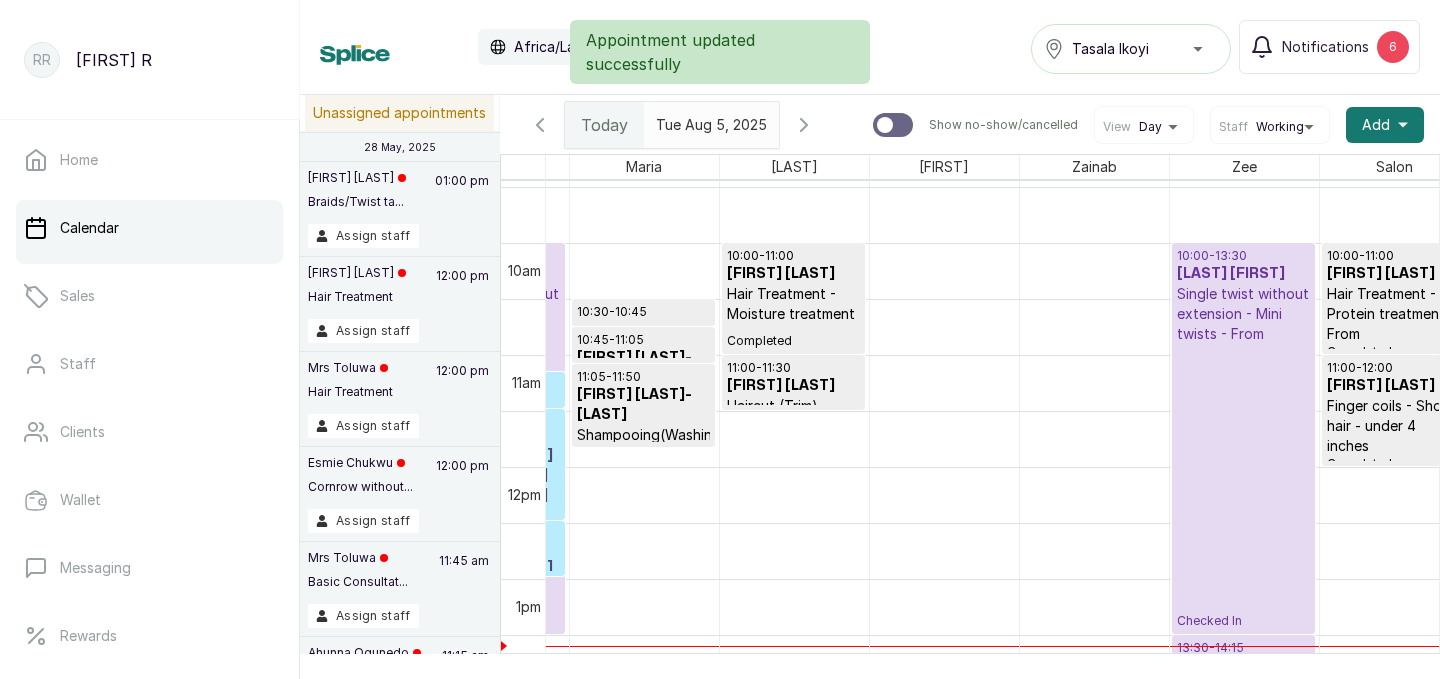scroll, scrollTop: 1058, scrollLeft: 352, axis: both 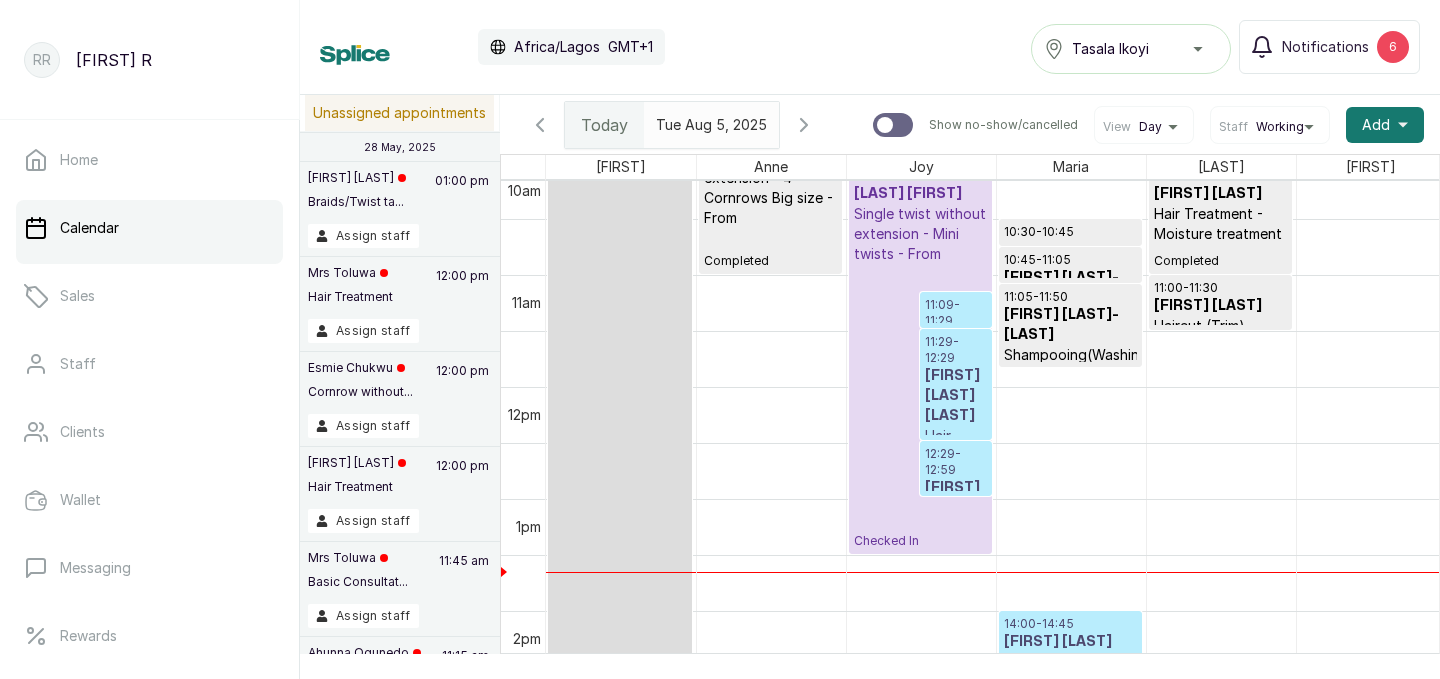 click on "[LAST] [FIRST]" at bounding box center [920, 194] 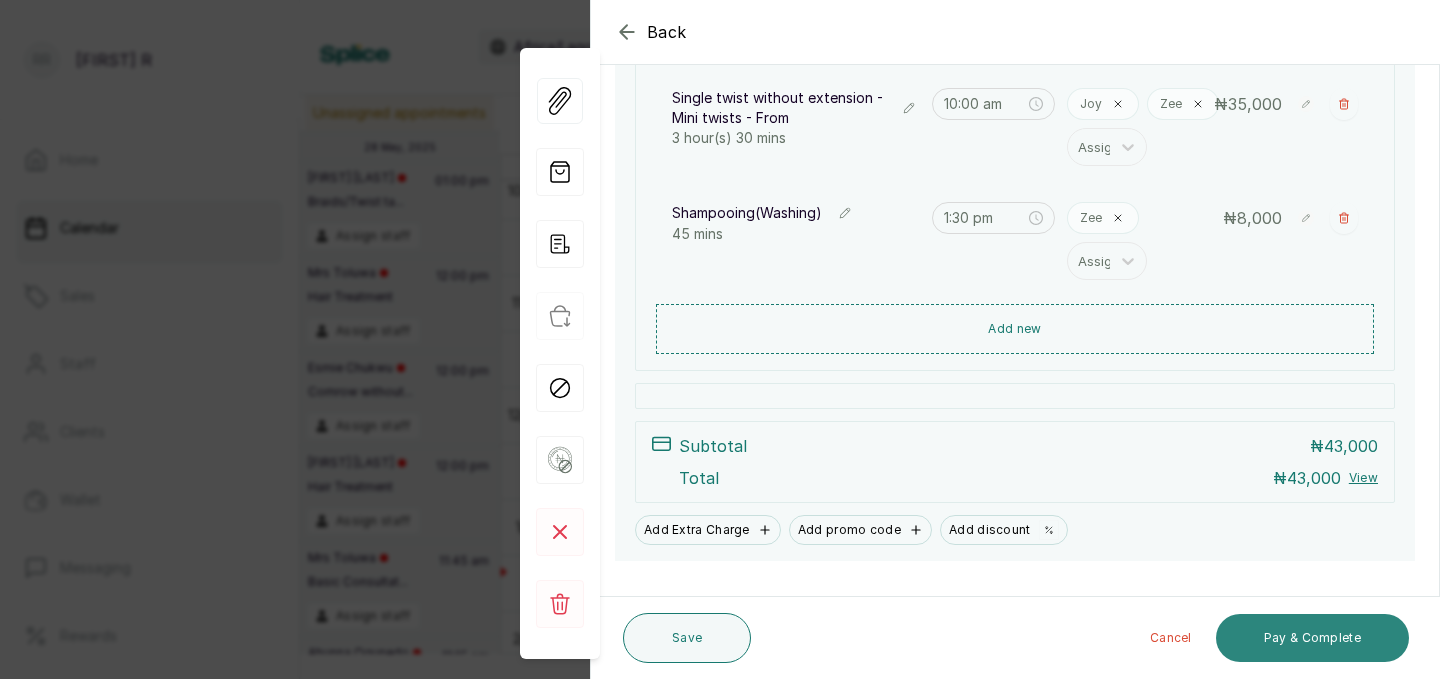 click on "Pay & Complete" at bounding box center (1312, 638) 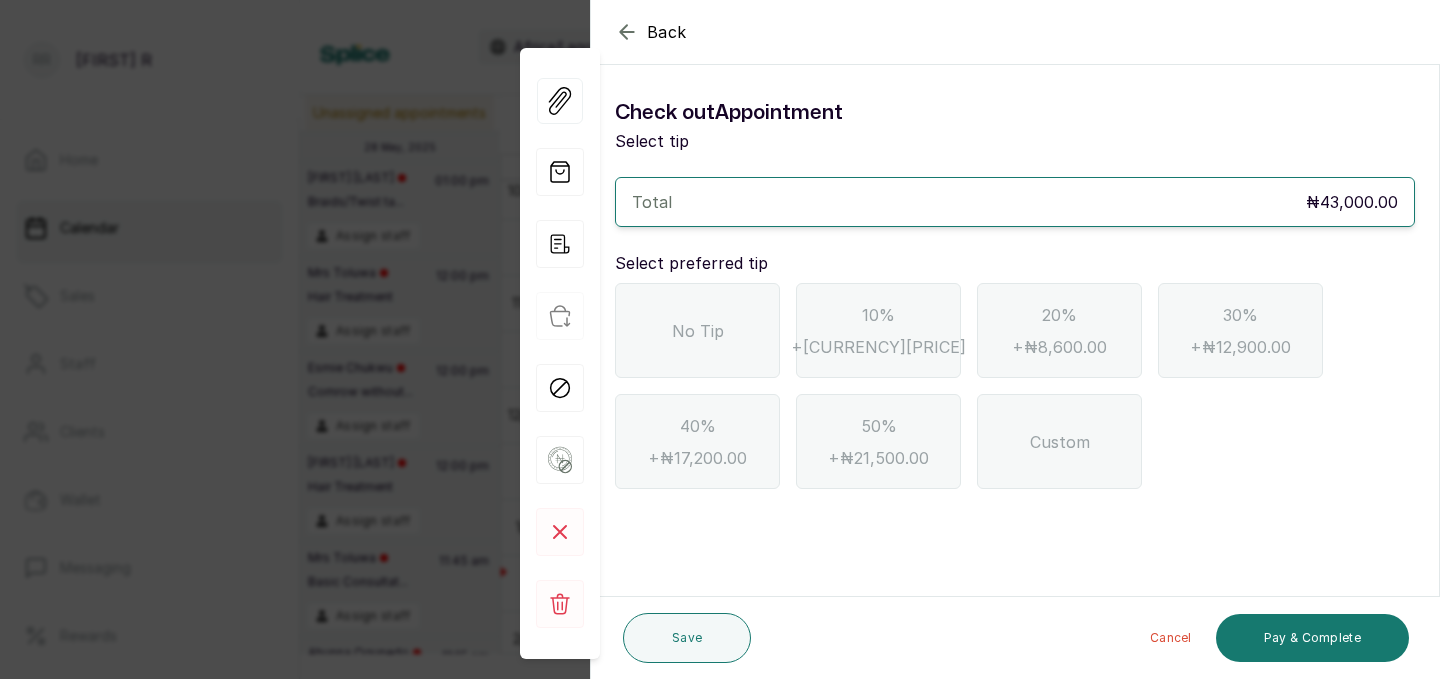 click on "No Tip" at bounding box center [698, 331] 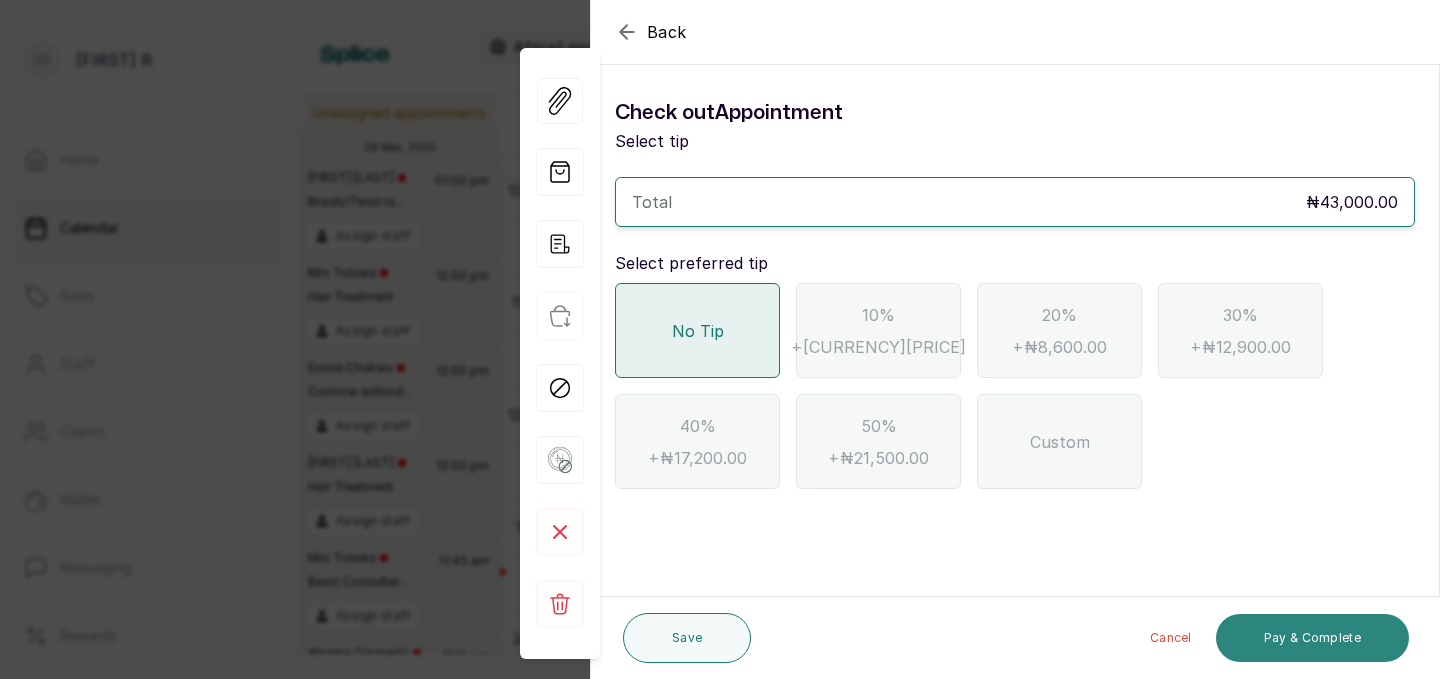 click on "Pay & Complete" at bounding box center [1312, 638] 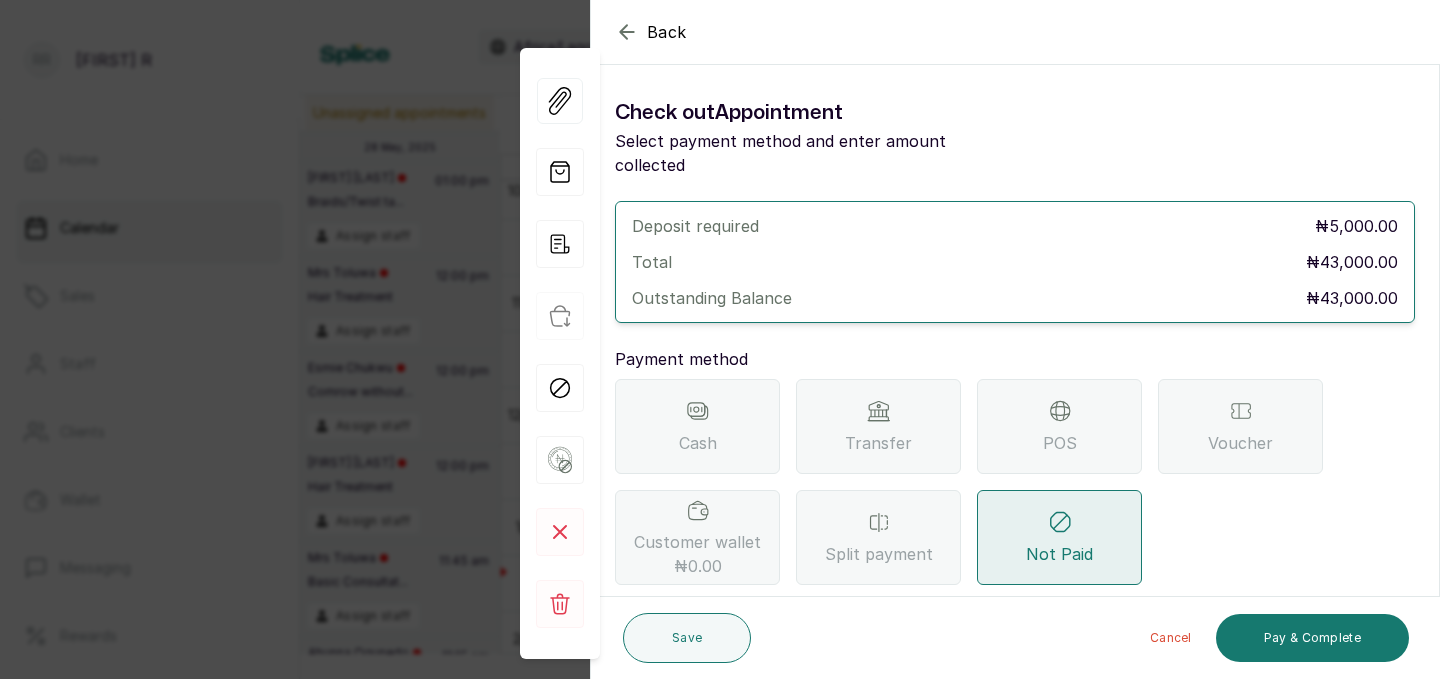 click on "POS" at bounding box center [1059, 426] 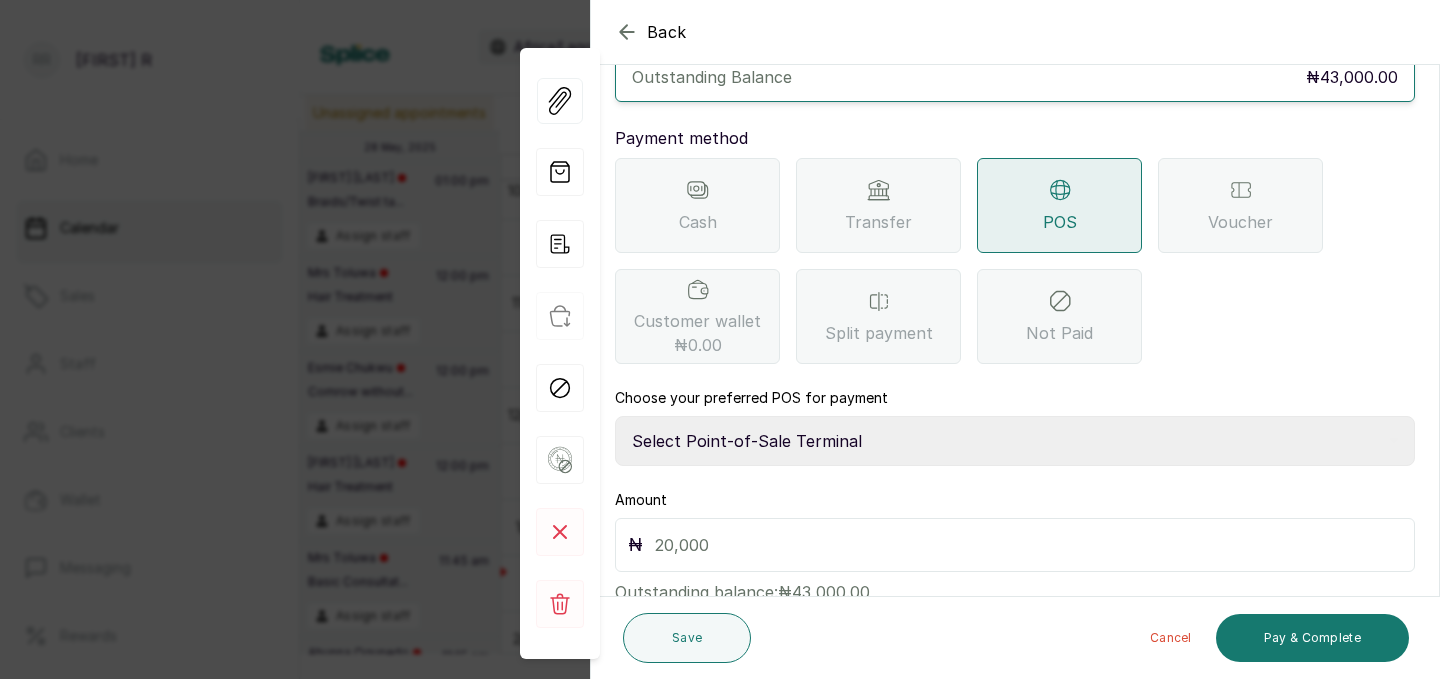 click on "Select Point-of-Sale Terminal Traction Providus Bank" at bounding box center (1015, 441) 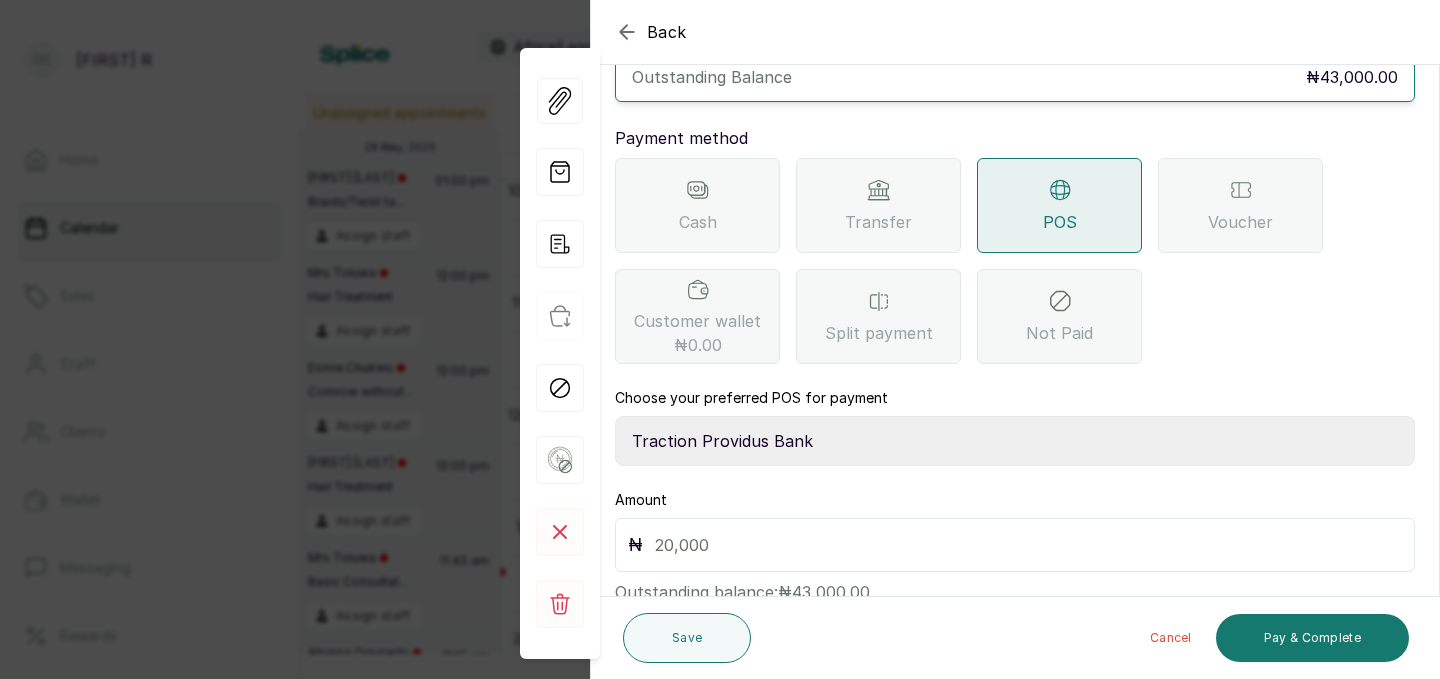 click on "₦" at bounding box center [1015, 545] 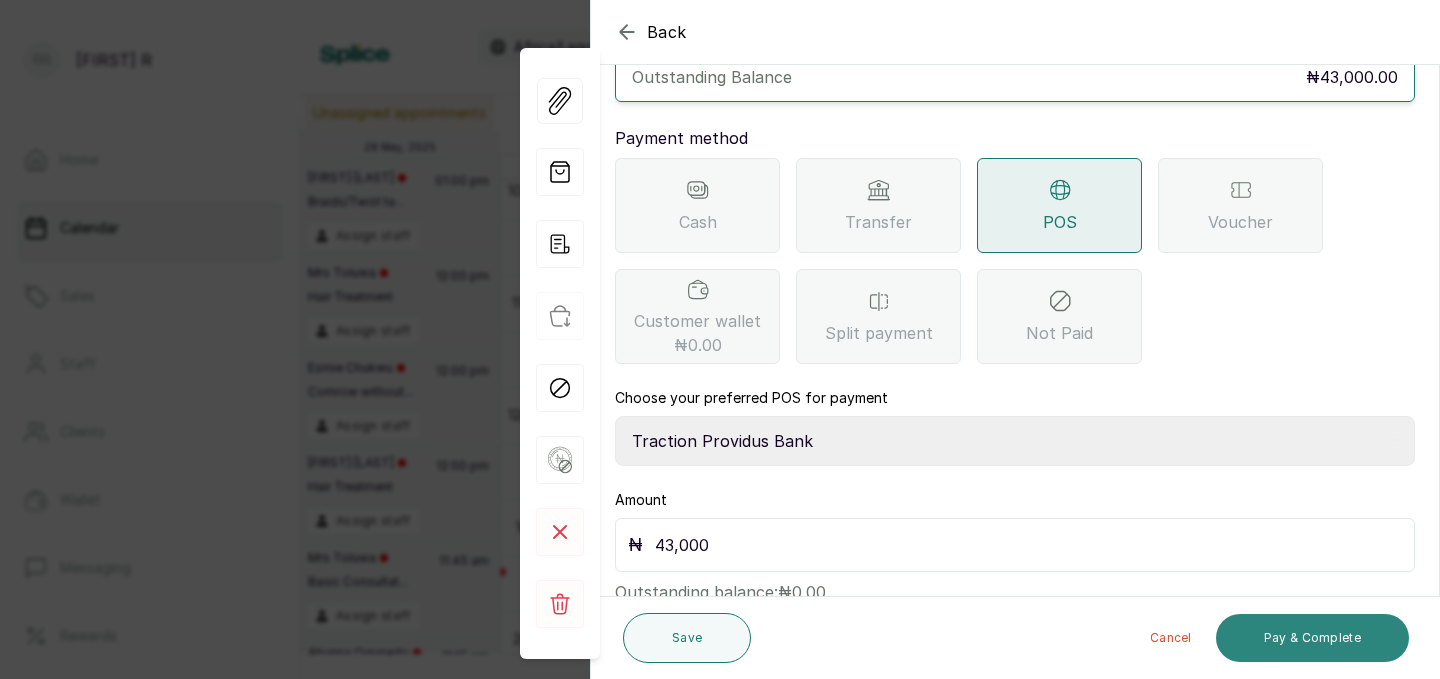 type on "43,000" 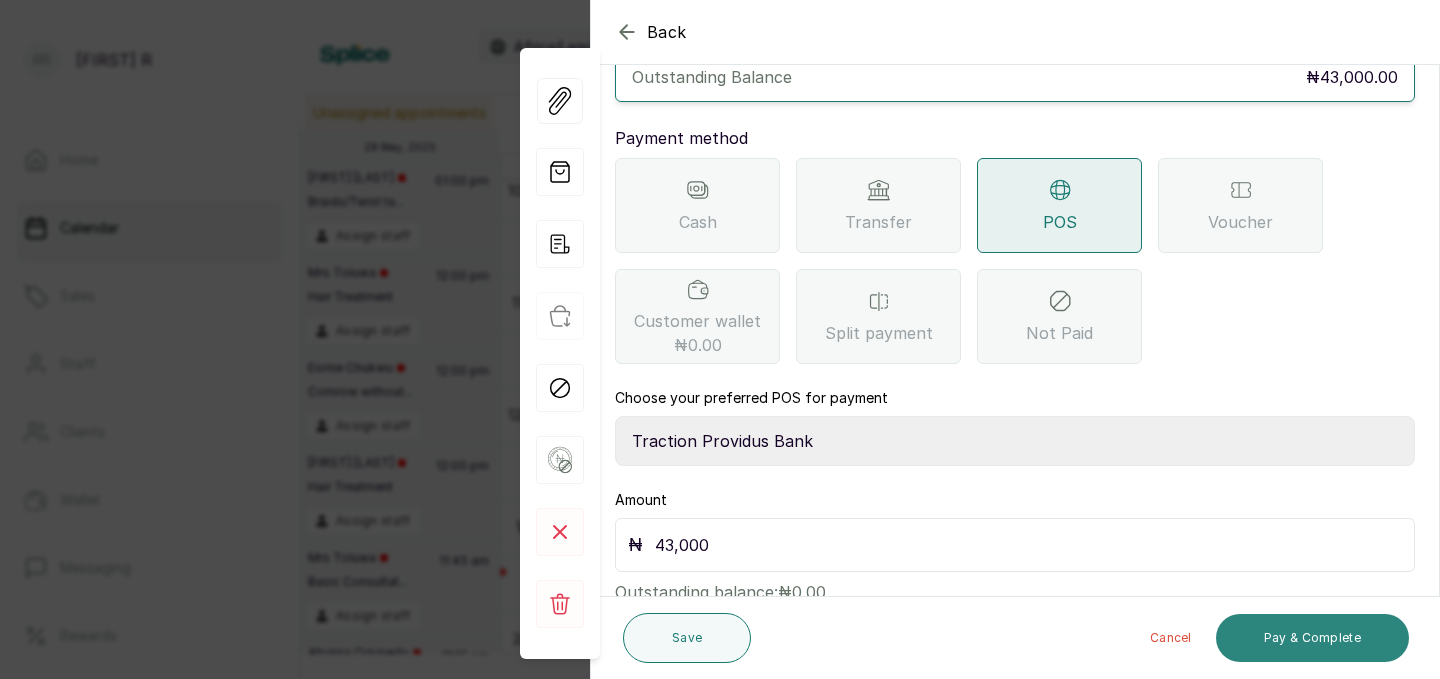 click on "Pay & Complete" at bounding box center (1312, 638) 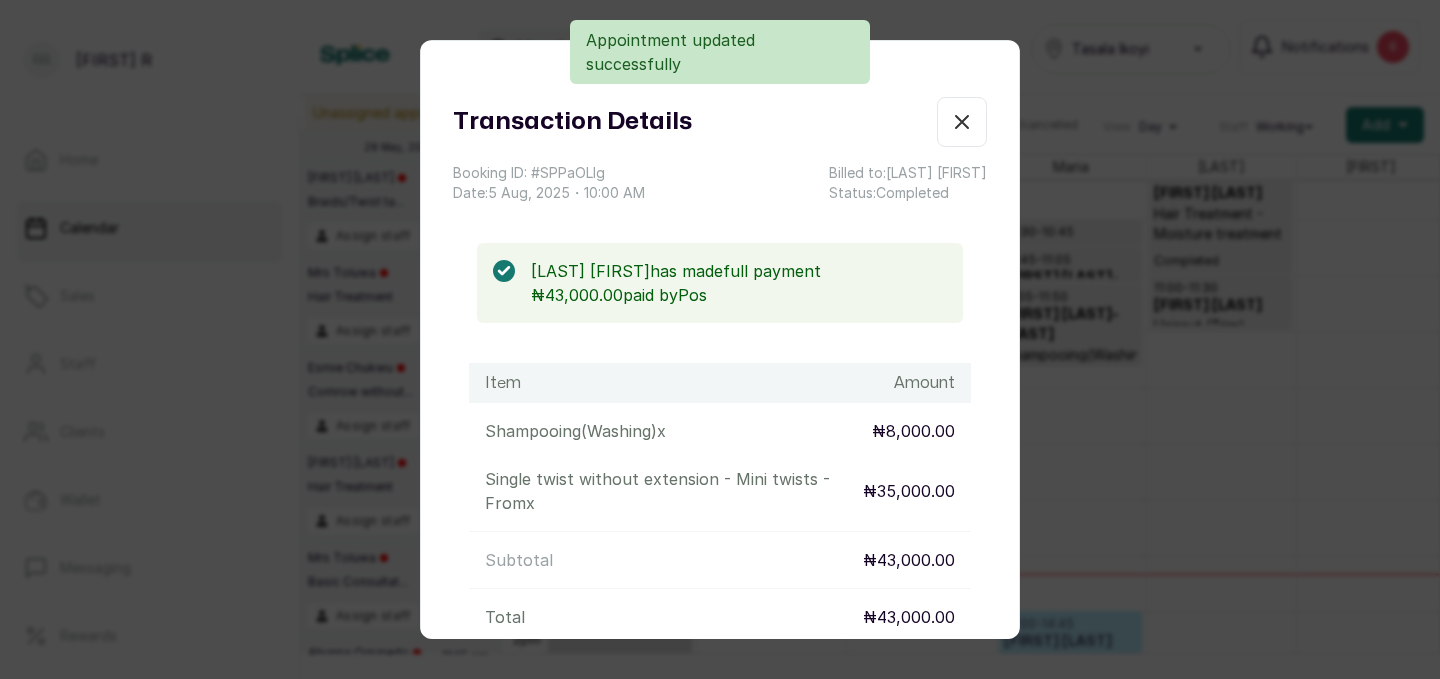 click on "Show no-show/cancelled" at bounding box center [962, 122] 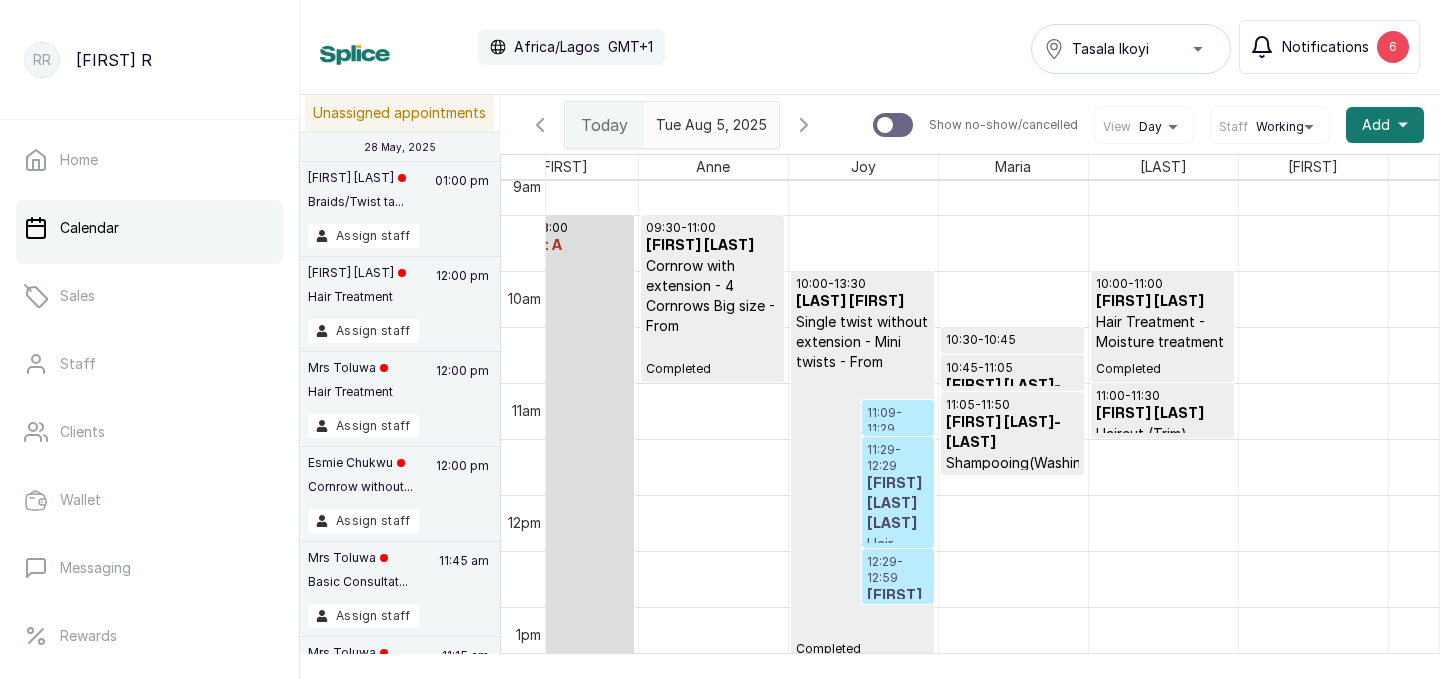 click on "6" at bounding box center [1393, 47] 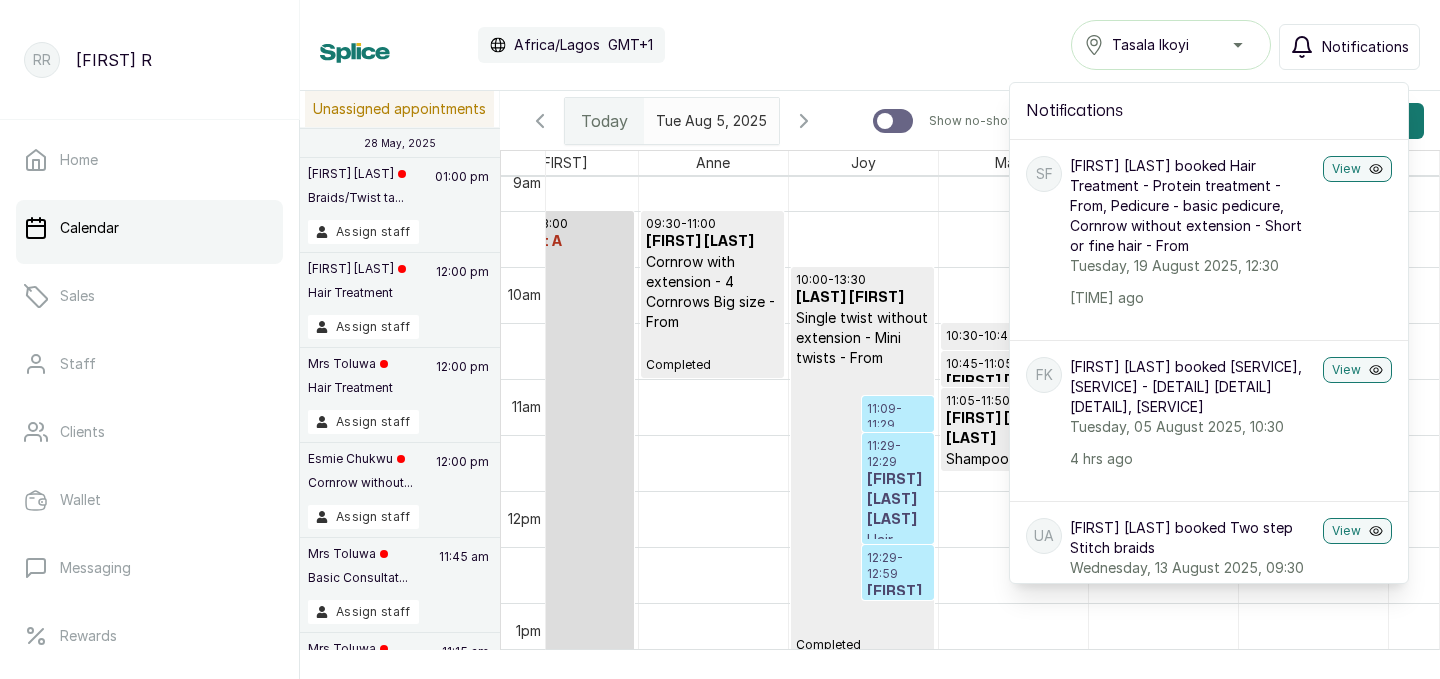 click on "Calendar Africa/Lagos GMT+1 Tasala Ikoyi Notifications Notifications SF [FIRST] [LAST] booked Hair Treatment  - Protein treatment  - From, Pedicure  - basic pedicure, Cornrow without extension - Short or fine hair - From Tuesday, 19 August 2025, 12:30 [TIME] ago View   FK [FIRST] [LAST] booked Shampooing(Washing), Cornrow without extension - Short or fine hair - From, Weave Take Out Tuesday, 05 August 2025, 10:30 [TIME] ago View   UA [FIRST] [LAST] booked Two step Stitch braids Wednesday, 13 August 2025, 09:30 [TIME] ago View   New Transaction Amount: NGN 5000.0 [TIME] ago View   AA [FIRST] [LAST] booked Single twist with human hair Wednesday, 06 August 2025, 14:00 yesterday View   New Transaction Amount: NGN 10000.0 yesterday View   DO [FIRST] [LAST] booked Hair Treatment  - Moisture treatment , Didi Friday, 08 August 2025, 11:00 [TIME] days ago View   I [FIRST]  booked Hair Treatment  - Moisture treatment  Sunday, 03 August 2025, 16:00 [TIME] days ago View   QR [FIRST] [LAST] booked Hair Treatment  - Moisture treatment  View" at bounding box center (870, 45) 